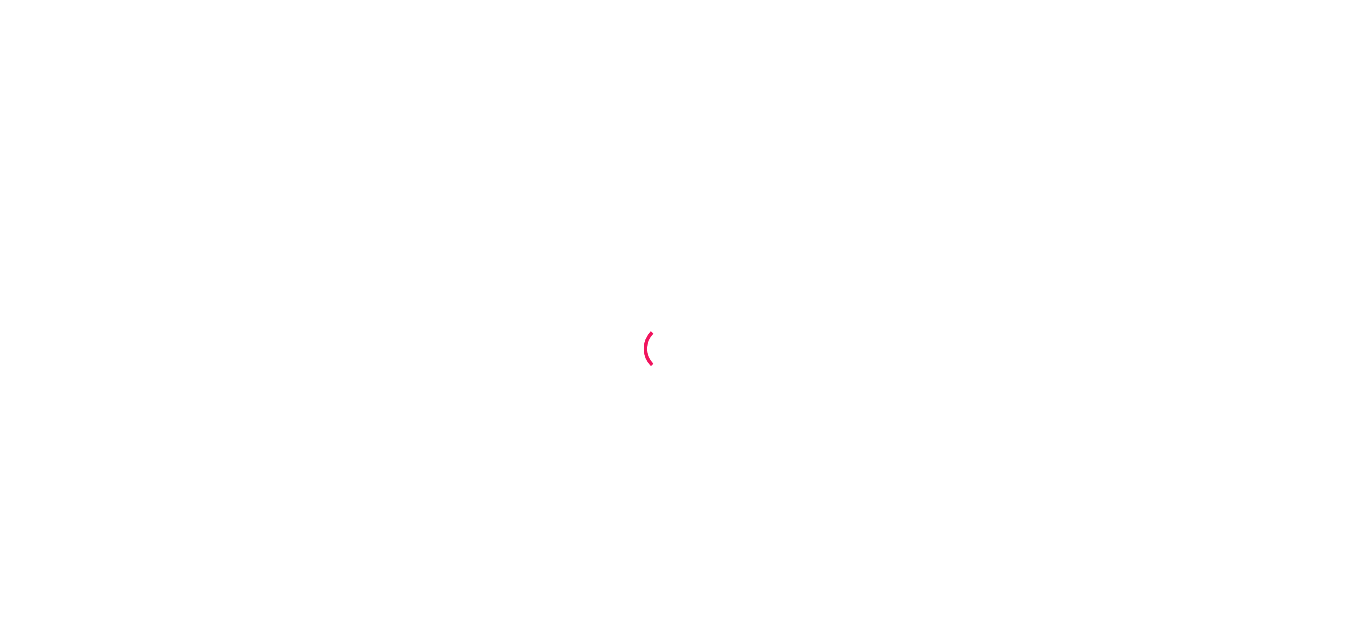 scroll, scrollTop: 0, scrollLeft: 0, axis: both 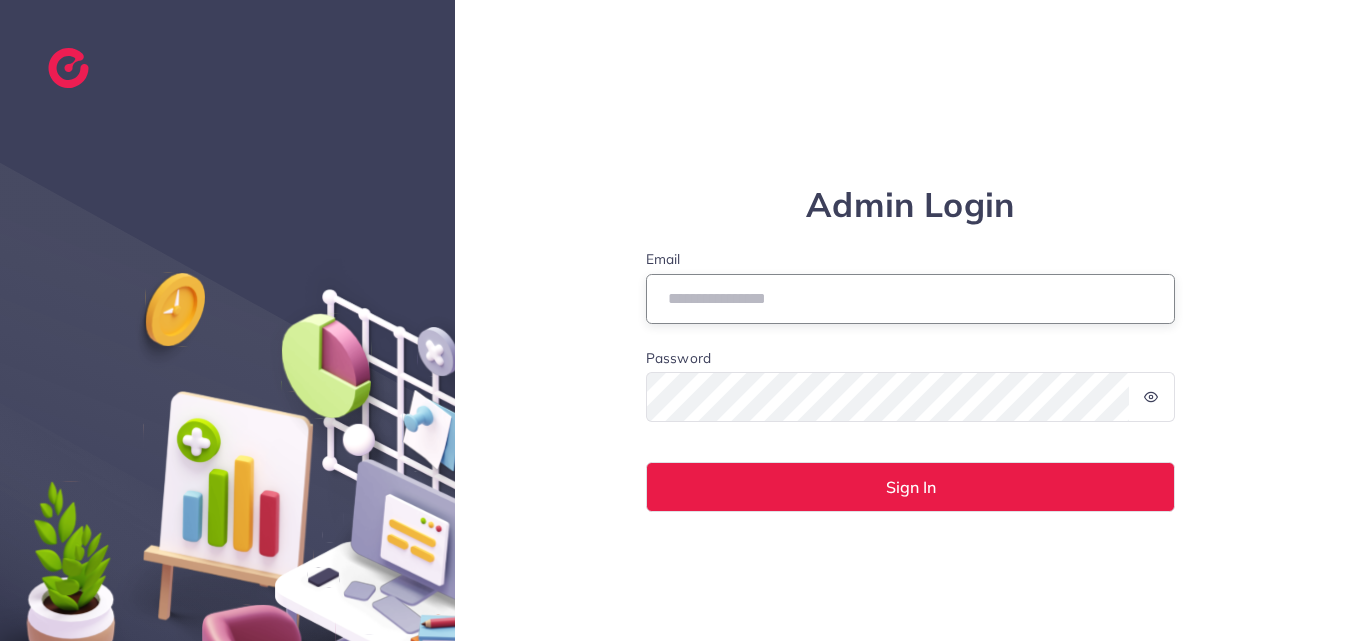 click on "Email" at bounding box center (911, 299) 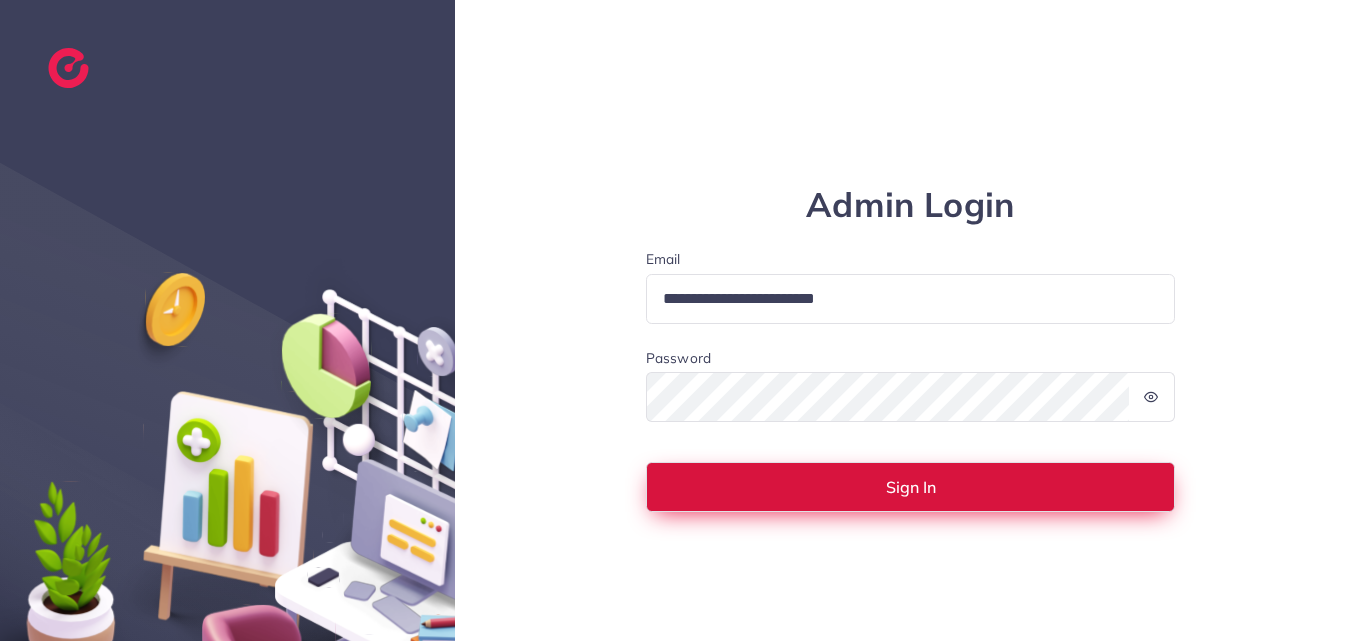 click on "Sign In" at bounding box center [911, 487] 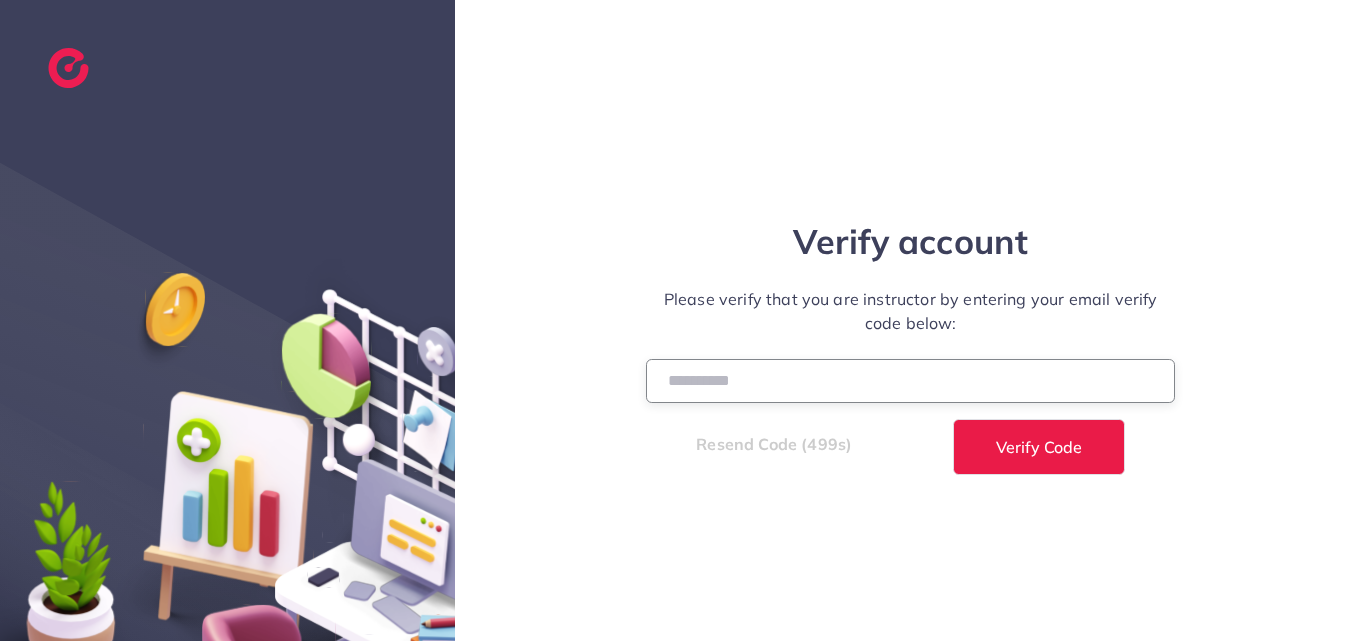 click at bounding box center [911, 380] 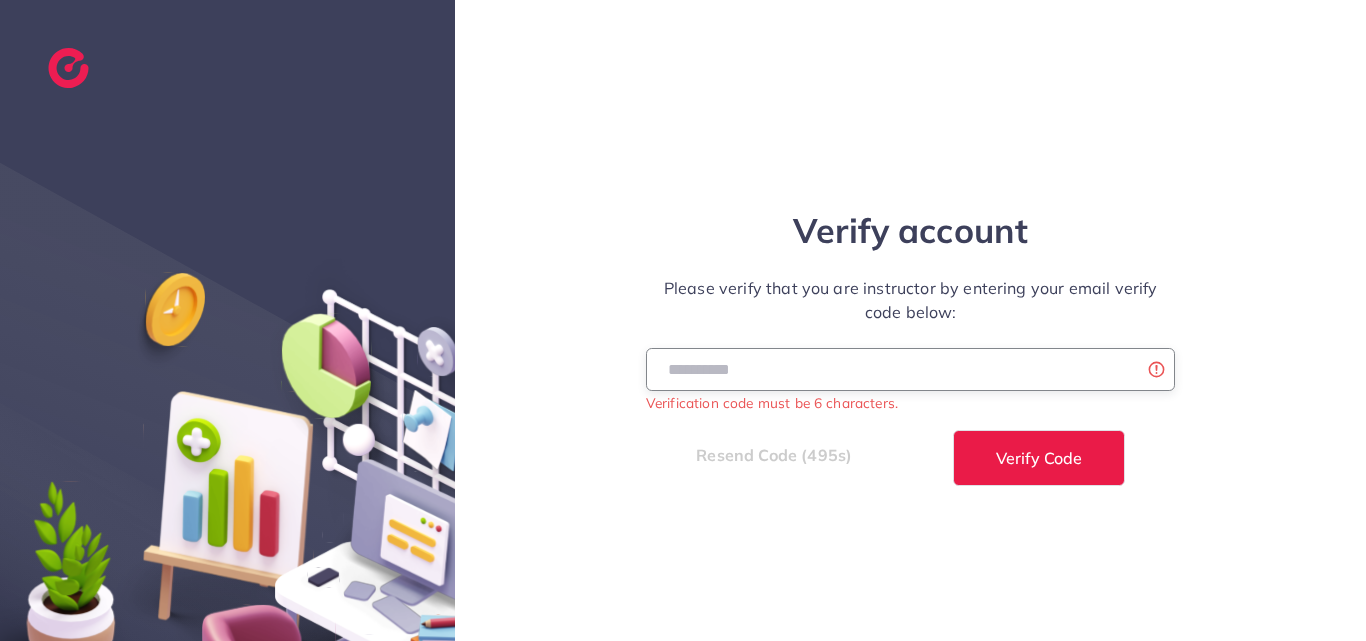type on "*" 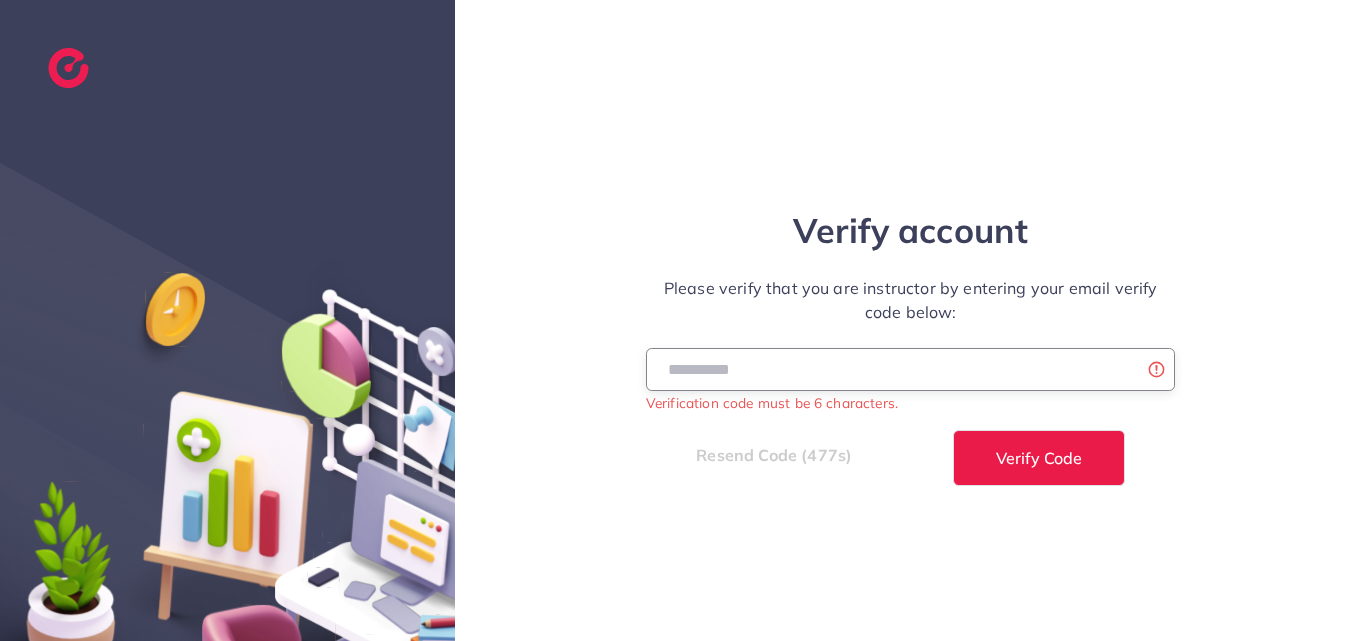 click on "*" at bounding box center (911, 369) 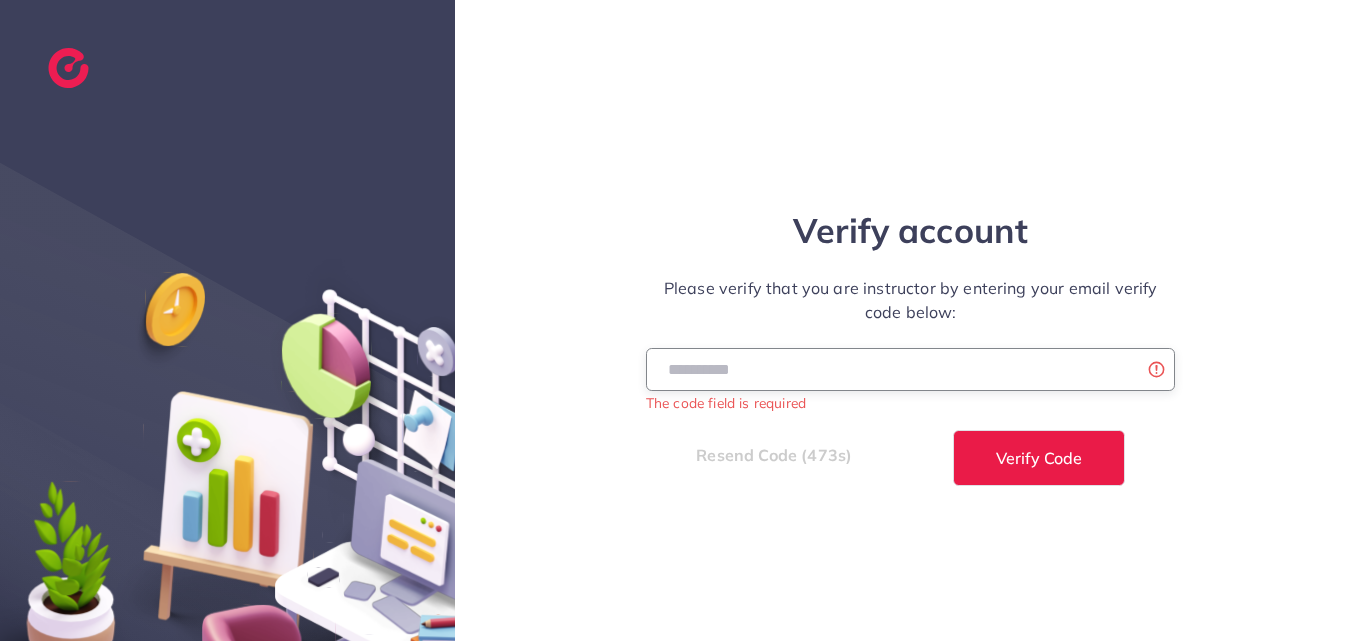 paste on "******" 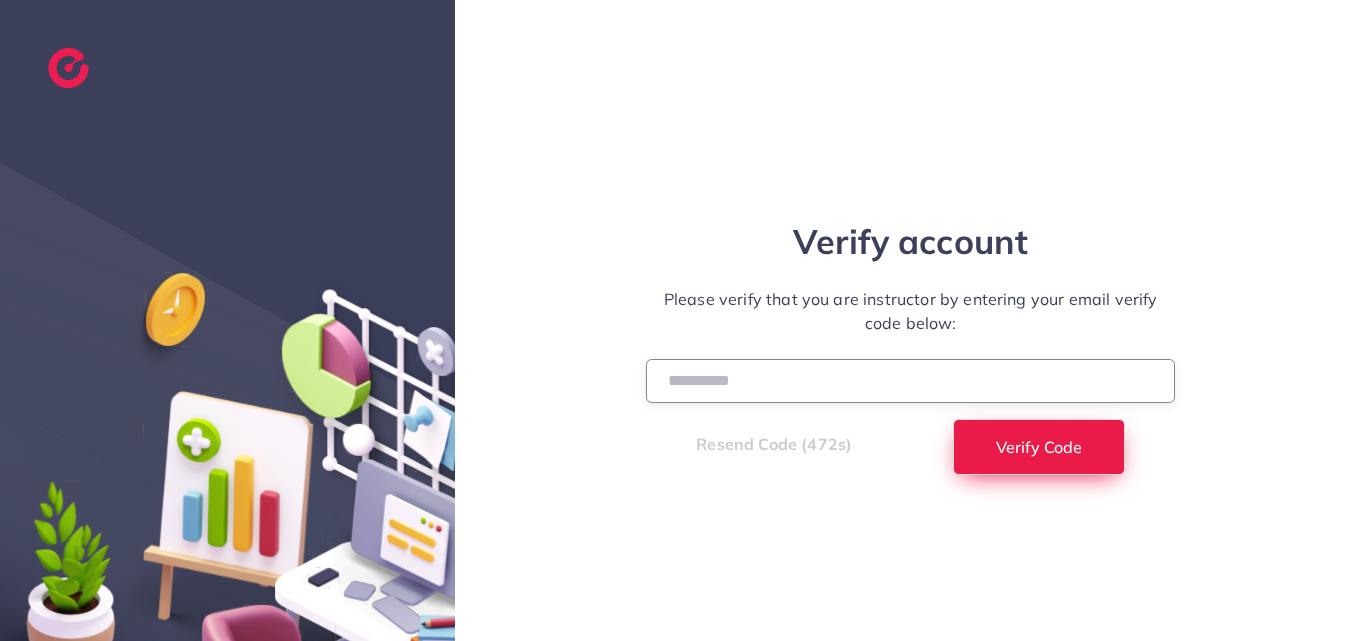 type on "******" 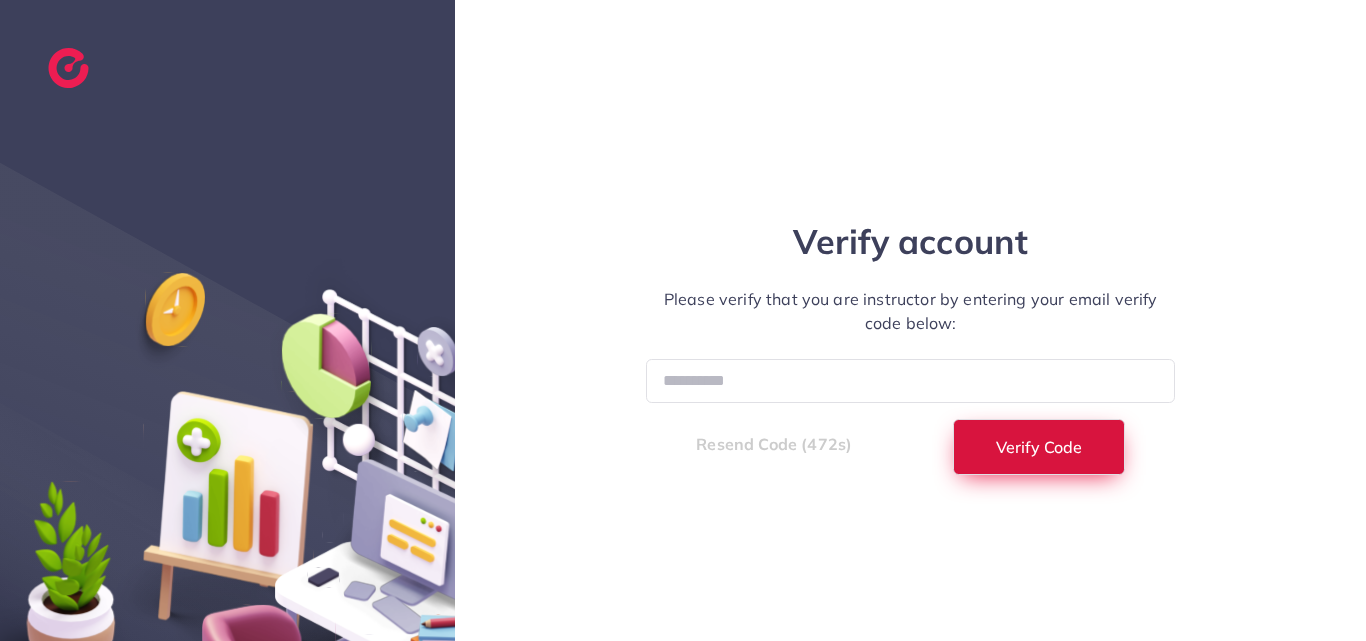 click on "Verify Code" at bounding box center (1039, 447) 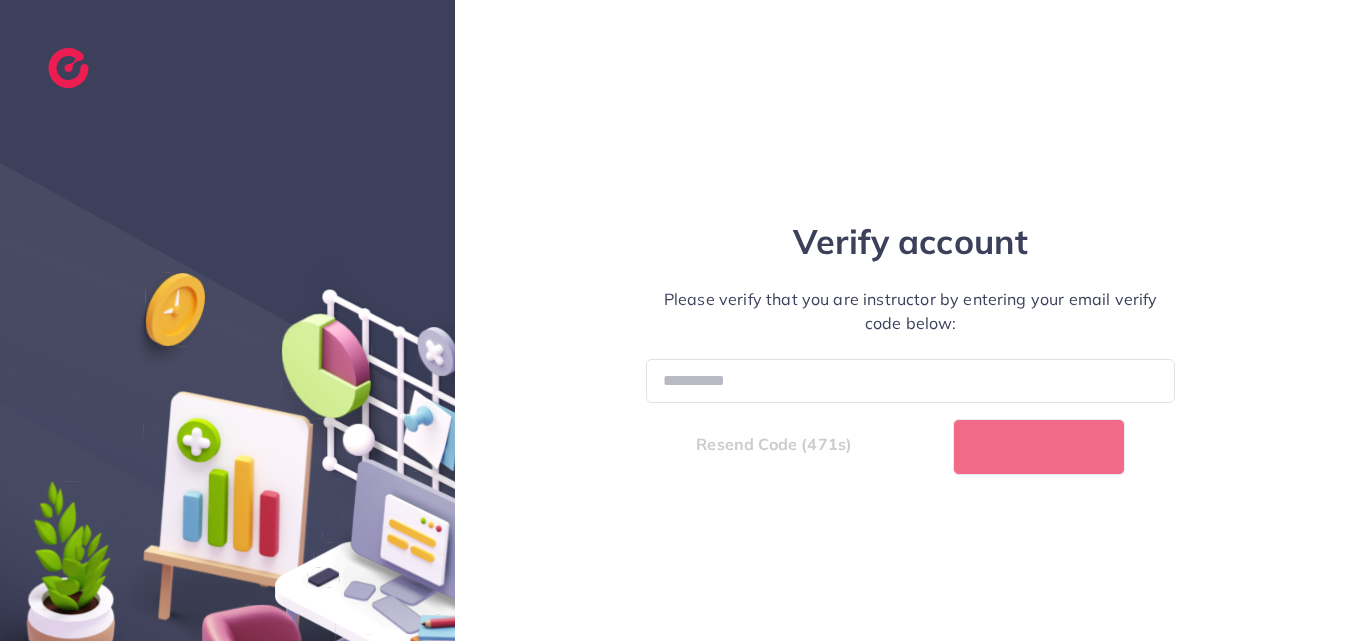 select on "*" 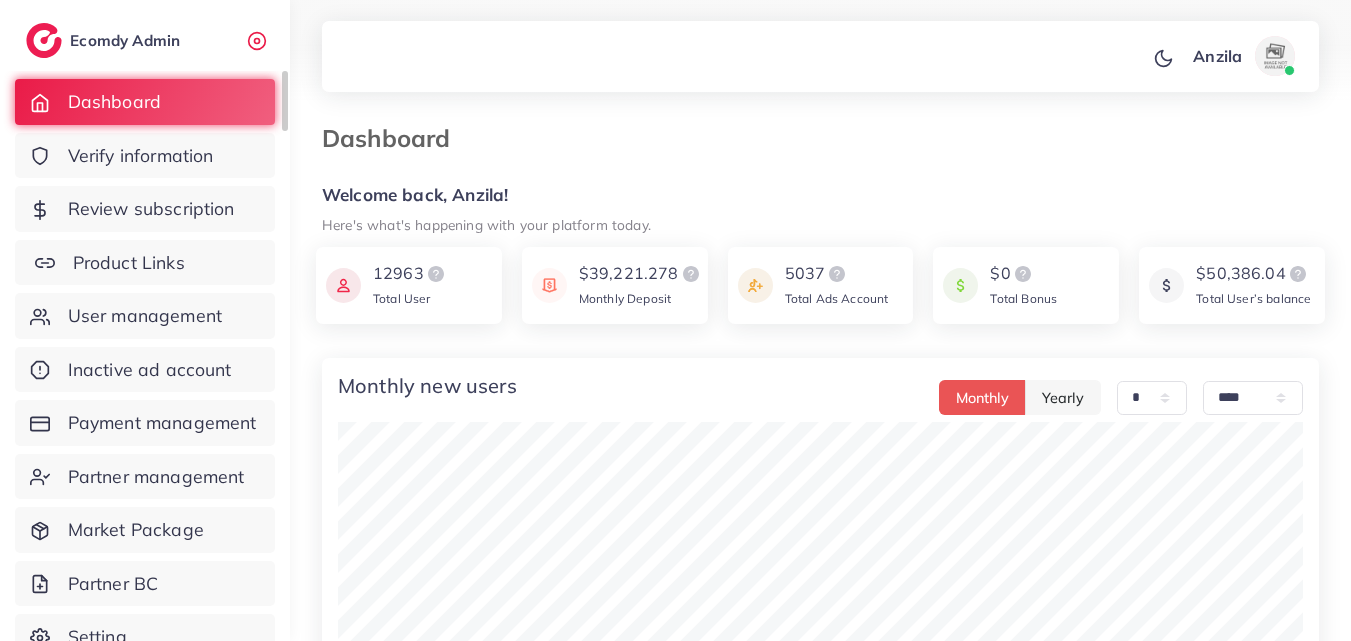 click on "Product Links" at bounding box center (129, 263) 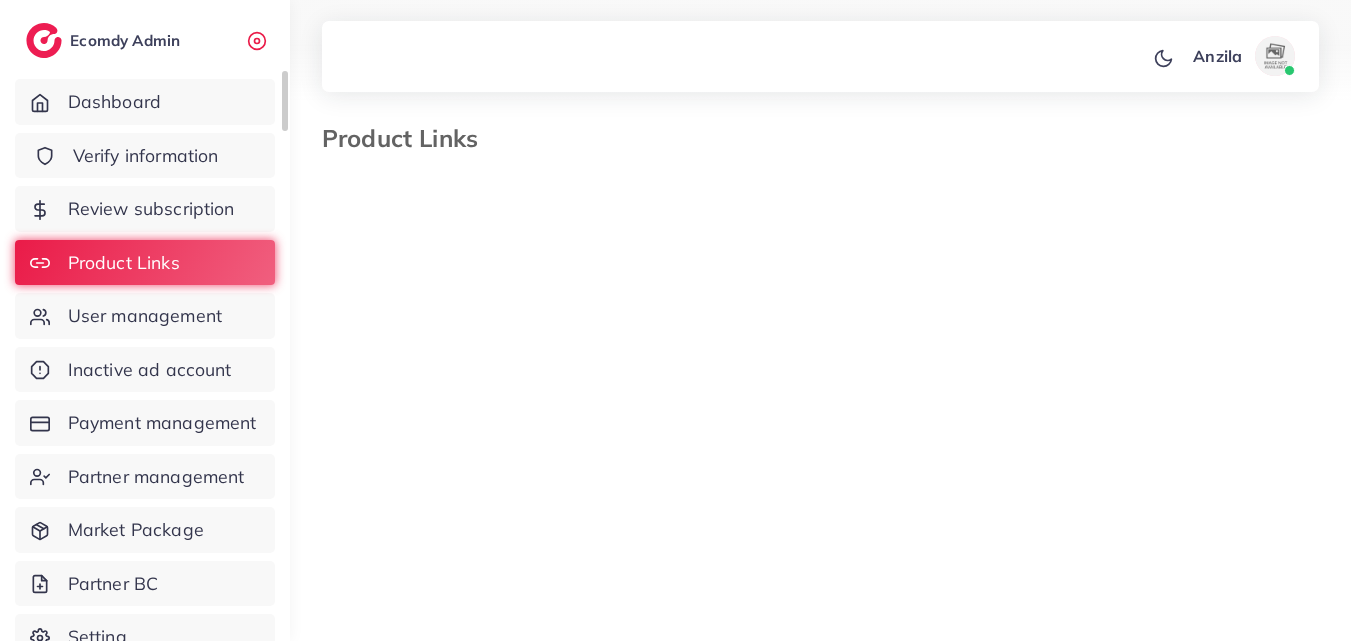 click on "Verify information" at bounding box center (145, 156) 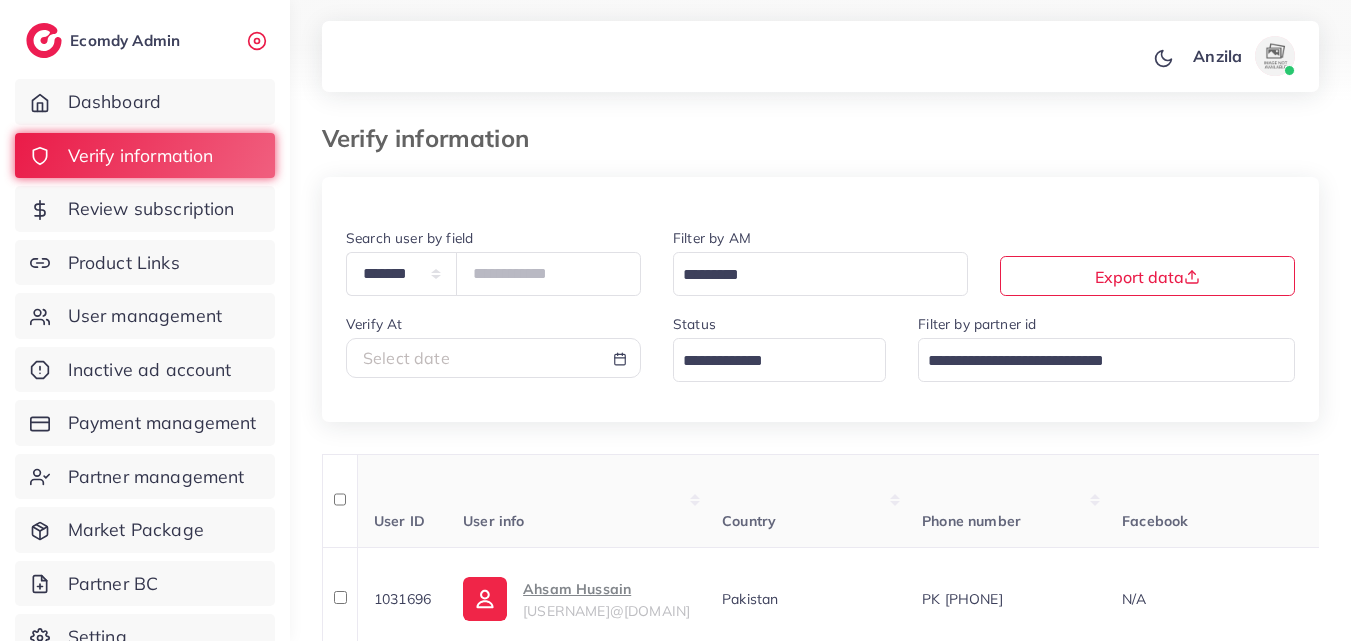 click on "Status            Loading..." at bounding box center [779, 347] 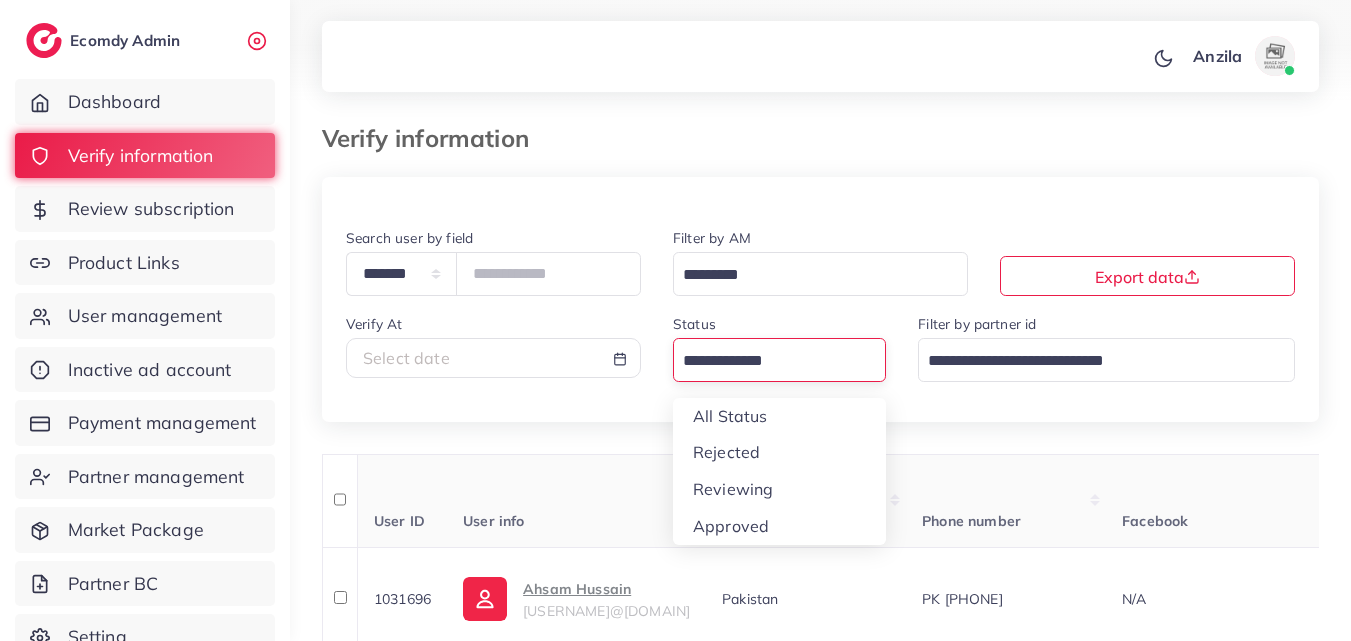 click at bounding box center (768, 361) 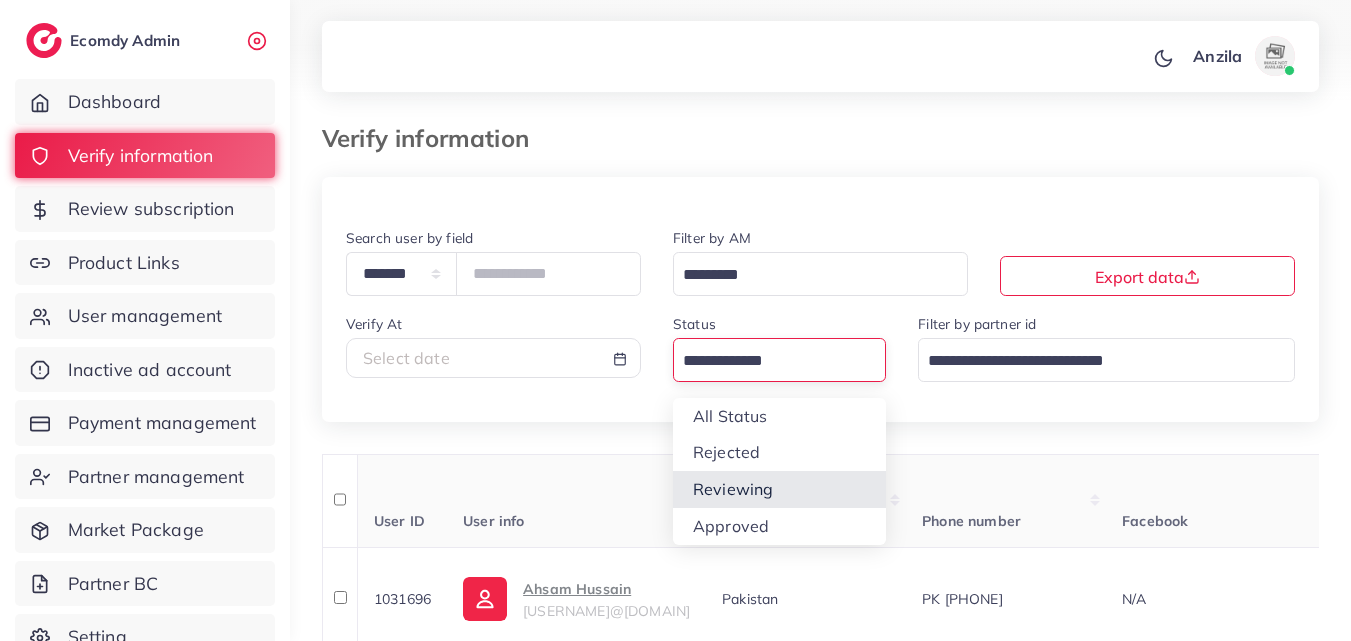 click on "**********" at bounding box center (820, 1535) 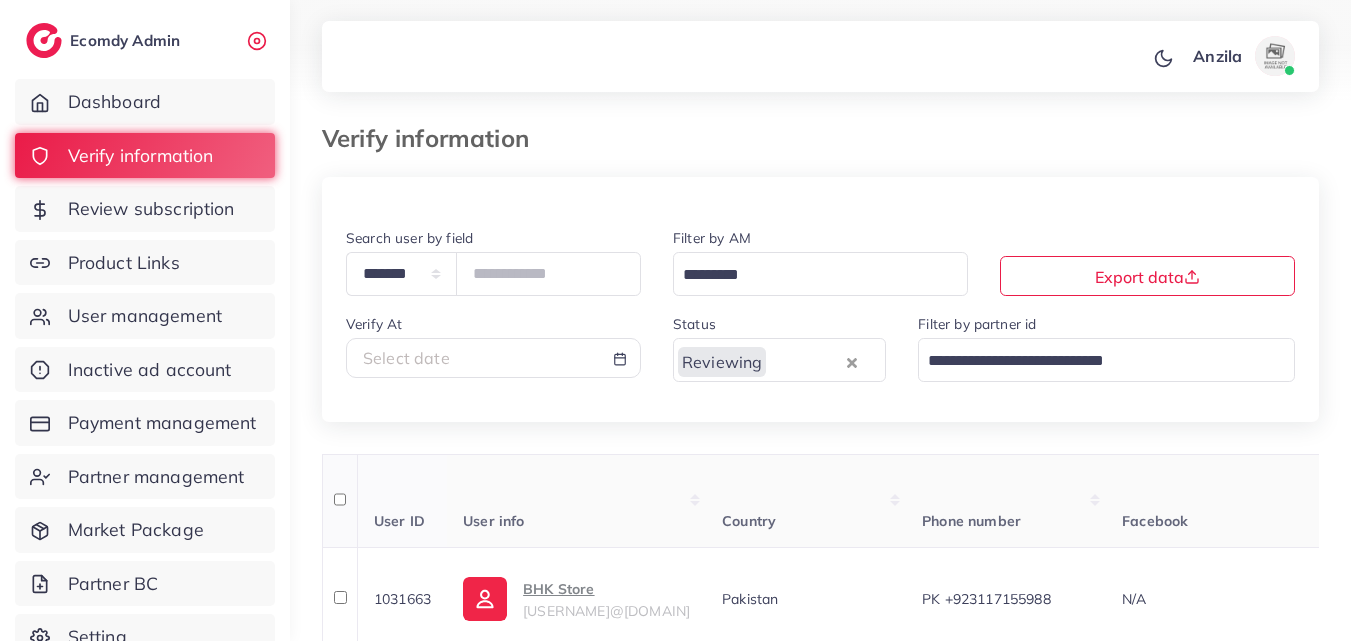 click on "Country" at bounding box center [806, 501] 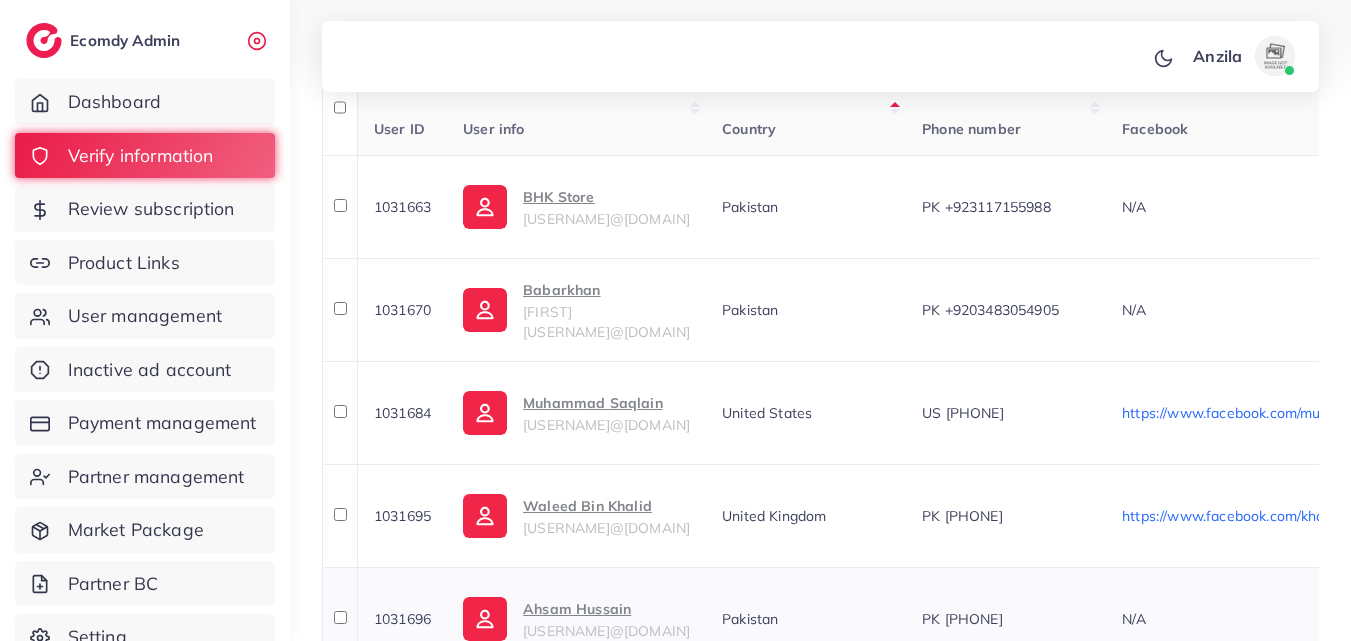 scroll, scrollTop: 295, scrollLeft: 0, axis: vertical 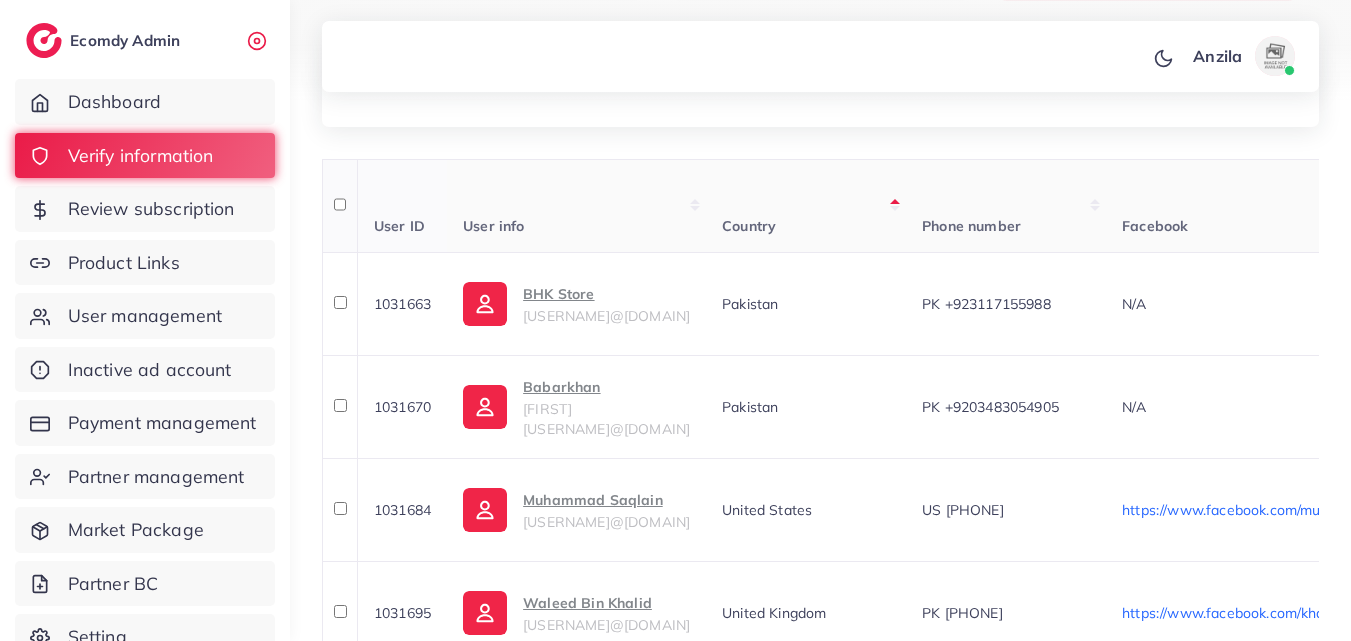 click on "User info" at bounding box center [576, 206] 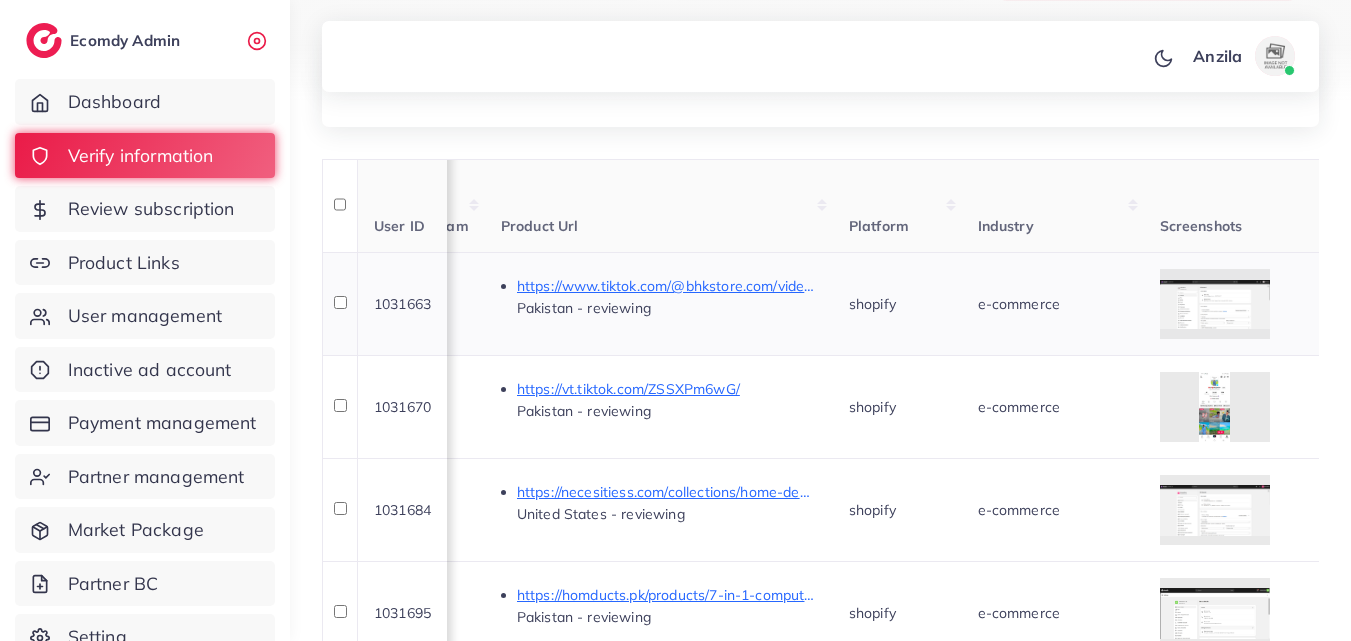 scroll, scrollTop: 0, scrollLeft: 1160, axis: horizontal 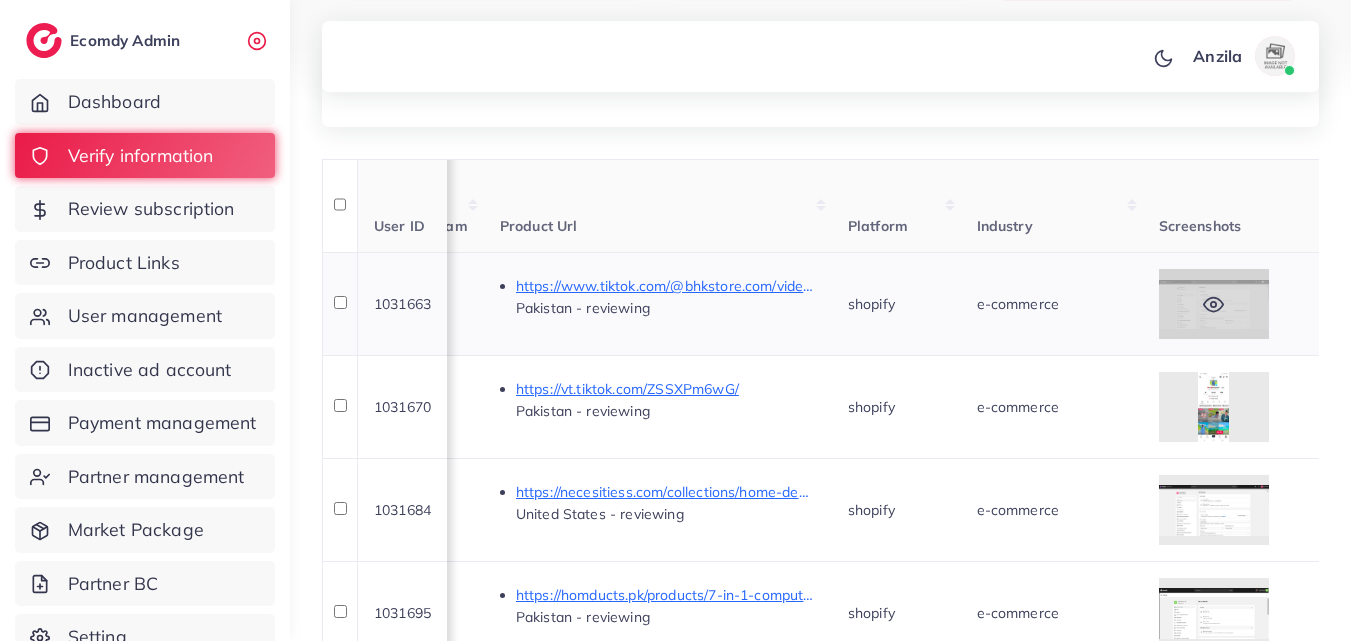 click at bounding box center [1214, 304] 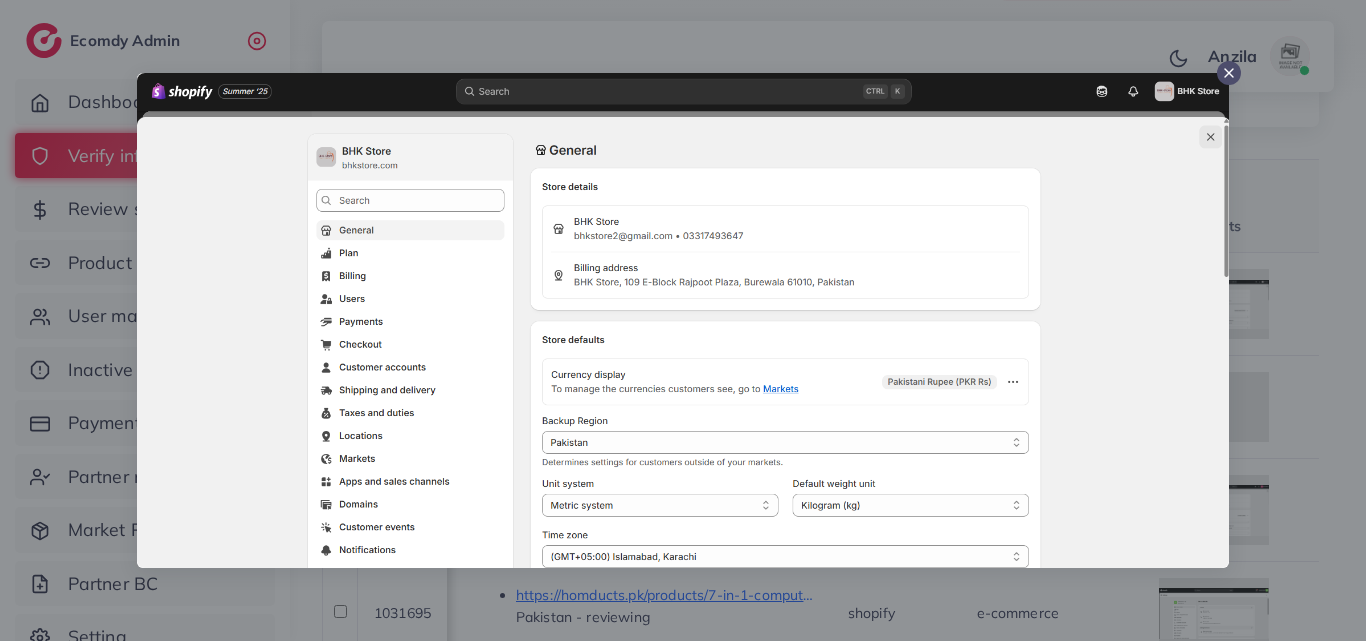 click at bounding box center (683, 320) 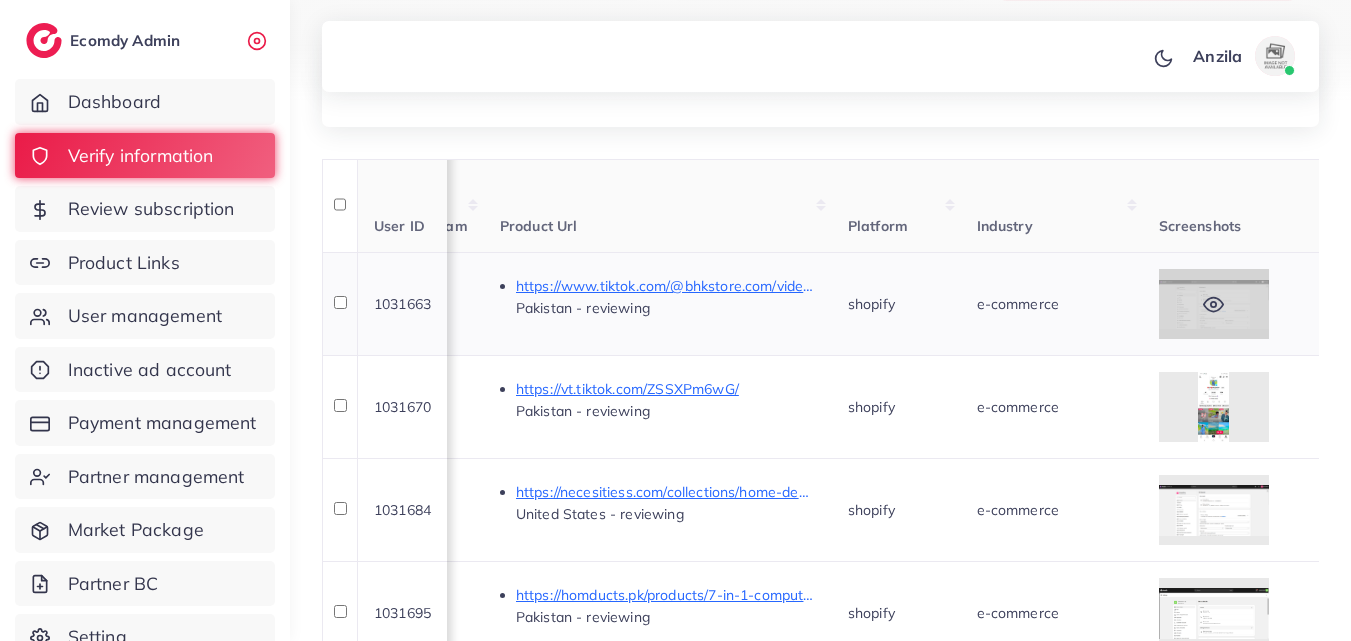 click at bounding box center [1214, 304] 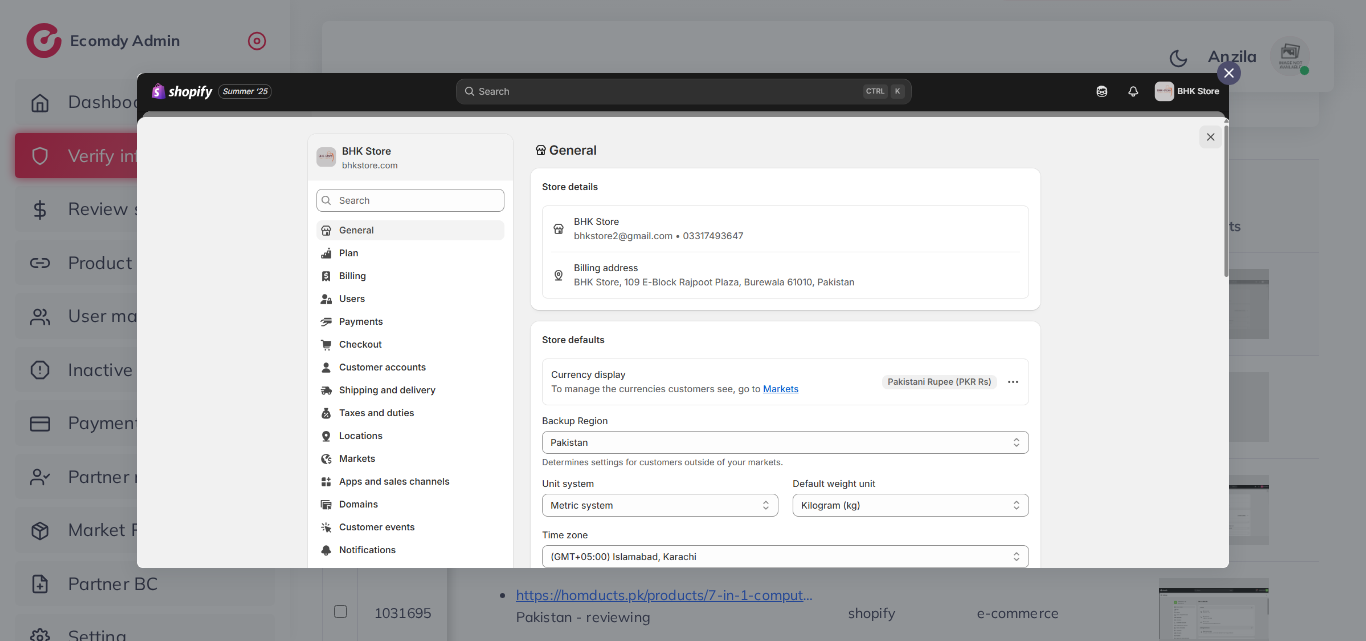 click at bounding box center (683, 320) 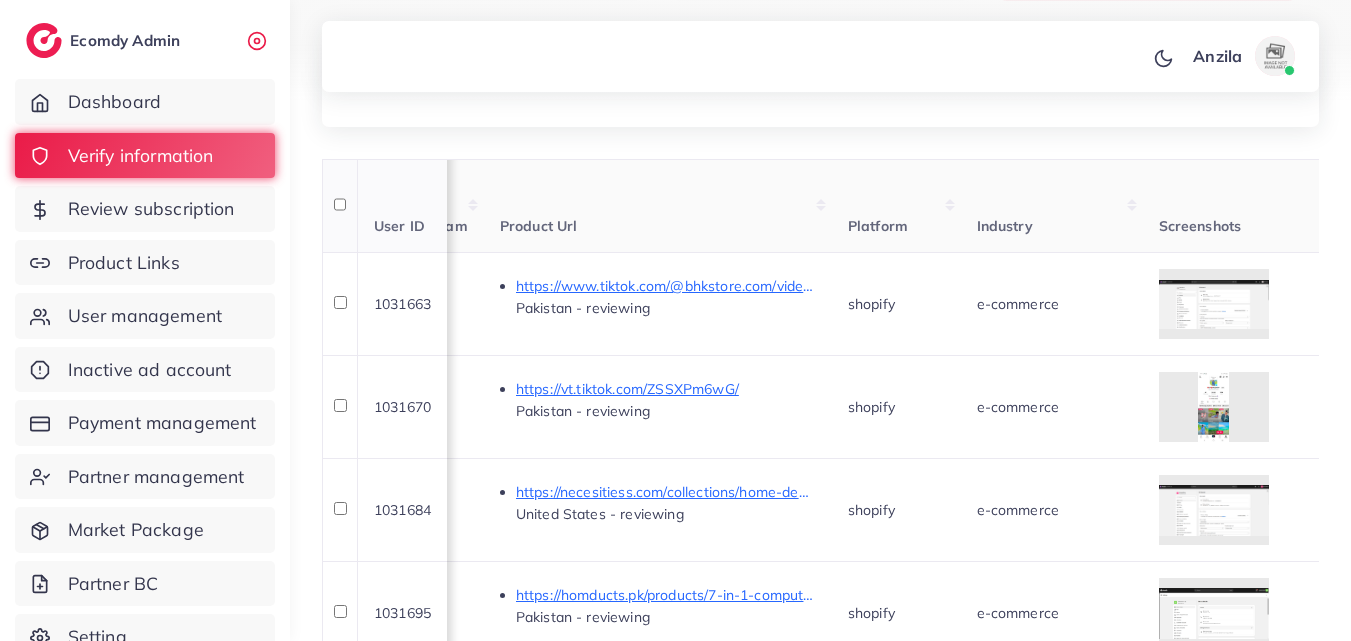 click on "Platform" at bounding box center (896, 206) 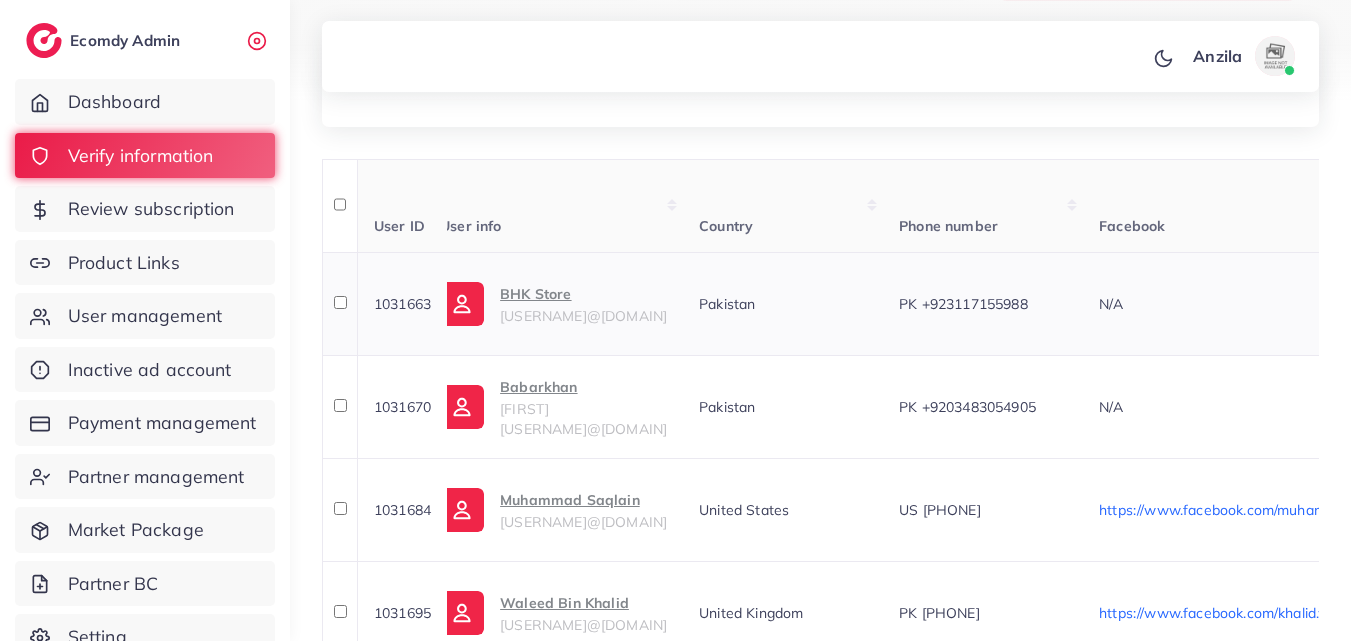 scroll, scrollTop: 0, scrollLeft: 0, axis: both 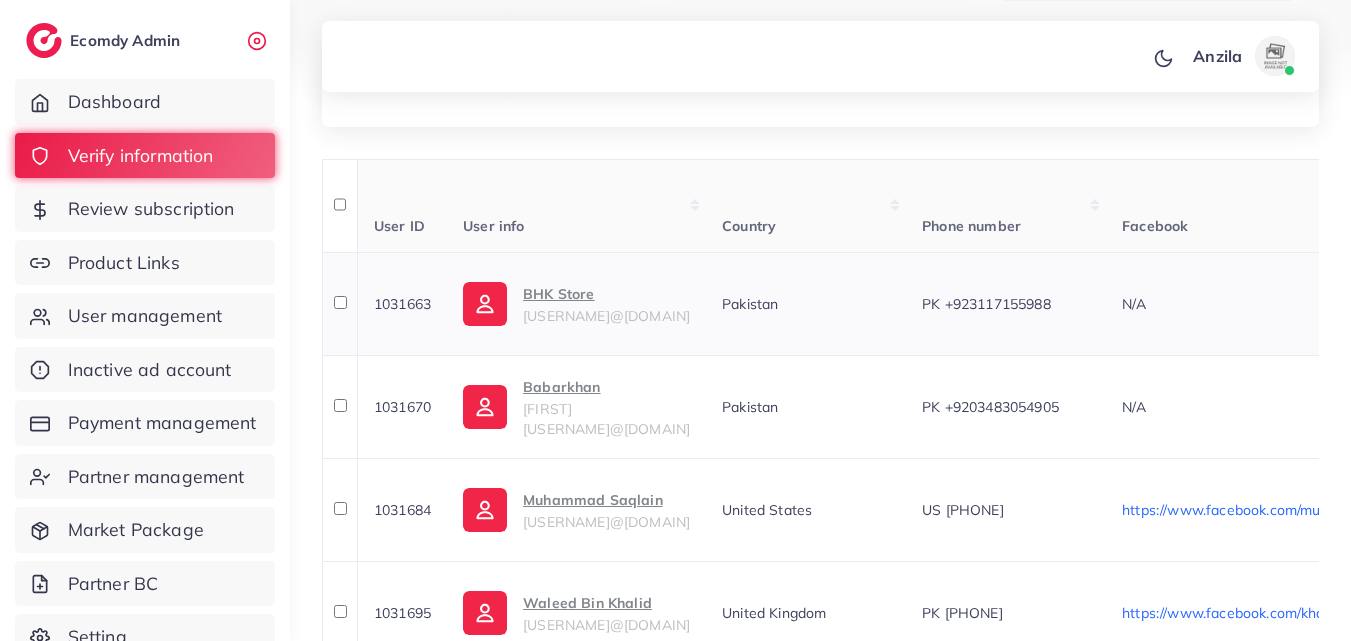 click on "BHK Store" at bounding box center [606, 294] 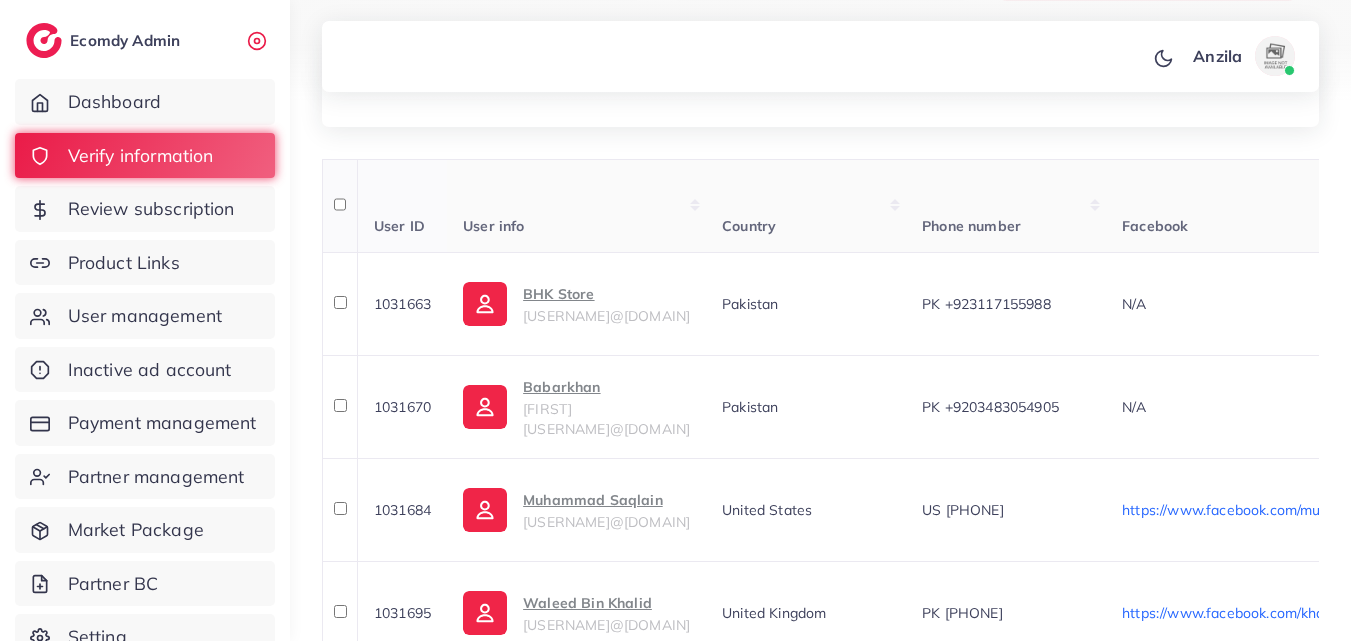 click on "Phone number" at bounding box center (1006, 206) 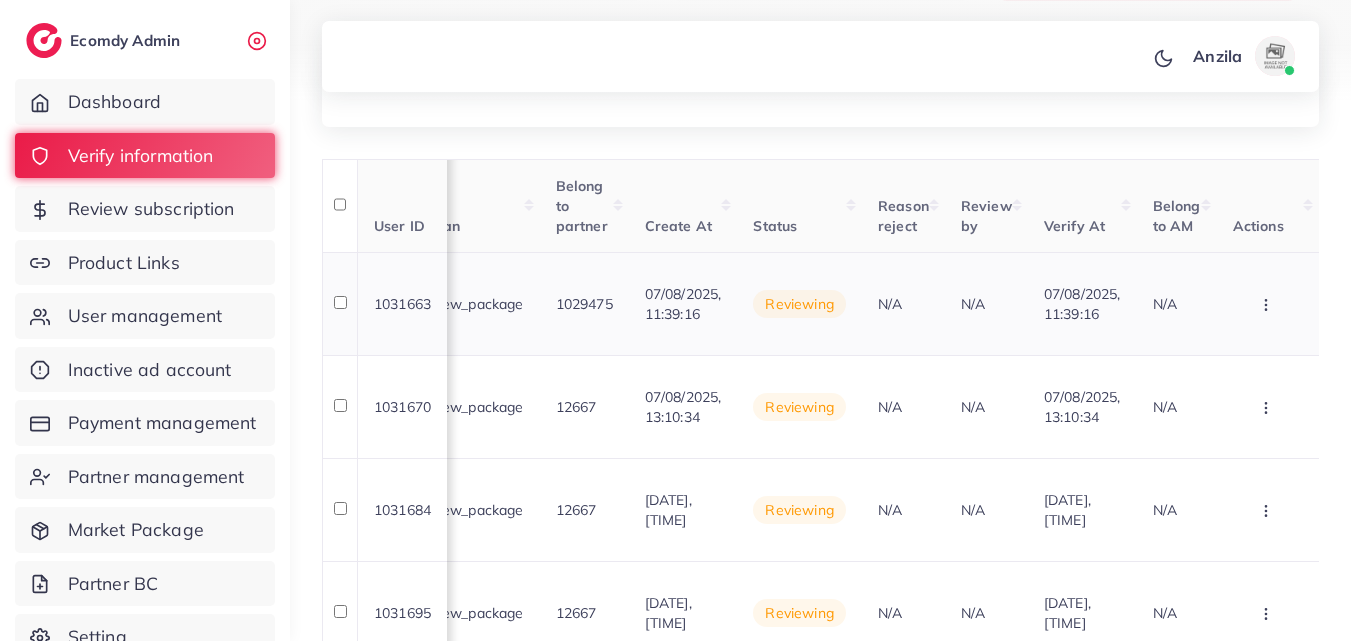 scroll, scrollTop: 0, scrollLeft: 2347, axis: horizontal 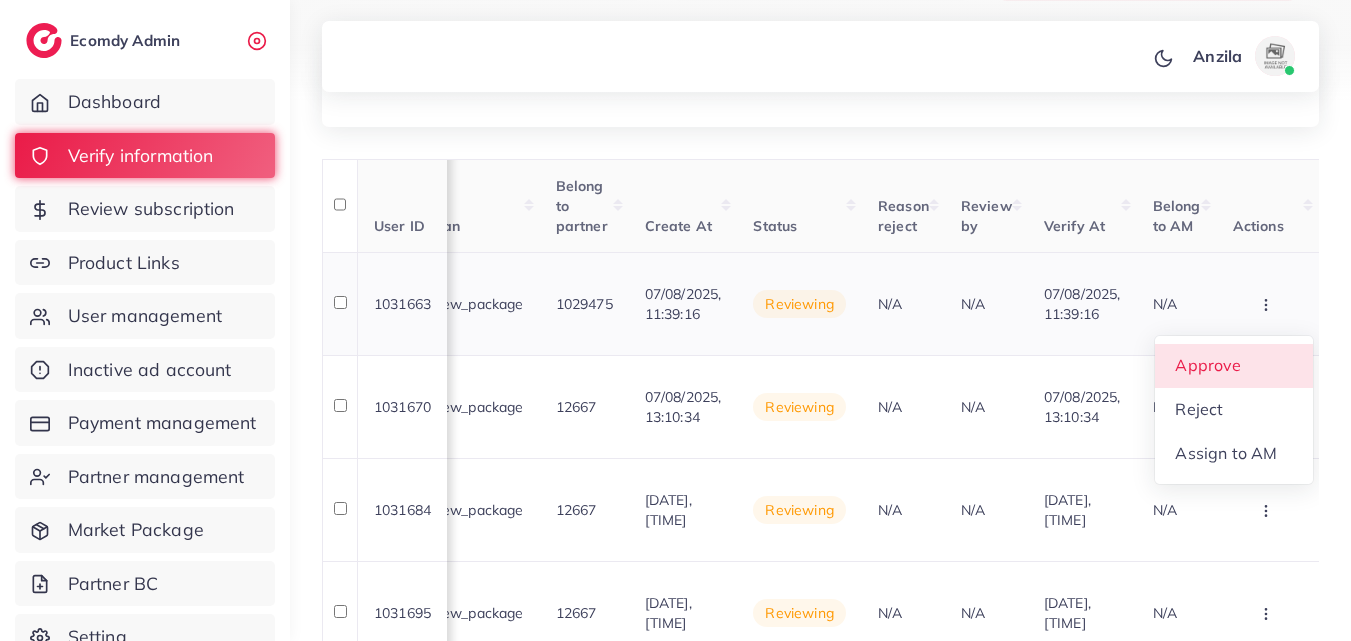 click on "Approve" at bounding box center [1234, 366] 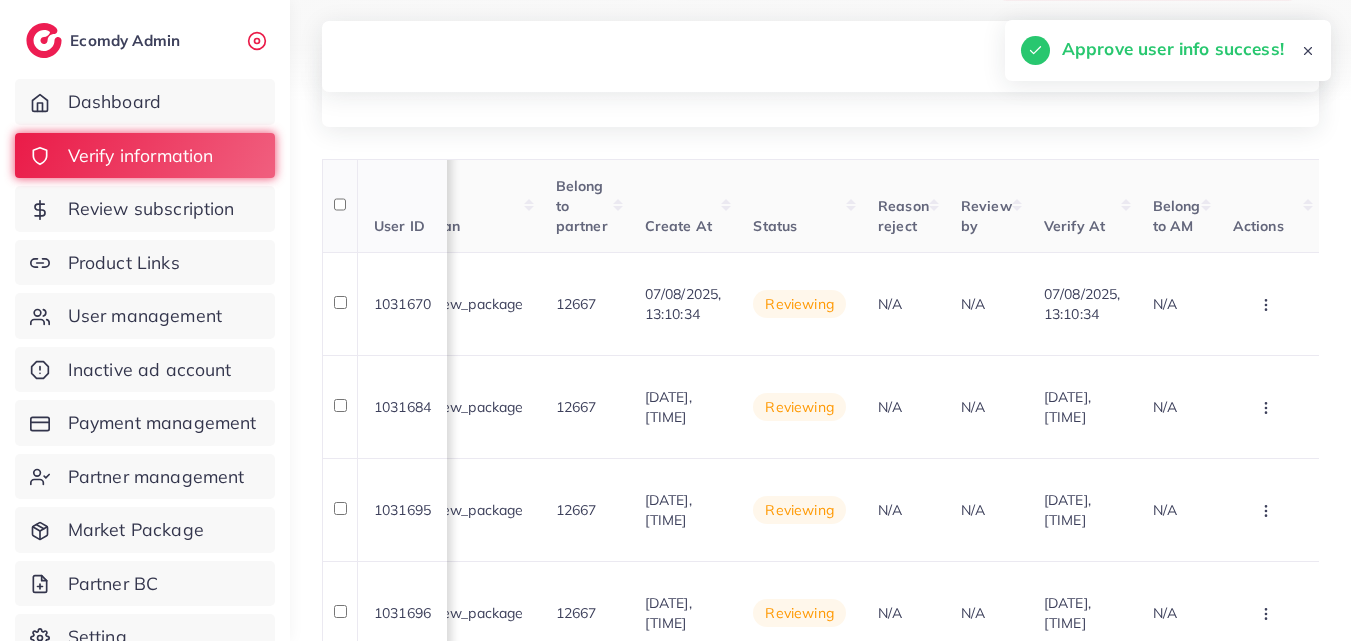click on "Status" at bounding box center [799, 206] 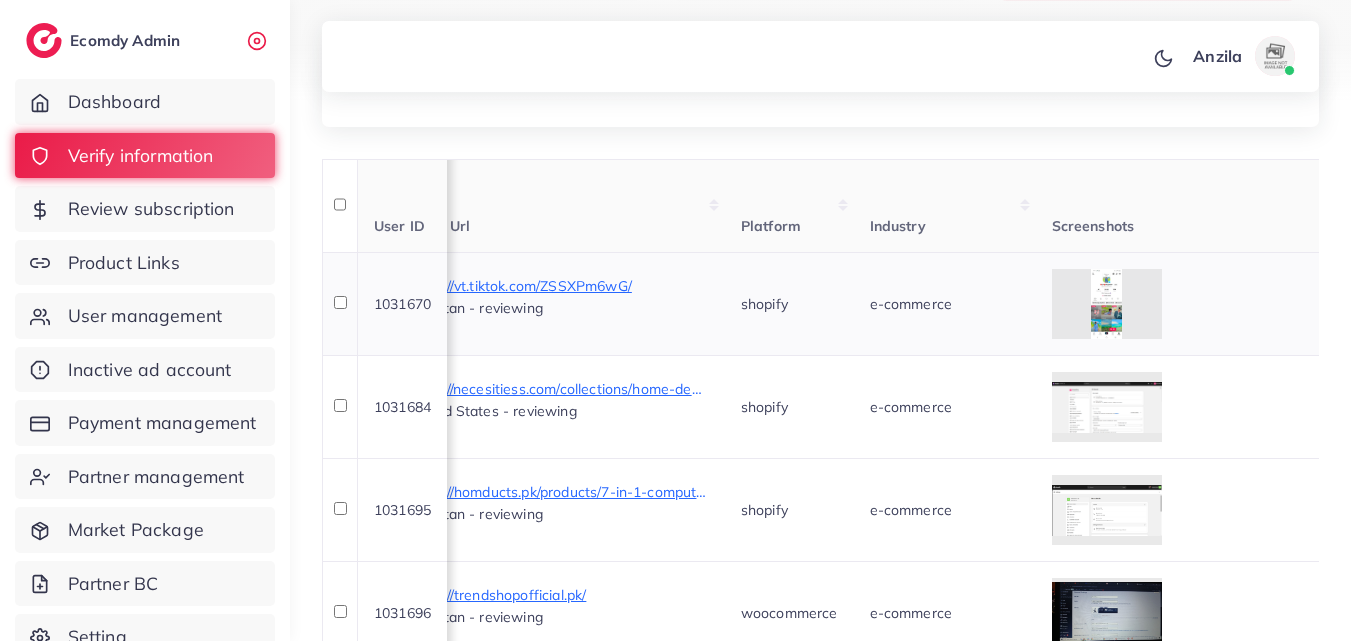 scroll, scrollTop: 0, scrollLeft: 1227, axis: horizontal 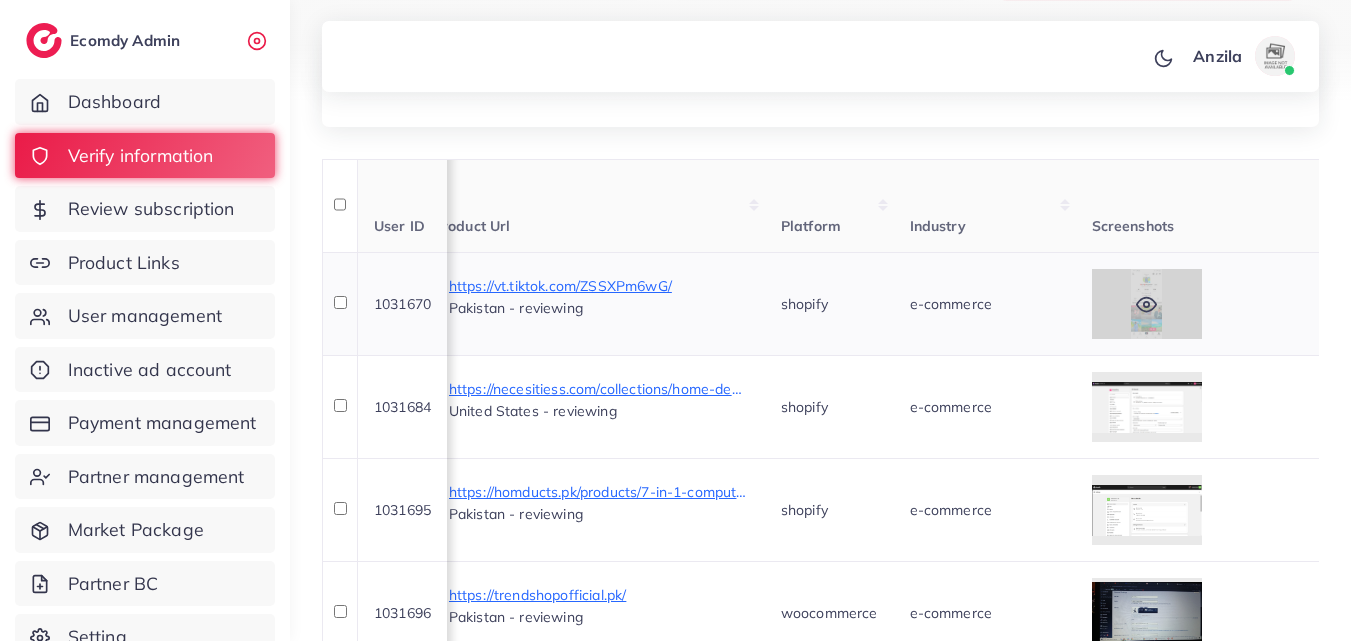 click at bounding box center (1147, 304) 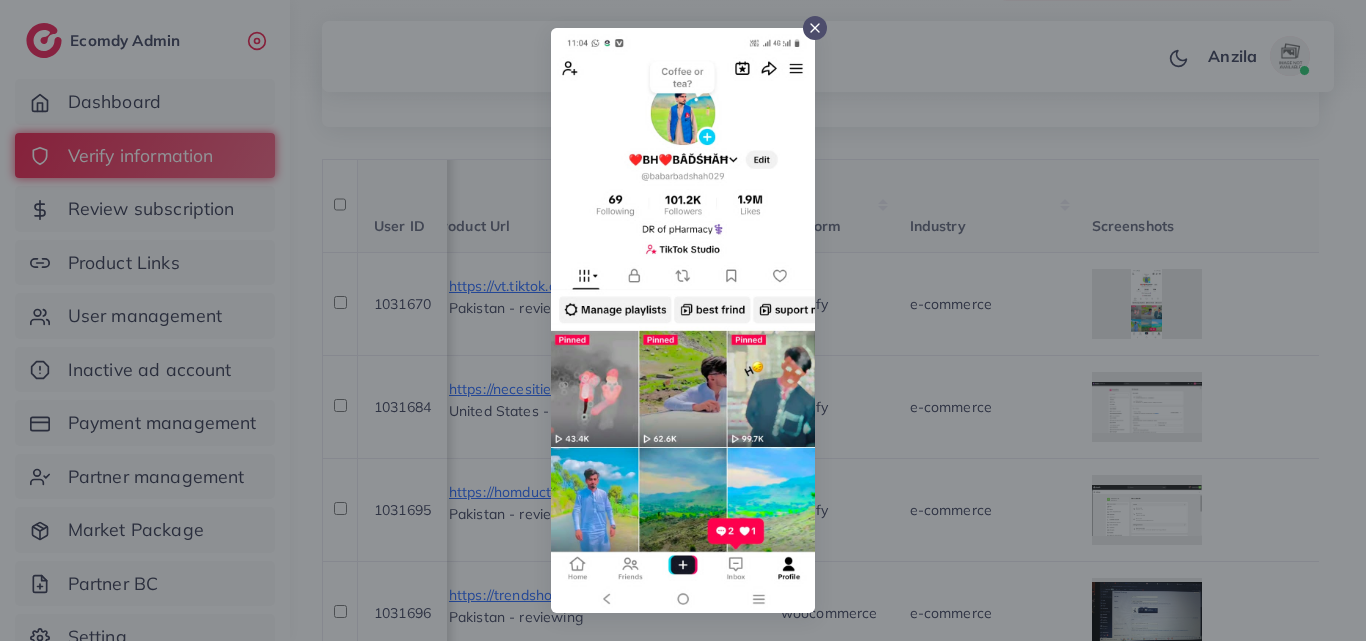 click at bounding box center [683, 320] 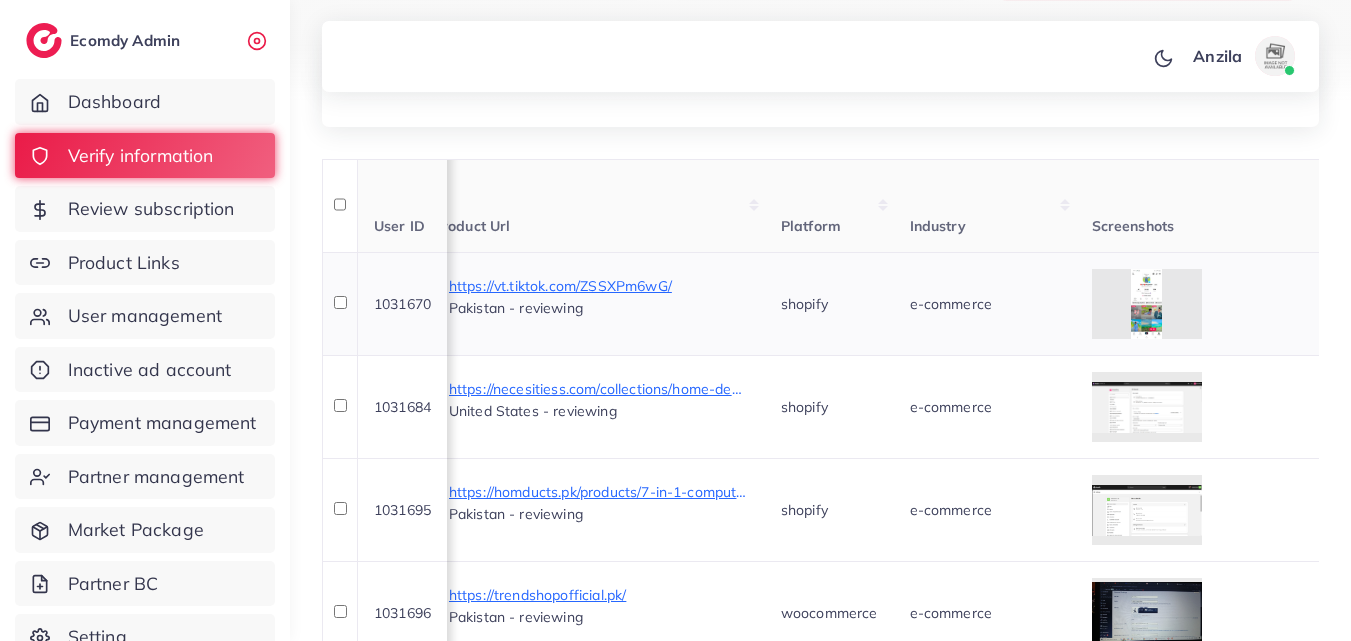 click on "shopify" at bounding box center [829, 303] 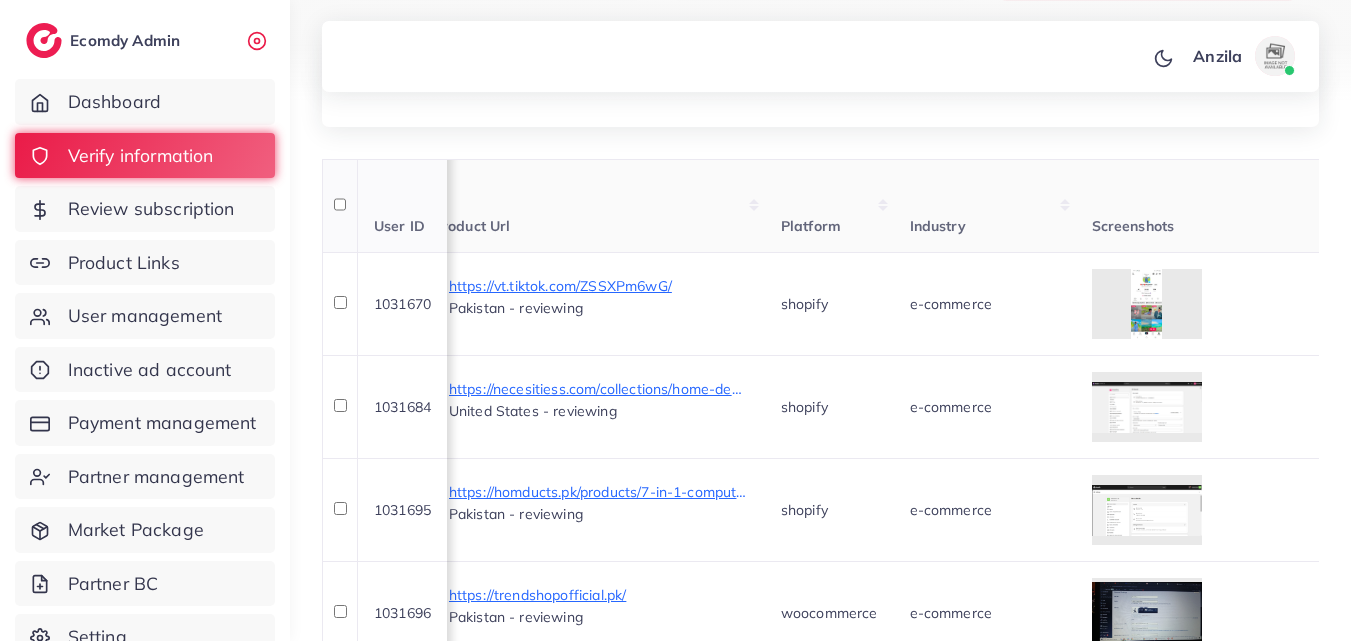 click on "Platform" at bounding box center (829, 206) 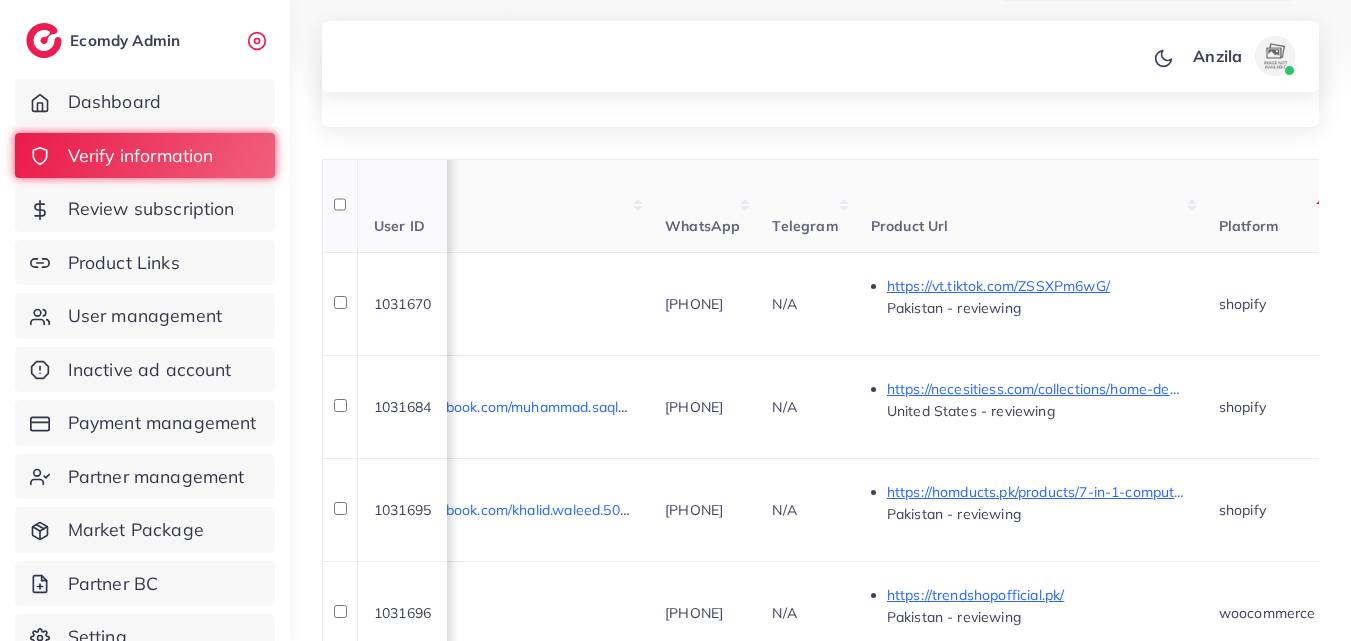 scroll, scrollTop: 0, scrollLeft: 787, axis: horizontal 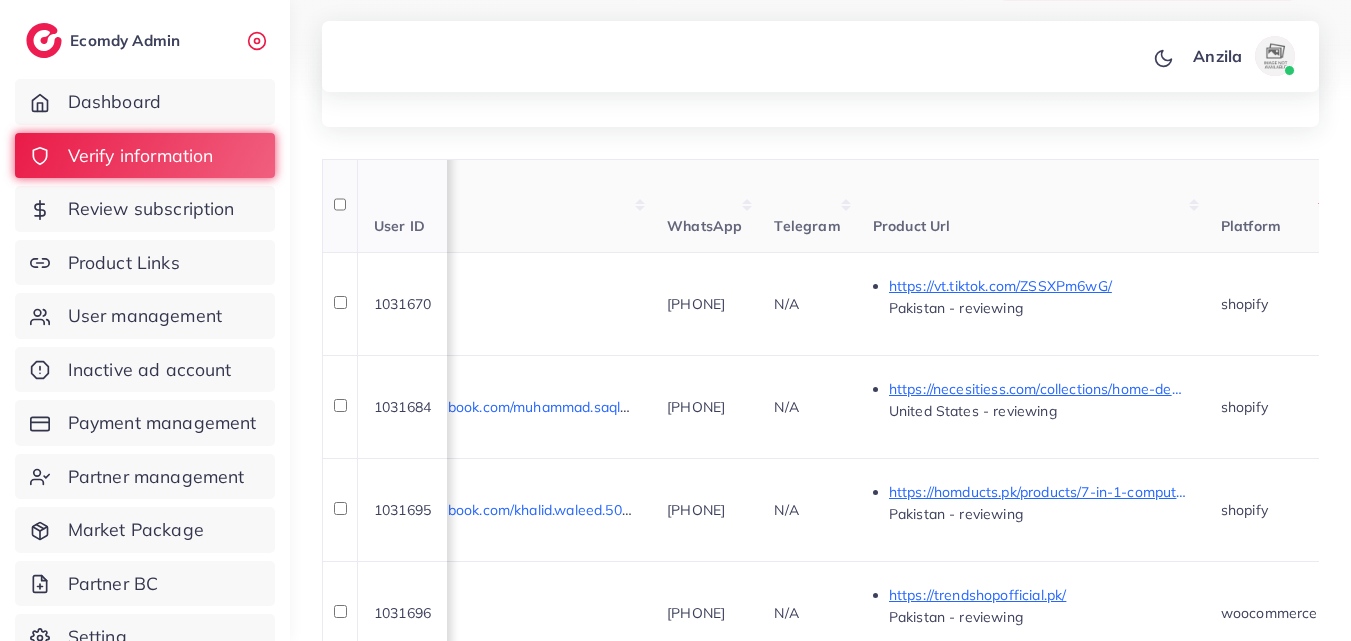click on "Telegram" at bounding box center (807, 206) 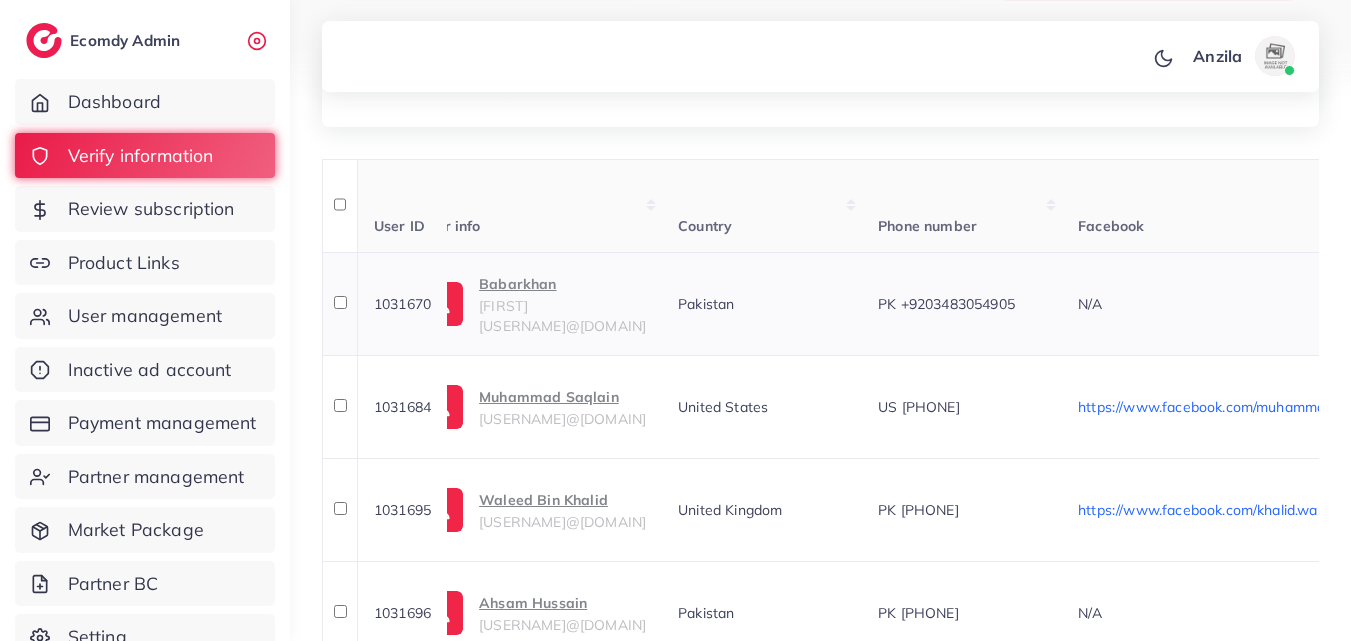 scroll, scrollTop: 0, scrollLeft: 0, axis: both 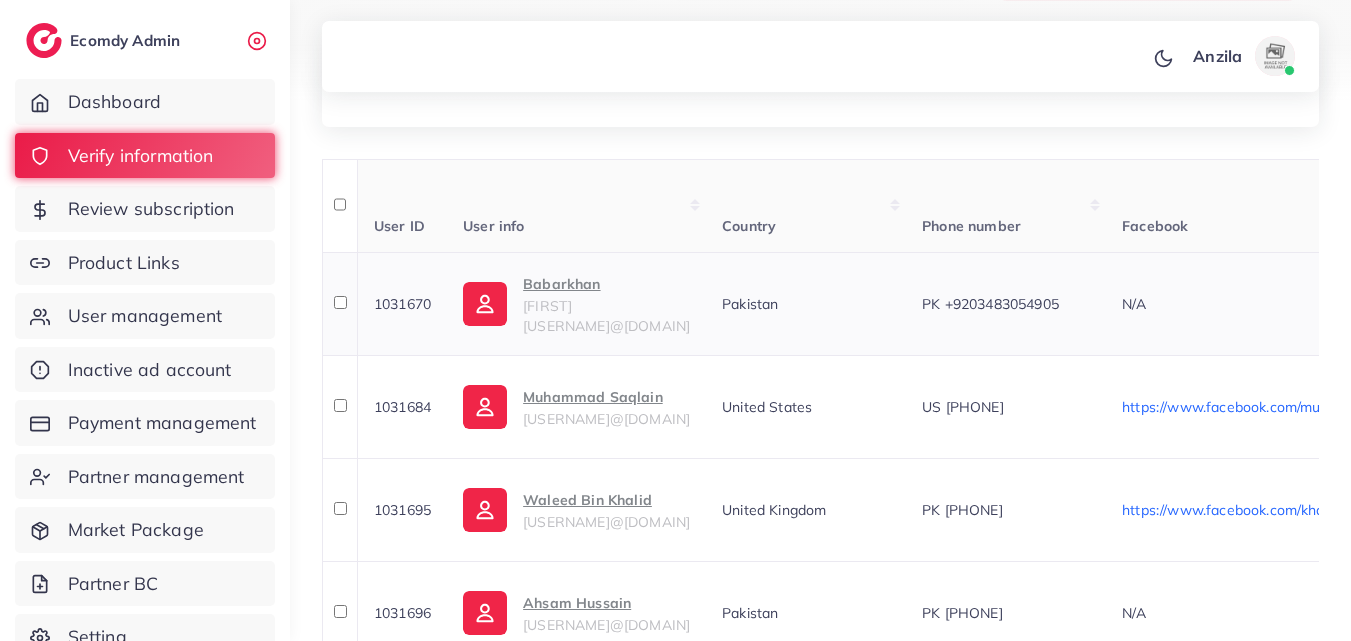 click on "Babarkhan" at bounding box center [606, 284] 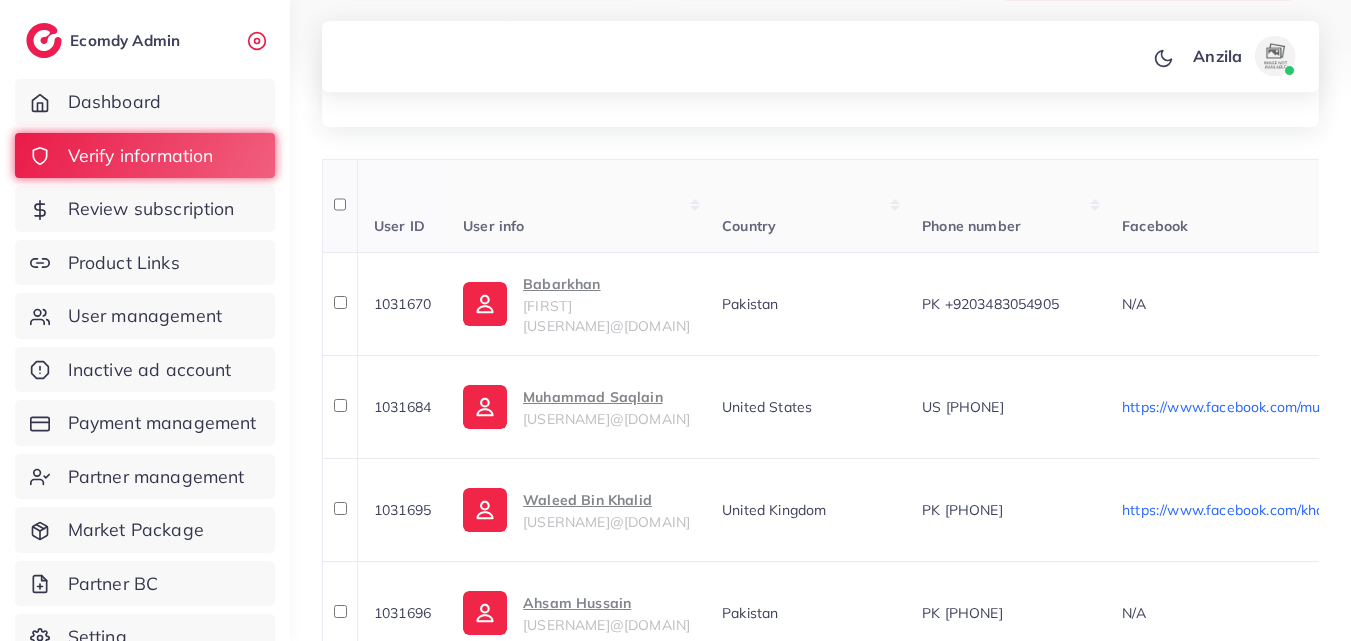 click on "User info" at bounding box center (576, 206) 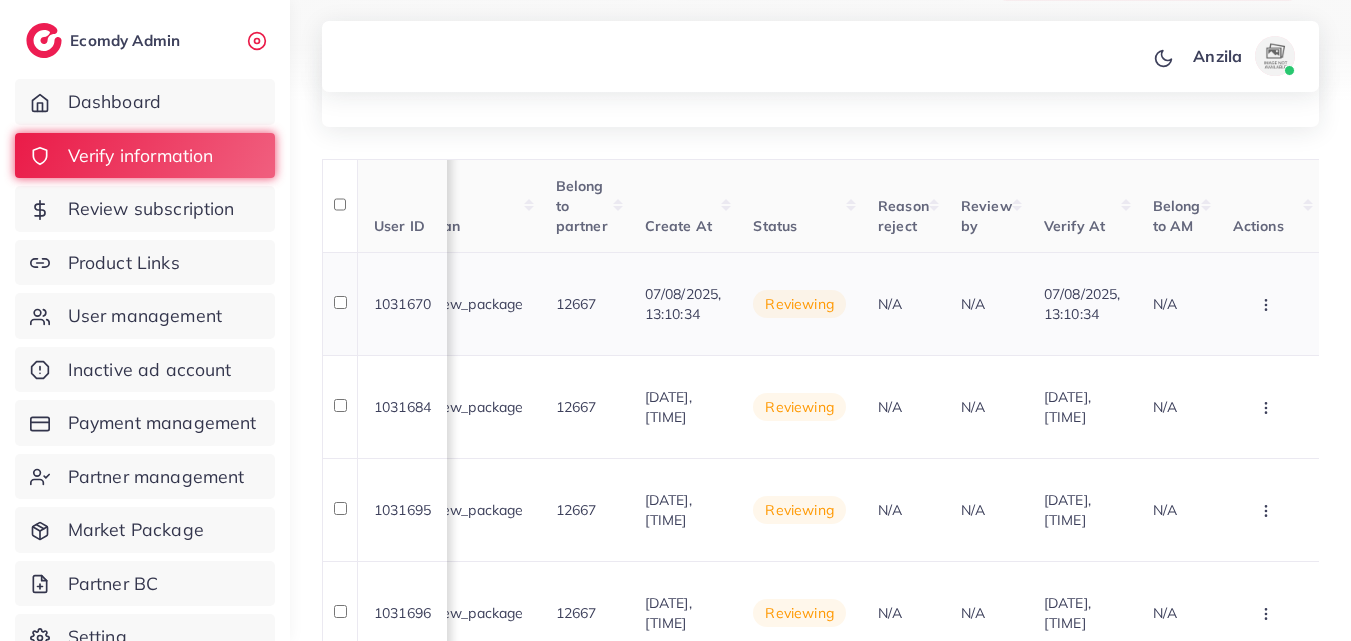 scroll, scrollTop: 0, scrollLeft: 2347, axis: horizontal 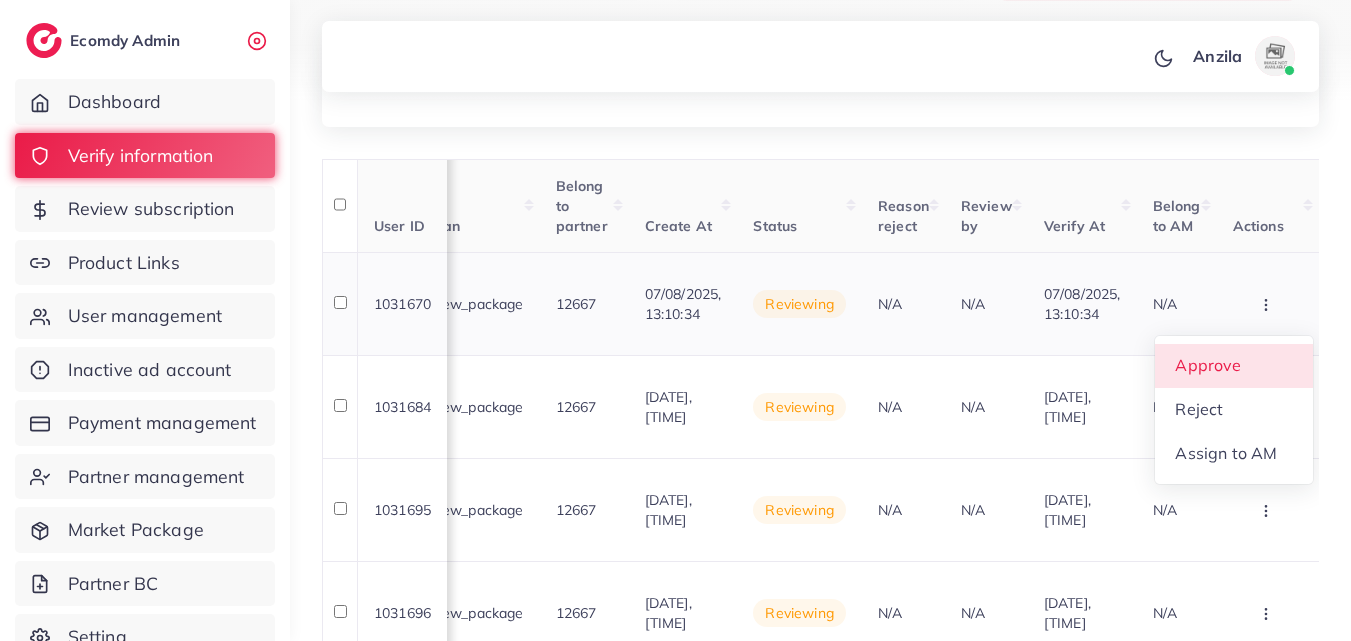 click on "Approve" at bounding box center [1234, 366] 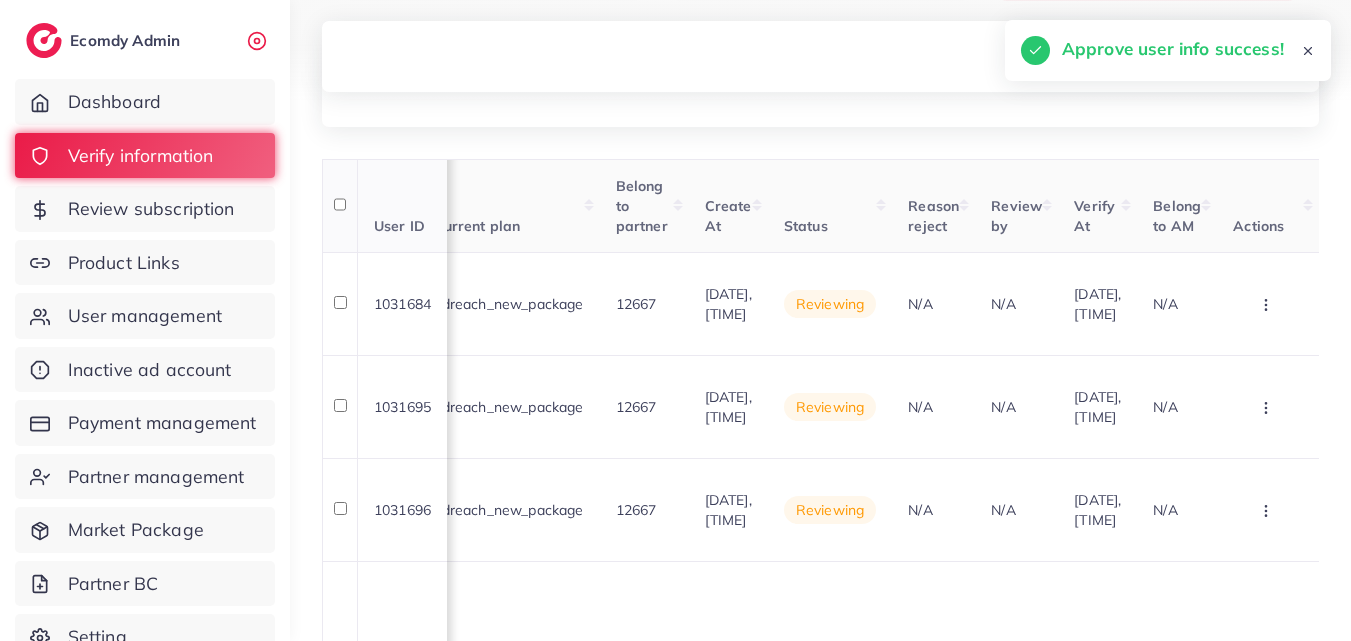 click on "Review by" at bounding box center (1016, 206) 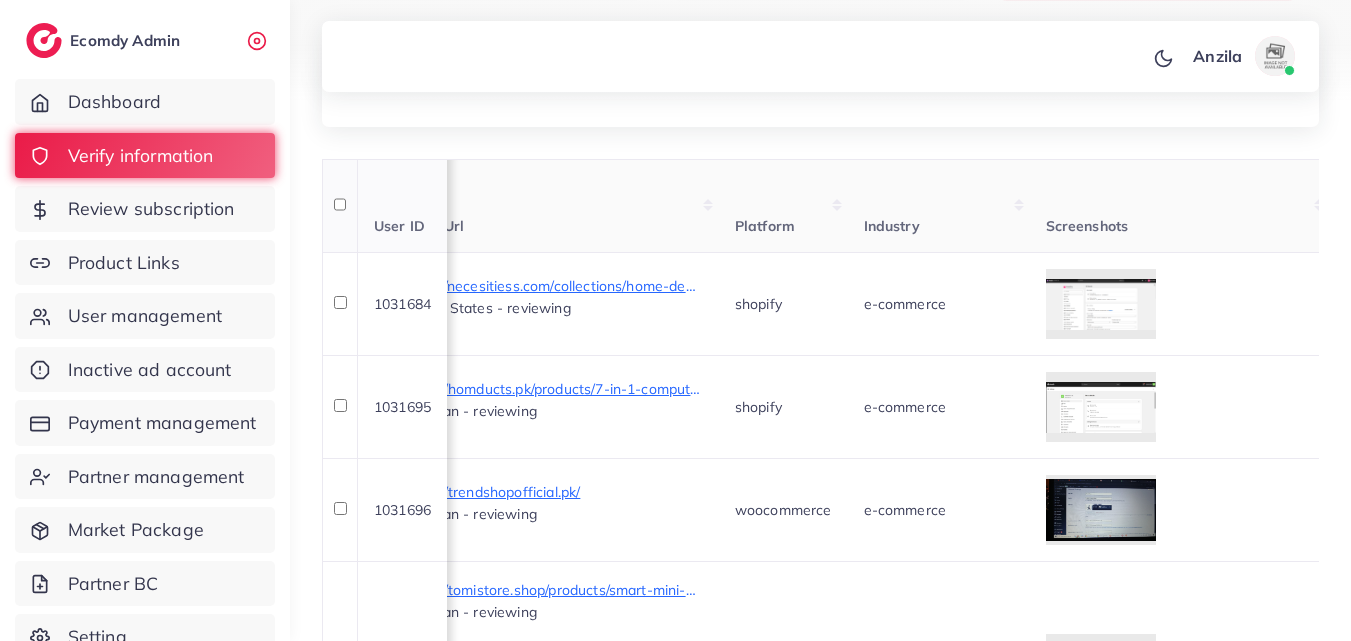scroll, scrollTop: 0, scrollLeft: 1267, axis: horizontal 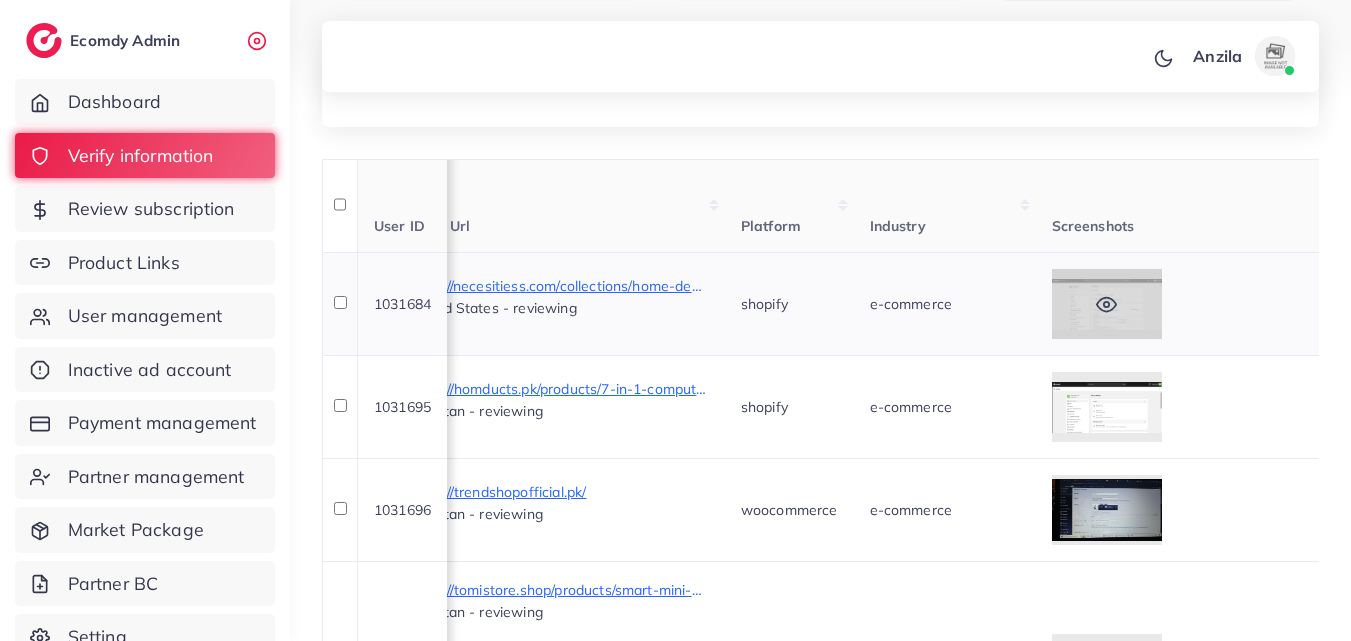 click at bounding box center (1107, 304) 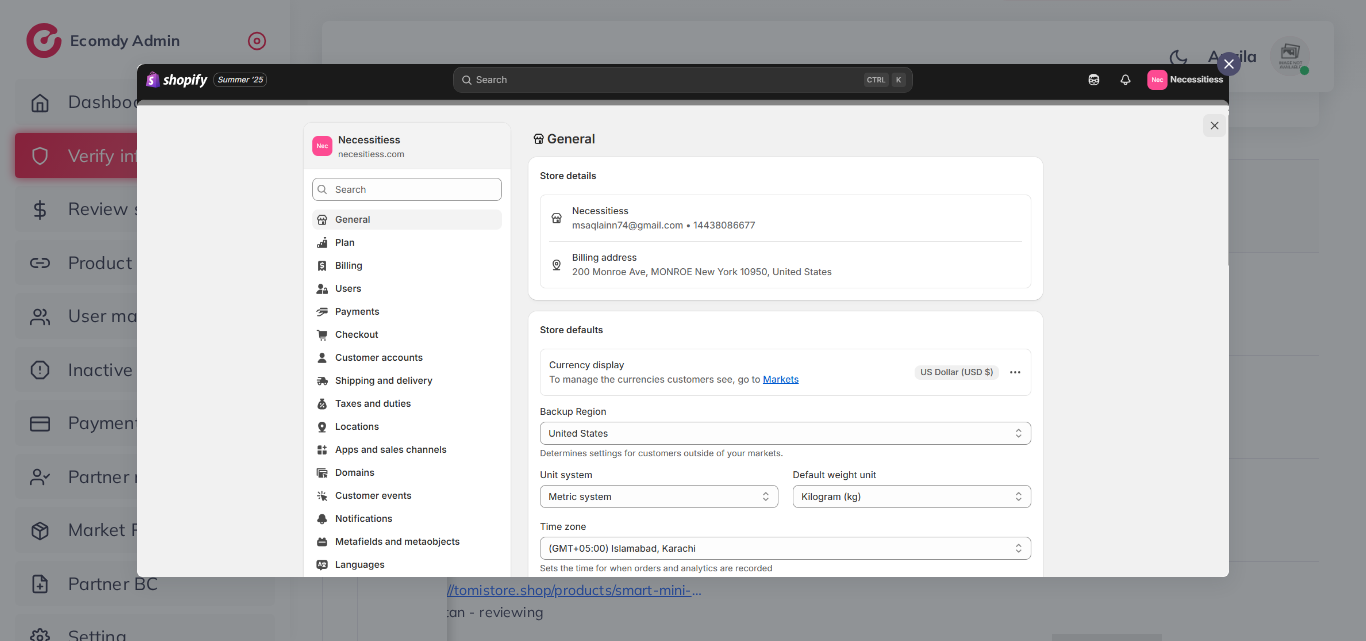 click at bounding box center [683, 320] 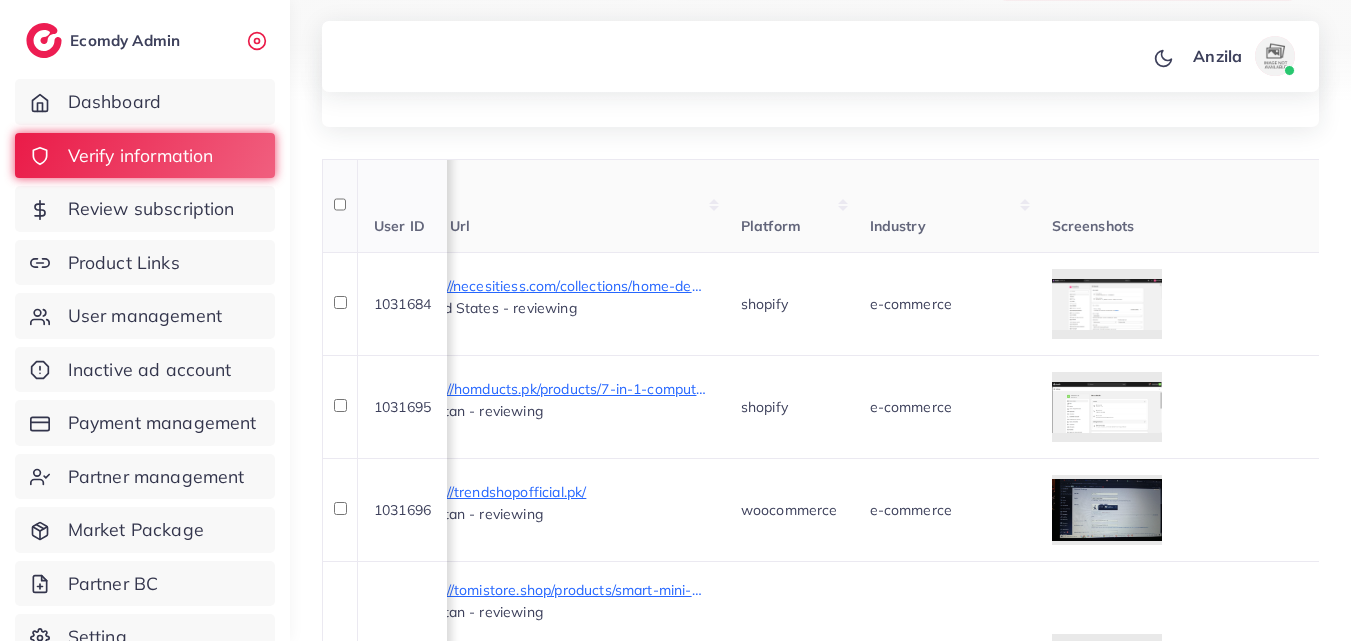 click on "Industry" at bounding box center (898, 226) 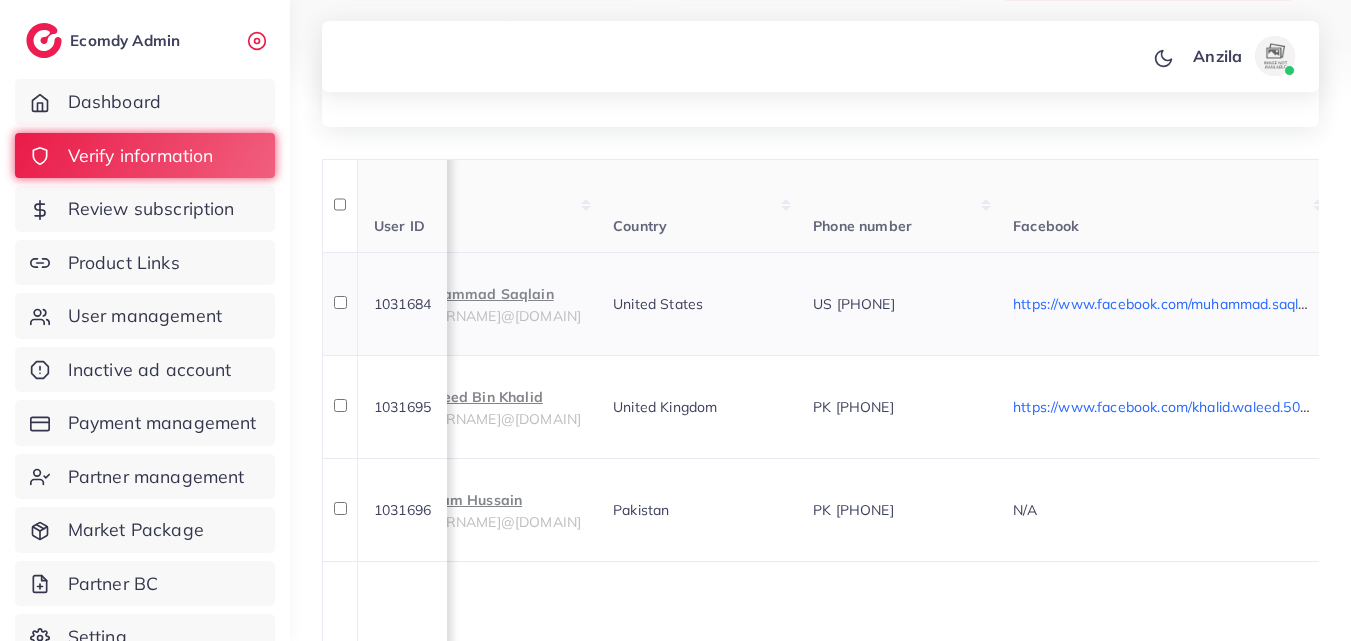 scroll, scrollTop: 0, scrollLeft: 13, axis: horizontal 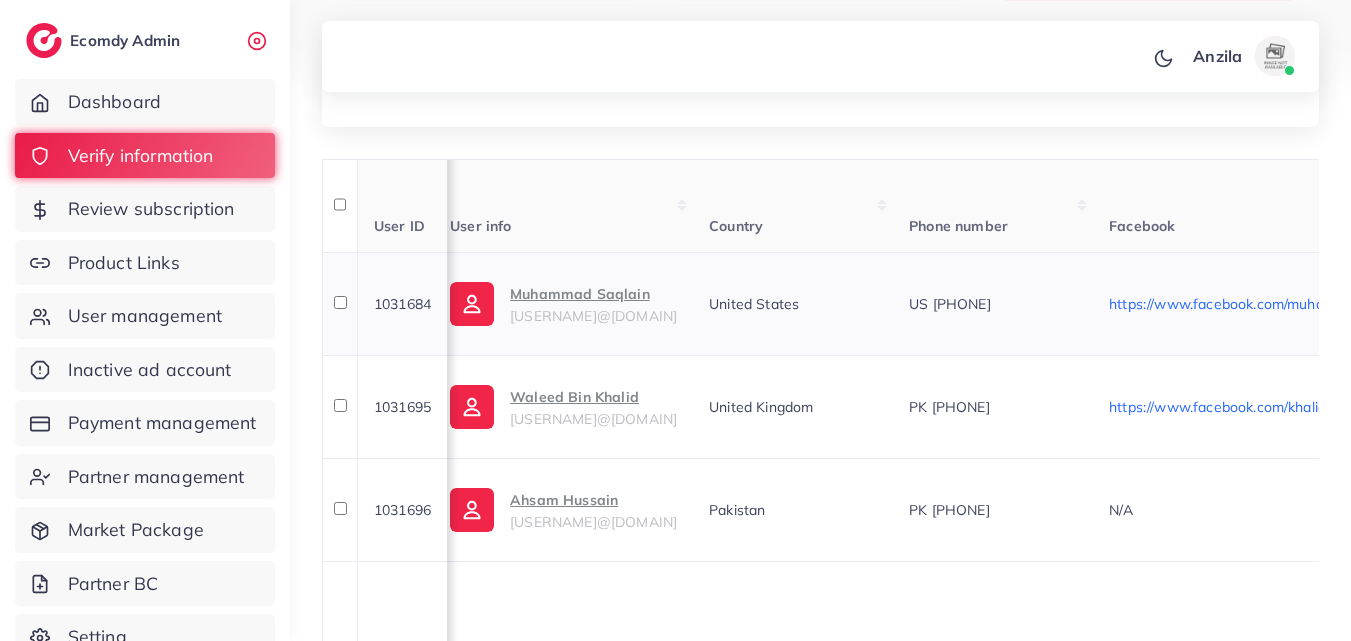 click on "Muhammad Saqlain" at bounding box center (593, 294) 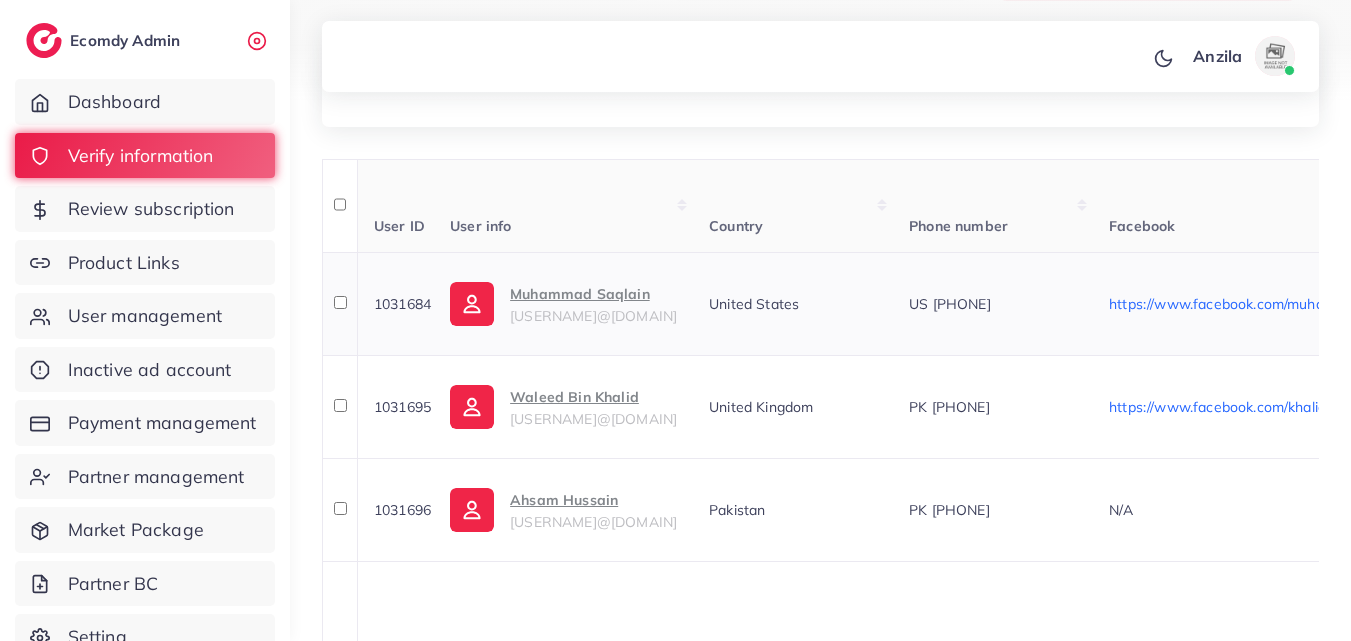 scroll, scrollTop: 0, scrollLeft: 0, axis: both 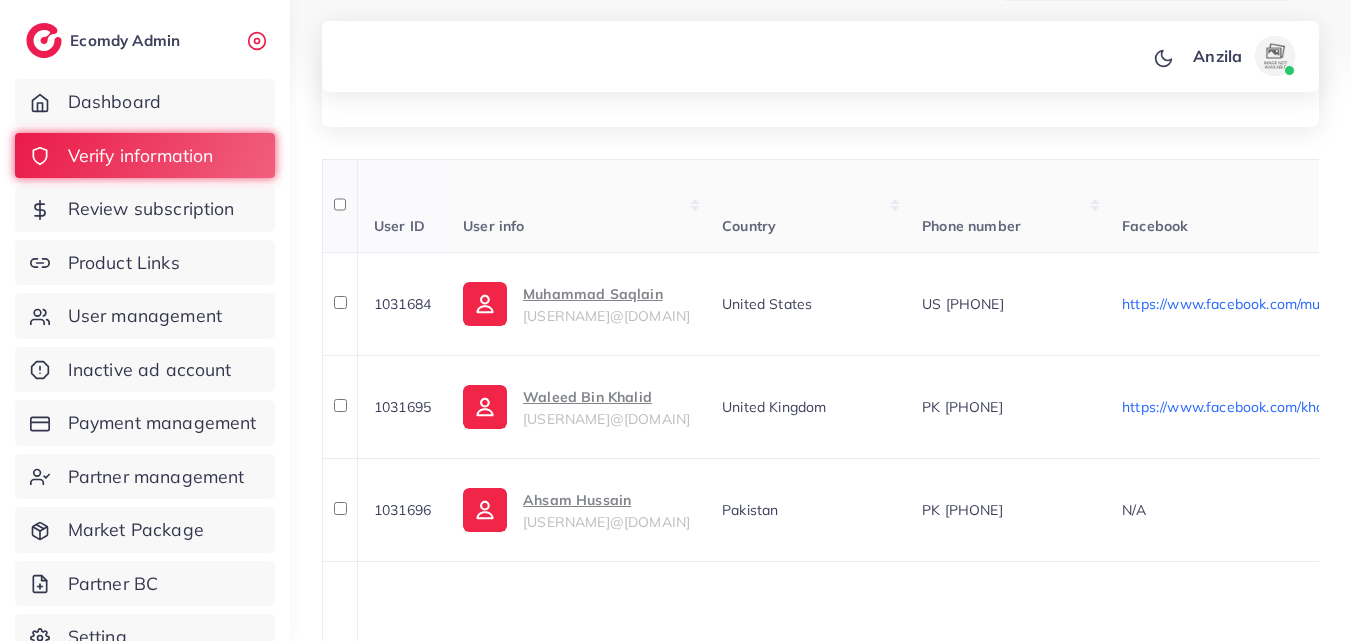 click on "Country" at bounding box center [806, 206] 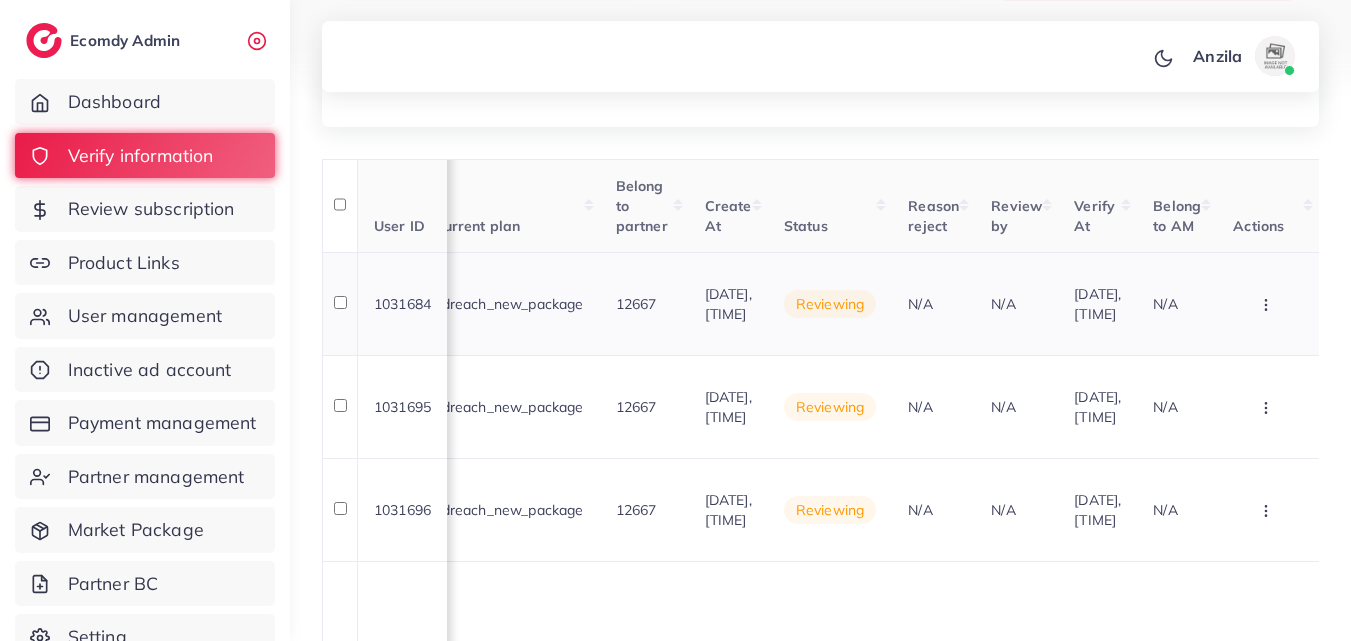 scroll, scrollTop: 0, scrollLeft: 2347, axis: horizontal 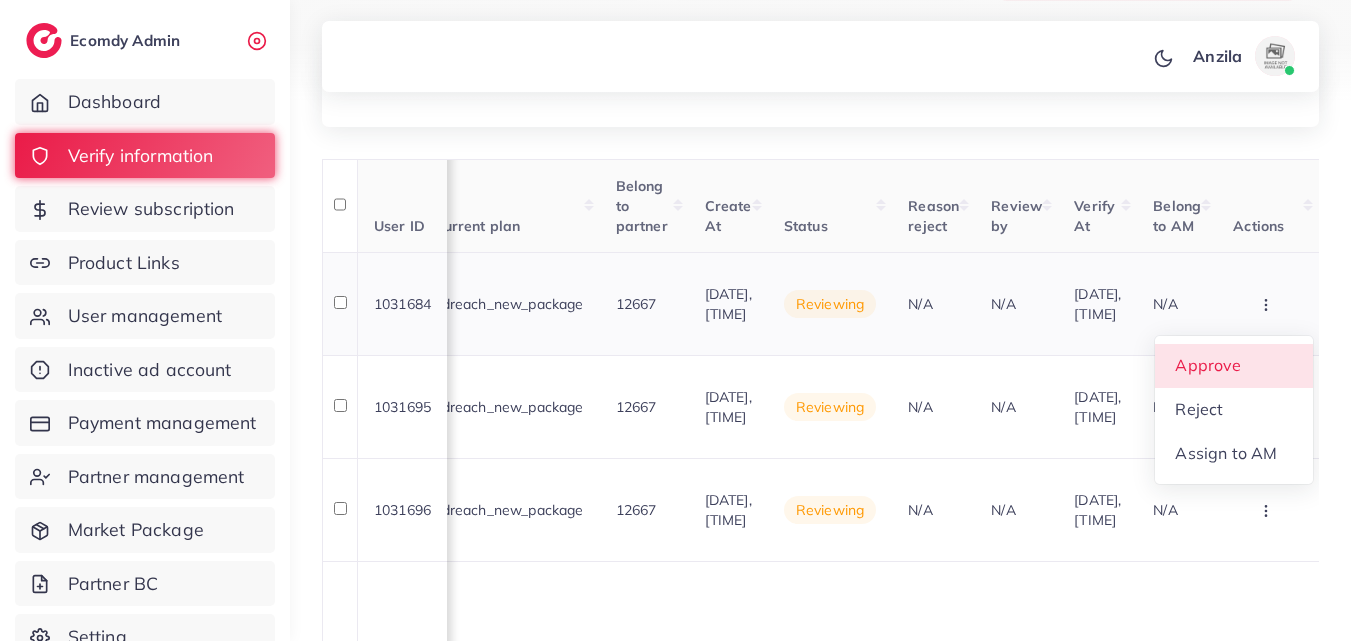 click on "Approve" at bounding box center [1234, 366] 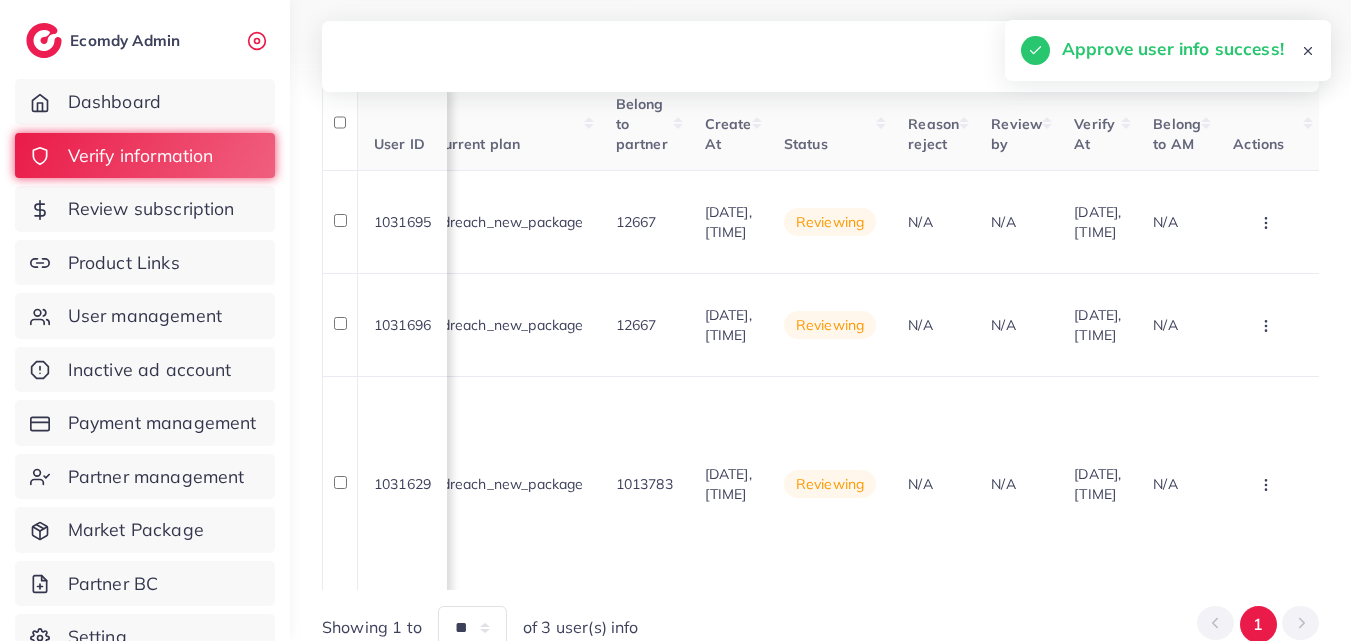 scroll, scrollTop: 325, scrollLeft: 0, axis: vertical 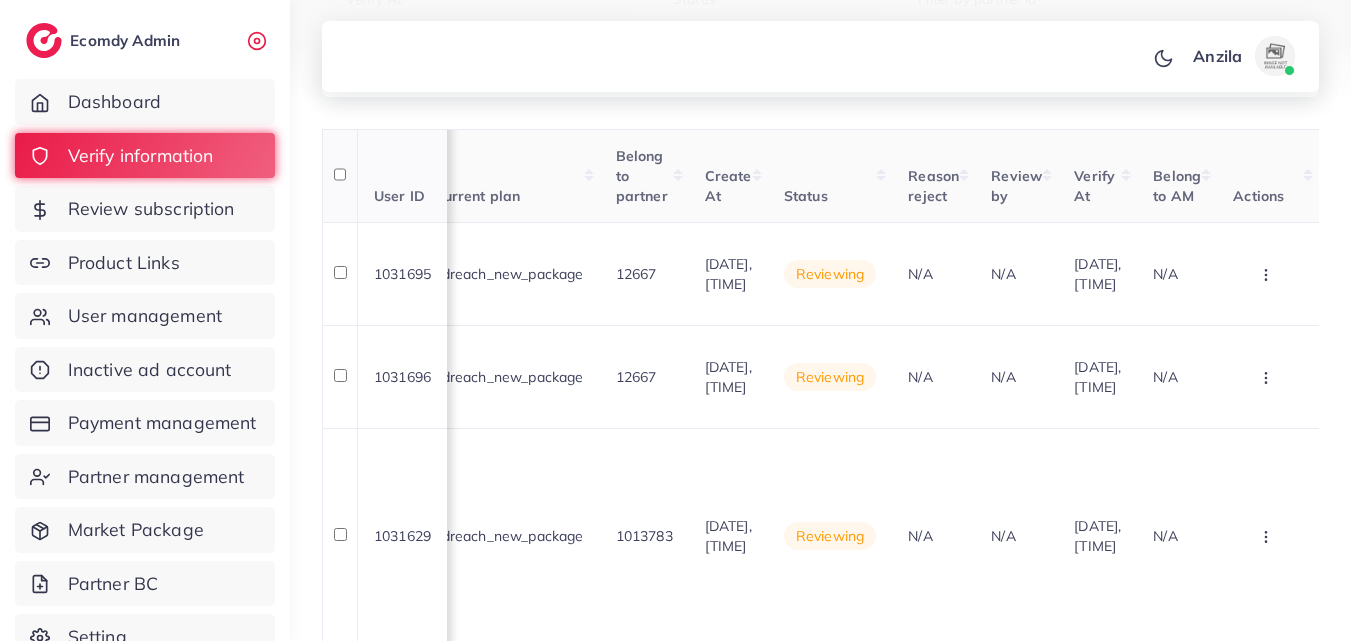 click on "Verify At" at bounding box center (1097, 176) 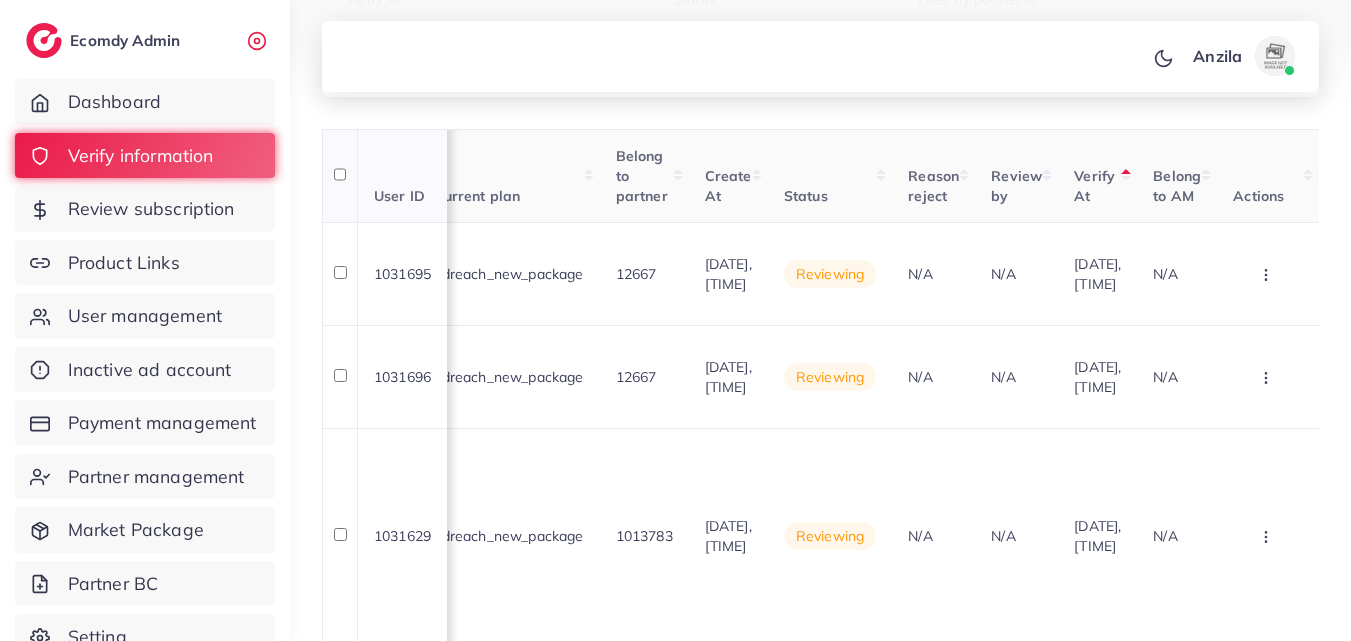 click on "Review by" at bounding box center (1016, 176) 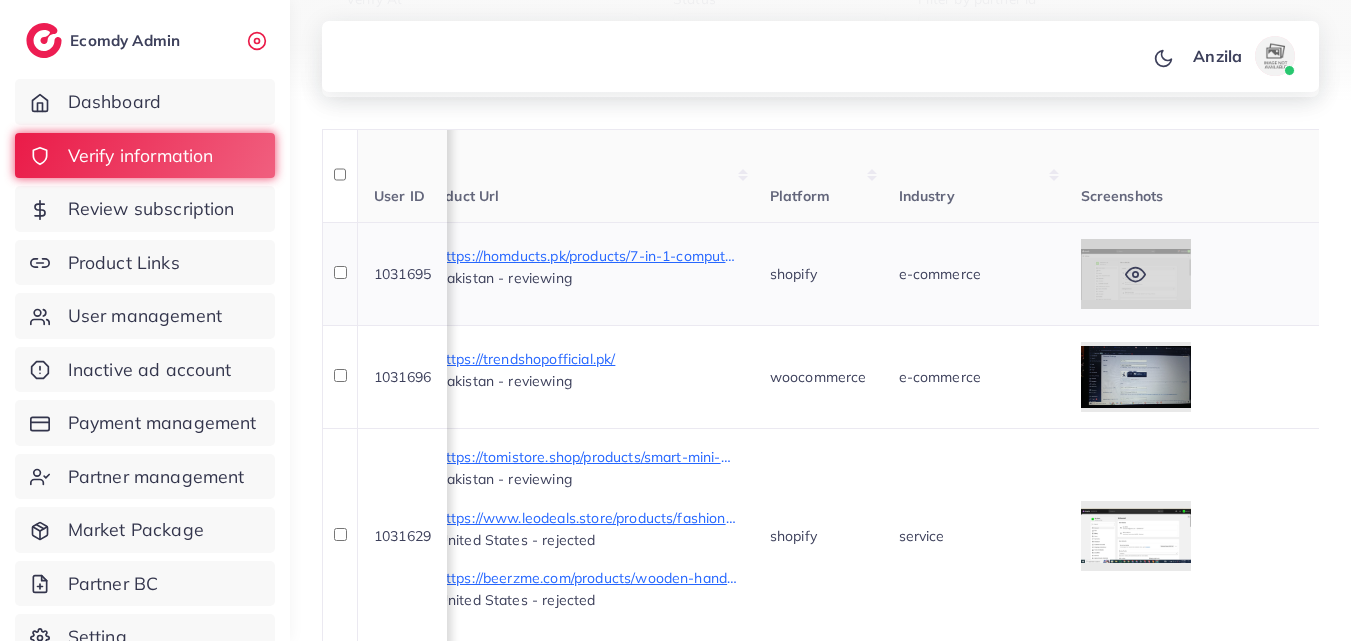 scroll, scrollTop: 0, scrollLeft: 1227, axis: horizontal 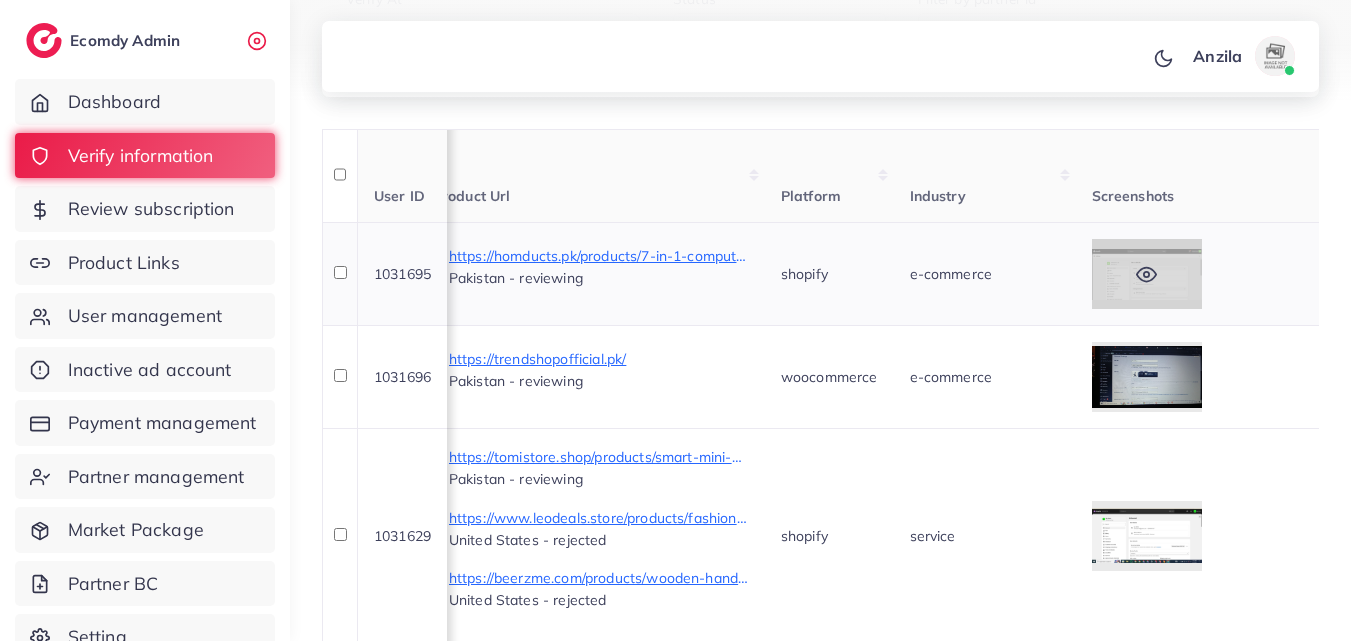 click at bounding box center [1147, 274] 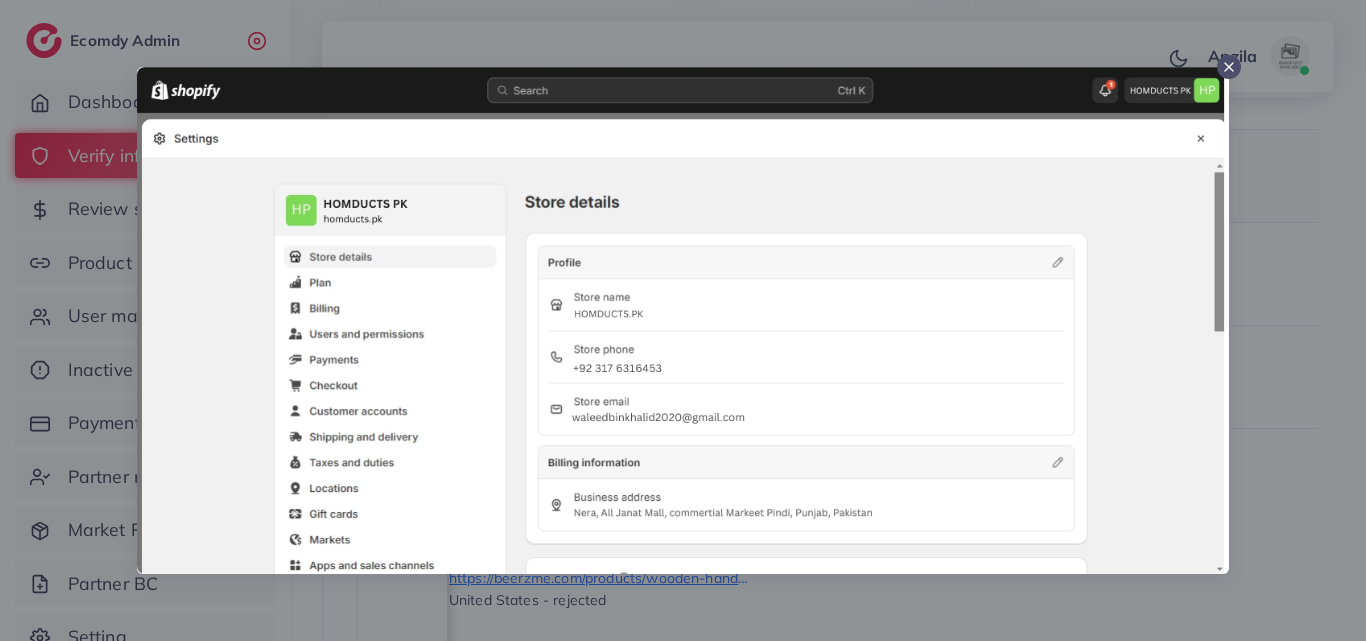 click at bounding box center (683, 320) 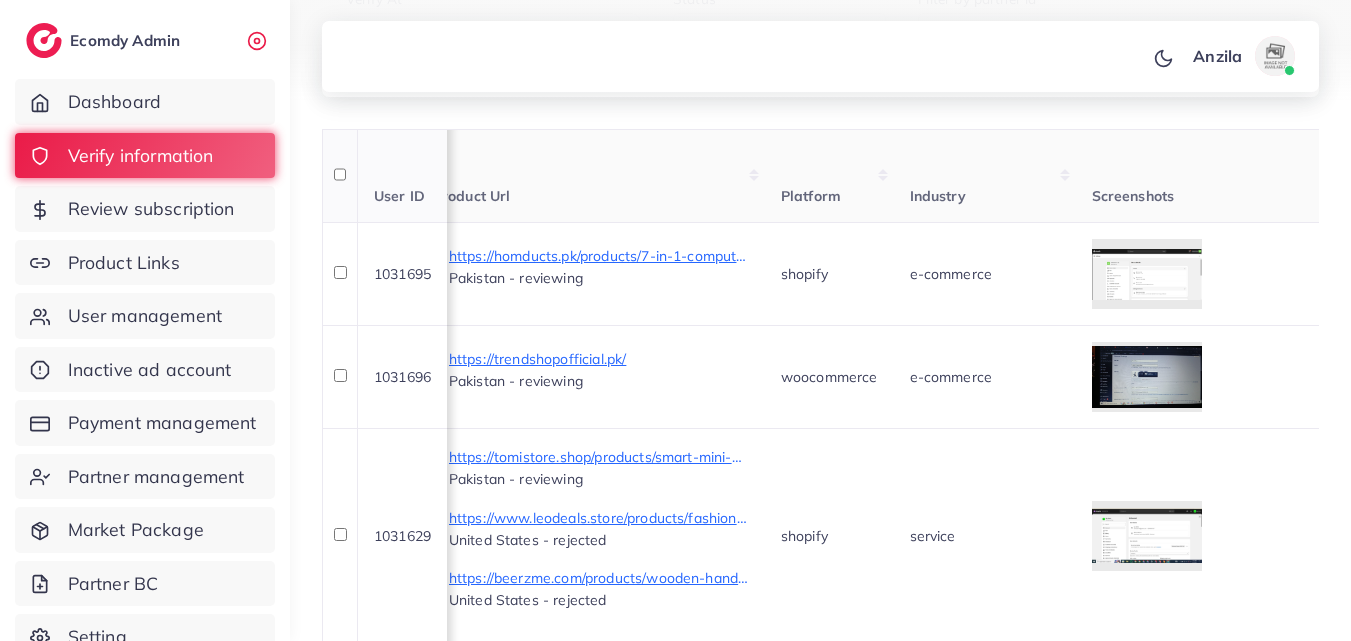 click on "Industry" at bounding box center [938, 196] 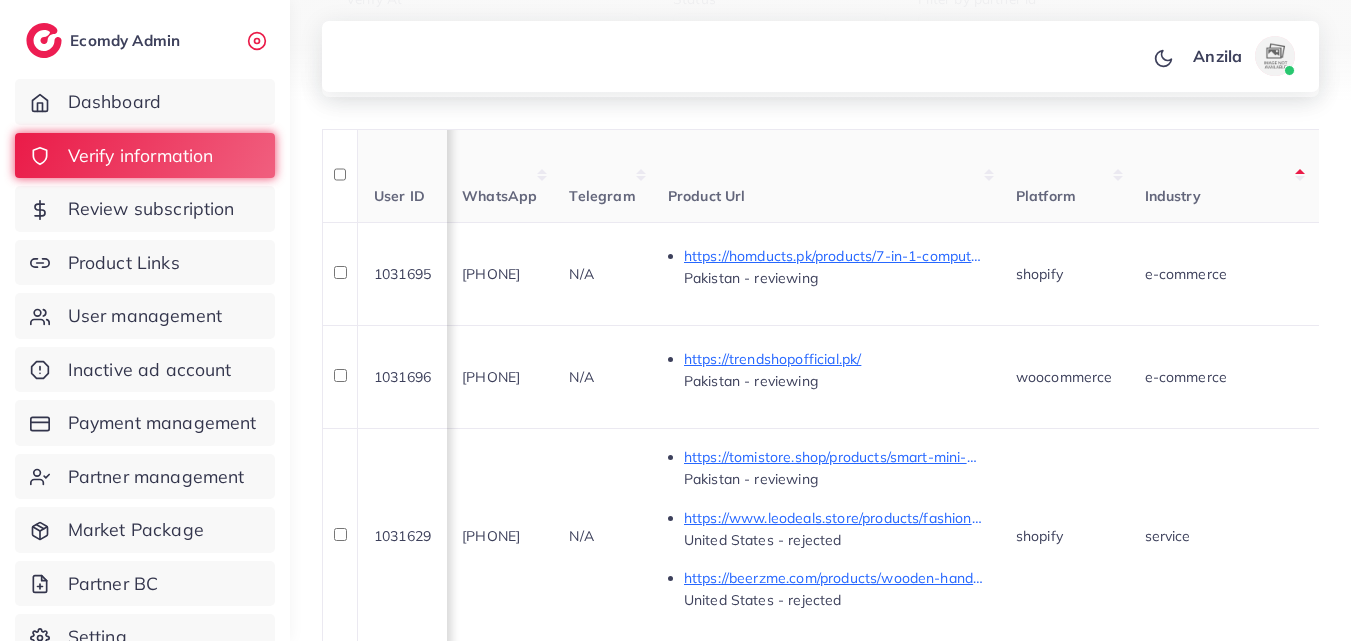 scroll, scrollTop: 0, scrollLeft: 987, axis: horizontal 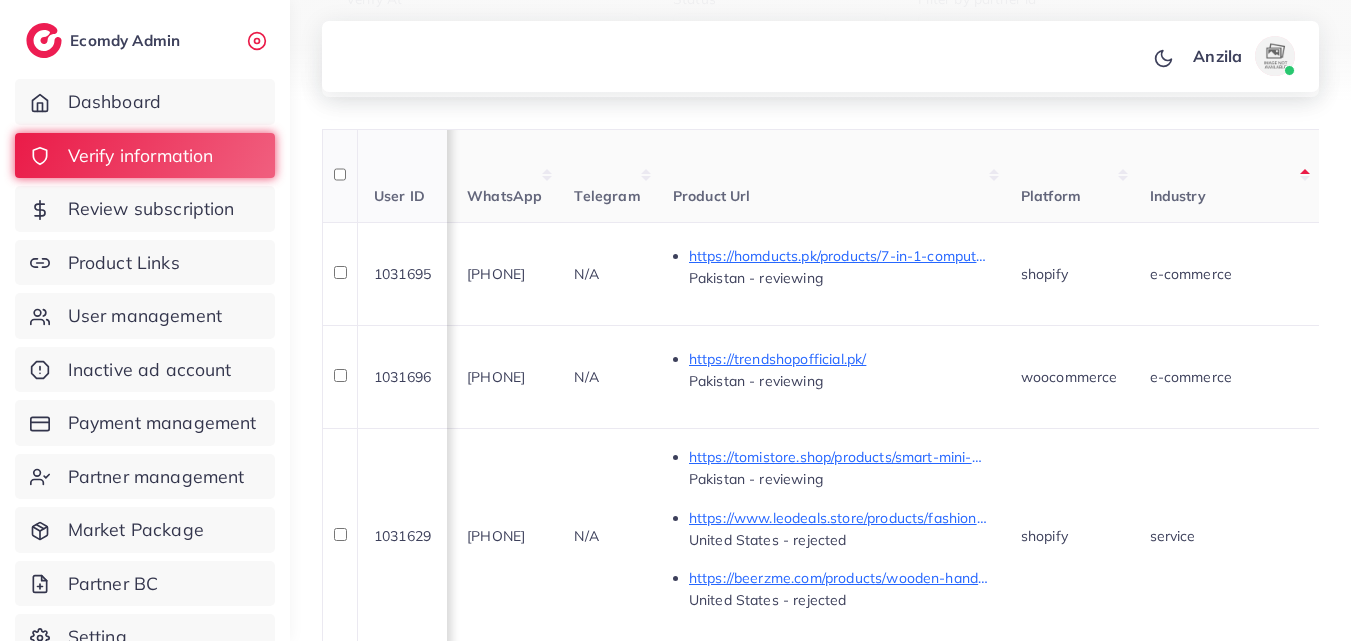 click on "Product Url" at bounding box center (831, 176) 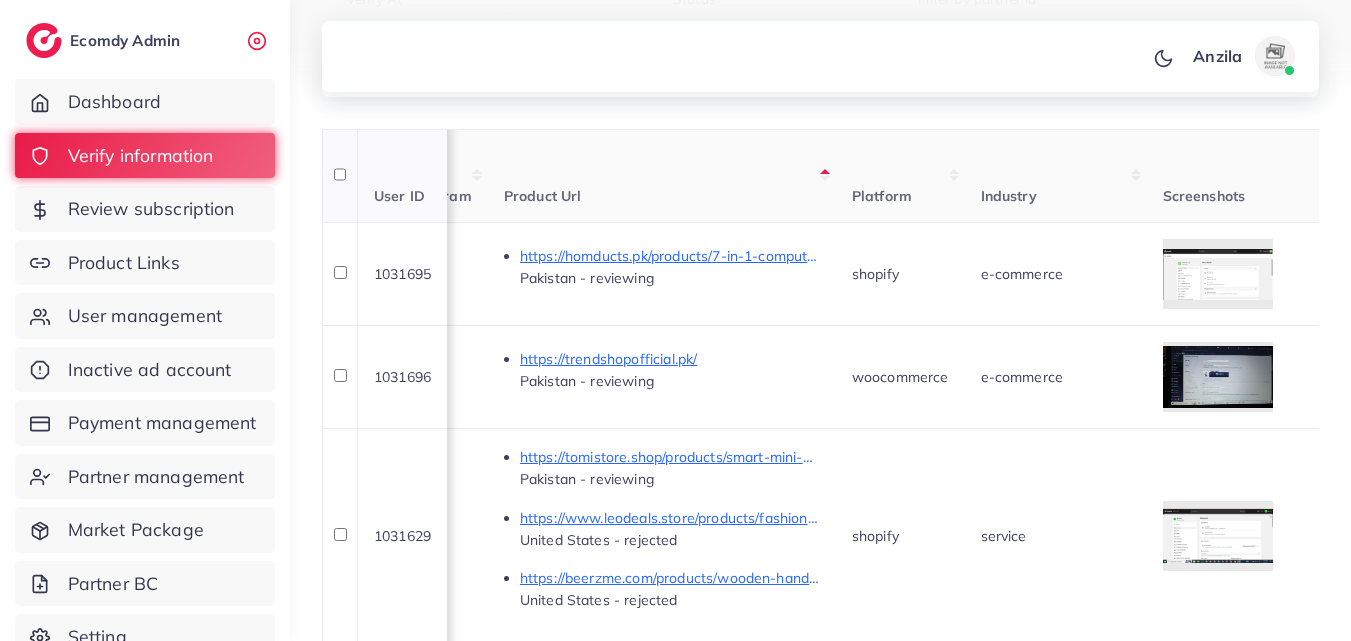 scroll, scrollTop: 0, scrollLeft: 1227, axis: horizontal 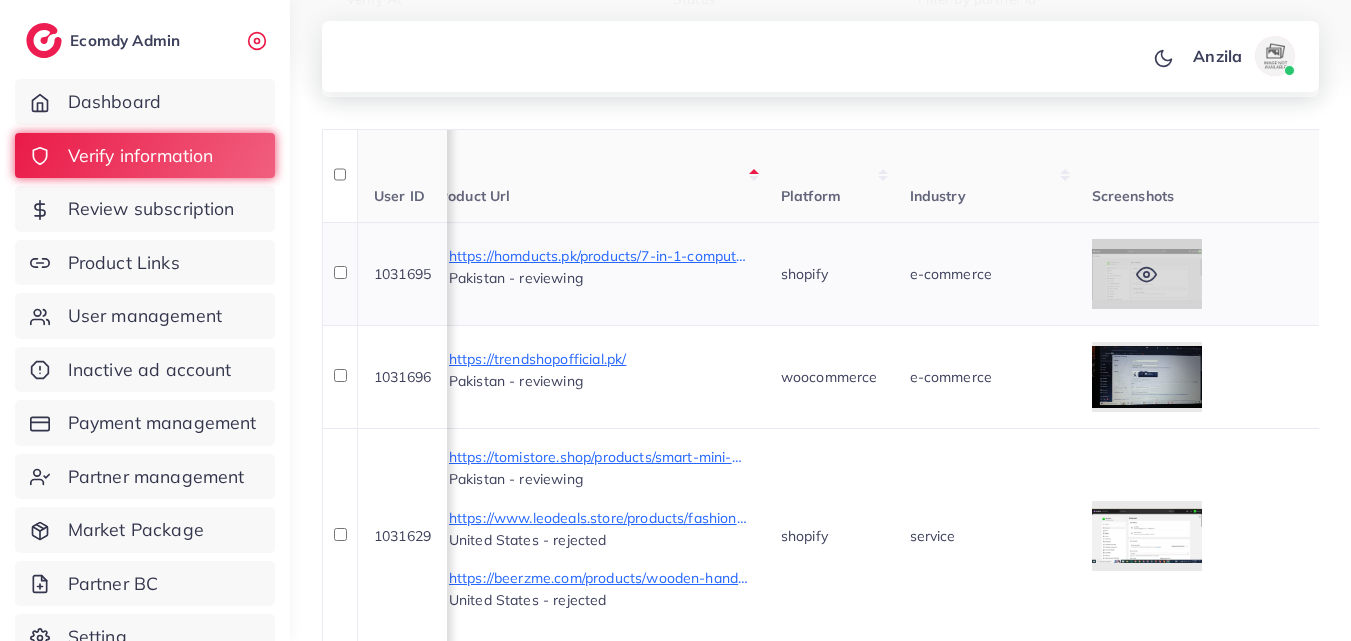 click 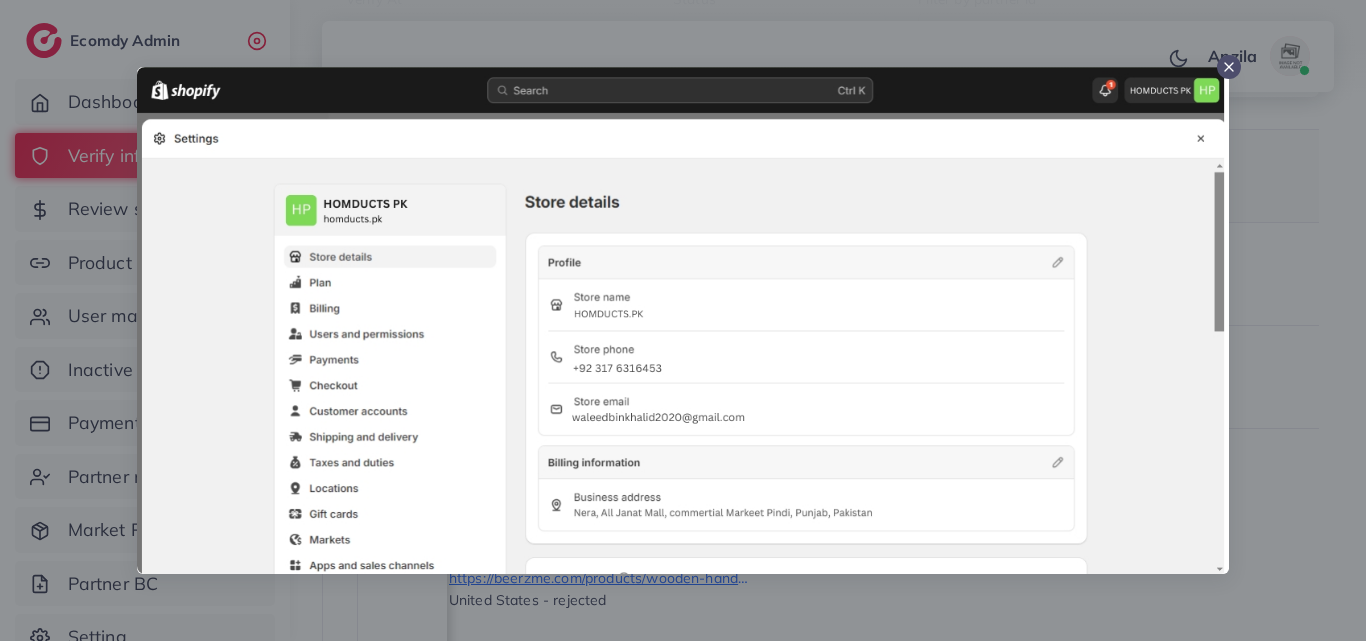 click at bounding box center [683, 320] 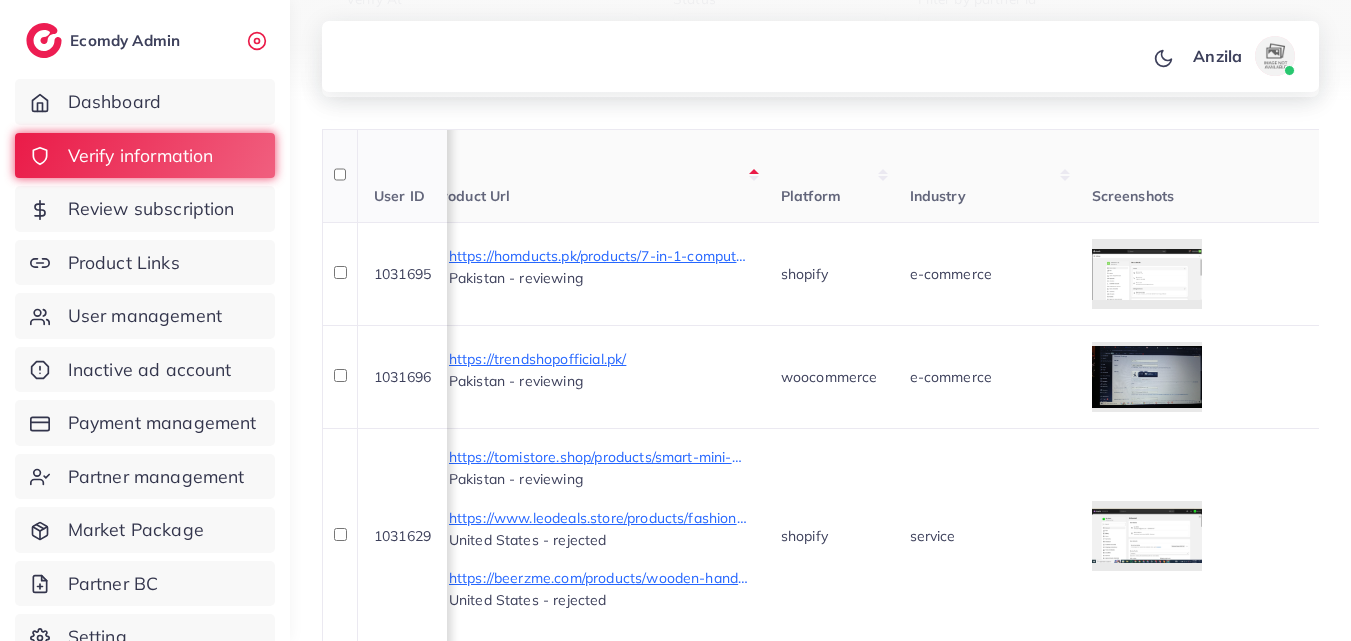 click on "Industry" at bounding box center (985, 176) 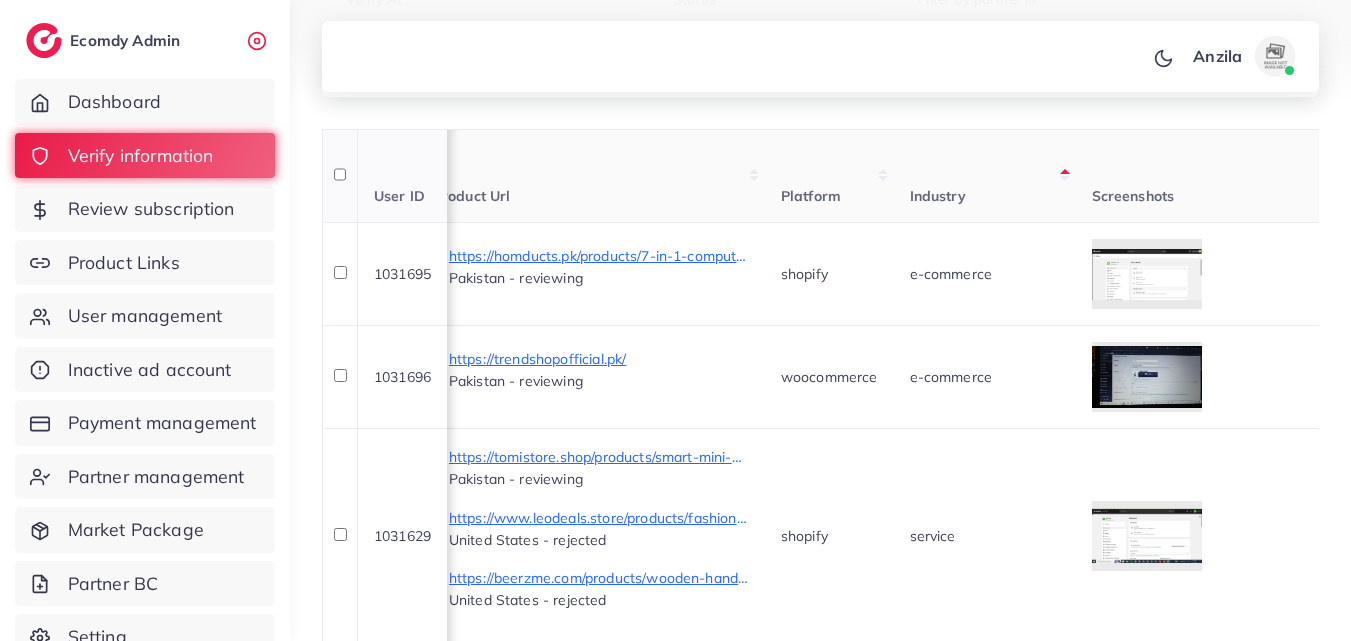 click on "Platform" at bounding box center [829, 176] 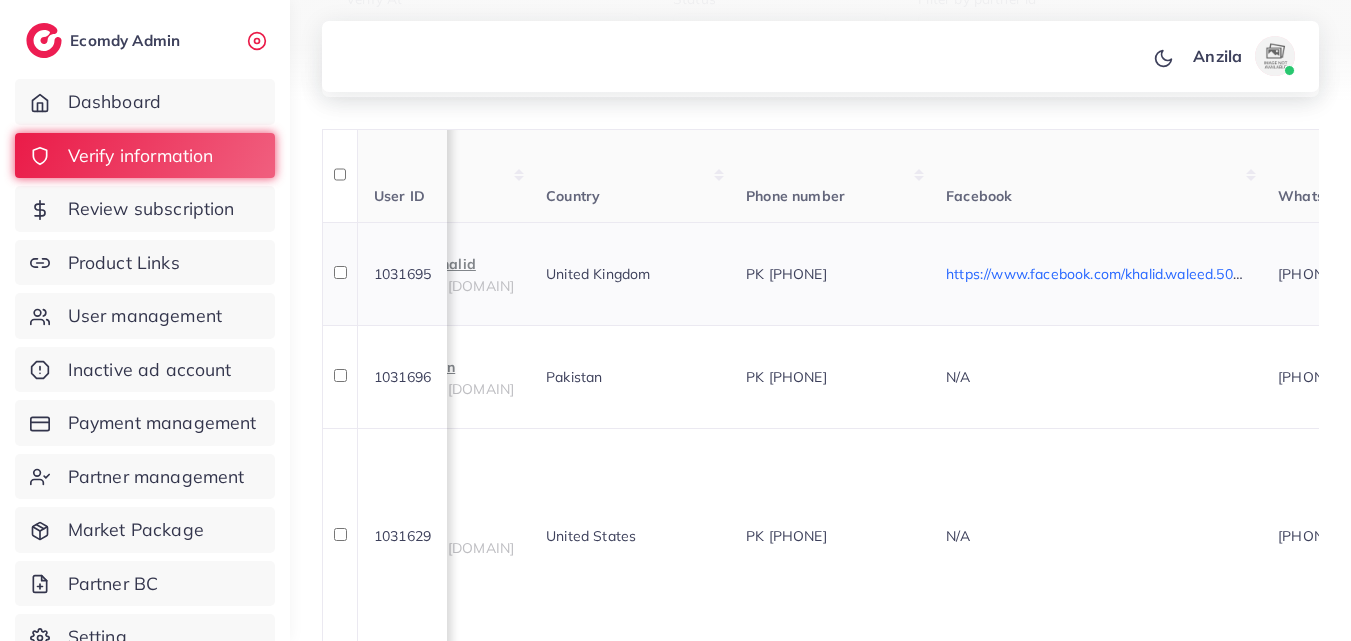 scroll, scrollTop: 0, scrollLeft: 0, axis: both 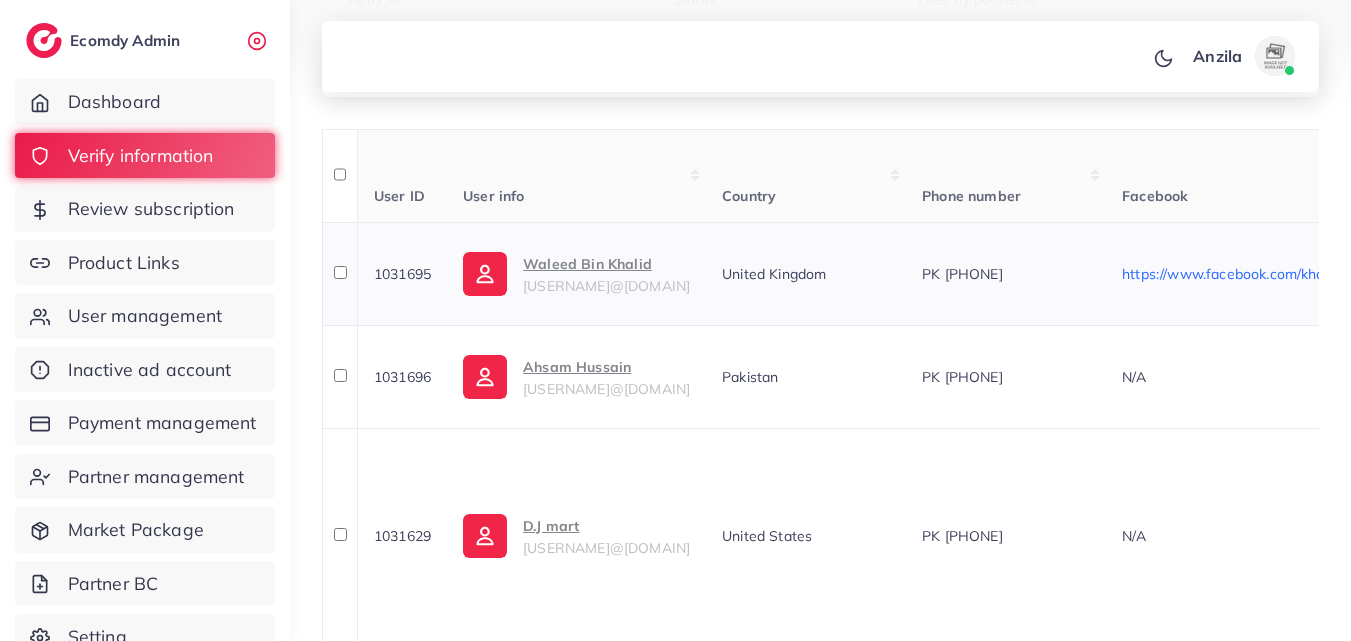 click on "Waleed Bin Khalid" at bounding box center (606, 264) 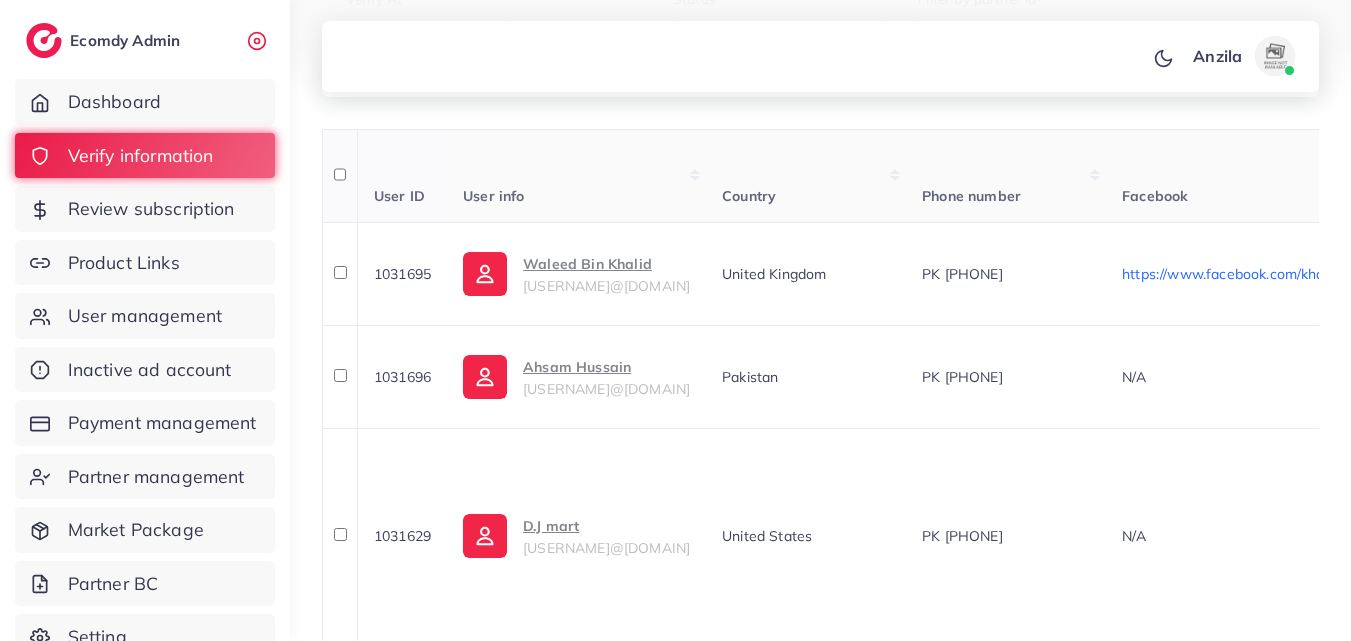 click on "Country" at bounding box center (806, 176) 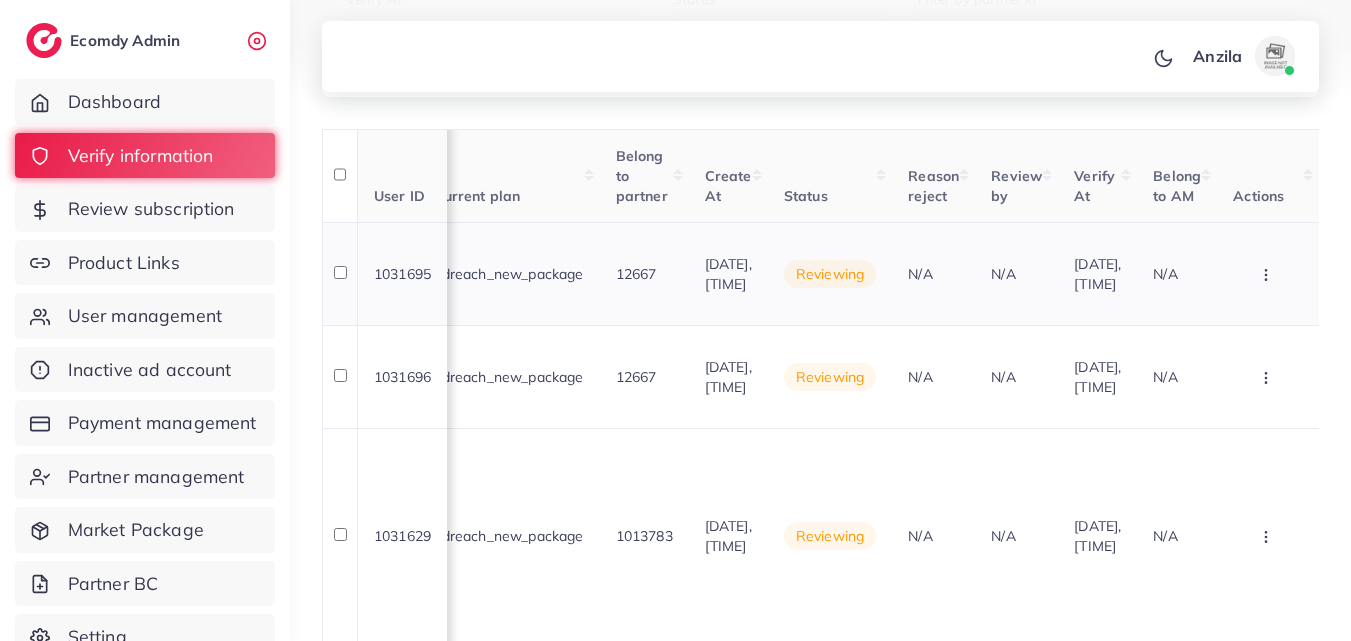scroll, scrollTop: 0, scrollLeft: 2347, axis: horizontal 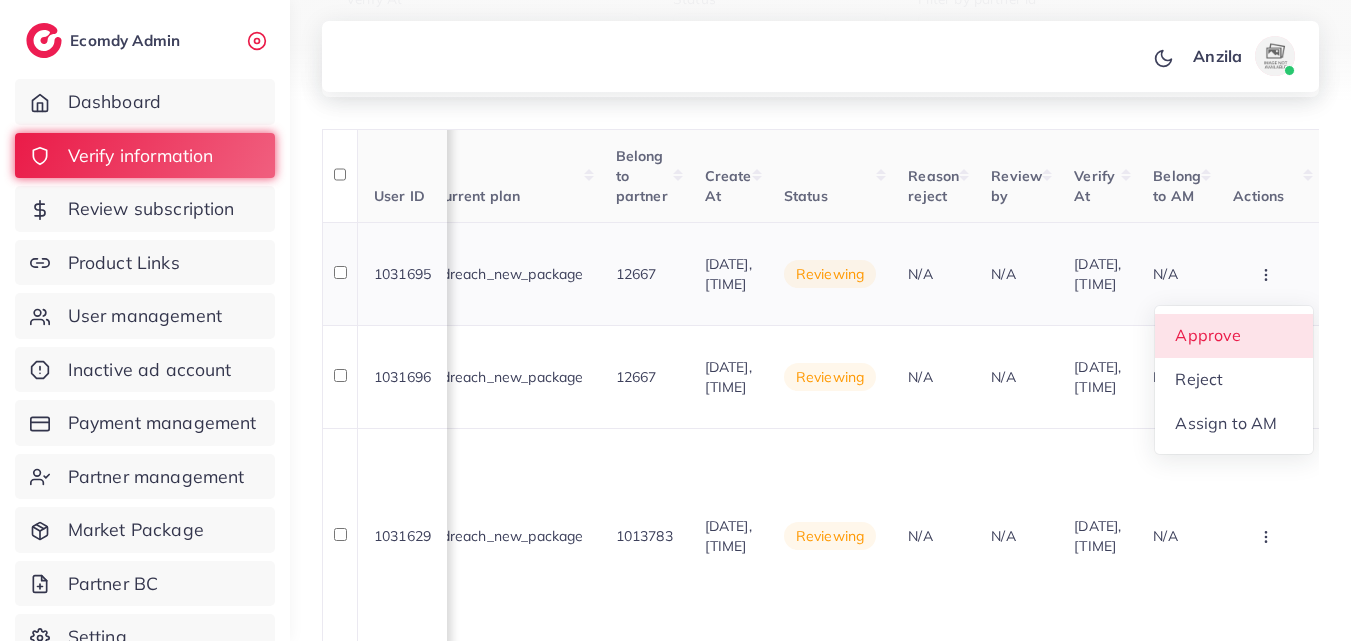 click on "Approve" at bounding box center (1209, 335) 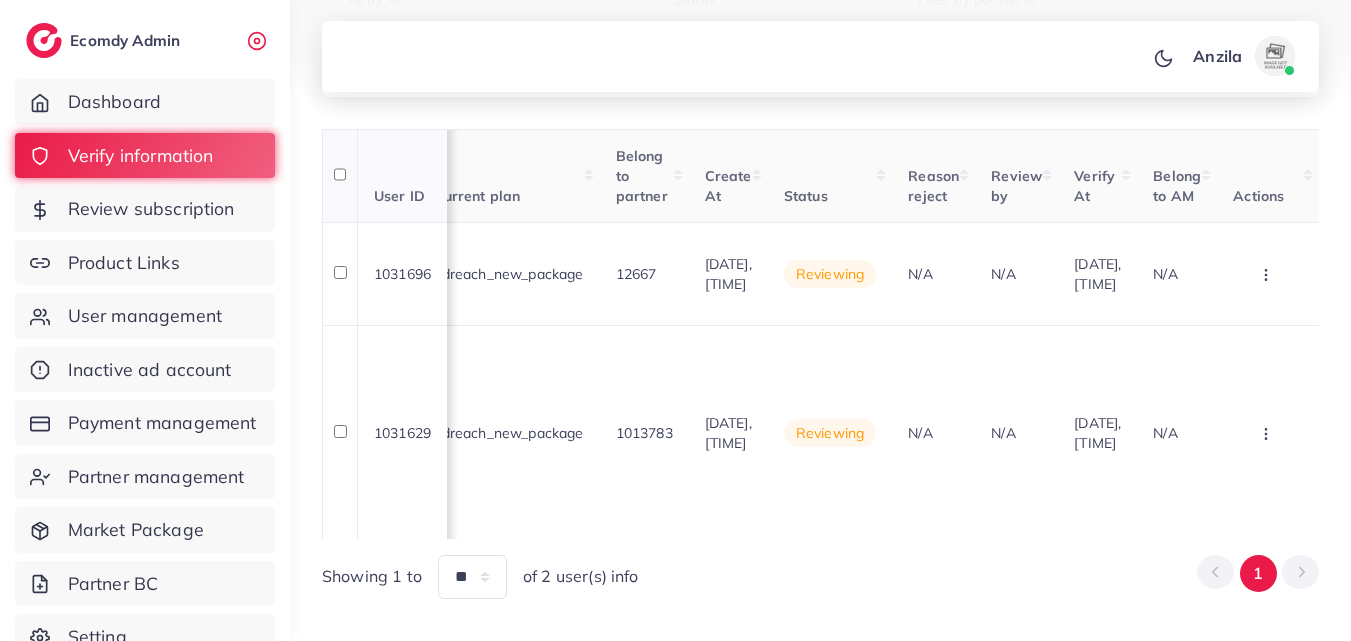 scroll, scrollTop: 0, scrollLeft: 2280, axis: horizontal 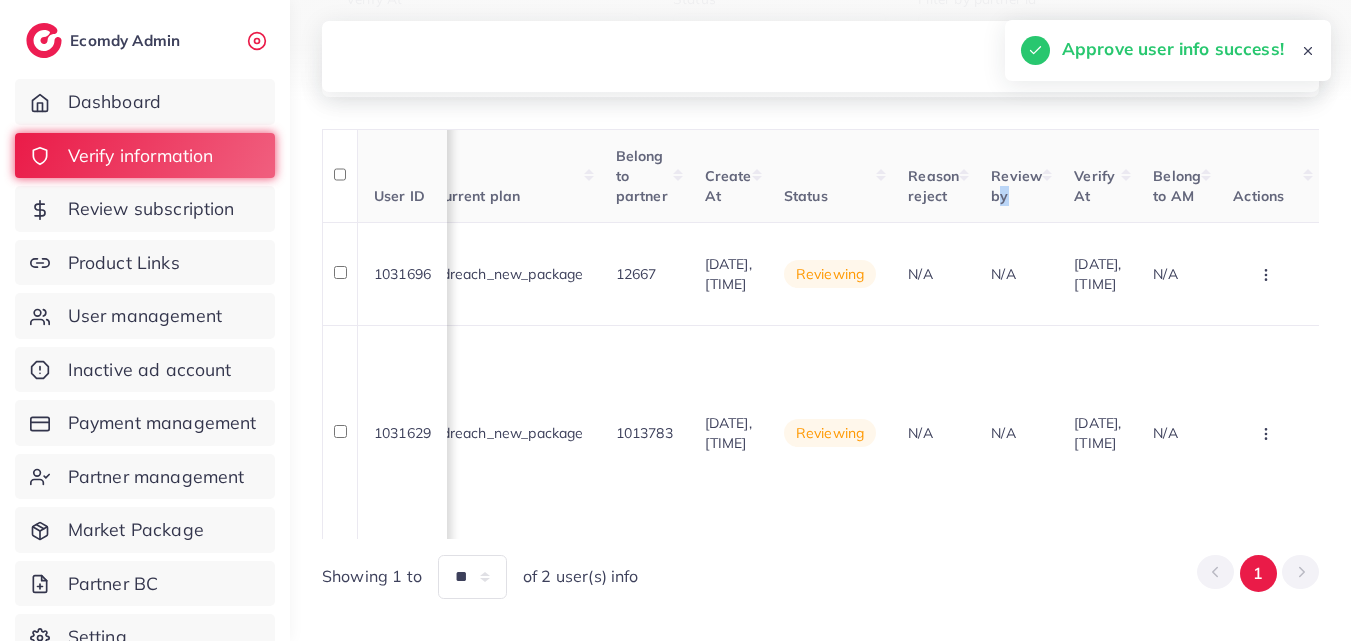 click on "Review by" at bounding box center [1016, 176] 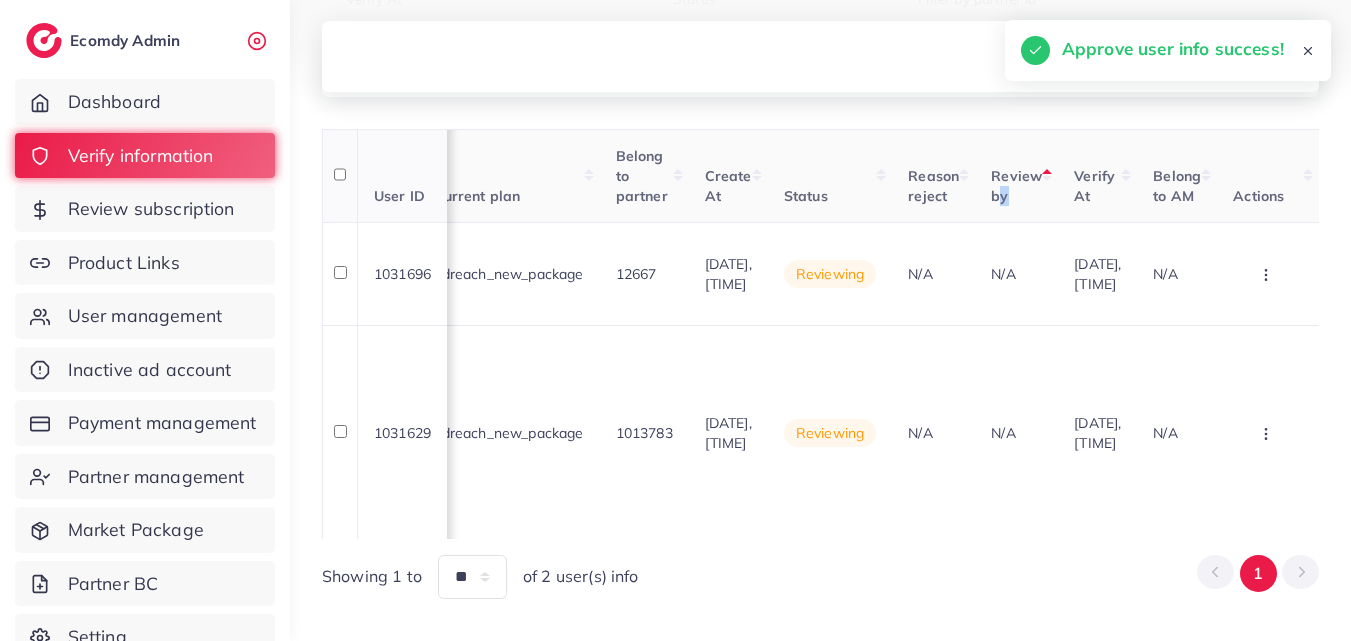 click on "Review by" at bounding box center [1016, 176] 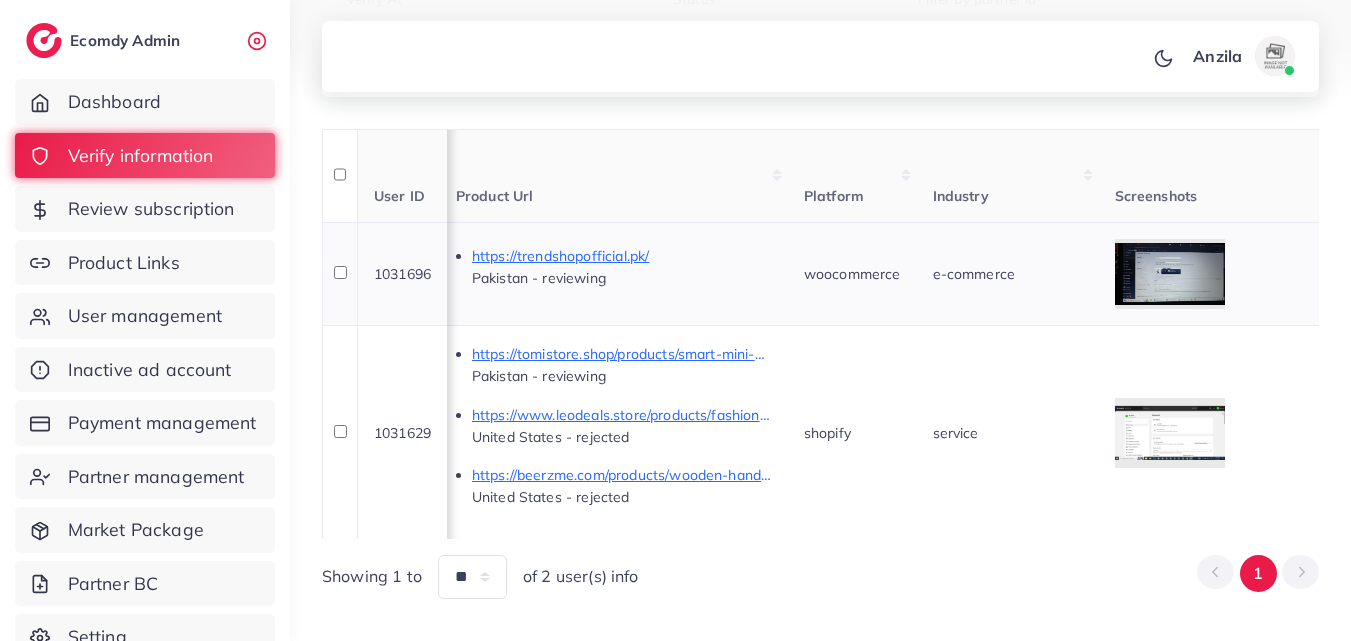scroll, scrollTop: 0, scrollLeft: 1200, axis: horizontal 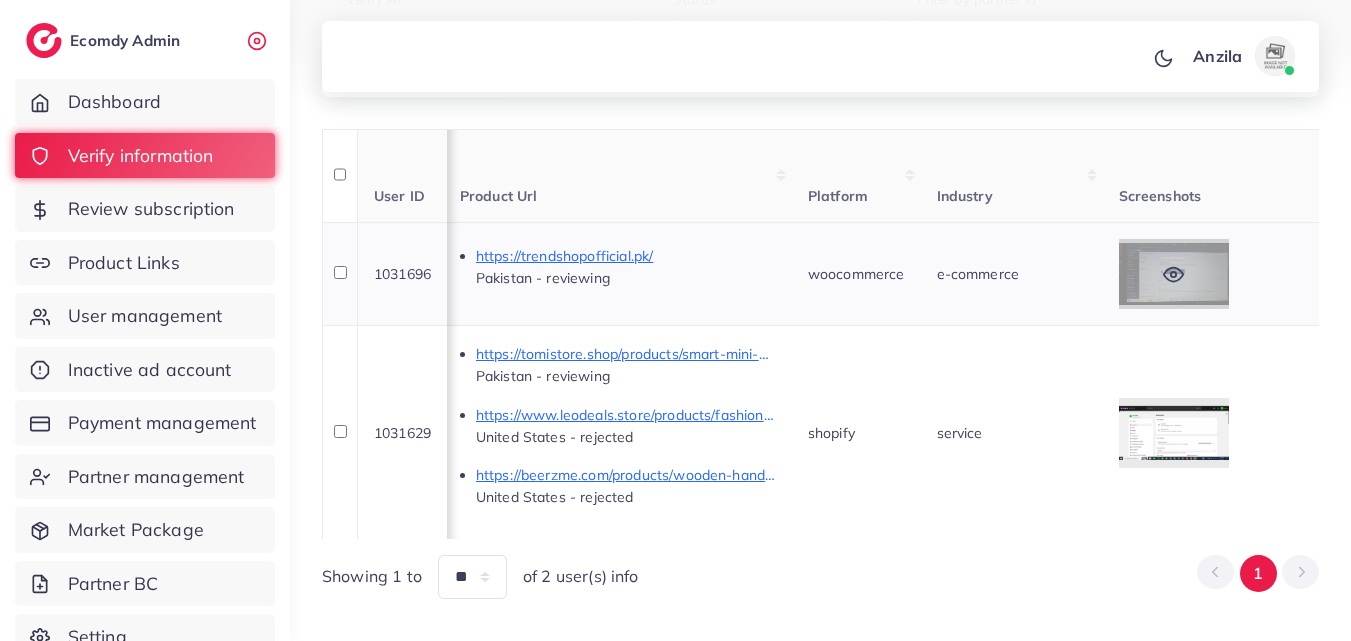 click at bounding box center (1174, 274) 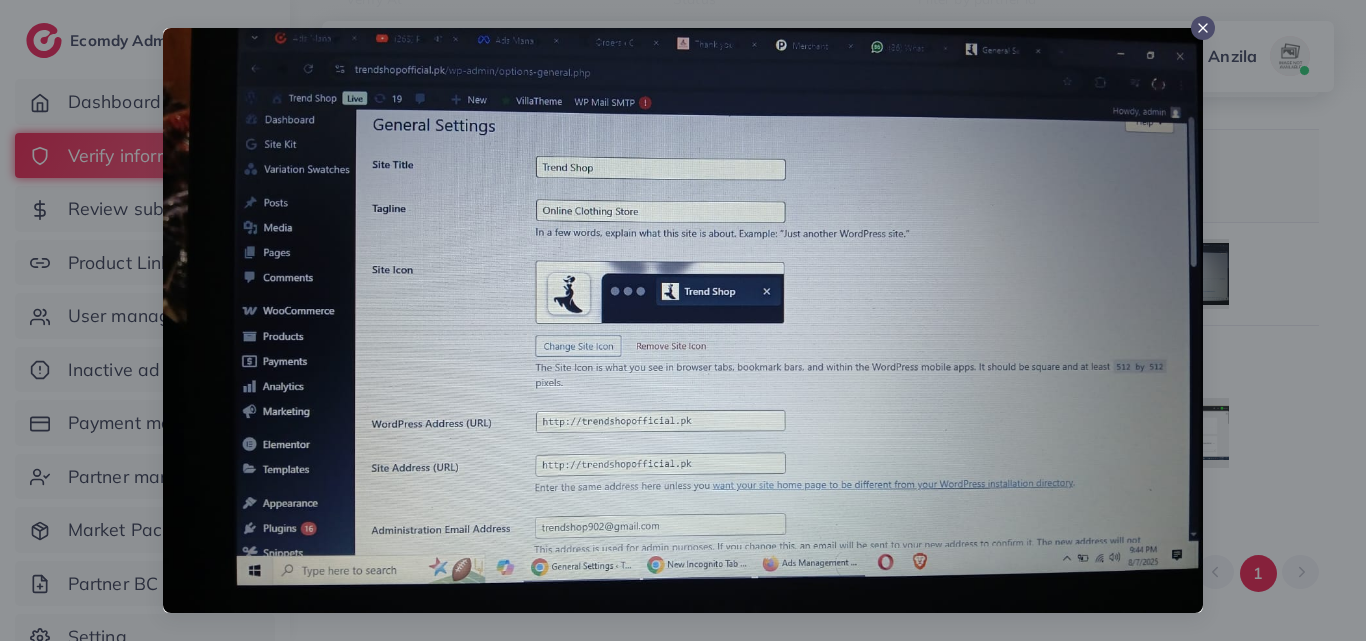 click at bounding box center (683, 320) 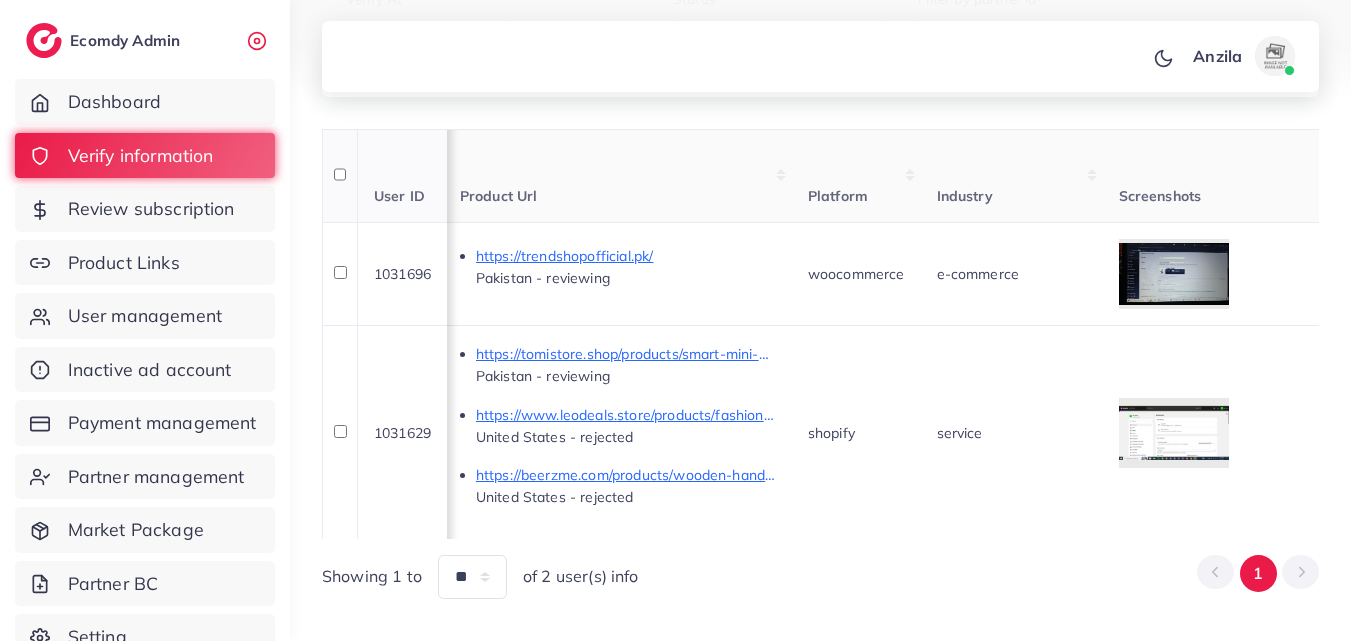click on "Industry" at bounding box center [1012, 176] 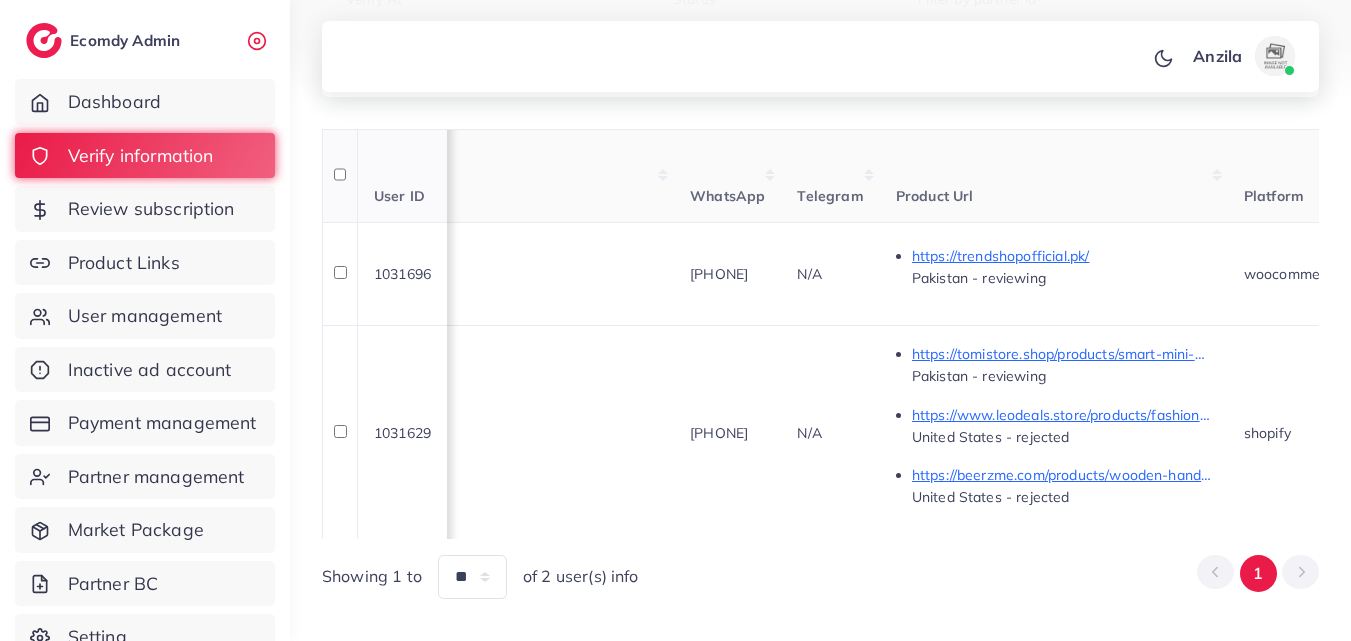 scroll, scrollTop: 0, scrollLeft: 720, axis: horizontal 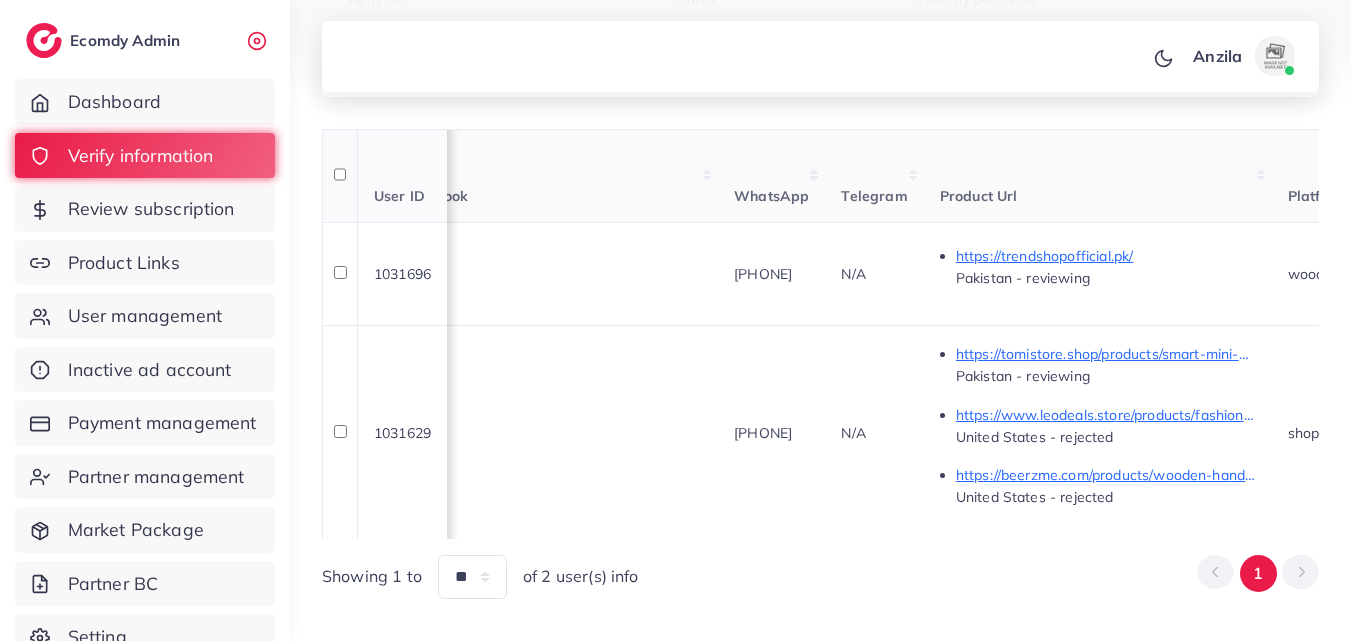 click on "Telegram" at bounding box center (874, 196) 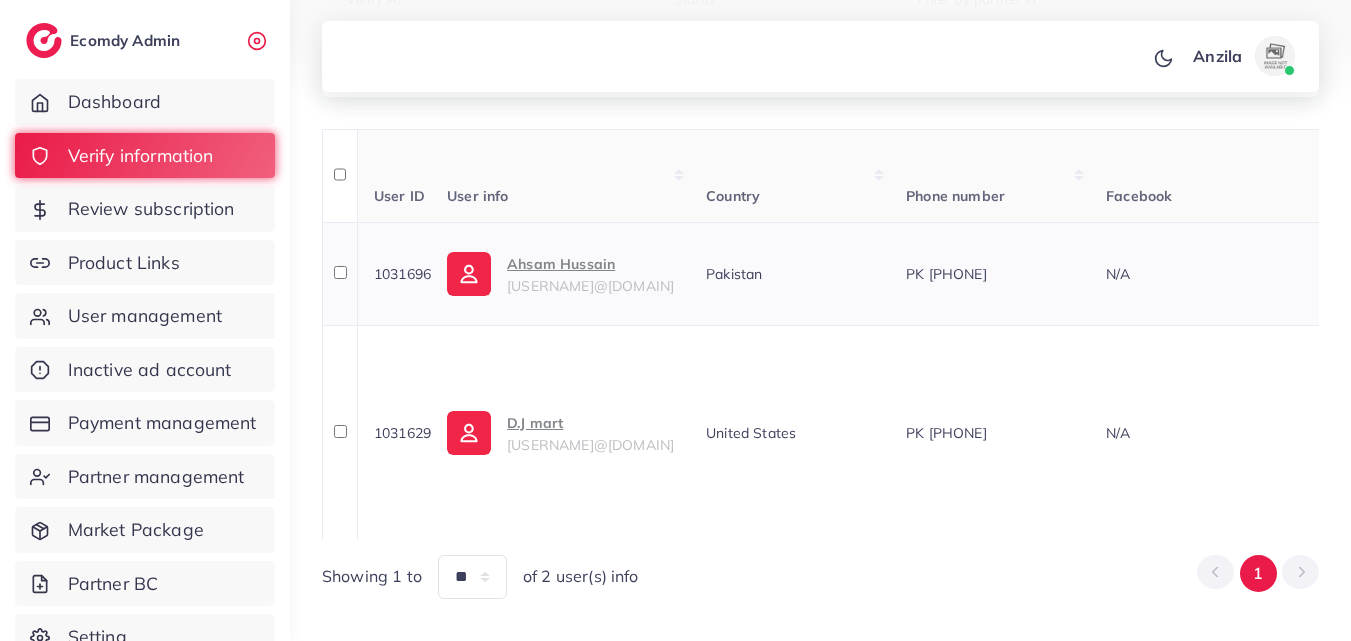scroll, scrollTop: 0, scrollLeft: 0, axis: both 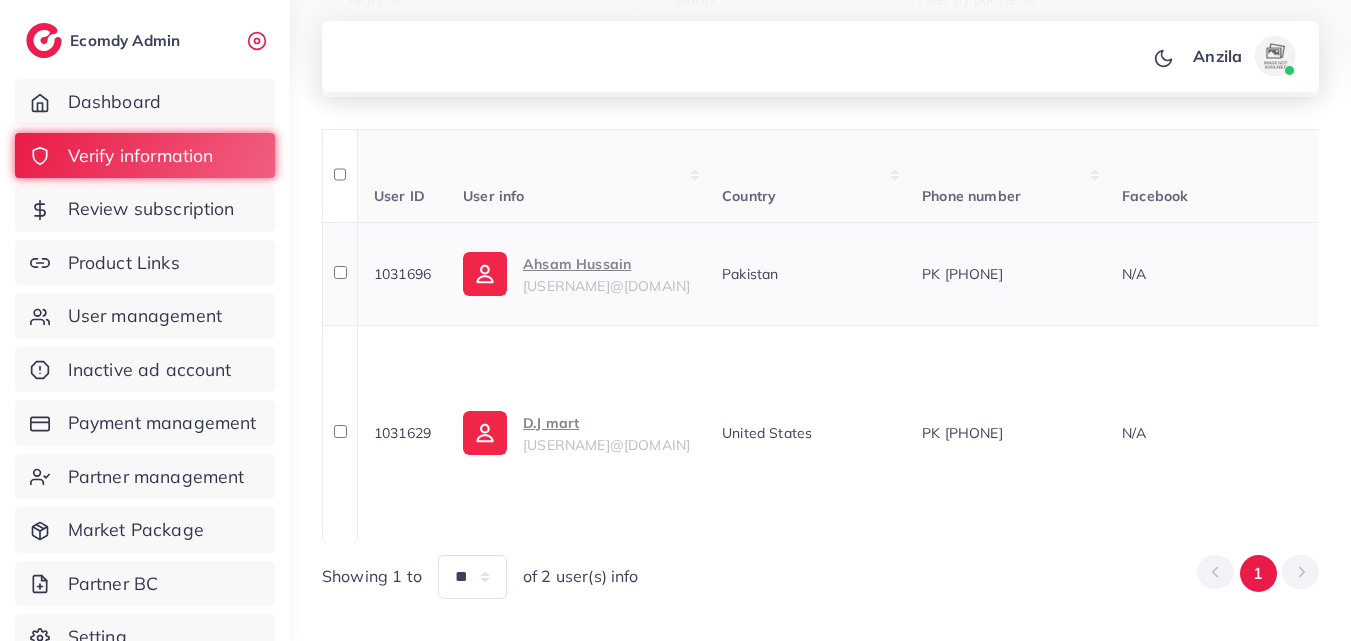 click on "Ahsam Hussain" at bounding box center (606, 264) 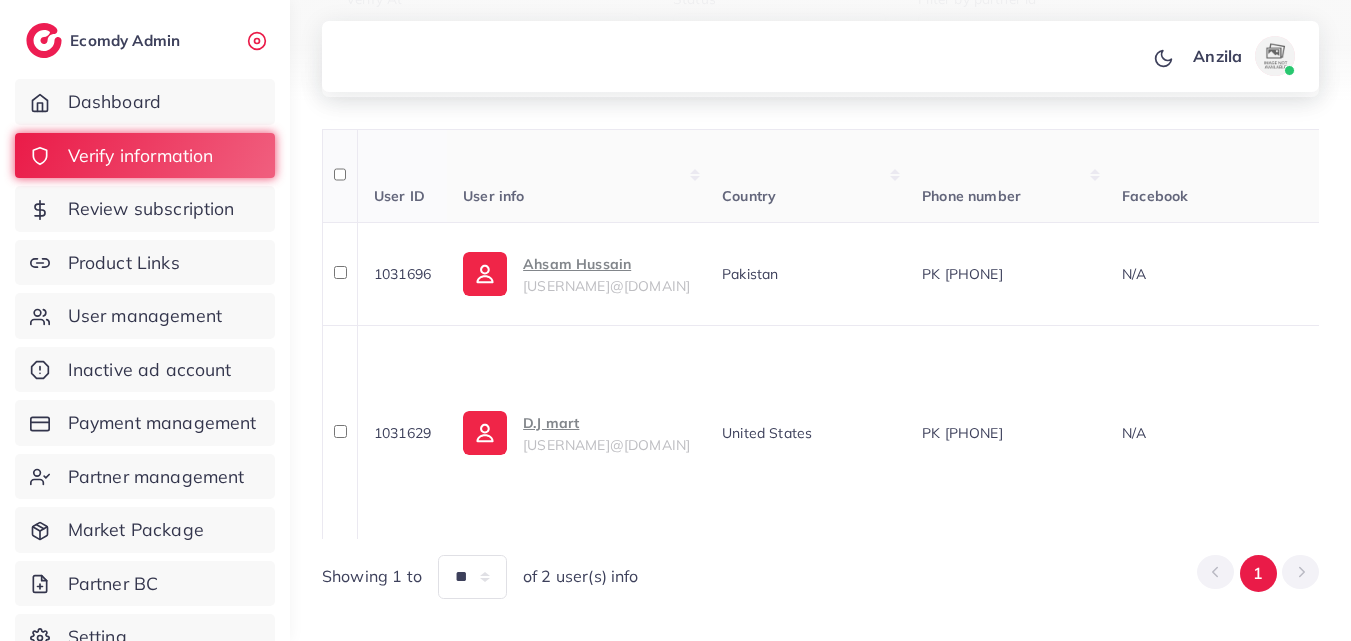 click on "Phone number" at bounding box center (1006, 176) 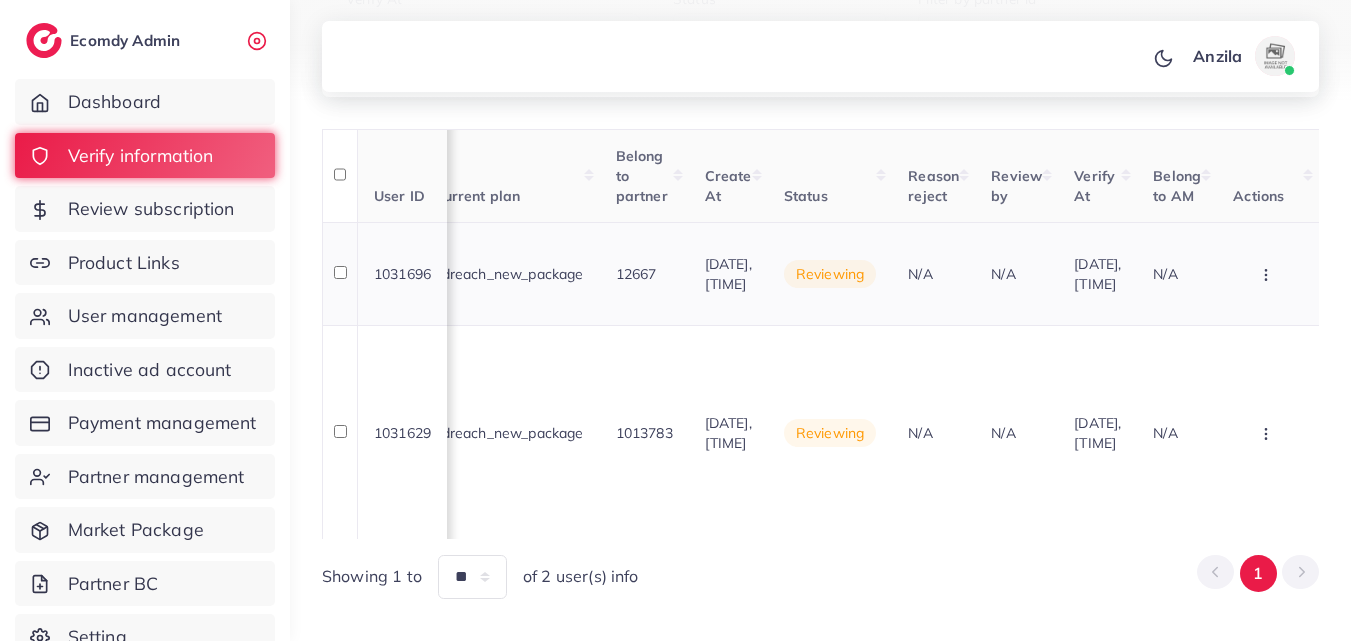 scroll, scrollTop: 0, scrollLeft: 2280, axis: horizontal 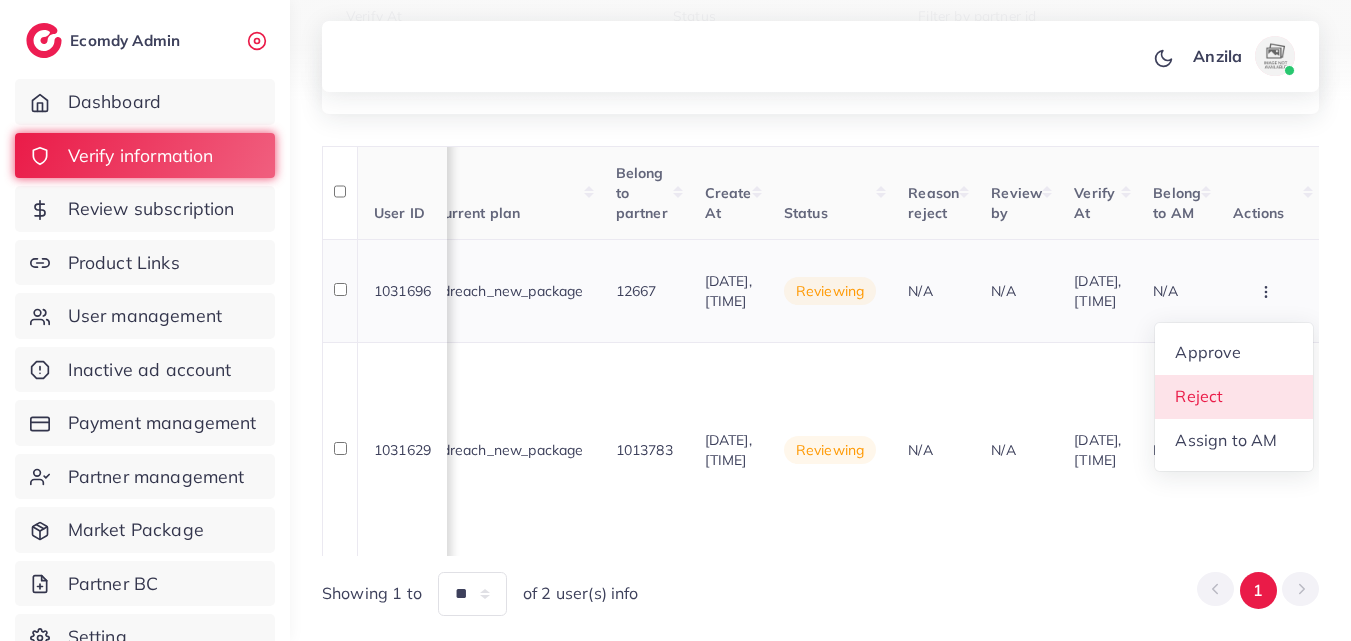click on "Approve Reject Assign to AM" at bounding box center [1234, 397] 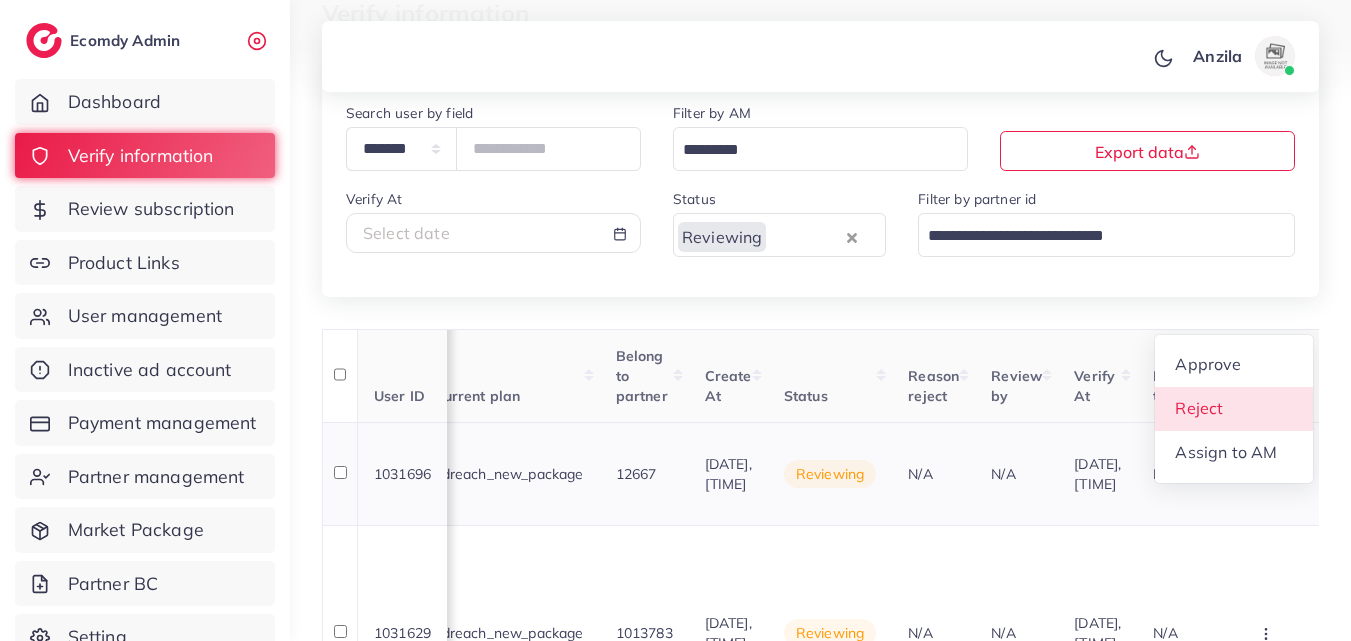 scroll, scrollTop: 186, scrollLeft: 0, axis: vertical 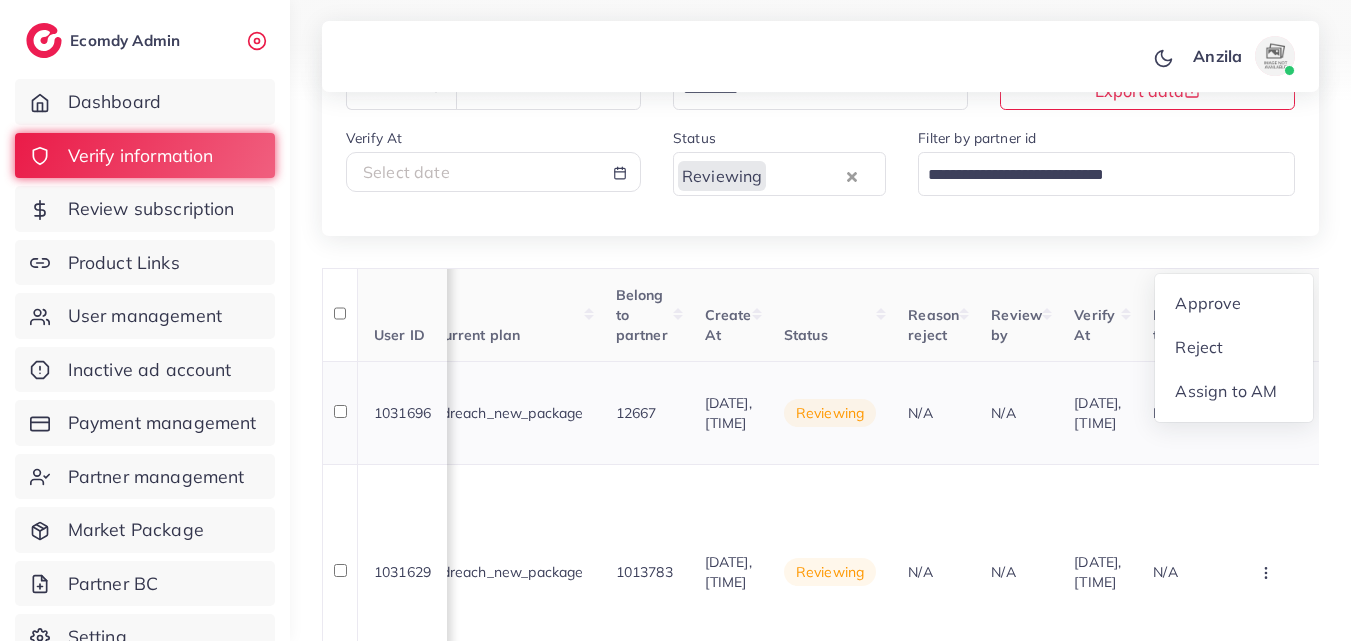 click on "1031696   Ahsam Hussain  trendshop902@gmail.com  Pakistan   PK +923120126713   N/A   3120126713   N/A   https://trendshopofficial.pk/   Pakistan - rejected   woocommerce   e-commerce   adreach_new_package   12667   07/08/2025, 21:45:02   reviewing   N/A  N/A 07/08/2025, 21:45:02   N/A  Approve Reject Assign to AM      1031629   D.J mart  azizkhanhhc@gmail.com  United States   PK +923139386827   N/A   03139386827   N/A   https://tomistore.shop/products/smart-mini-m-wallet-2   Pakistan - reviewing   https://www.leodeals.store/products/fashion-handbag-large-capacity-shoulder-messenger-bag   United States - rejected   https://beerzme.com/products/wooden-handle-stainless-steel-beer-bottle-opener   United States - rejected   shopify   service   adreach_new_package   1013783   07/08/2025, 21:59:47   reviewing   N/A  N/A 07/08/2025, 21:59:47   N/A  Approve Reject Assign to AM" at bounding box center [-272, 519] 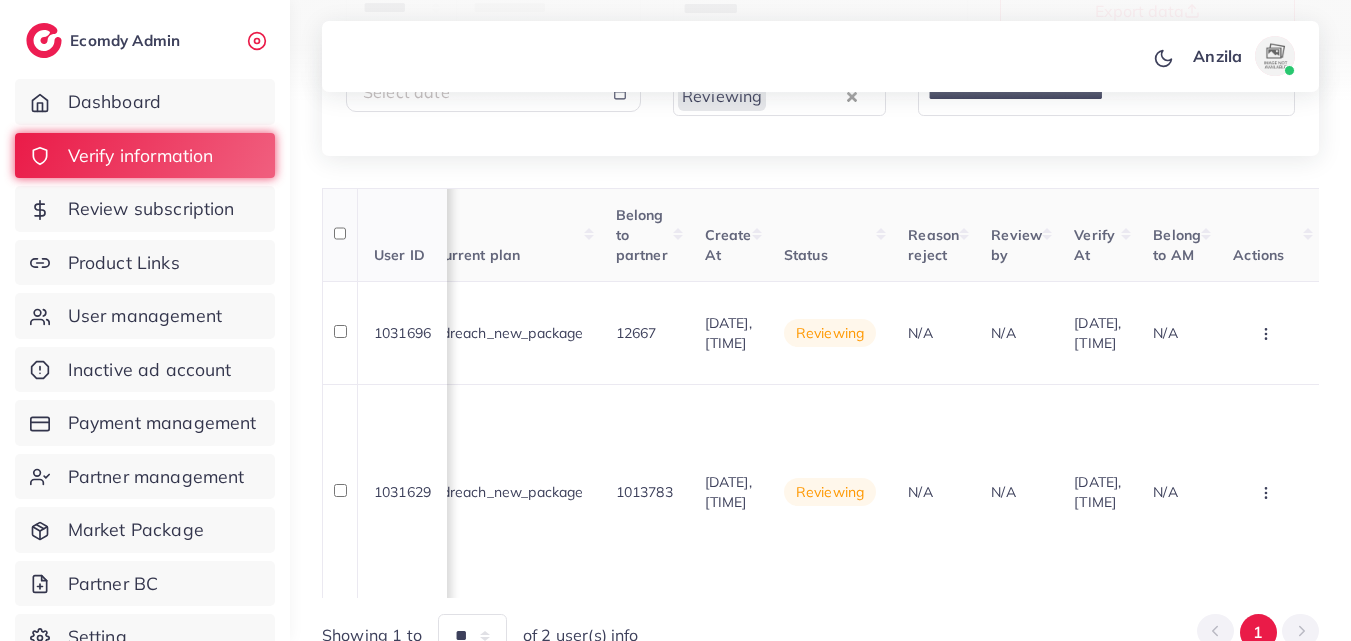 scroll, scrollTop: 300, scrollLeft: 0, axis: vertical 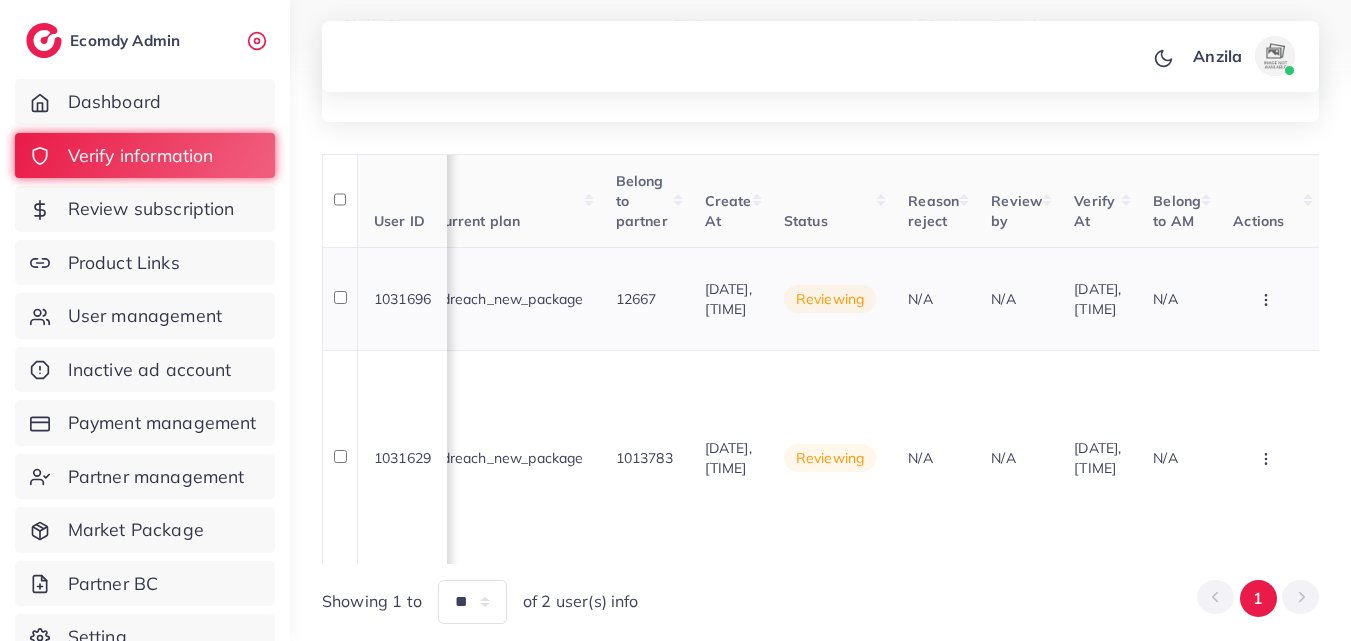click at bounding box center (1268, 299) 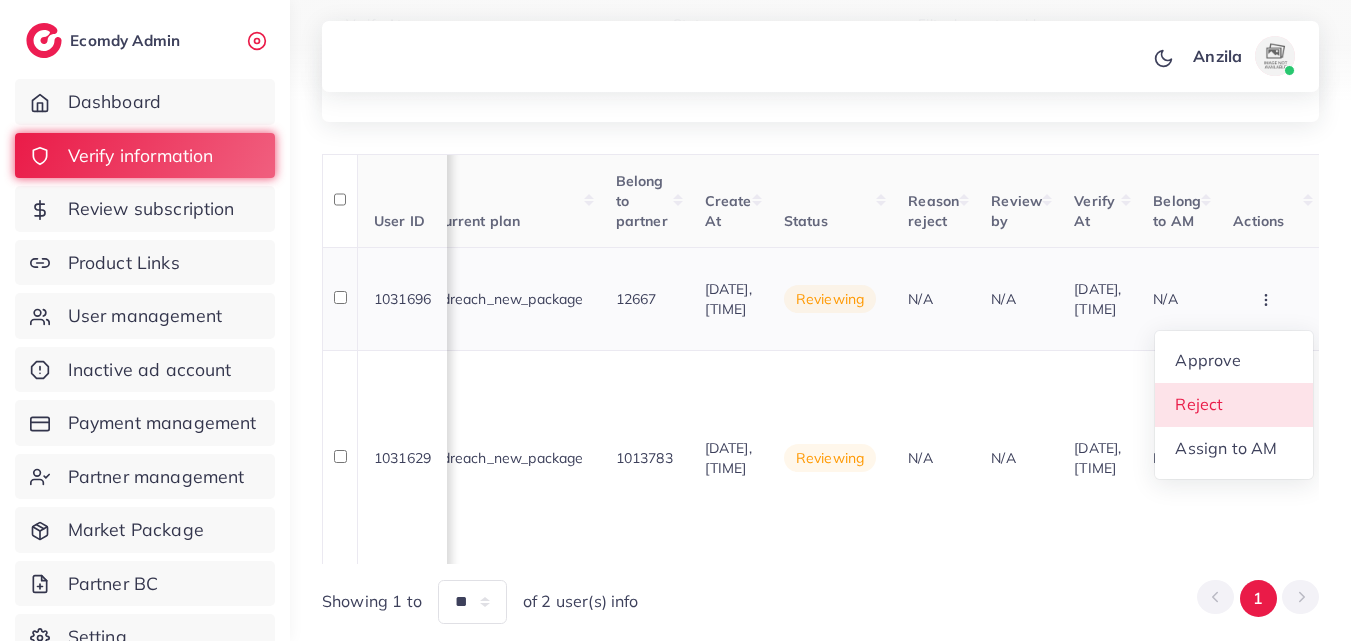 click on "Reject" at bounding box center (1234, 405) 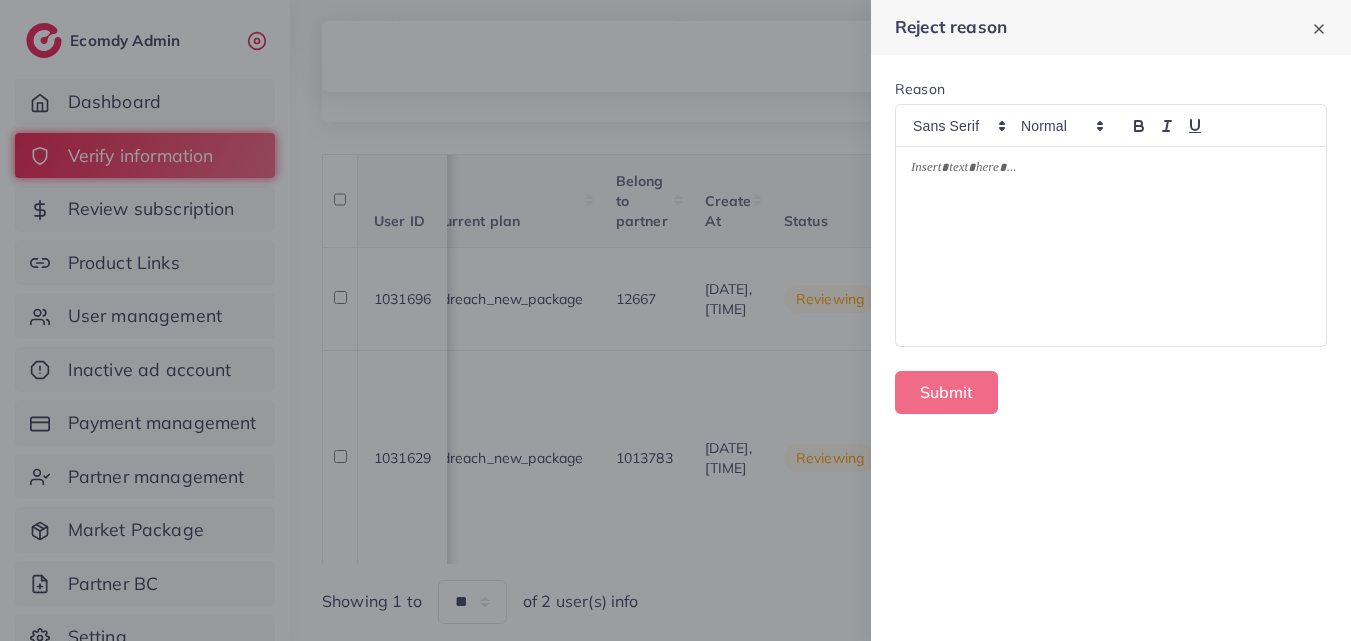 click at bounding box center [1111, 246] 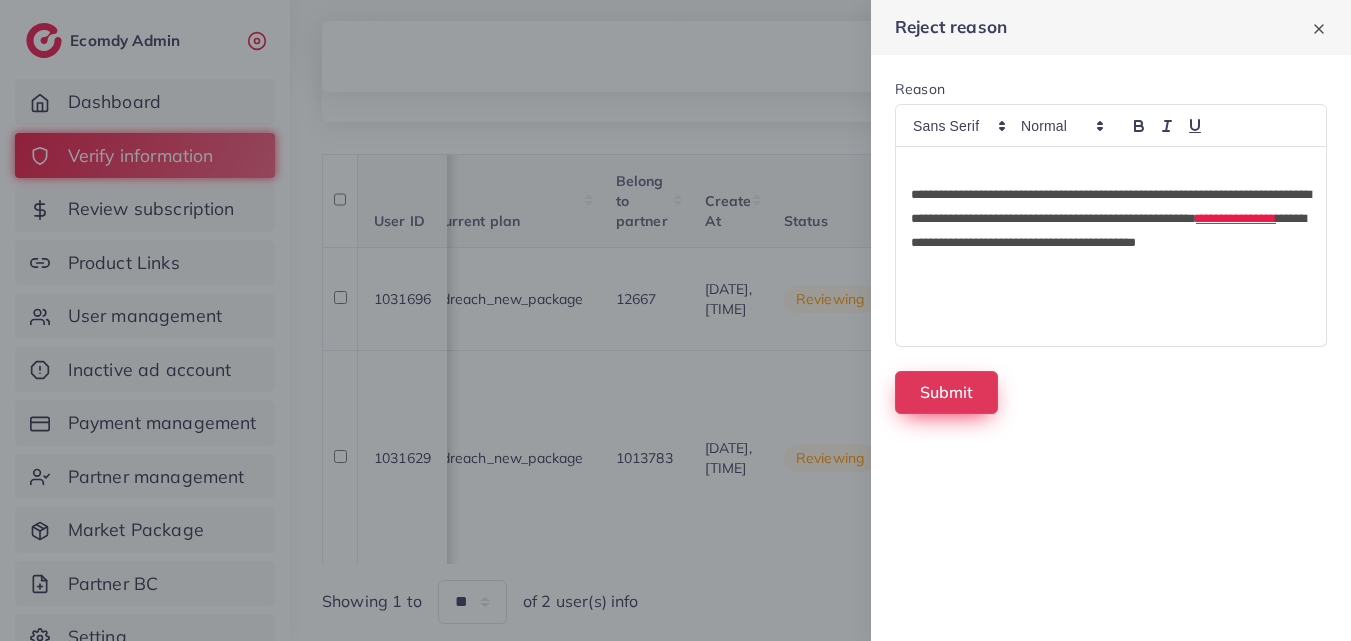 click on "Submit" at bounding box center (946, 392) 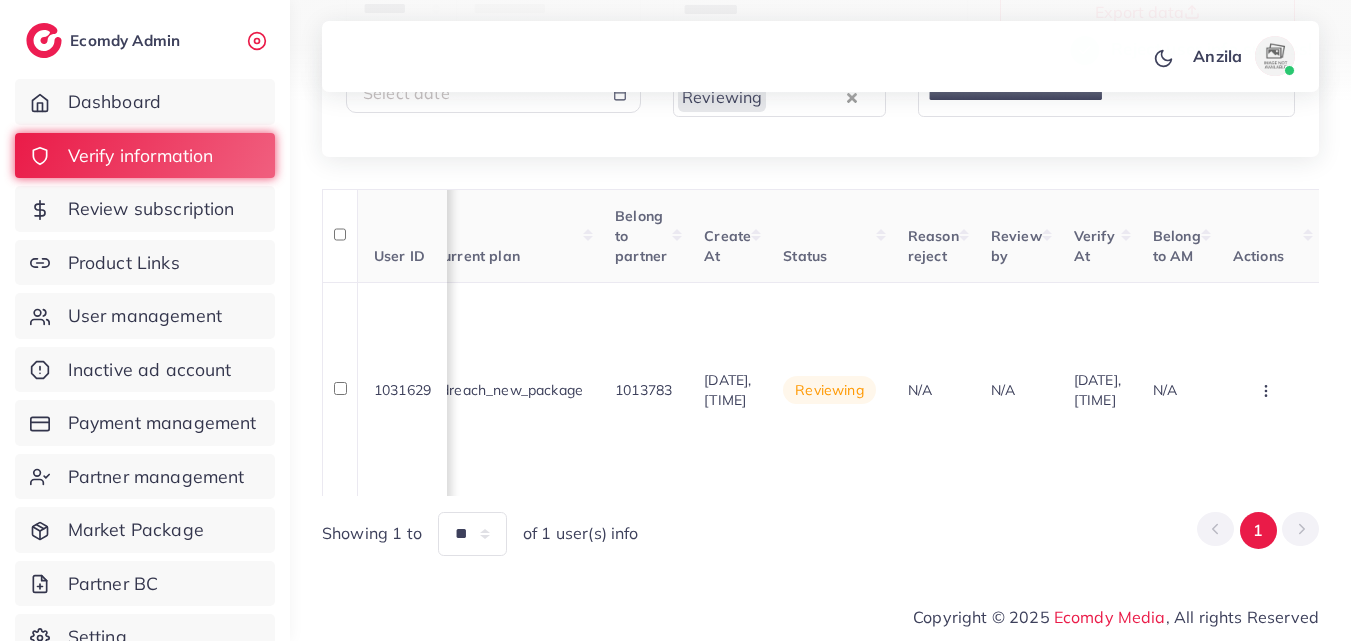 scroll, scrollTop: 280, scrollLeft: 0, axis: vertical 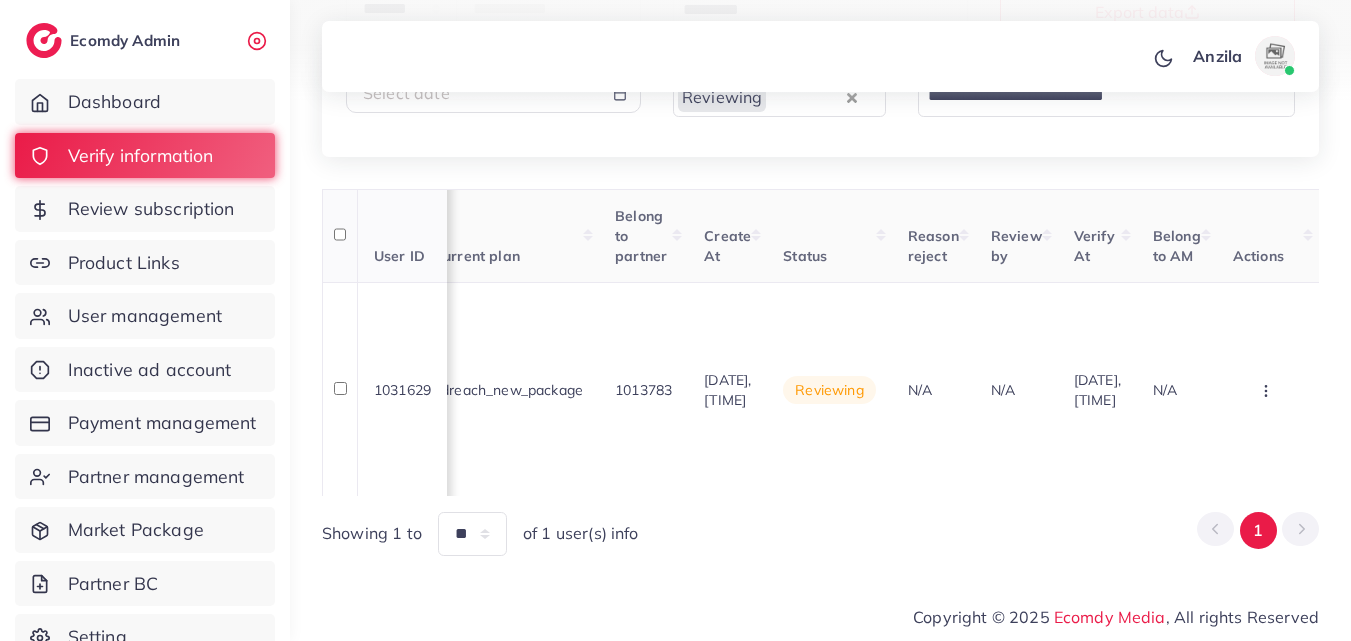 click on "Review by" at bounding box center (1016, 236) 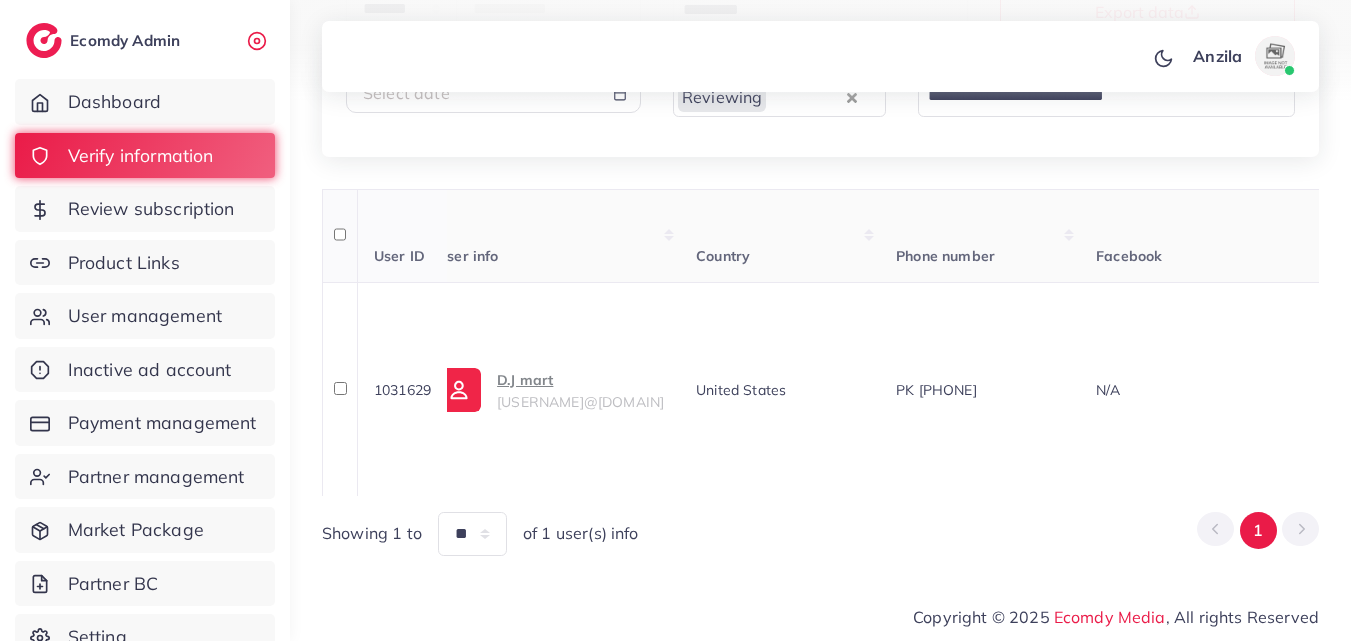 scroll, scrollTop: 0, scrollLeft: 0, axis: both 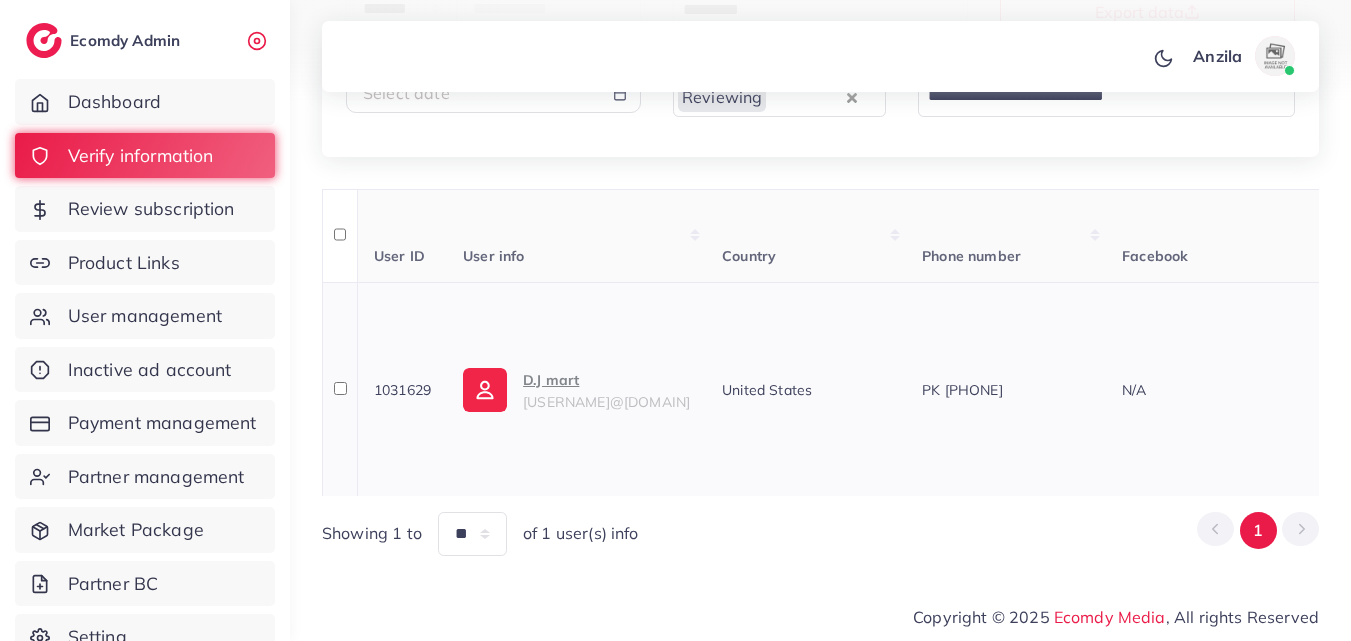 click on "azizkhanhhc@gmail.com" at bounding box center [606, 402] 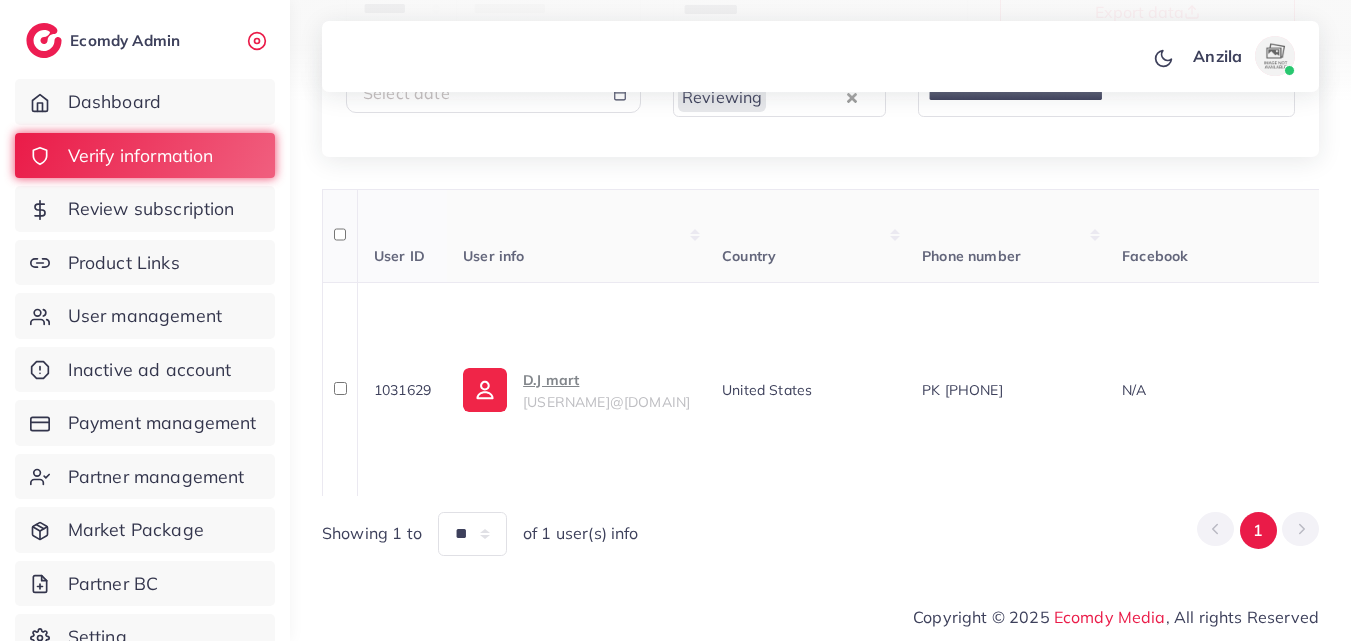 click on "Country" at bounding box center [806, 236] 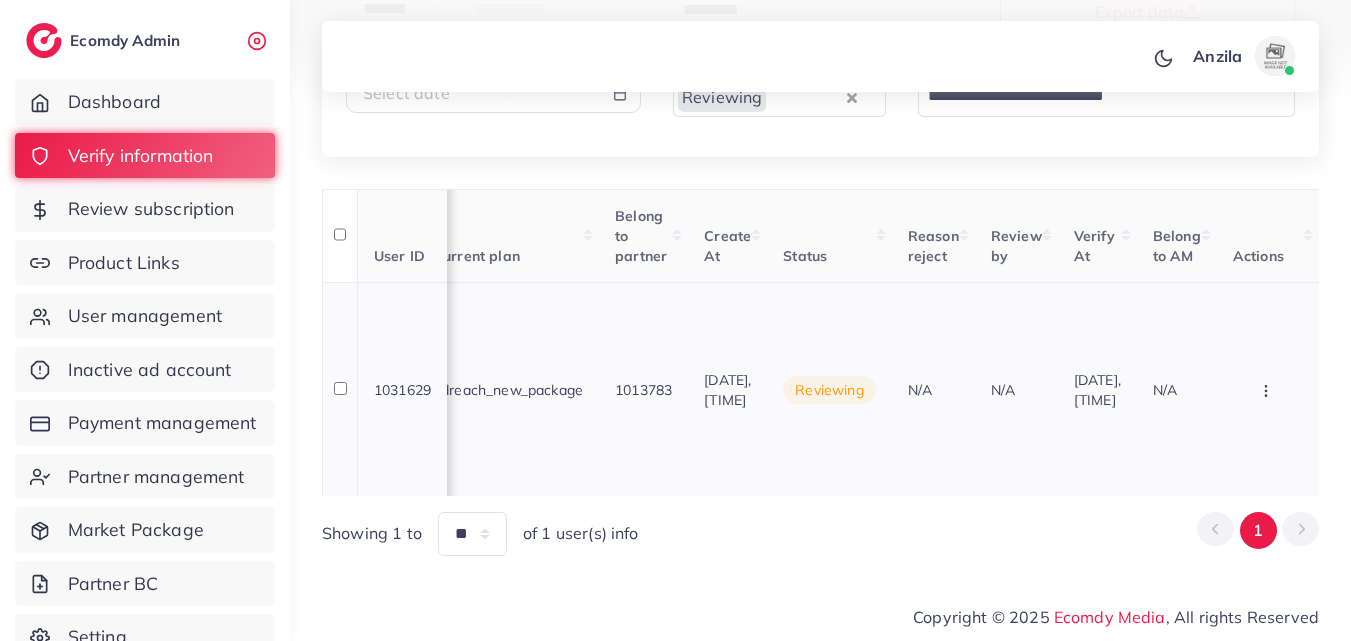 scroll, scrollTop: 0, scrollLeft: 2234, axis: horizontal 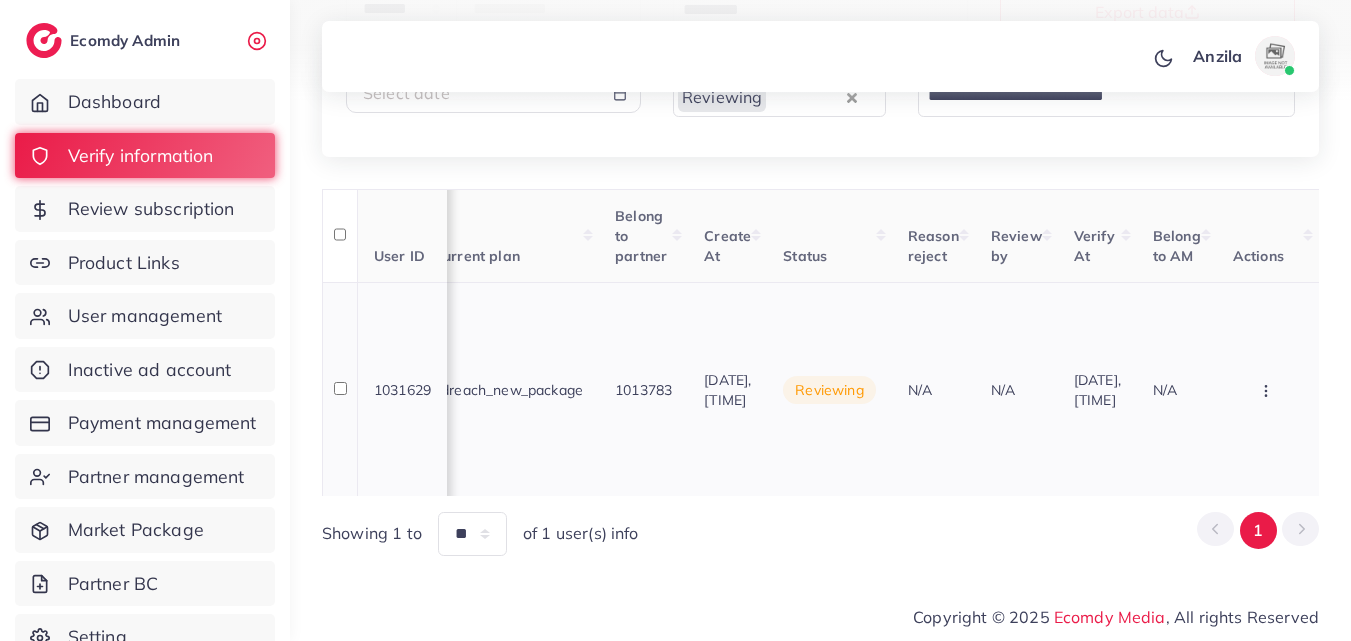 click at bounding box center [1268, 389] 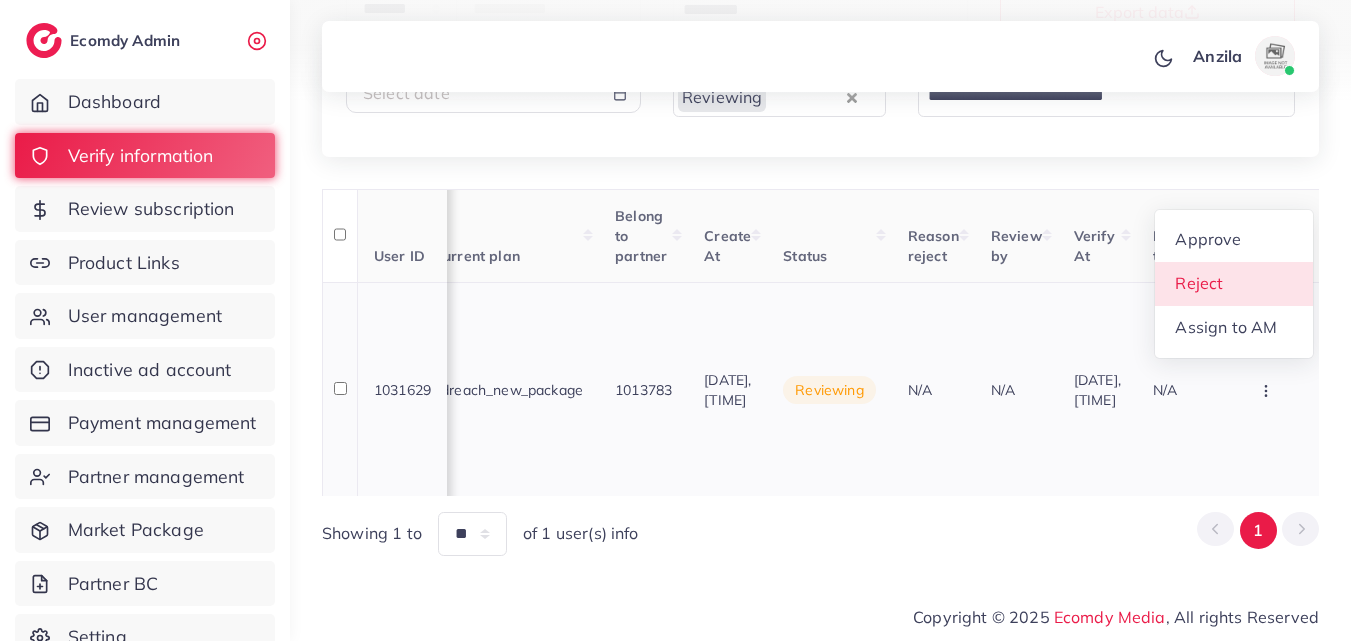 click on "Reject" at bounding box center (1234, 284) 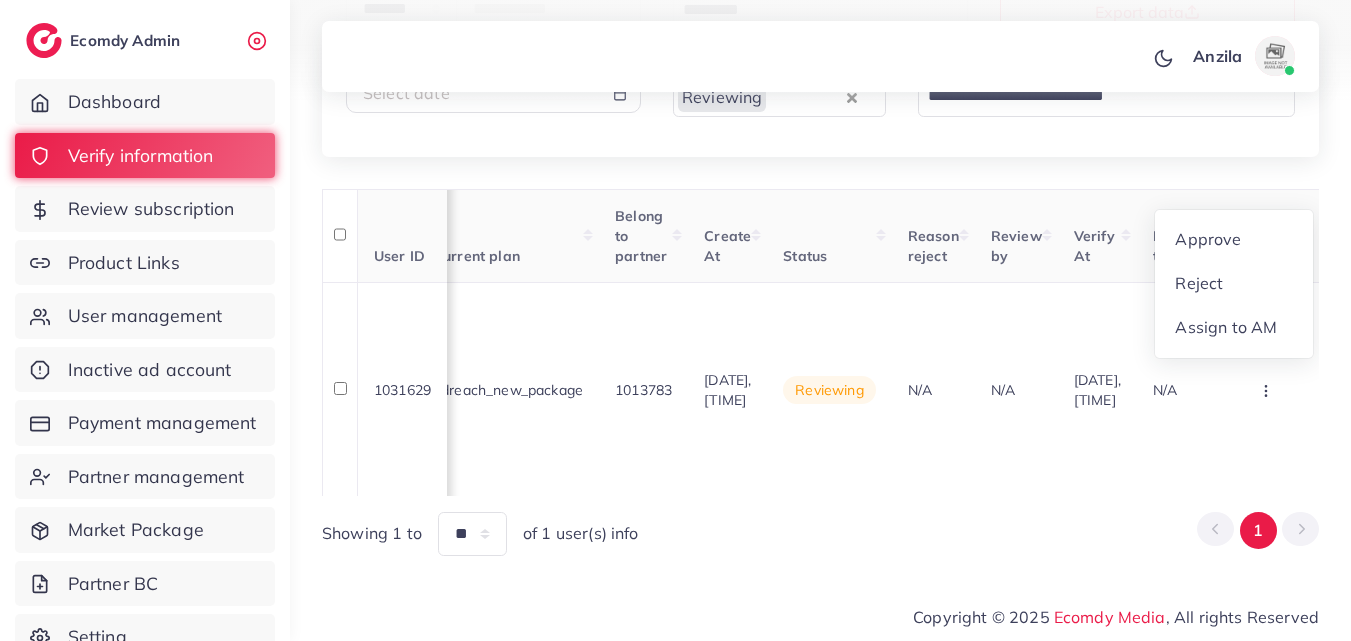 click at bounding box center (0, 0) 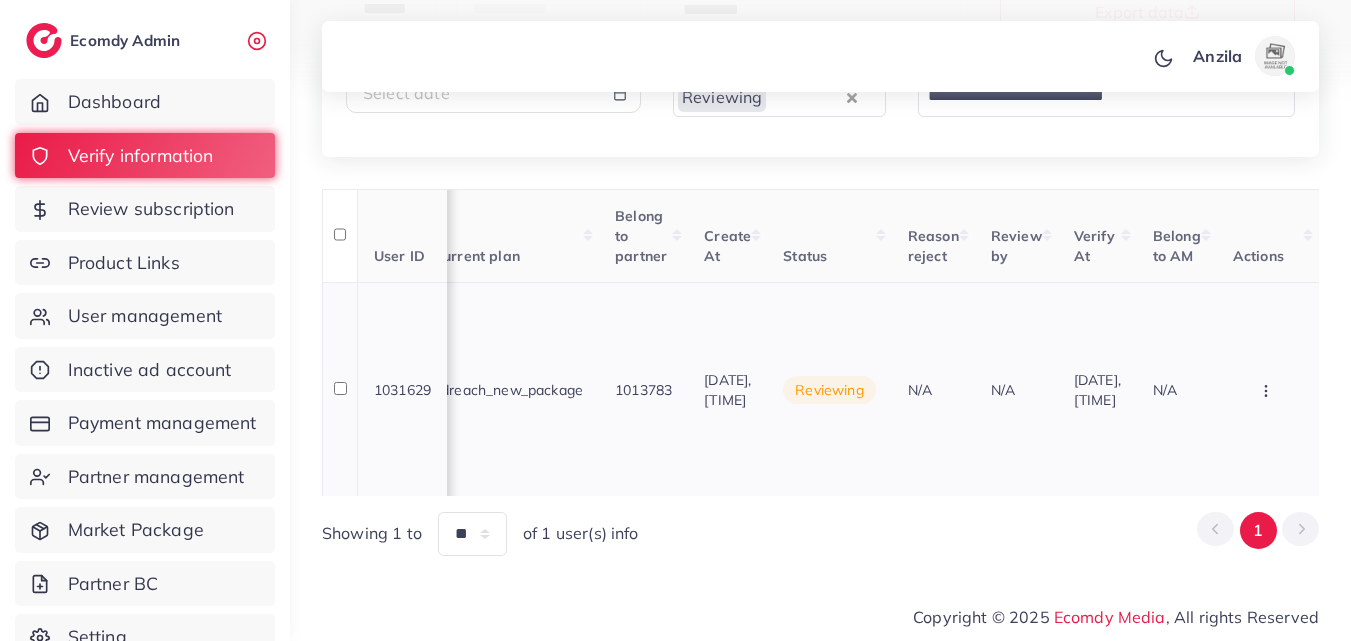 click 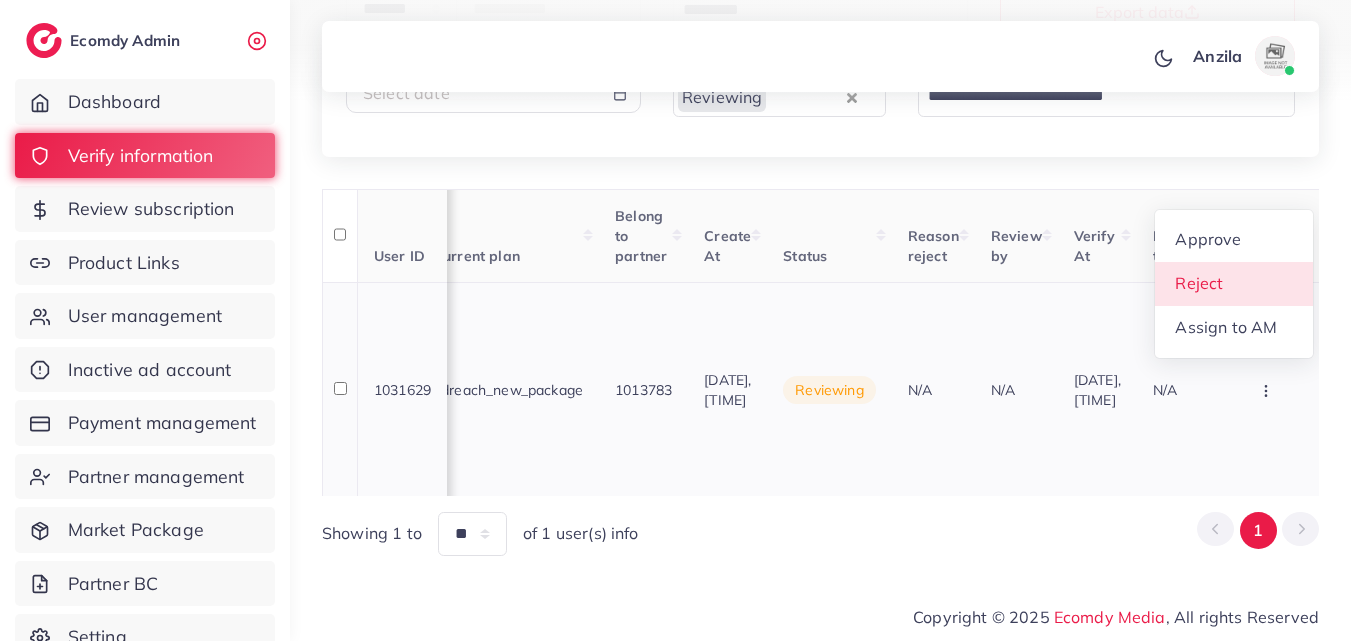 click on "Reject" at bounding box center [1234, 284] 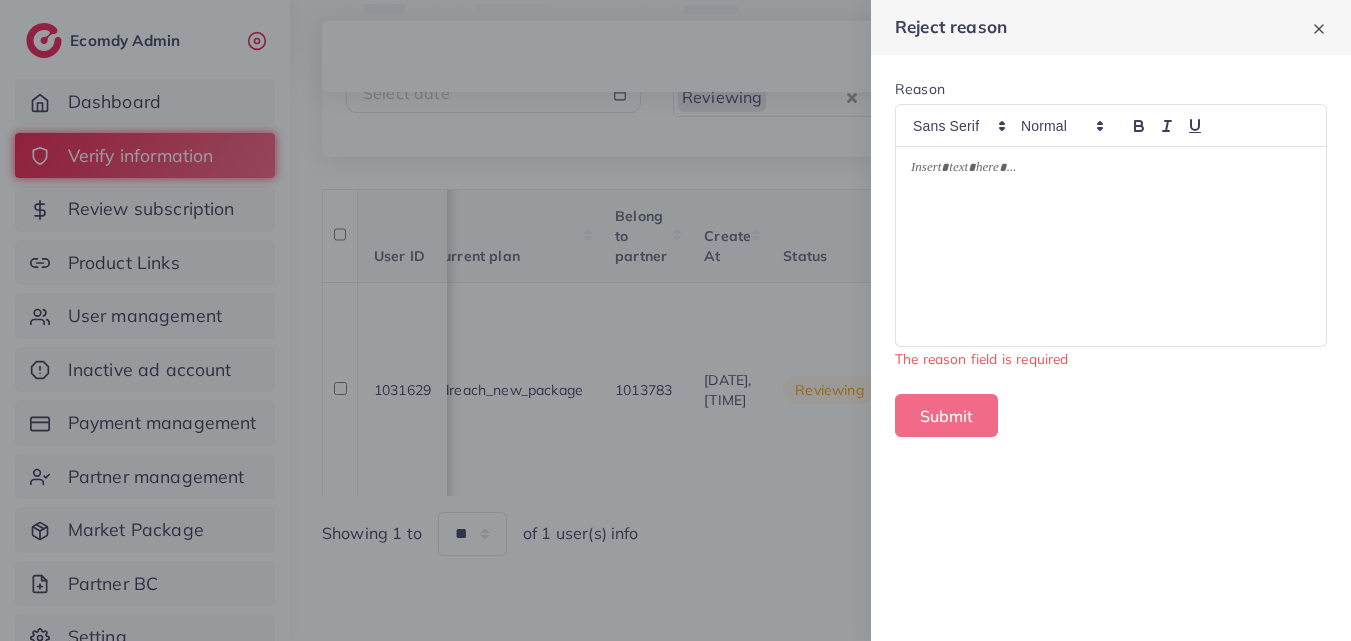 click at bounding box center [1111, 246] 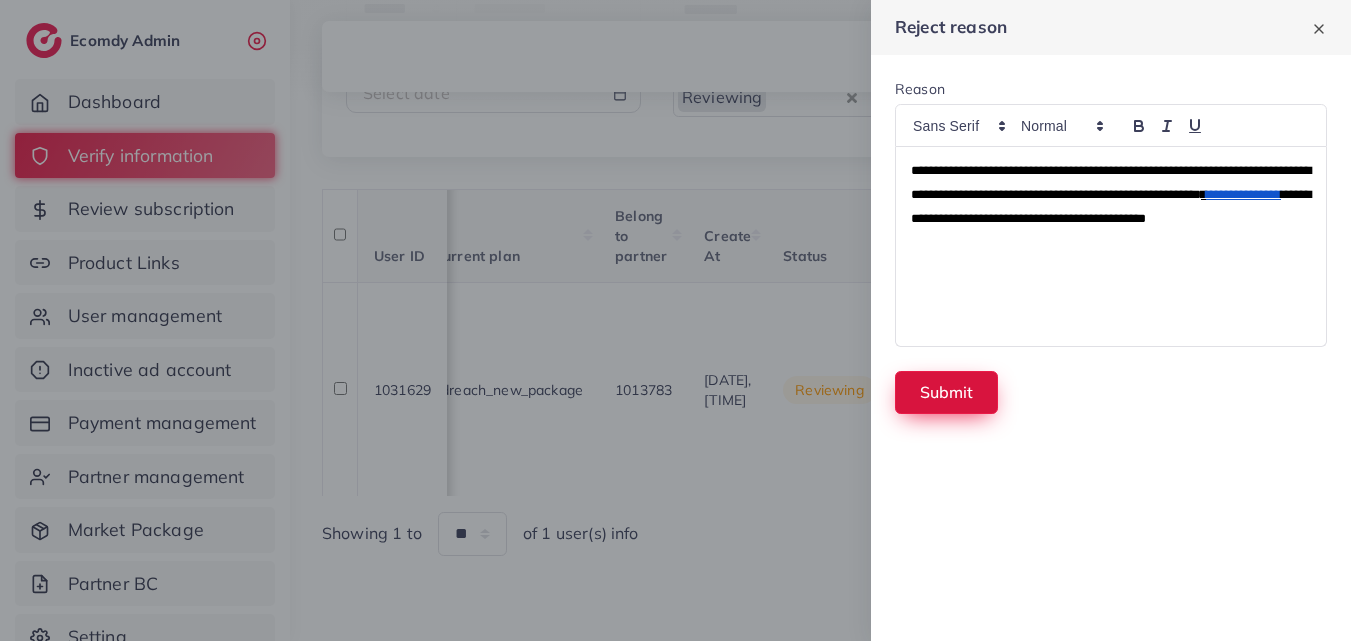 click on "Submit" at bounding box center [946, 392] 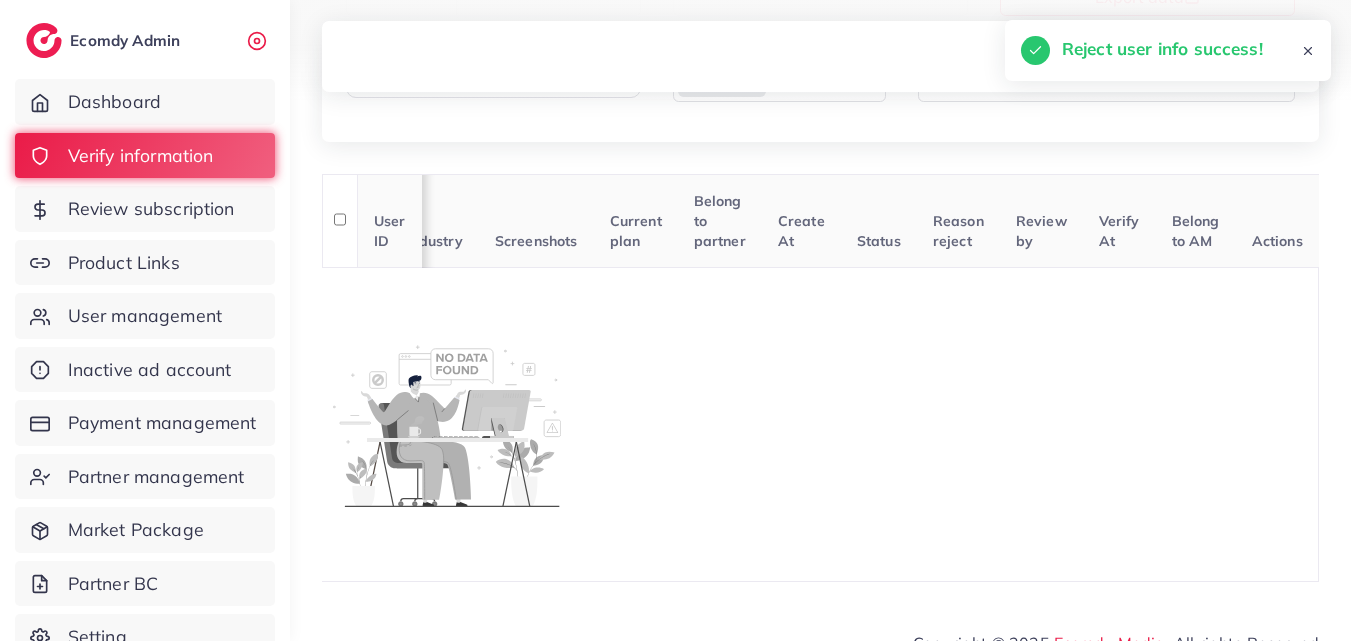 scroll, scrollTop: 158, scrollLeft: 0, axis: vertical 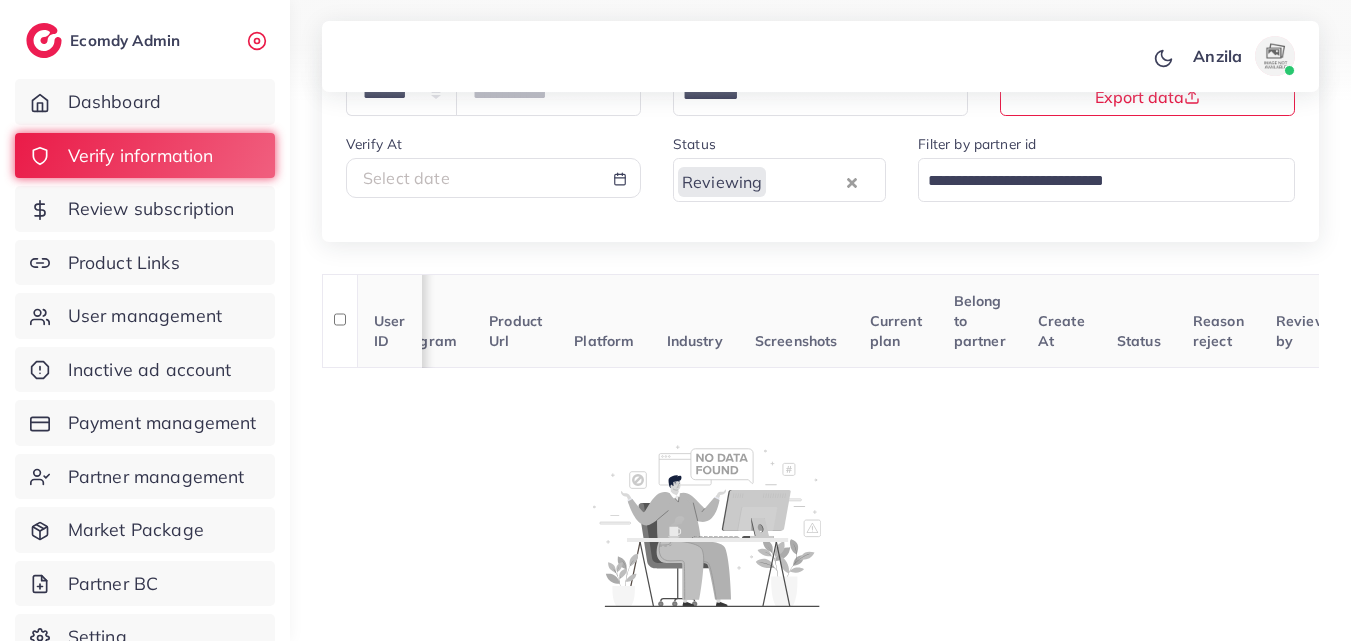 click on "Select date" at bounding box center [493, 178] 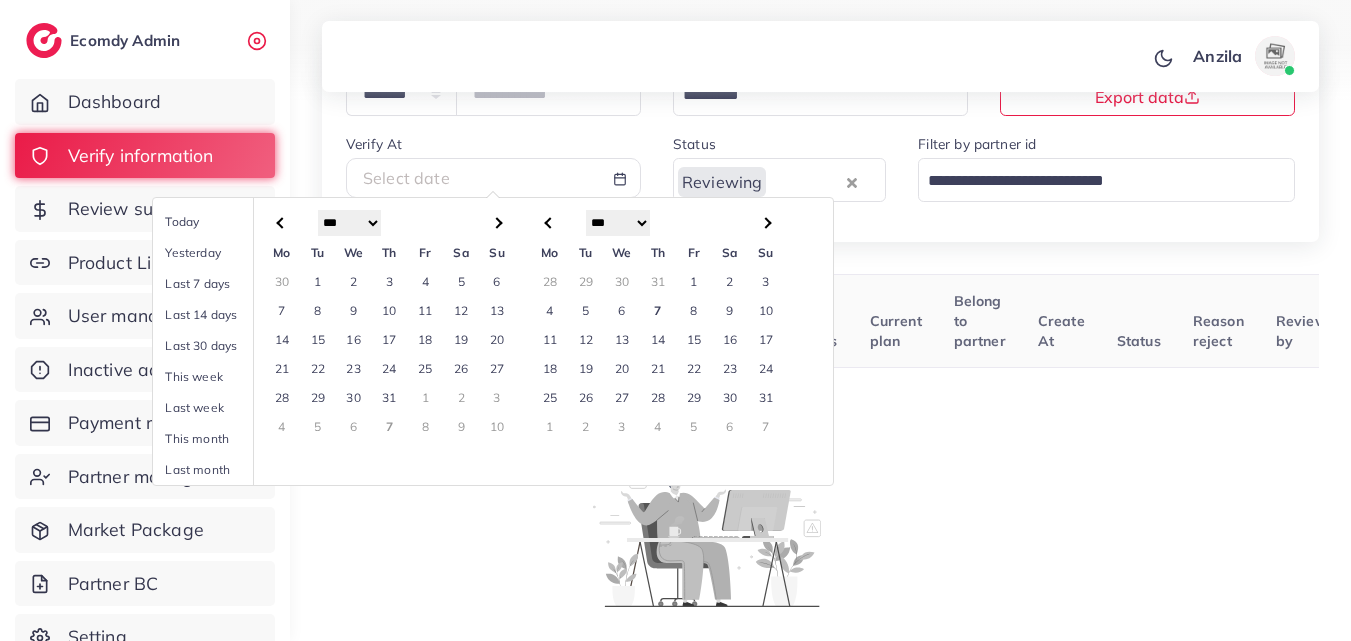 click on "7" at bounding box center [658, 310] 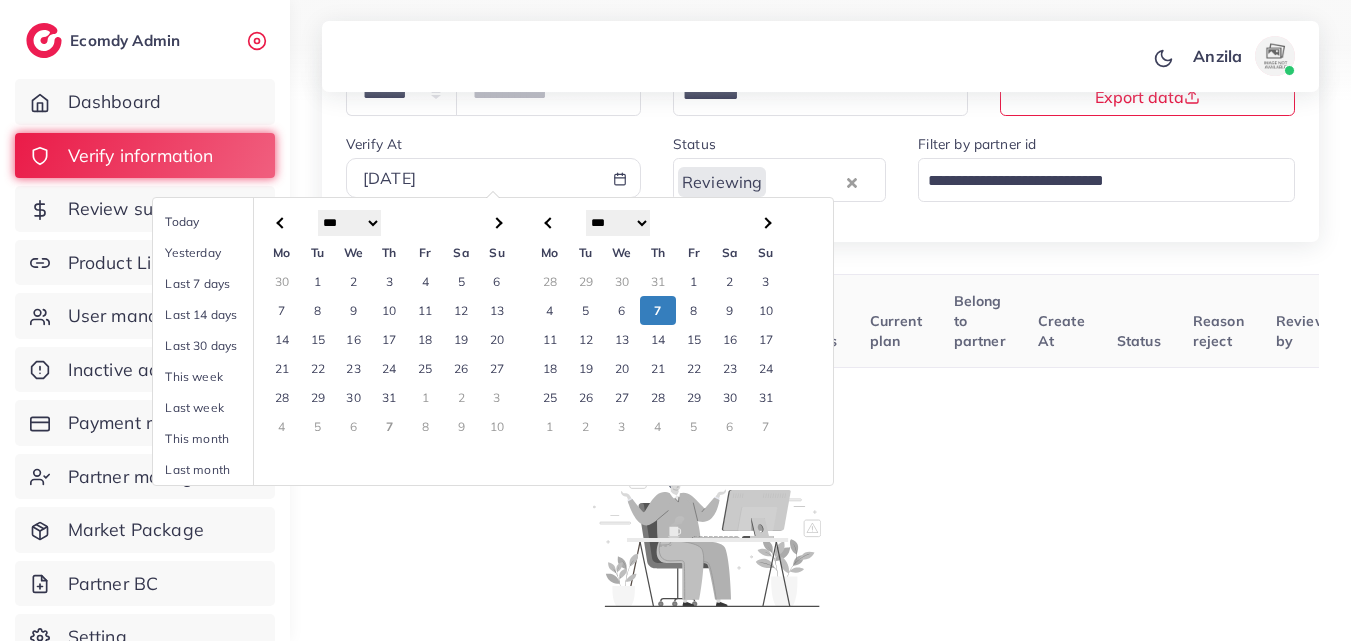 click on "7" at bounding box center [658, 310] 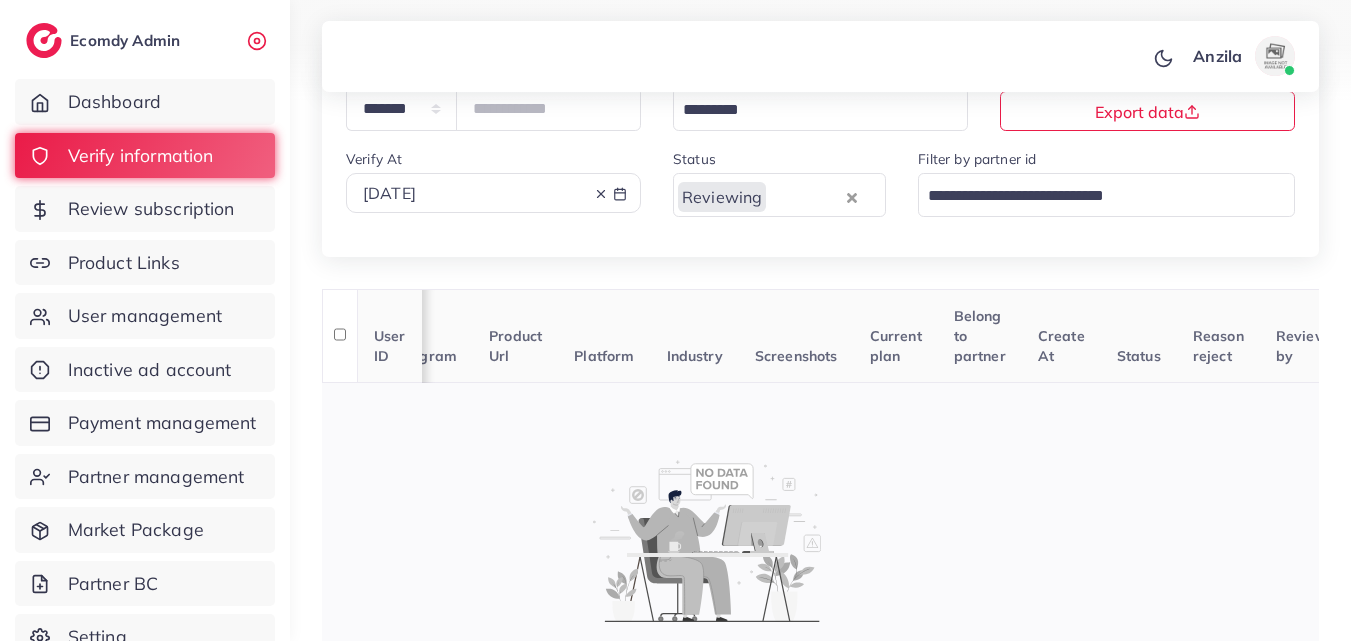 scroll, scrollTop: 200, scrollLeft: 0, axis: vertical 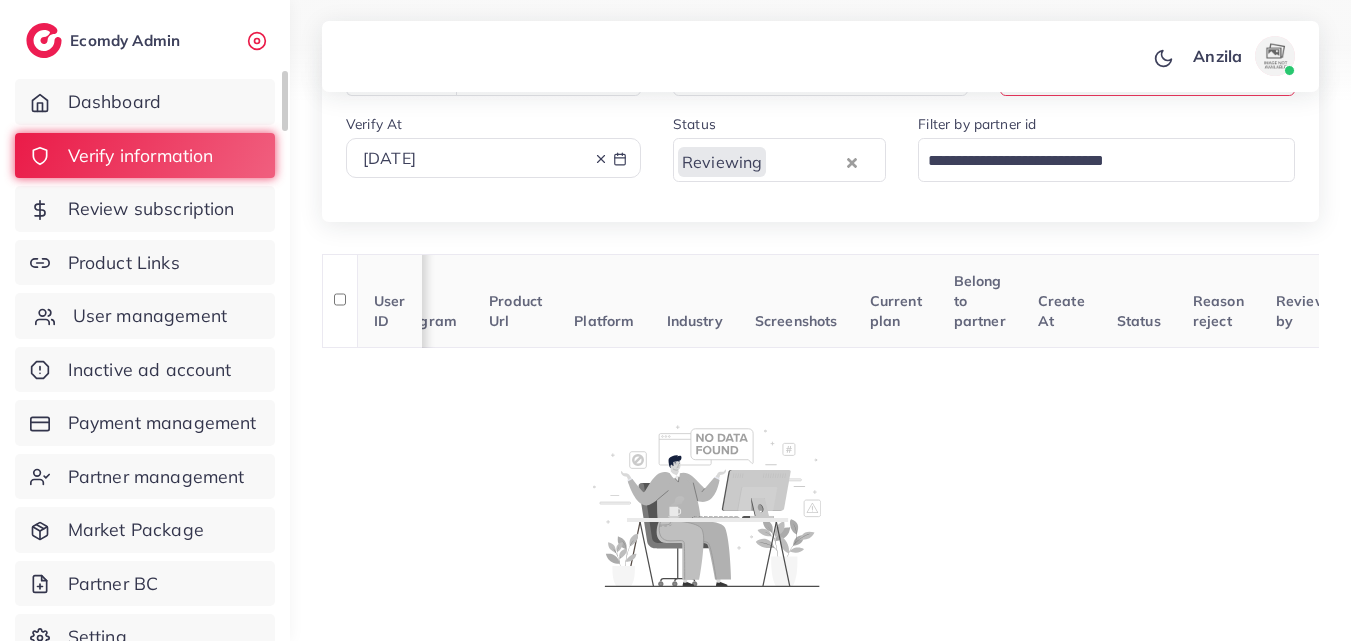 click on "User management" at bounding box center [150, 316] 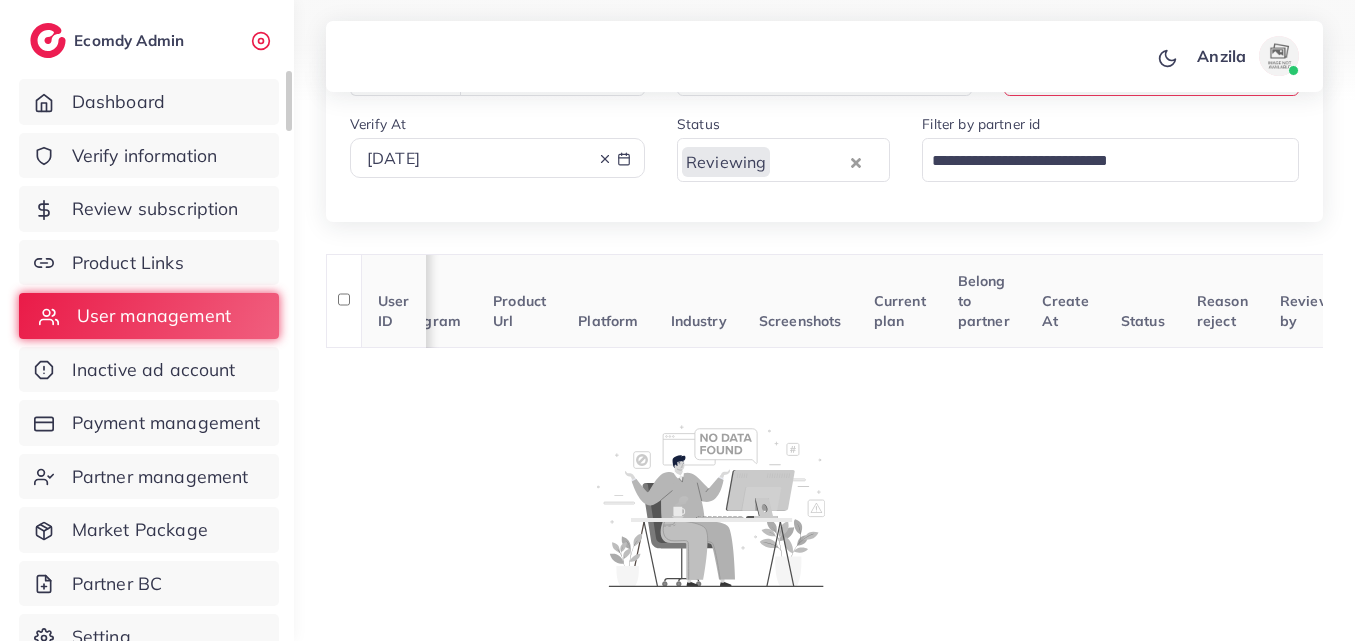 scroll, scrollTop: 0, scrollLeft: 0, axis: both 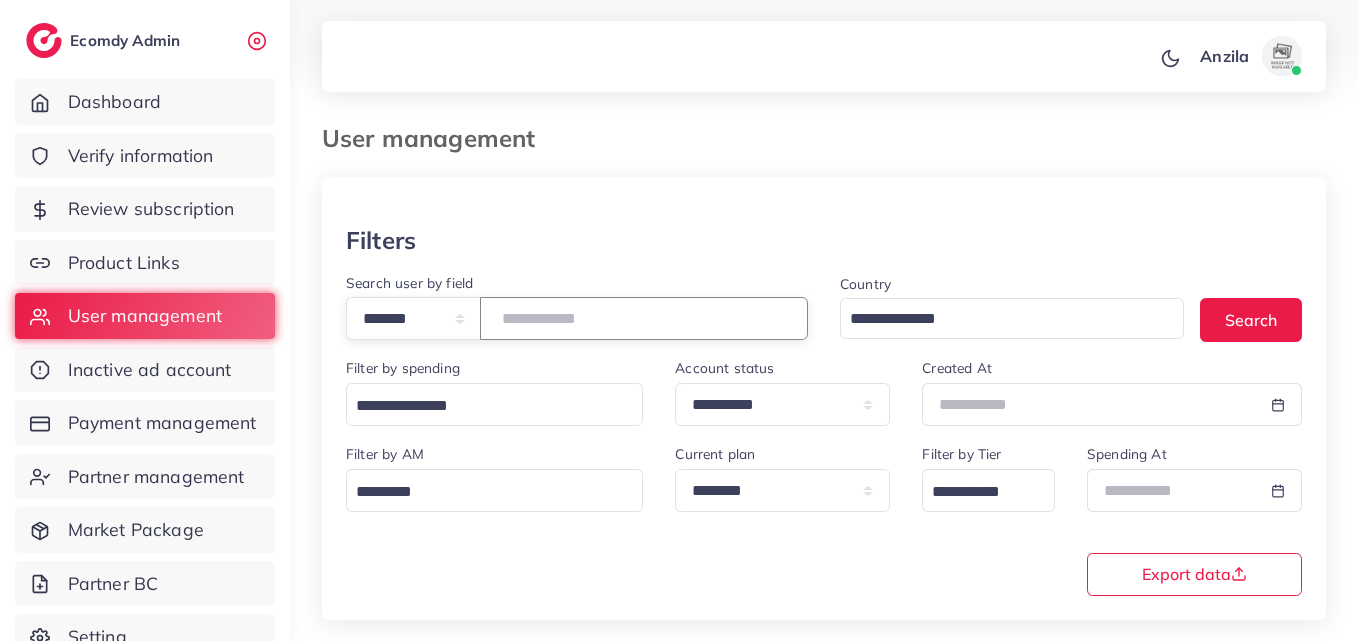 click at bounding box center [644, 318] 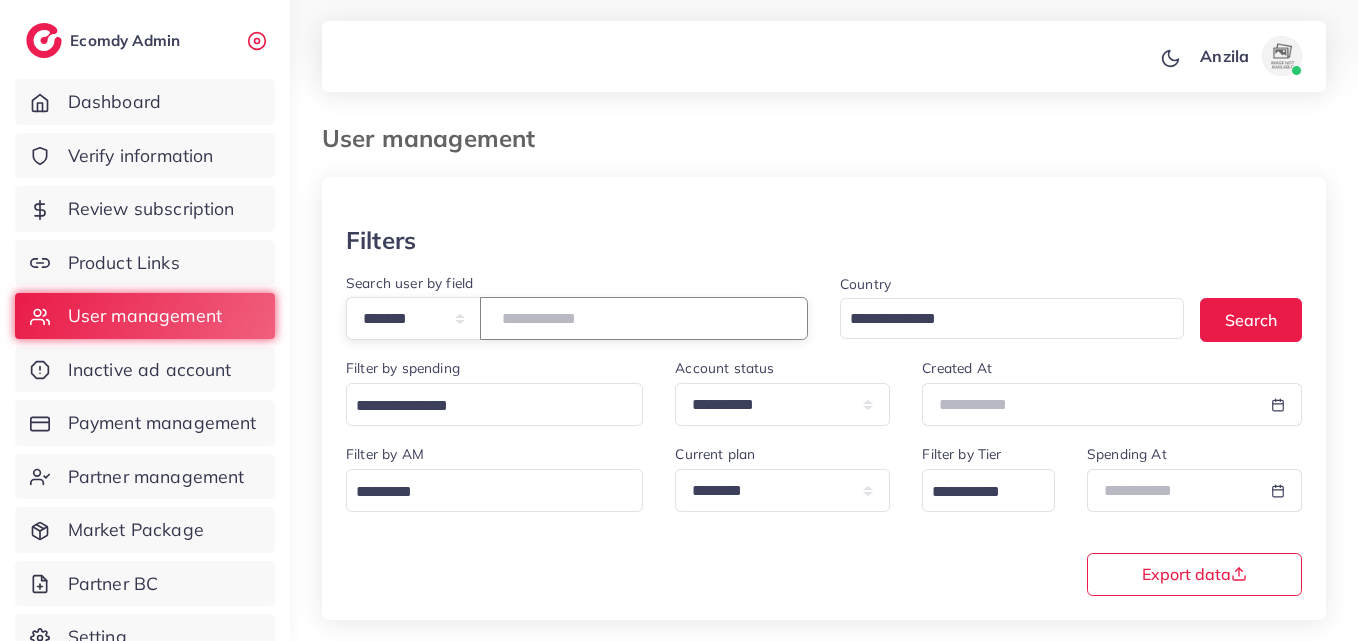 type on "*****" 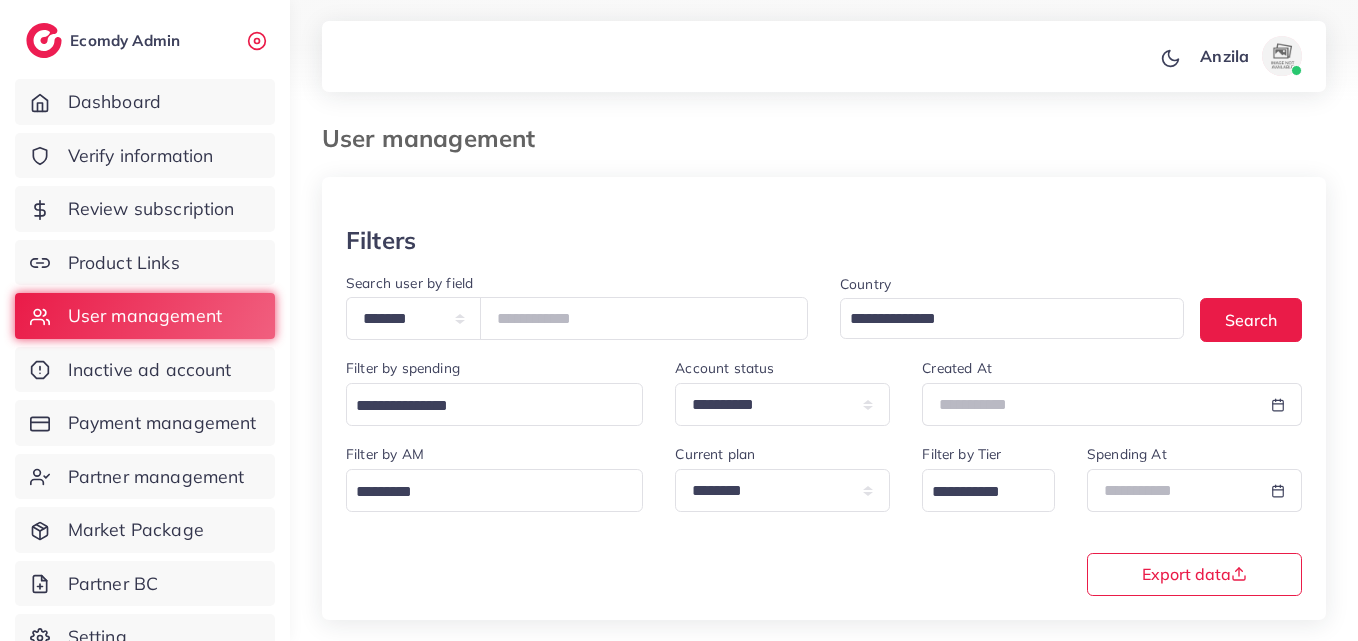 click at bounding box center (824, 201) 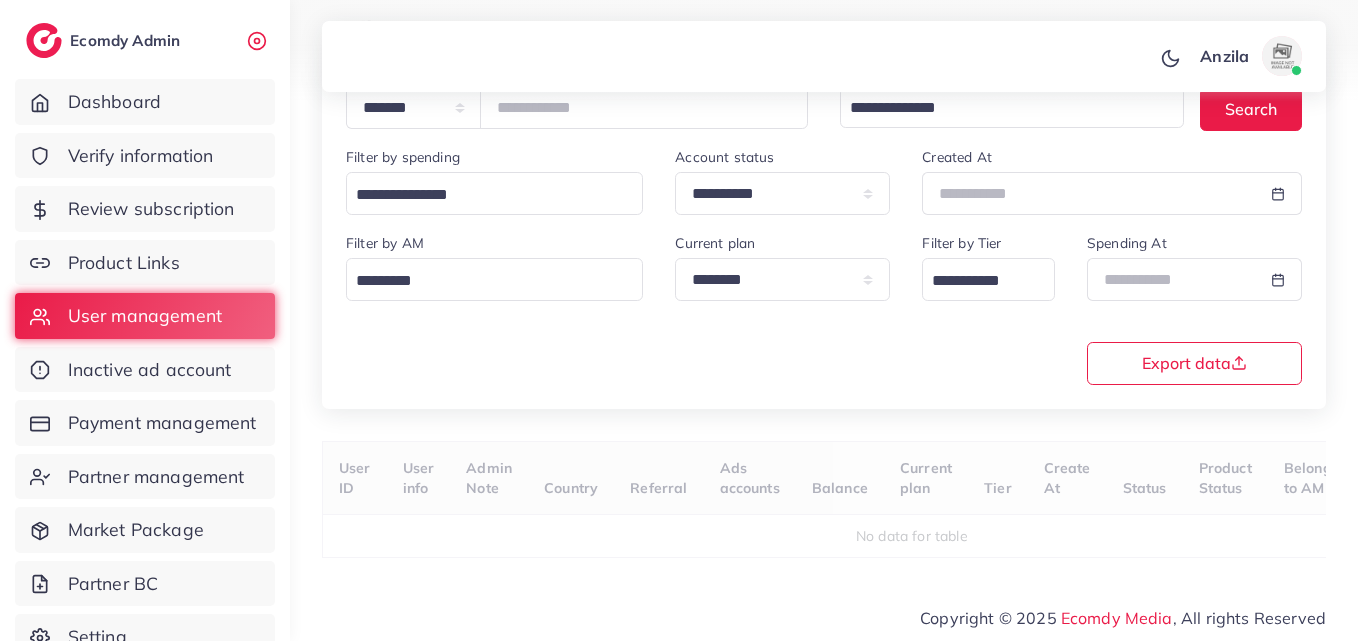 scroll, scrollTop: 221, scrollLeft: 0, axis: vertical 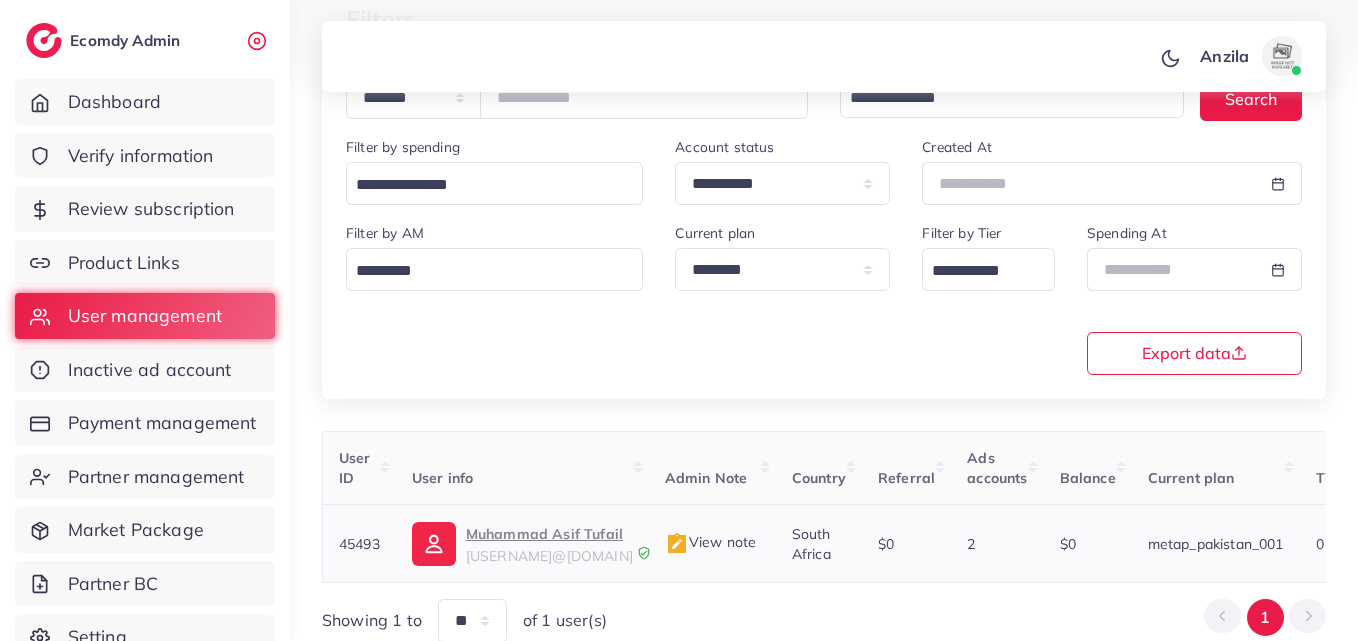 click on "Muhammad Asif Tufail" at bounding box center (549, 534) 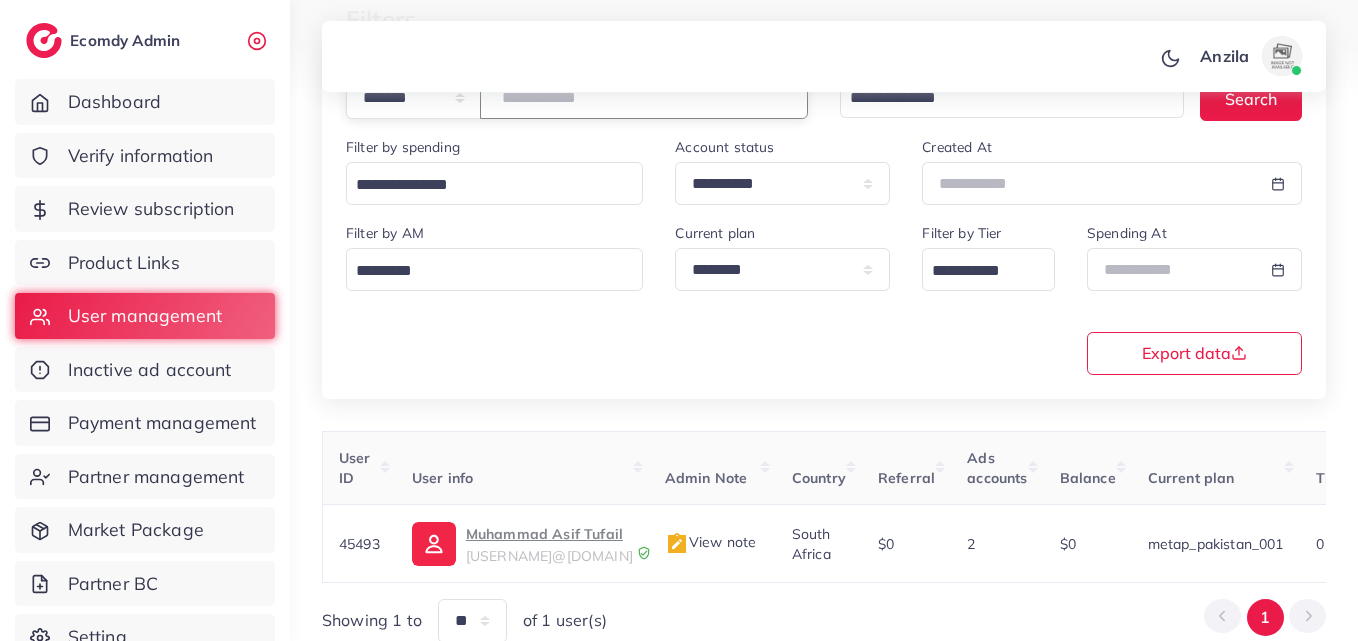 click on "*****" at bounding box center [644, 97] 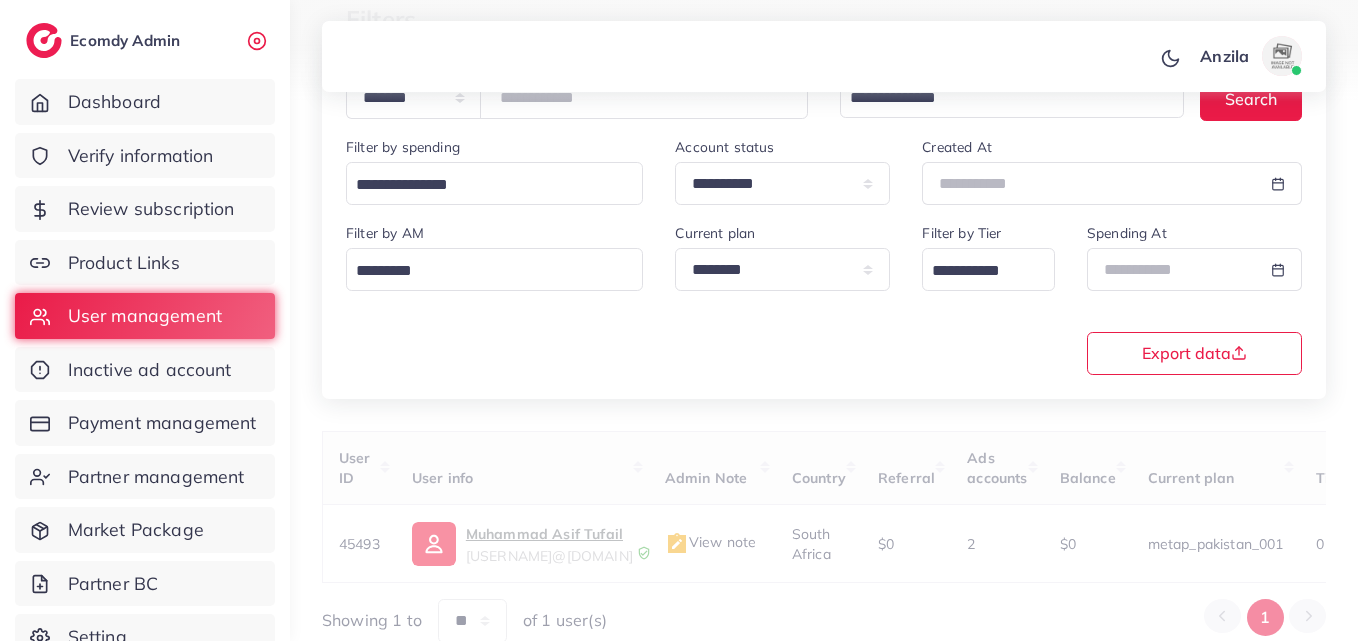drag, startPoint x: 549, startPoint y: 111, endPoint x: 542, endPoint y: 348, distance: 237.10335 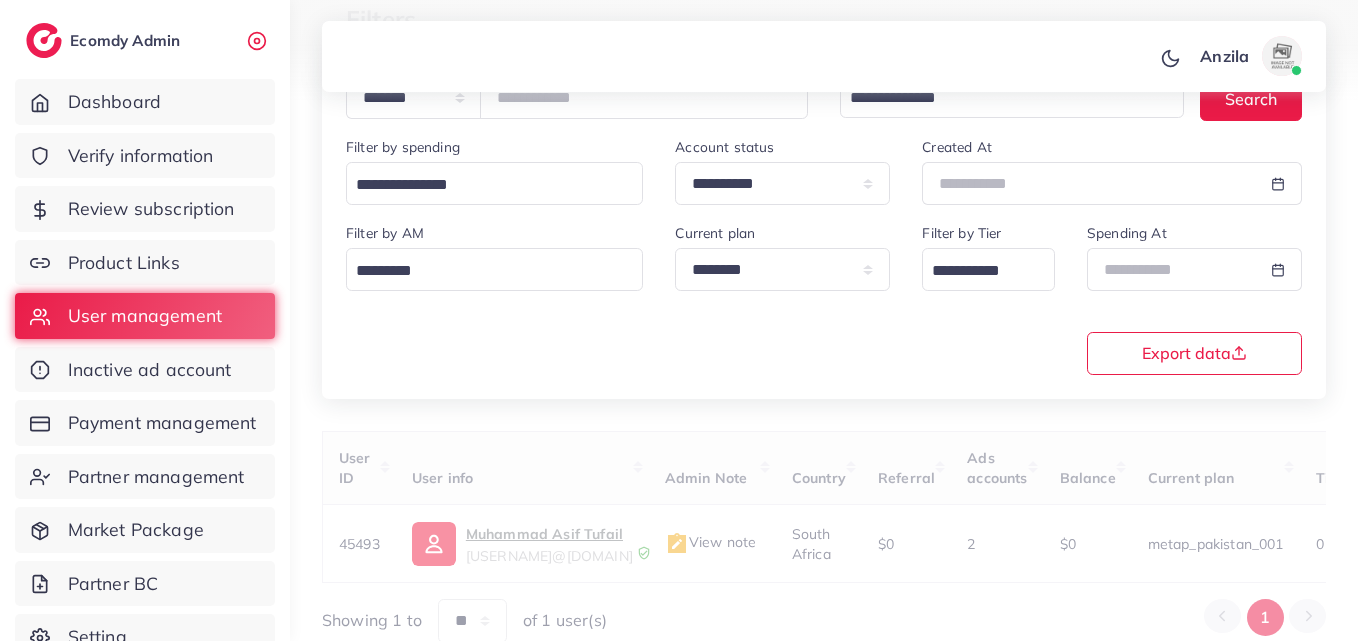 click on "Filter by AM            Loading..." at bounding box center [494, 256] 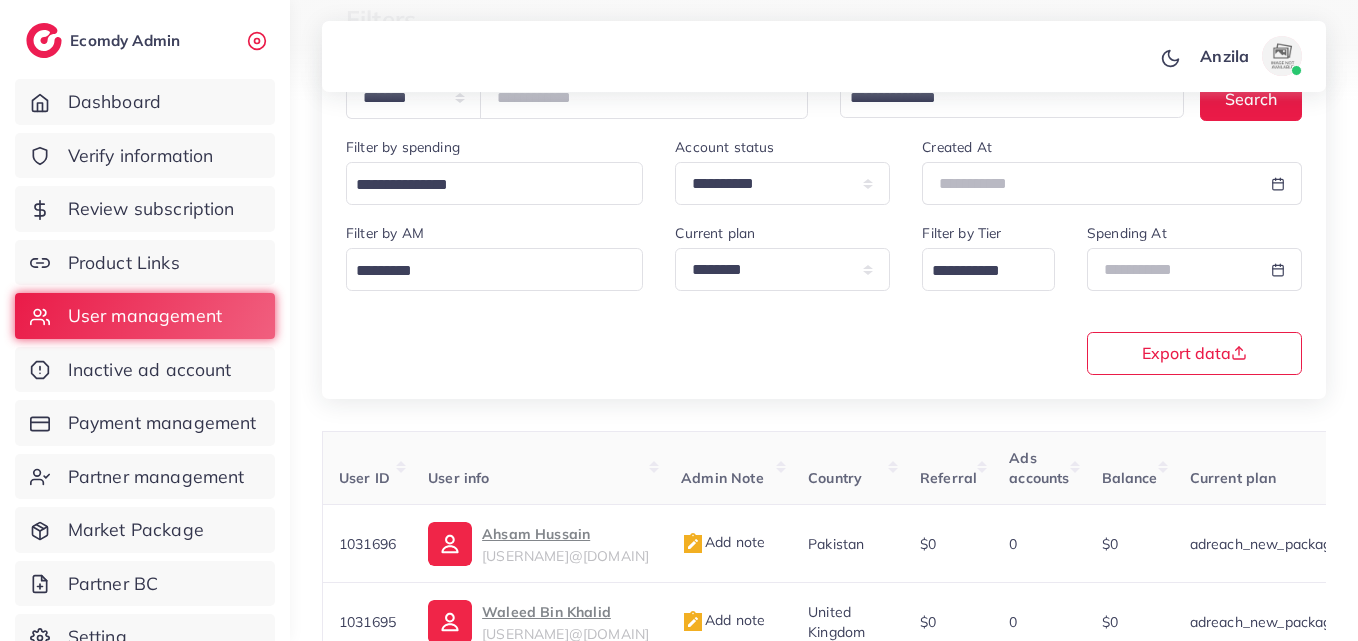 type on "*****" 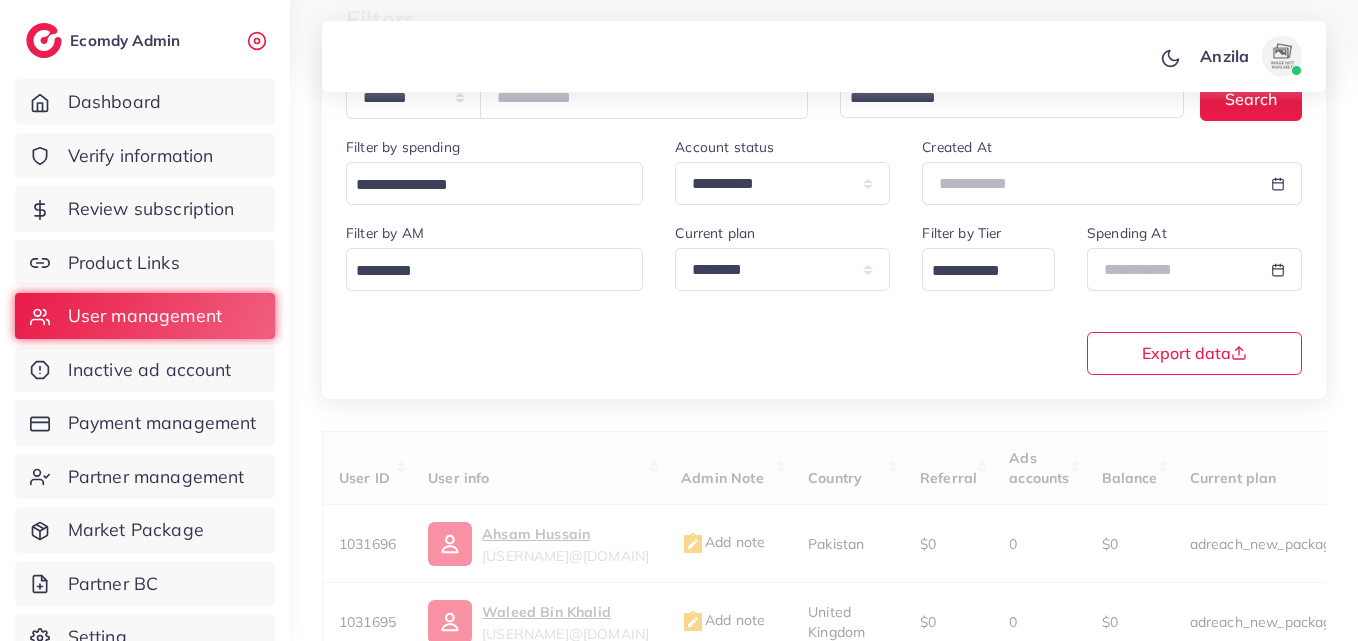 click on "**********" at bounding box center [824, 297] 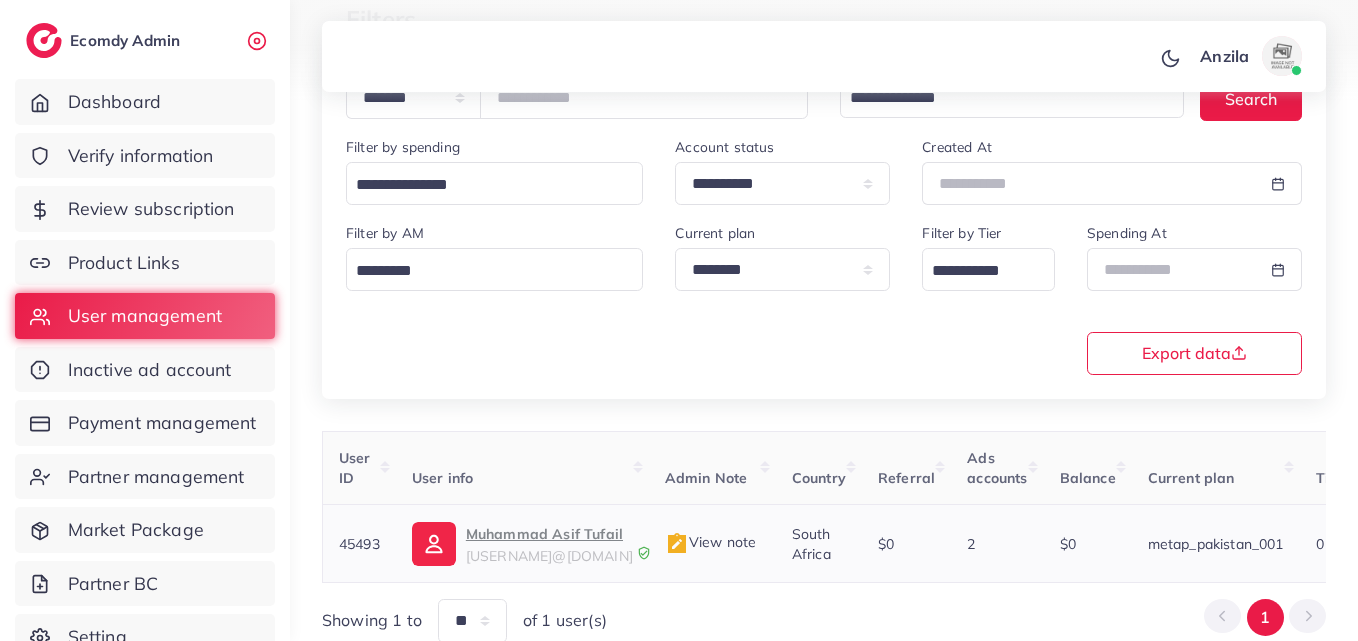 click on "ashestraders@gmail.com" at bounding box center [549, 556] 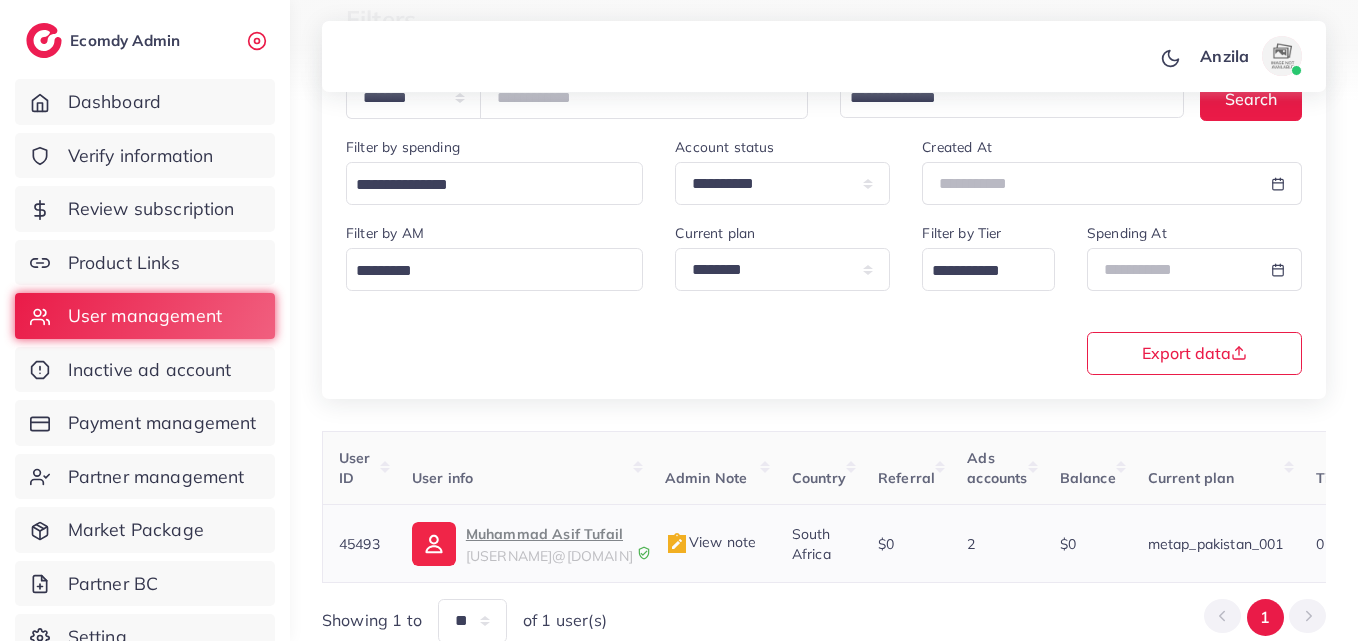 click on "Muhammad Asif Tufail" at bounding box center [549, 534] 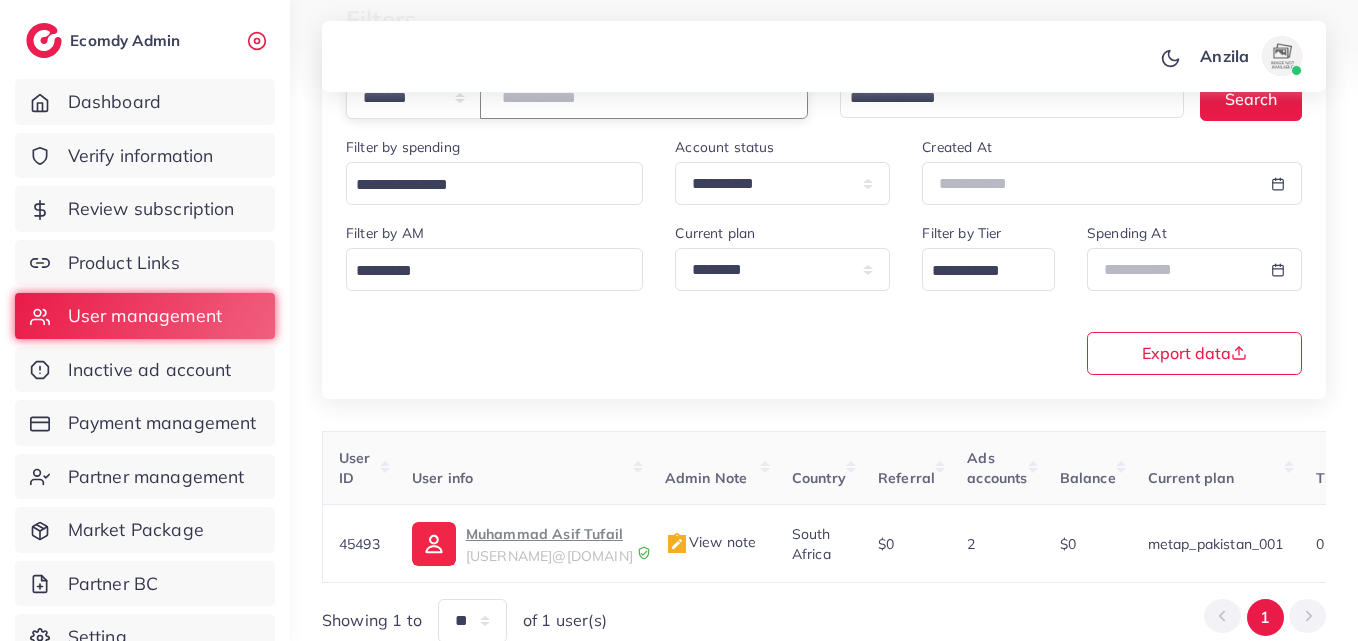 click on "*****" at bounding box center [644, 97] 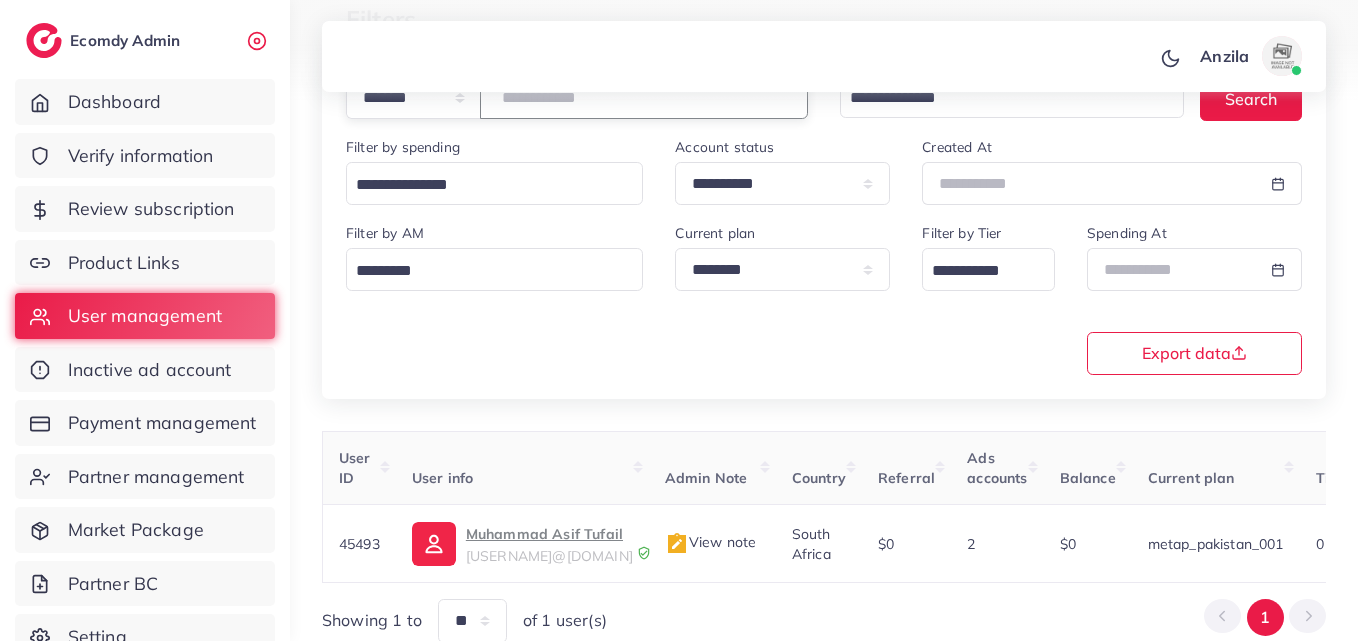 type on "*****" 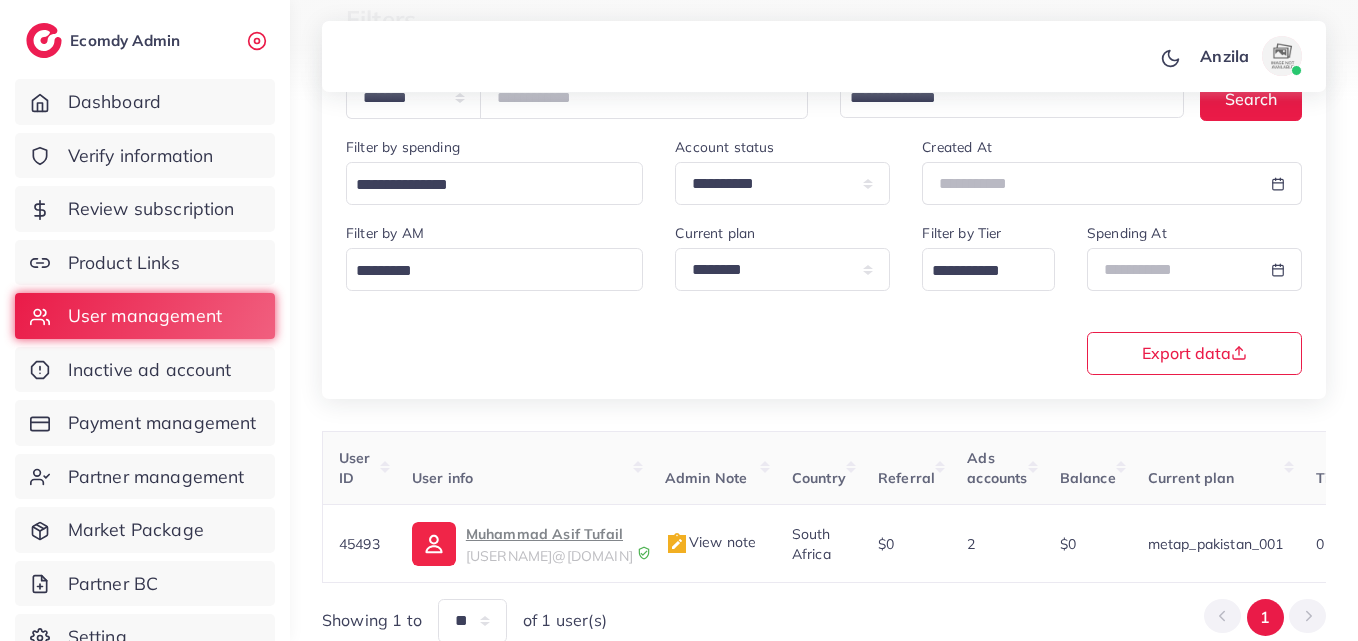 click on "**********" at bounding box center (824, 297) 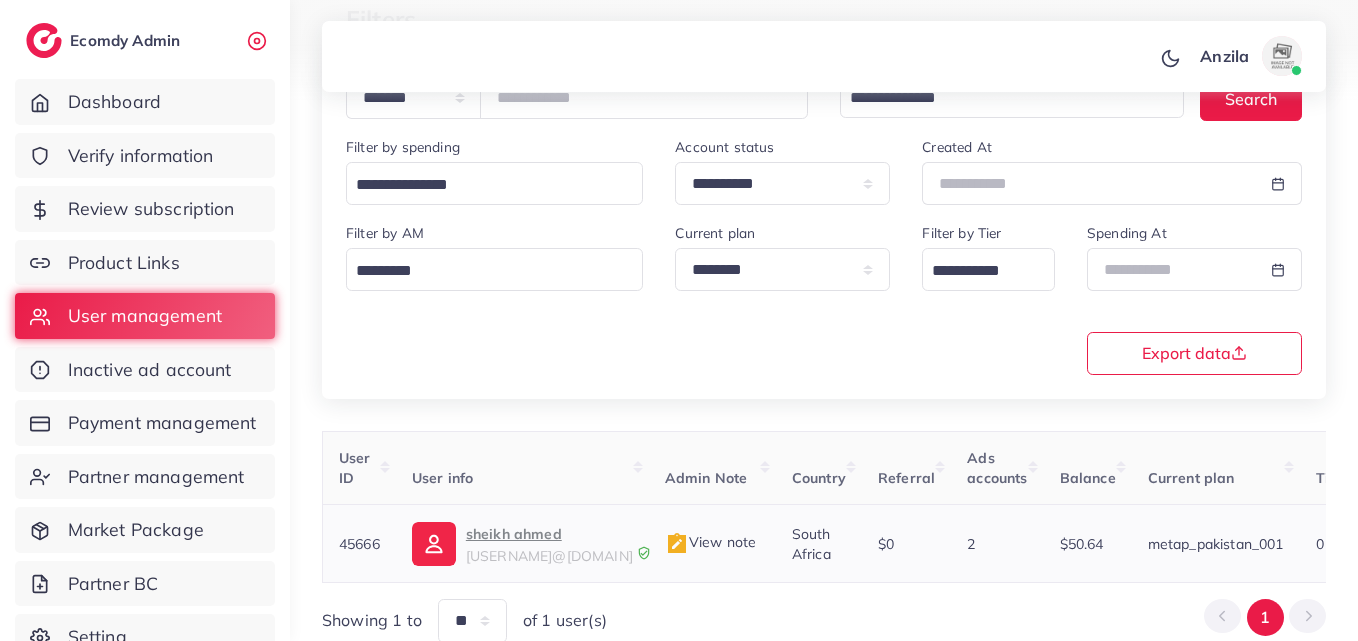 click on "sheikh ahmed" at bounding box center (549, 534) 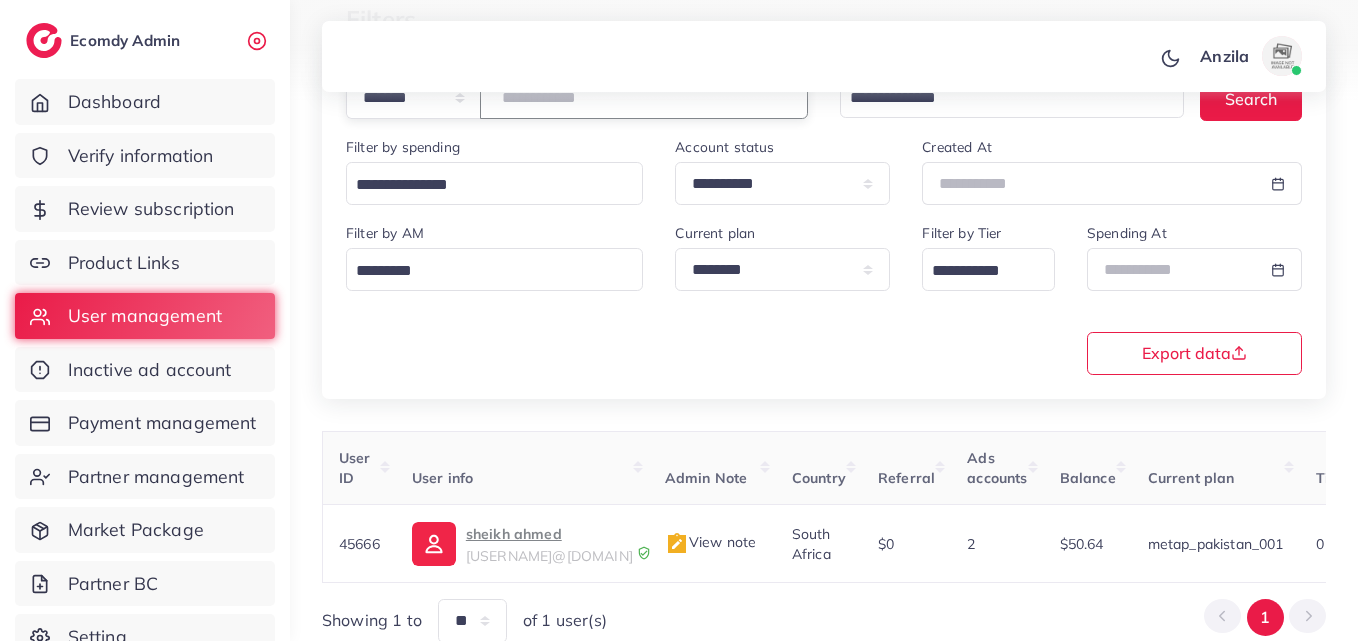 click on "*****" at bounding box center (644, 97) 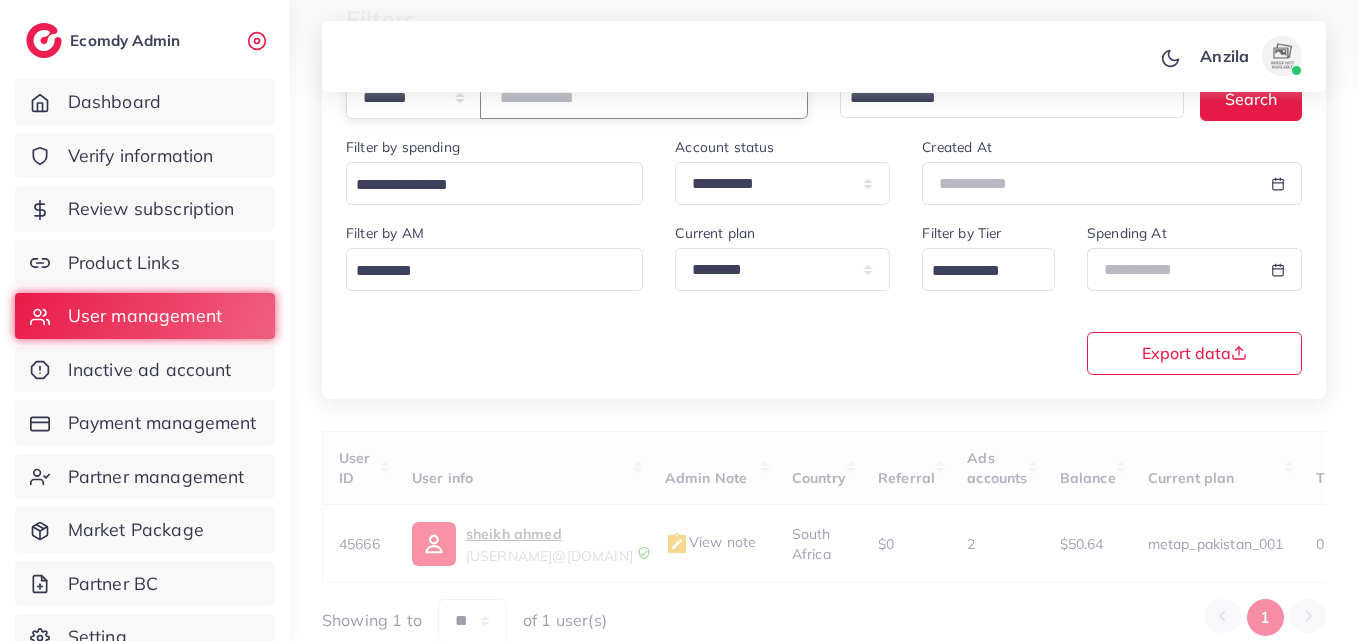 drag, startPoint x: 549, startPoint y: 101, endPoint x: 526, endPoint y: 104, distance: 23.194826 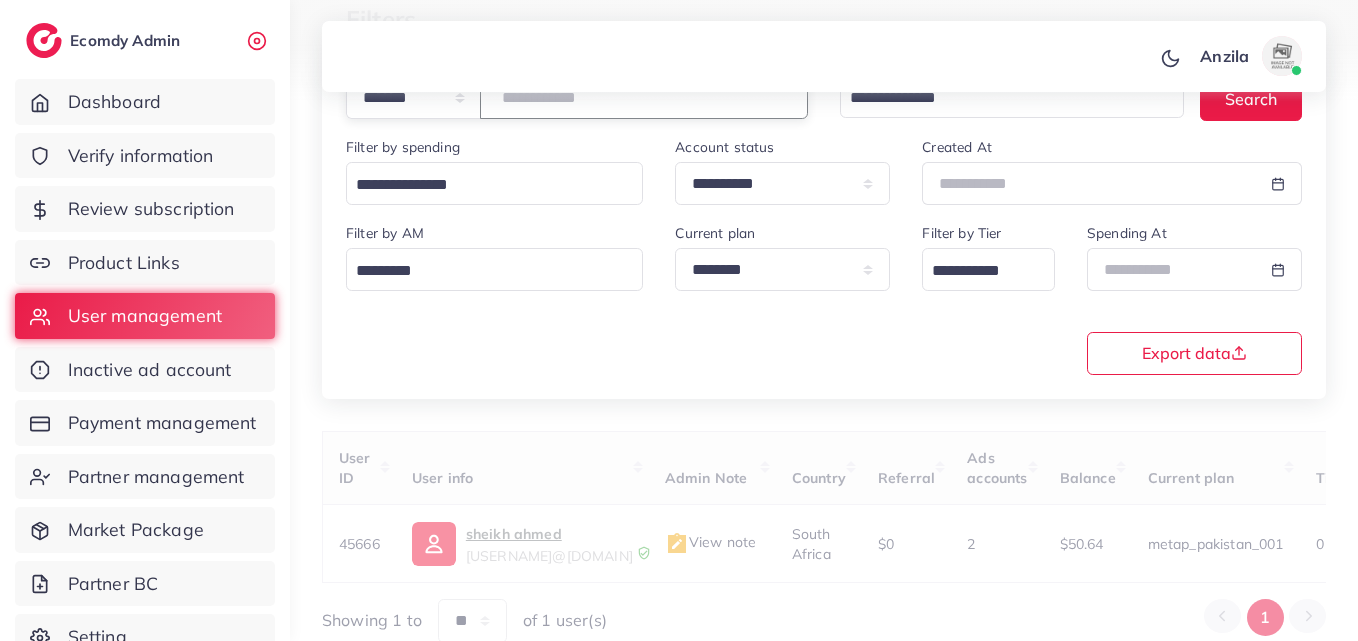 click at bounding box center [644, 97] 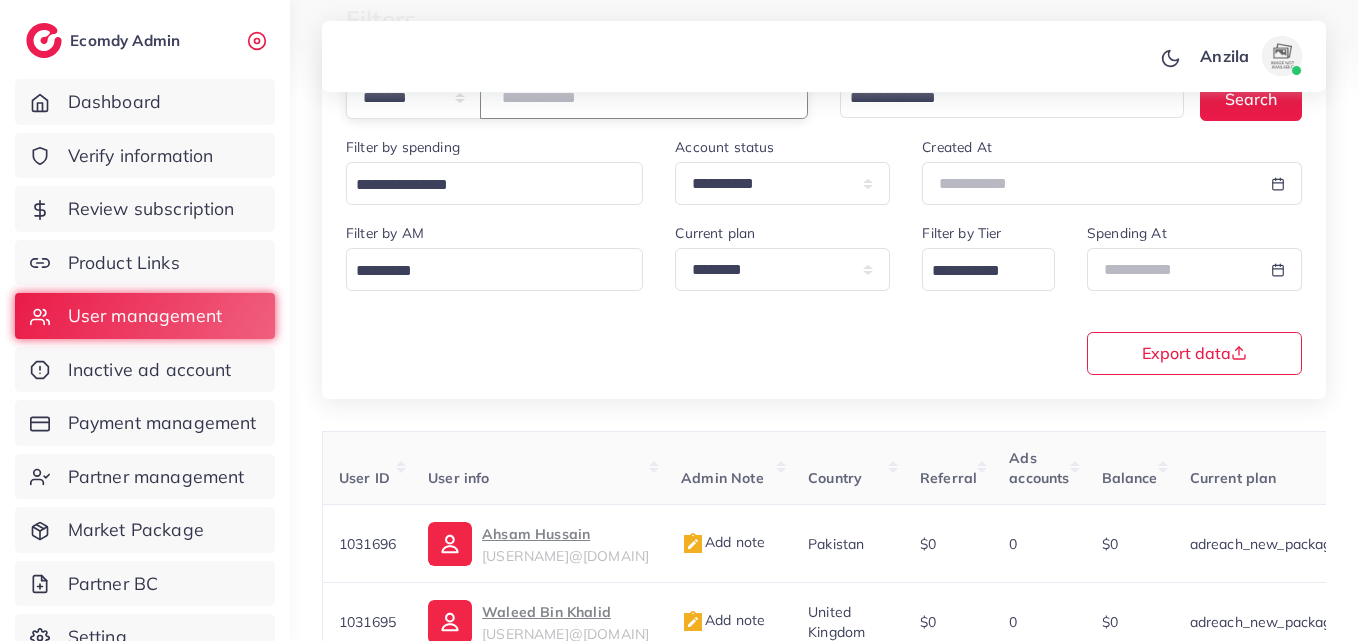 paste on "*****" 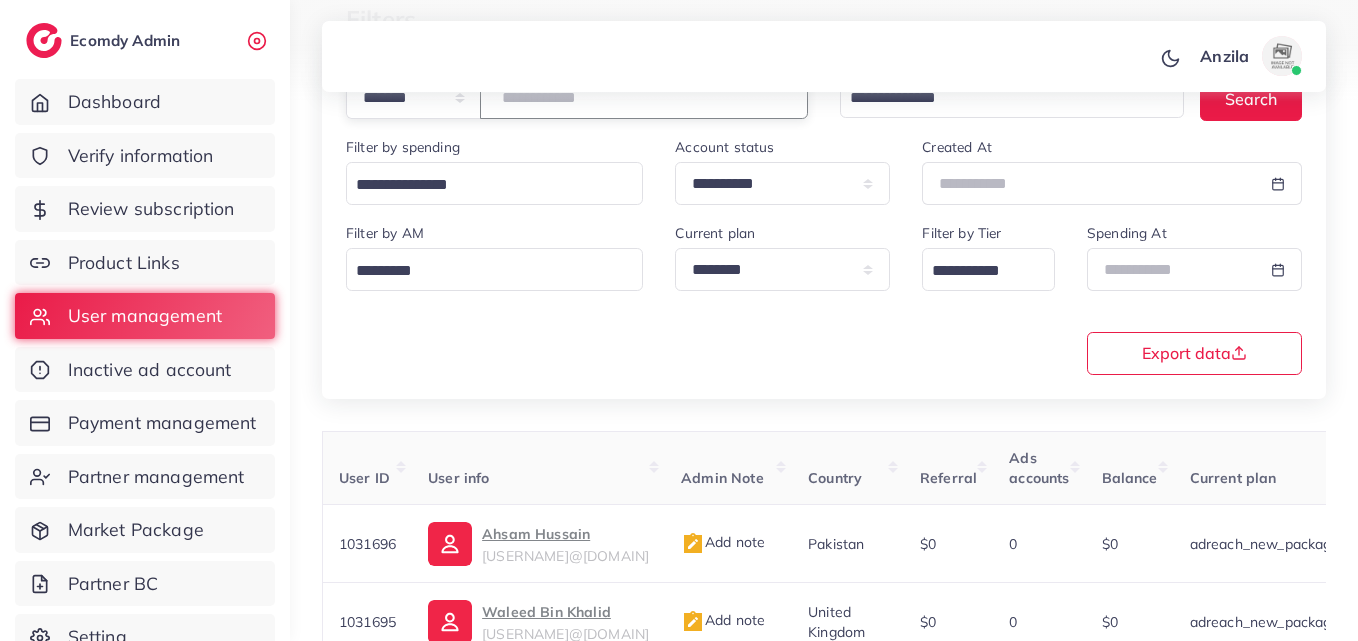 type on "*****" 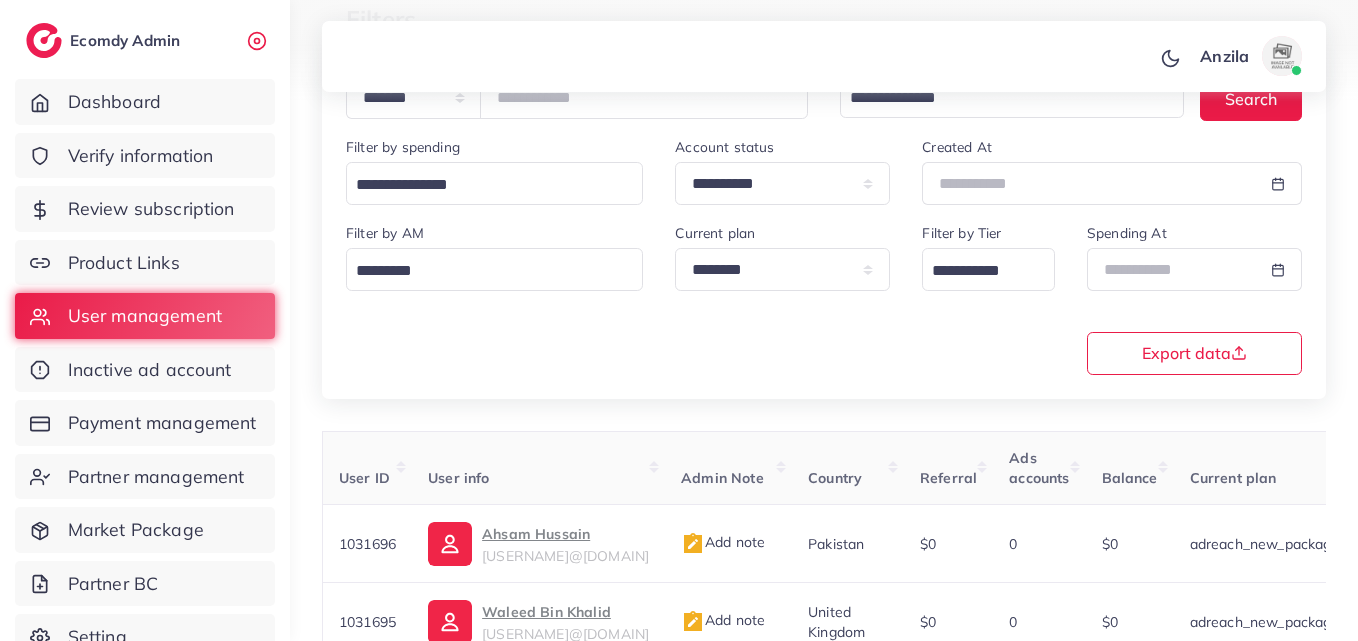 click on "**********" at bounding box center [824, 297] 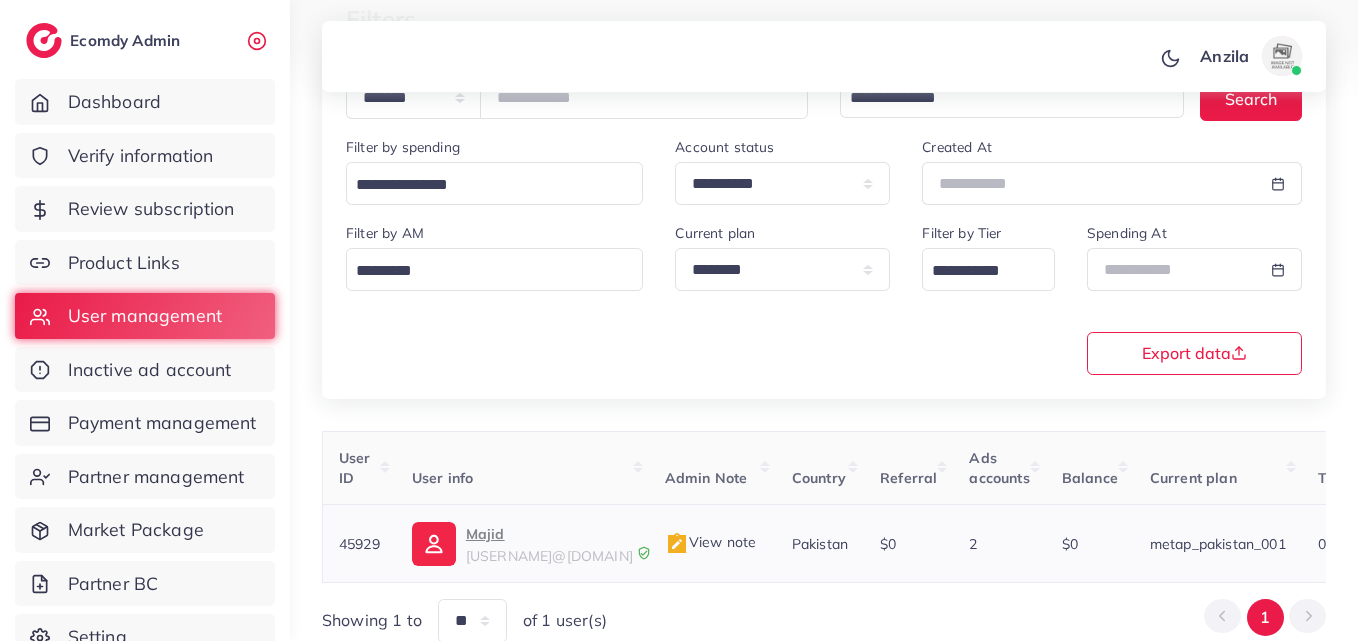 click on "Majid" at bounding box center (549, 534) 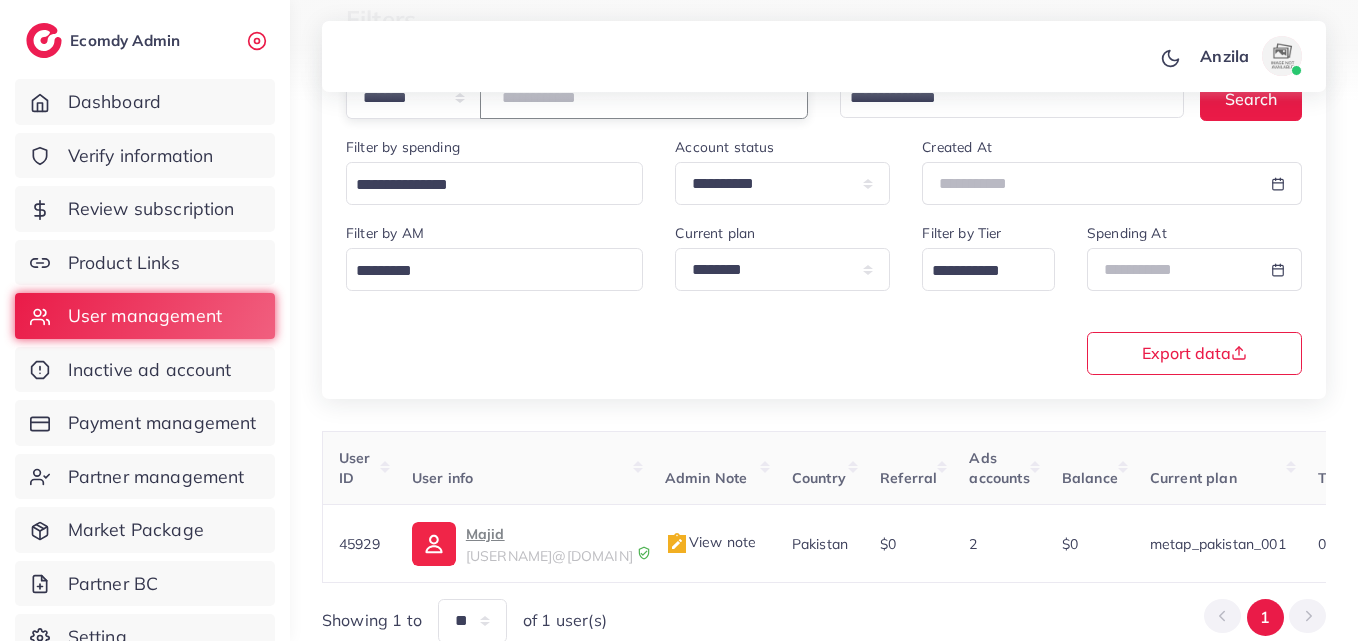 click on "*****" at bounding box center (644, 97) 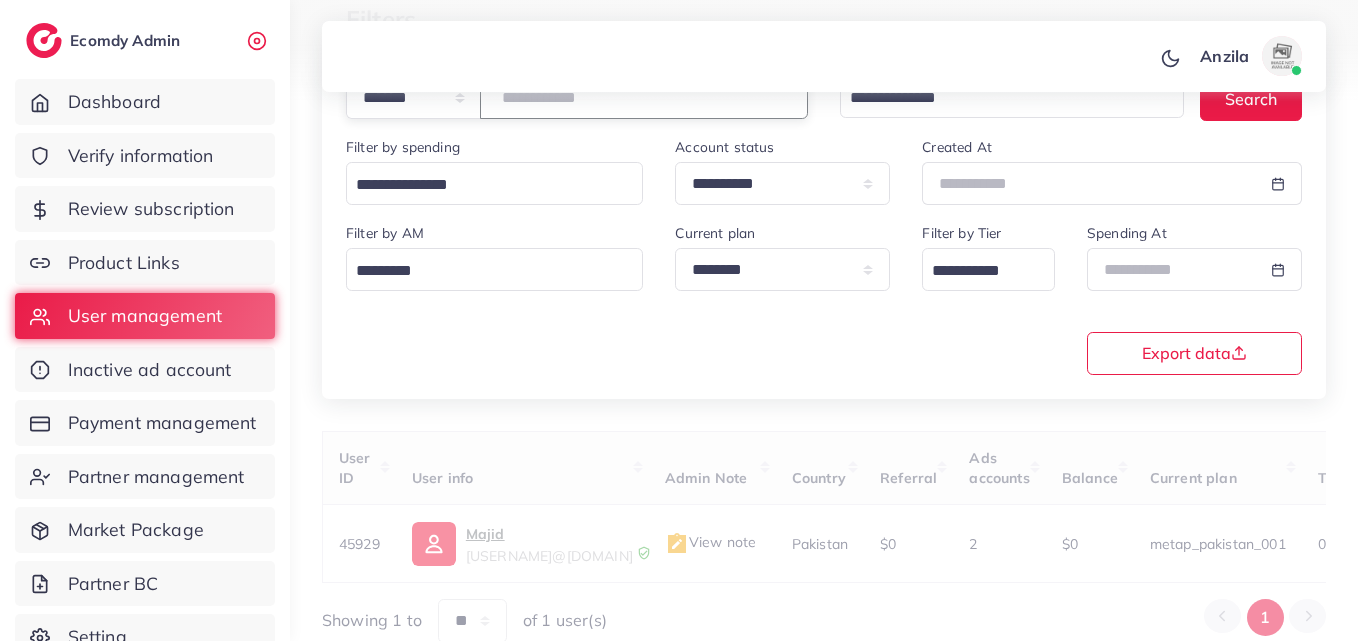 paste on "*****" 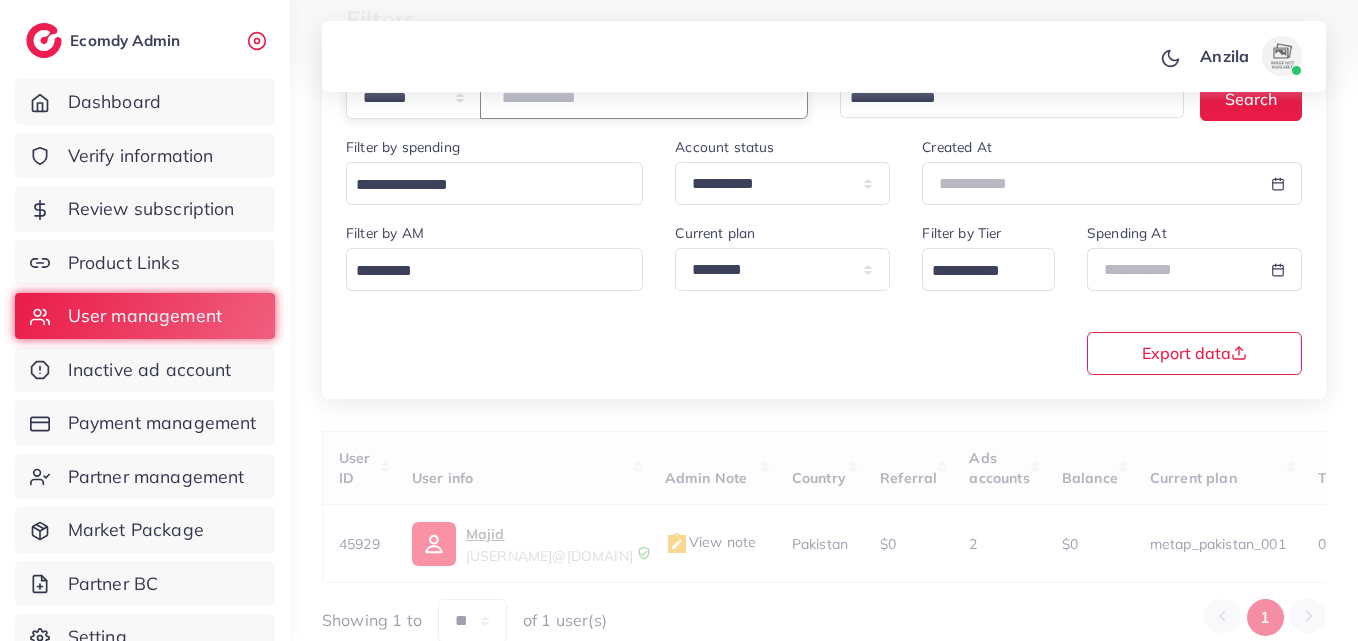type on "*****" 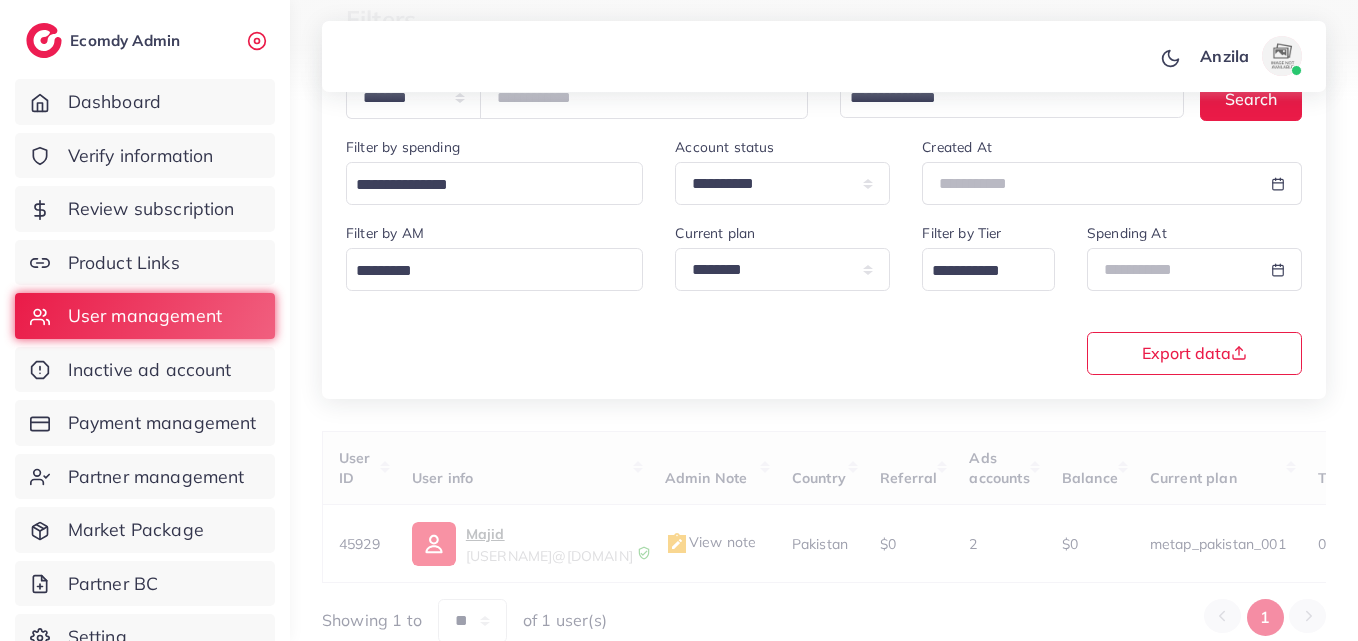 click on "**********" at bounding box center [824, 297] 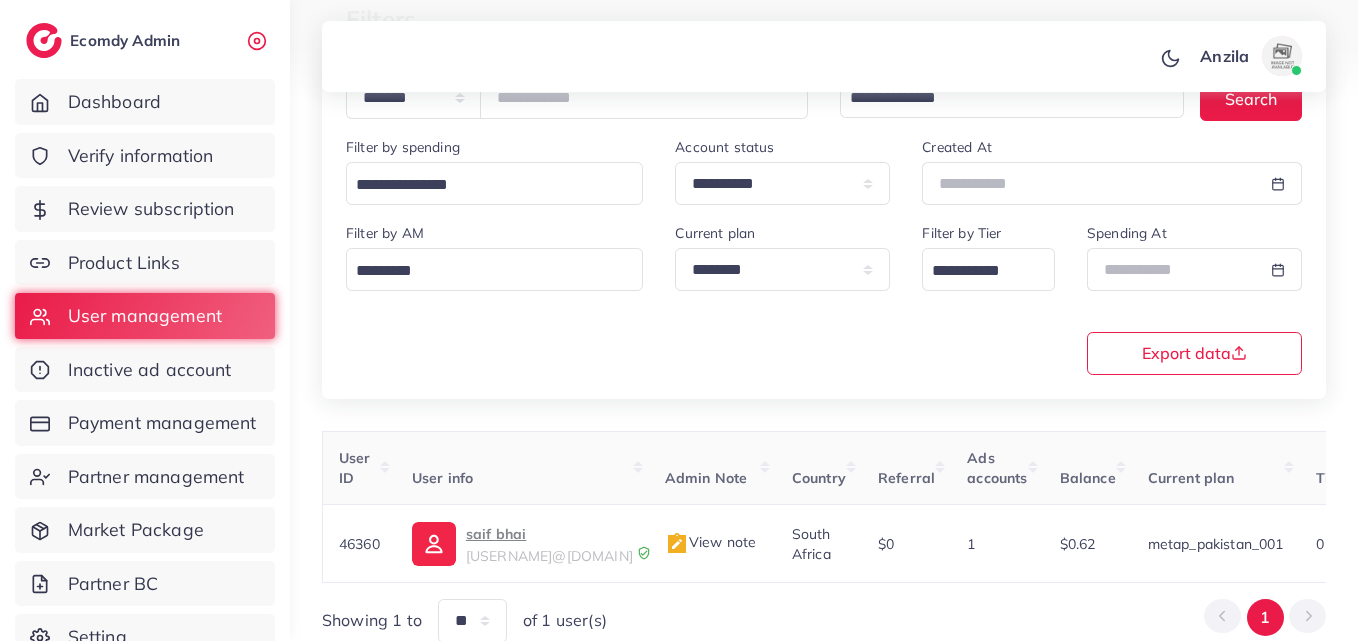 click on "saif bhai" at bounding box center (549, 534) 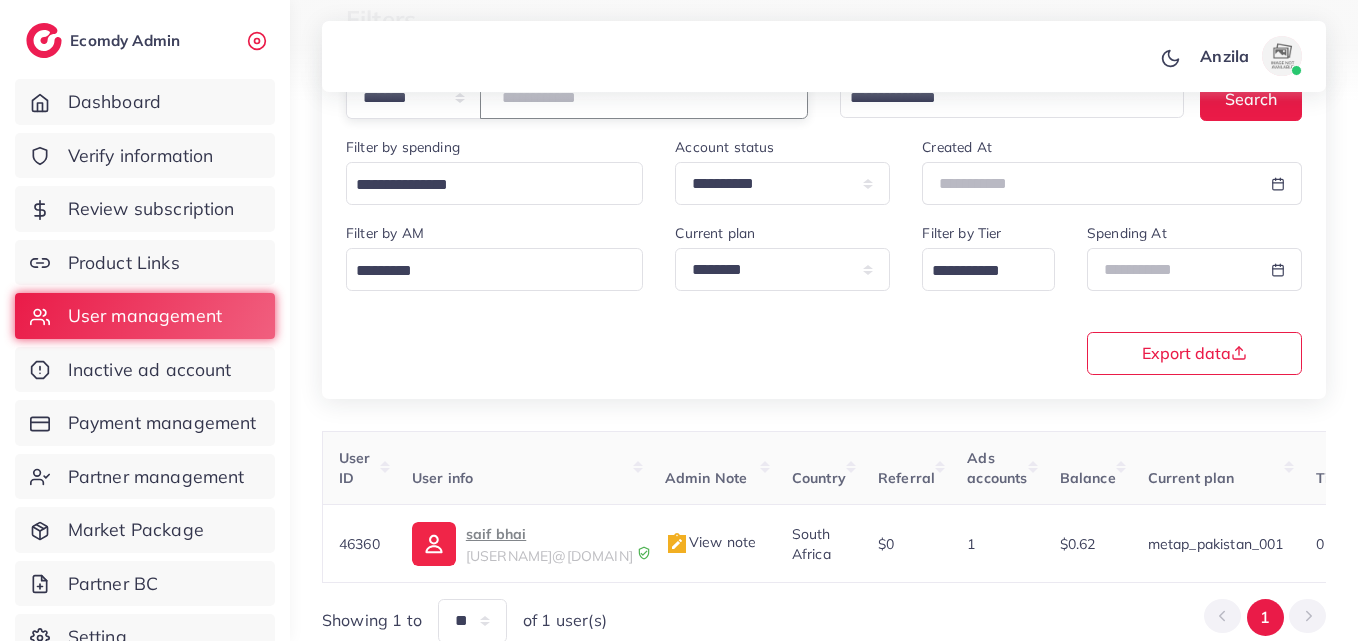 click on "*****" at bounding box center (644, 97) 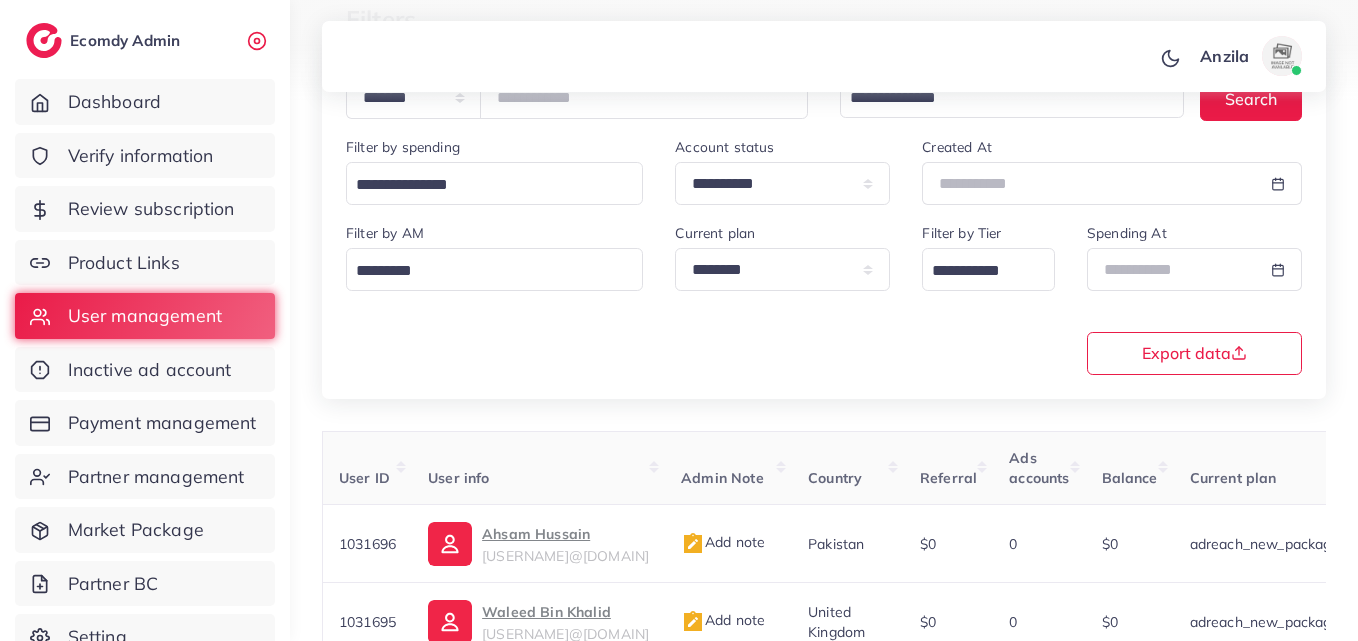 drag, startPoint x: 570, startPoint y: 100, endPoint x: 543, endPoint y: 101, distance: 27.018513 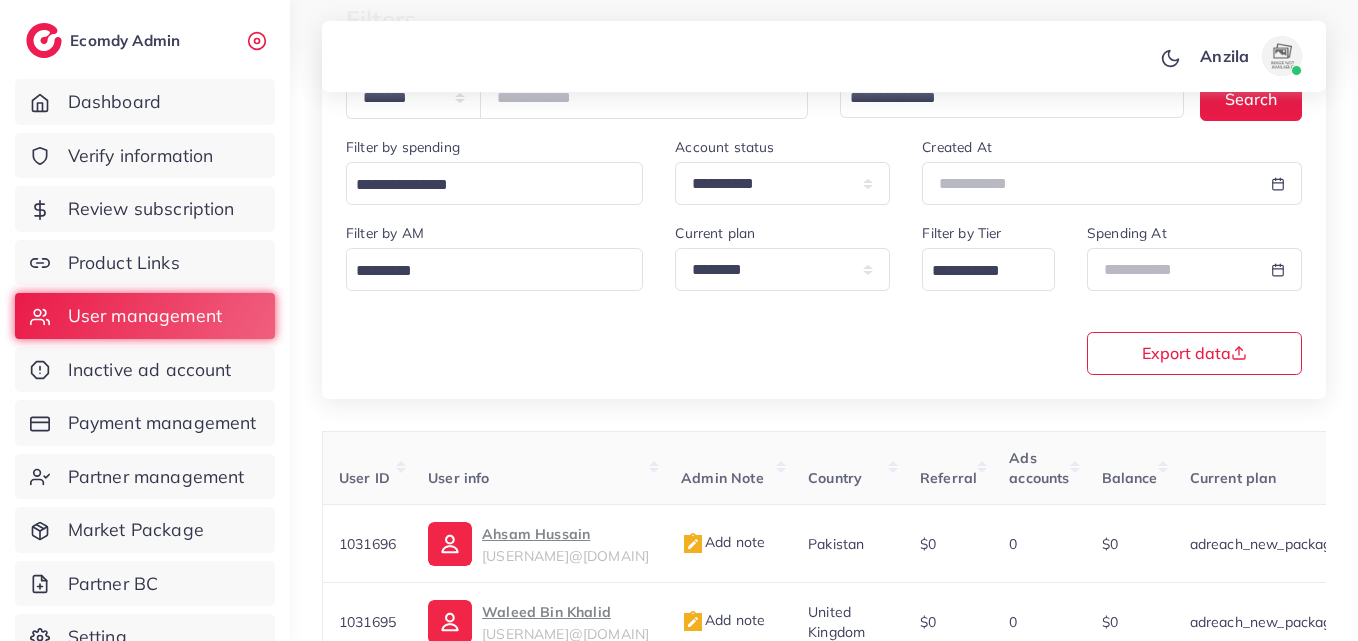 drag, startPoint x: 543, startPoint y: 101, endPoint x: 493, endPoint y: 335, distance: 239.28226 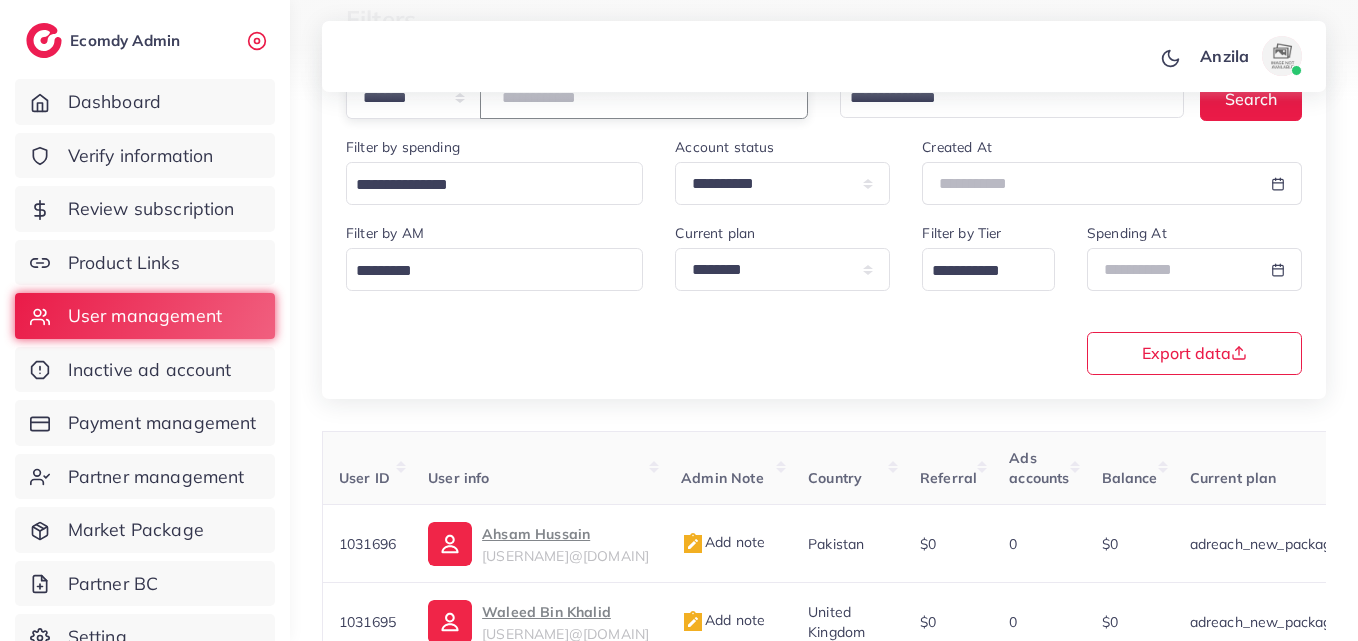 click at bounding box center [644, 97] 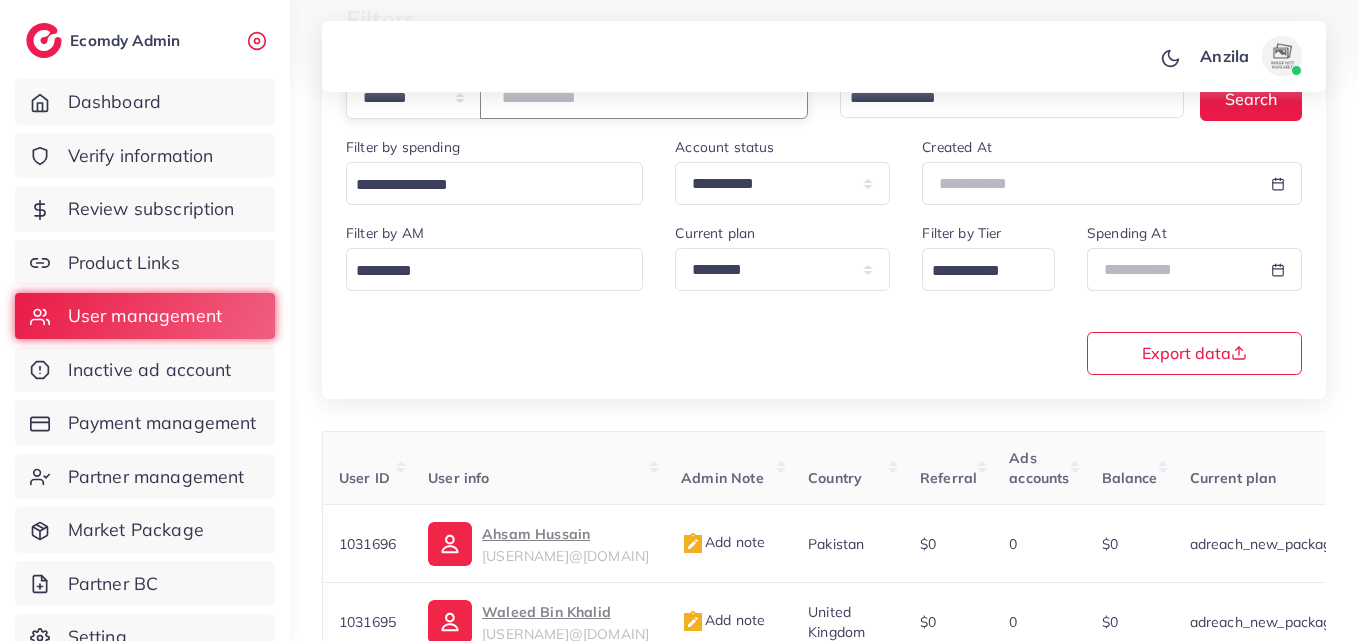 type on "*****" 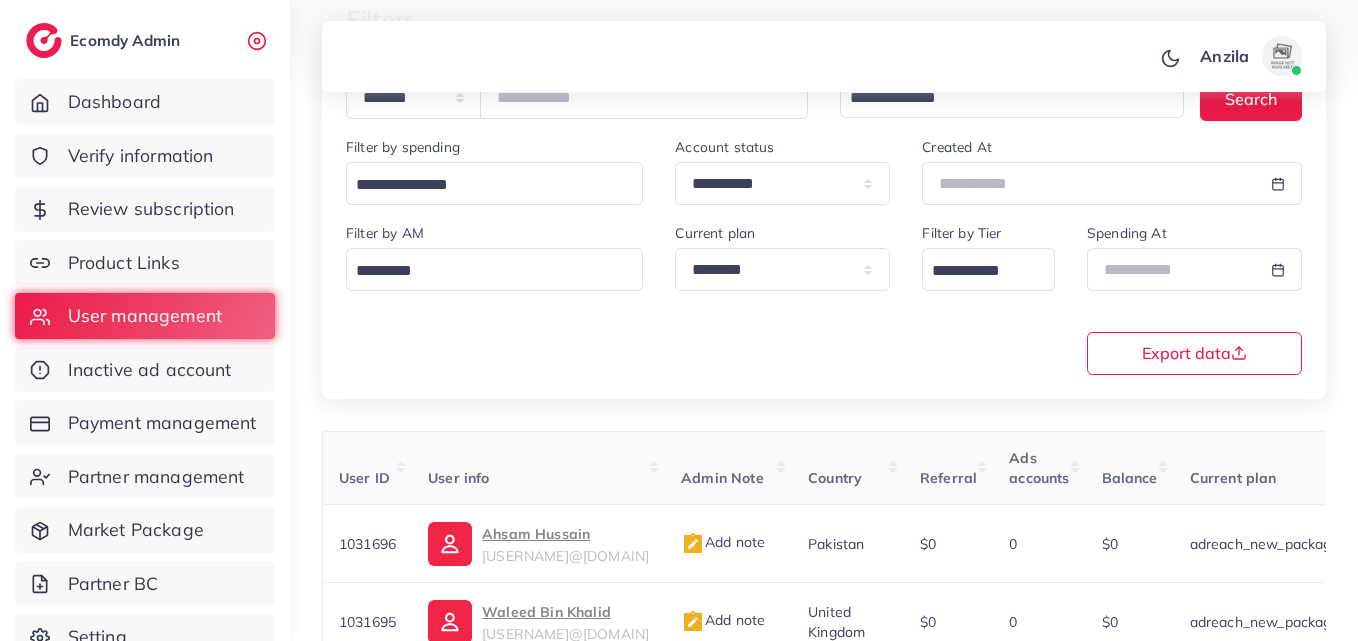 click on "**********" at bounding box center [824, 297] 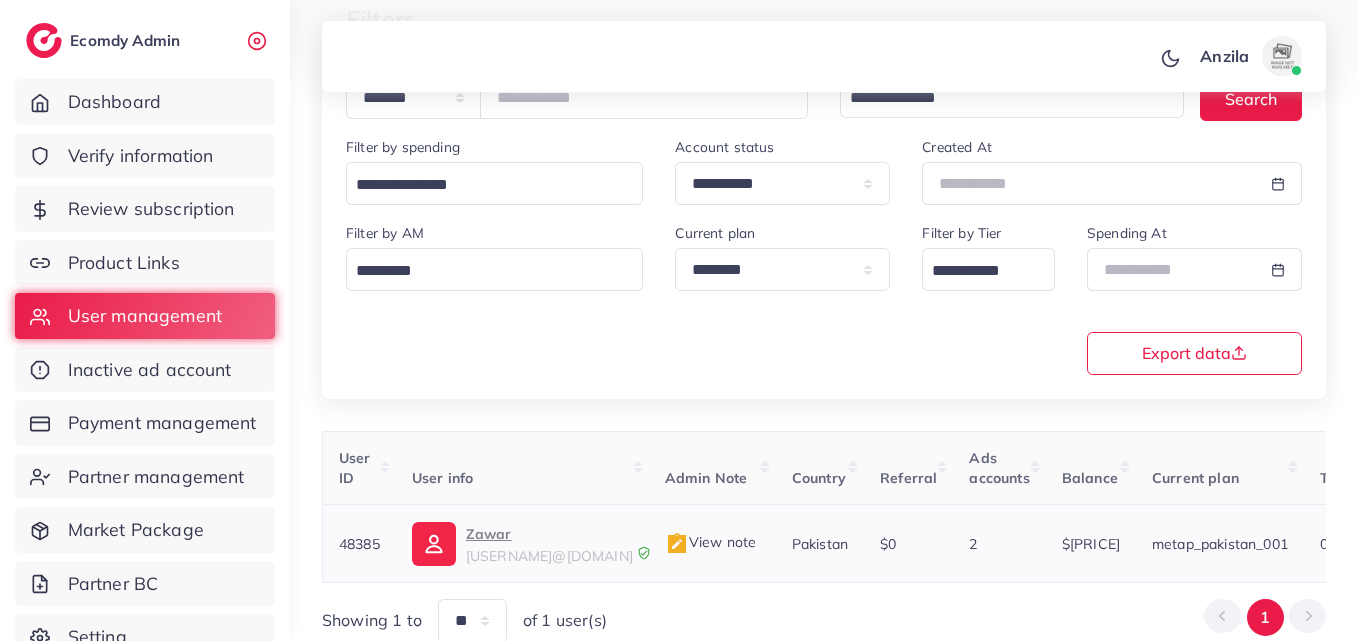 click on "Zawar" at bounding box center (549, 534) 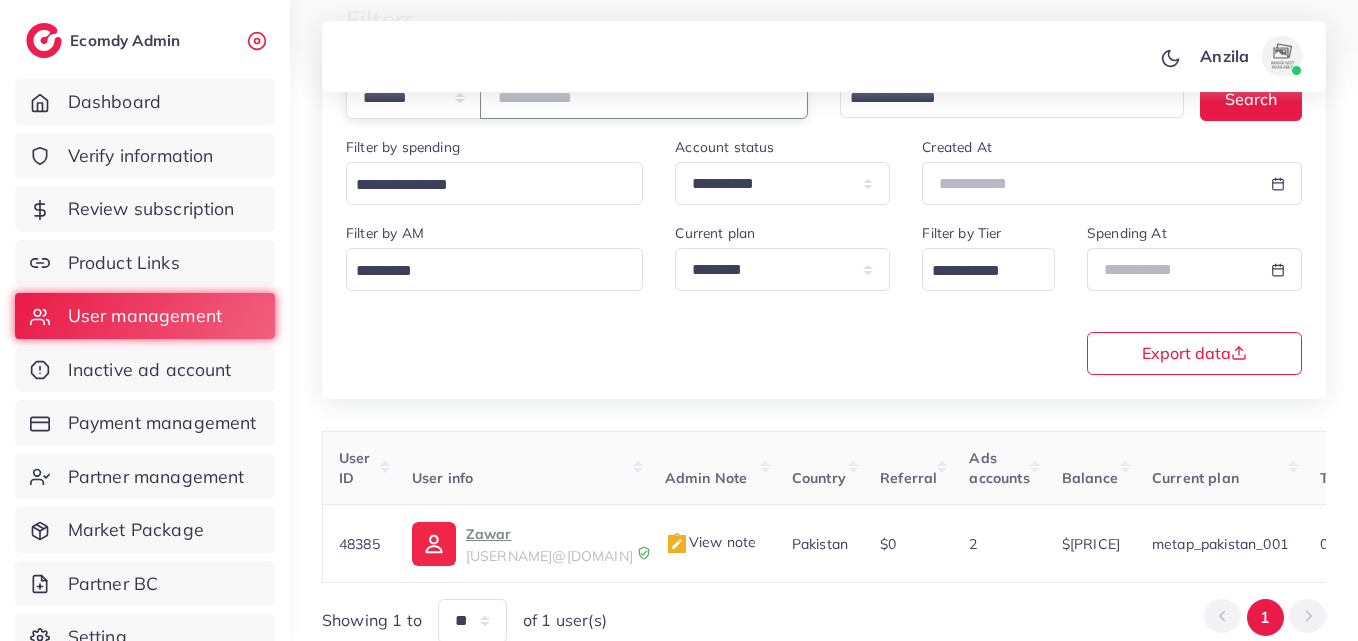 click on "*****" at bounding box center [644, 97] 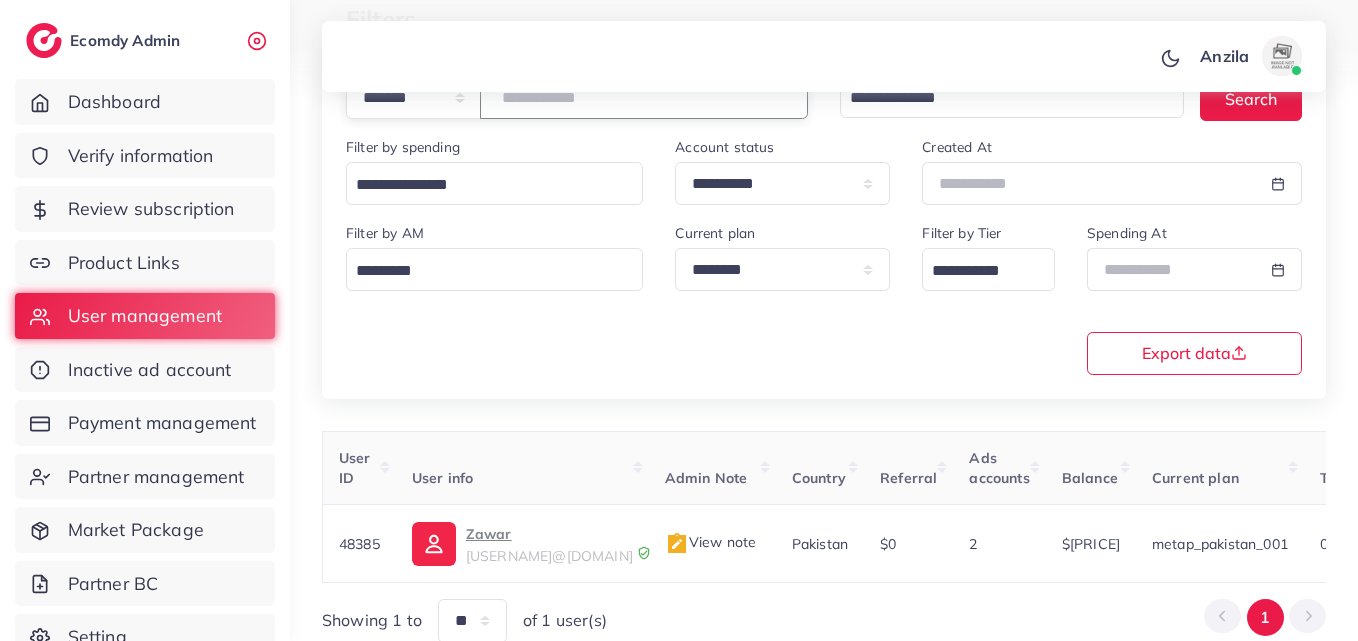 click on "*****" at bounding box center [644, 97] 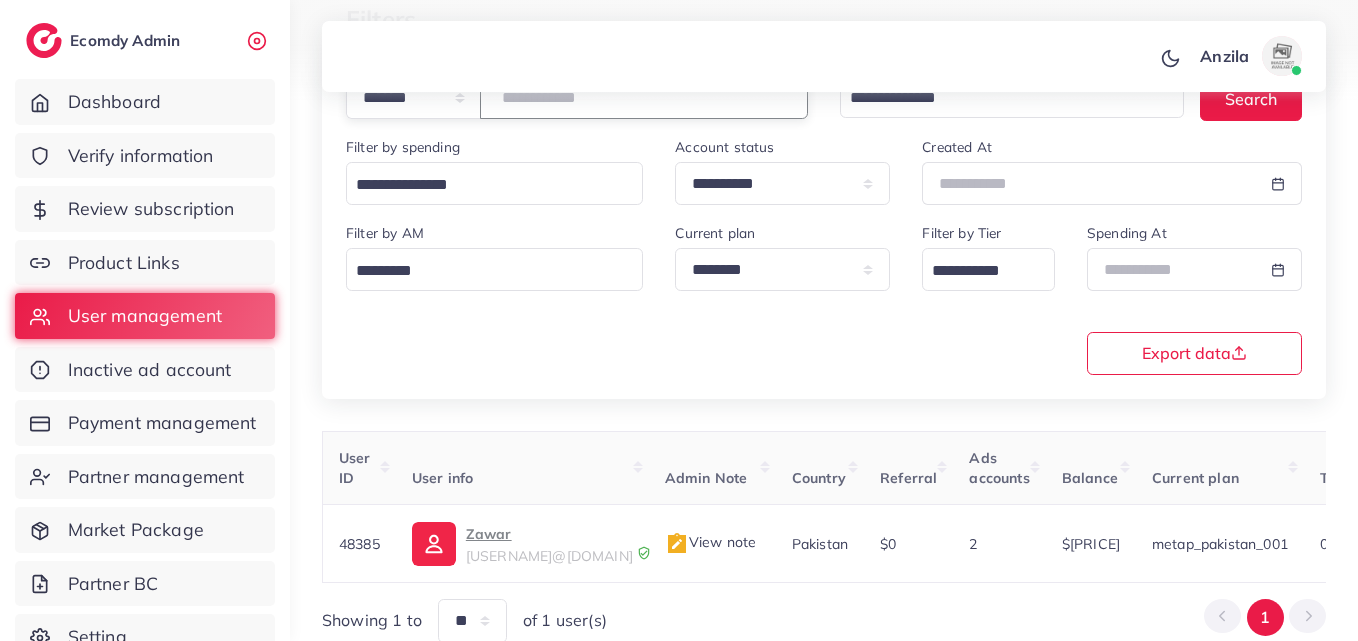 click on "*****" at bounding box center (644, 97) 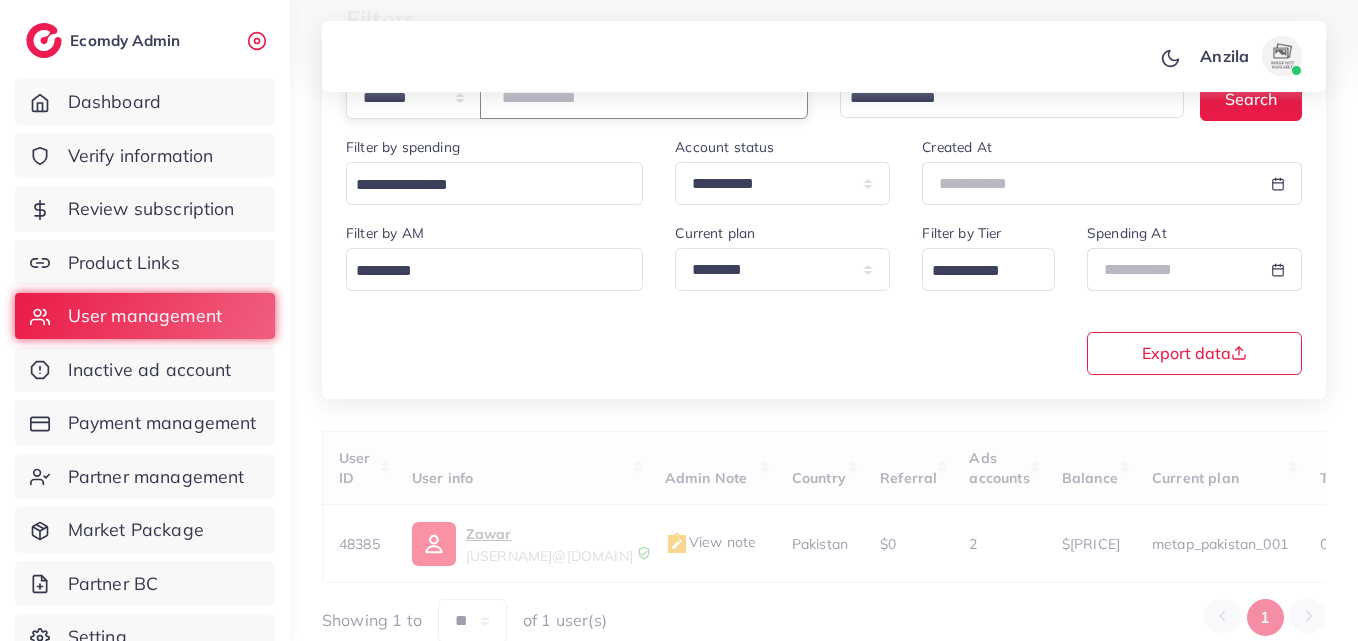 paste on "*******" 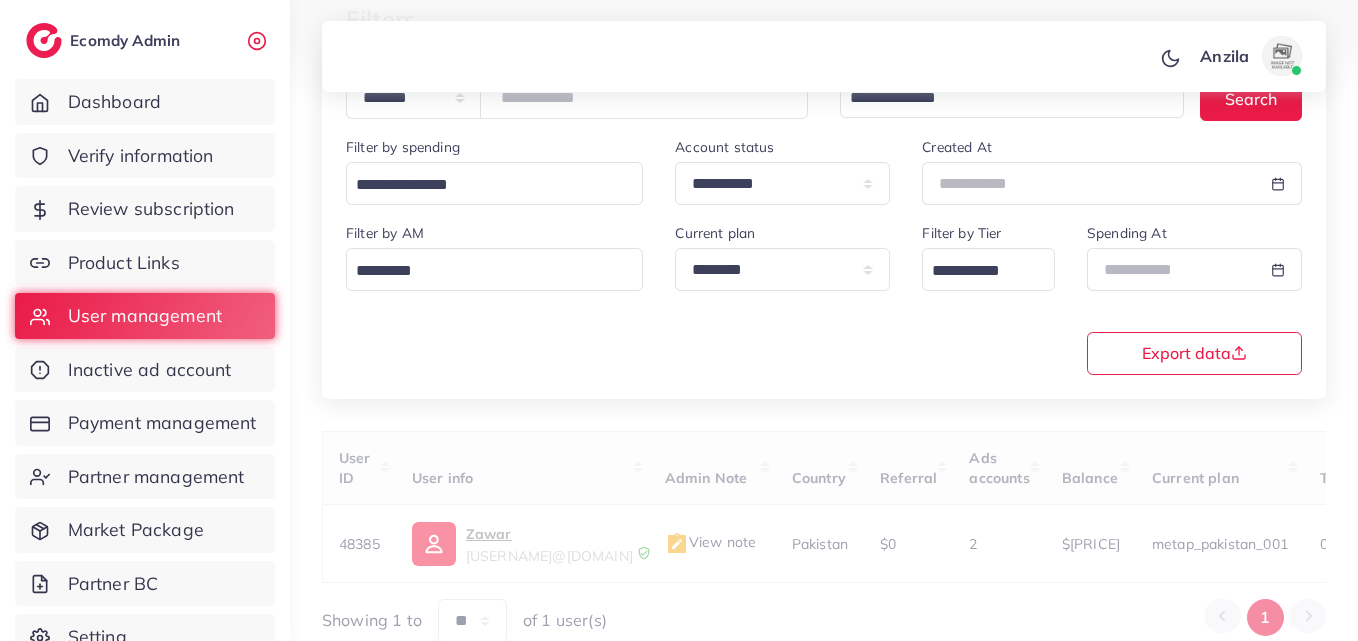 click on "**********" at bounding box center (824, 297) 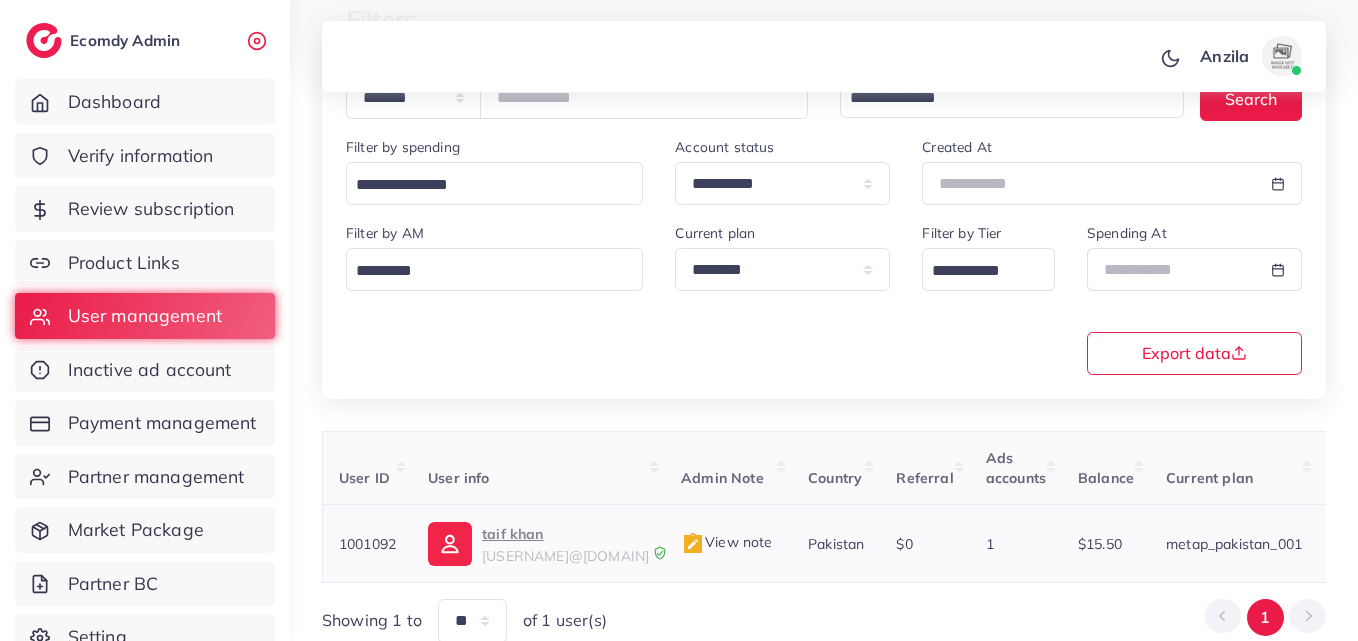 click on "afriditaif961@gmail.com" at bounding box center [565, 556] 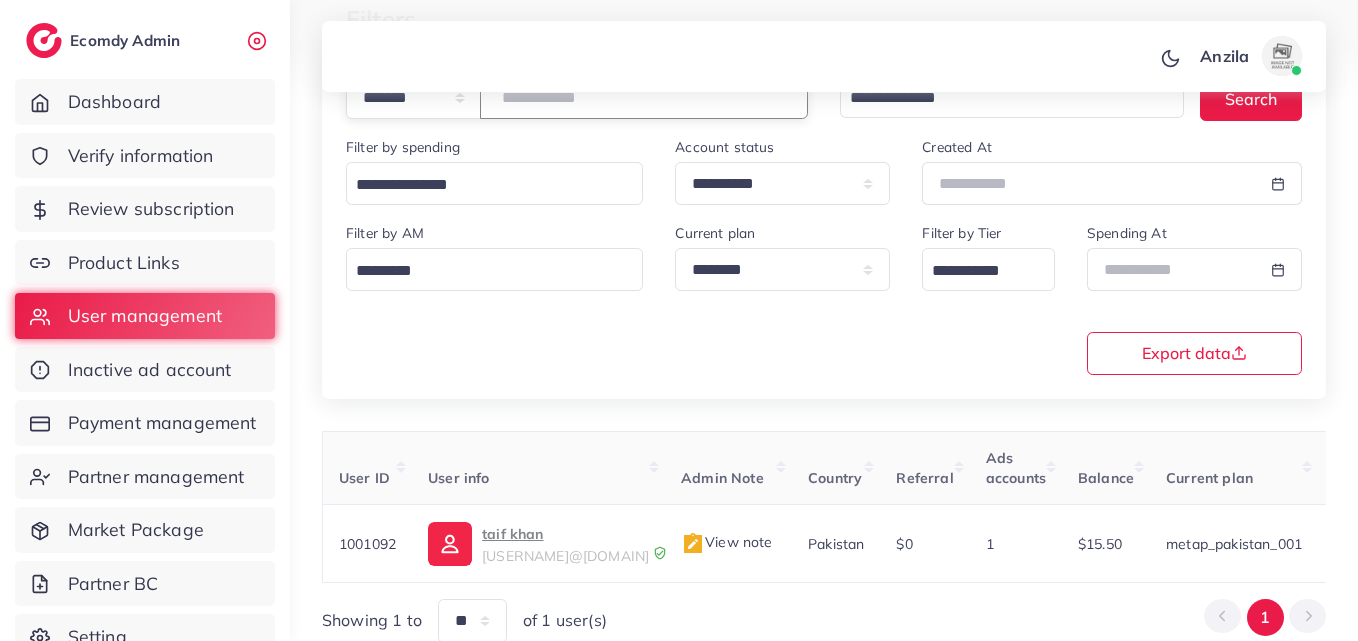 click on "*******" at bounding box center (644, 97) 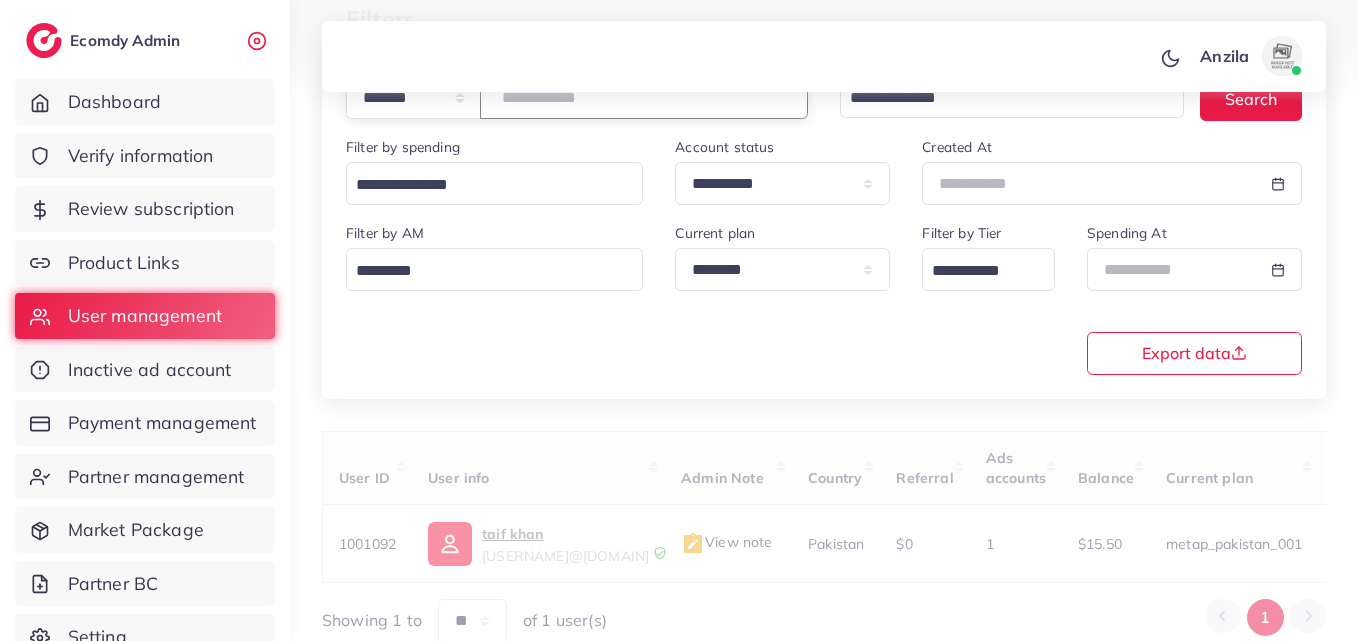paste on "*******" 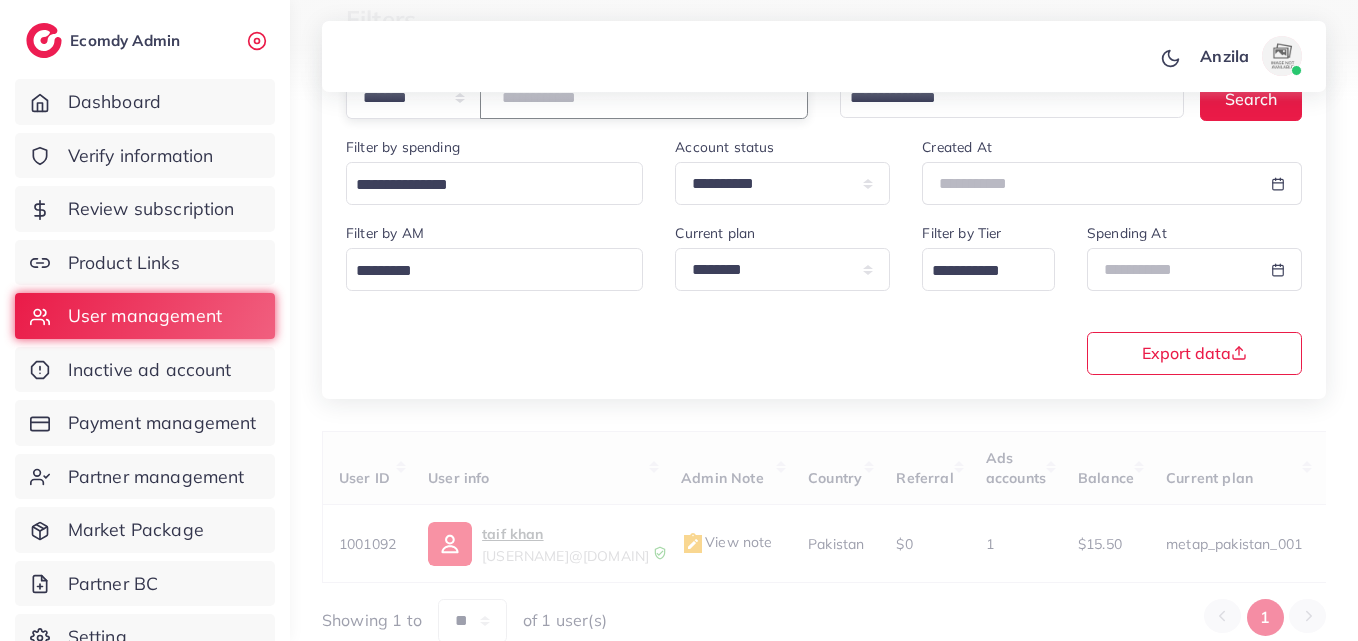 type on "*******" 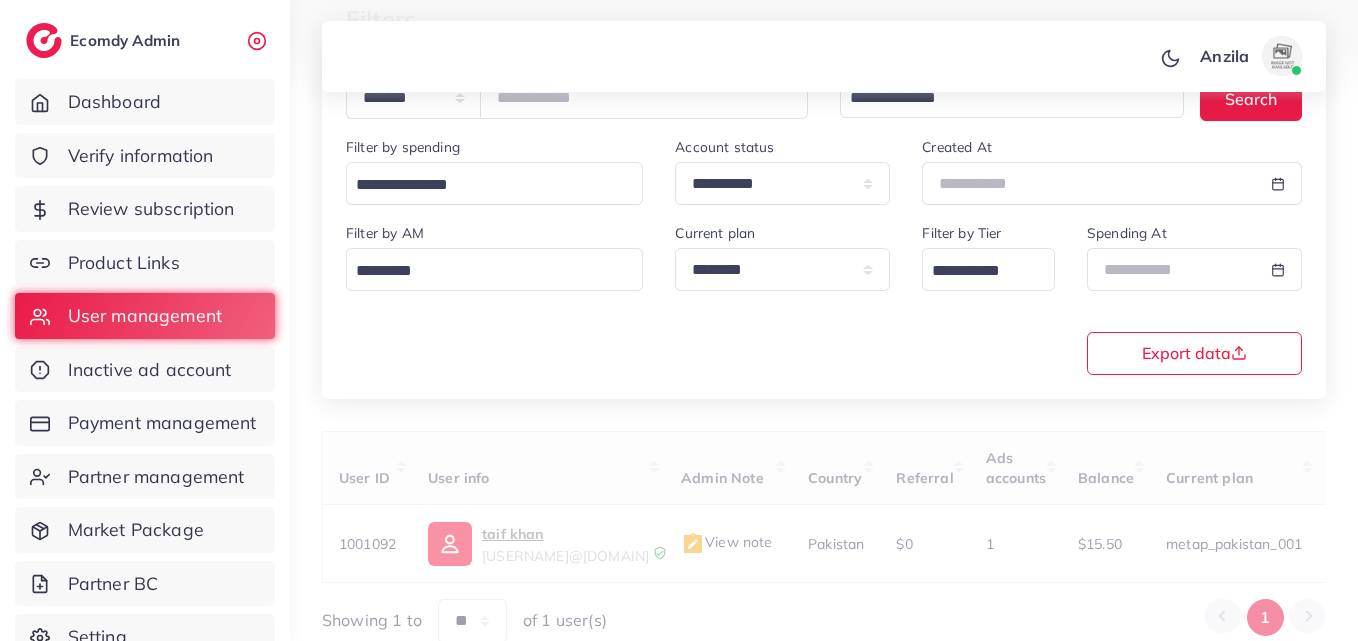 click on "Filter by AM            Loading..." at bounding box center (494, 264) 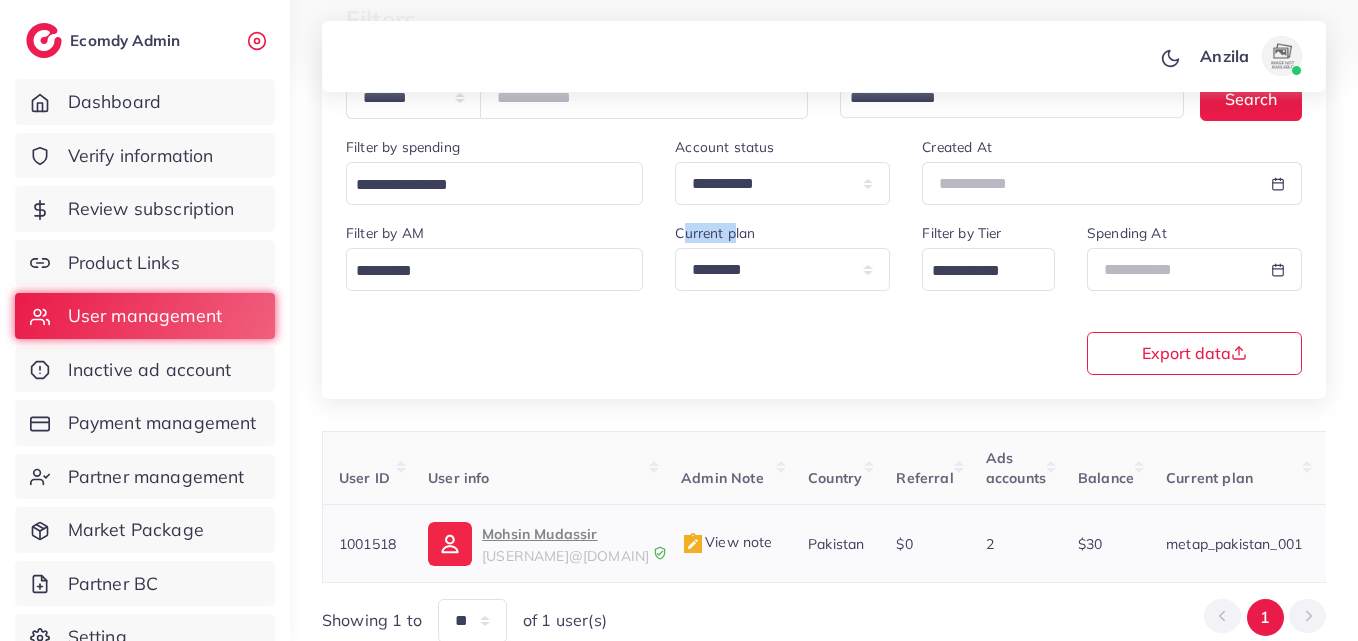 click on "Mohsin Mudassir" at bounding box center (565, 534) 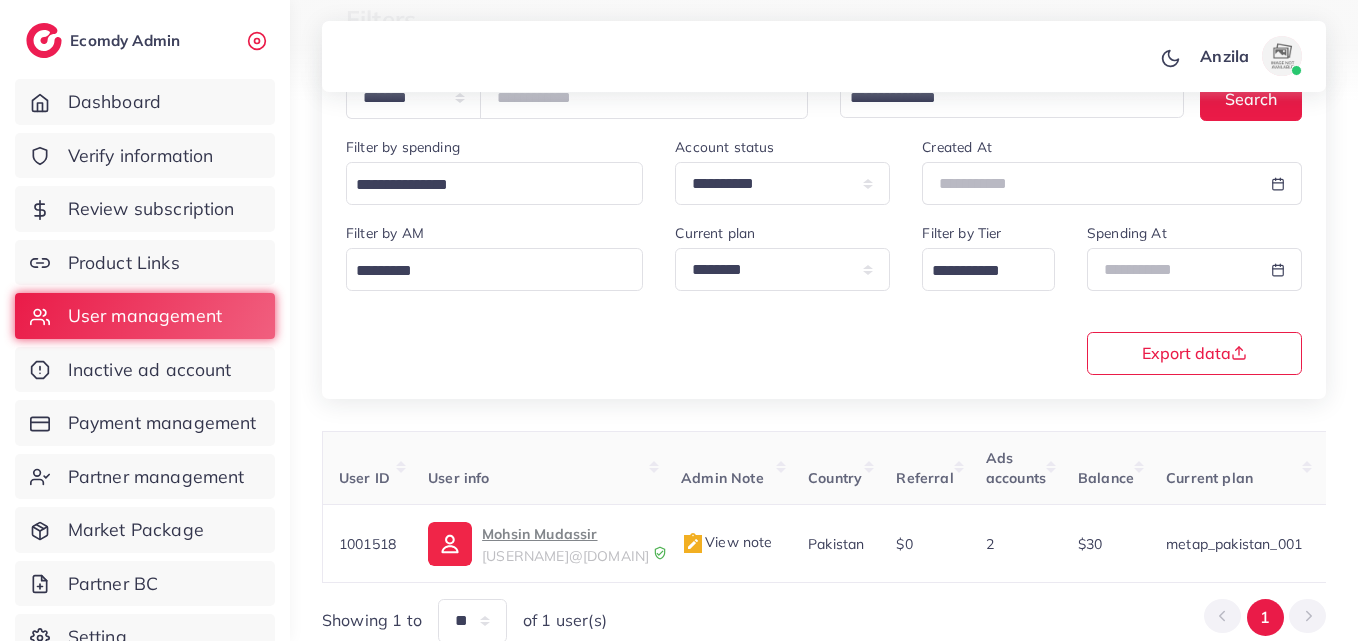 click at bounding box center (679, 51) 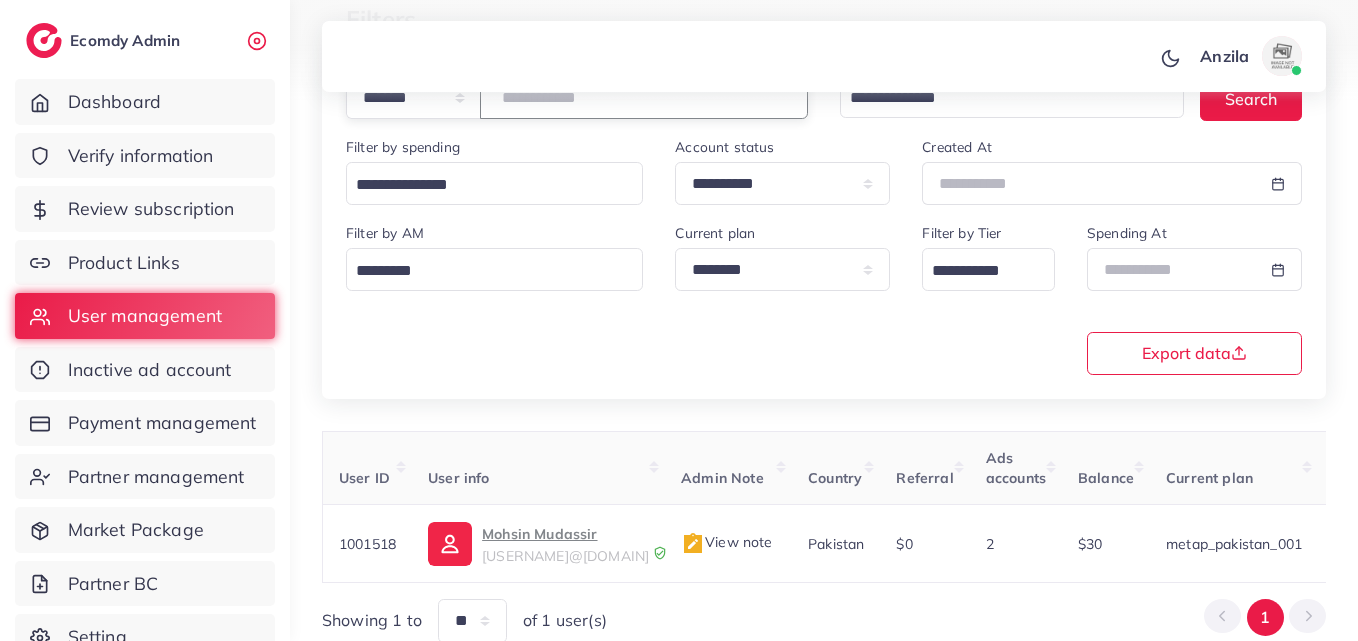 click on "*******" at bounding box center [644, 97] 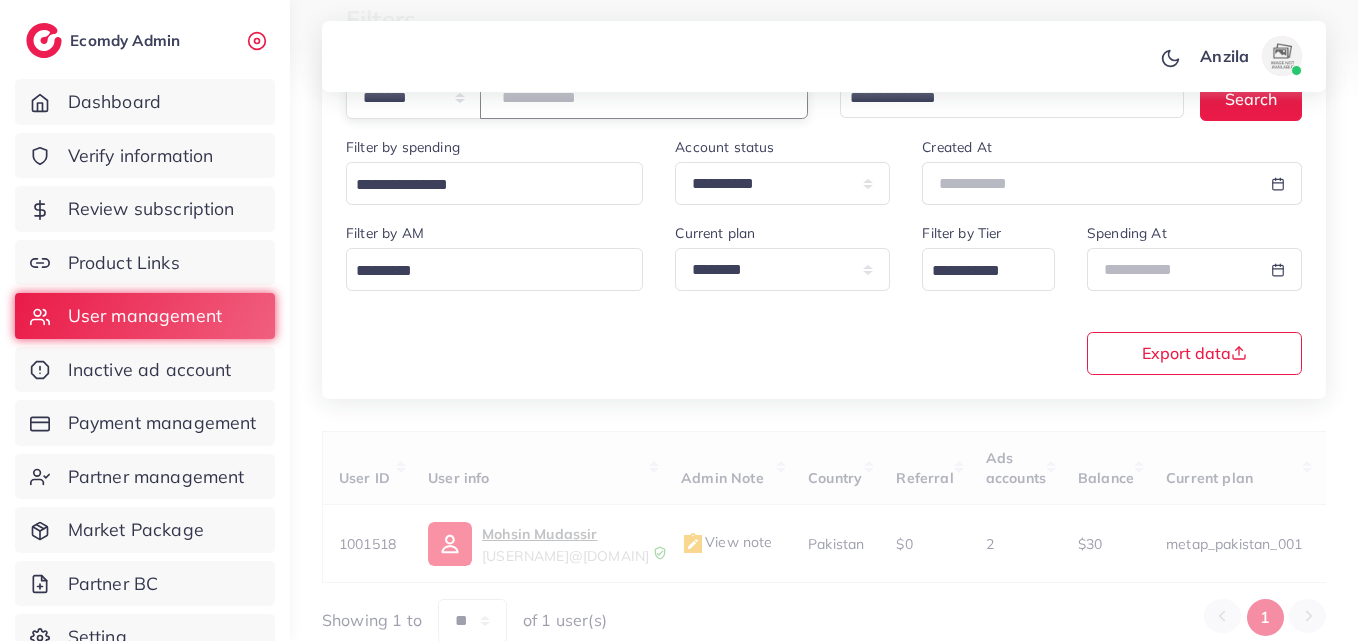 paste on "*******" 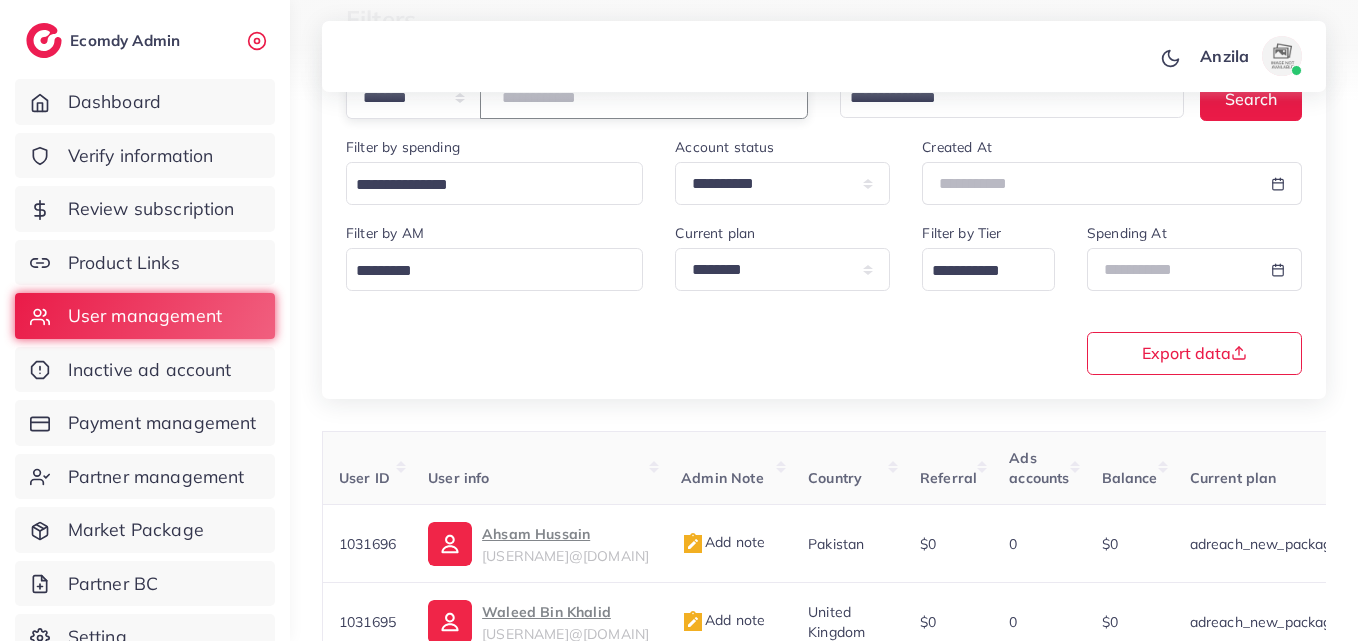 type on "*******" 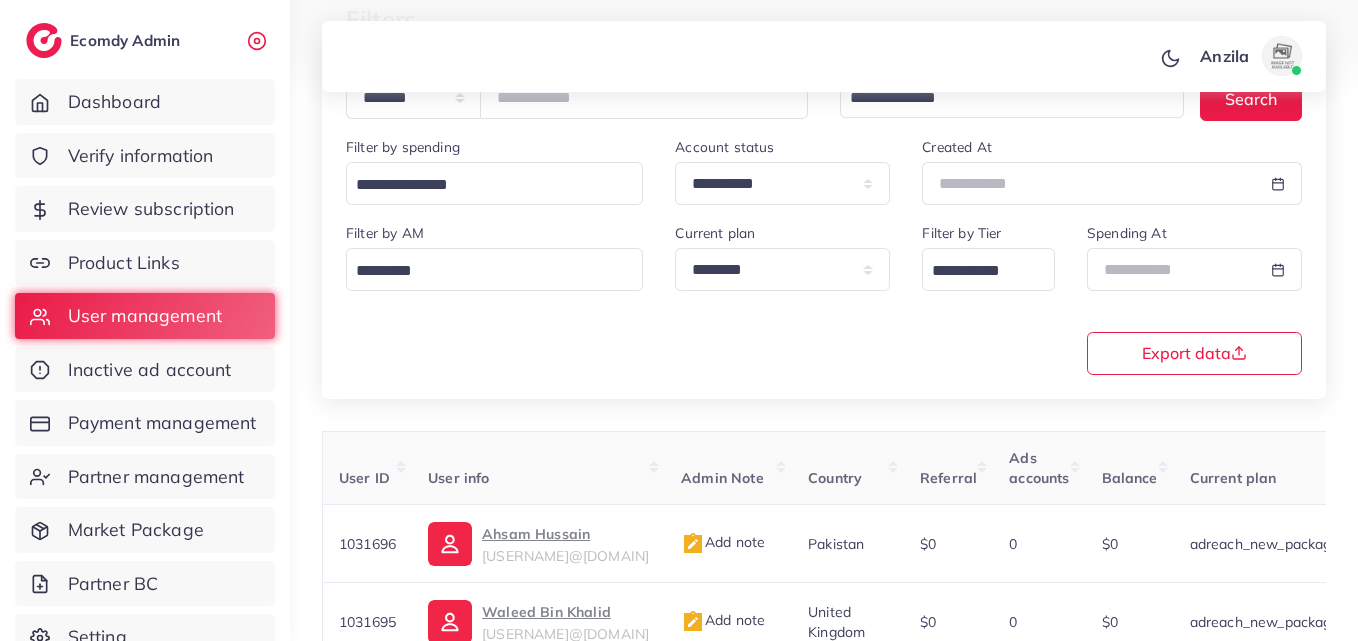 click on "**********" at bounding box center (824, 202) 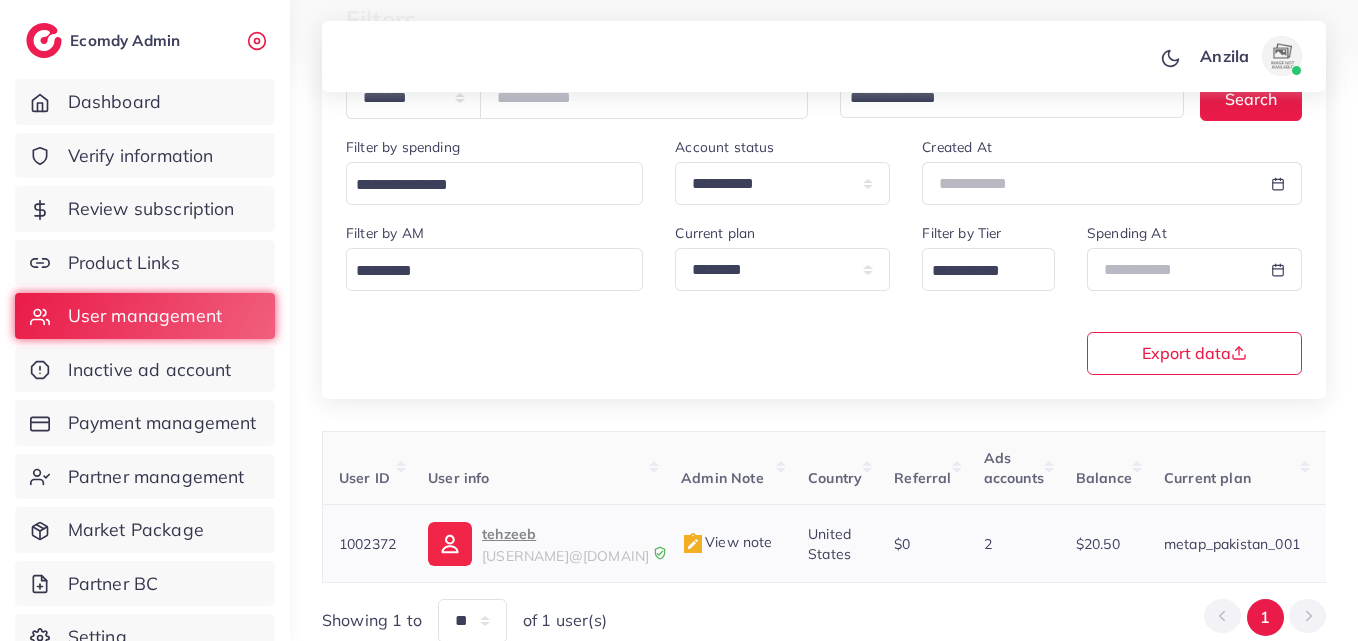 click on "tehzeeb" at bounding box center (565, 534) 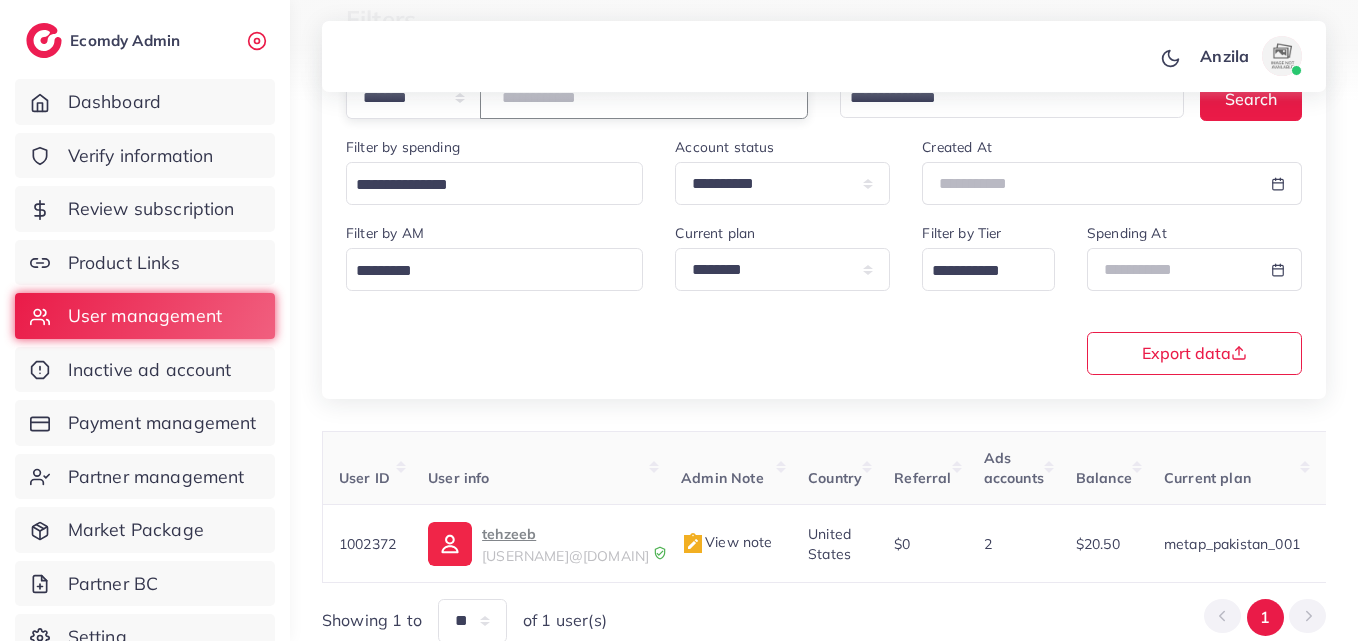 click on "*******" at bounding box center [644, 97] 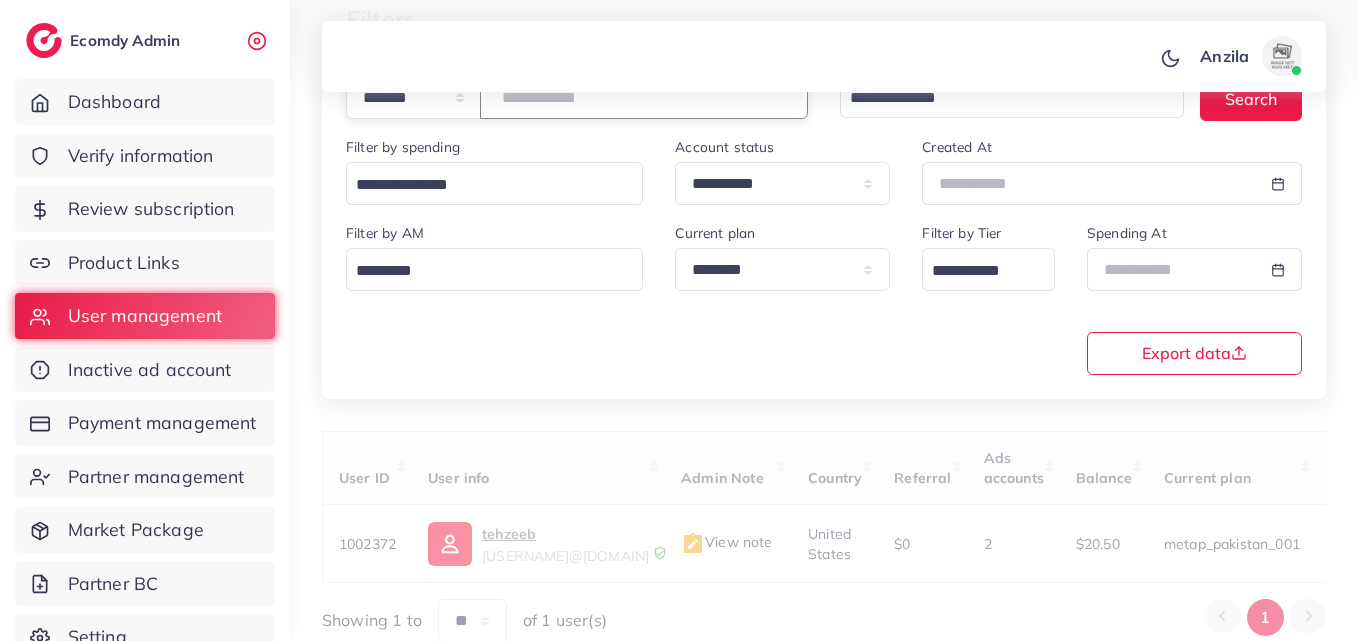 paste on "*******" 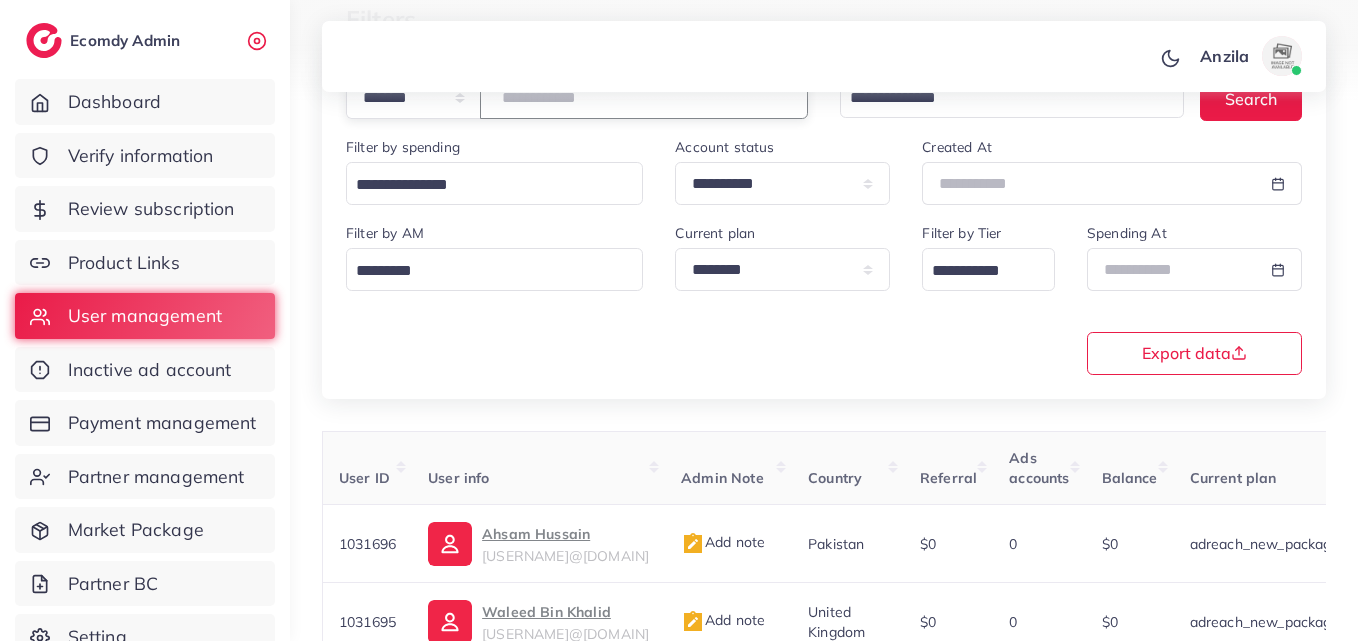 type on "*******" 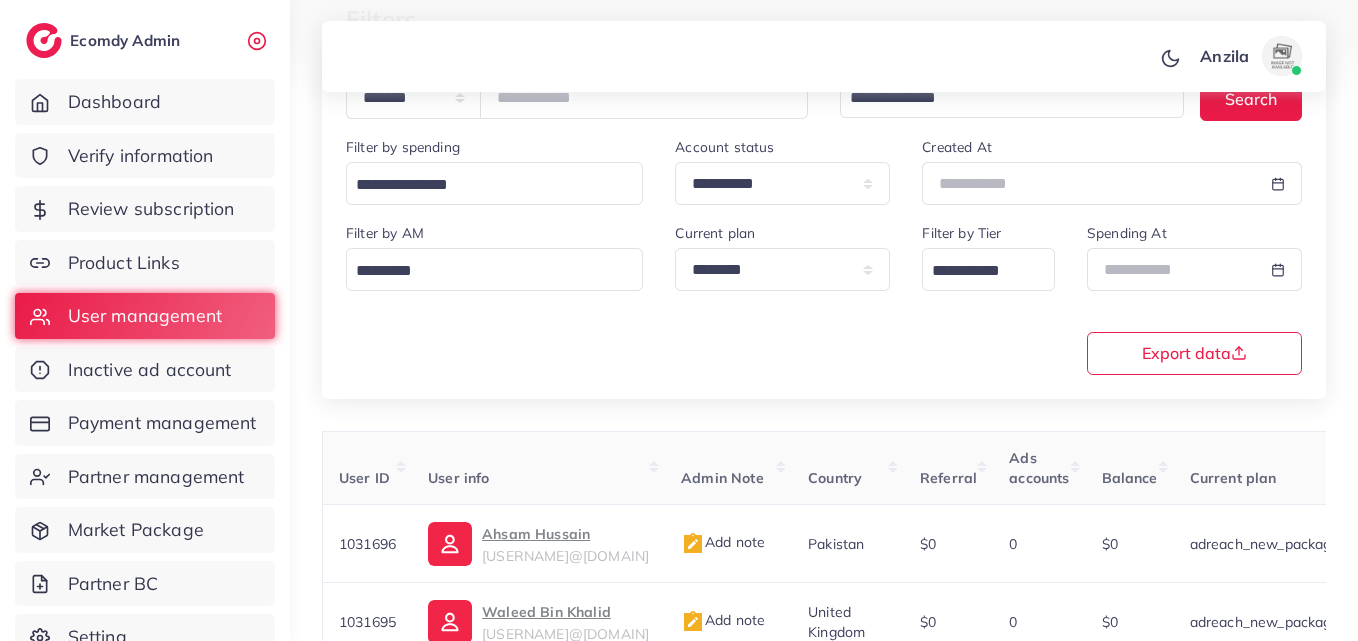 click on "**********" at bounding box center [824, 297] 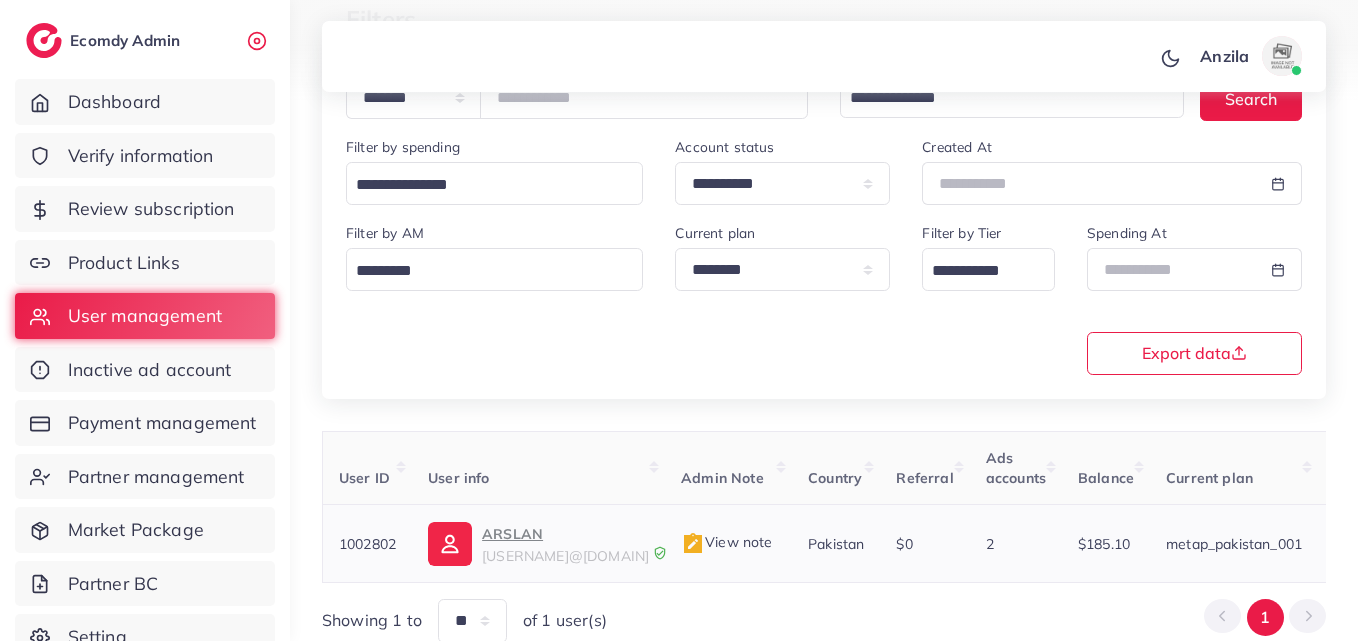 click on "a.arslanahmad444@gmail.com" at bounding box center [565, 556] 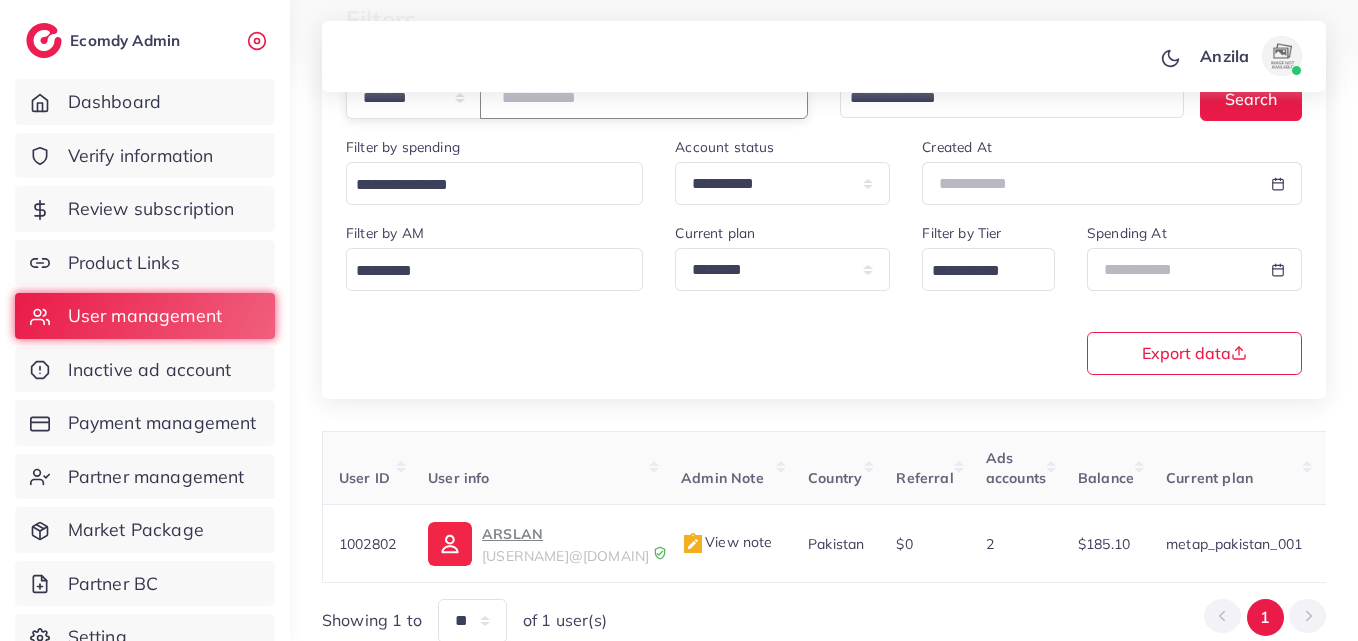 click on "*******" at bounding box center [644, 97] 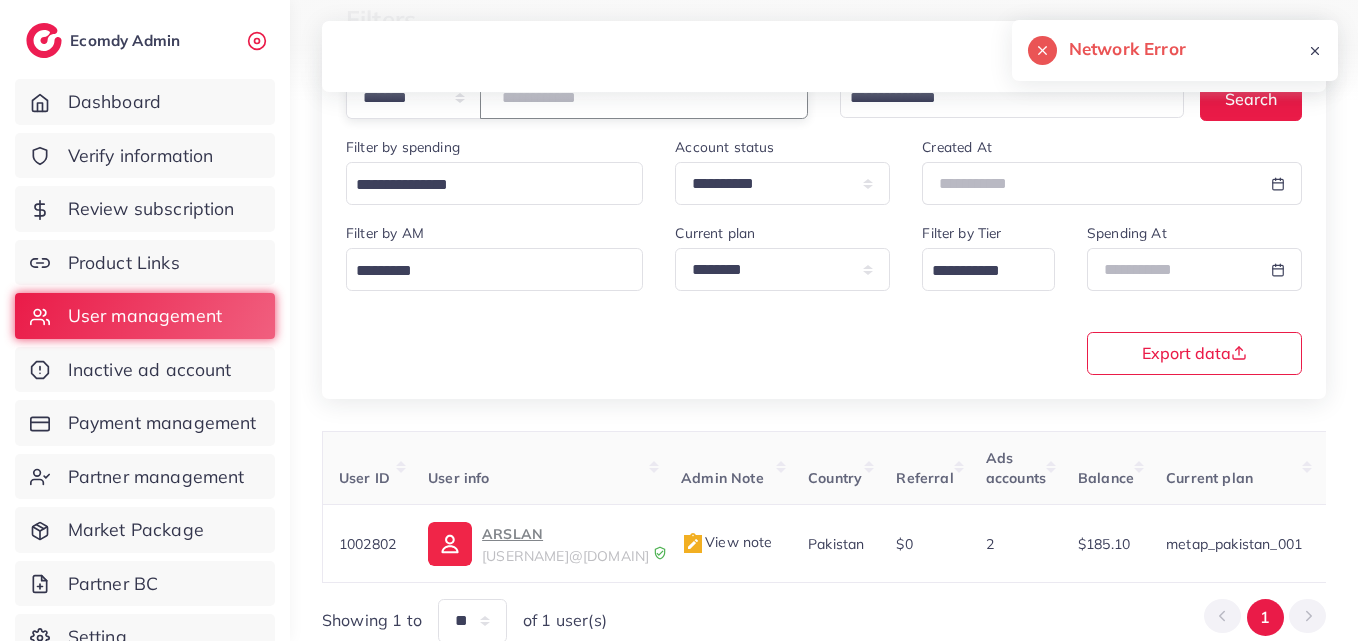 paste on "*******" 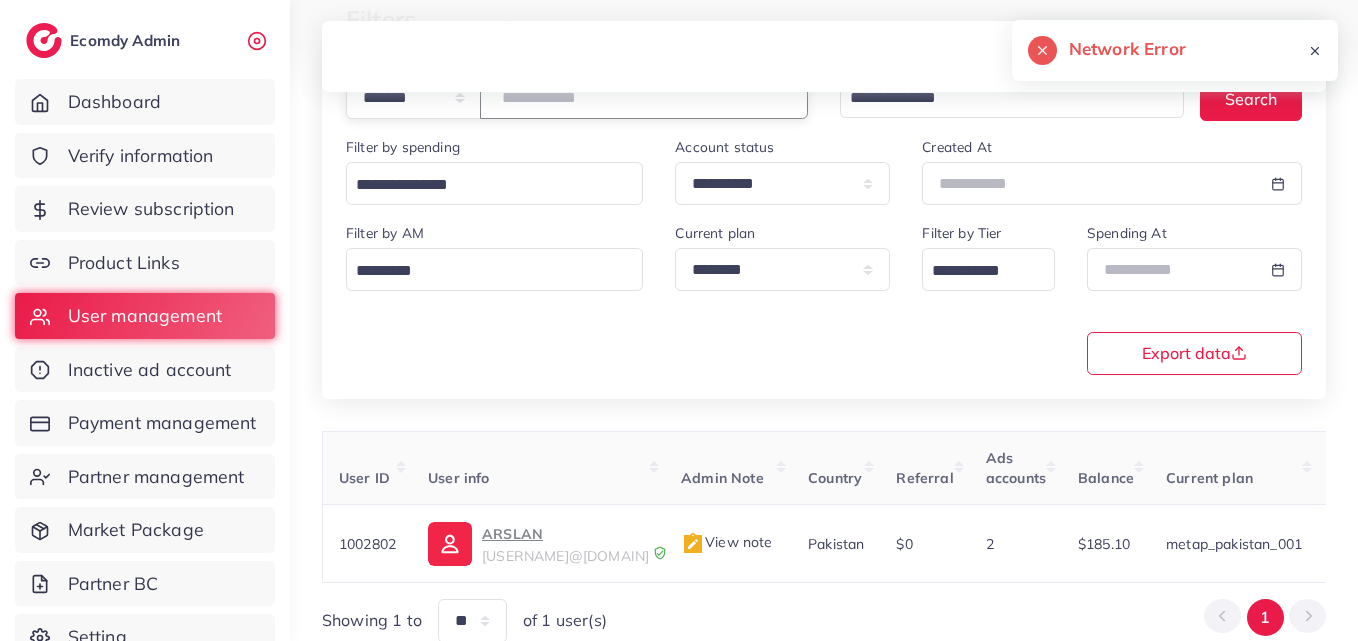 type on "*******" 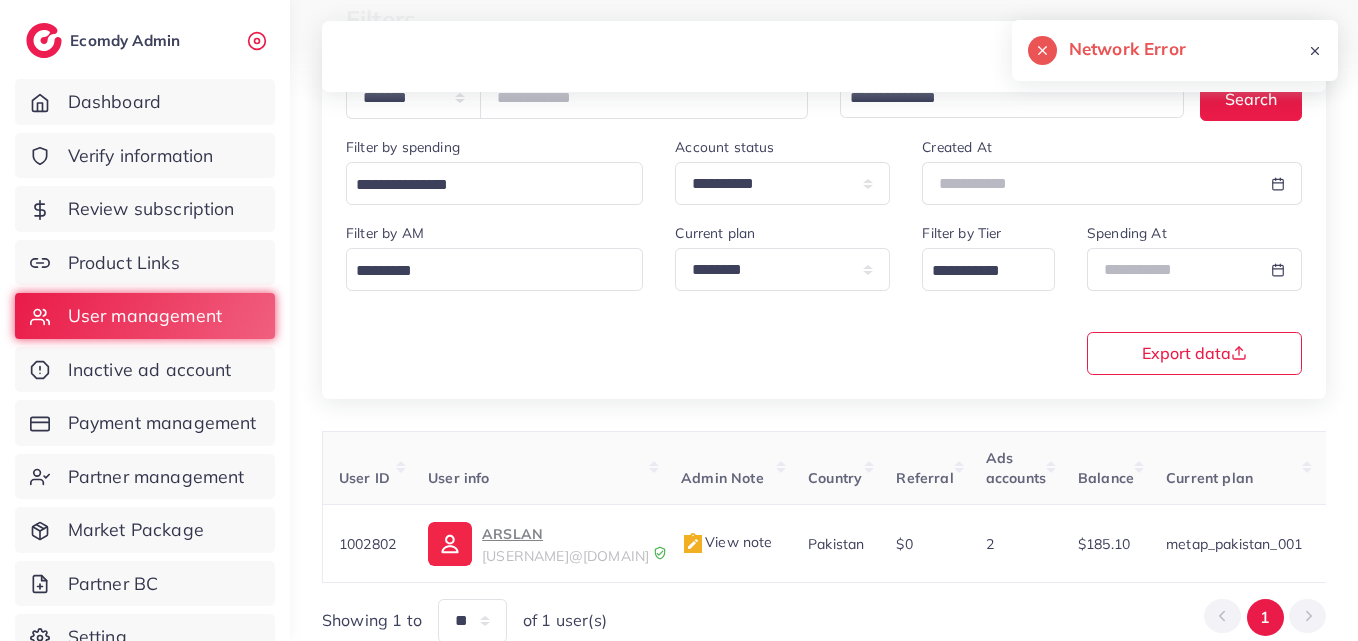 click on "**********" at bounding box center (824, 297) 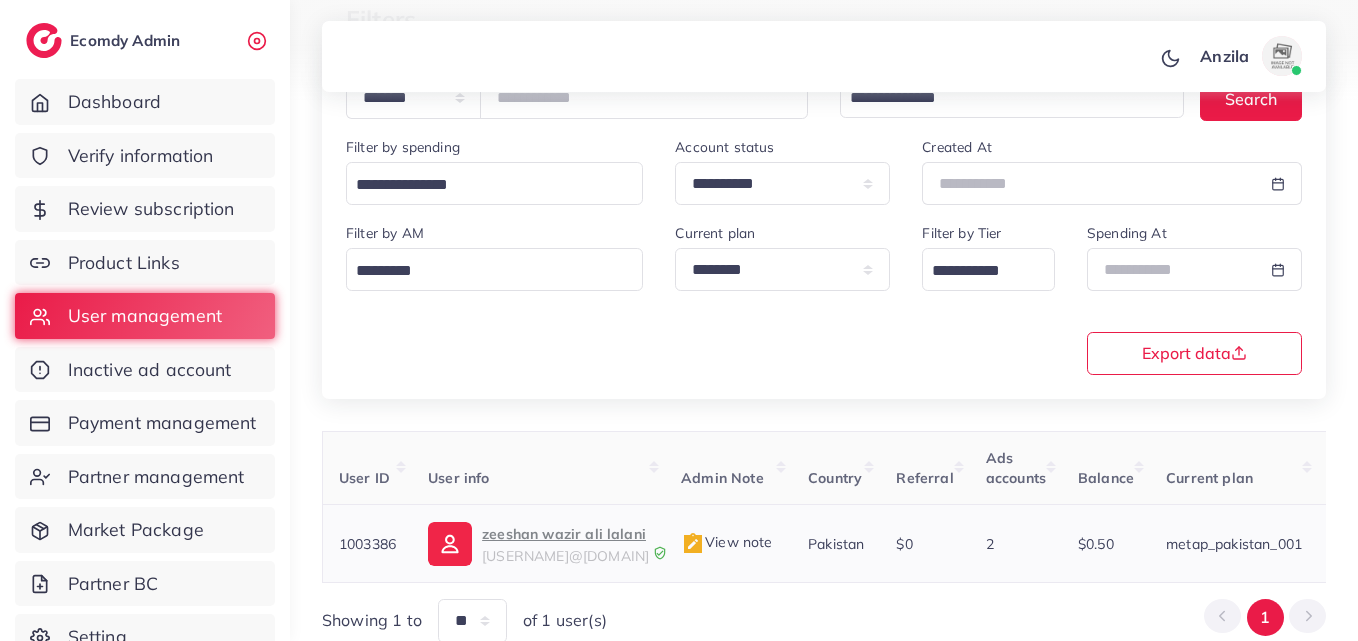 click on "zeeshan wazir ali lalani" at bounding box center [565, 534] 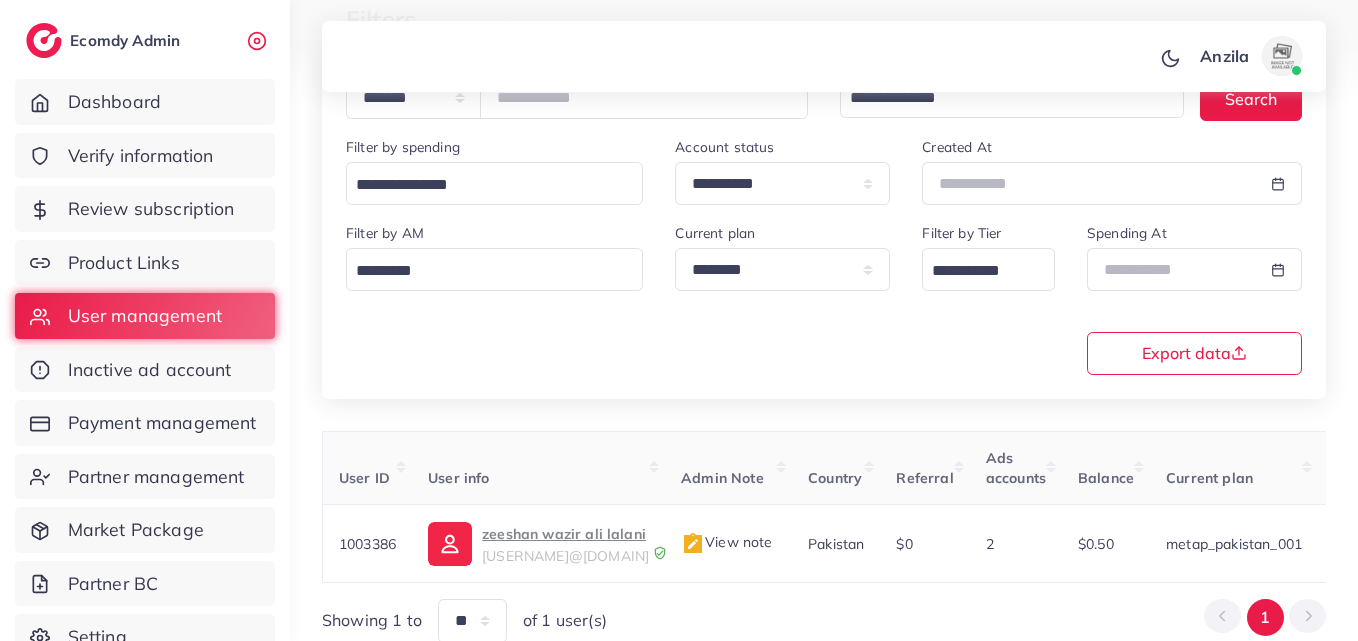 click at bounding box center [679, 51] 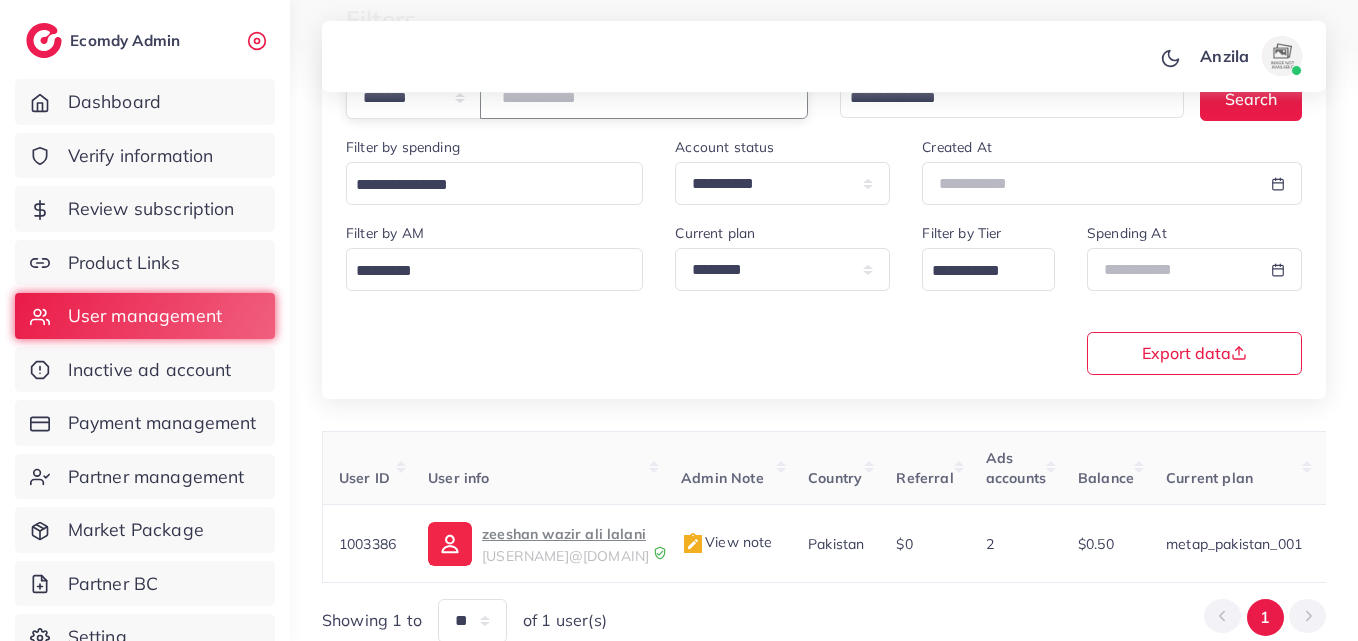 click on "*******" at bounding box center [644, 97] 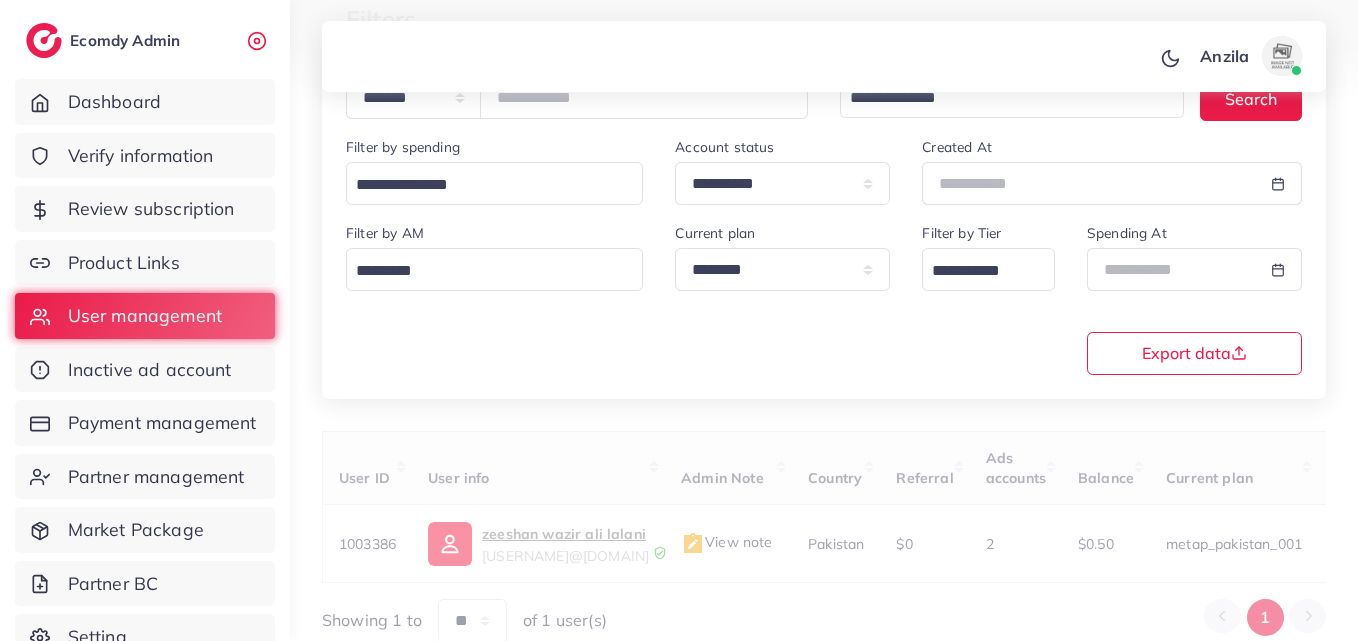 drag, startPoint x: 567, startPoint y: 100, endPoint x: 551, endPoint y: 101, distance: 16.03122 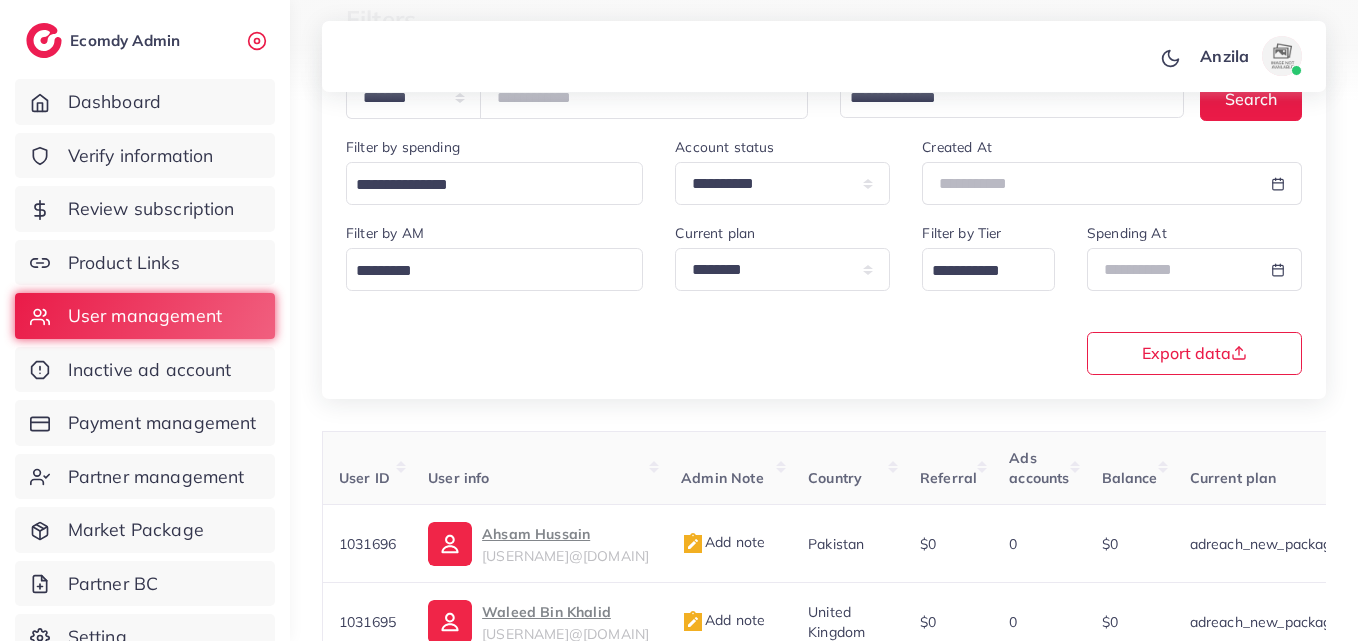 click at bounding box center (679, 51) 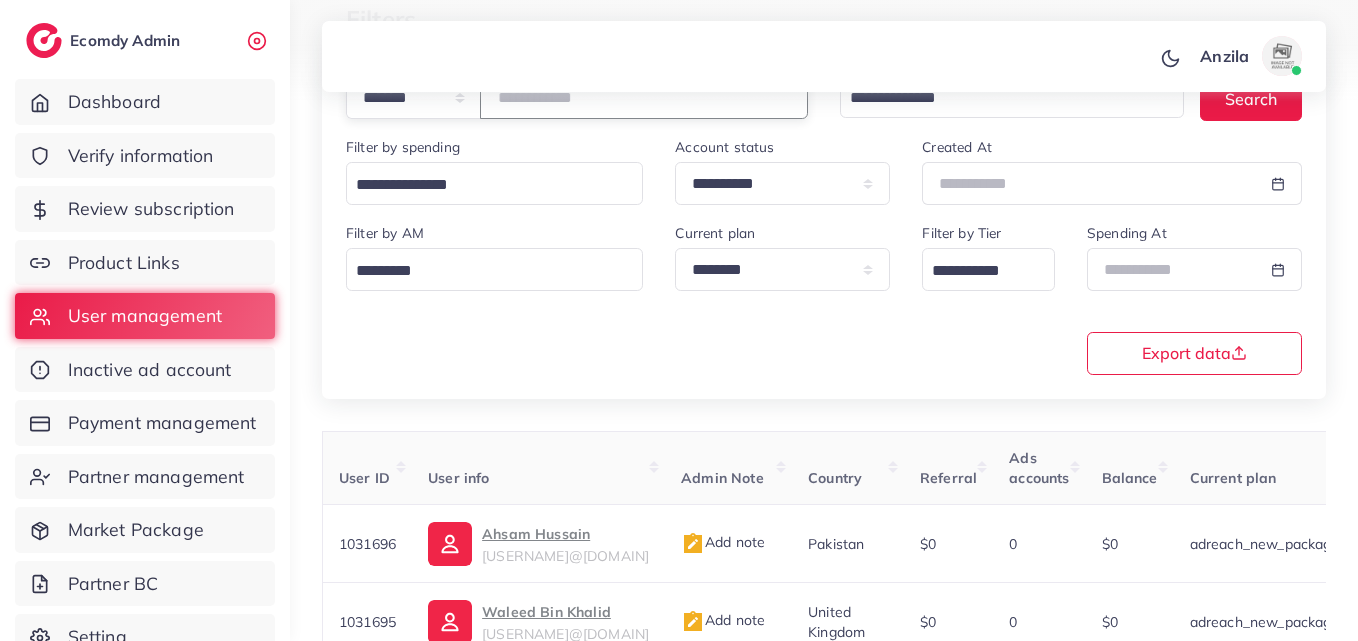 click at bounding box center (644, 97) 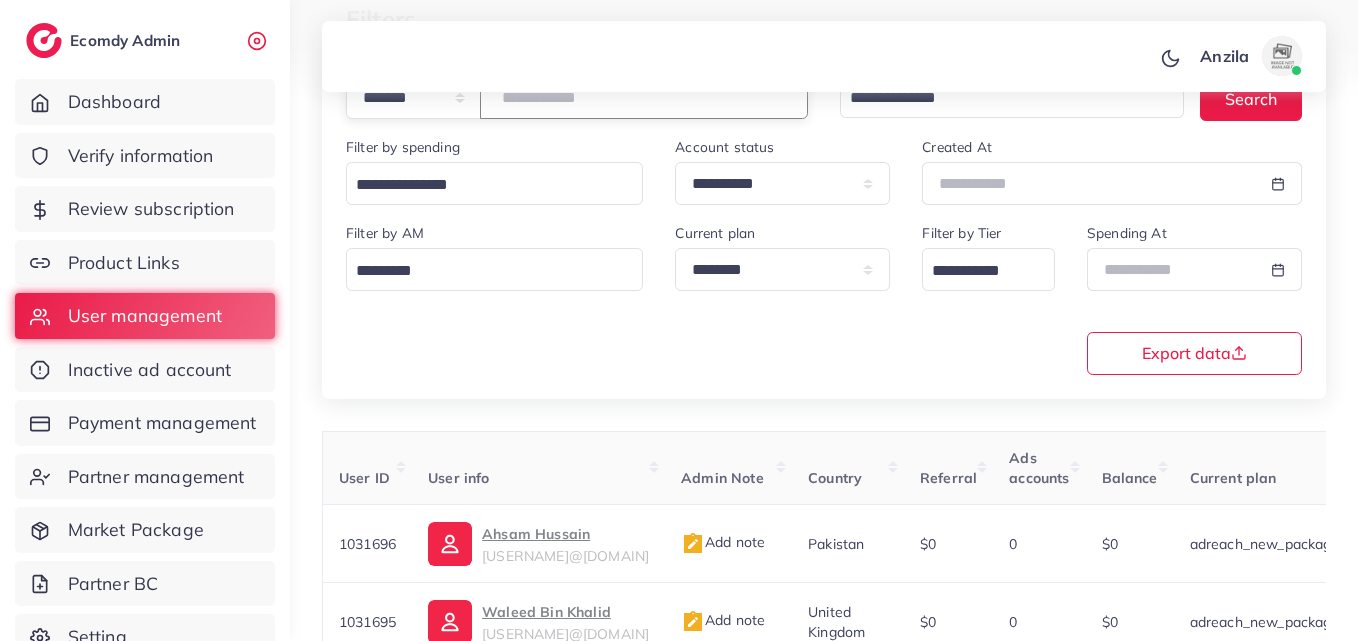 paste on "*******" 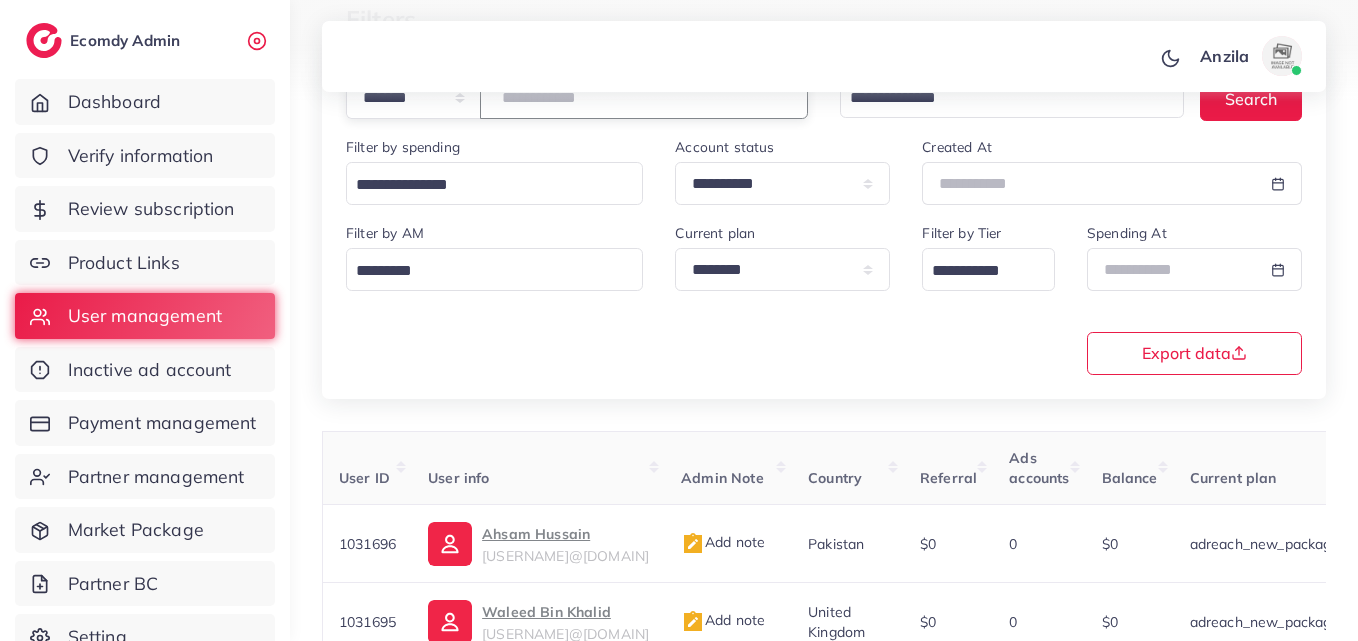 type on "*******" 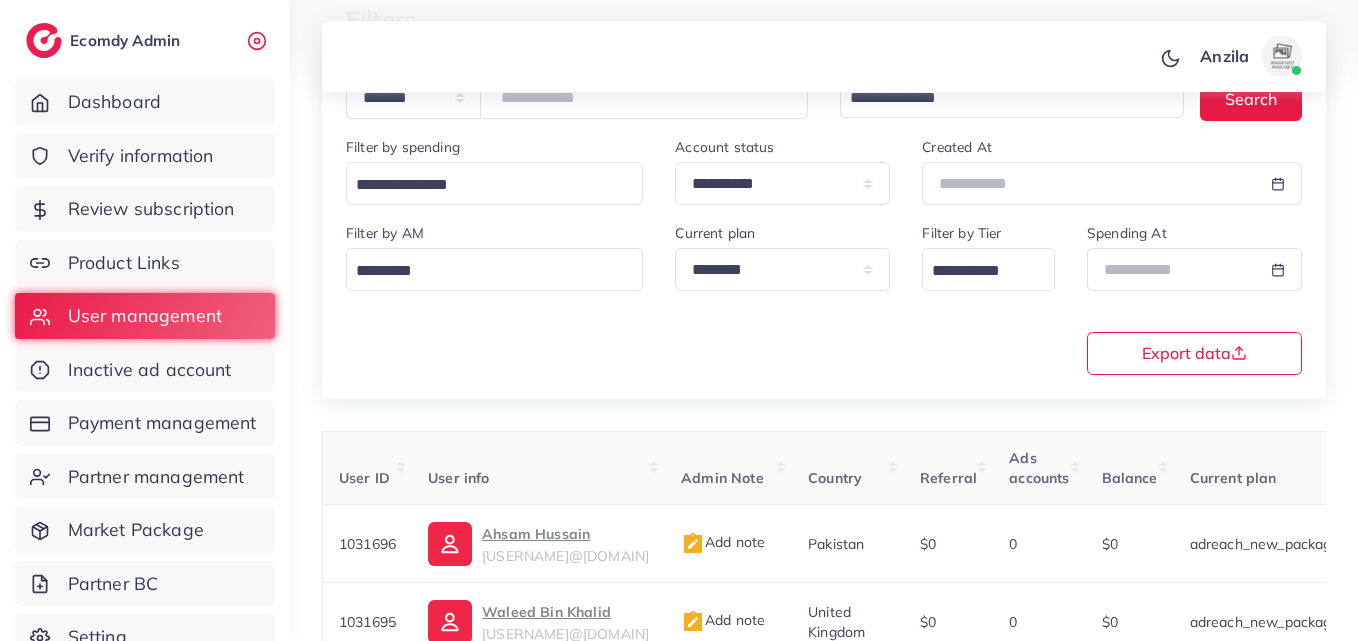click on "**********" at bounding box center [824, 297] 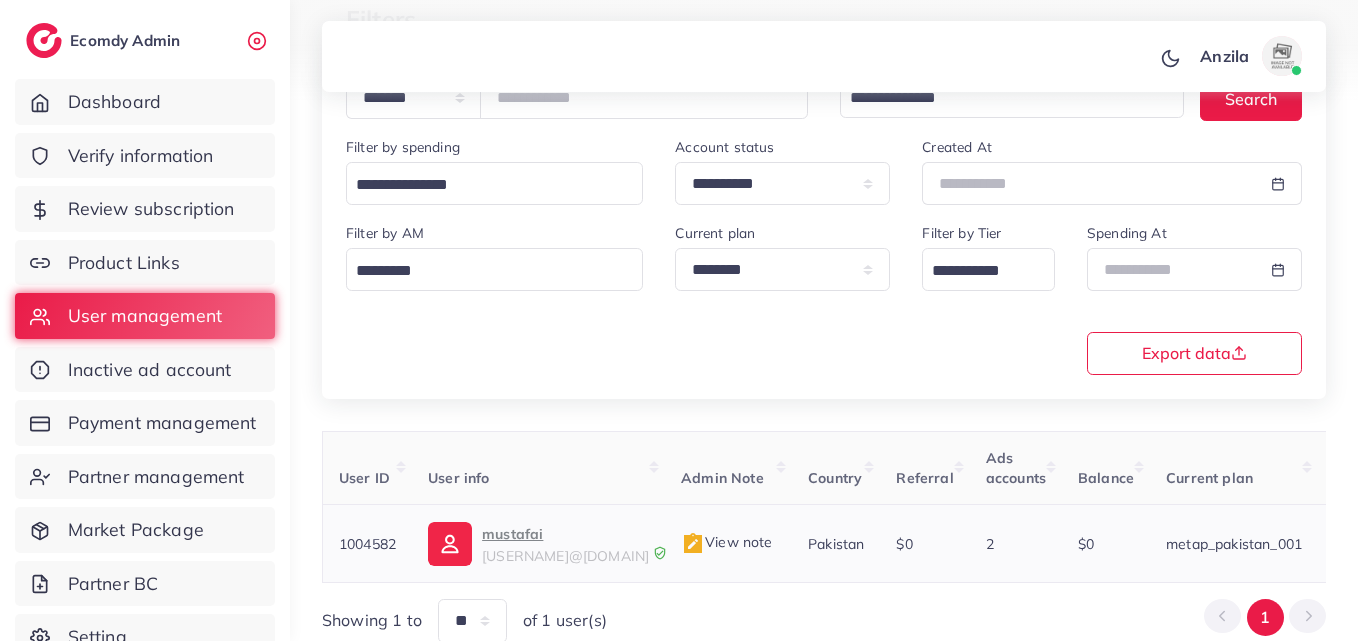 click on "mustafai" at bounding box center [565, 534] 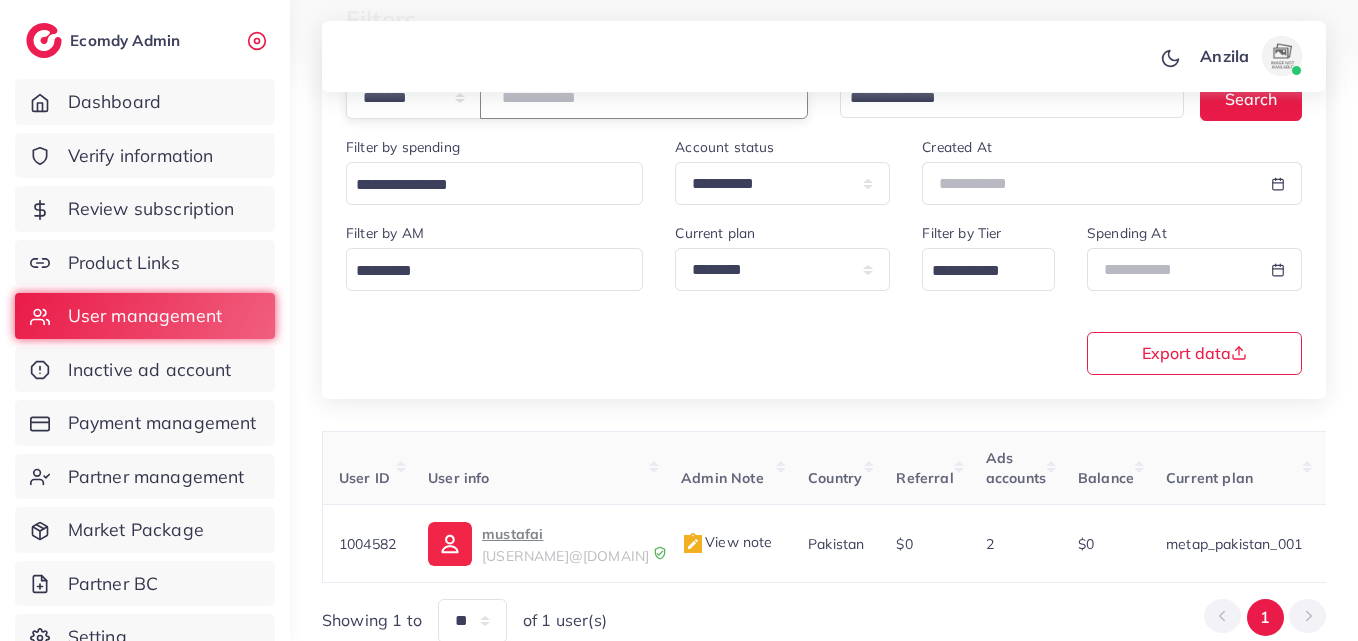 click on "*******" at bounding box center (644, 97) 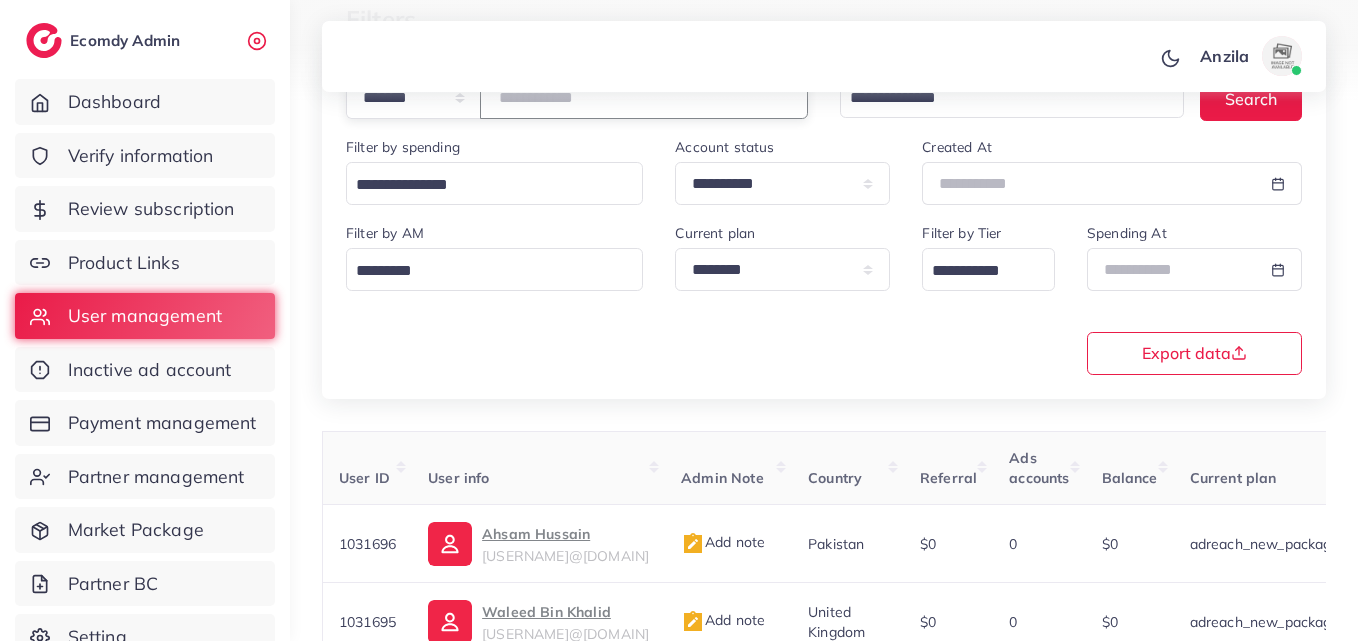 drag, startPoint x: 553, startPoint y: 99, endPoint x: 535, endPoint y: 103, distance: 18.439089 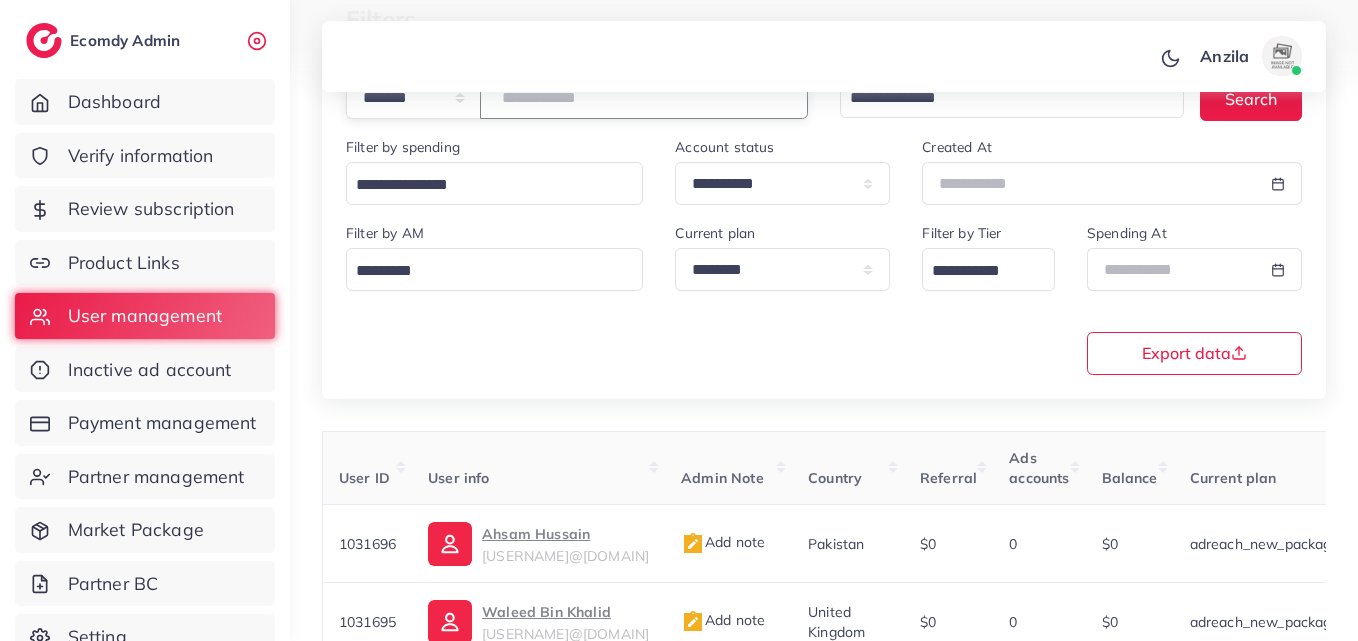 click at bounding box center (644, 97) 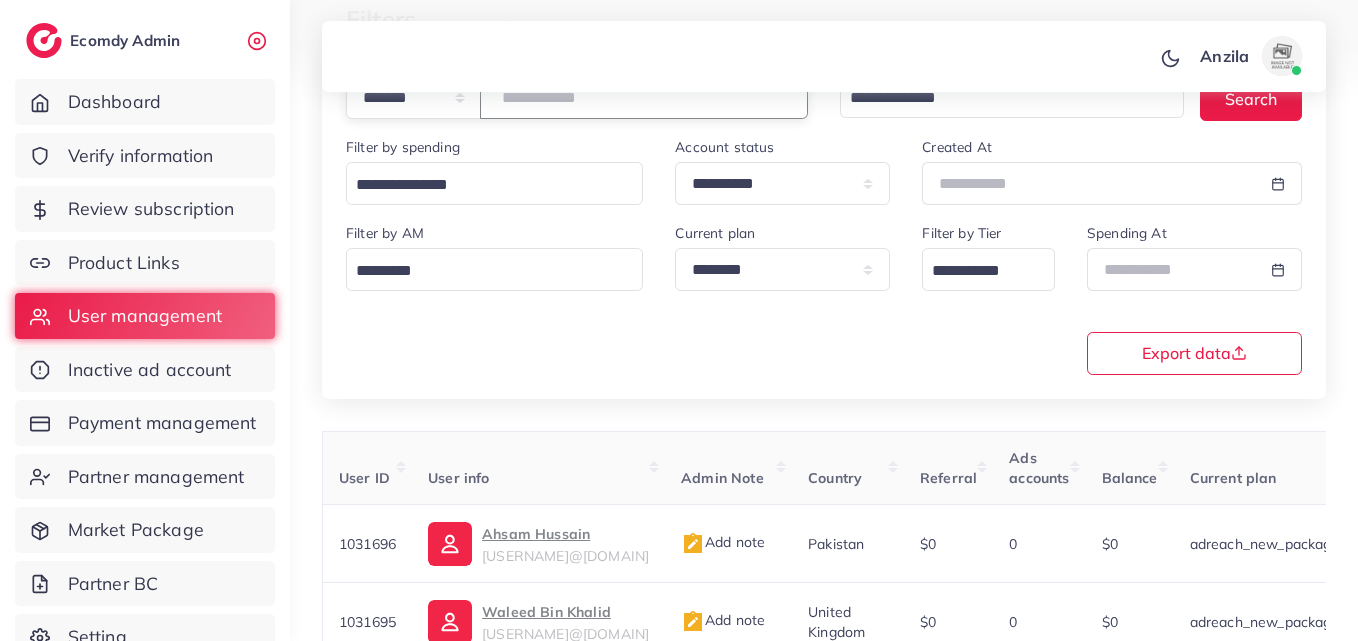 type on "*******" 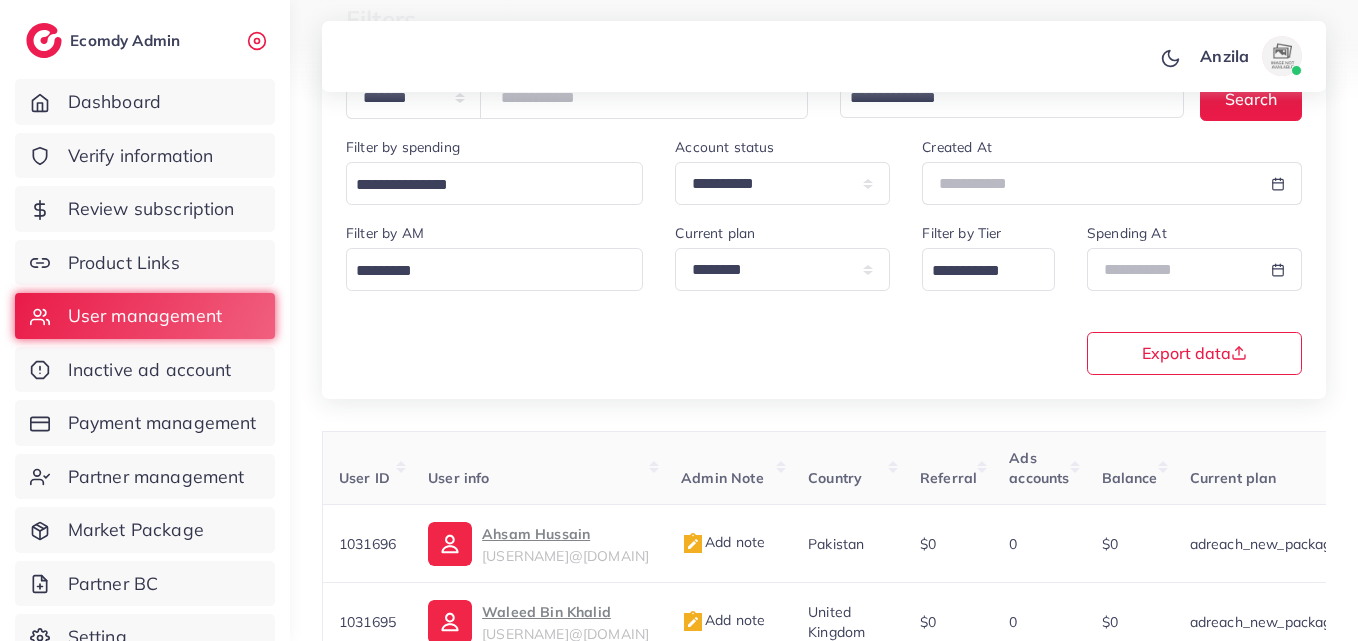 click on "**********" at bounding box center [824, 202] 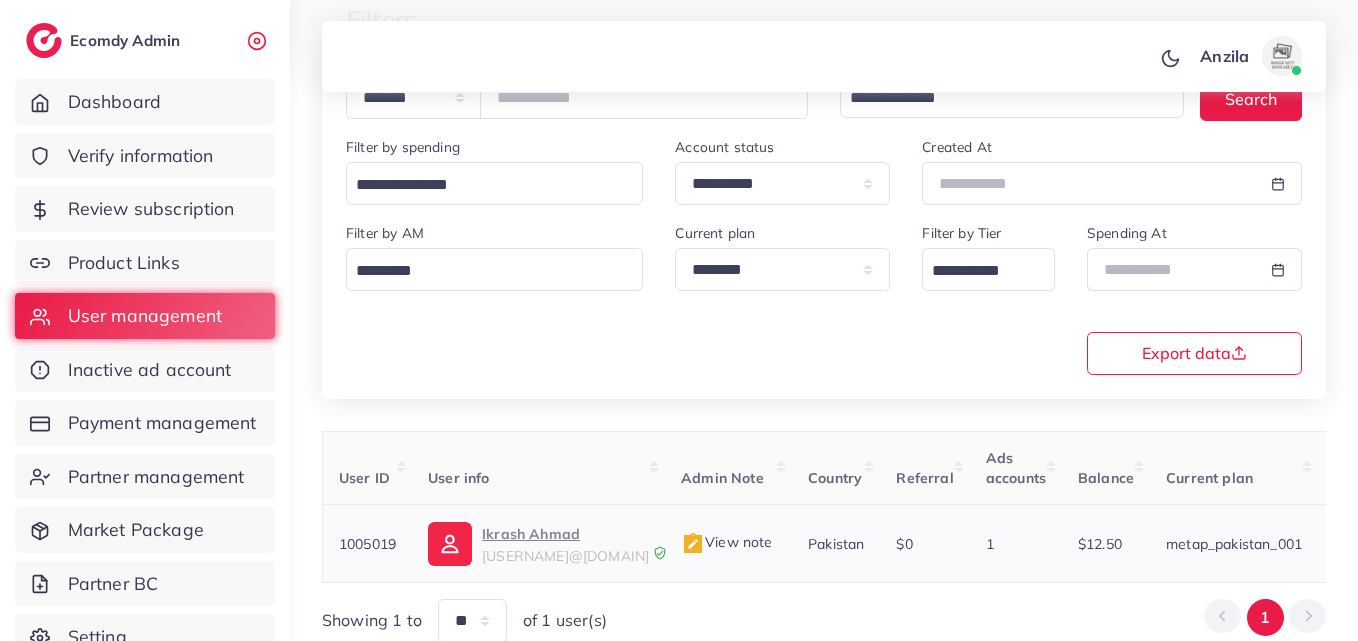 click on "Ikrash Ahmad" at bounding box center (565, 534) 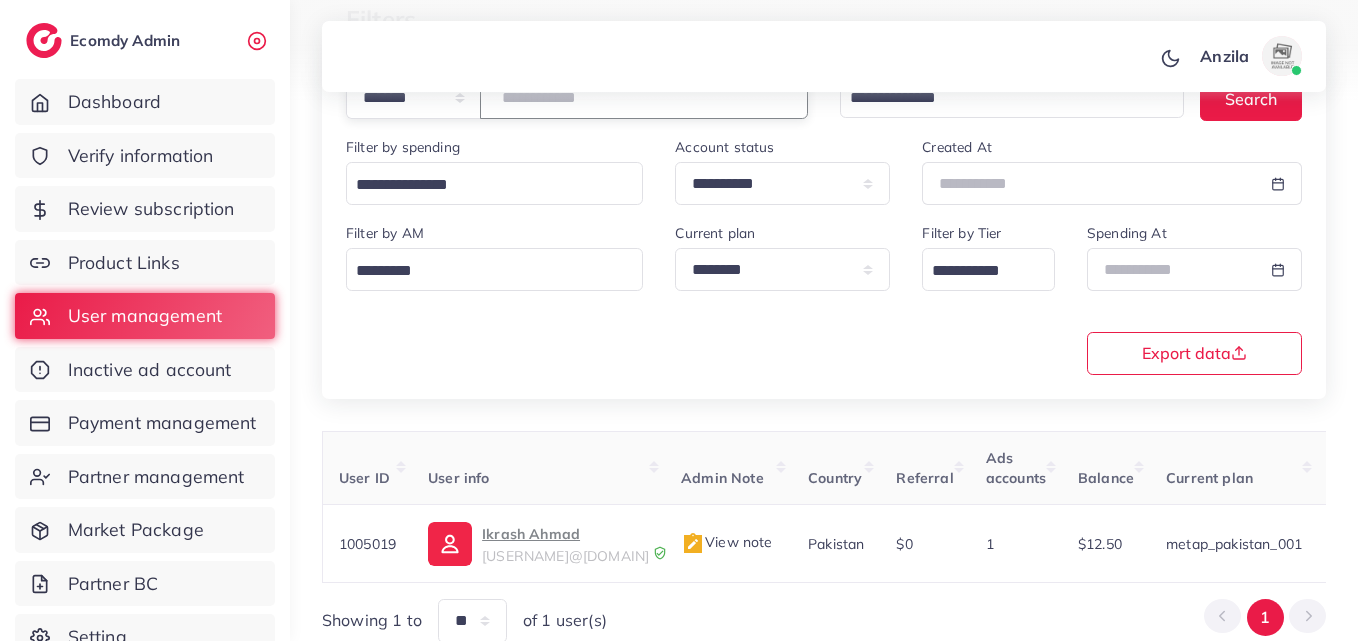click on "*******" at bounding box center (644, 97) 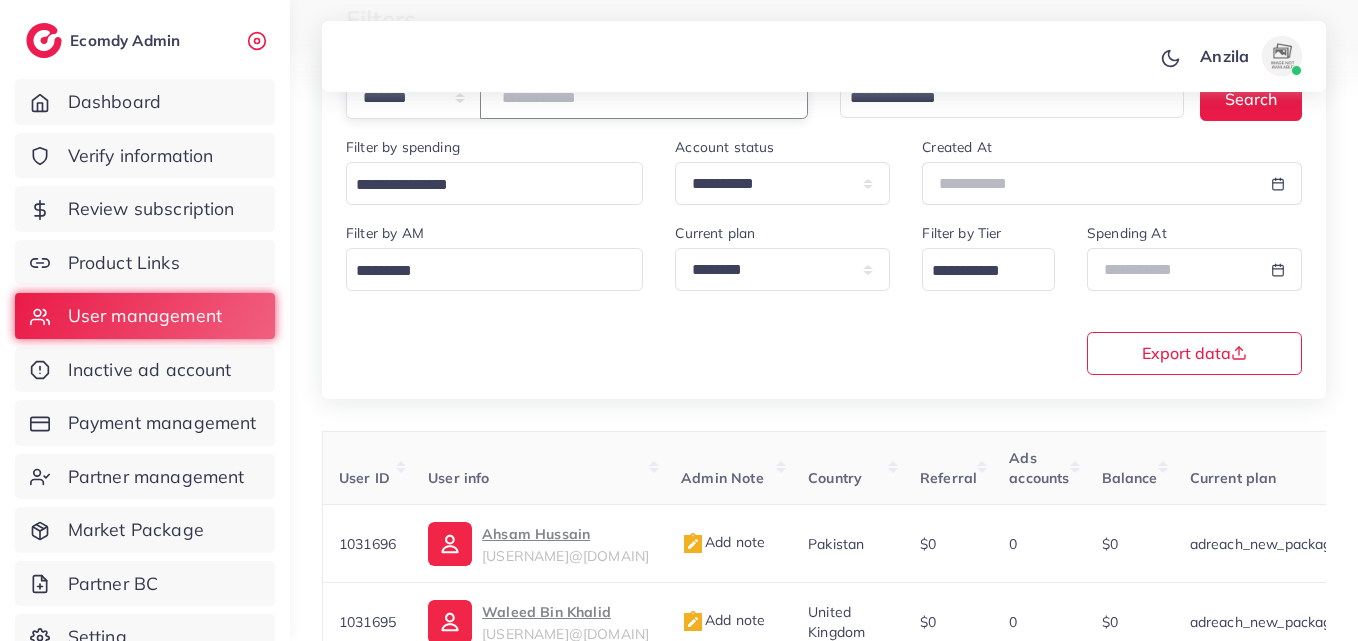 paste on "*******" 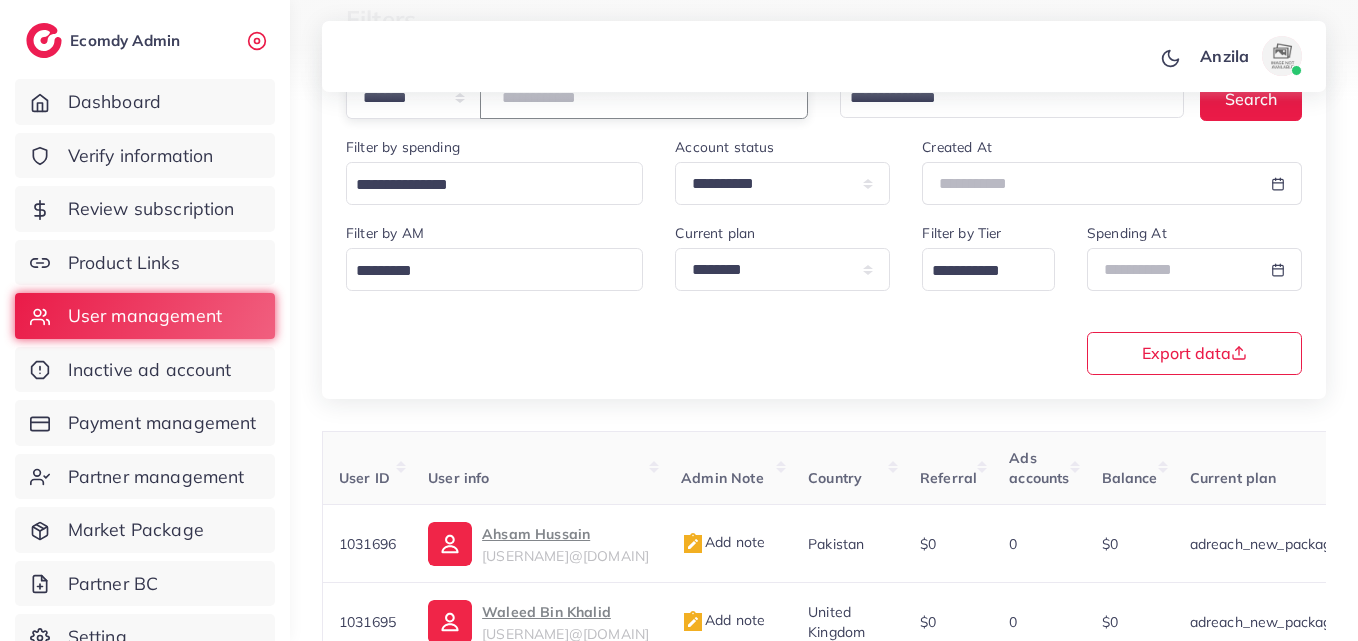 type on "*******" 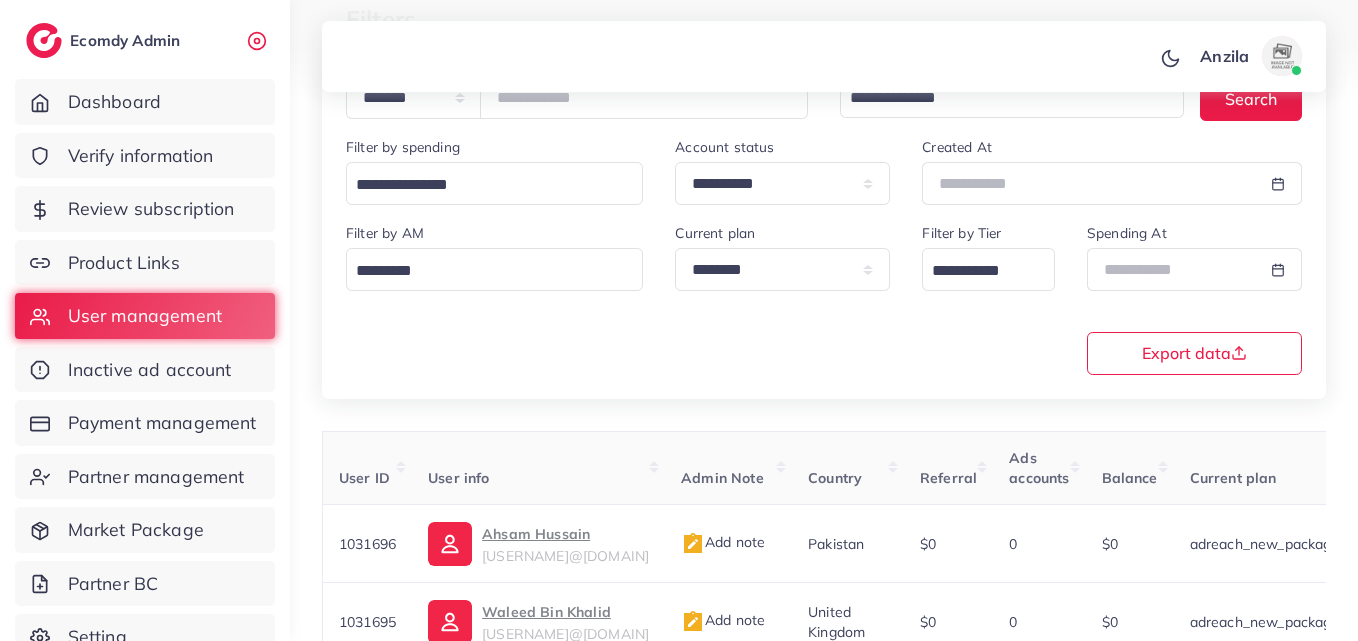 click on "**********" at bounding box center [824, 202] 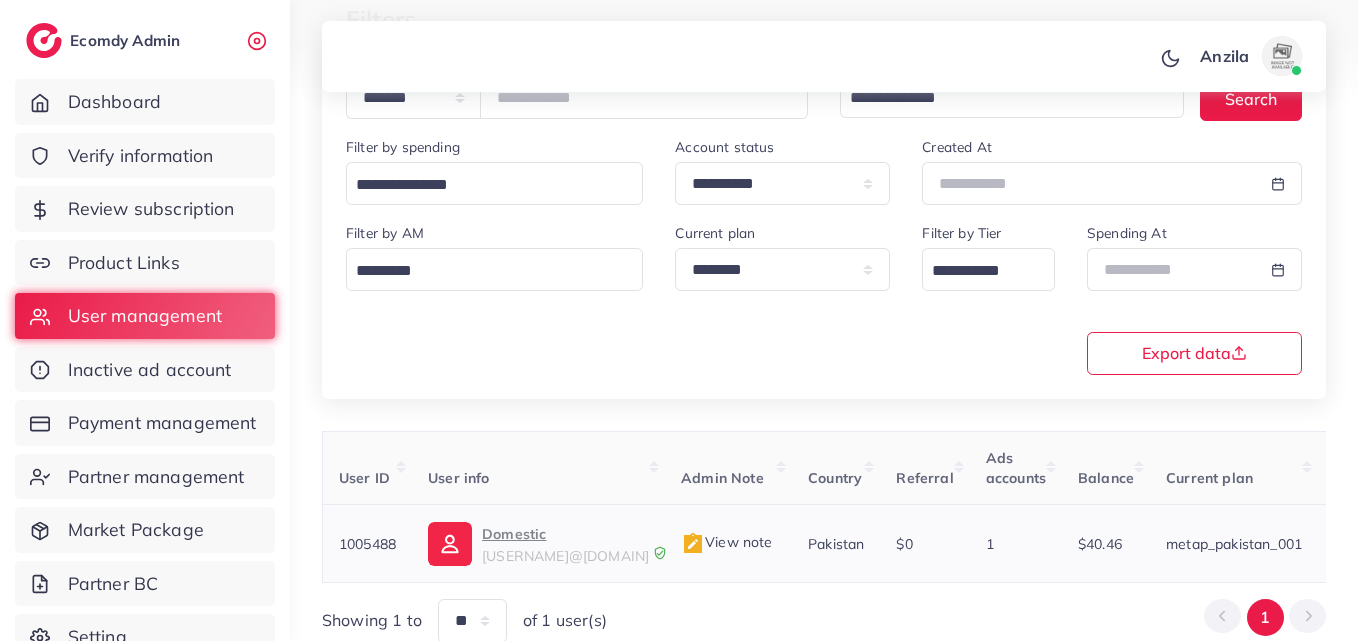 click on "domestic11221@gmail.com" at bounding box center [565, 556] 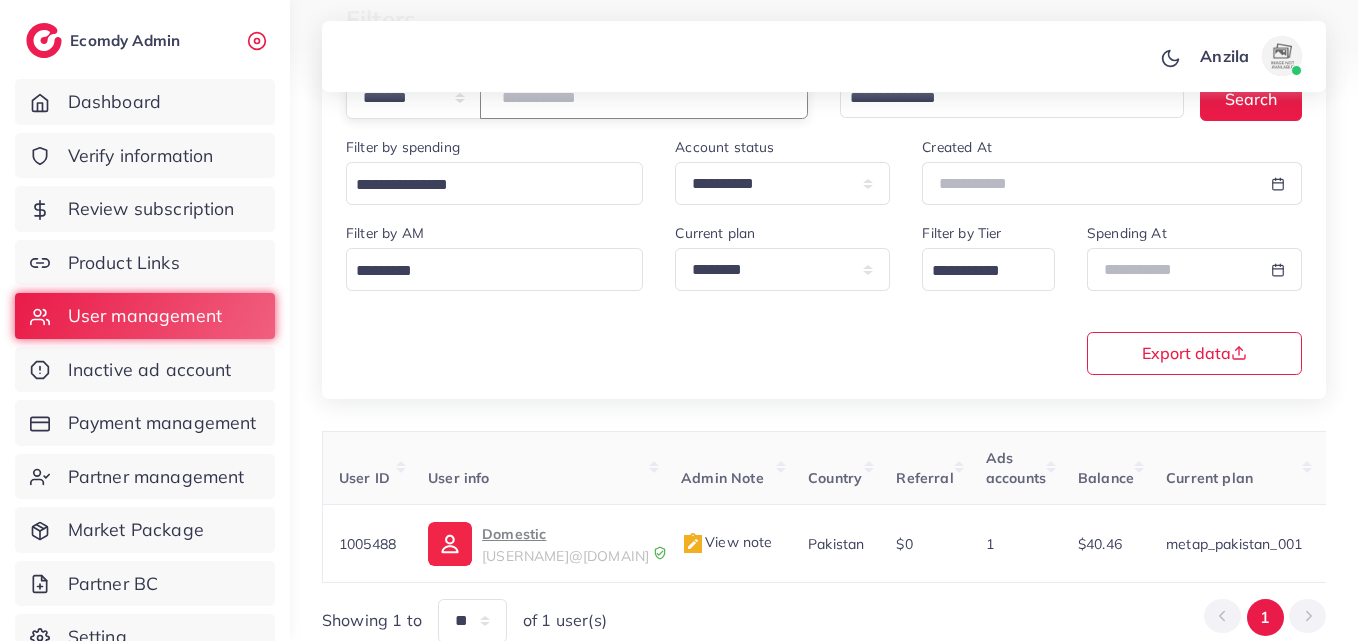 click on "*******" at bounding box center (644, 97) 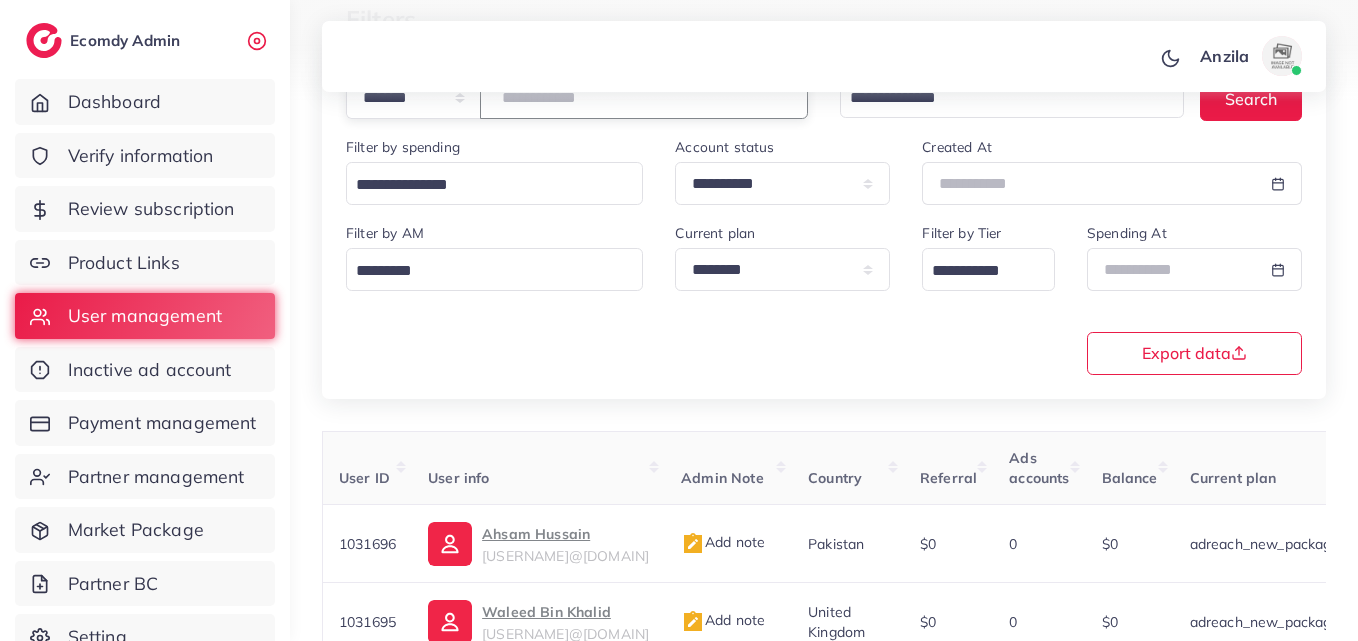 paste on "*******" 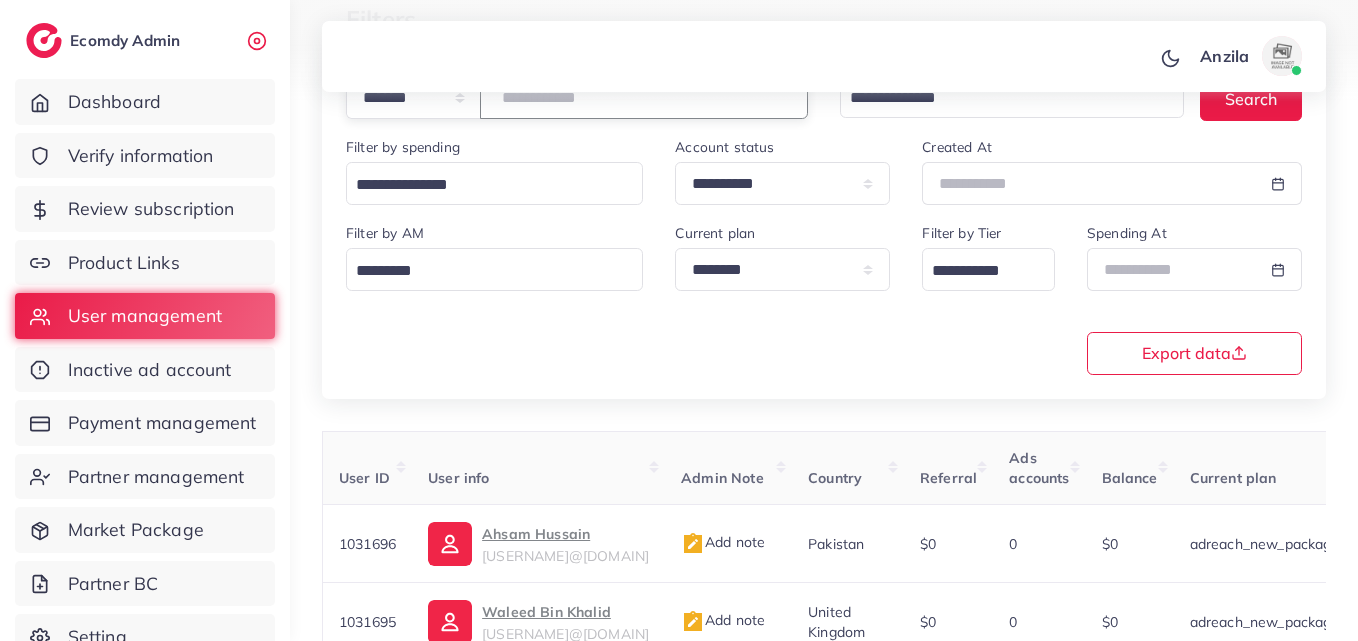 type on "*******" 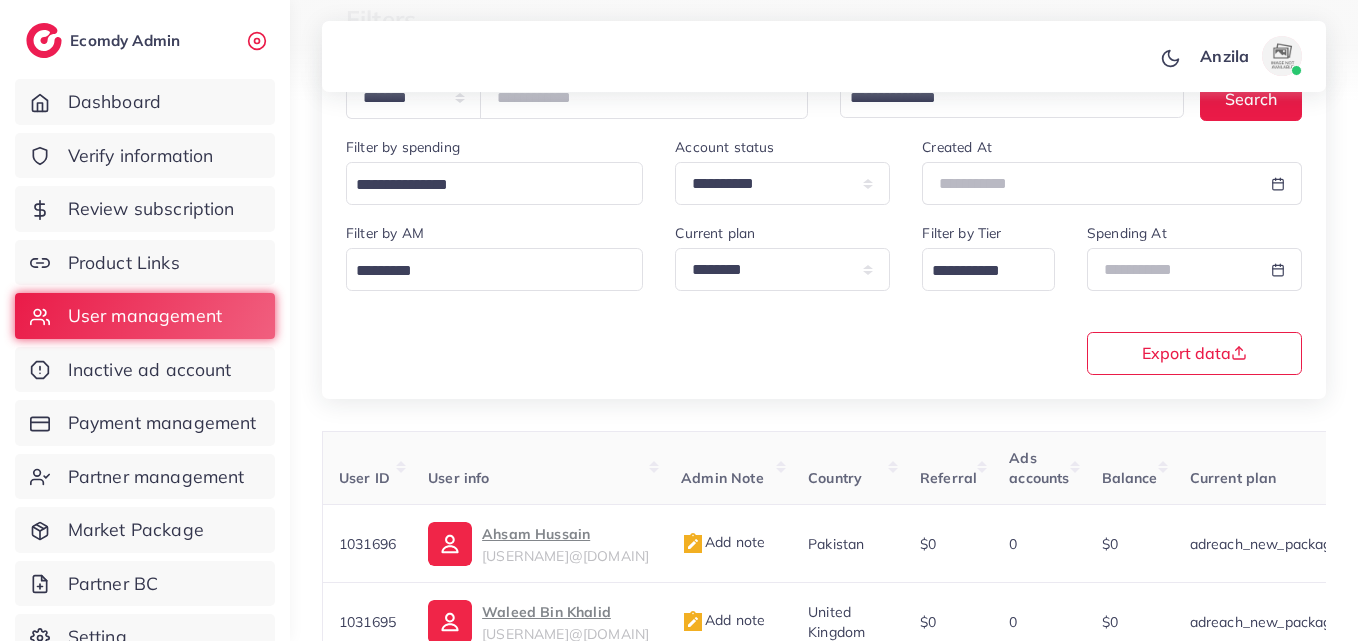 click on "**********" at bounding box center [824, 202] 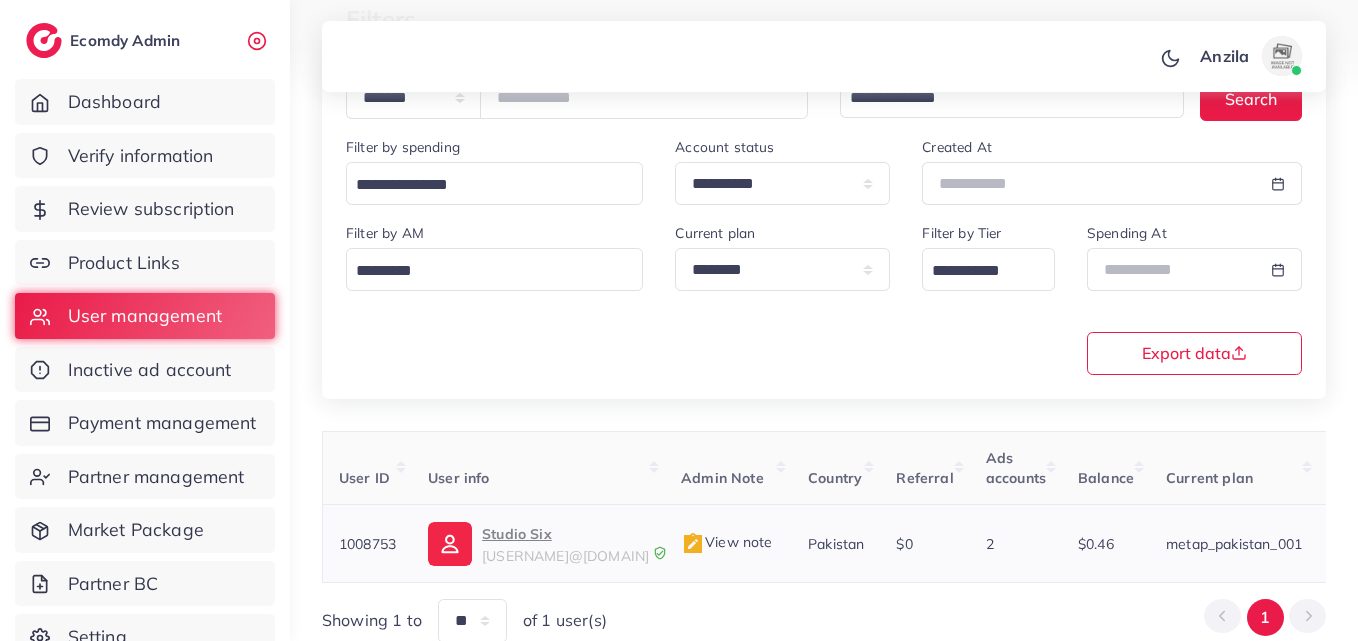 click on "Studio Six" at bounding box center [565, 534] 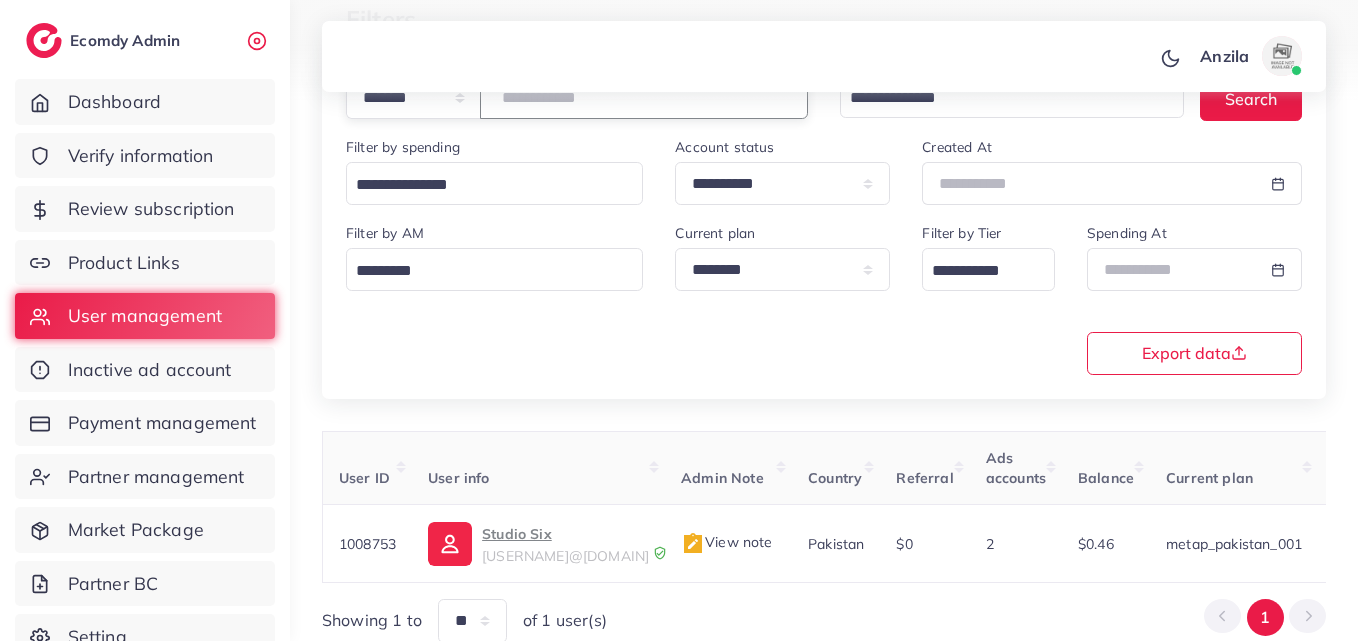 click on "*******" at bounding box center [644, 97] 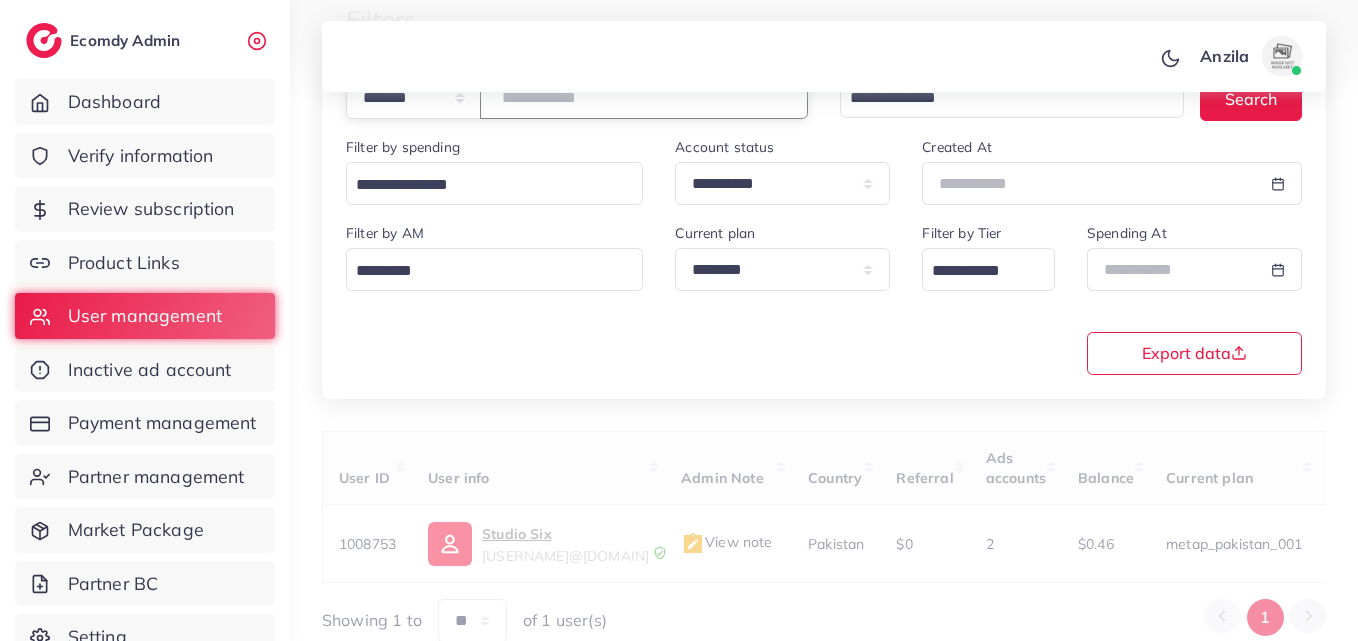paste on "*******" 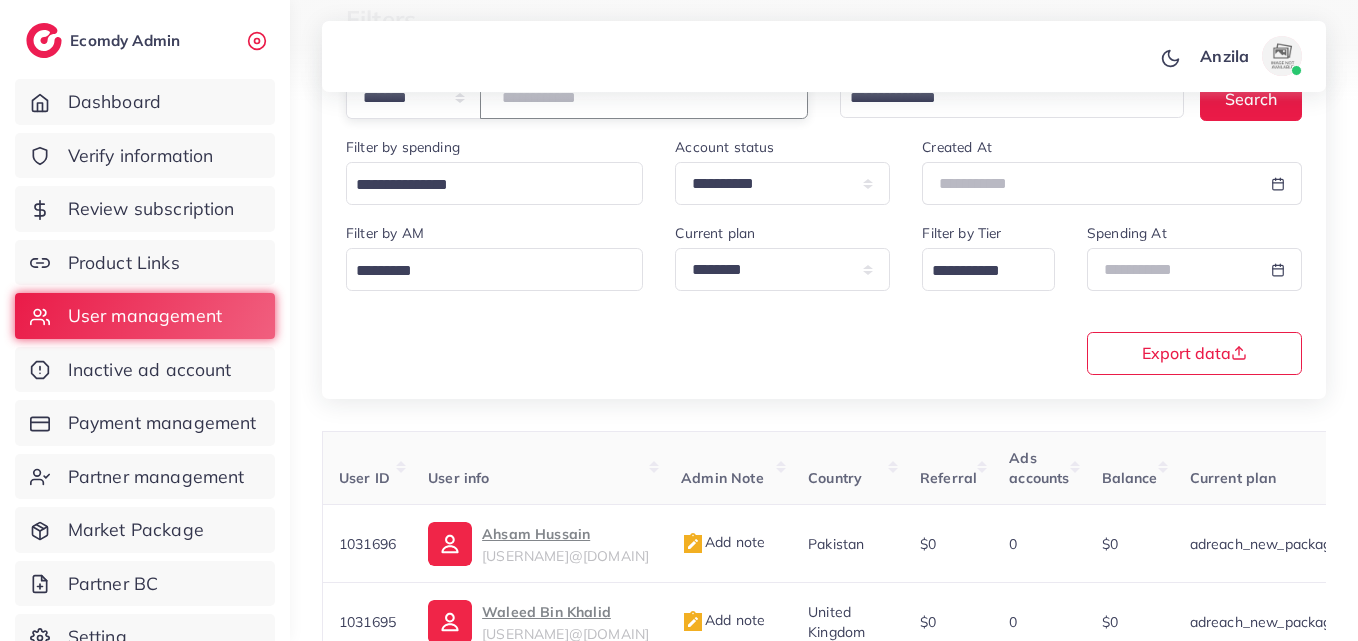 type on "*******" 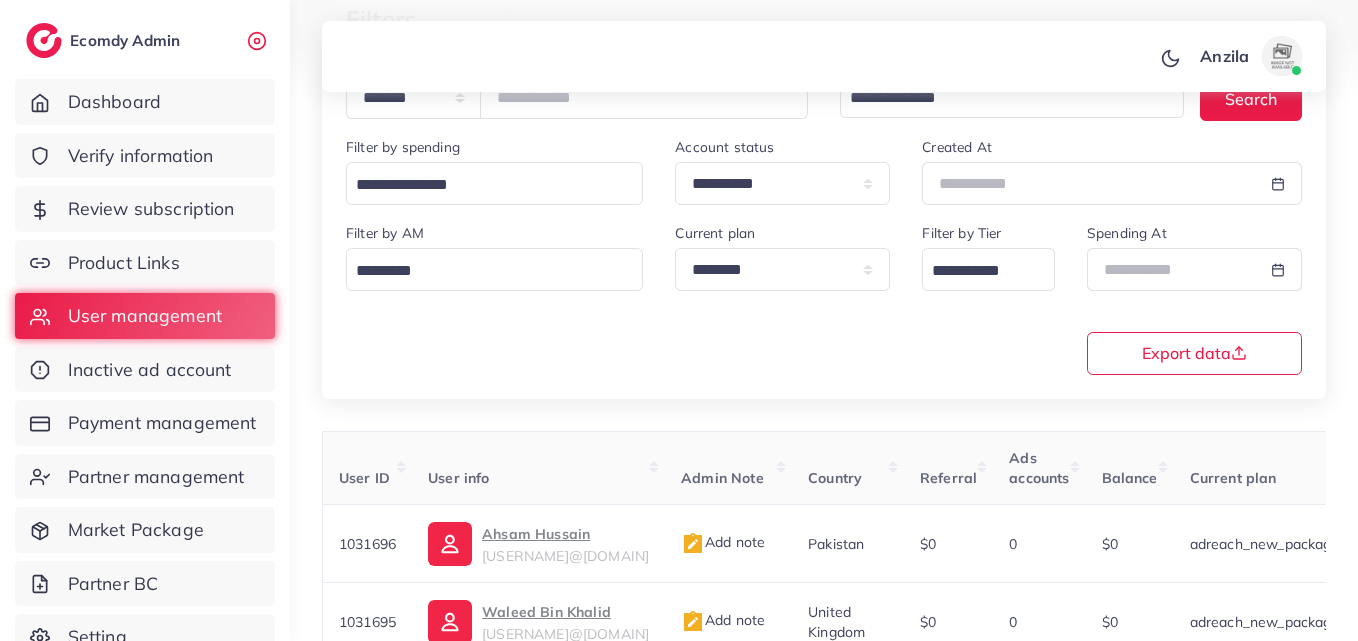 click on "**********" at bounding box center [824, 297] 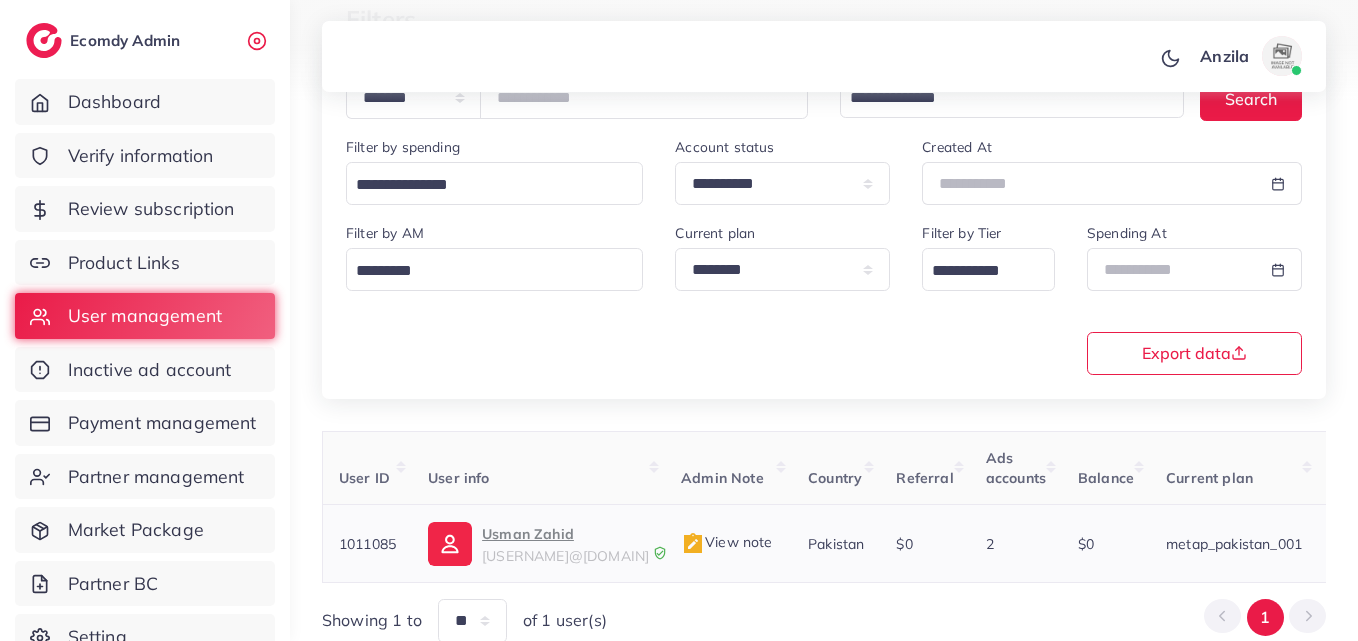 click on "Usman Zahid" at bounding box center [565, 534] 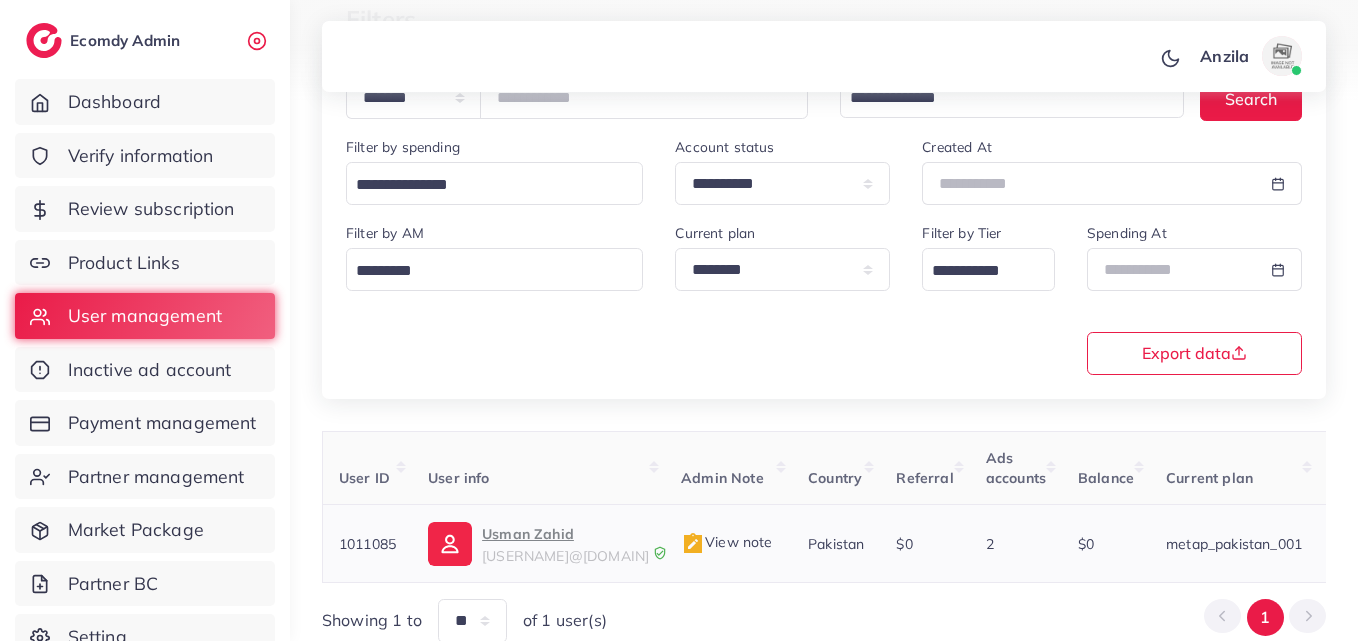 click on "Usman Zahid" at bounding box center (565, 534) 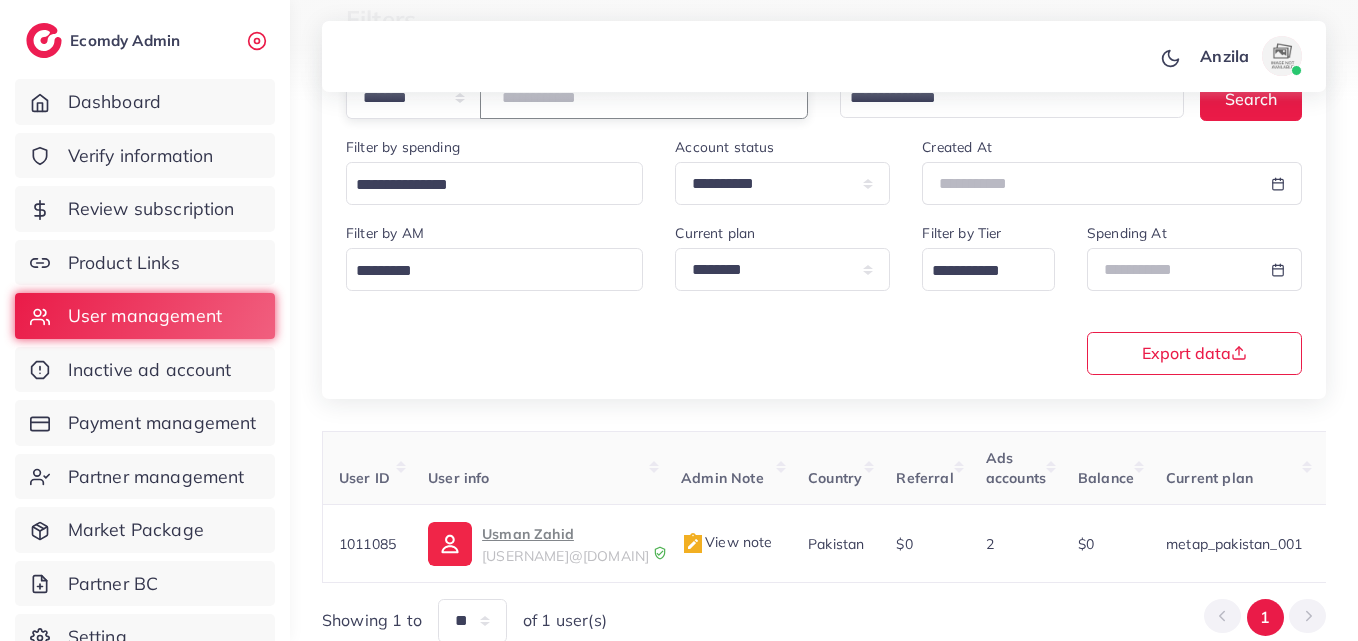 click on "*******" at bounding box center (644, 97) 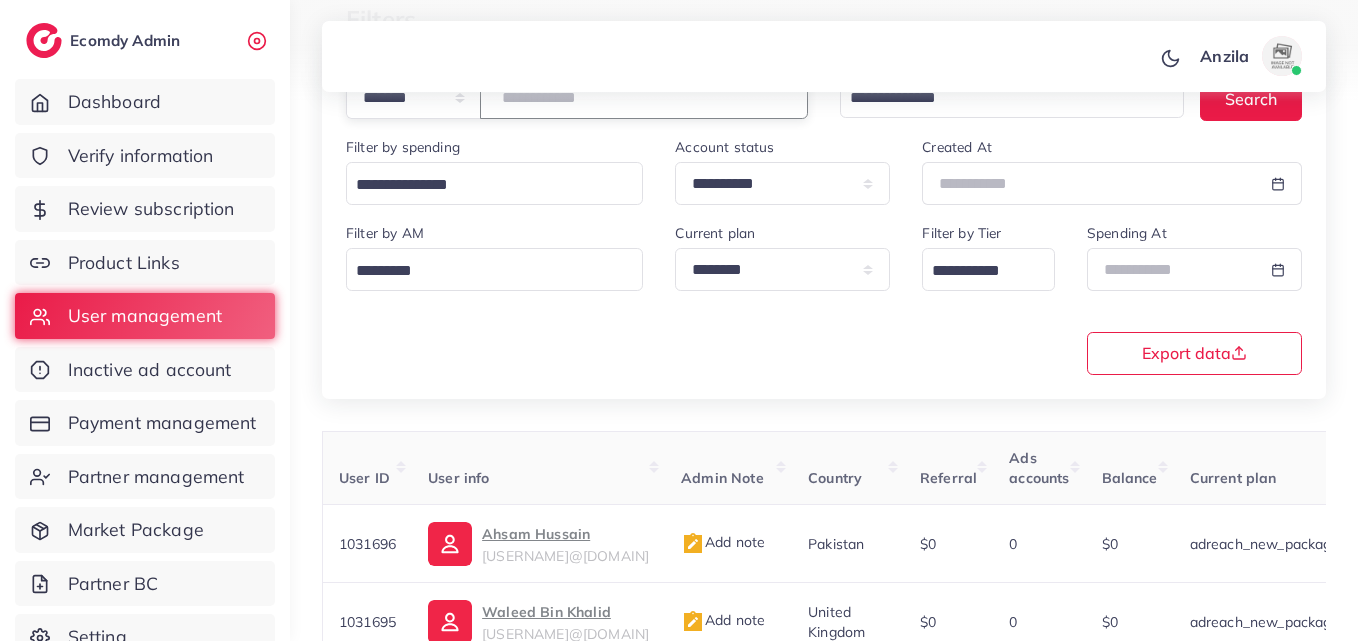 paste on "*******" 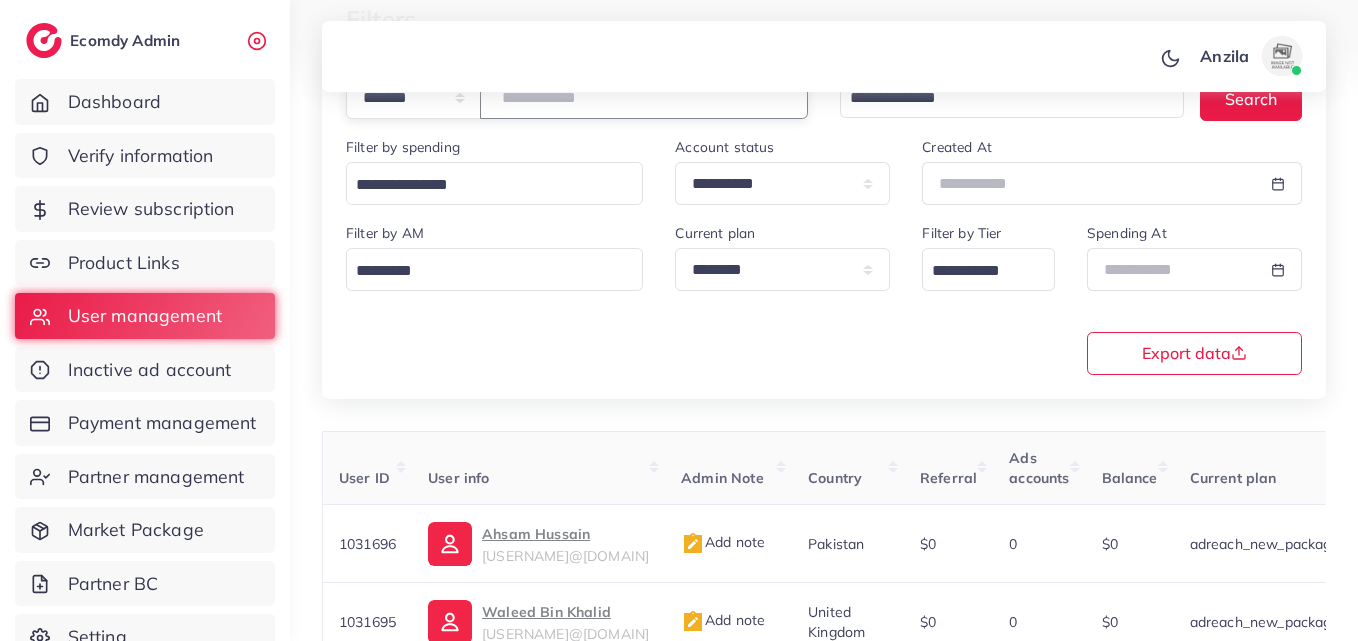 type on "*******" 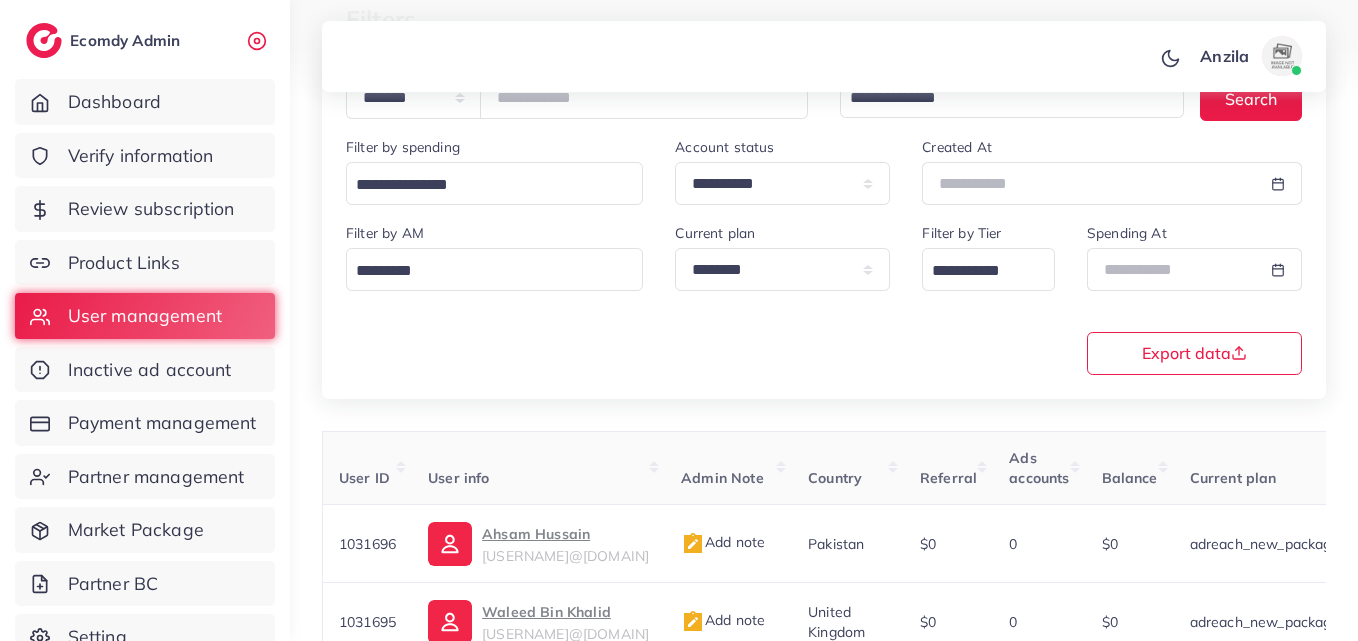 click on "**********" at bounding box center [824, 297] 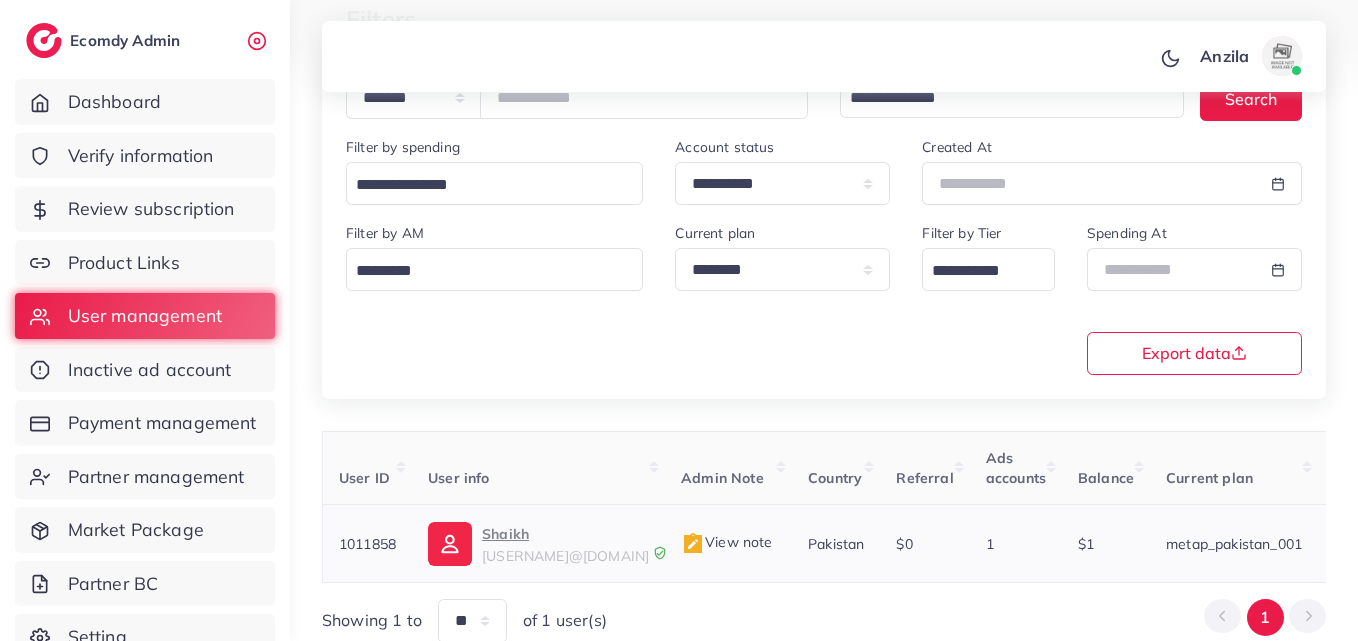 click on "Shaikh" at bounding box center [565, 534] 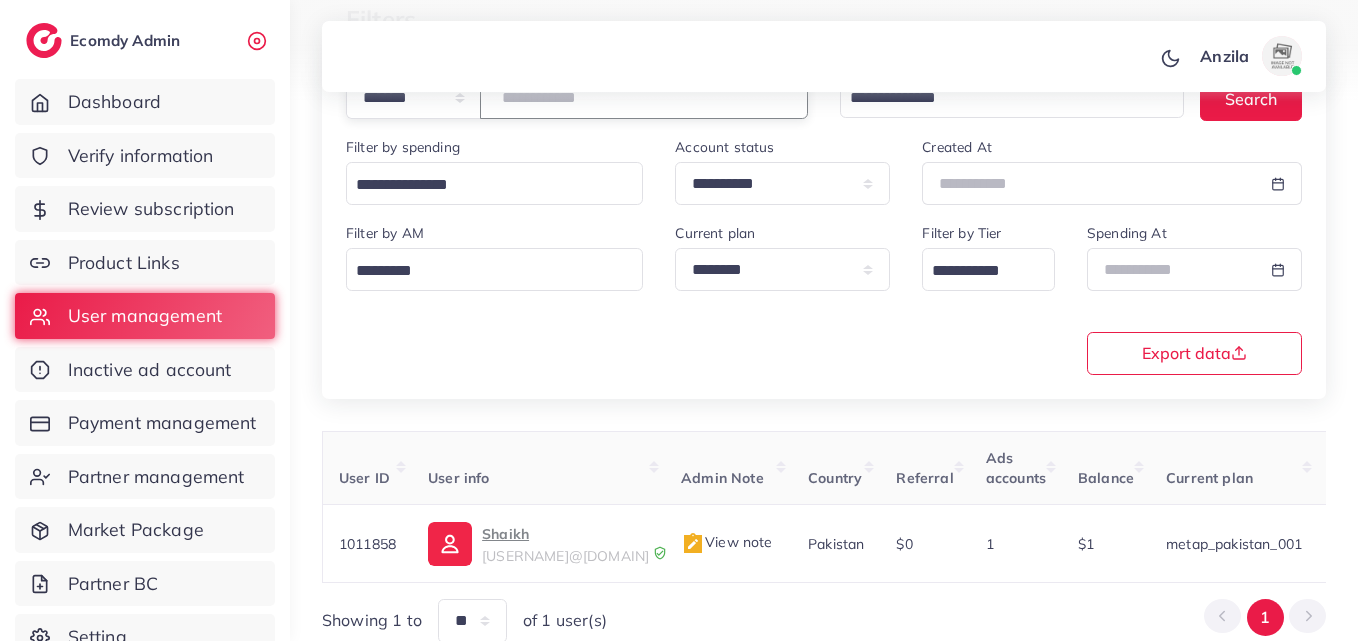 click on "*******" at bounding box center [644, 97] 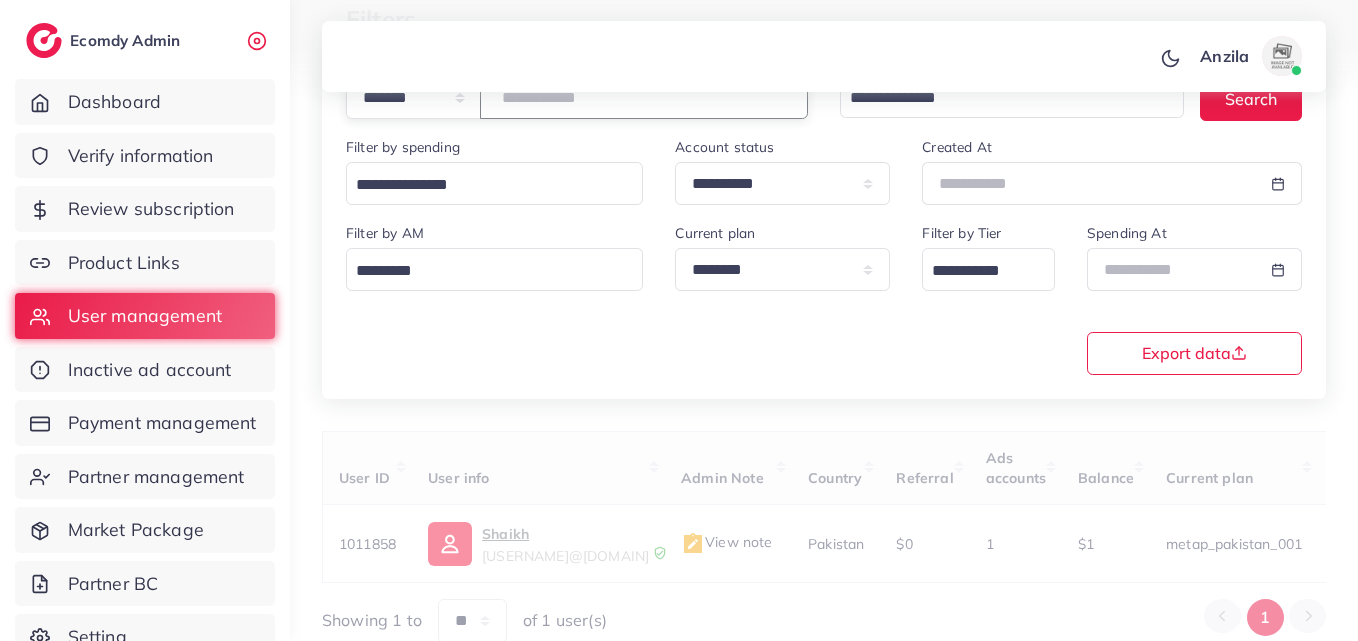 paste on "*******" 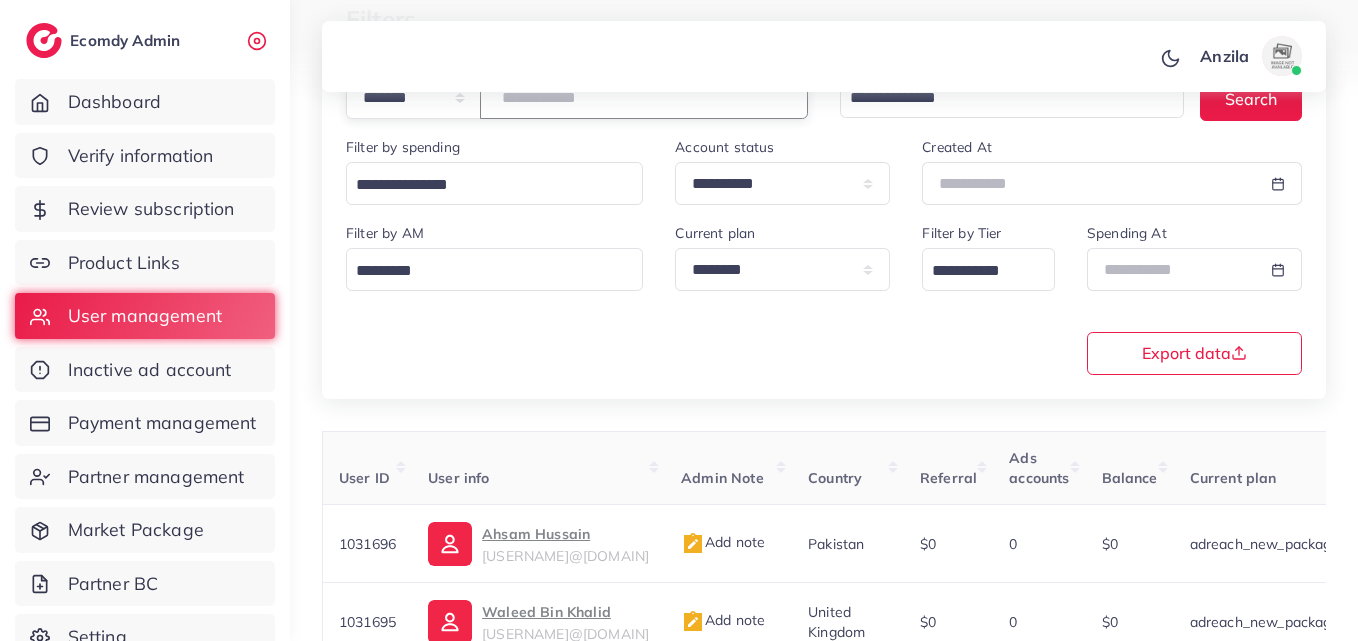 type on "*******" 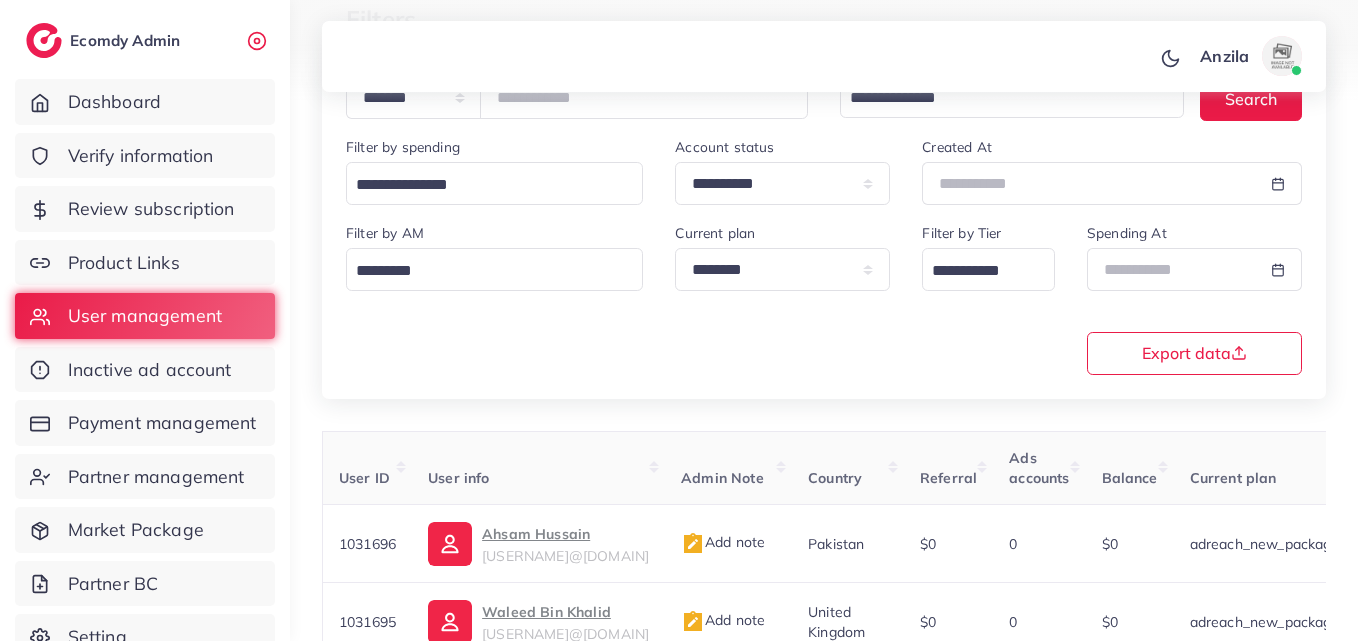 click on "**********" at bounding box center (824, 297) 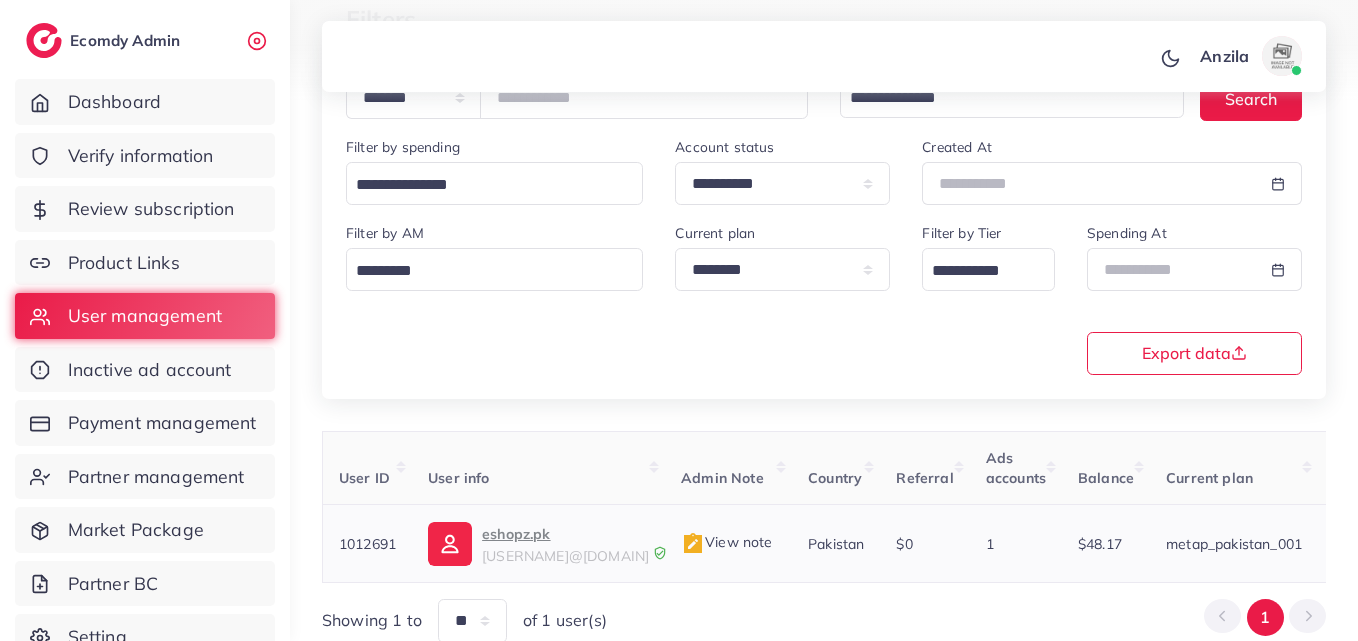 click on "eshopz.pk" at bounding box center (565, 534) 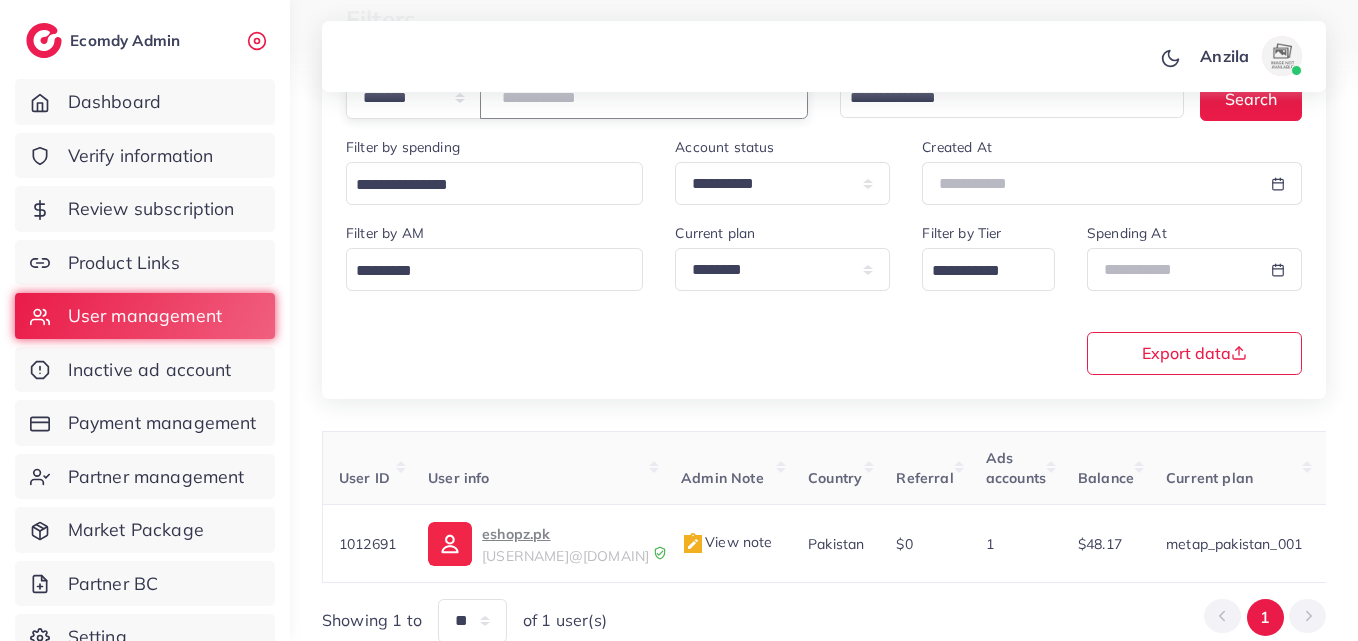 click on "*******" at bounding box center [644, 97] 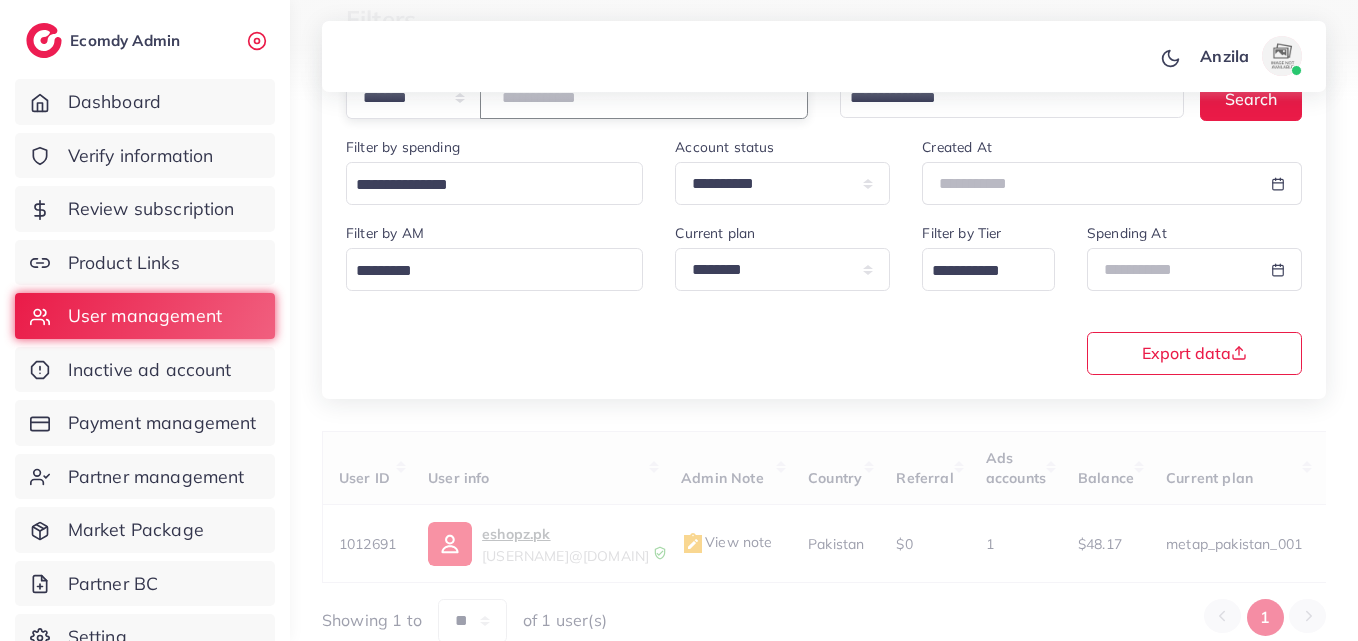 paste on "*******" 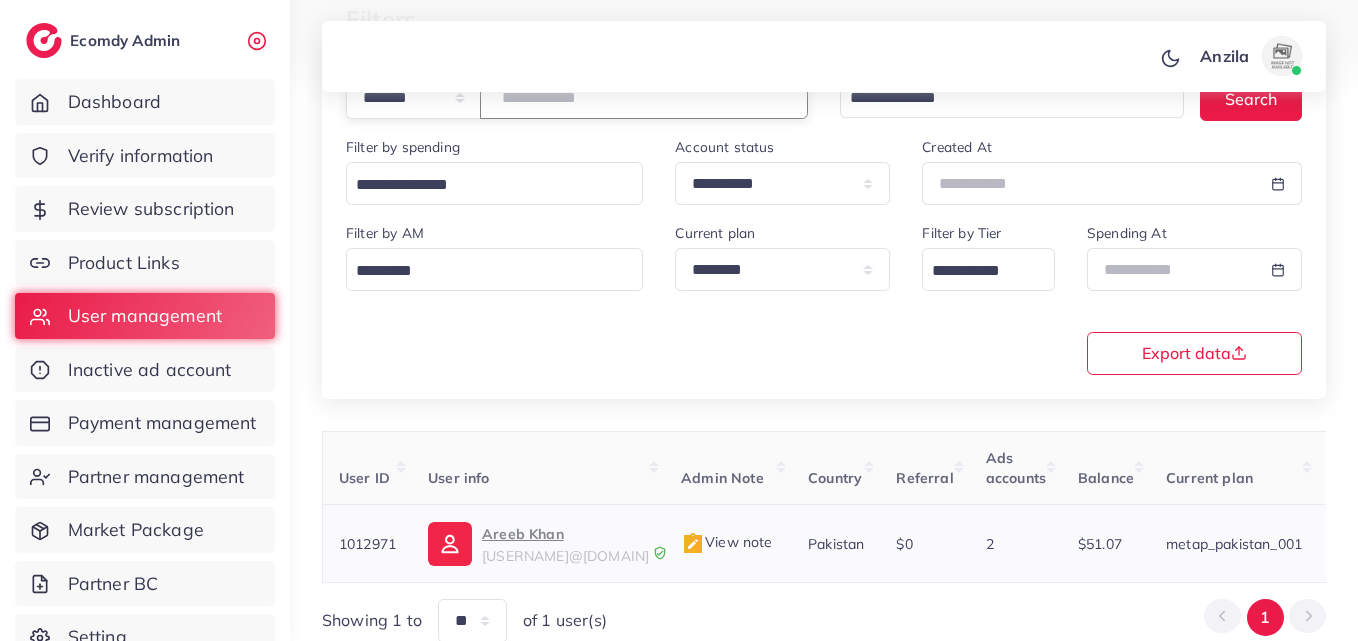 type on "*******" 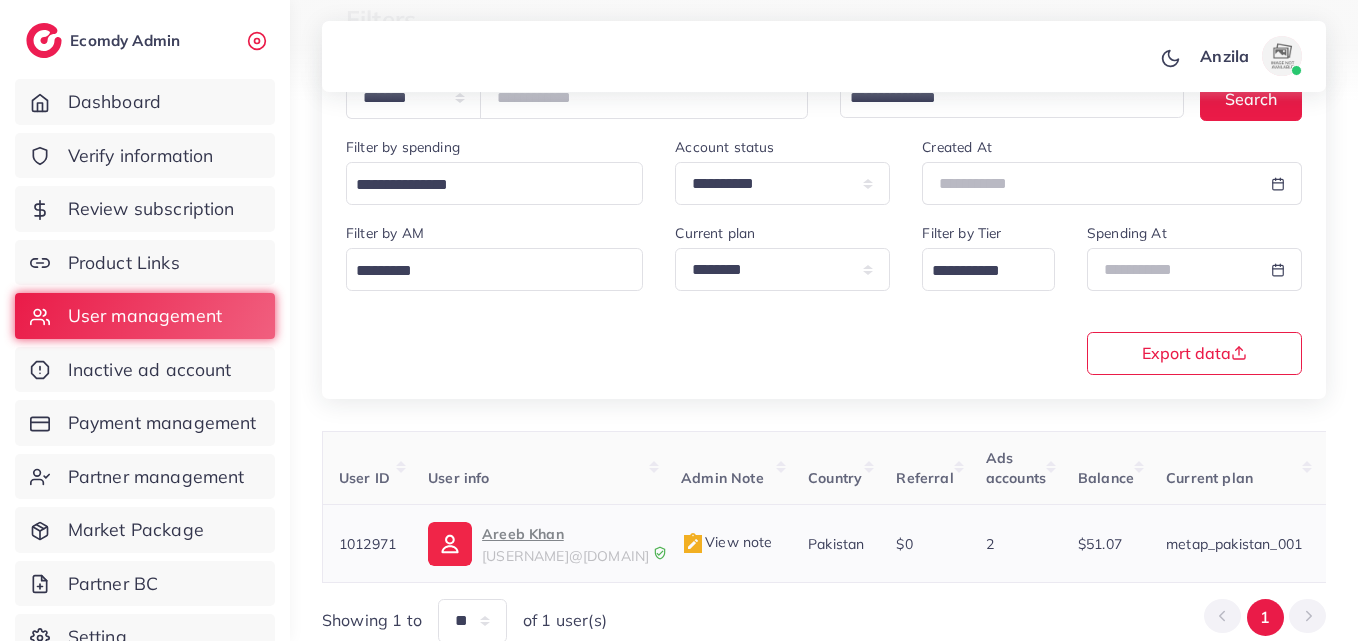 click on "pakistanmegamarketing@gmail.com" at bounding box center [565, 556] 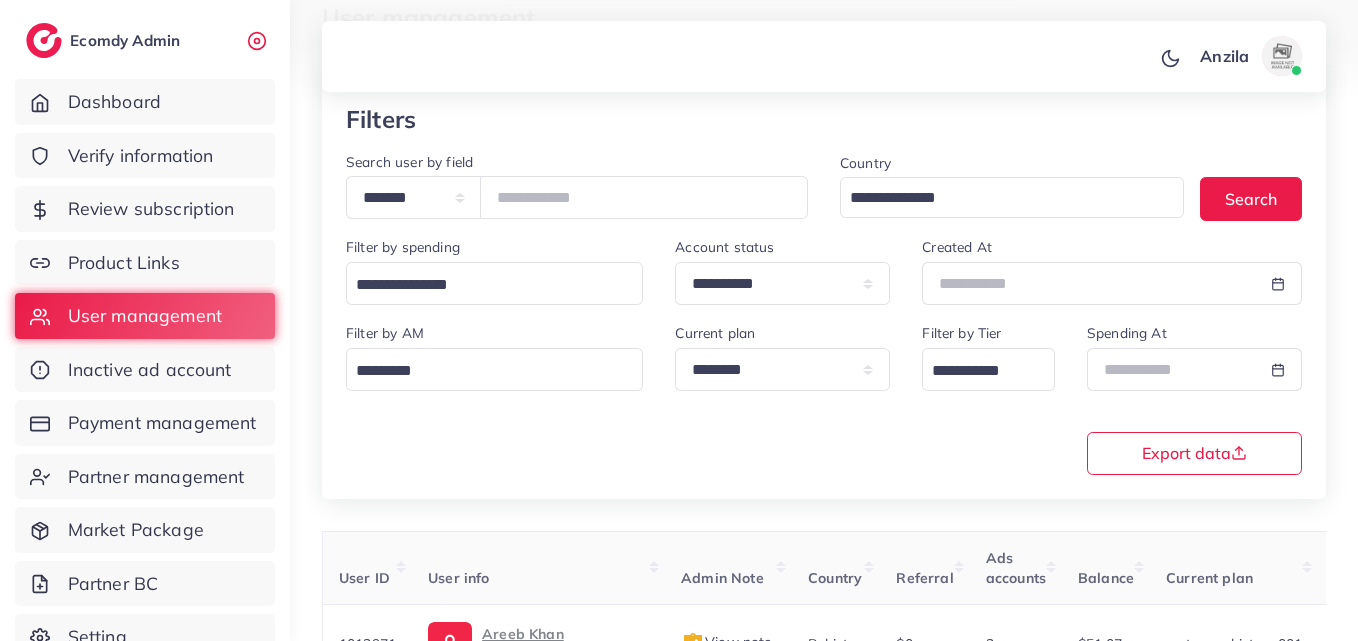 click on "*******" at bounding box center [644, 197] 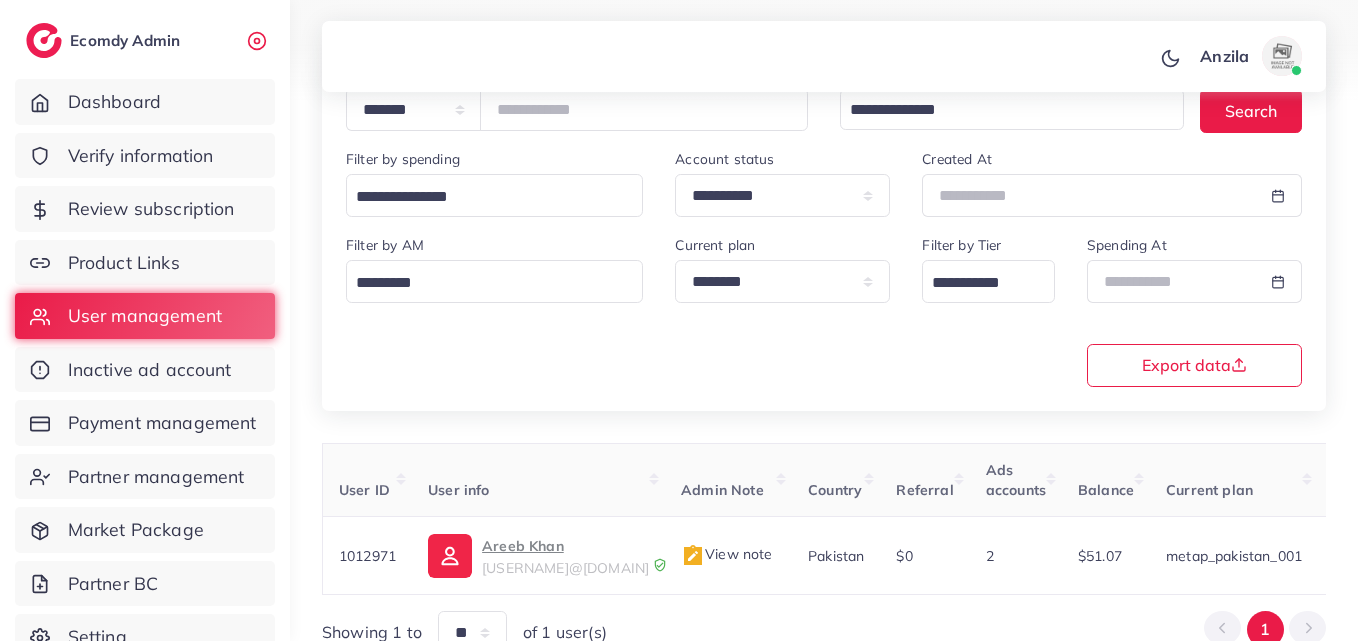 click on "Filter by spending            Loading..." at bounding box center [494, 182] 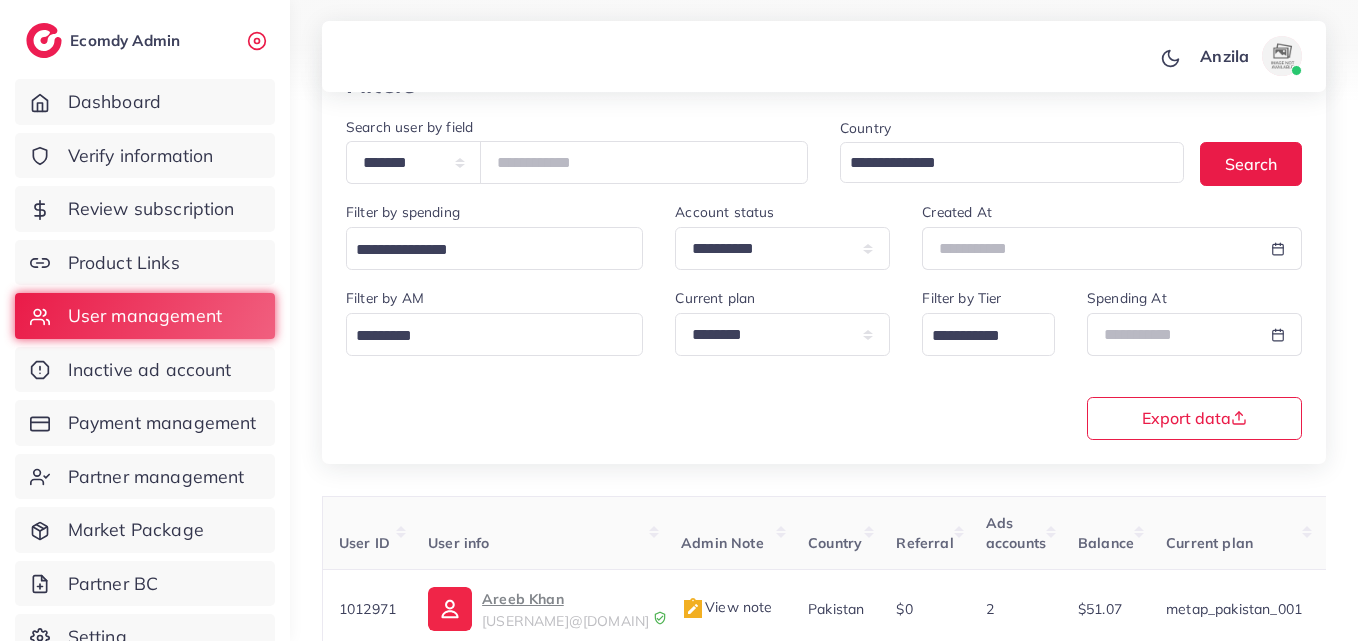 scroll, scrollTop: 121, scrollLeft: 0, axis: vertical 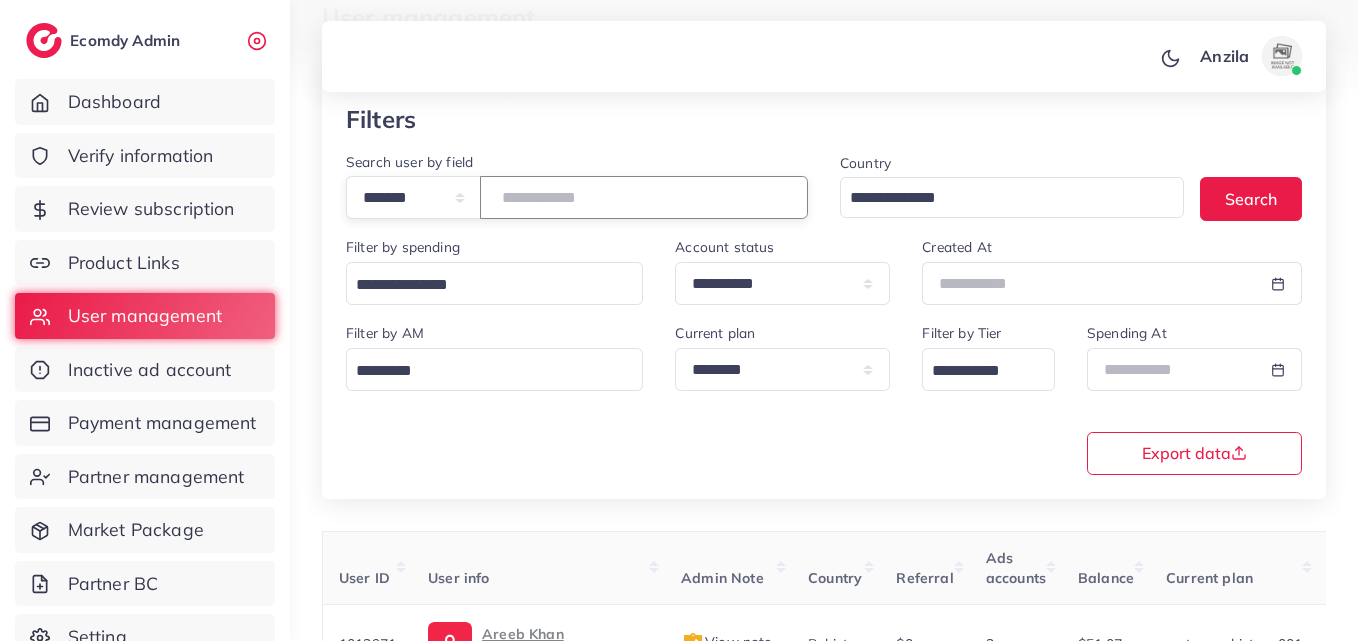 click on "*******" at bounding box center [644, 197] 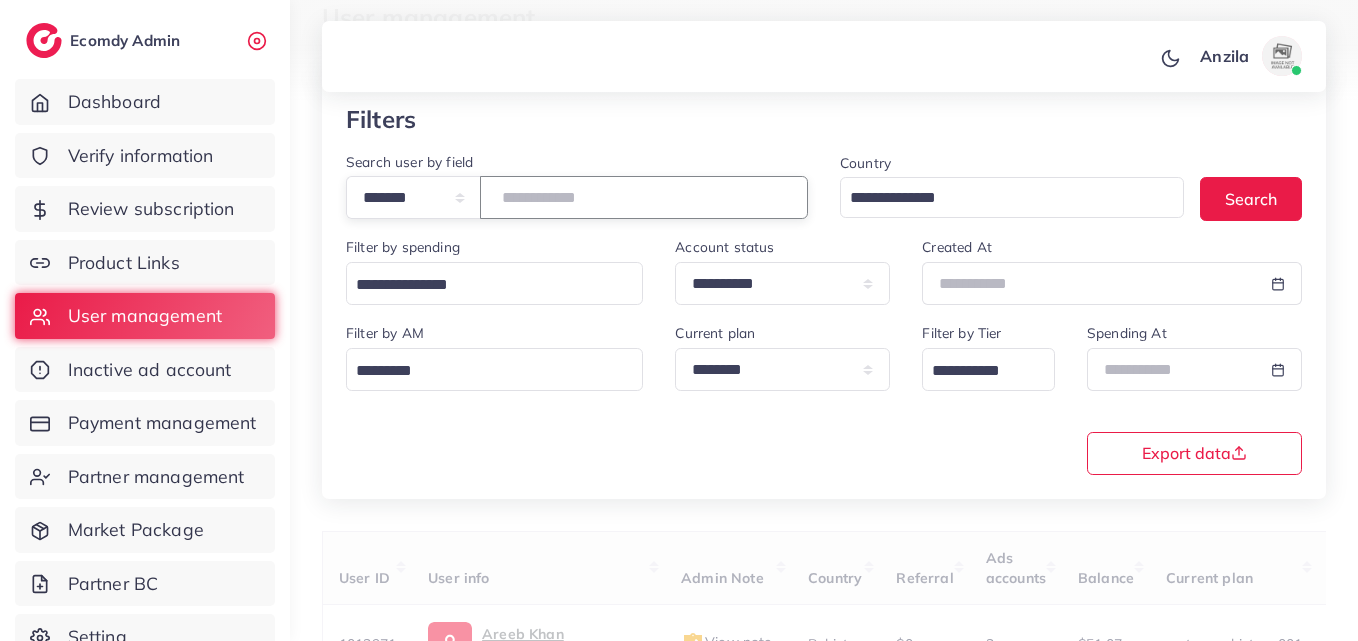 type on "*******" 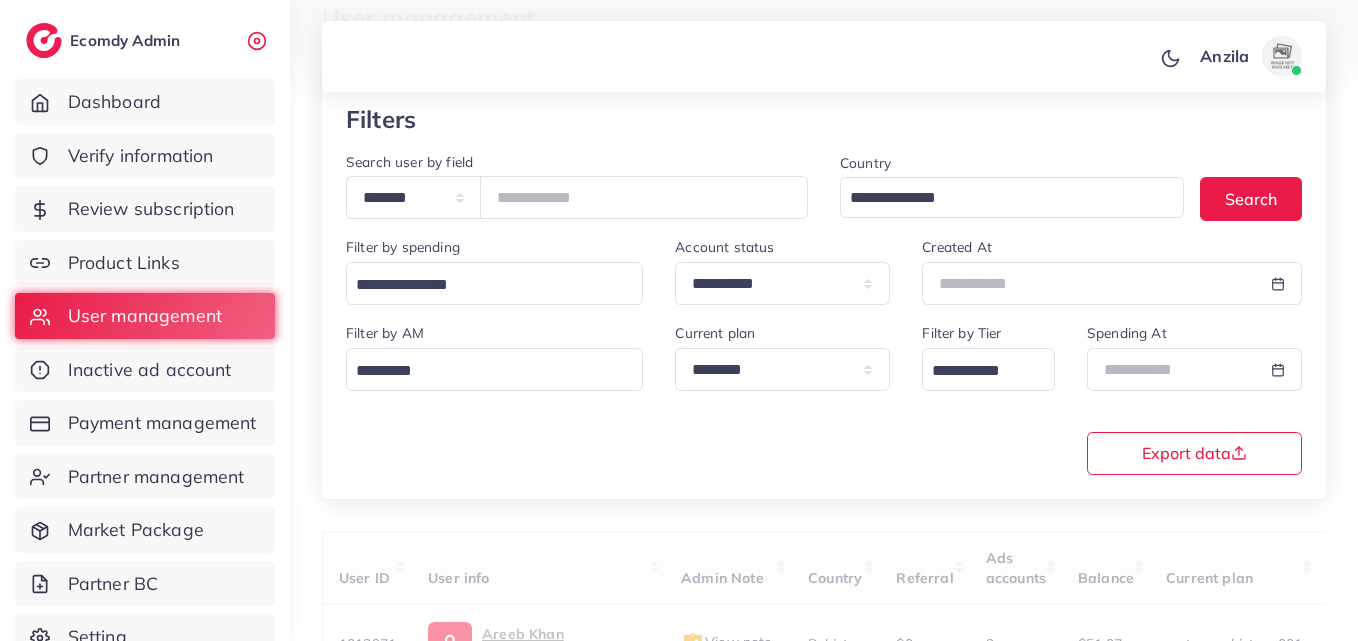 click on "**********" at bounding box center (824, 397) 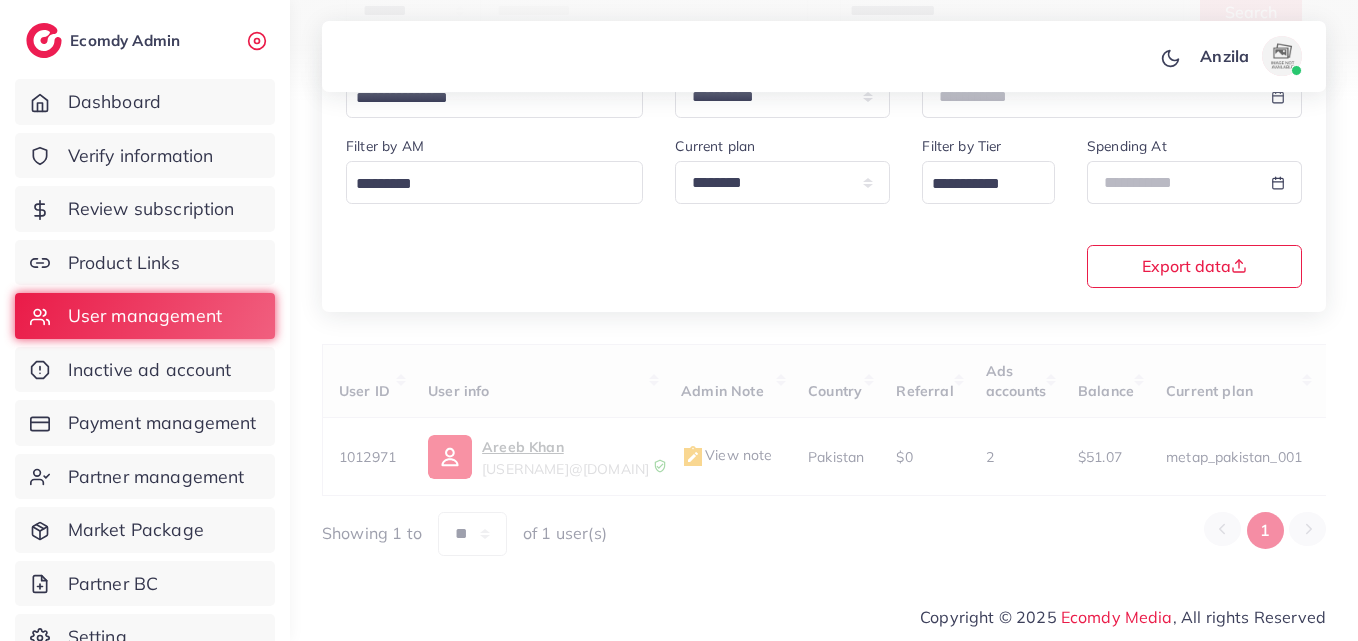scroll, scrollTop: 316, scrollLeft: 0, axis: vertical 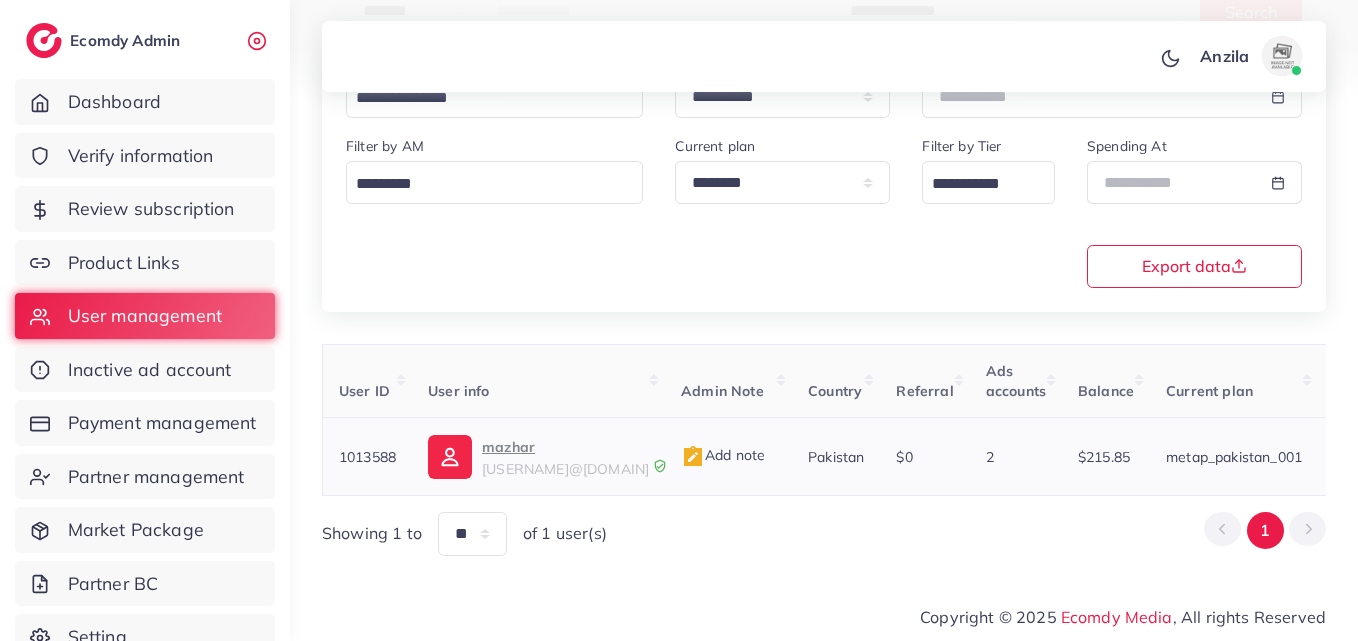 click on "mazhar8876@proton.me" at bounding box center (565, 469) 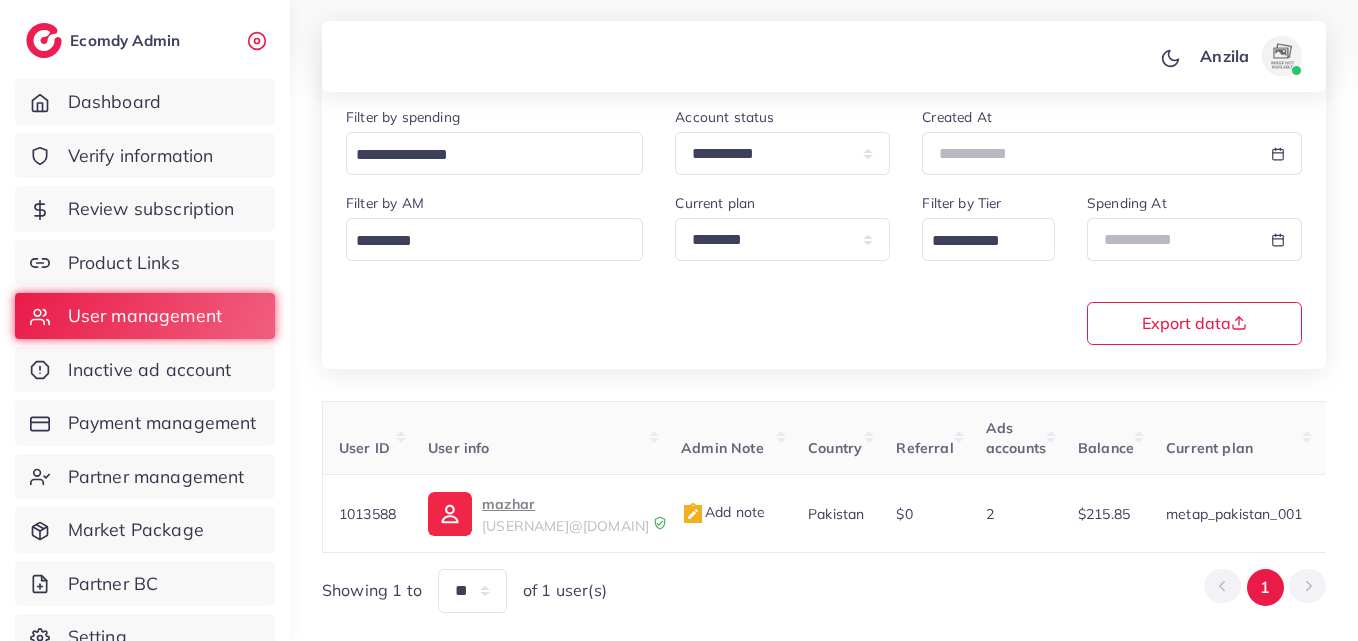 scroll, scrollTop: 216, scrollLeft: 0, axis: vertical 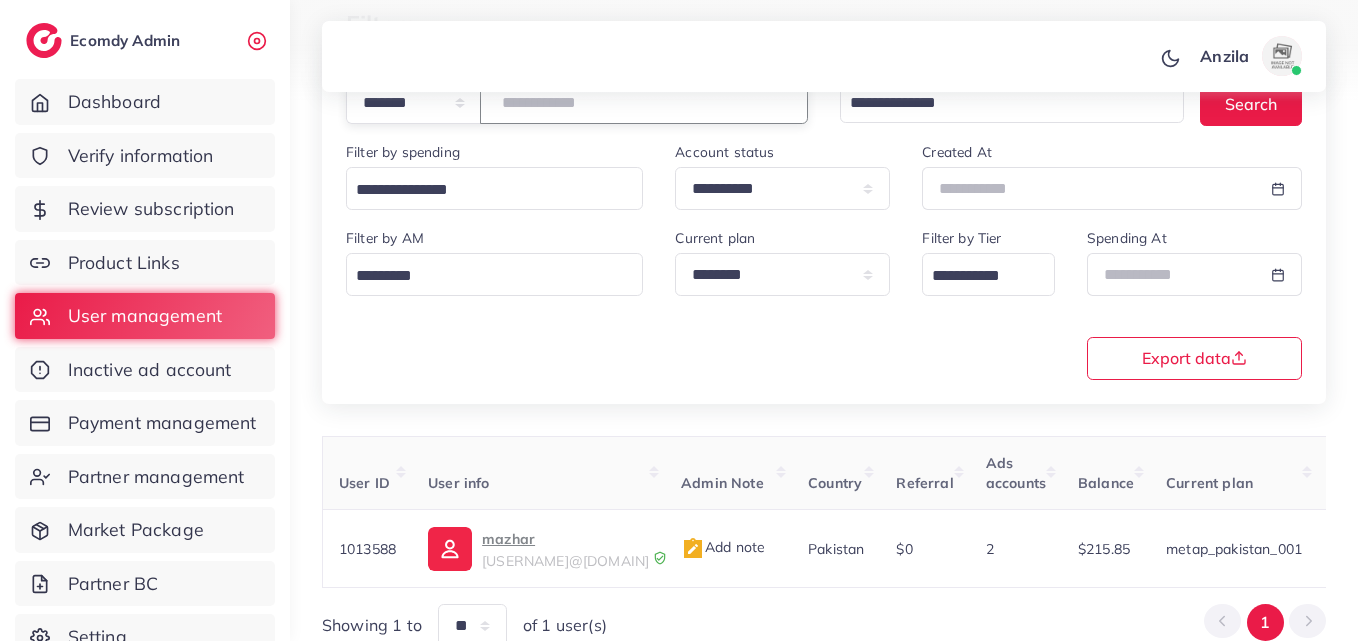 click on "*******" at bounding box center (644, 102) 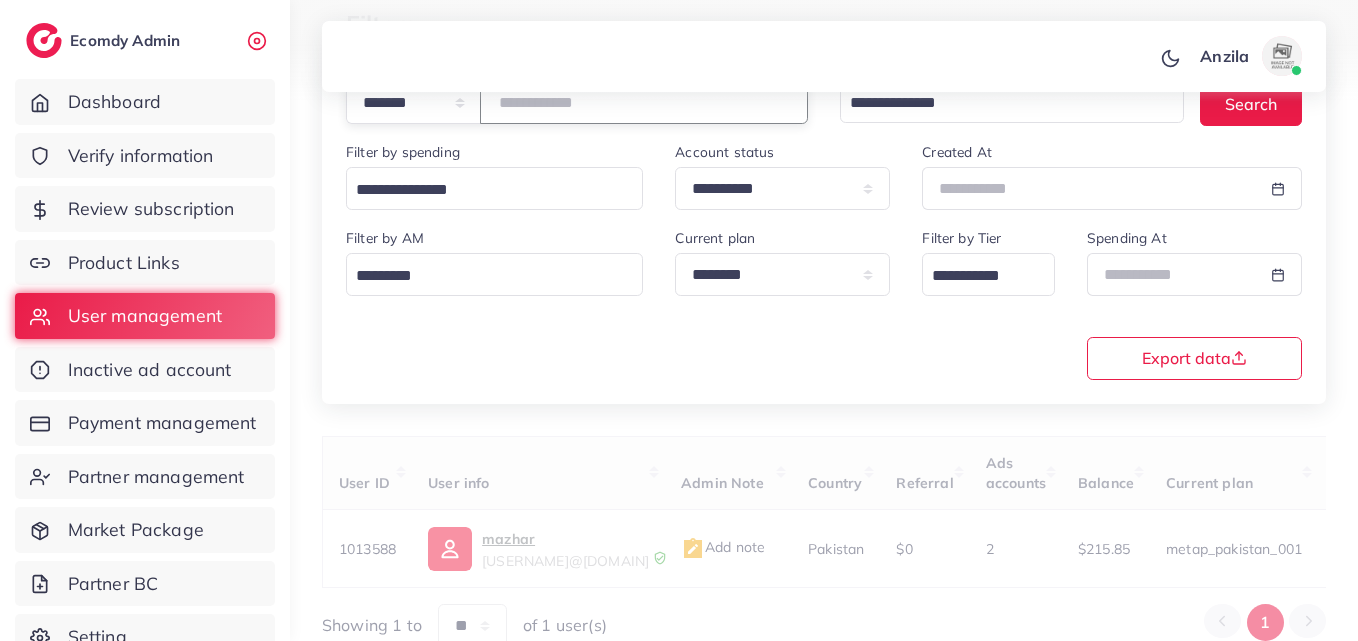 drag, startPoint x: 556, startPoint y: 97, endPoint x: 528, endPoint y: 117, distance: 34.4093 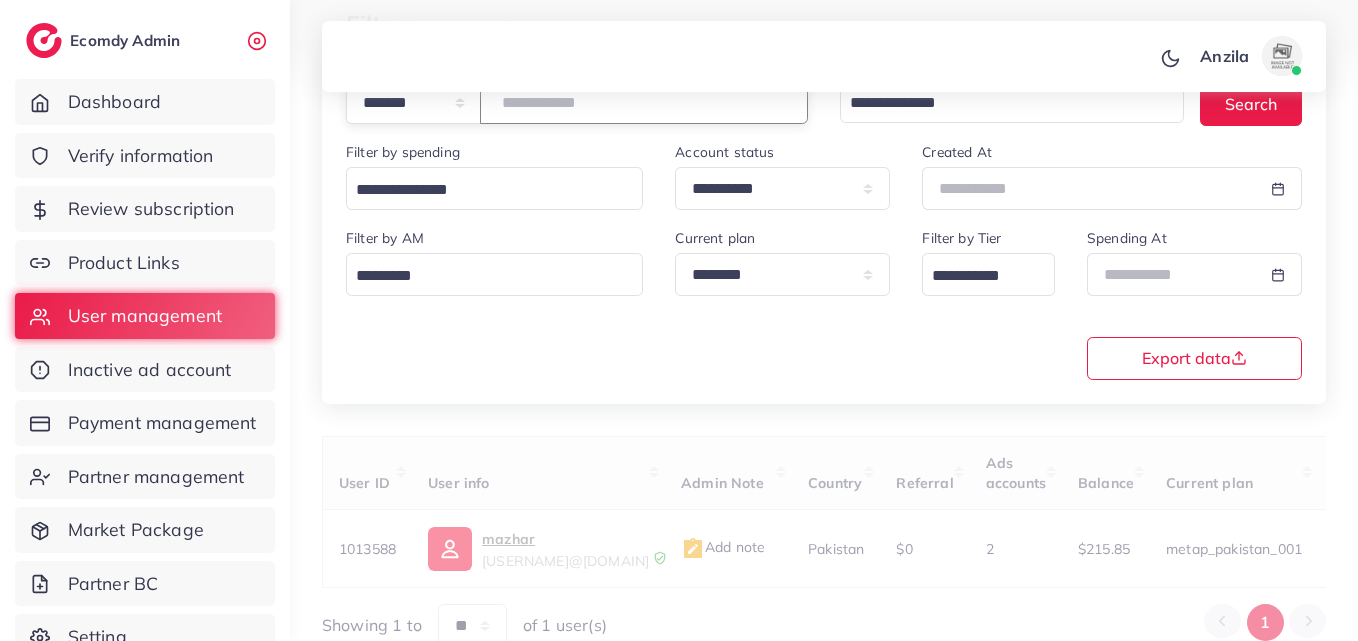 click at bounding box center (644, 102) 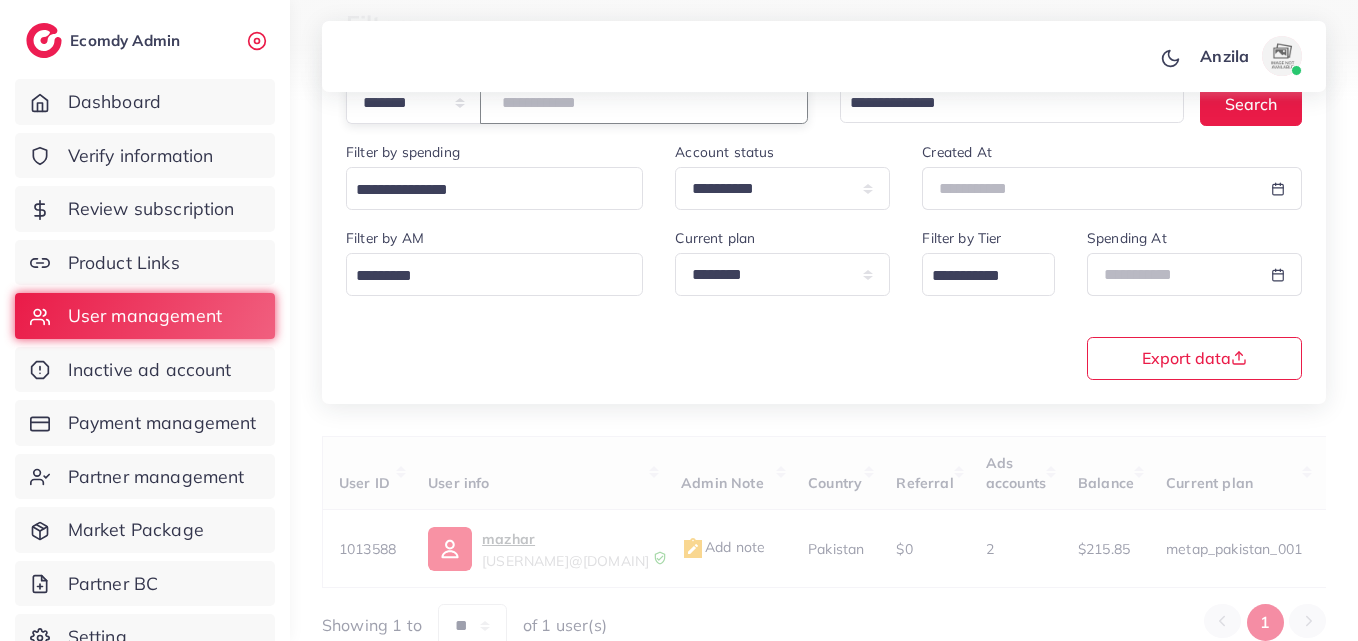 type on "*******" 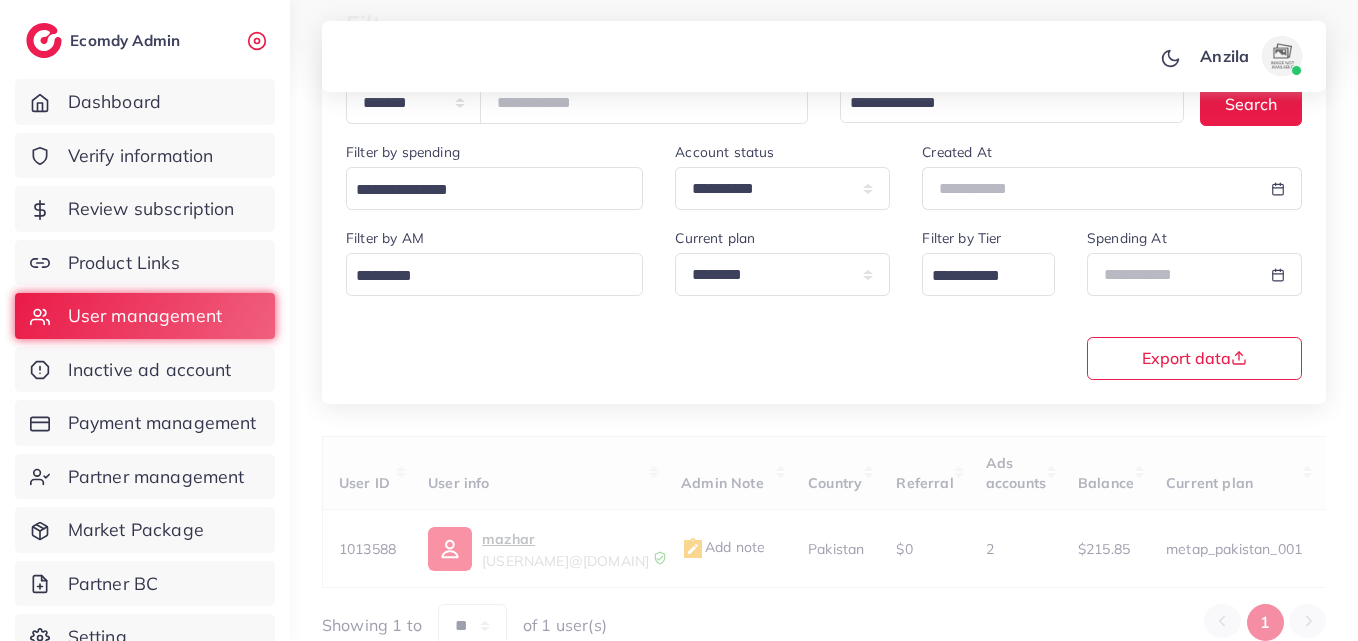 click on "Filter by AM            Loading..." at bounding box center [494, 261] 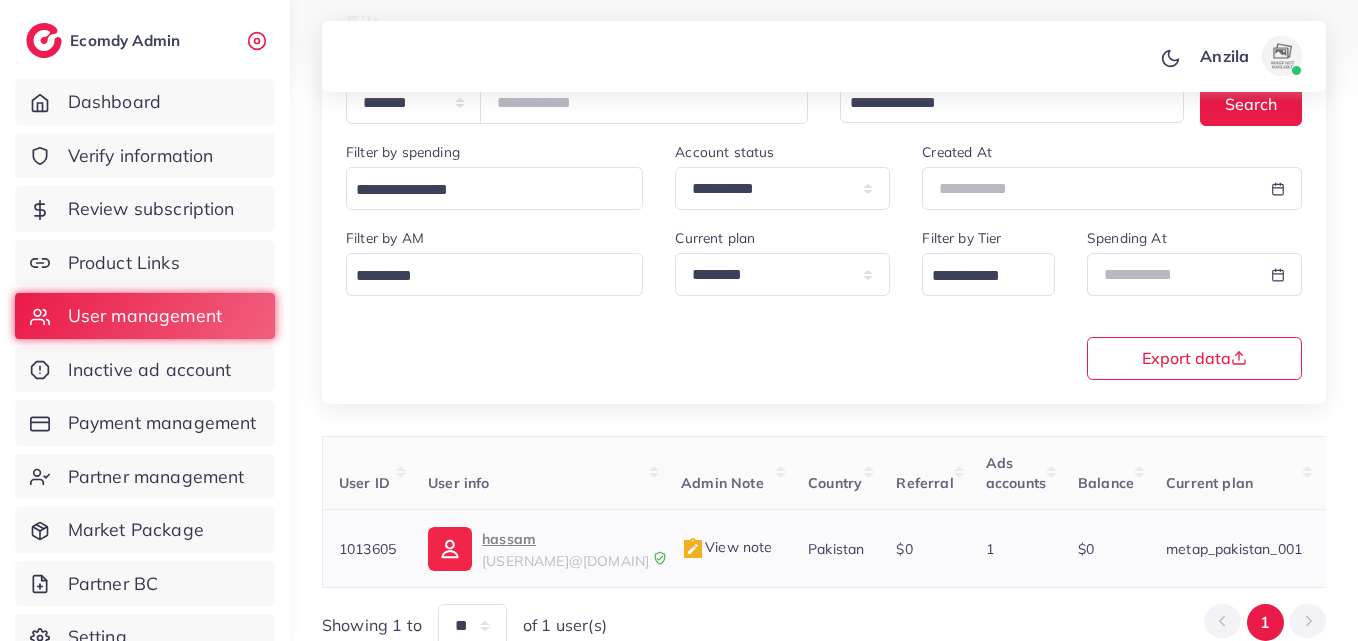 click on "hassam" at bounding box center (565, 539) 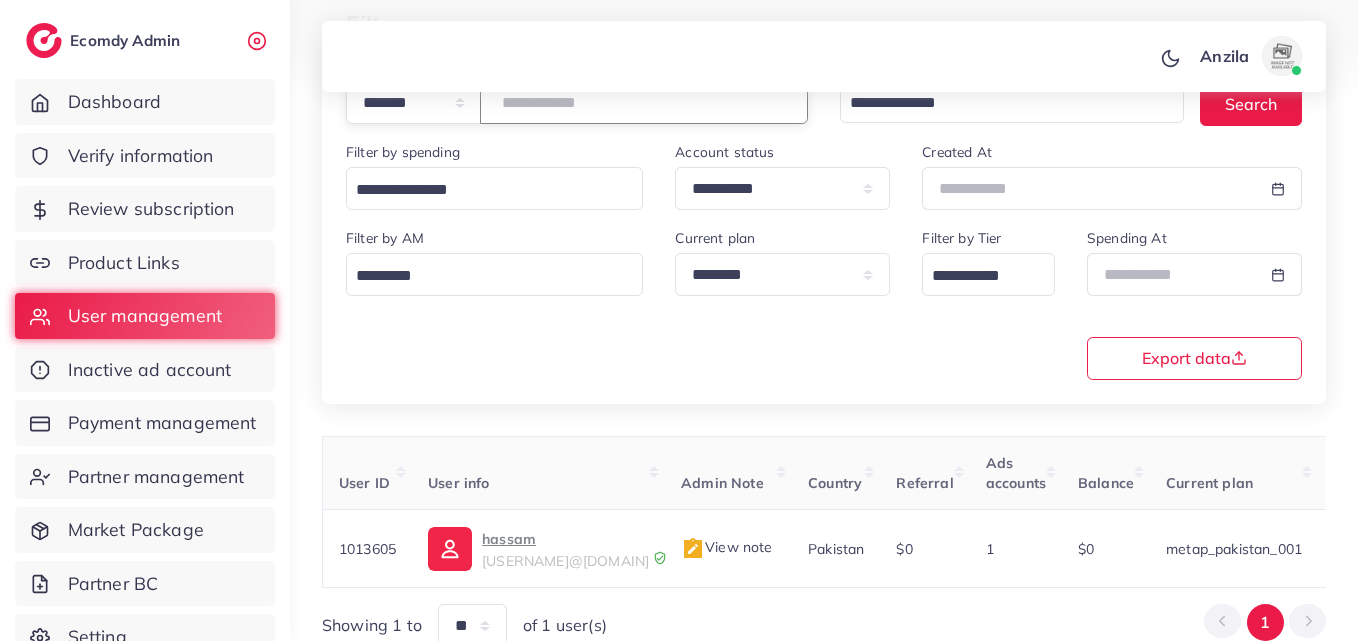 click on "*******" at bounding box center (644, 102) 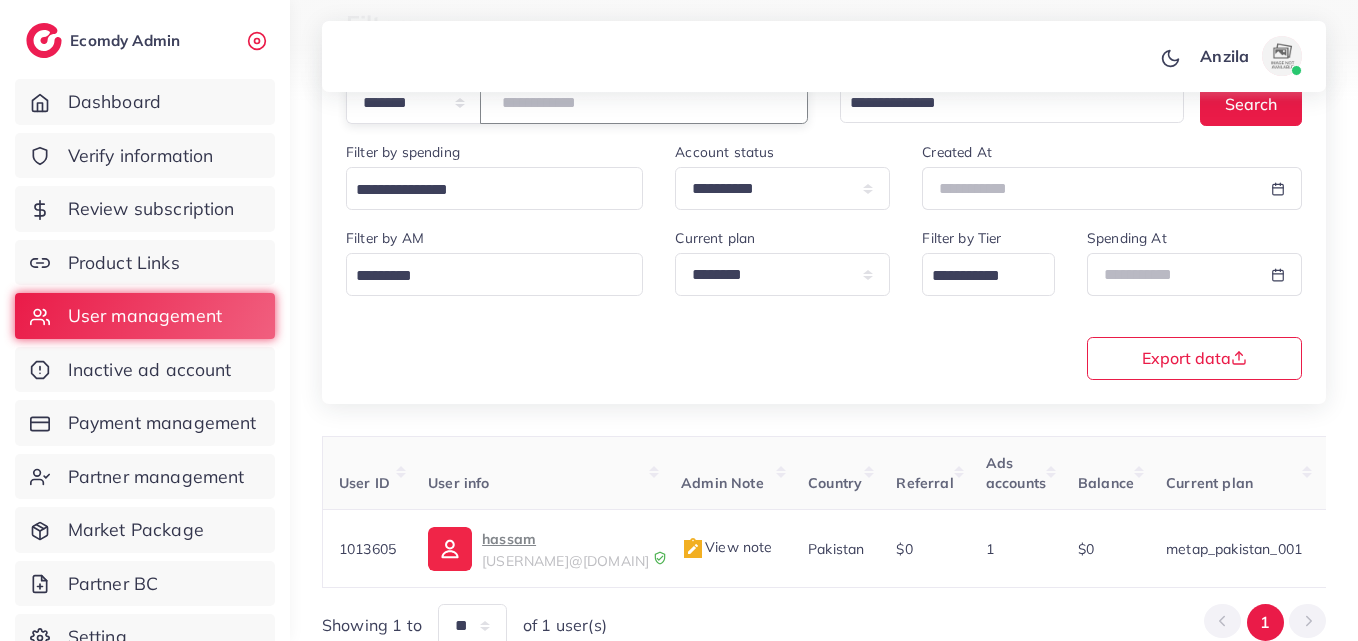 type on "*******" 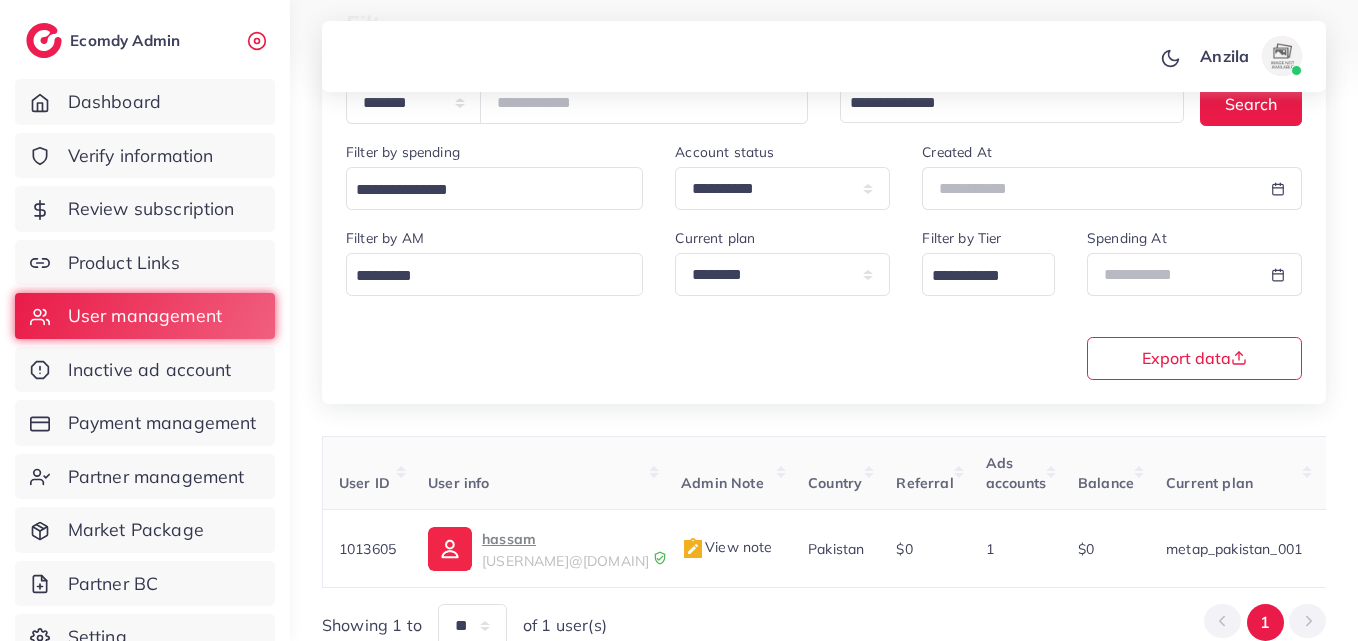click on "**********" at bounding box center (824, 302) 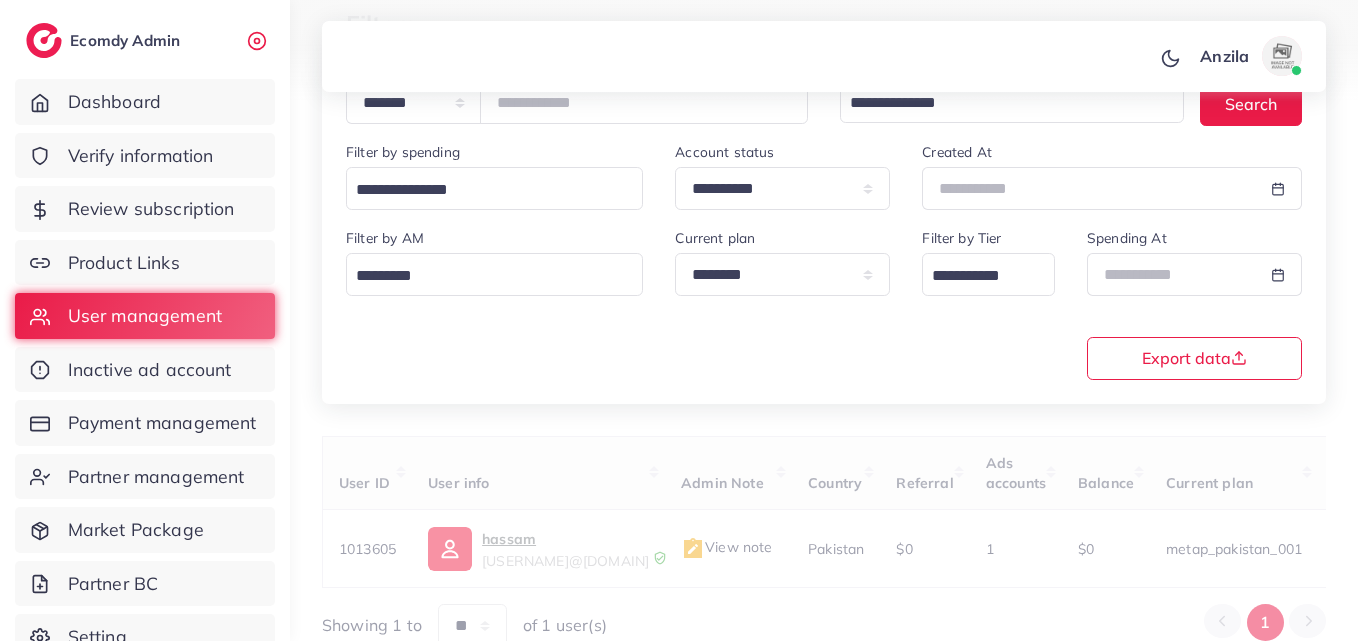 click on "**********" at bounding box center (824, 207) 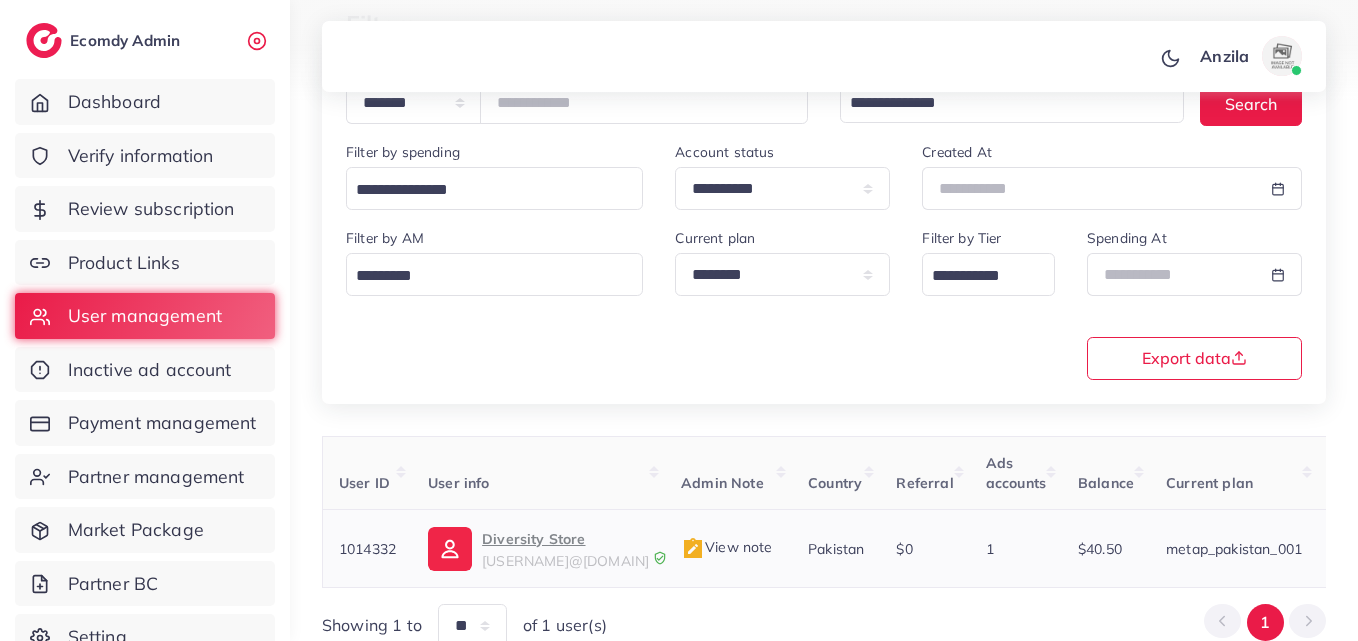 click on "Diversity Store" at bounding box center [565, 539] 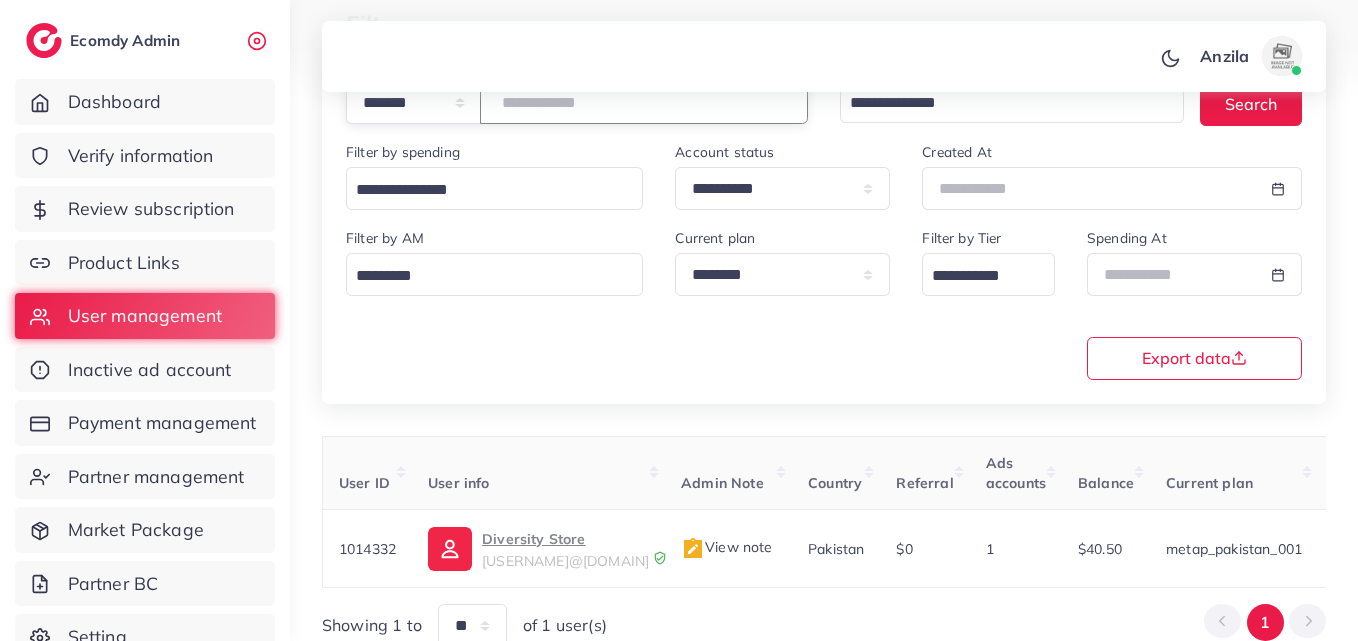 click on "*******" at bounding box center (644, 102) 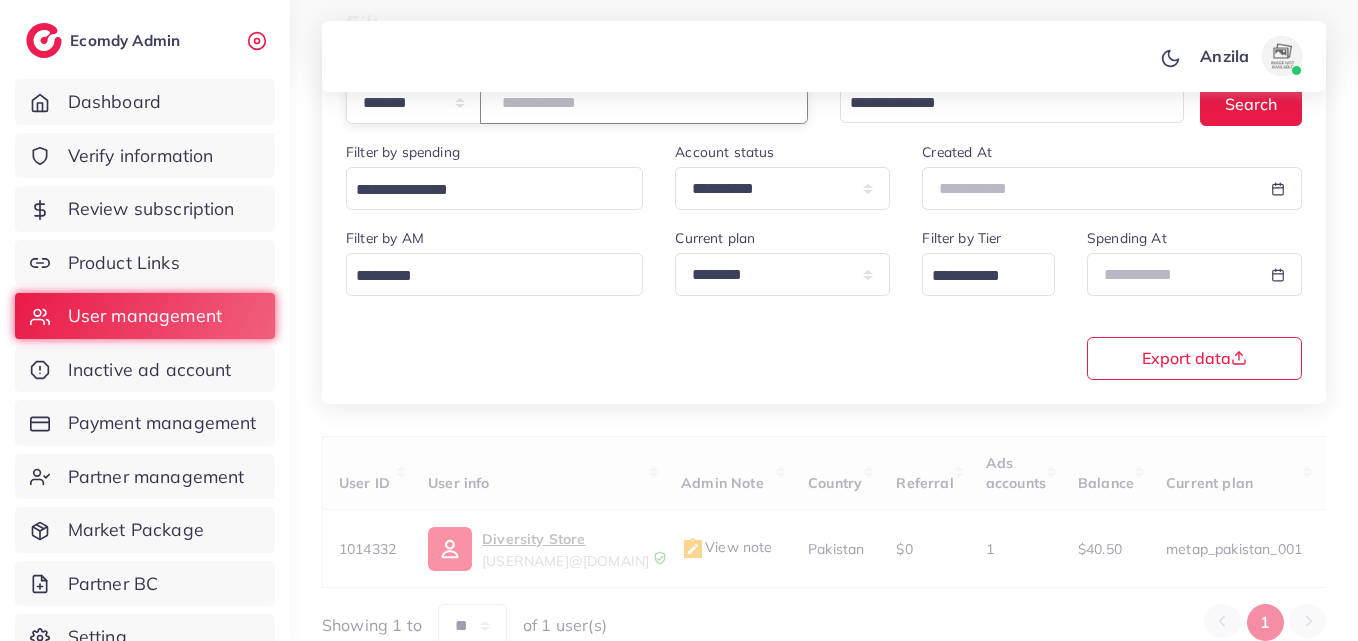 paste on "*******" 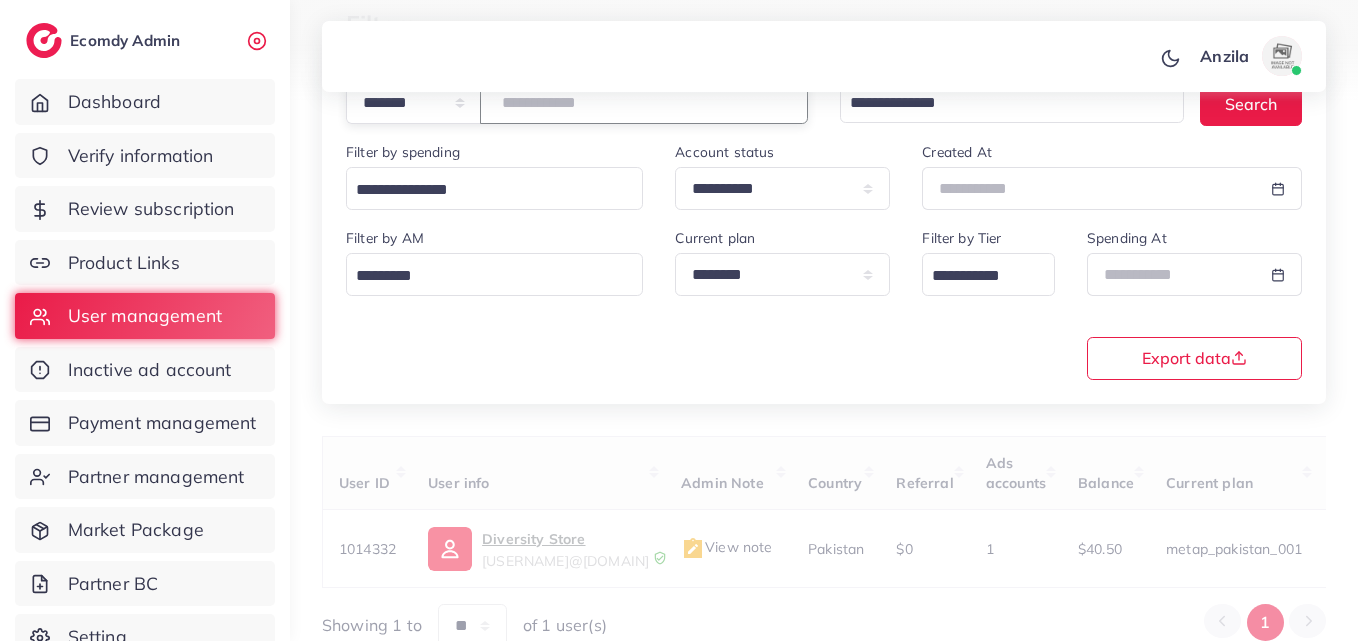 type on "*******" 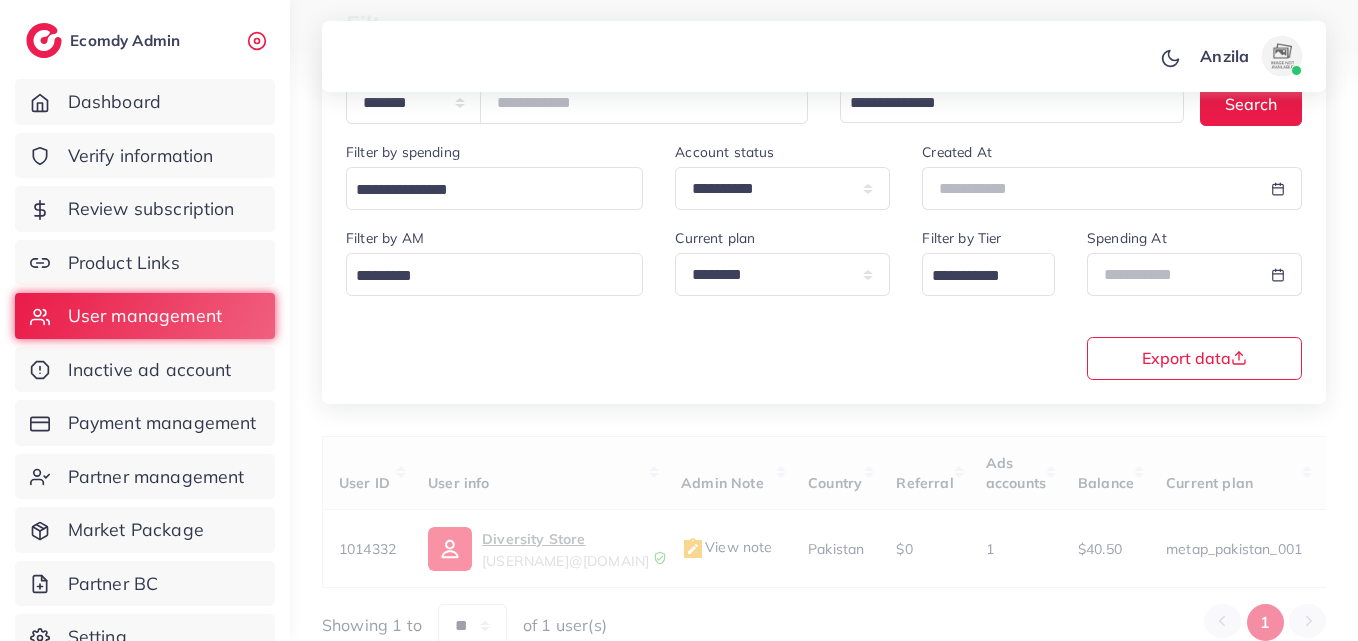 click on "**********" at bounding box center [824, 302] 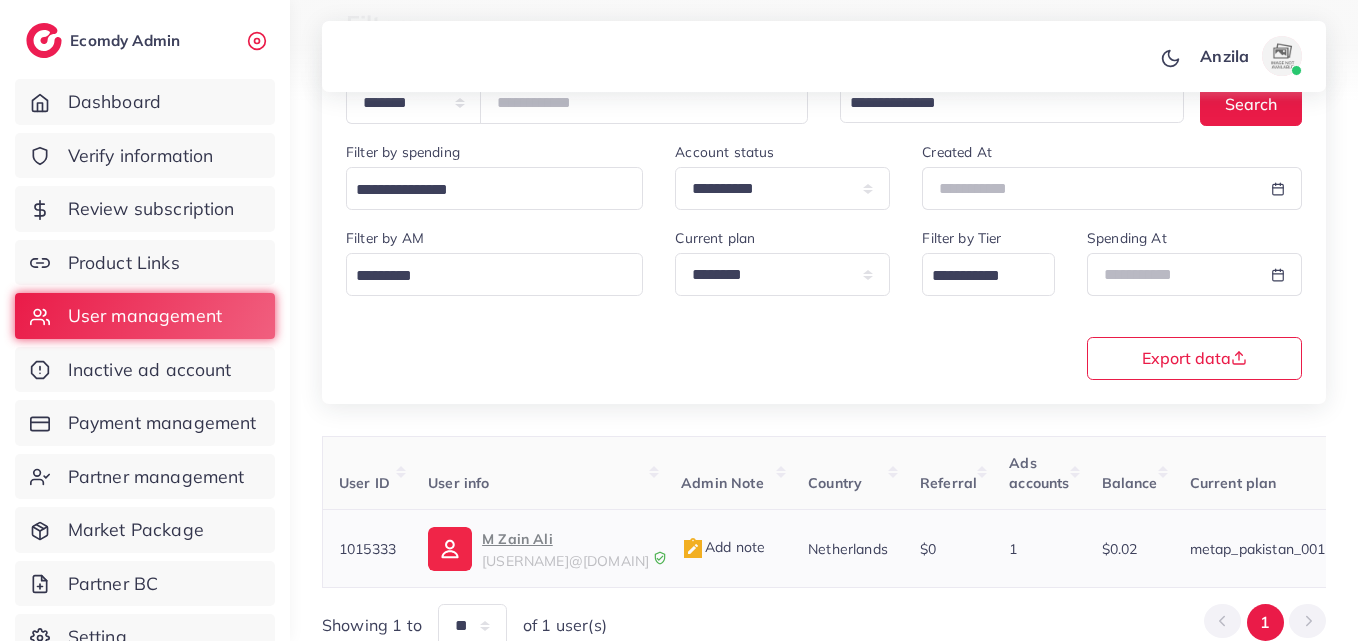 click on "M Zain Ali" at bounding box center [565, 539] 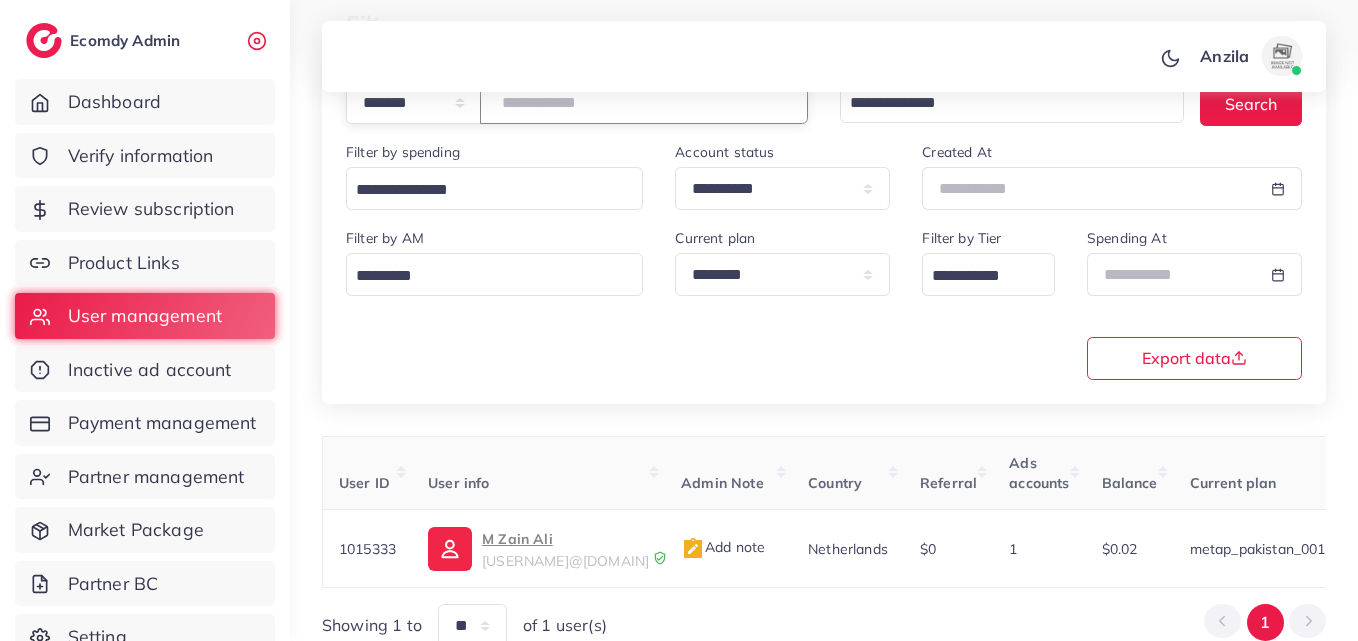 click on "*******" at bounding box center (644, 102) 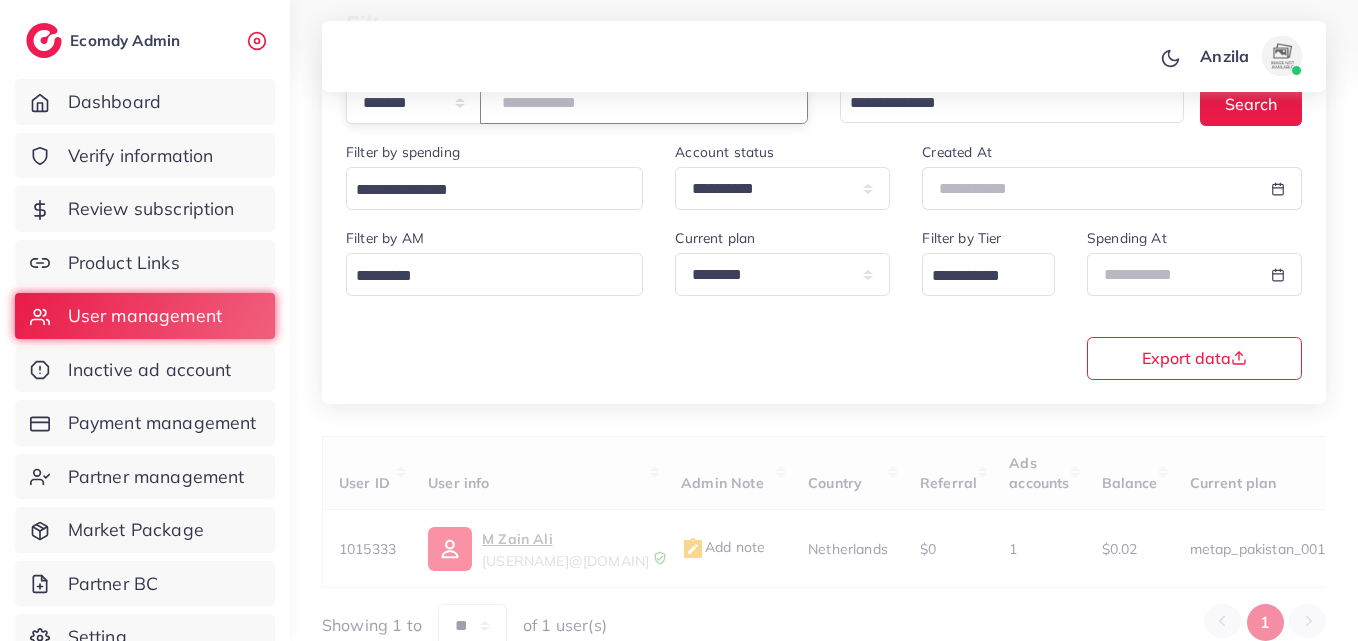 type on "*******" 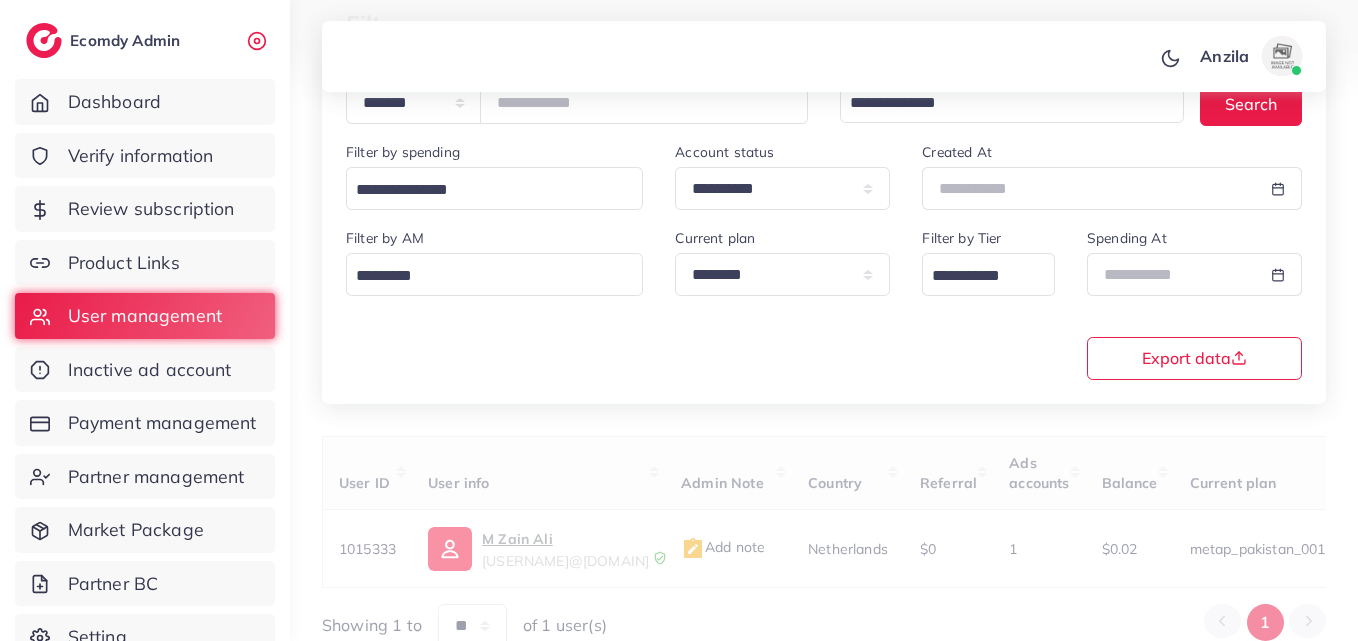 click on "**********" at bounding box center [824, 304] 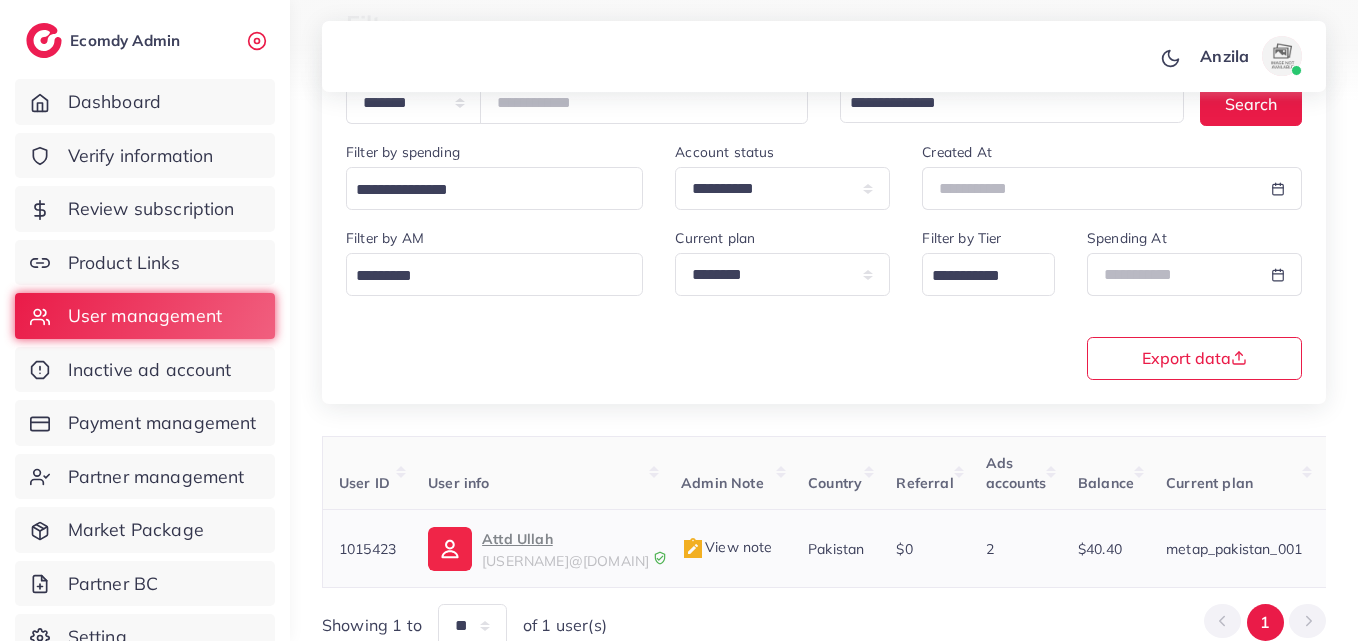 click on "Attd Ullah" at bounding box center (565, 539) 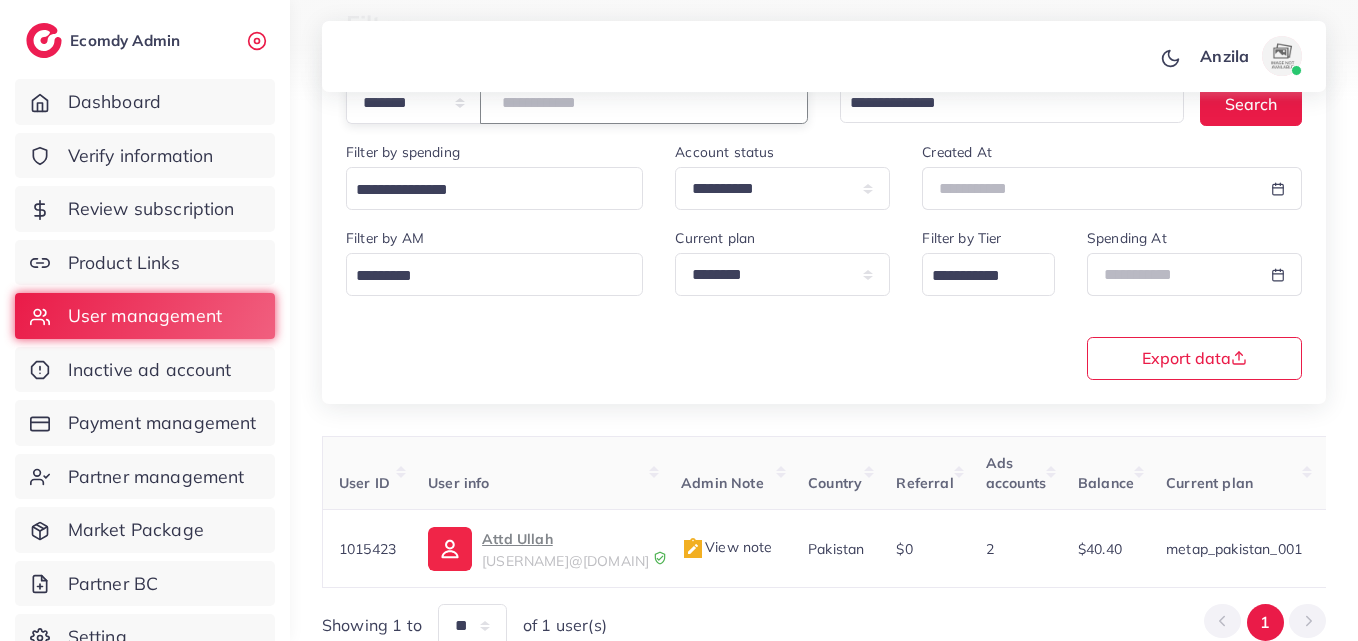 click on "*******" at bounding box center [644, 102] 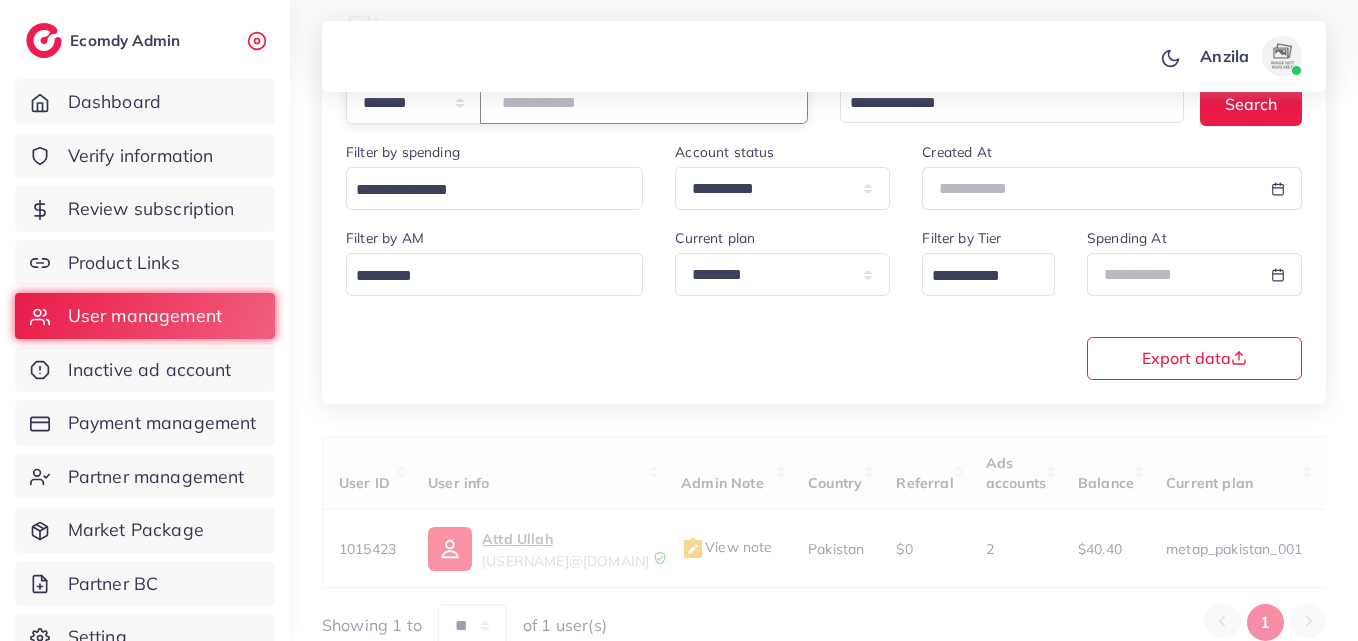 paste on "*******" 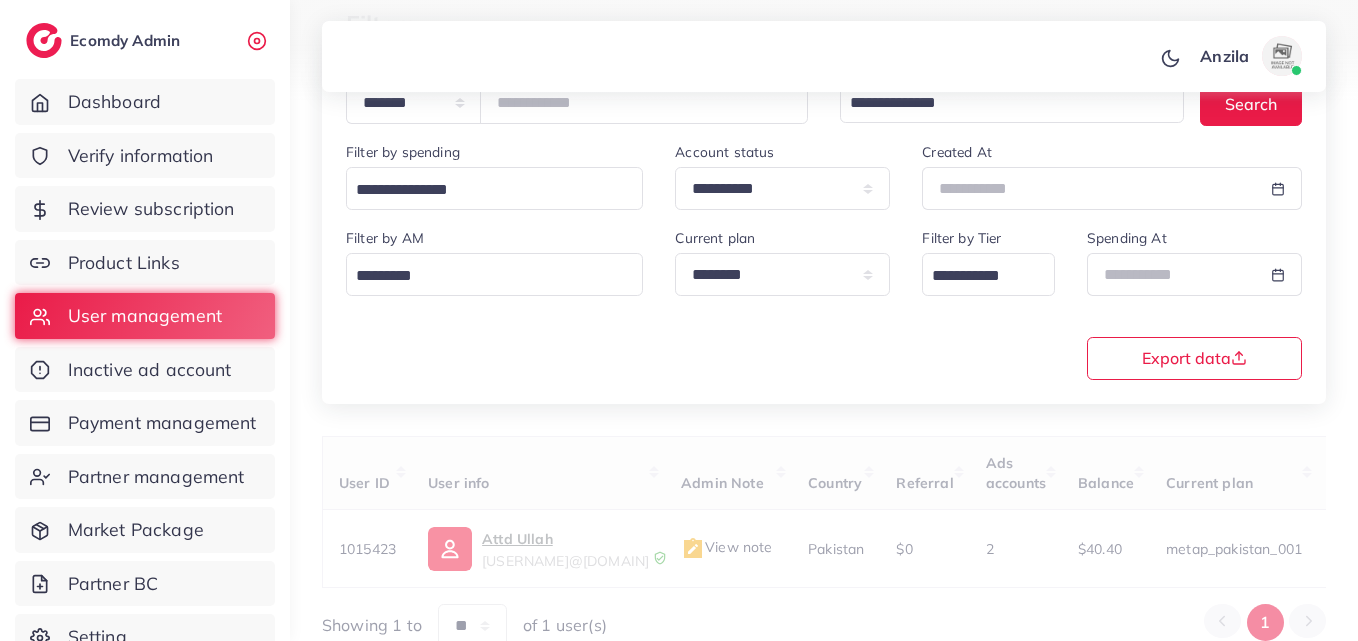 drag, startPoint x: 568, startPoint y: 117, endPoint x: 618, endPoint y: 255, distance: 146.77875 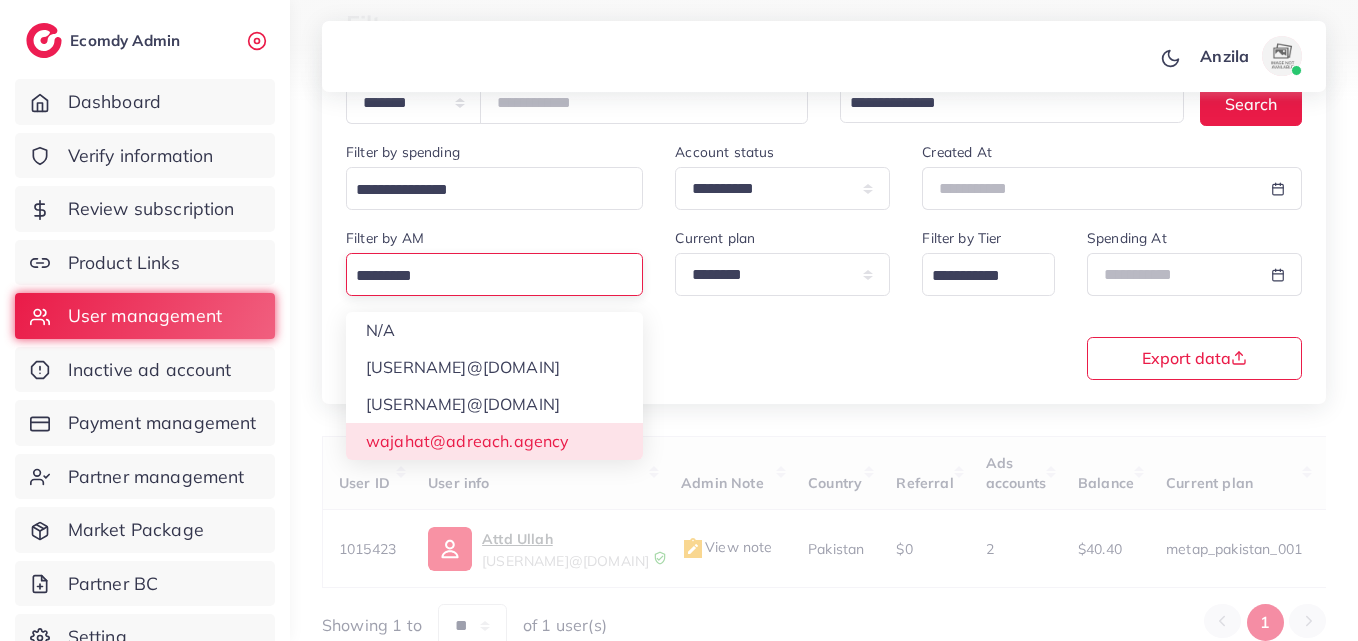 click on "**********" at bounding box center (824, 207) 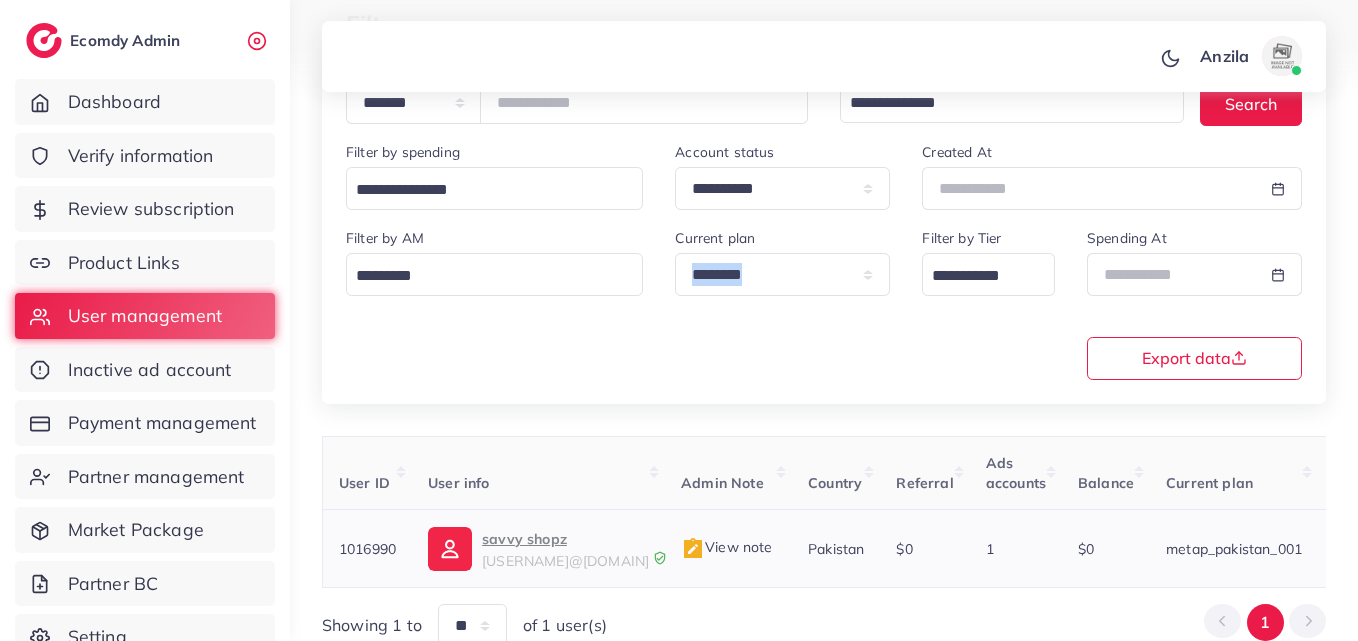 click on "savvy shopz" at bounding box center (565, 539) 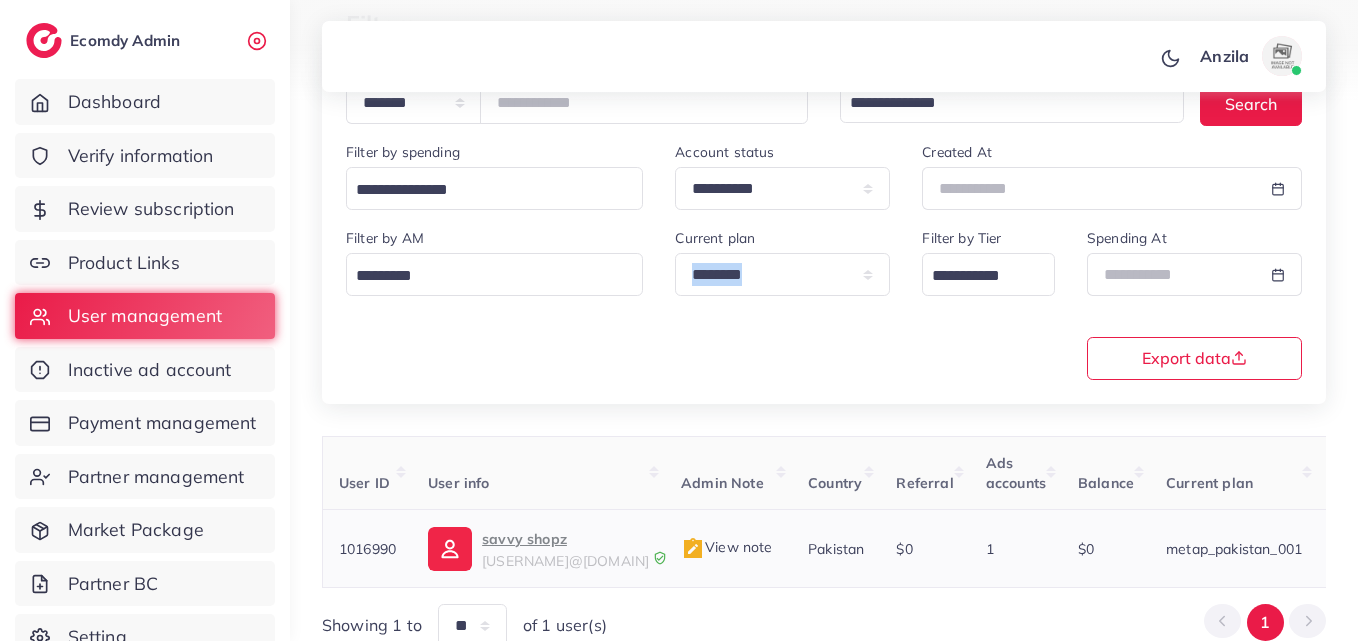 click on "savvy shopz" at bounding box center [565, 539] 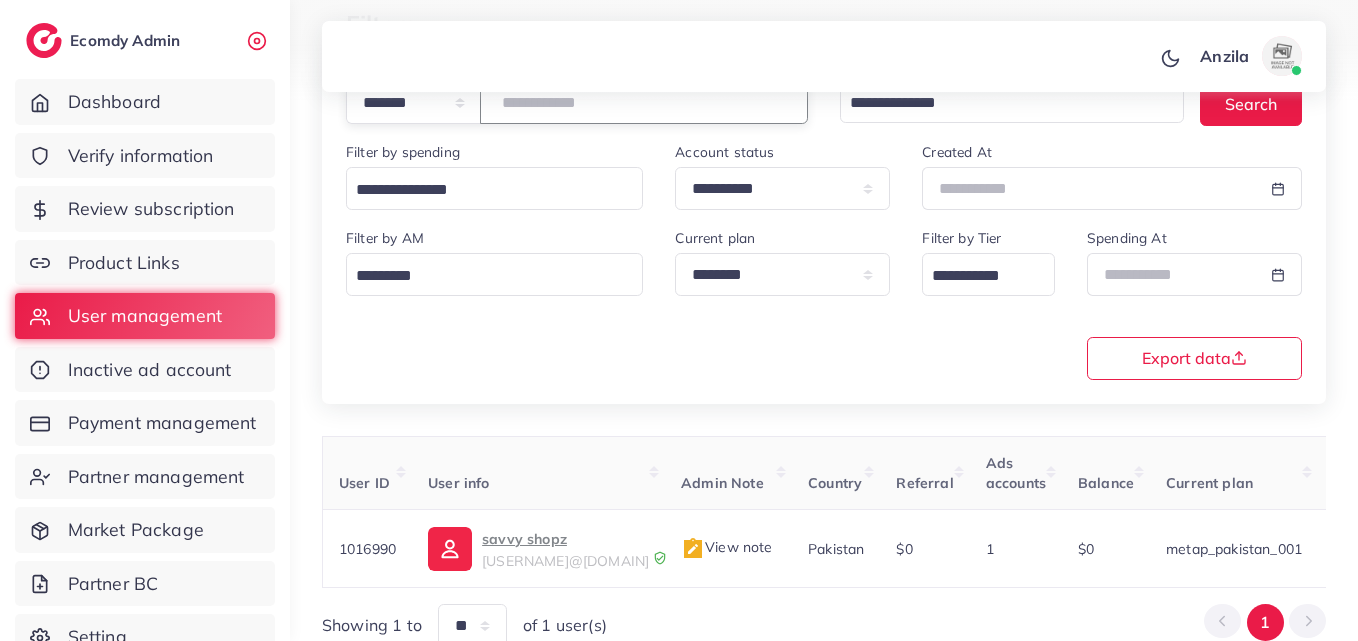 click on "*******" at bounding box center (644, 102) 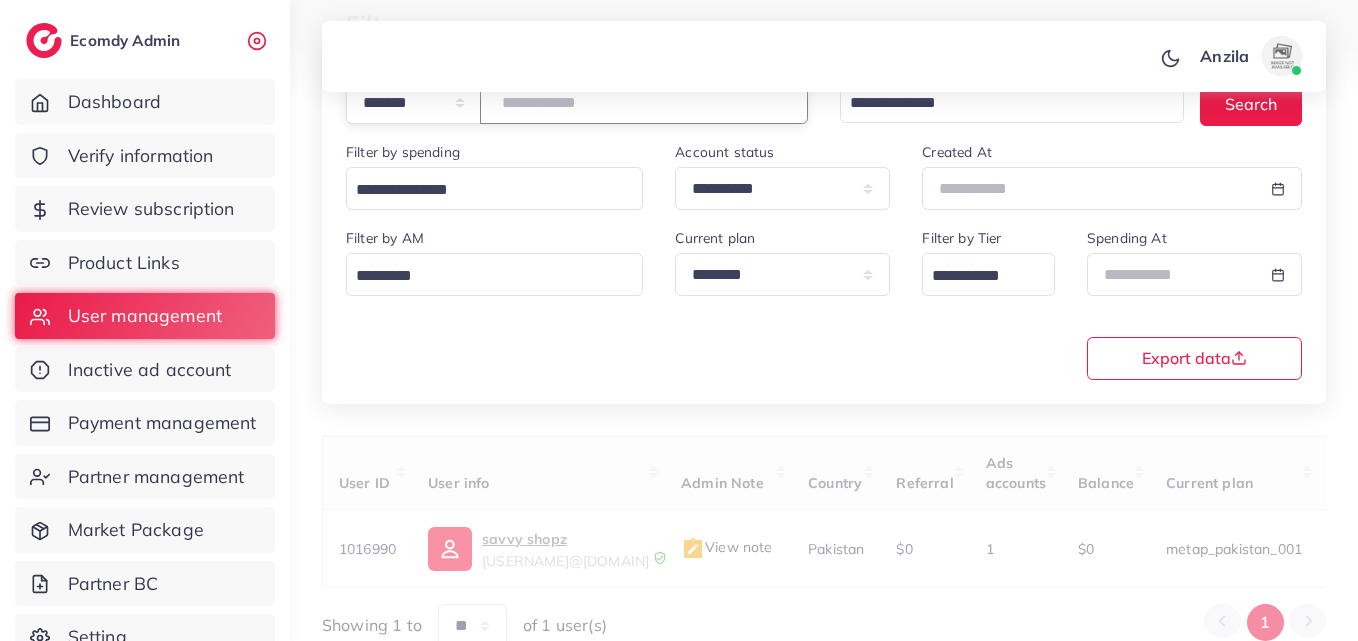 paste on "*******" 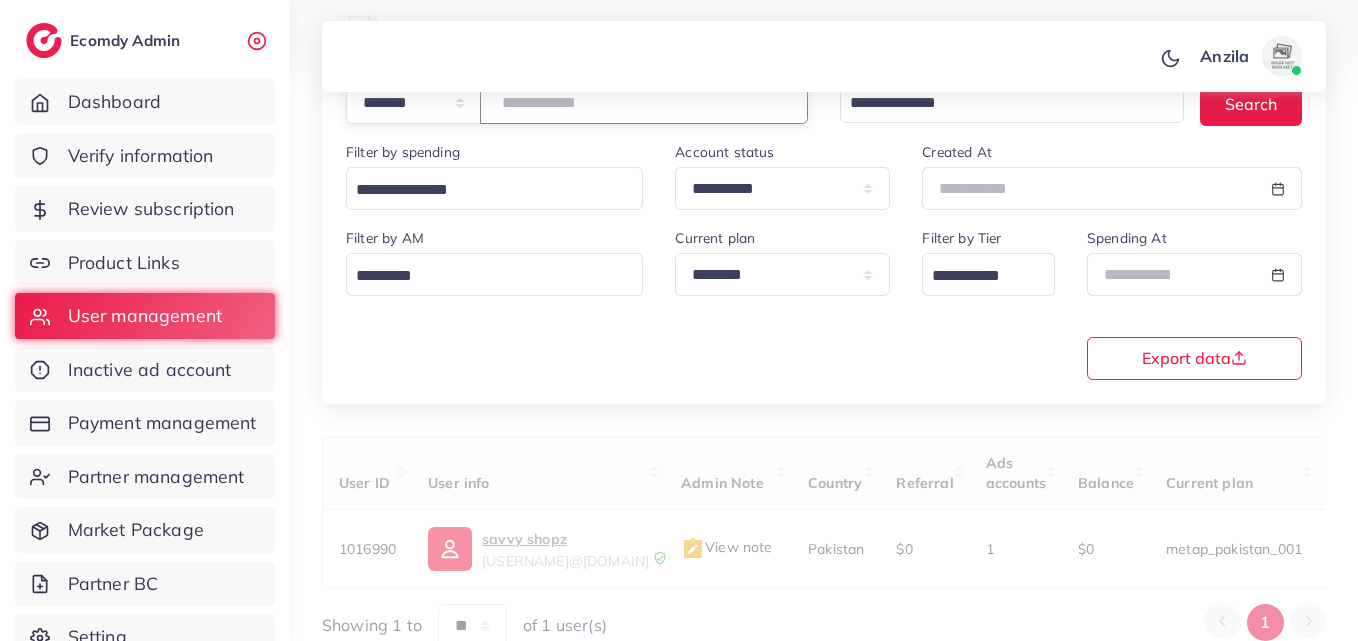 type on "*******" 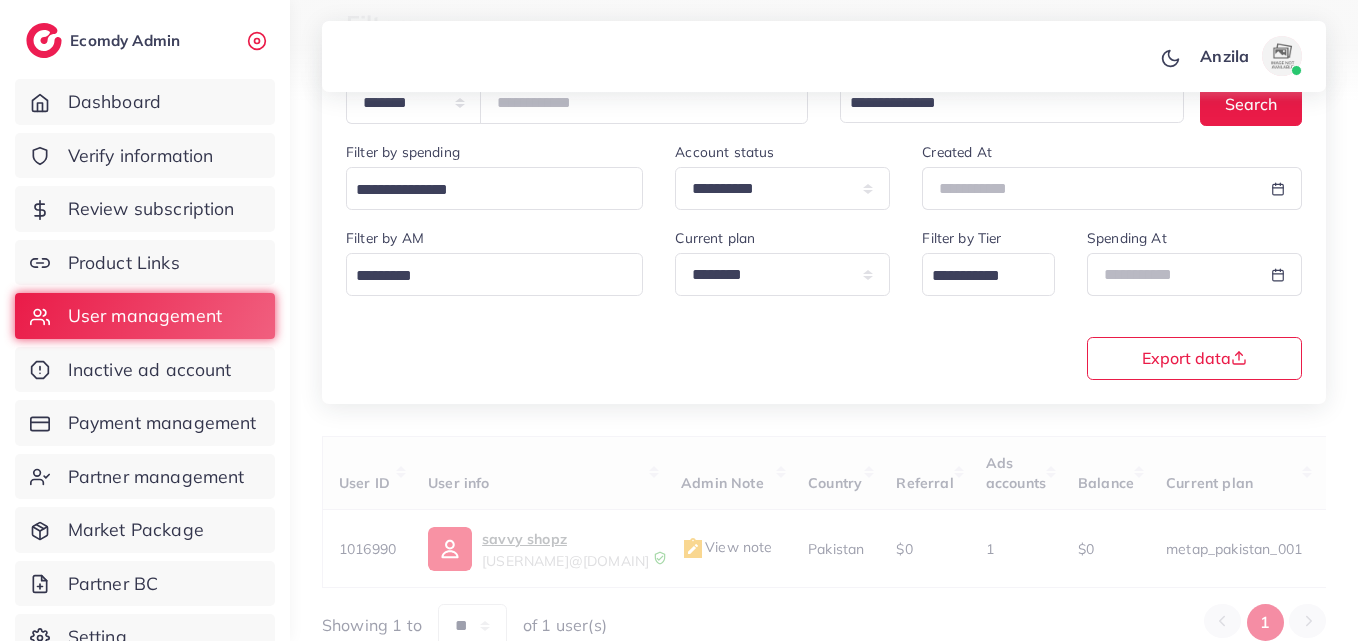 click on "**********" at bounding box center [824, 302] 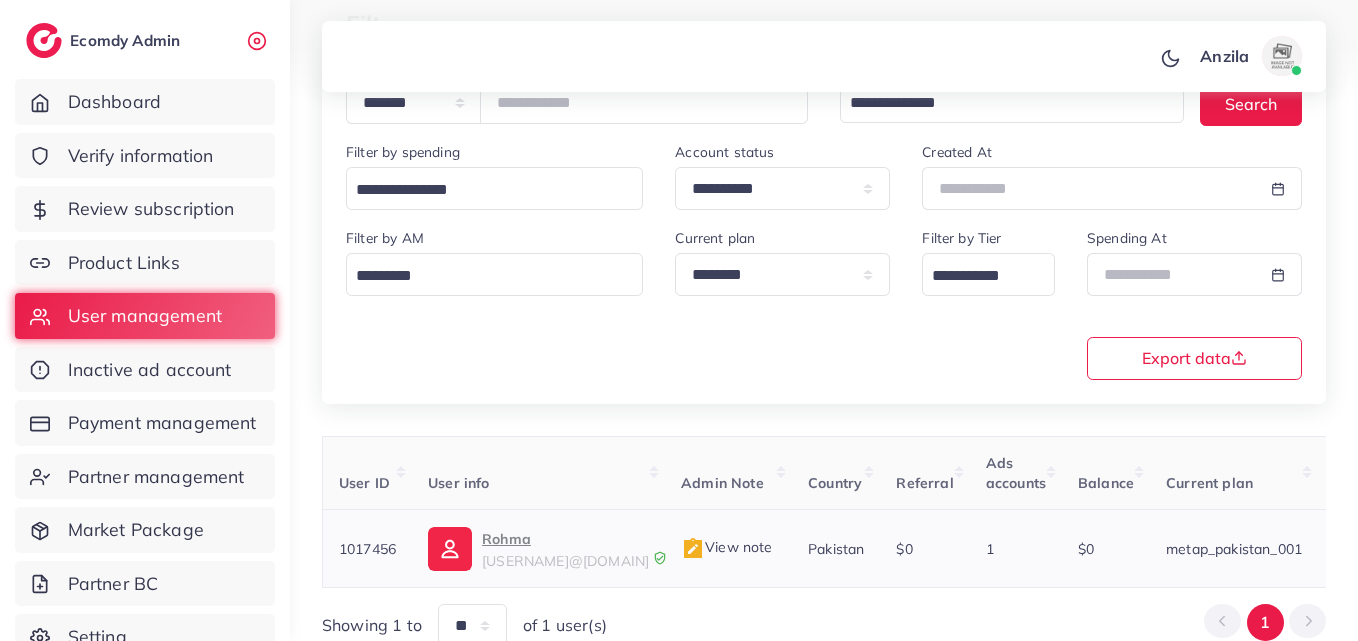 click on "Rohma" at bounding box center [565, 539] 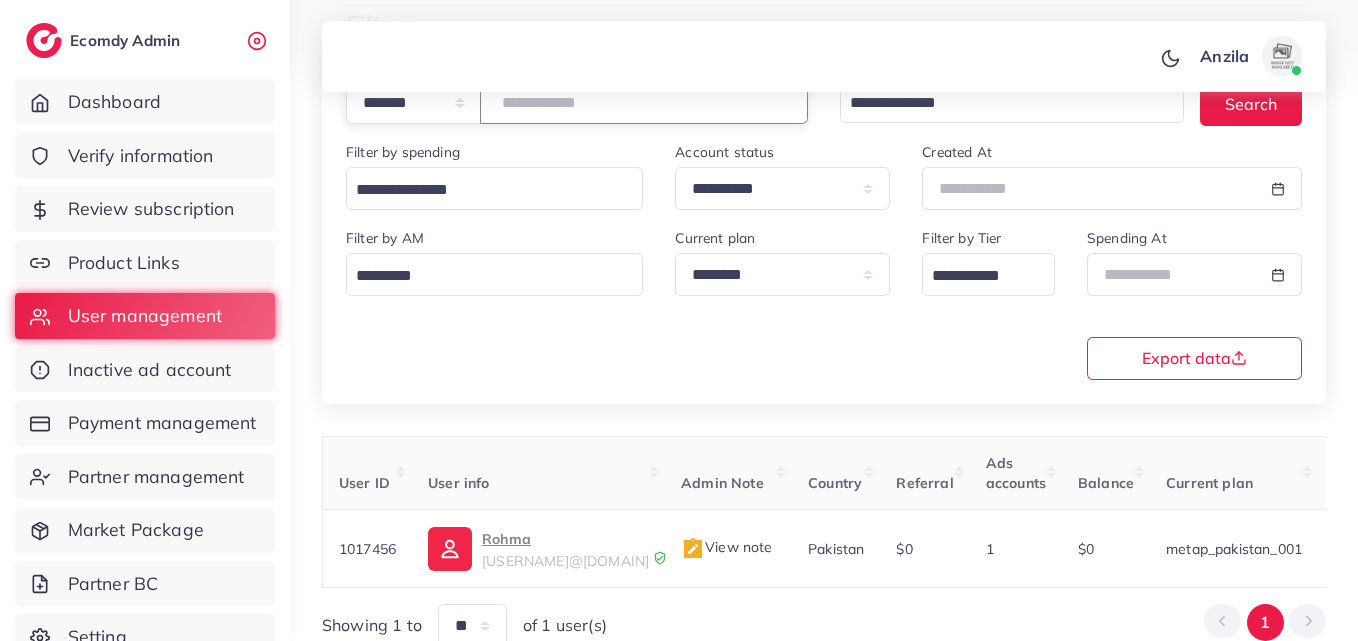 click on "*******" at bounding box center [644, 102] 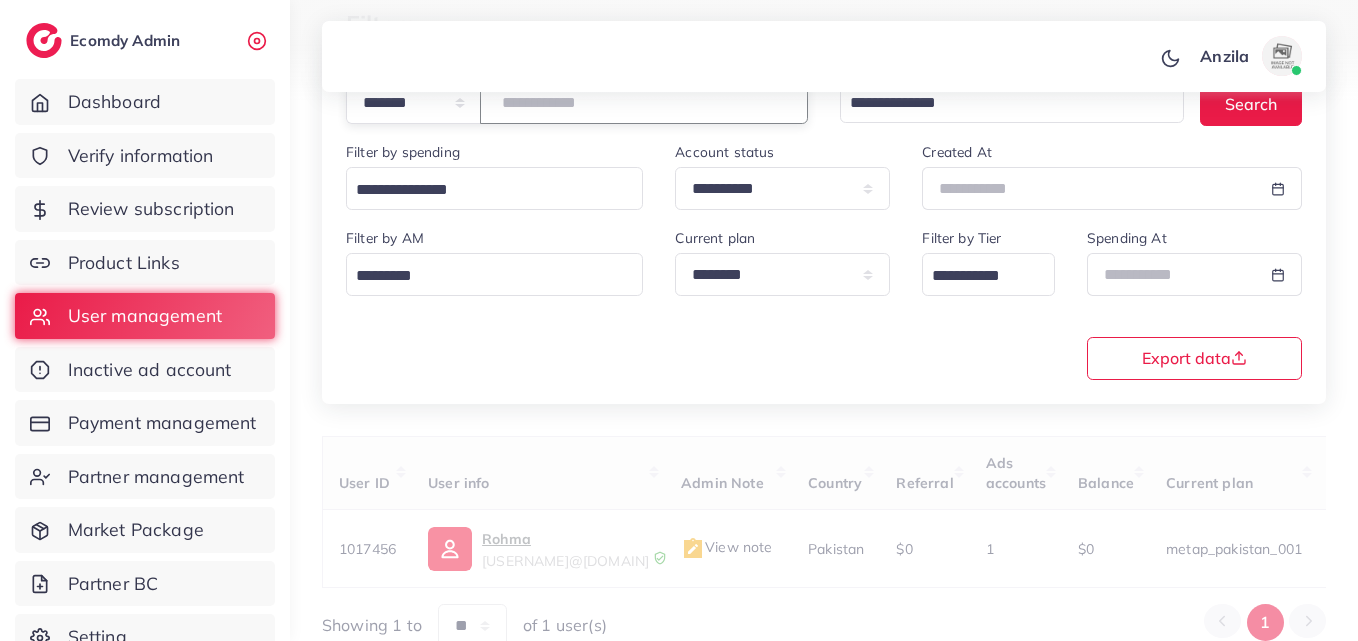 paste on "*******" 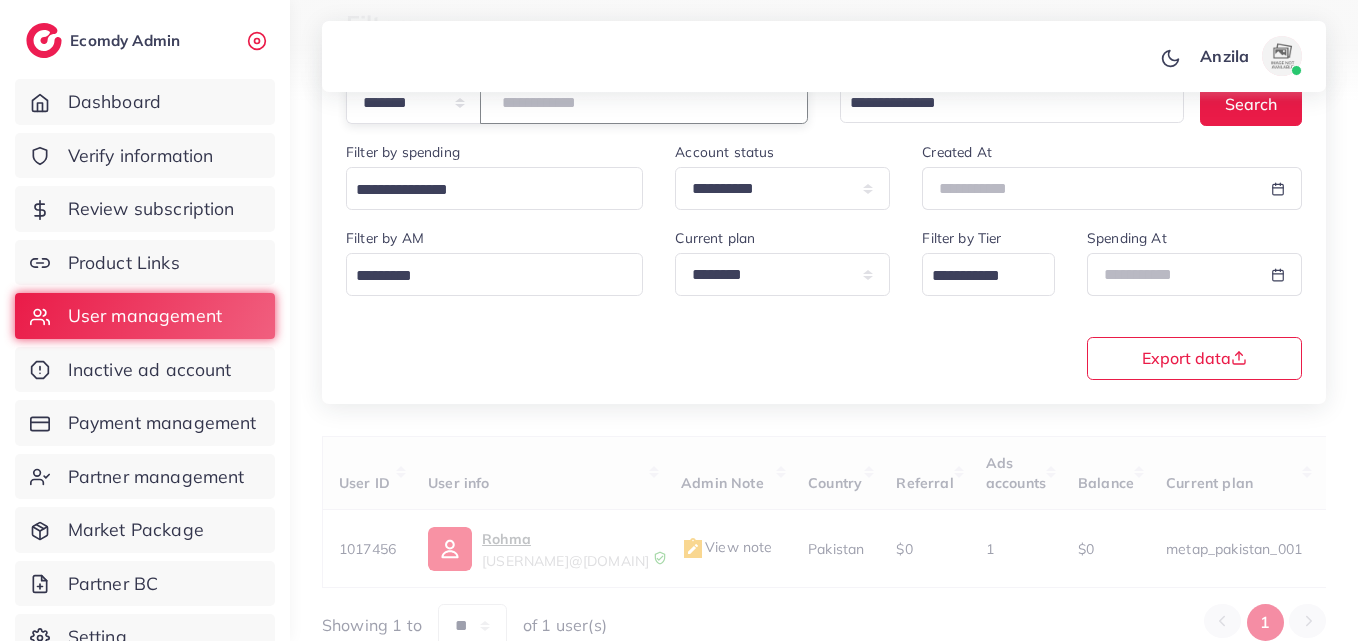 type on "*******" 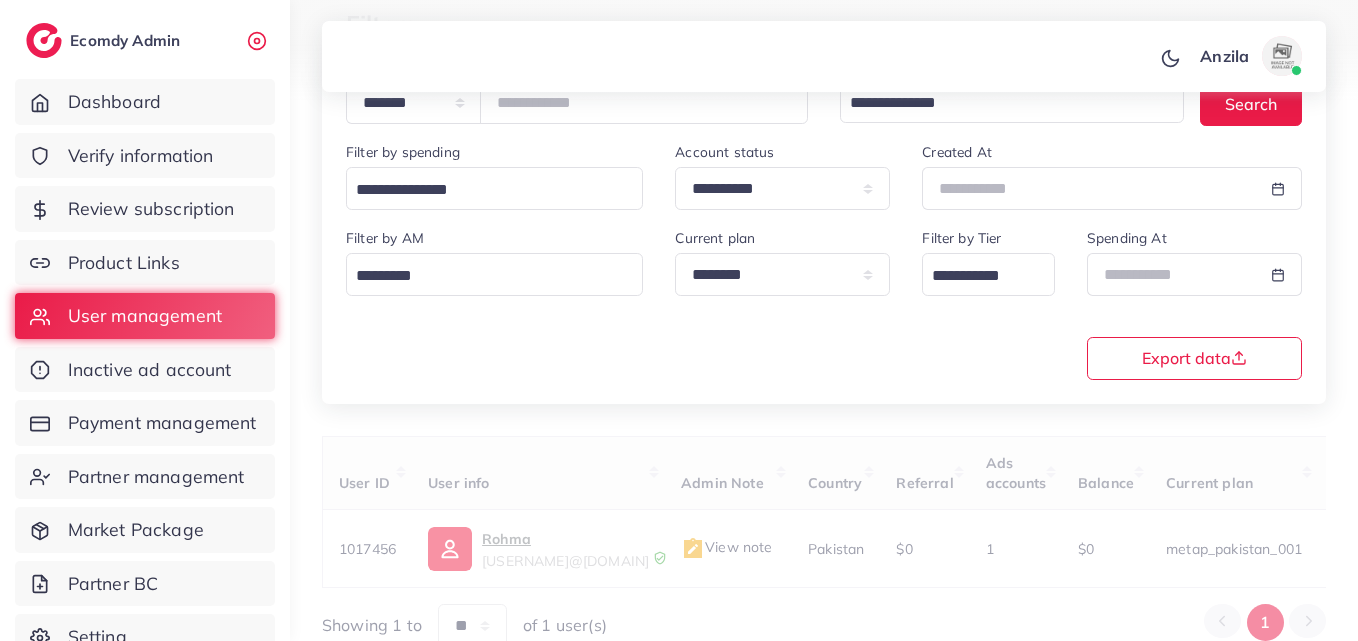 click on "Filter by spending            Loading..." at bounding box center (494, 183) 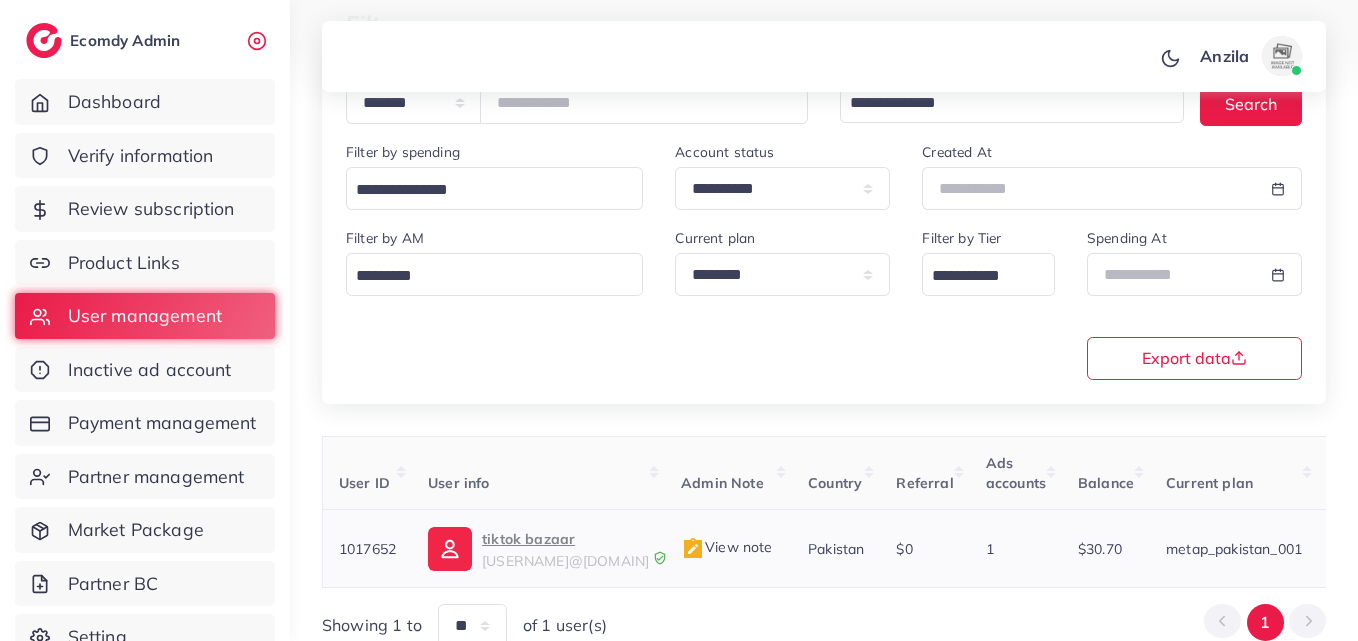 click on "tiktok bazaar" at bounding box center (565, 539) 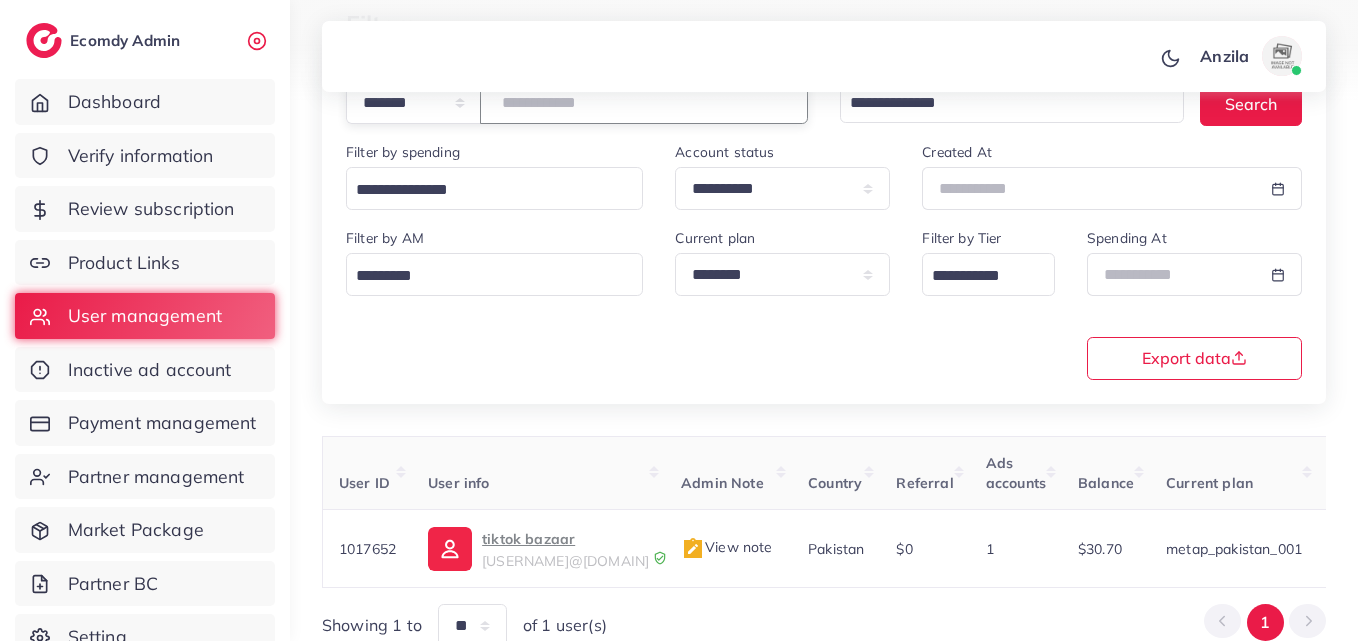 click on "*******" at bounding box center (644, 102) 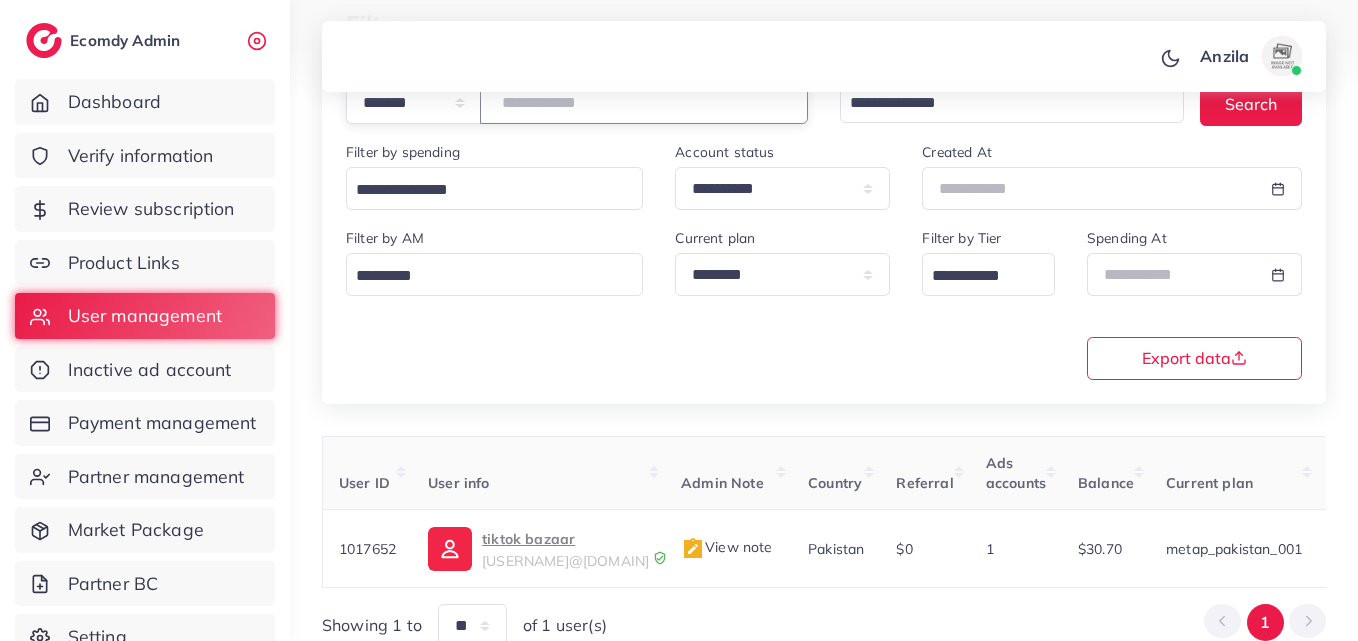 type on "*******" 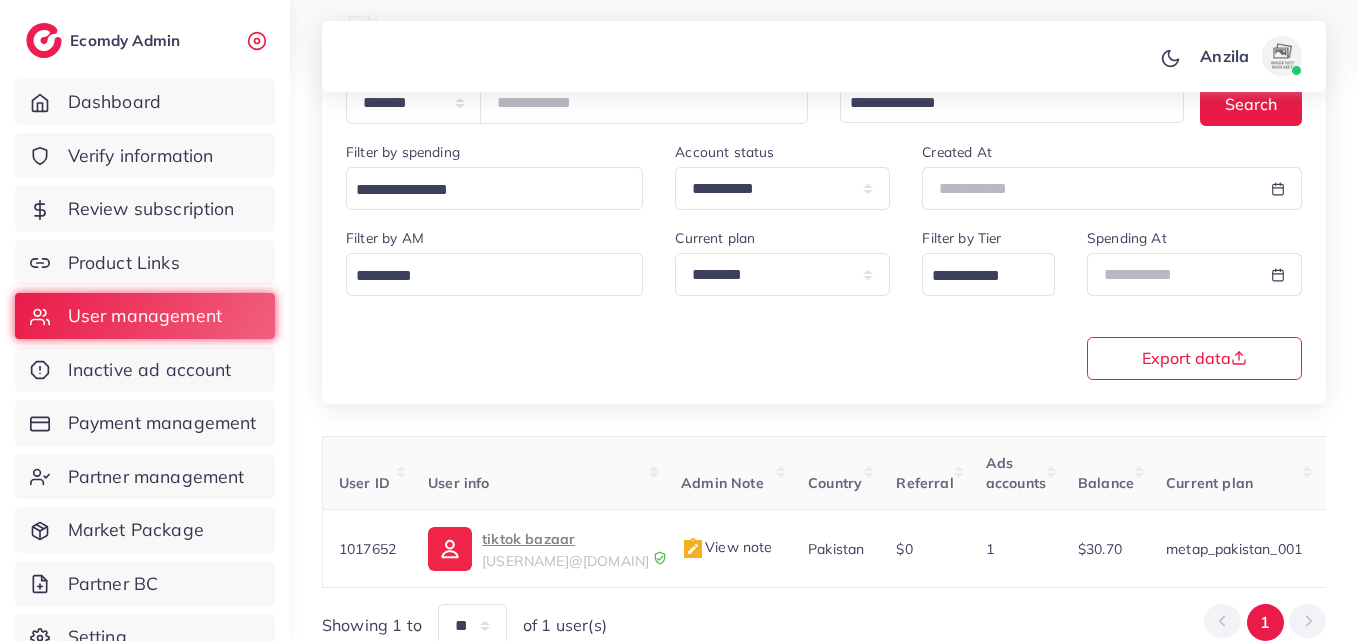 click on "**********" at bounding box center (824, 302) 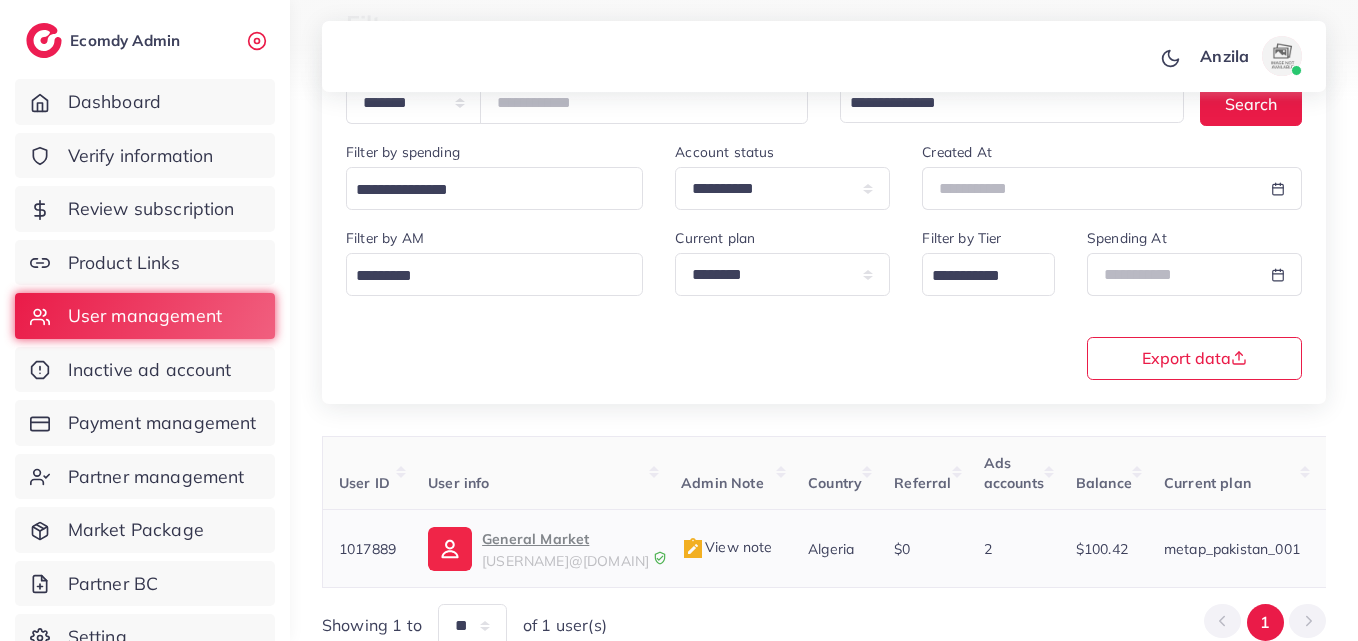 click on "General Market" at bounding box center (565, 539) 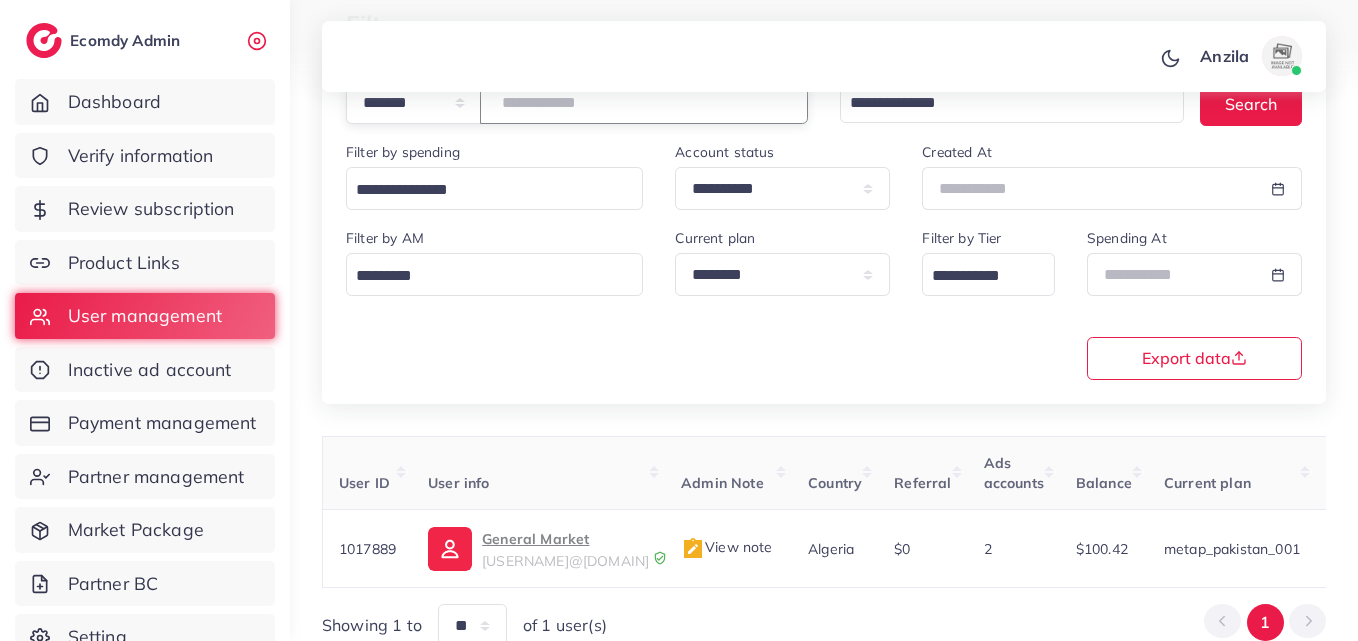 click on "*******" at bounding box center (644, 102) 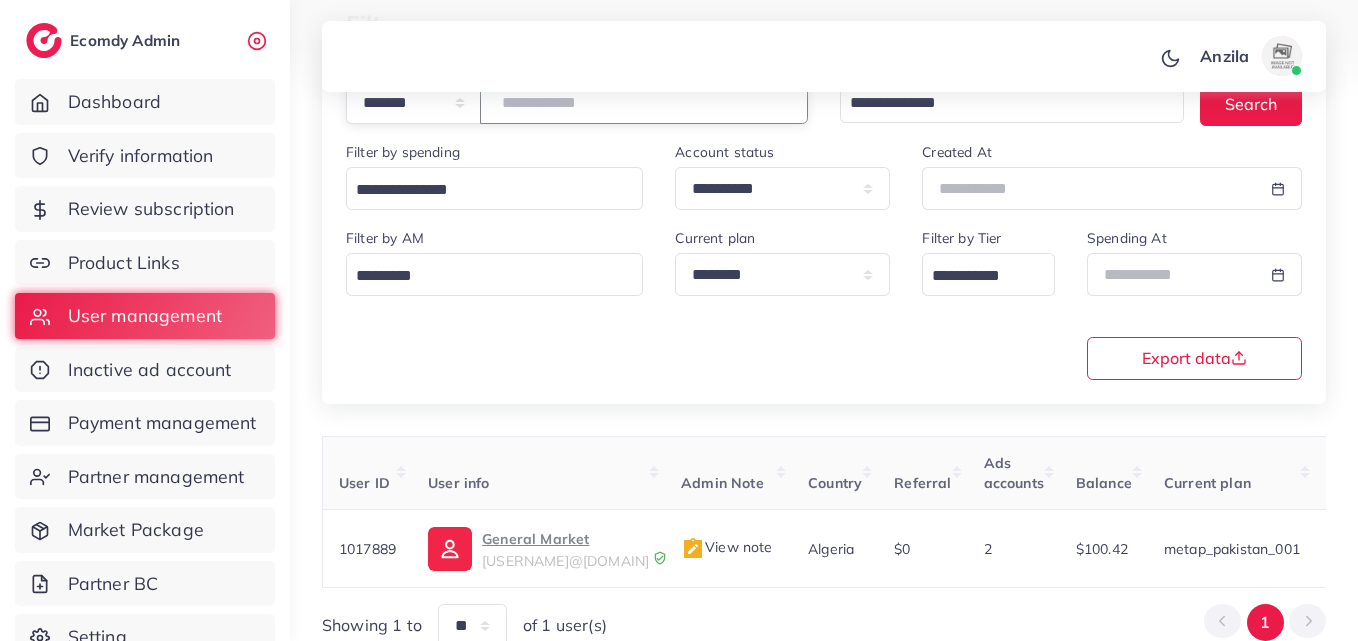 type on "*******" 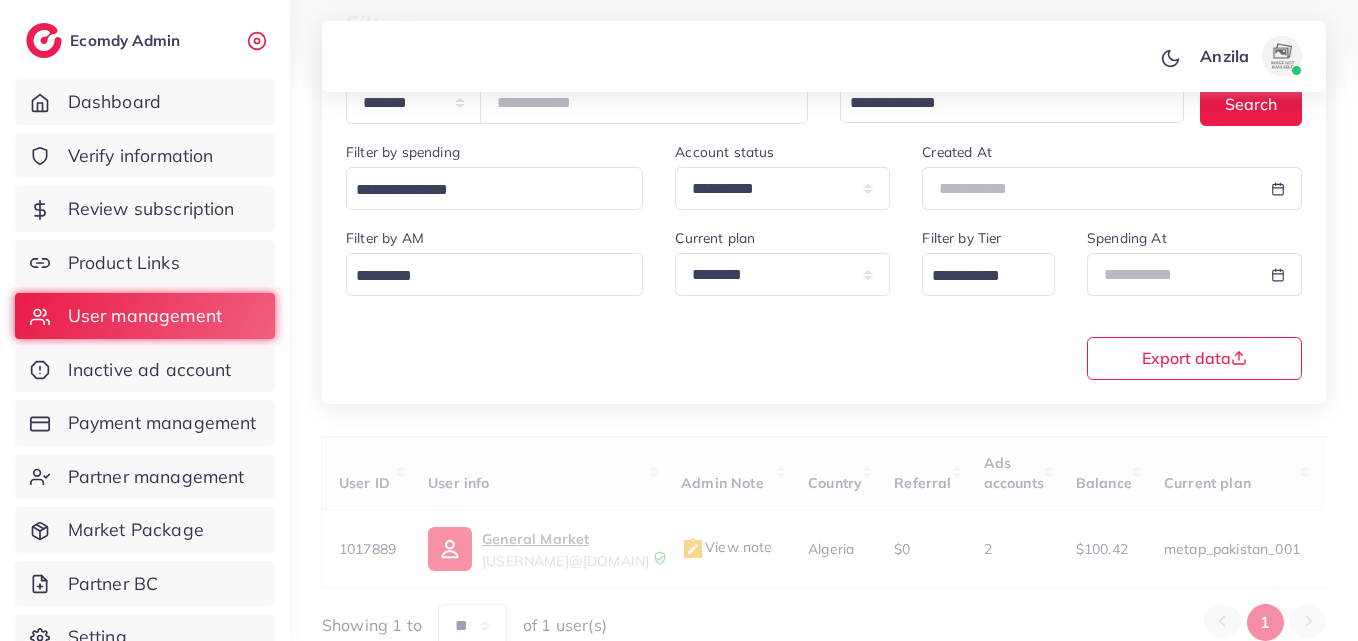 click on "**********" at bounding box center [824, 304] 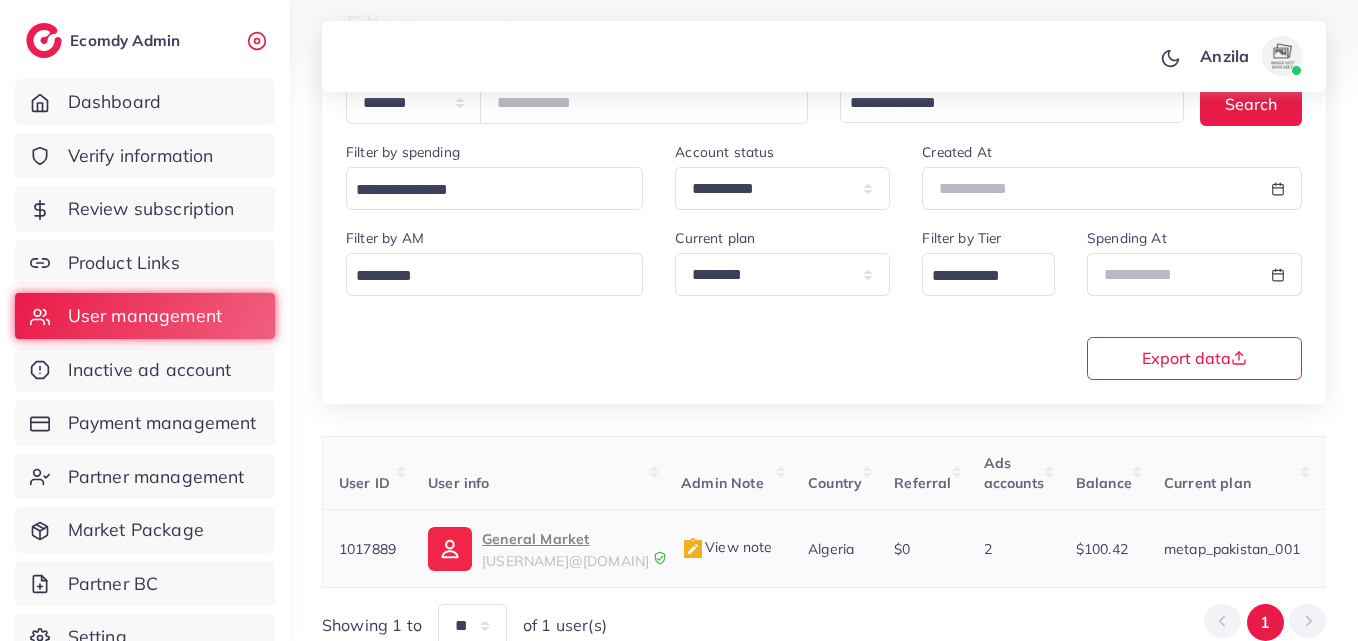 click on "General Market" at bounding box center [565, 539] 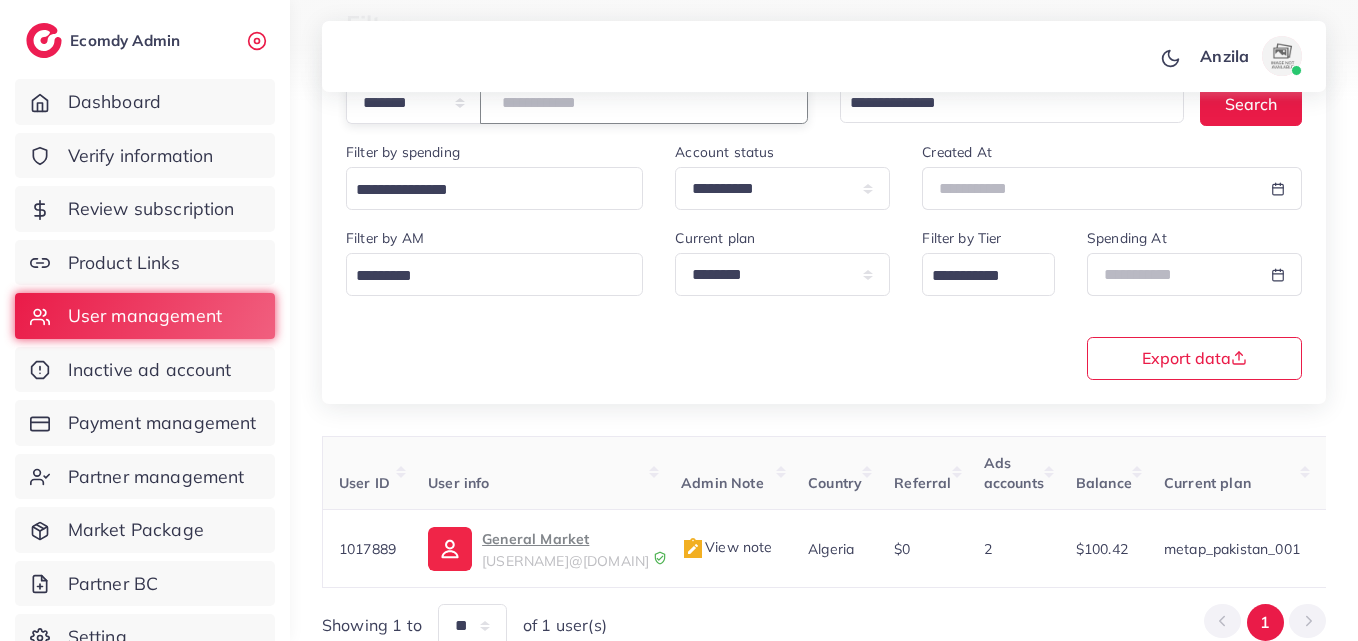 click on "*******" at bounding box center [644, 102] 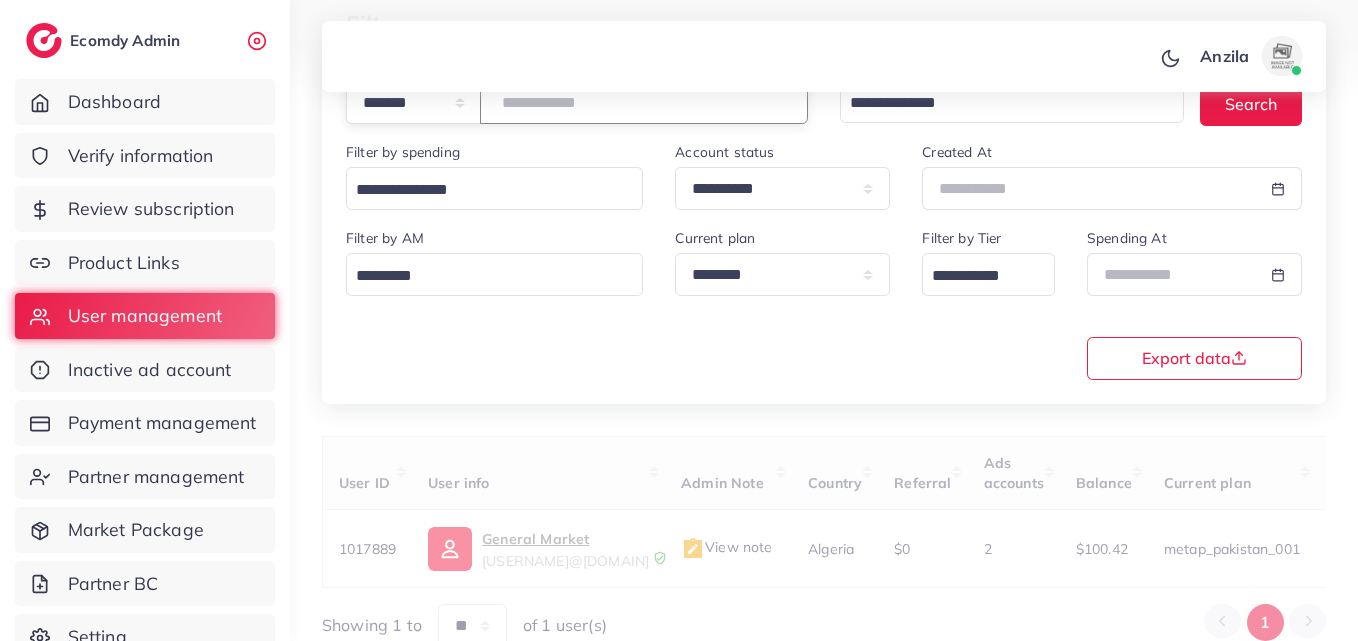 type on "*******" 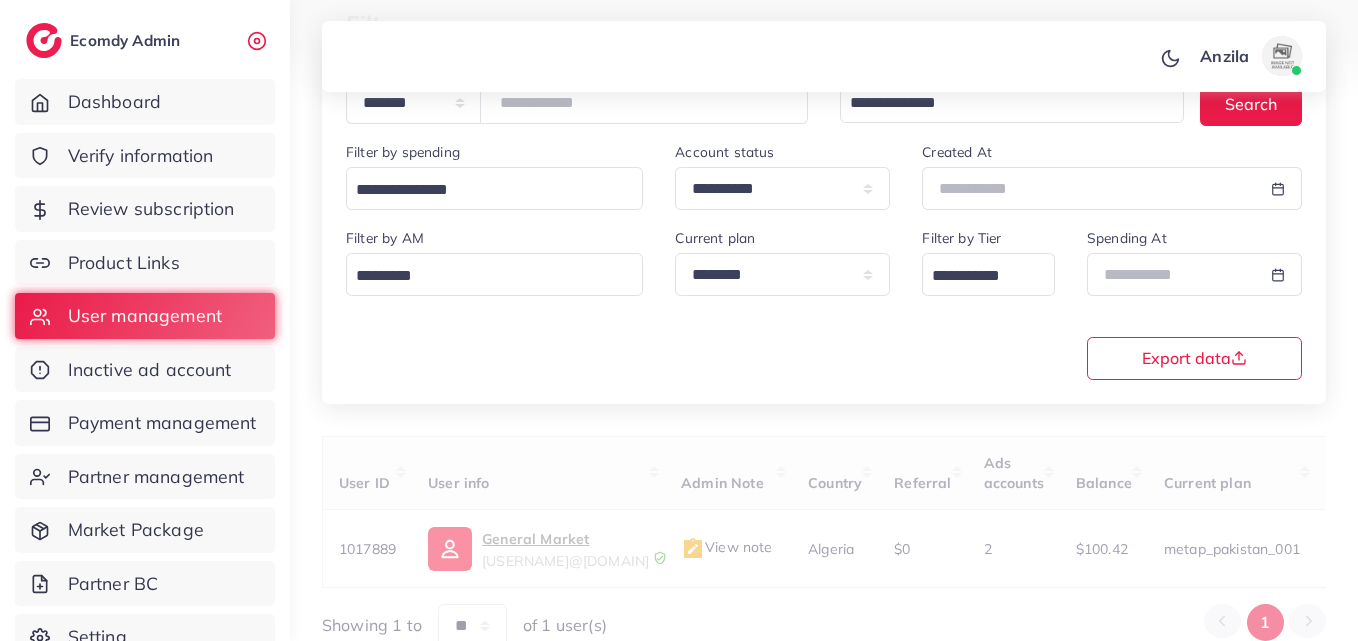 click on "**********" at bounding box center (824, 302) 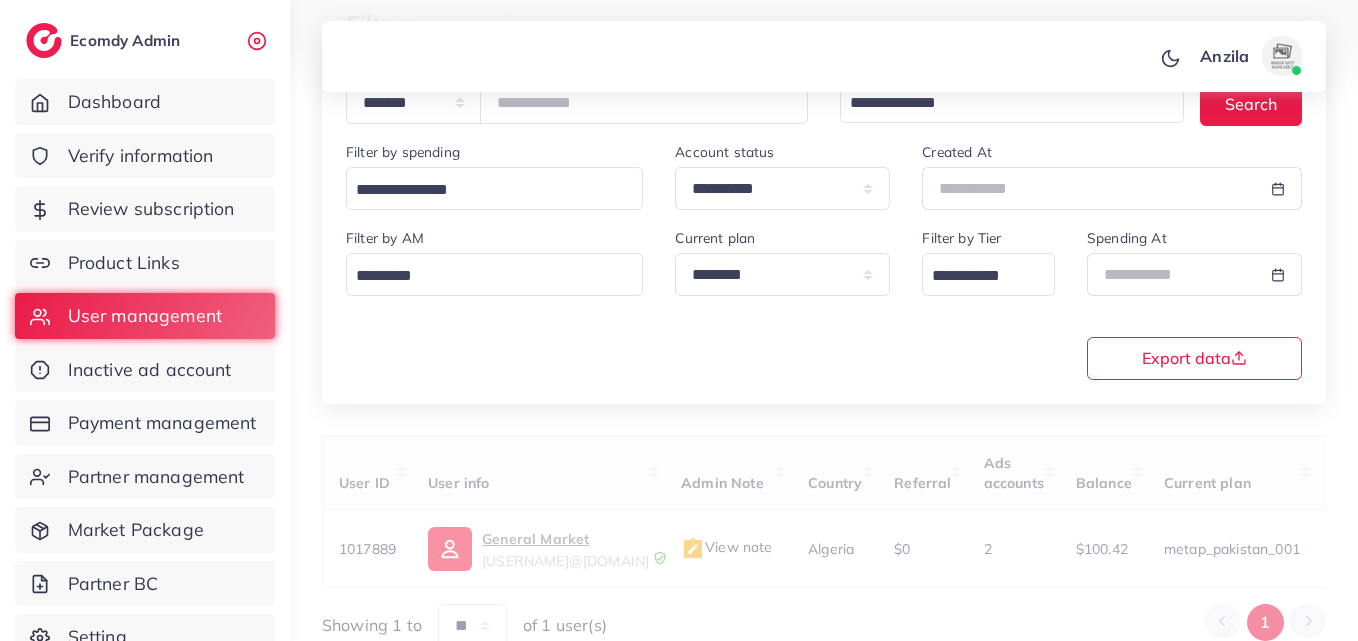 click on "**********" at bounding box center [824, 302] 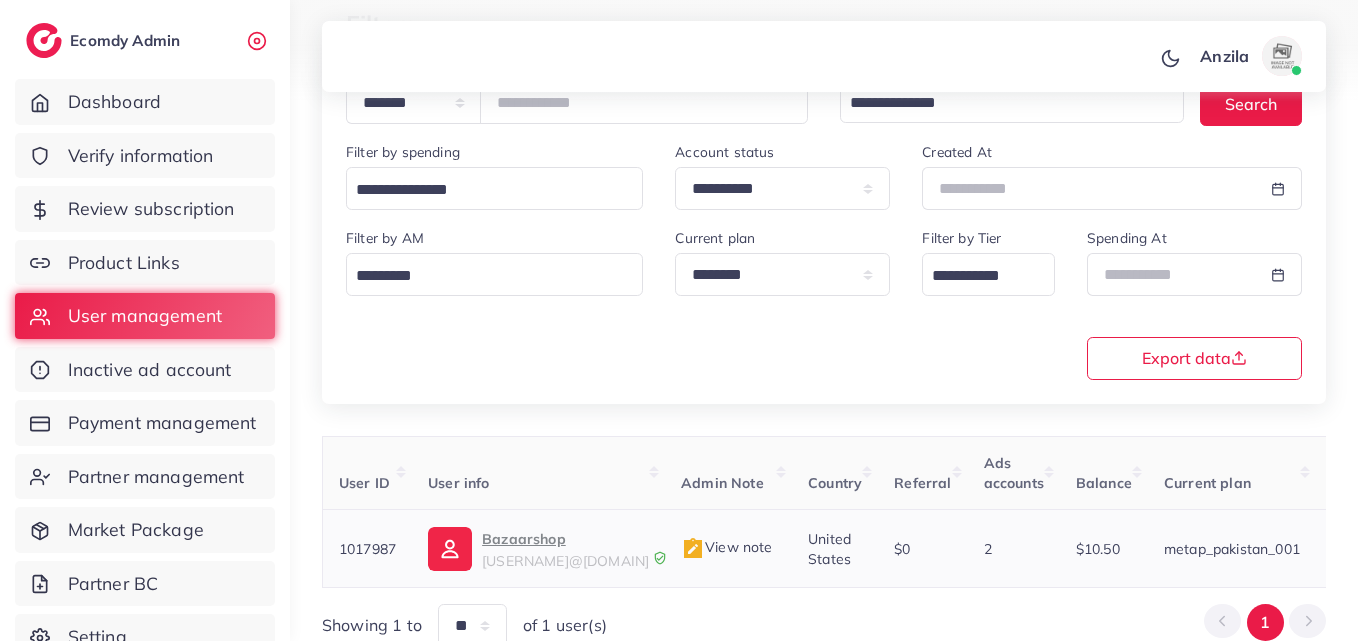 click on "bazaarshop202020@gmail.com" at bounding box center (565, 561) 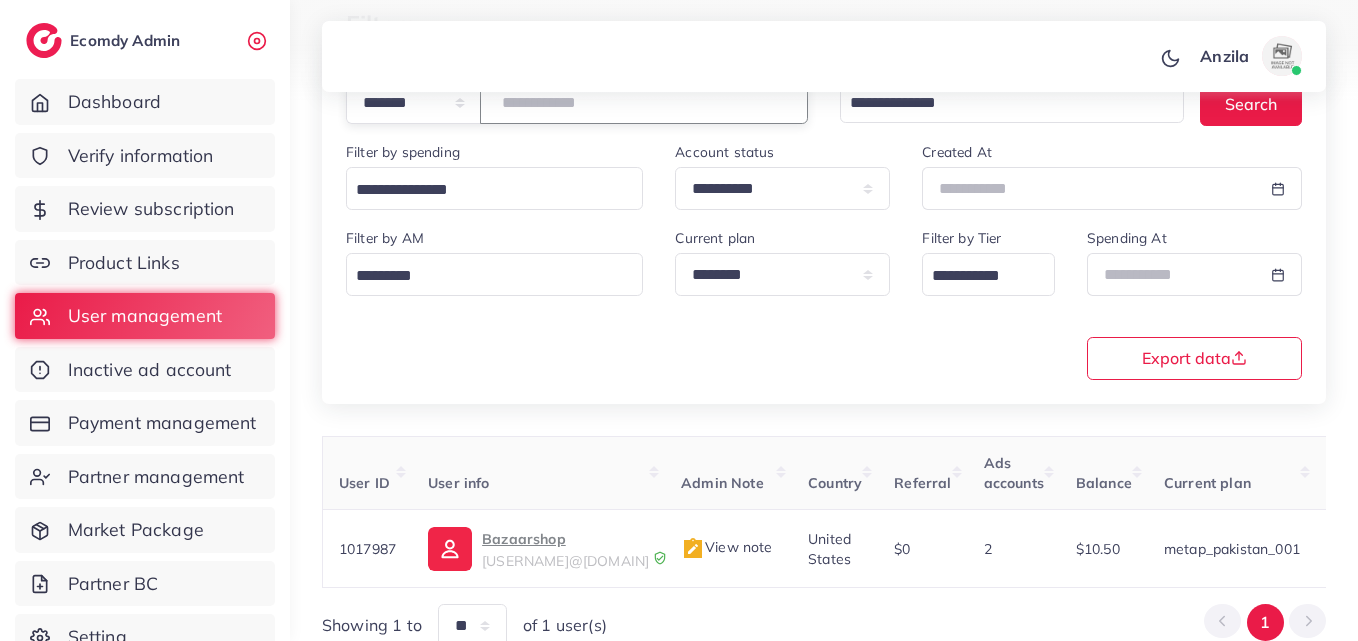 click on "*******" at bounding box center (644, 102) 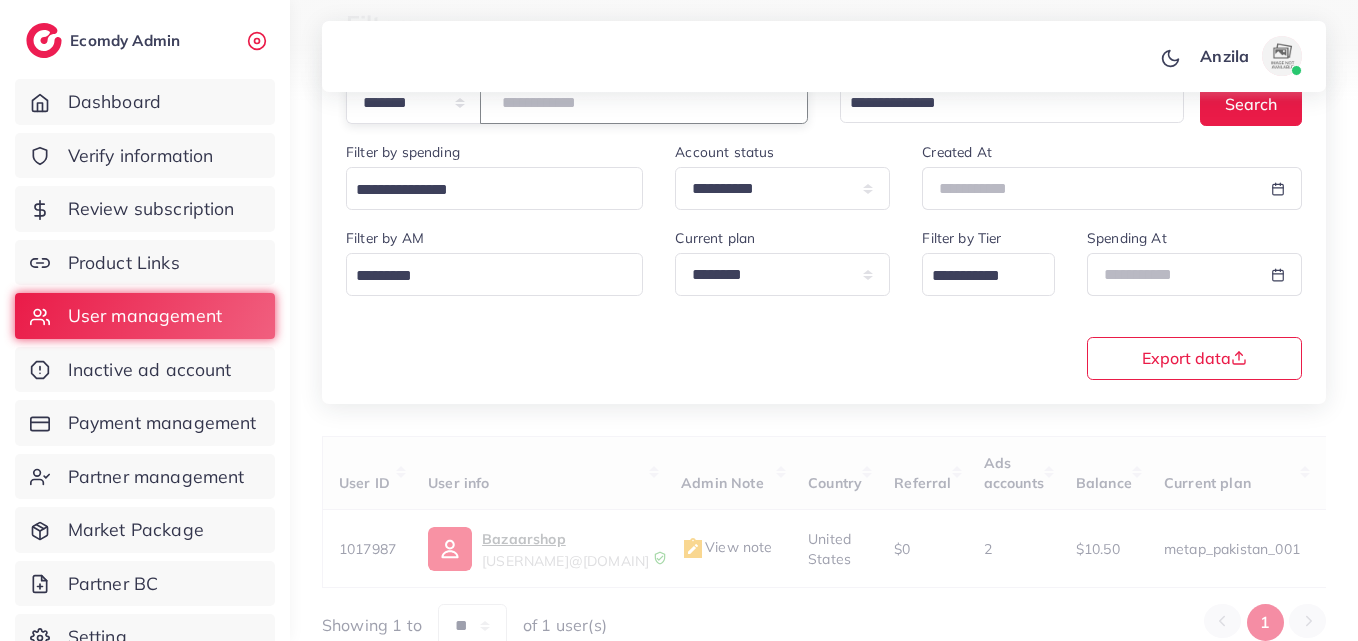 type on "*******" 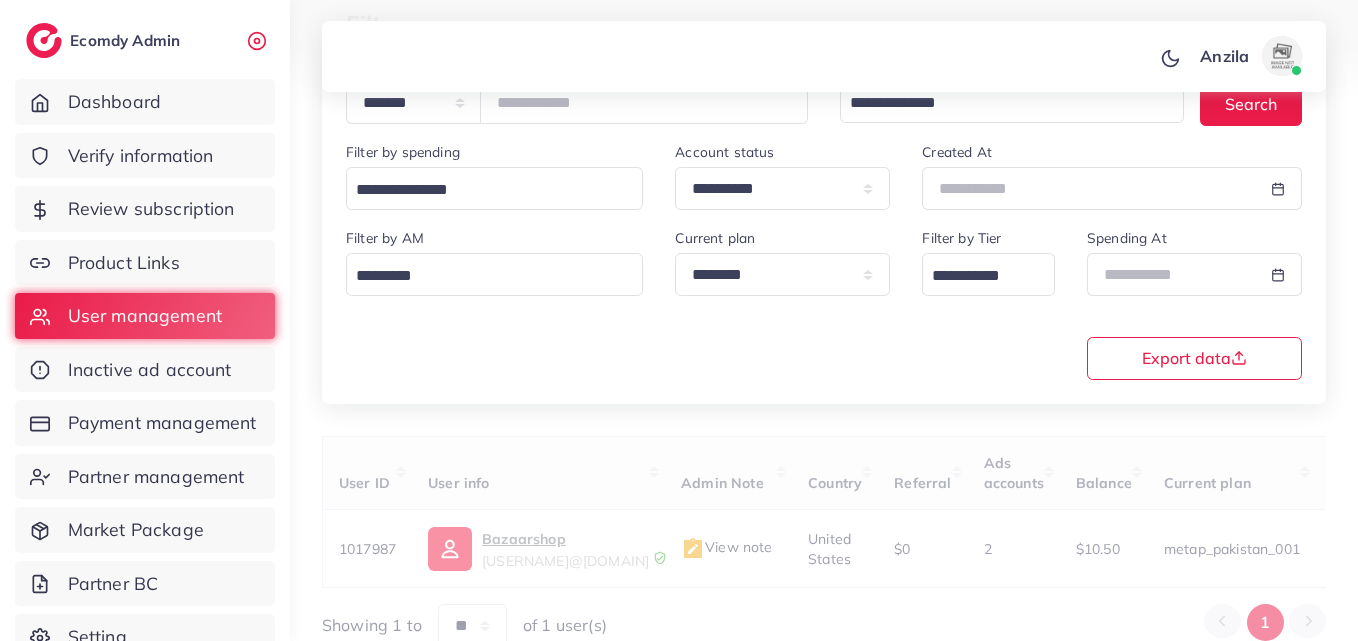 click on "**********" at bounding box center (824, 302) 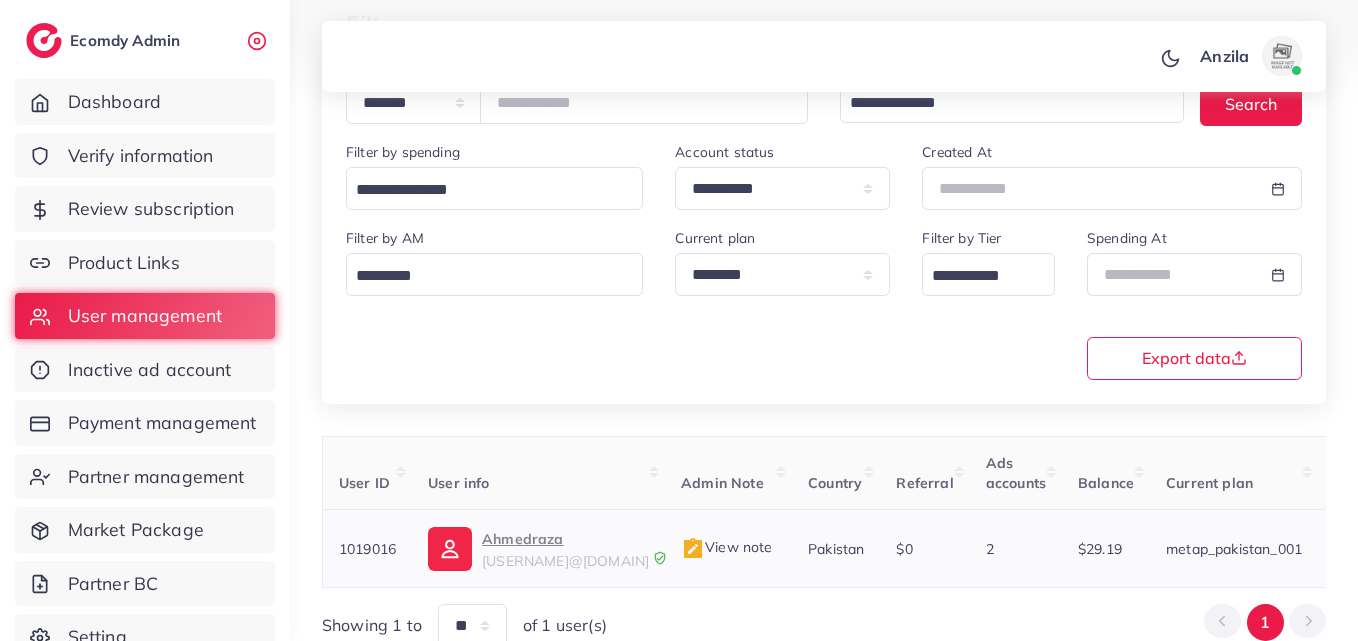 click on "Ahmedraza" at bounding box center (565, 539) 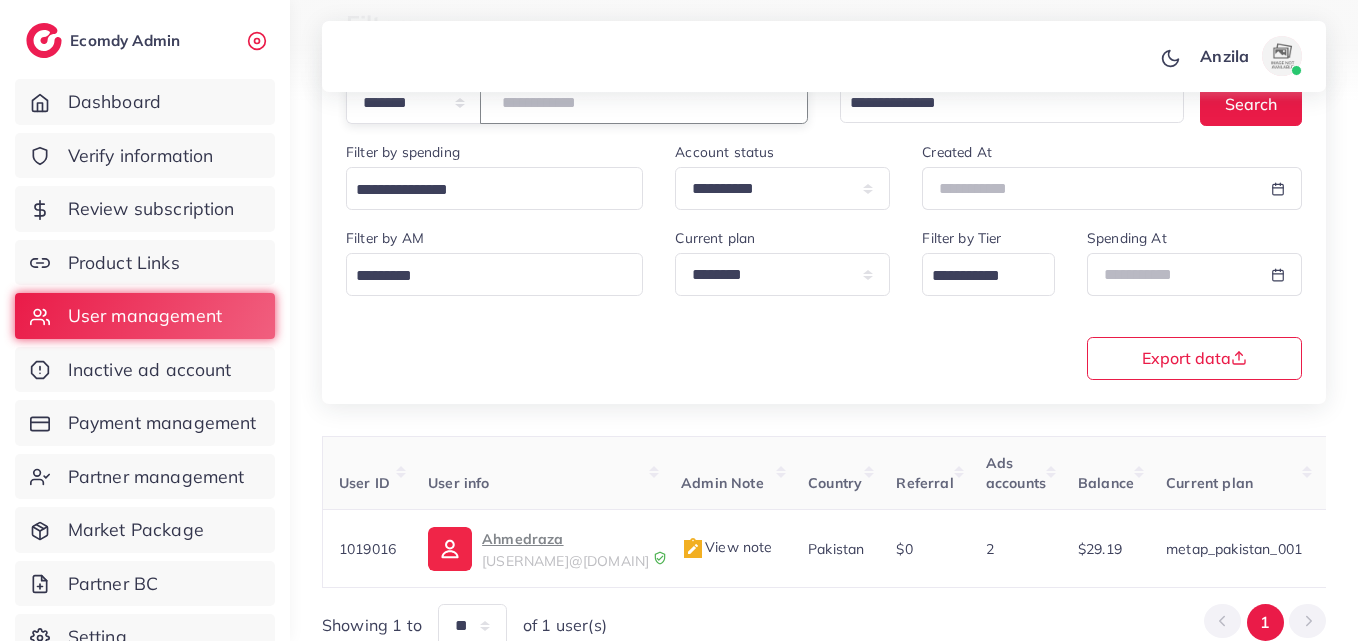 click on "*******" at bounding box center (644, 102) 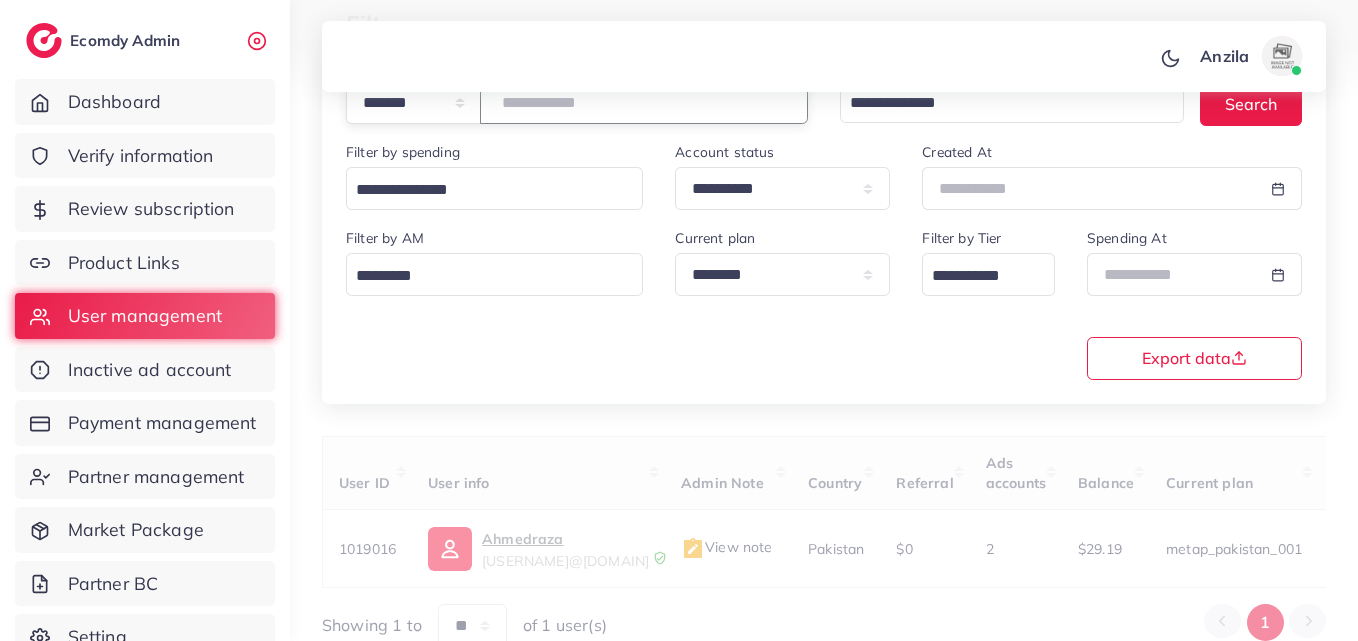 paste on "*******" 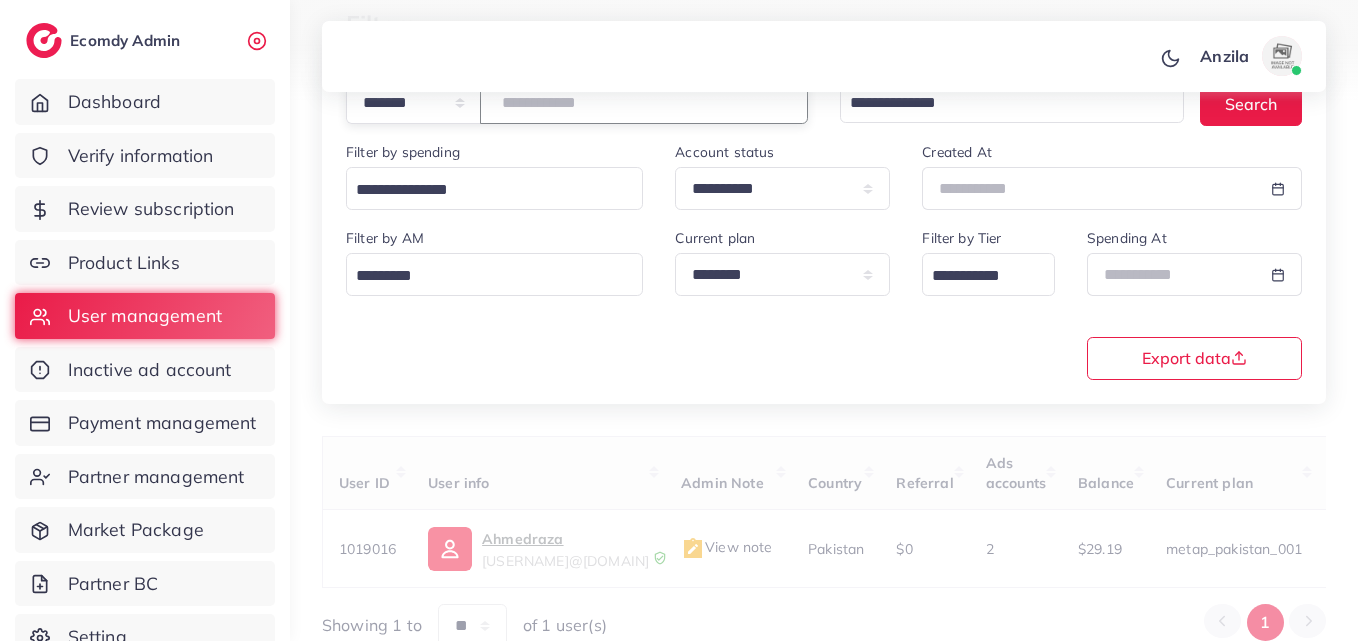 type on "*******" 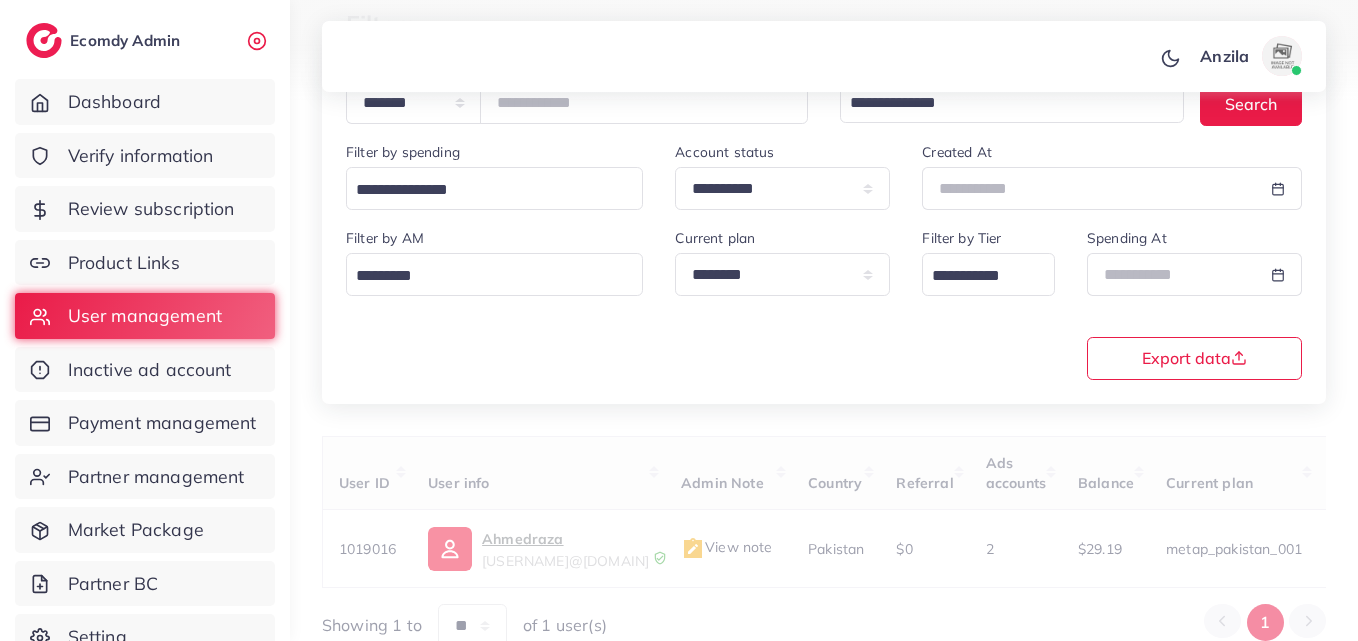 click on "**********" at bounding box center (824, 304) 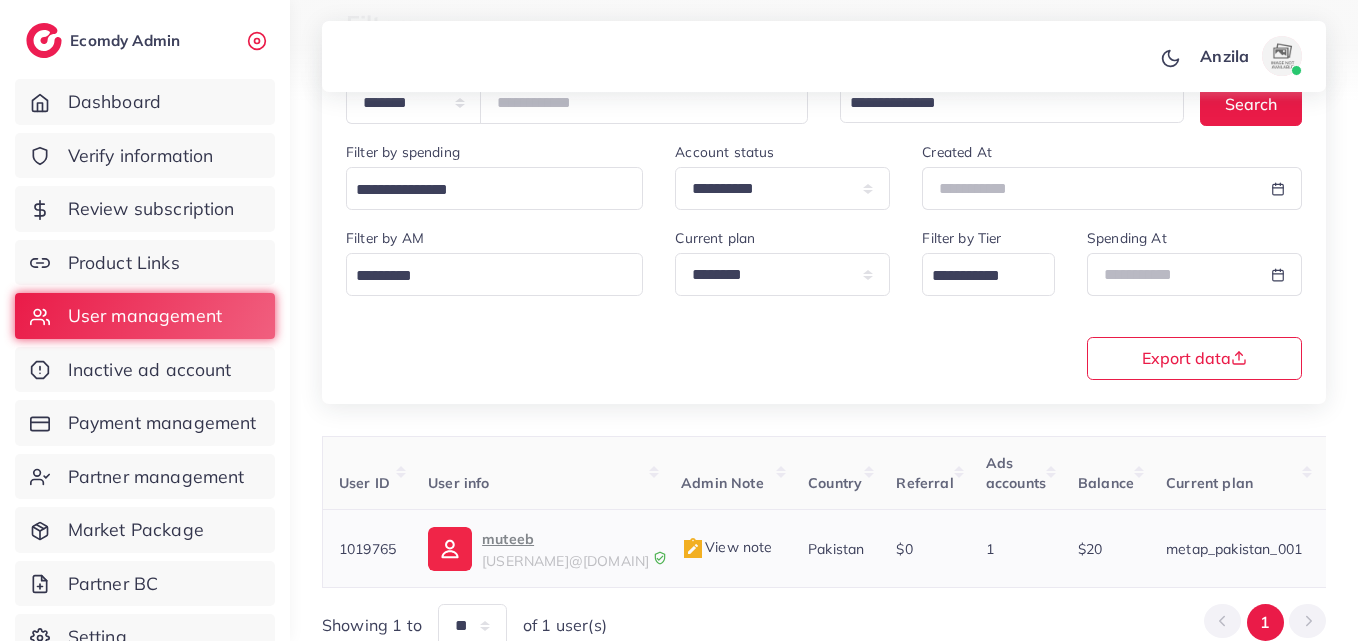 click on "muteeb" at bounding box center (565, 539) 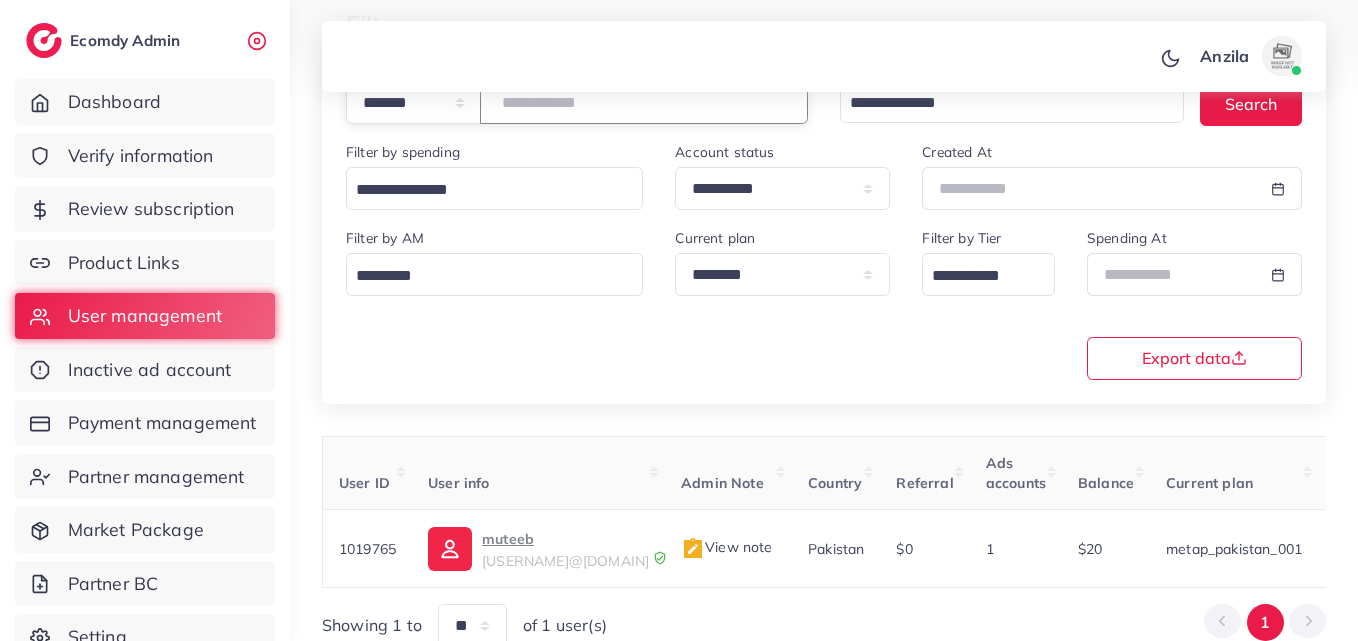 click on "*******" at bounding box center [644, 102] 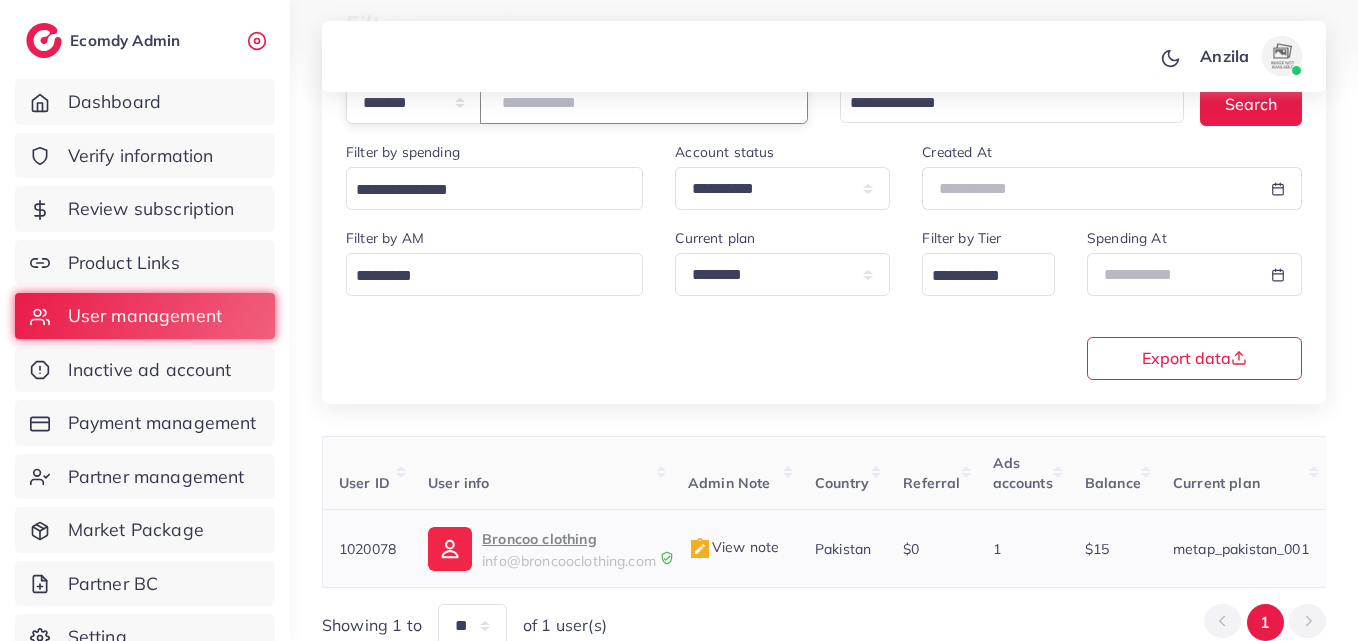 type on "*******" 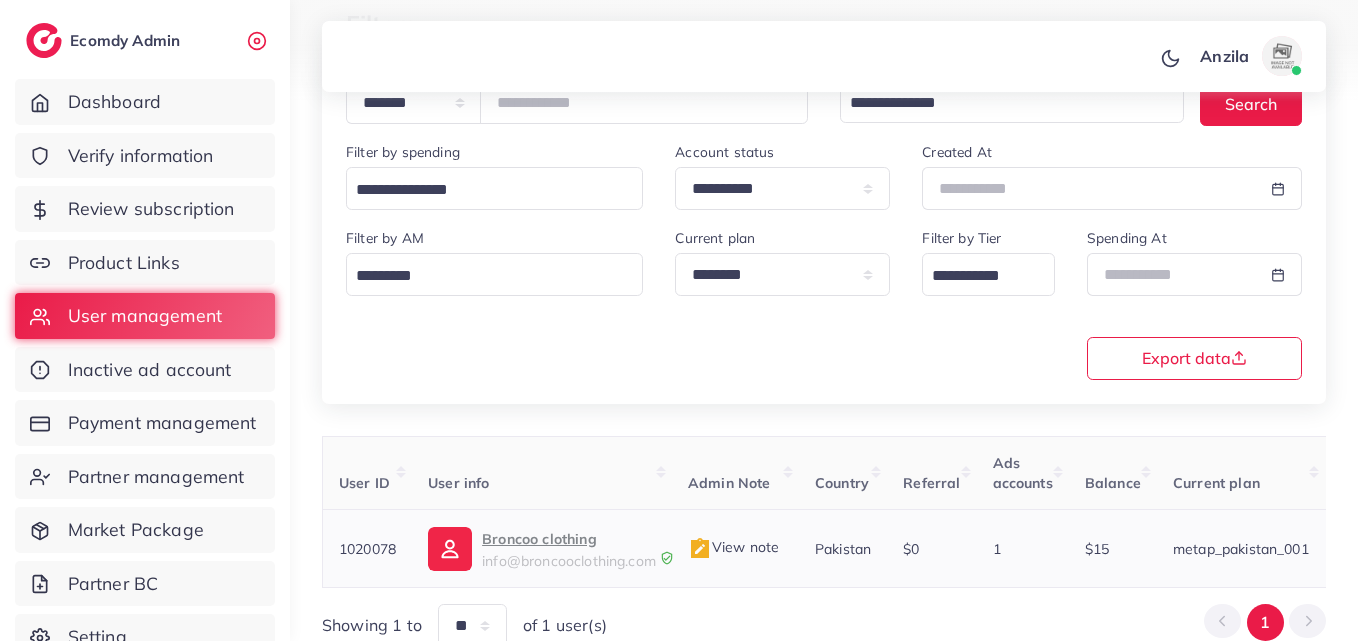 click on "Broncoo clothing" at bounding box center (569, 539) 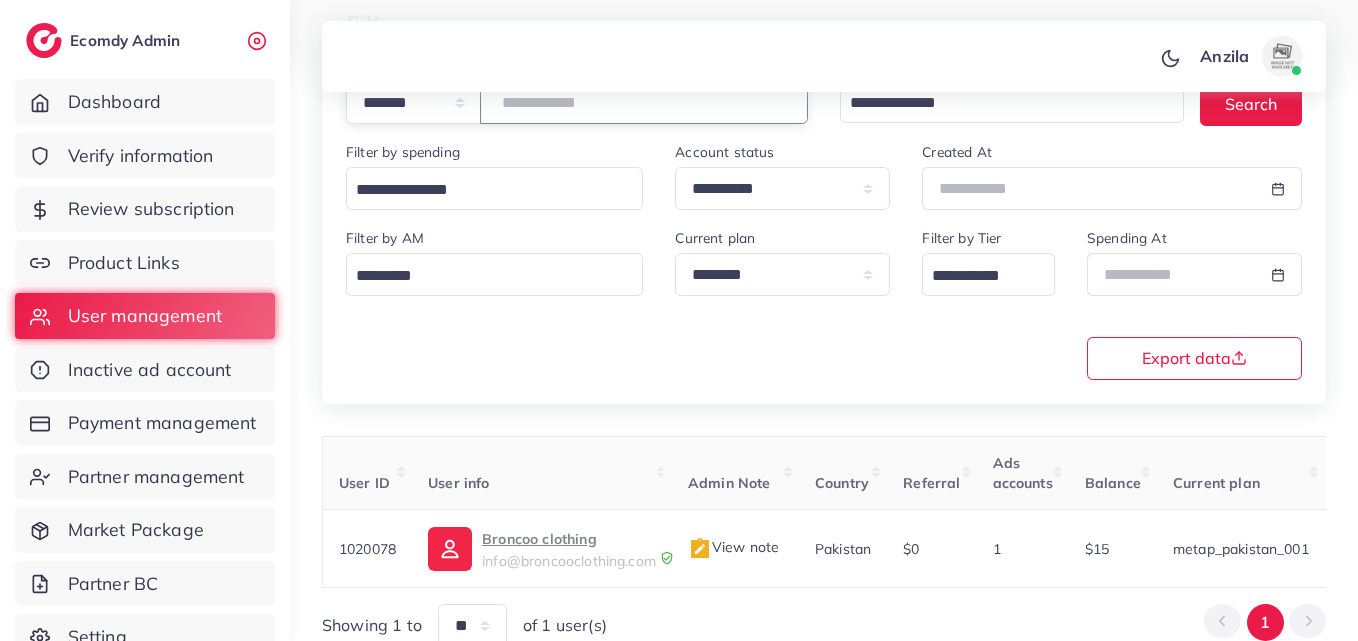 click on "*******" at bounding box center (644, 102) 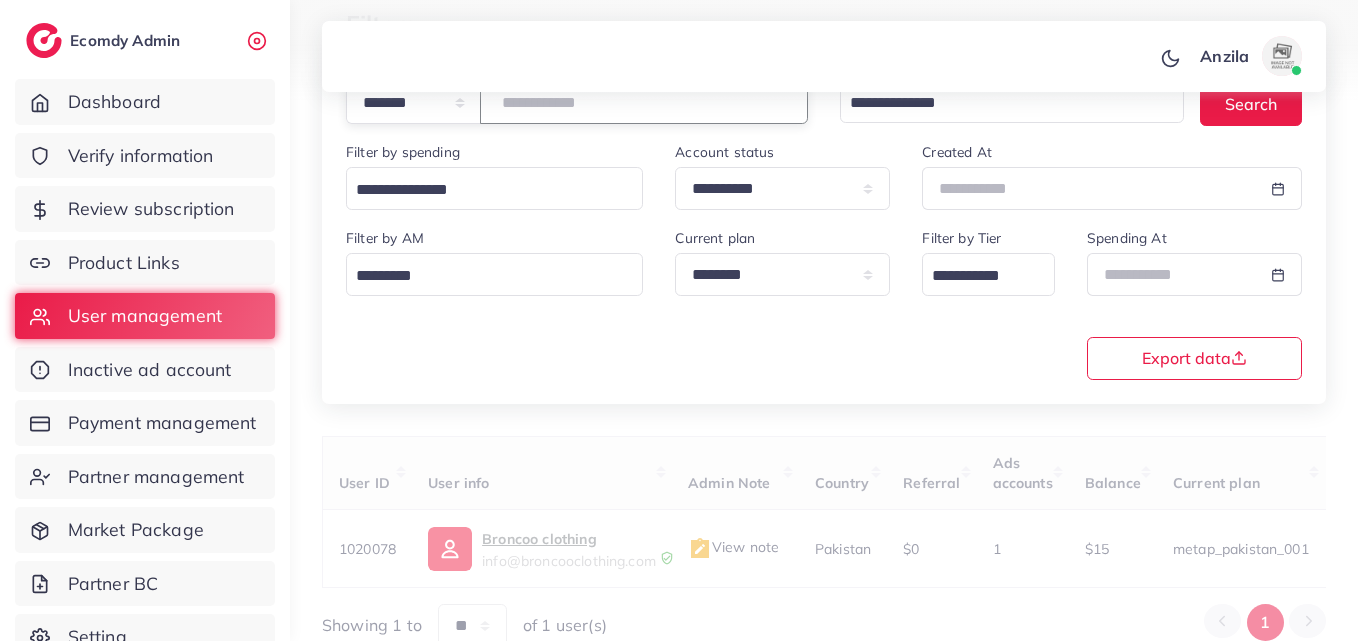 type on "*******" 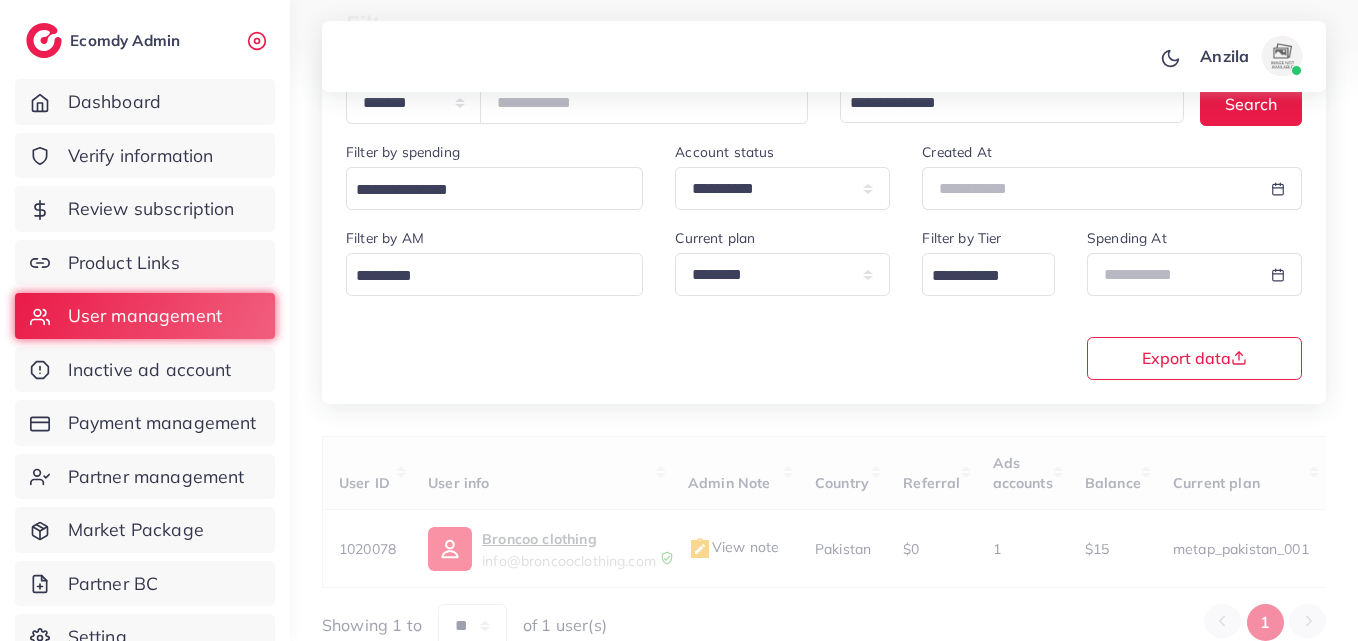 click on "**********" at bounding box center [824, 207] 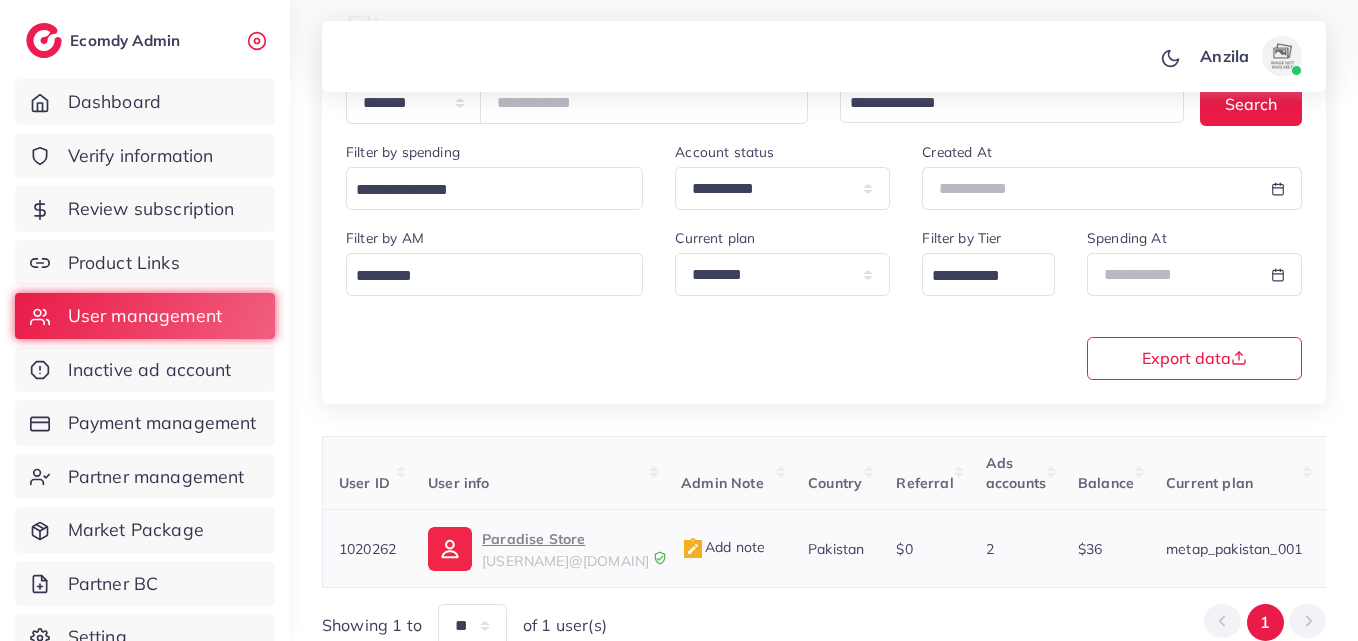 click on "paradisestore45@gmail.com" at bounding box center [565, 561] 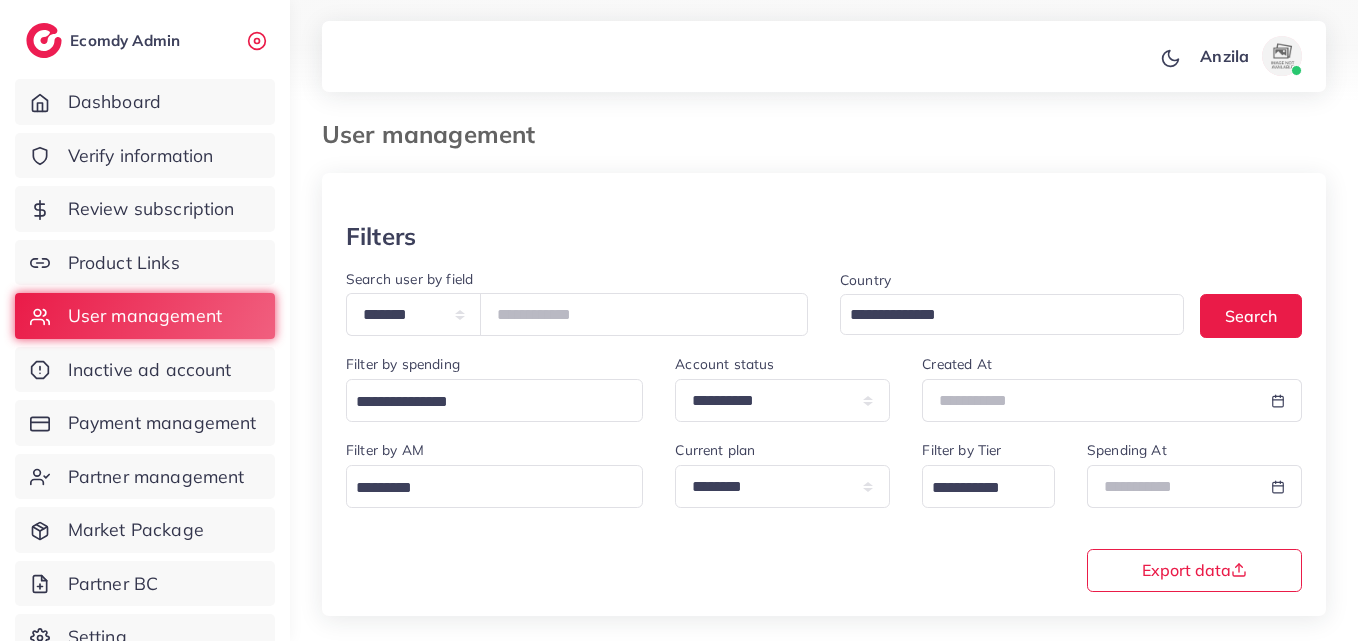 scroll, scrollTop: 0, scrollLeft: 0, axis: both 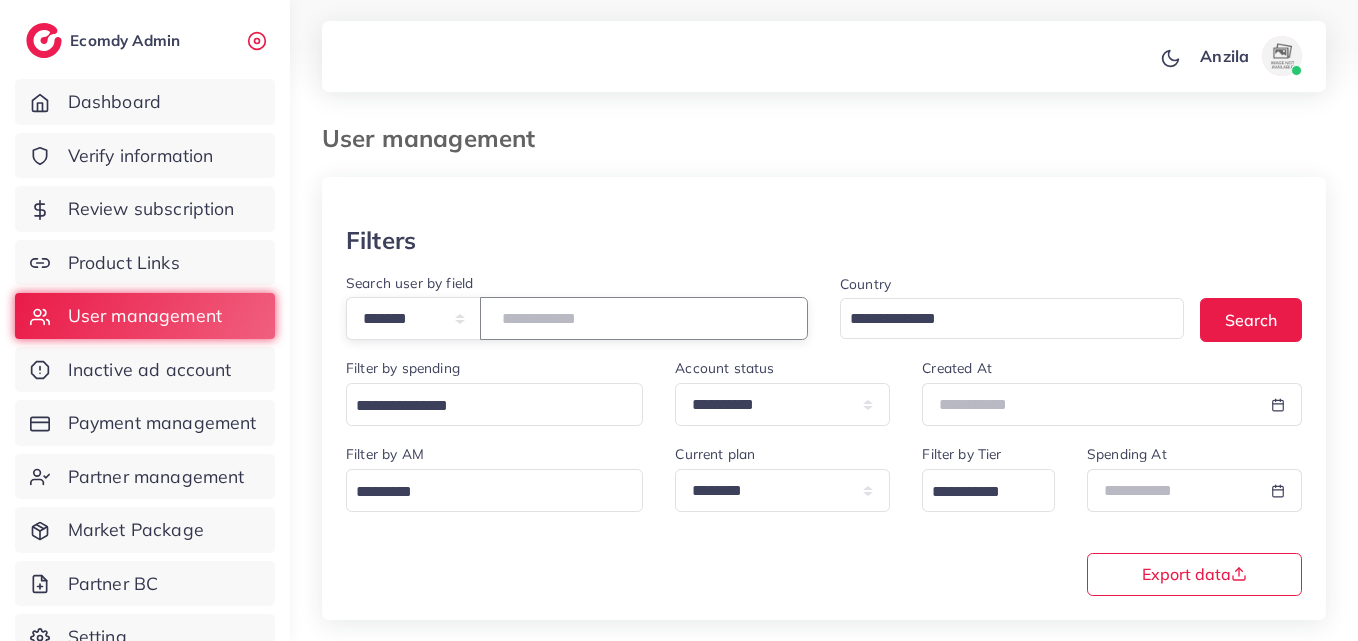 click on "*******" at bounding box center (644, 318) 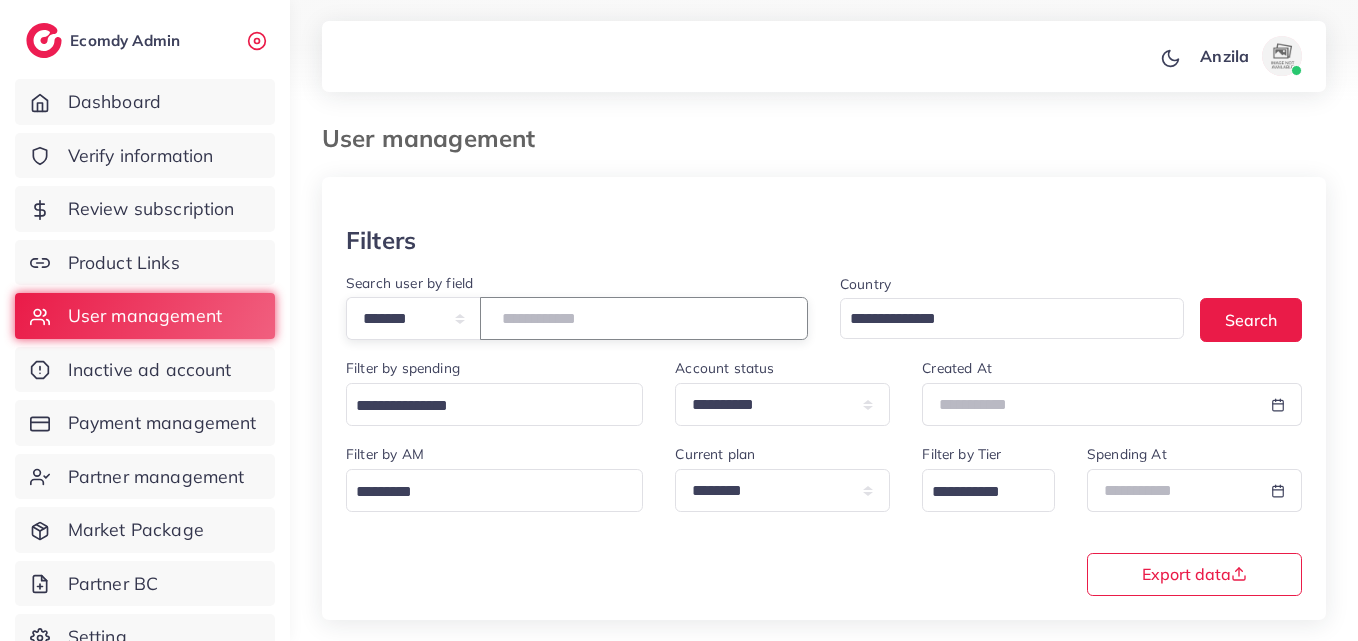 type on "*******" 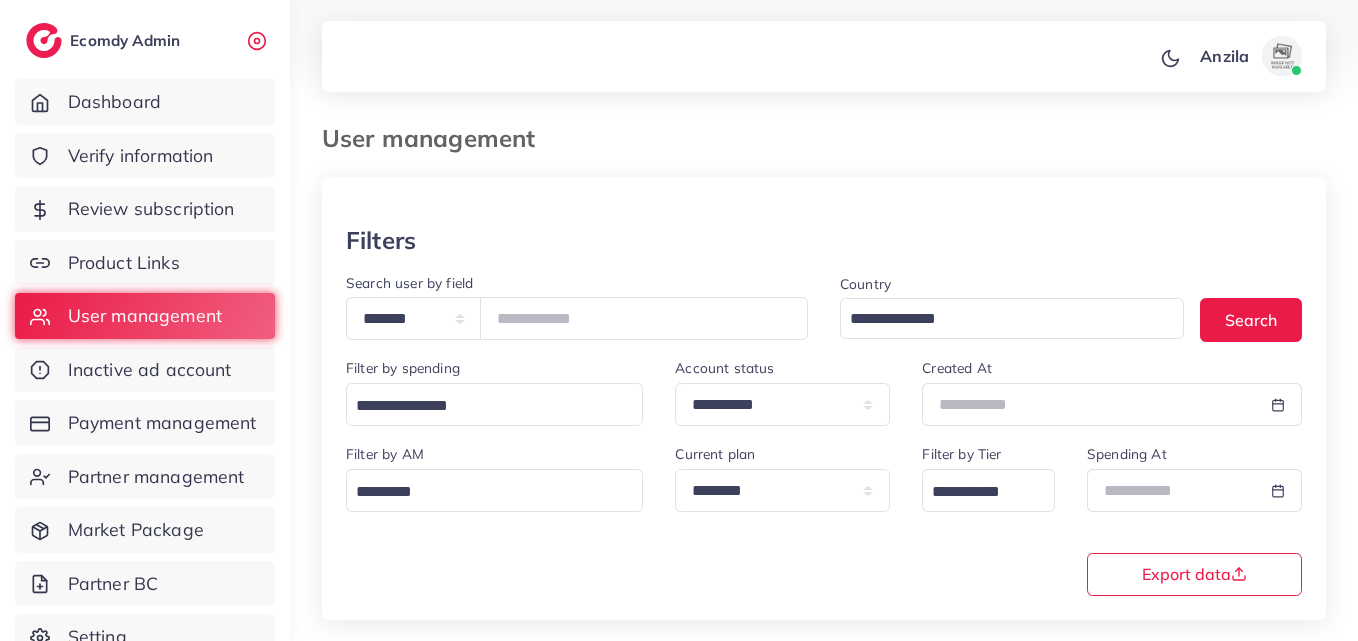 click at bounding box center (824, 201) 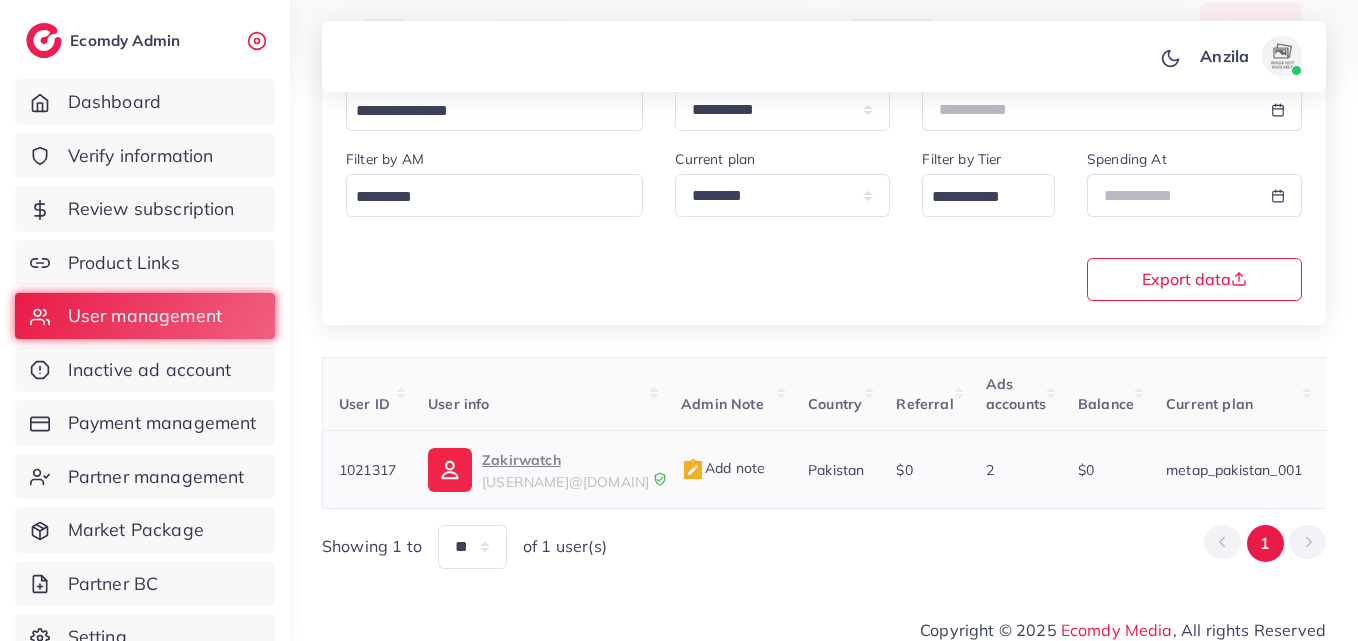 scroll, scrollTop: 300, scrollLeft: 0, axis: vertical 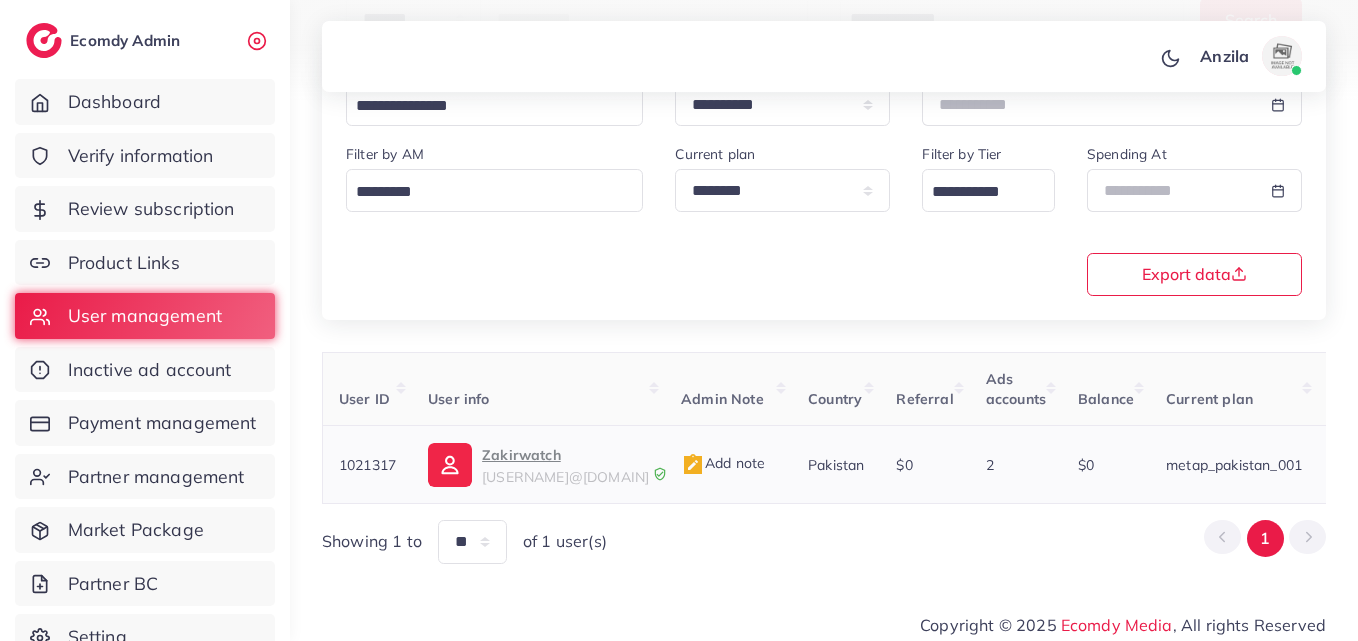click on "Zakirwatch" at bounding box center [565, 455] 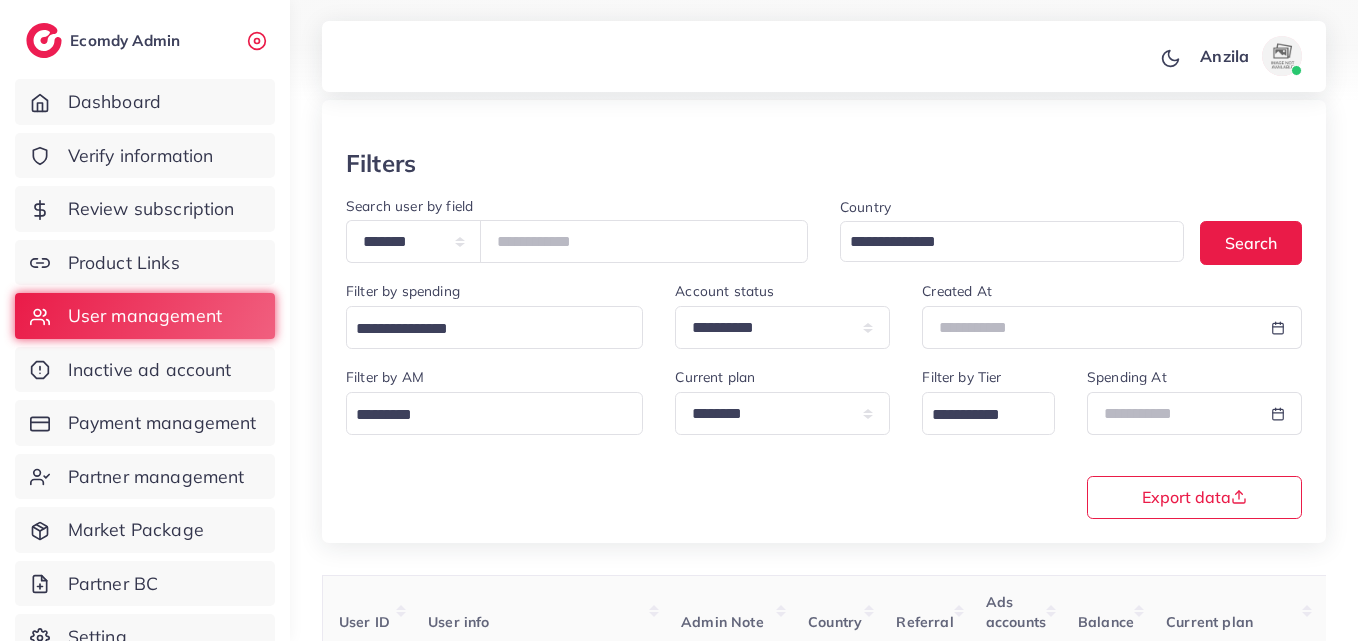 scroll, scrollTop: 200, scrollLeft: 0, axis: vertical 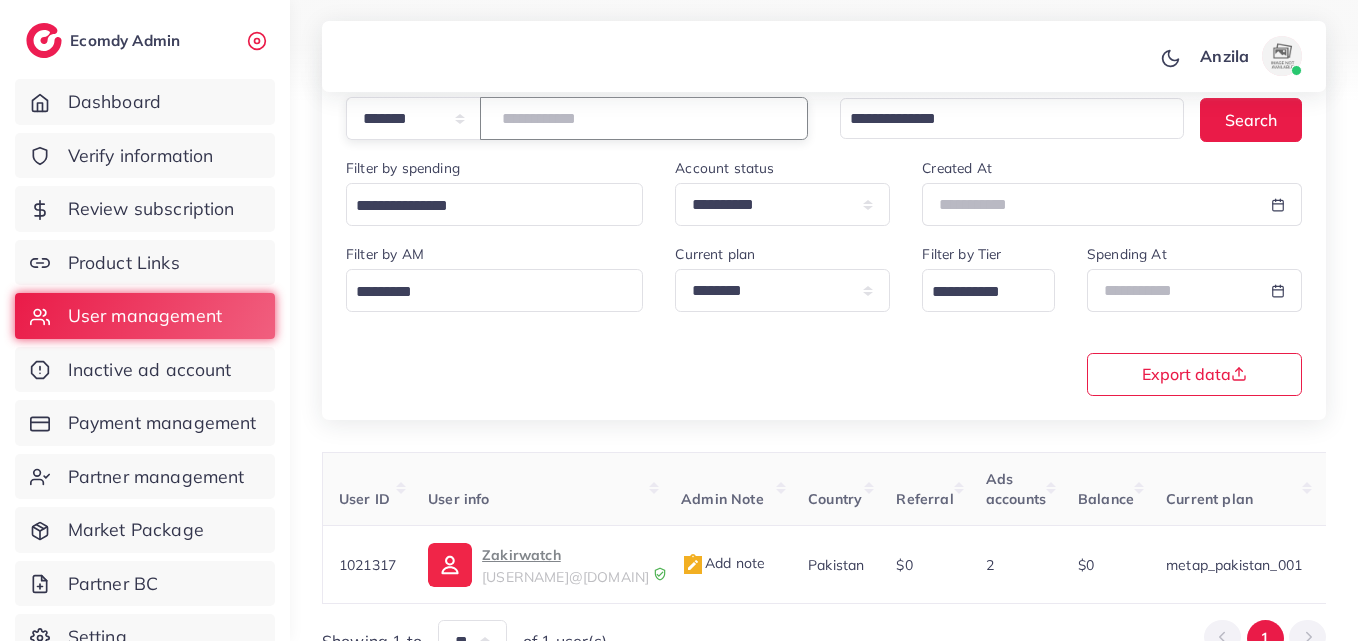 click on "*******" at bounding box center (644, 118) 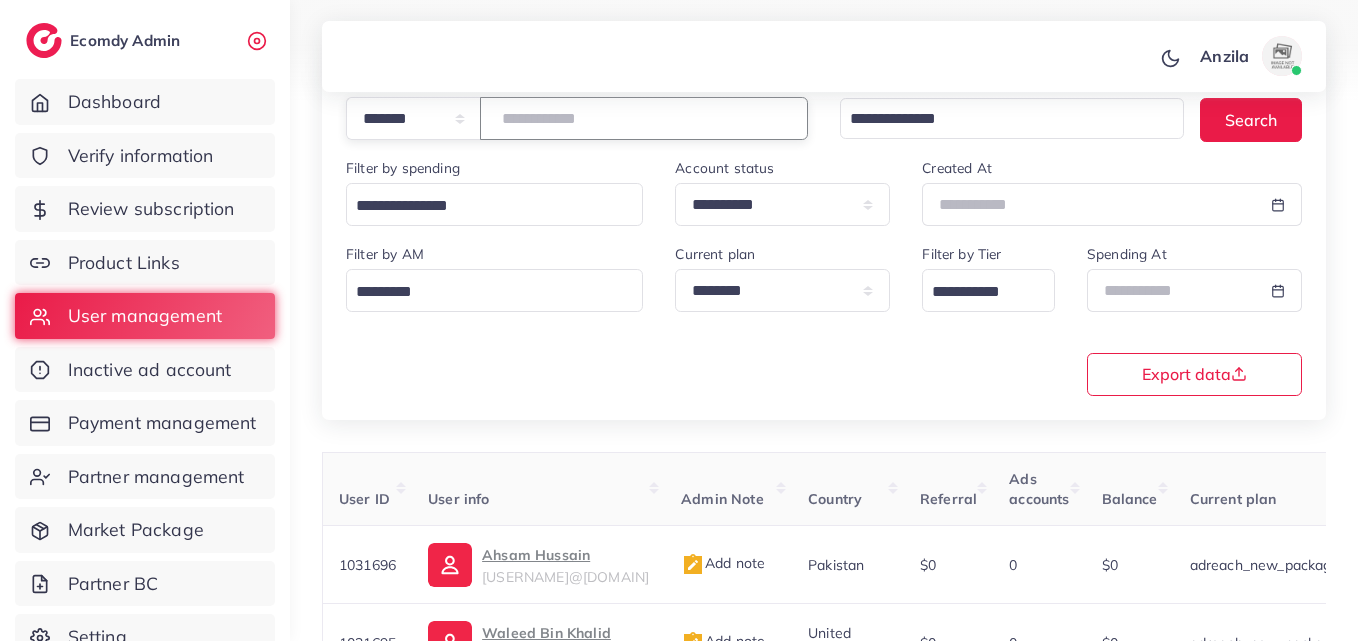 paste on "*******" 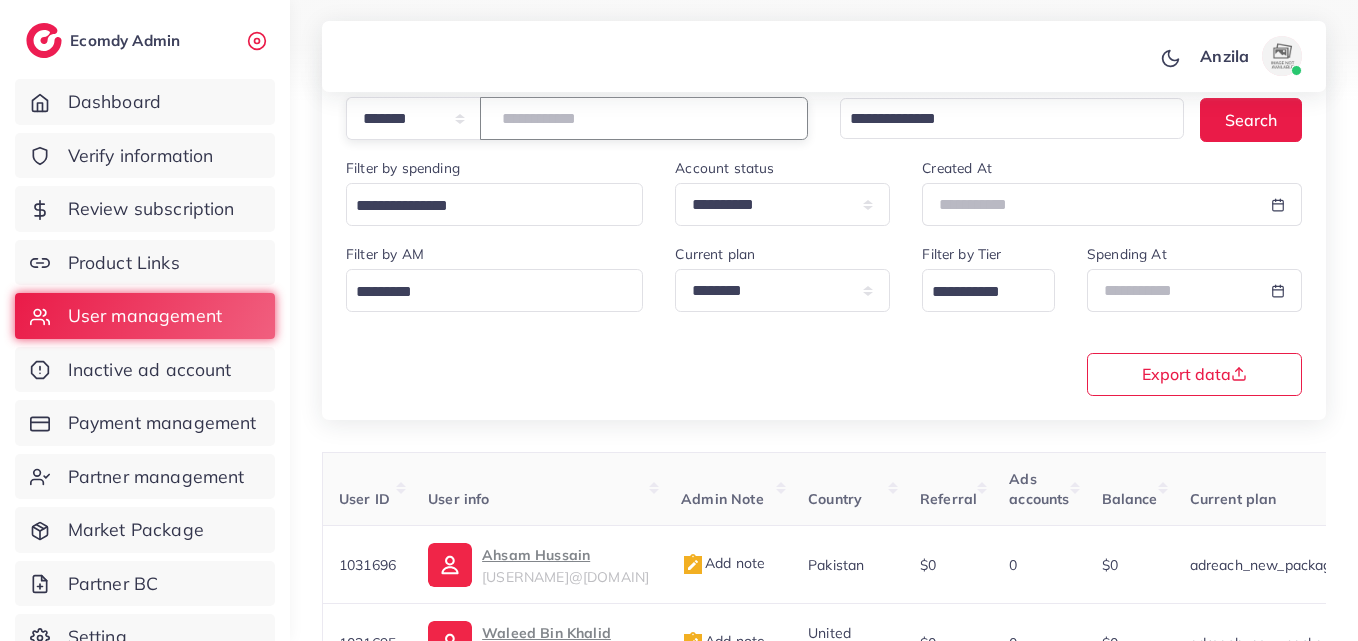 type on "*******" 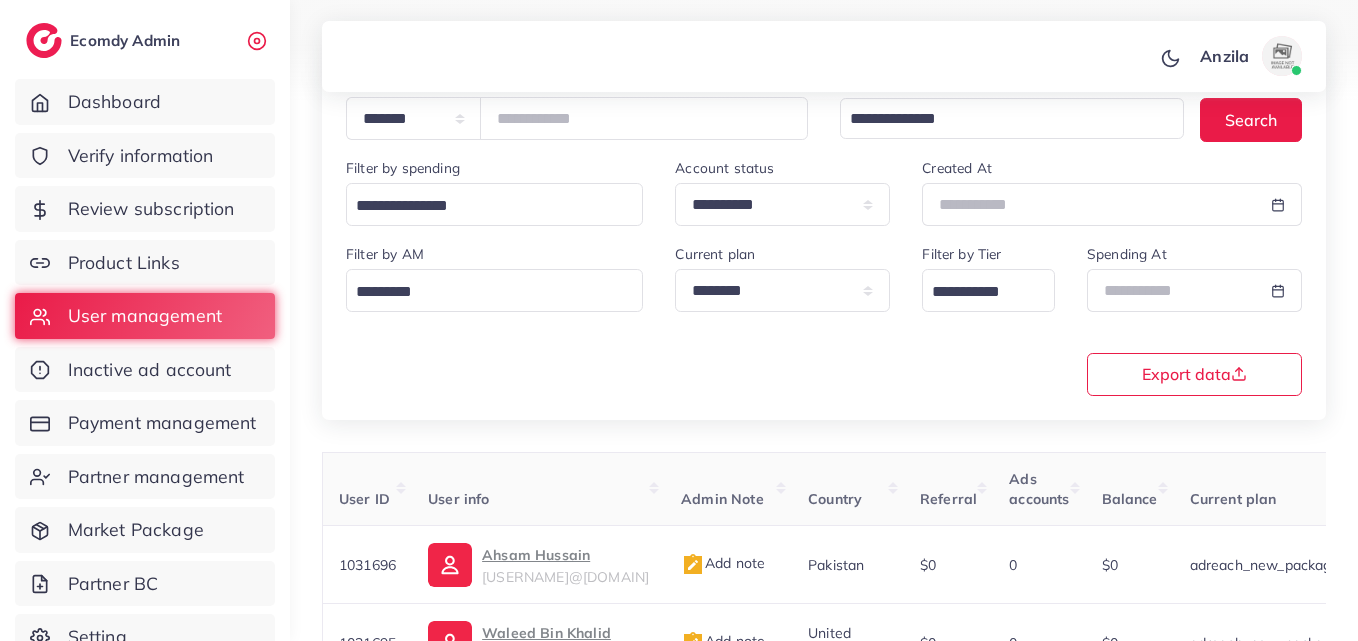 click on "**********" at bounding box center [824, 318] 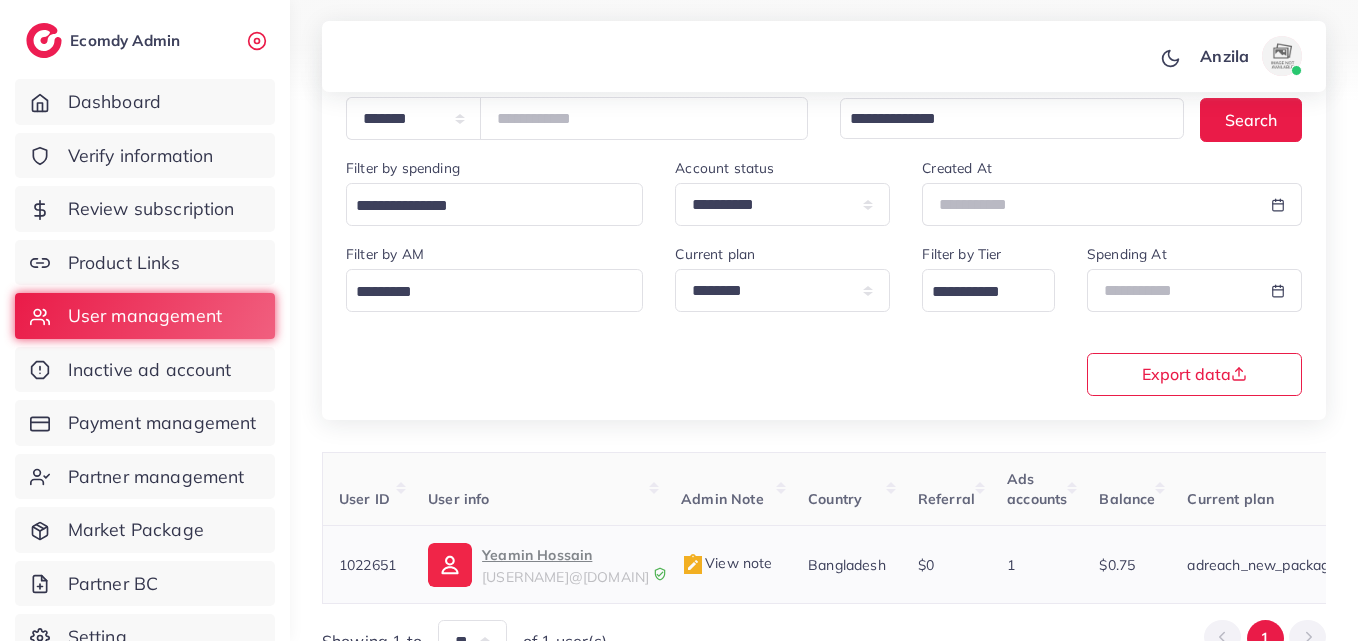 click on "yeaminhossain751@gmail.com" at bounding box center (565, 577) 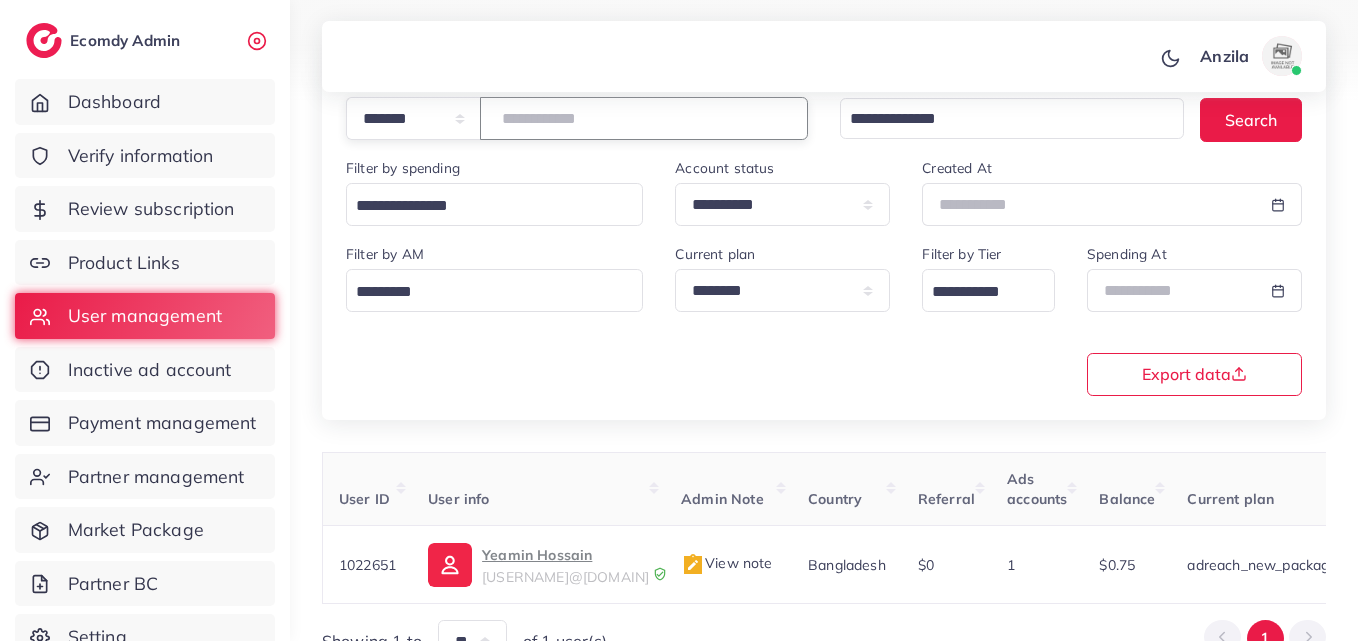 click on "*******" at bounding box center (644, 118) 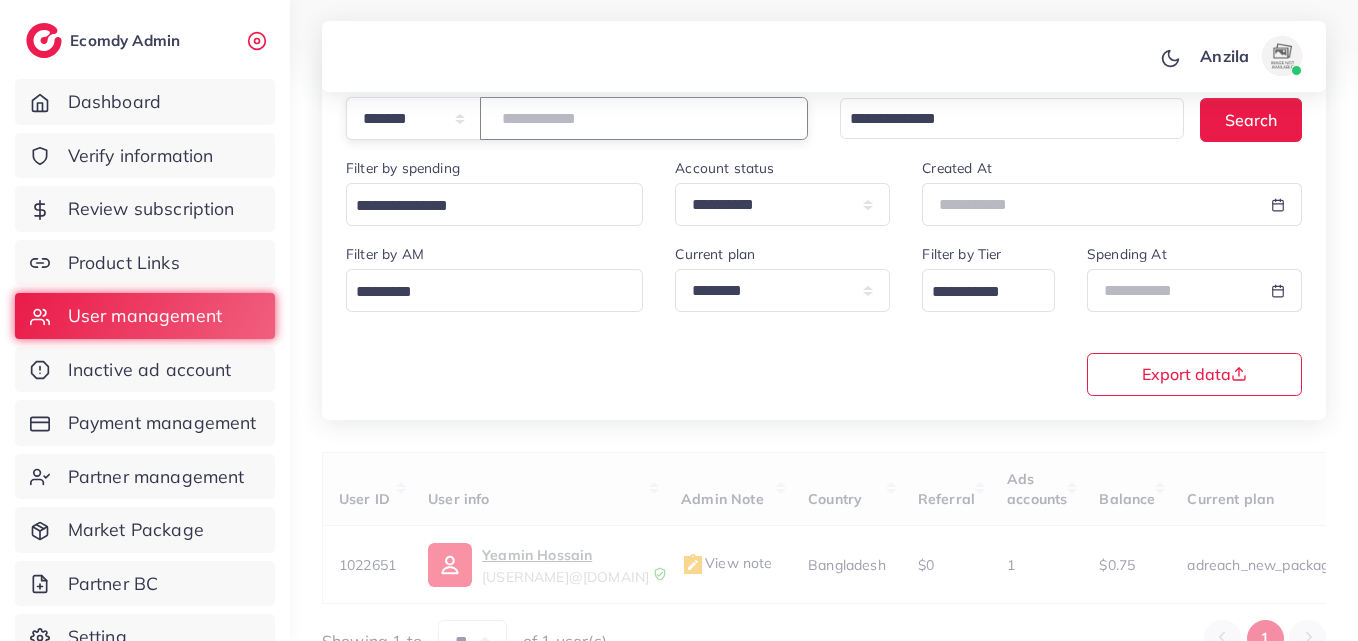 paste on "*******" 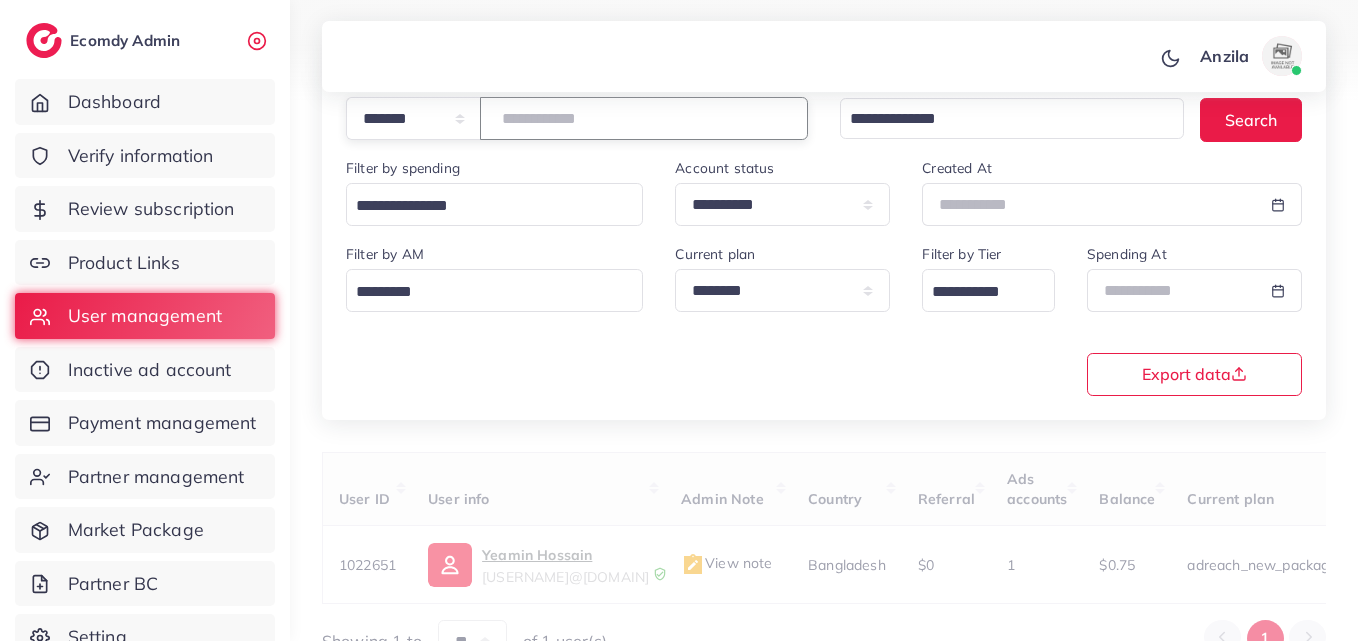 type on "*******" 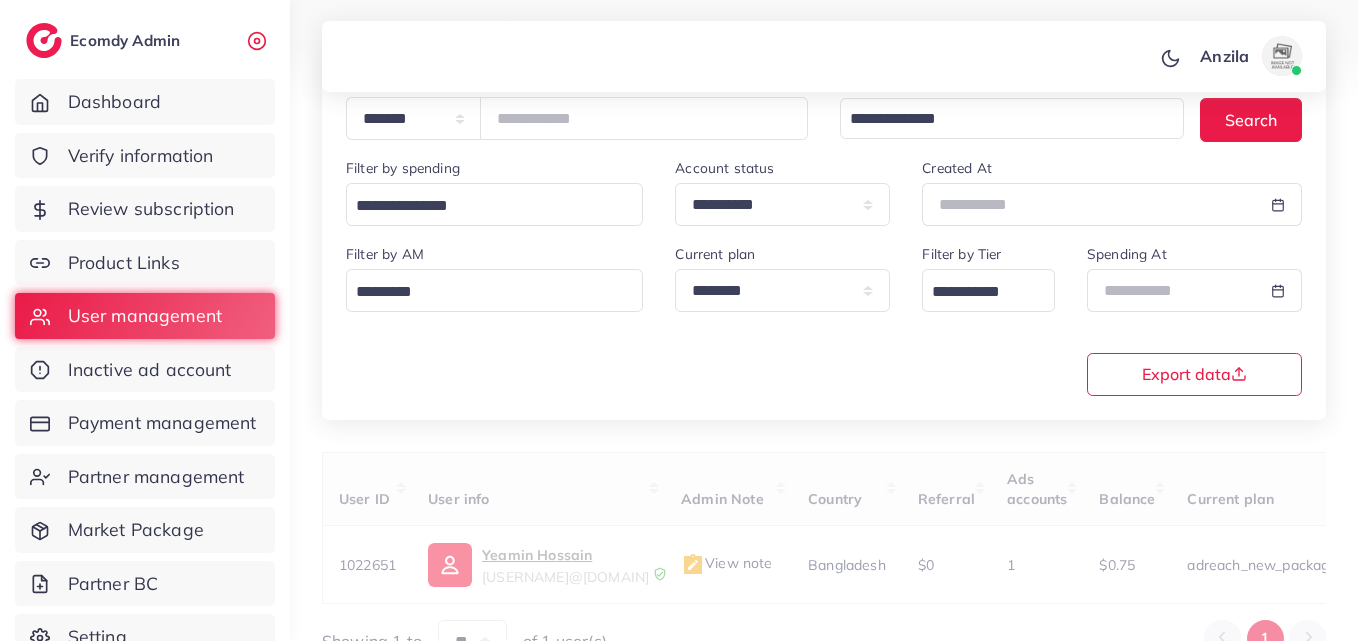 click on "**********" at bounding box center (824, 318) 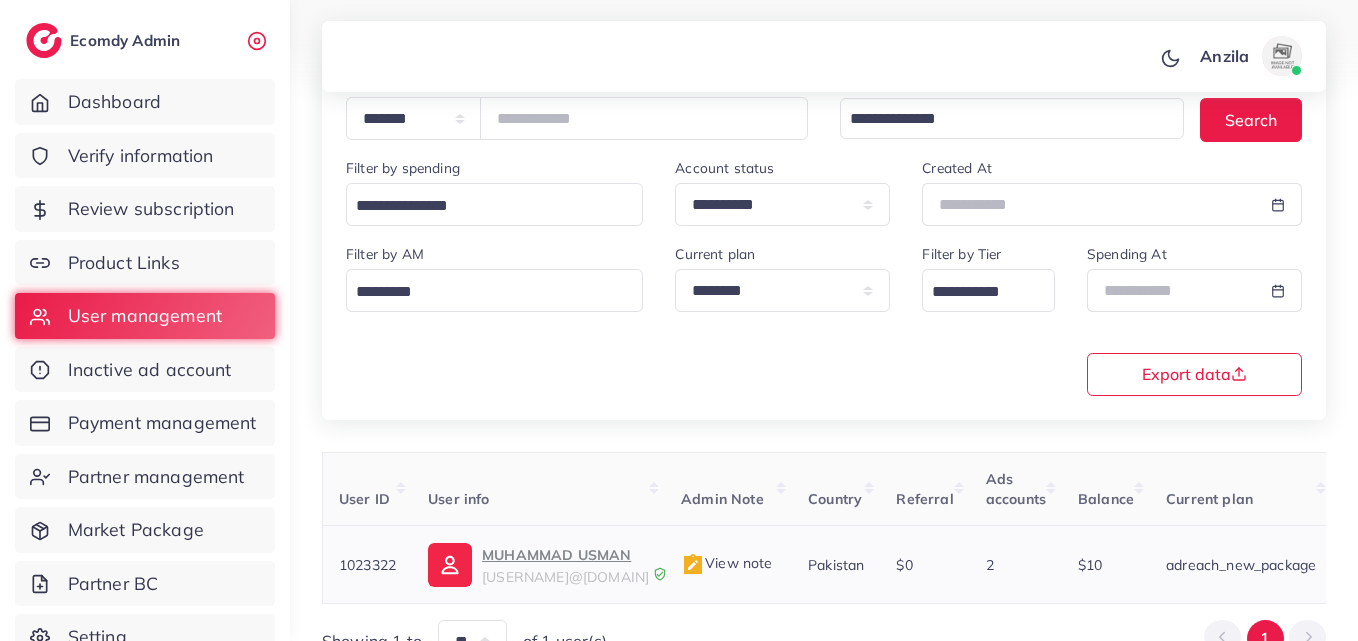 click on "usmanzawari007@gmail.com" at bounding box center (565, 577) 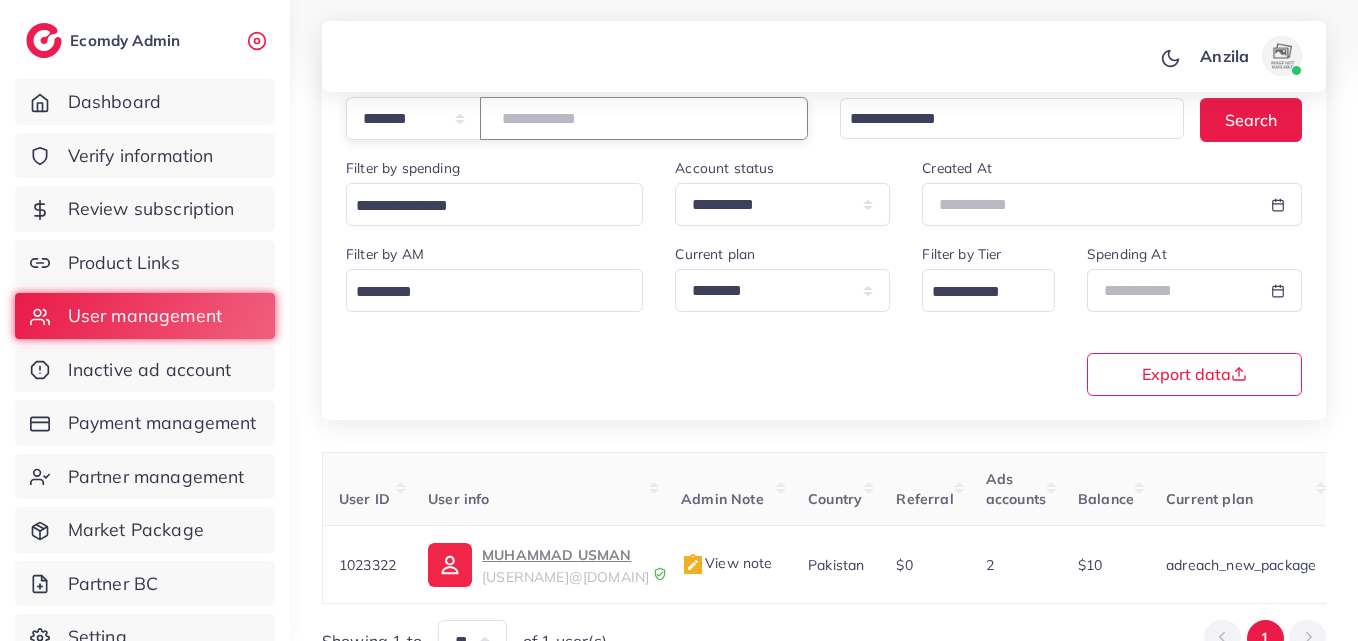 click on "*******" at bounding box center (644, 118) 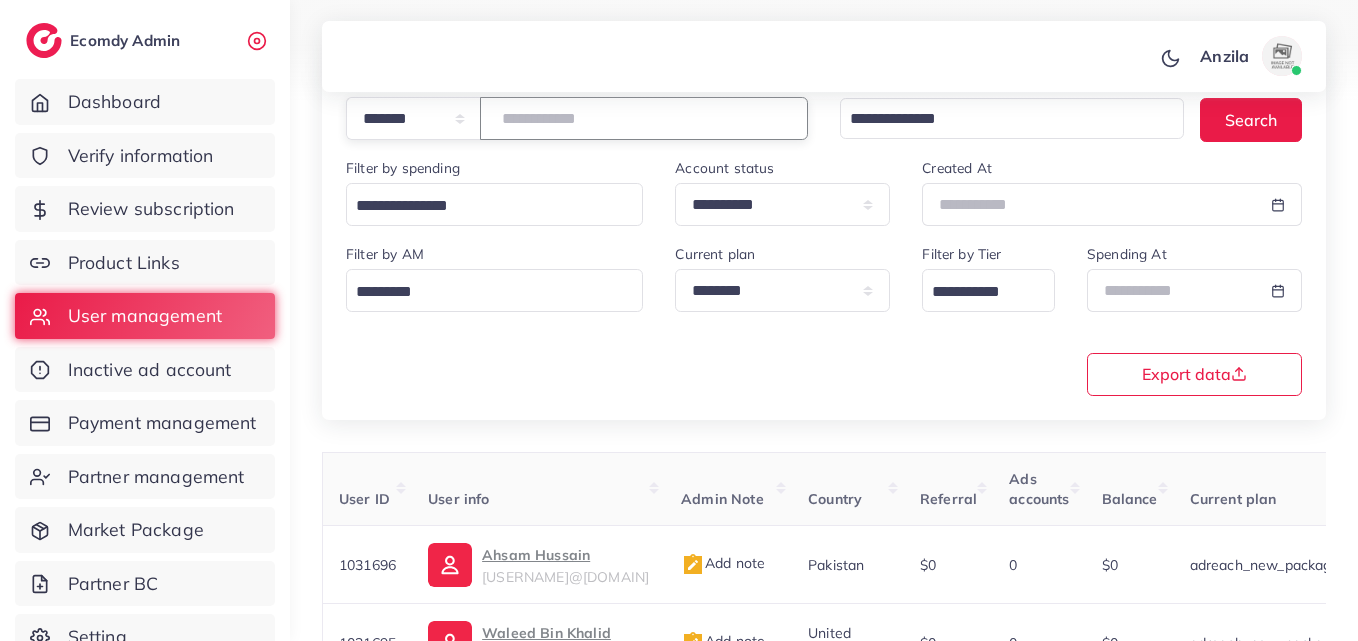 paste on "*******" 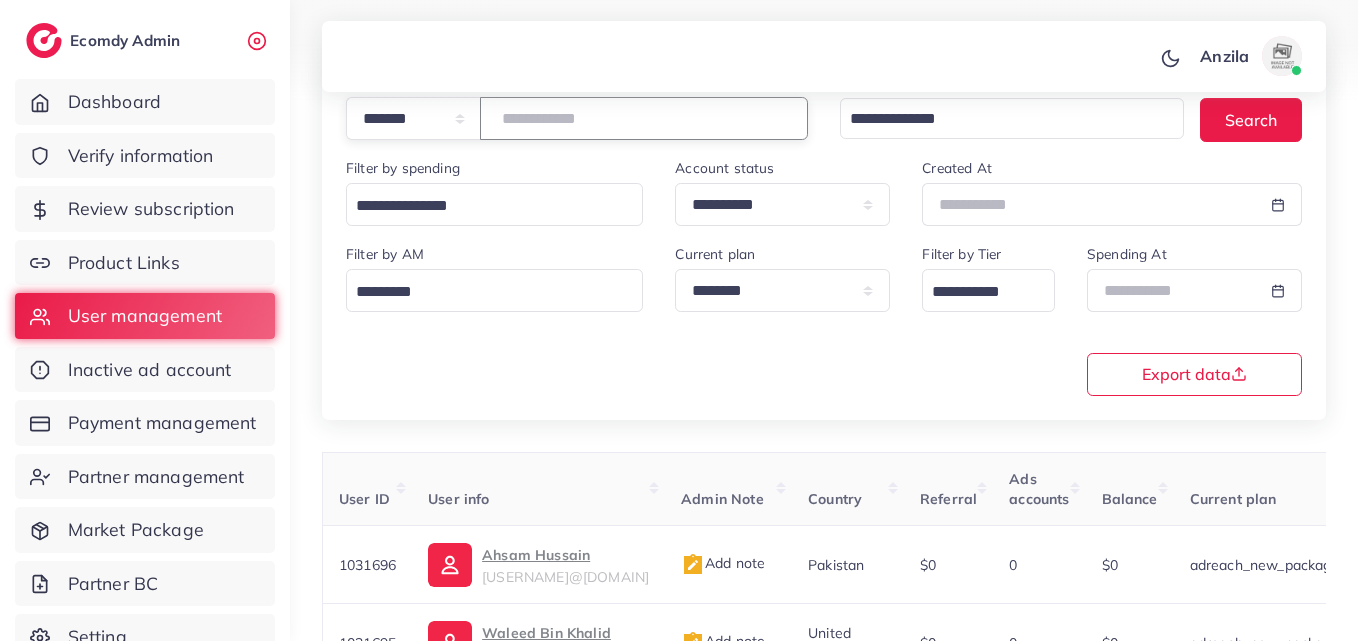 type on "*******" 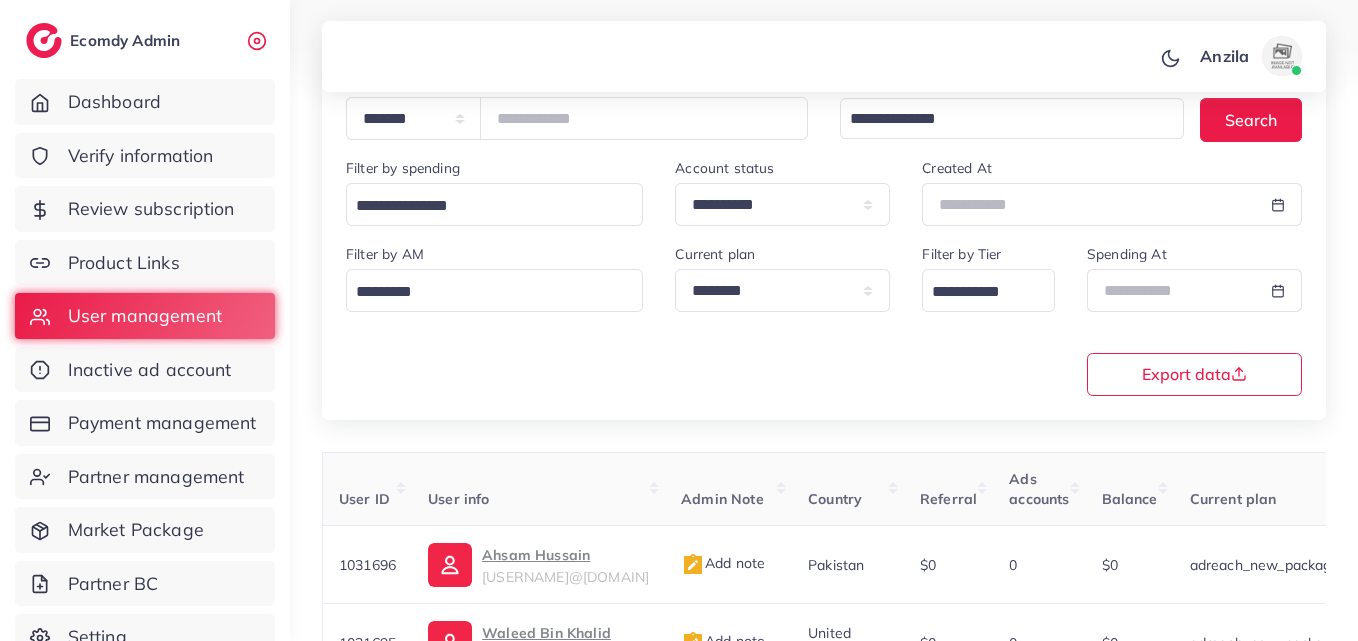 click on "**********" at bounding box center (824, 318) 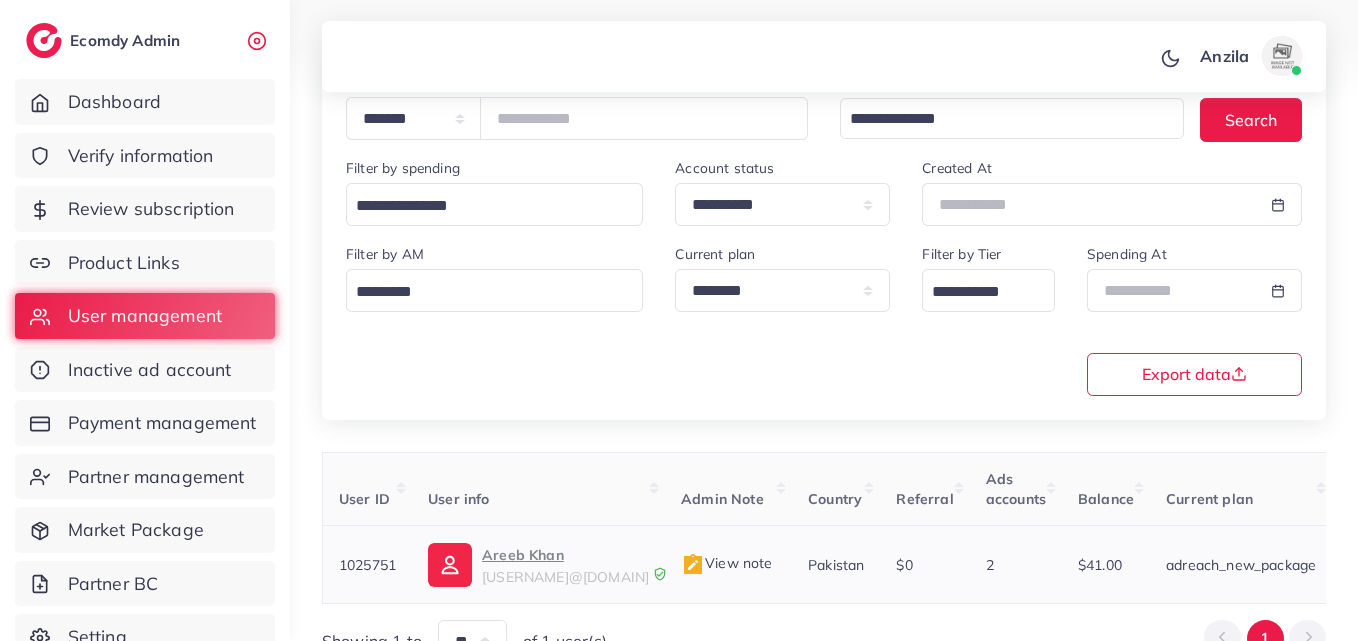 click on "Areeb Khan" at bounding box center (565, 555) 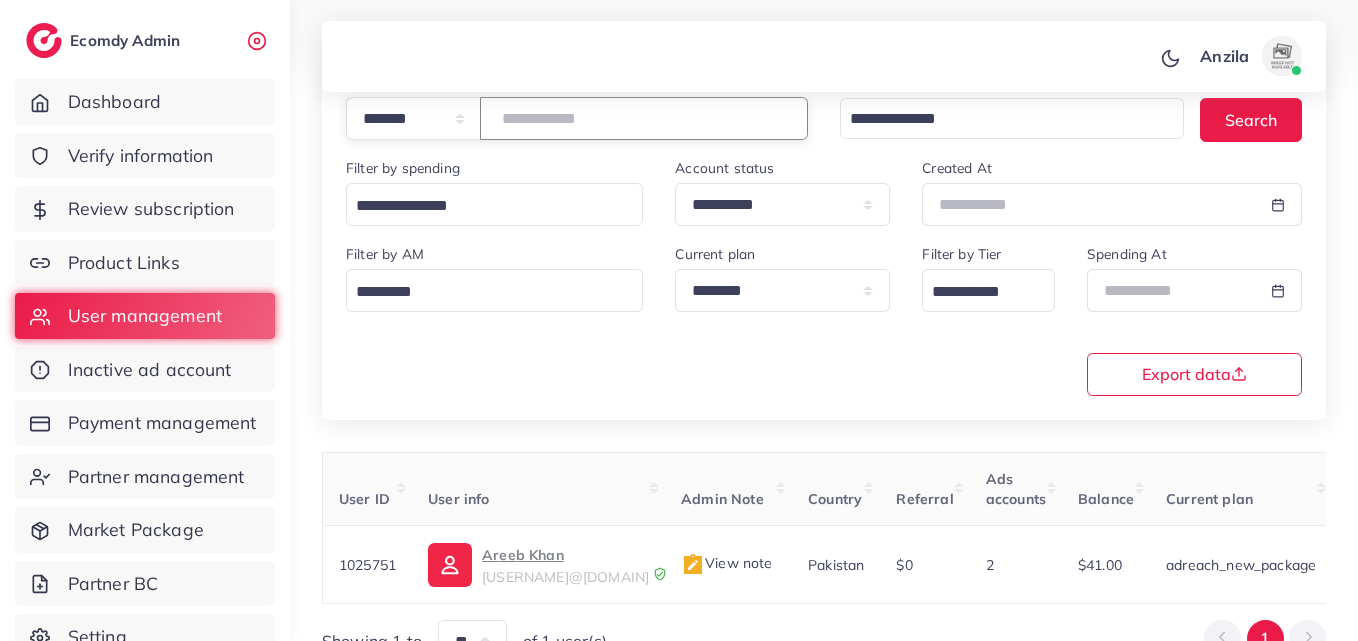 click on "*******" at bounding box center (644, 118) 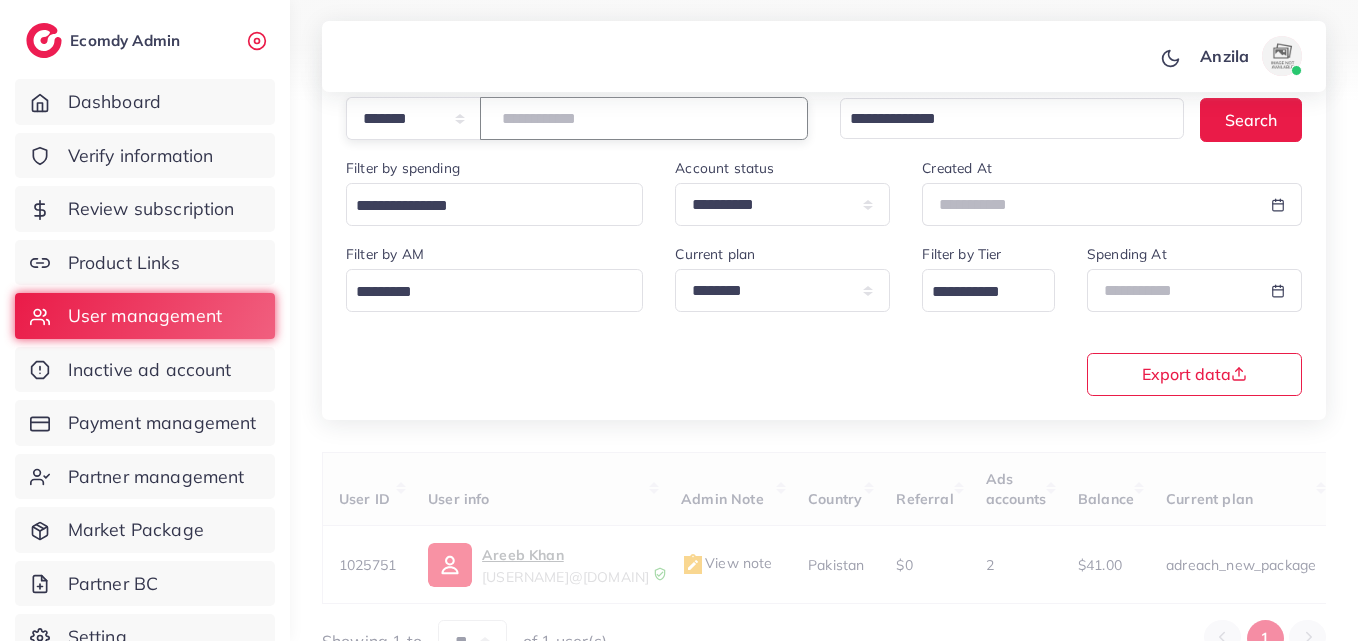 paste on "*******" 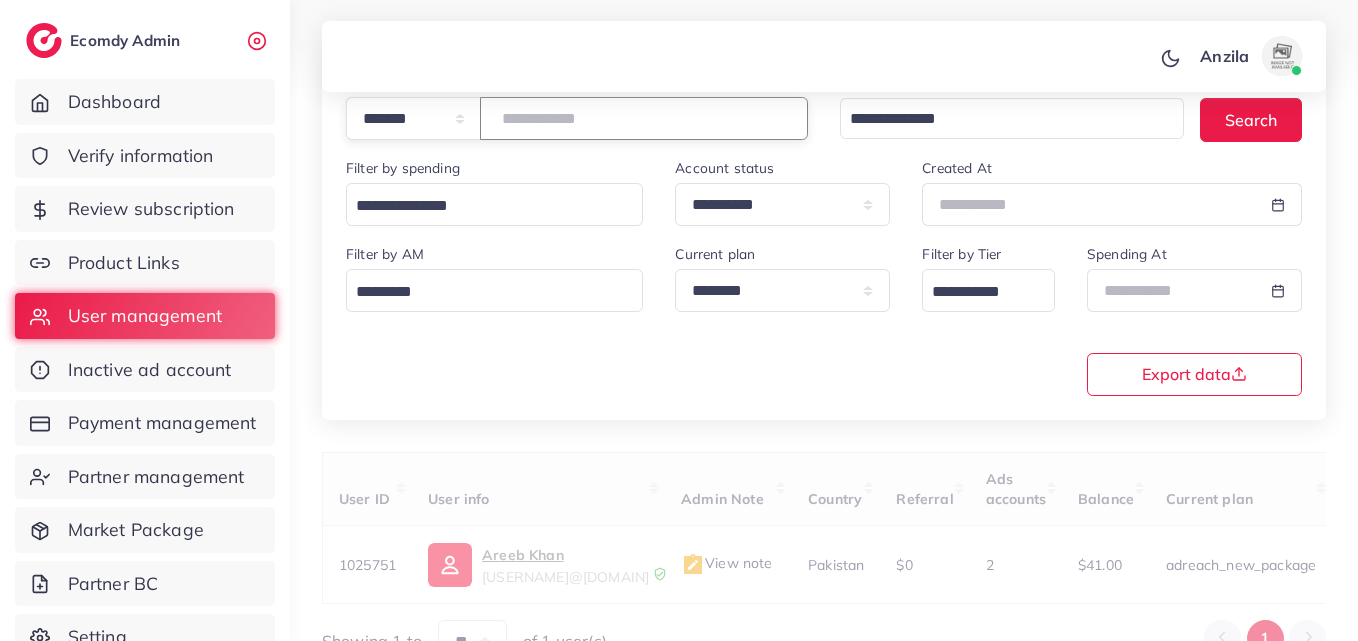 type on "*******" 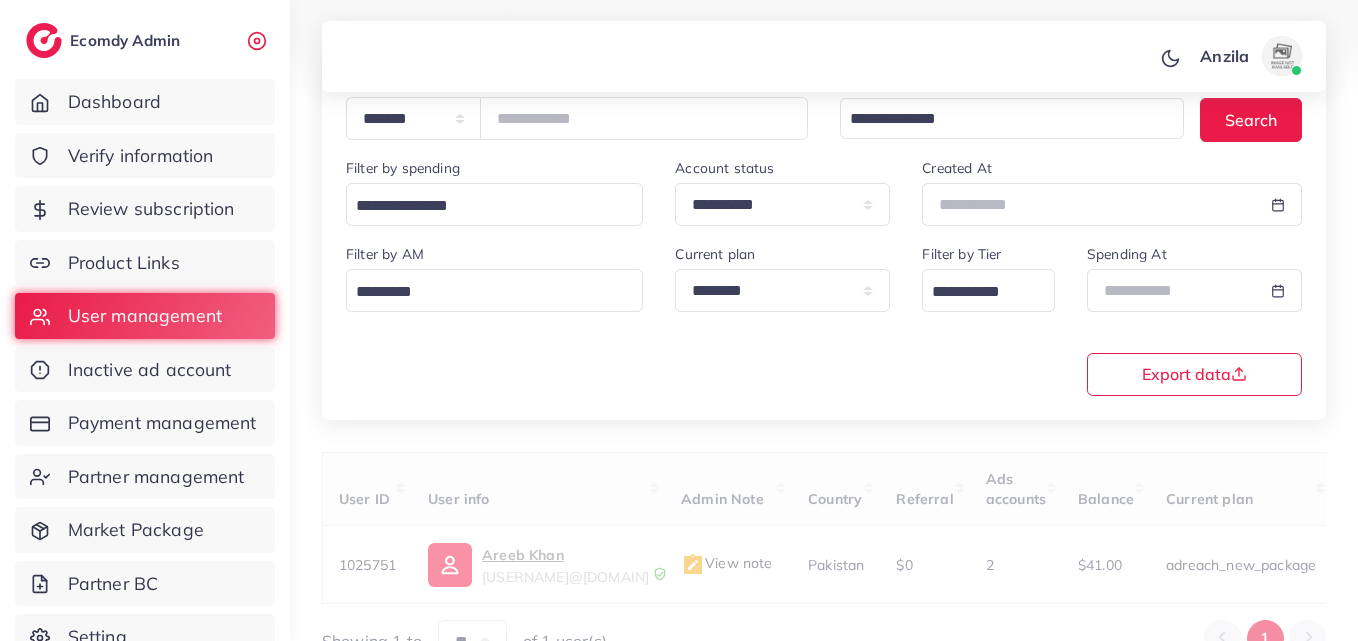 click on "**********" at bounding box center [824, 223] 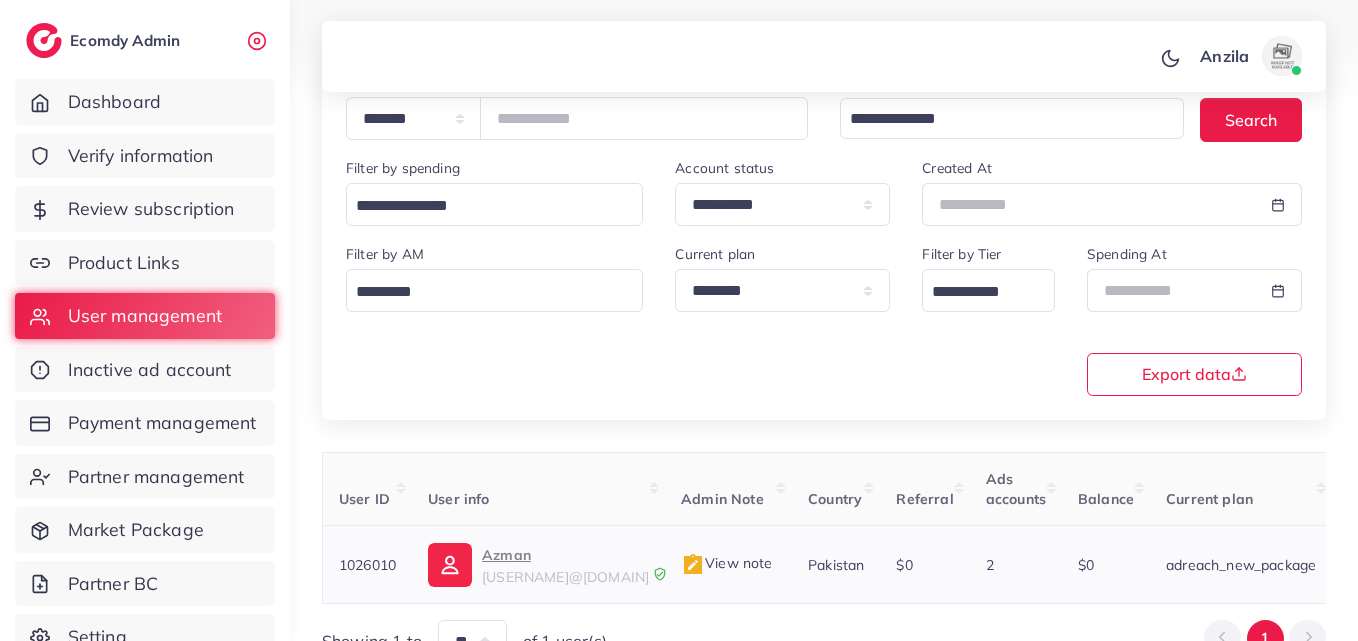 click on "Azman" at bounding box center [565, 555] 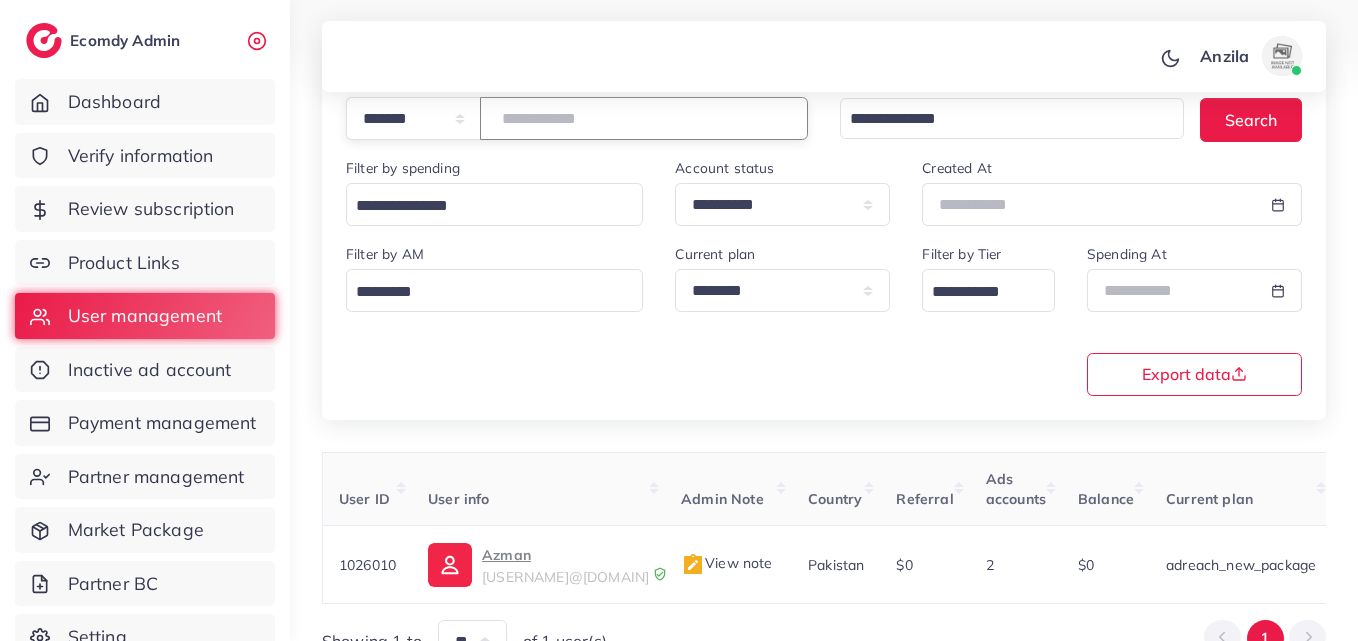 click on "*******" at bounding box center [644, 118] 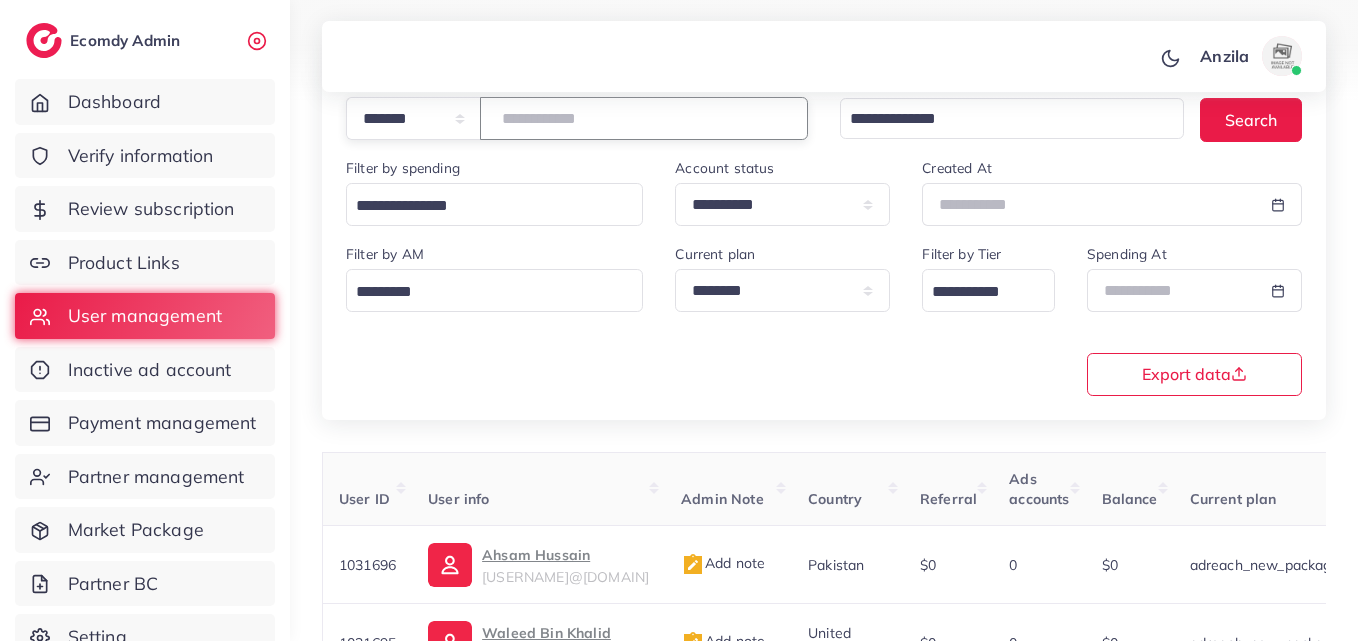 paste on "*******" 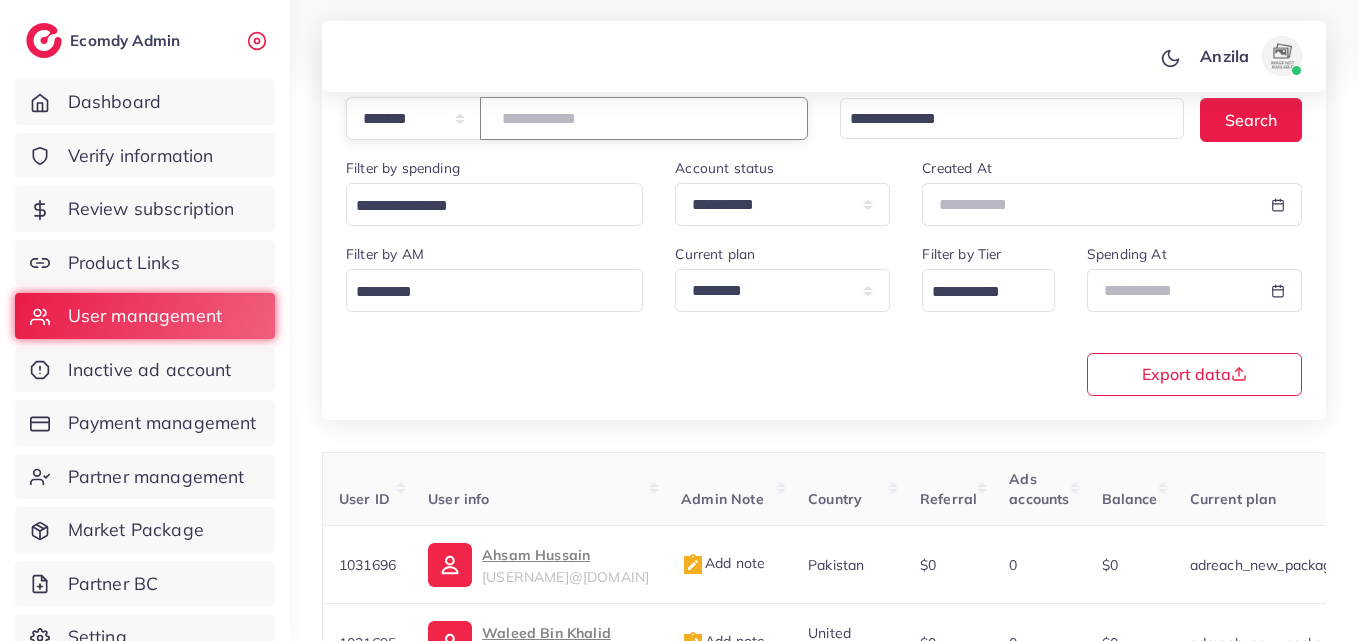 type on "*******" 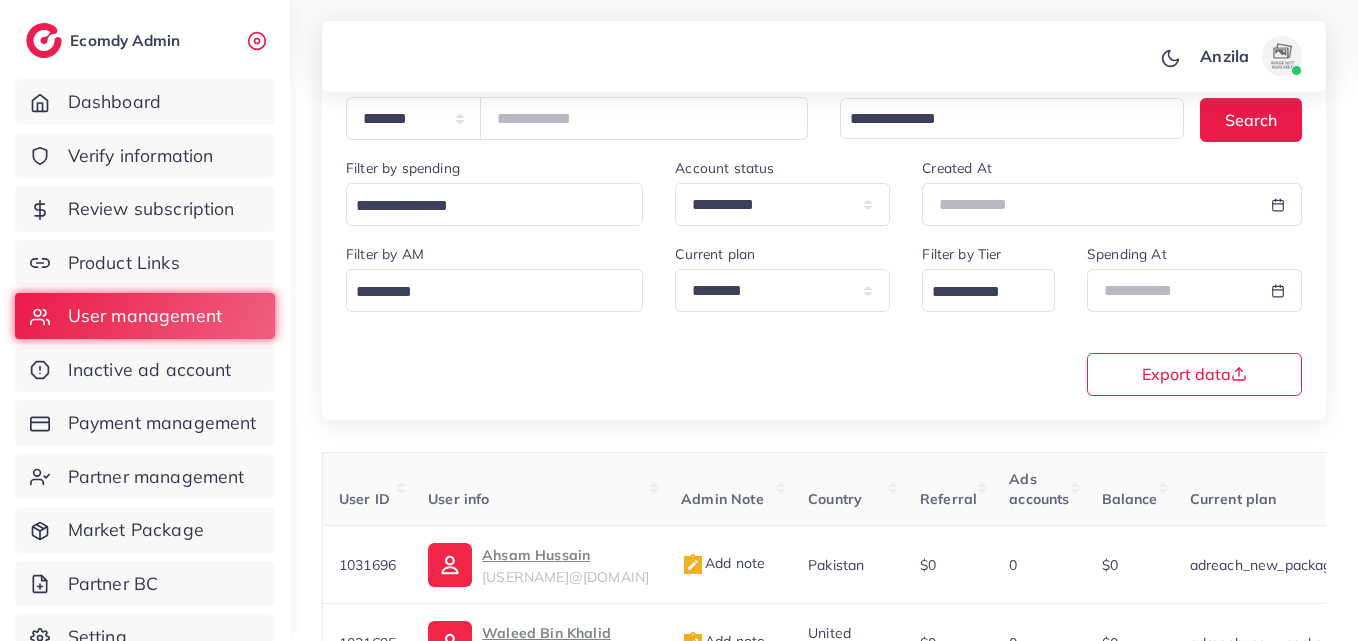 click on "**********" at bounding box center [824, 223] 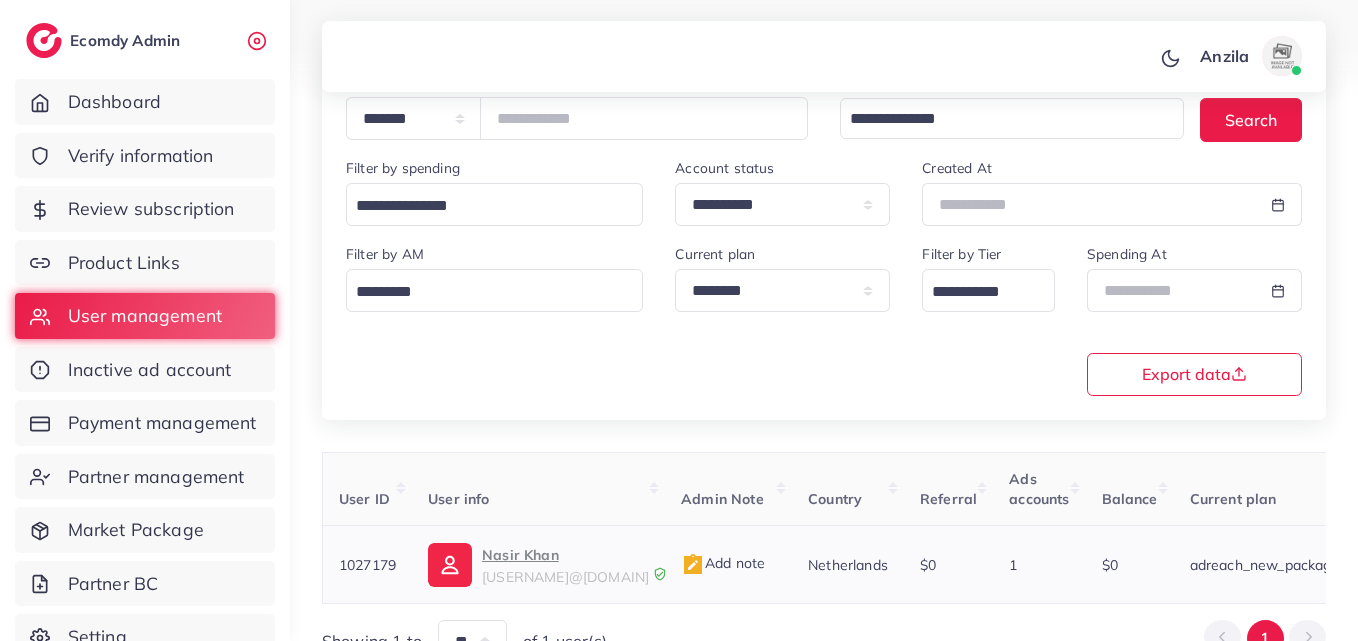 click on "Nasir Khan" at bounding box center [565, 555] 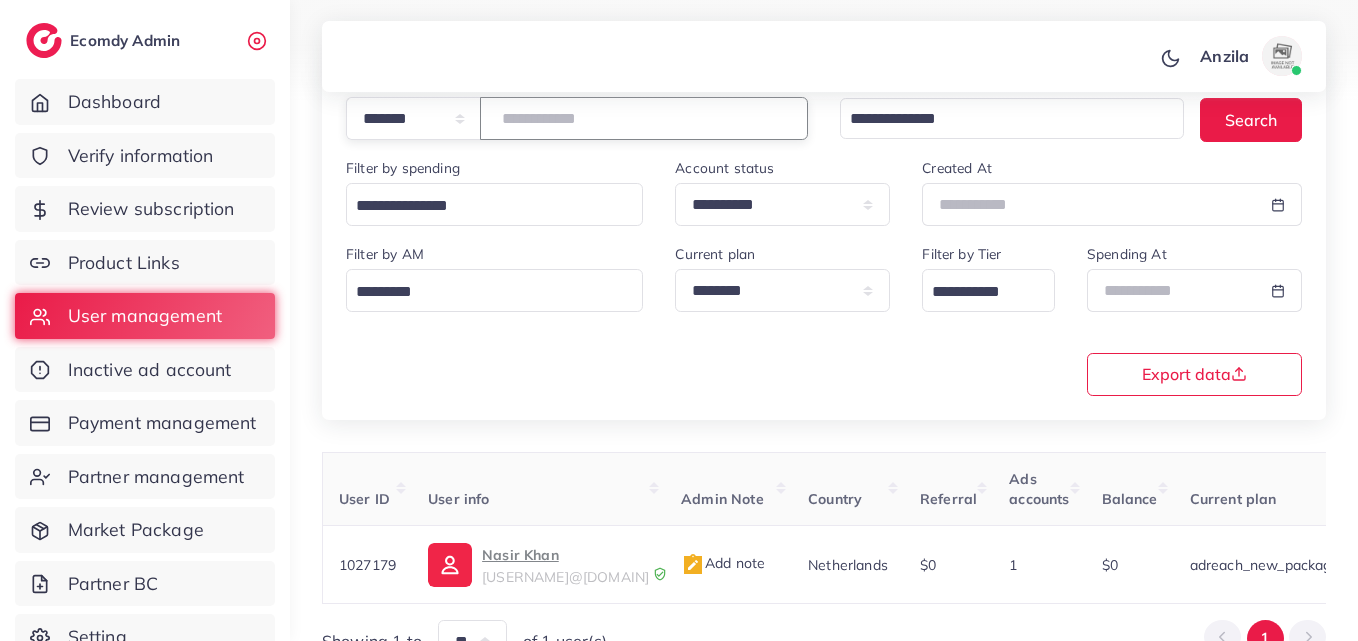 click on "*******" at bounding box center [644, 118] 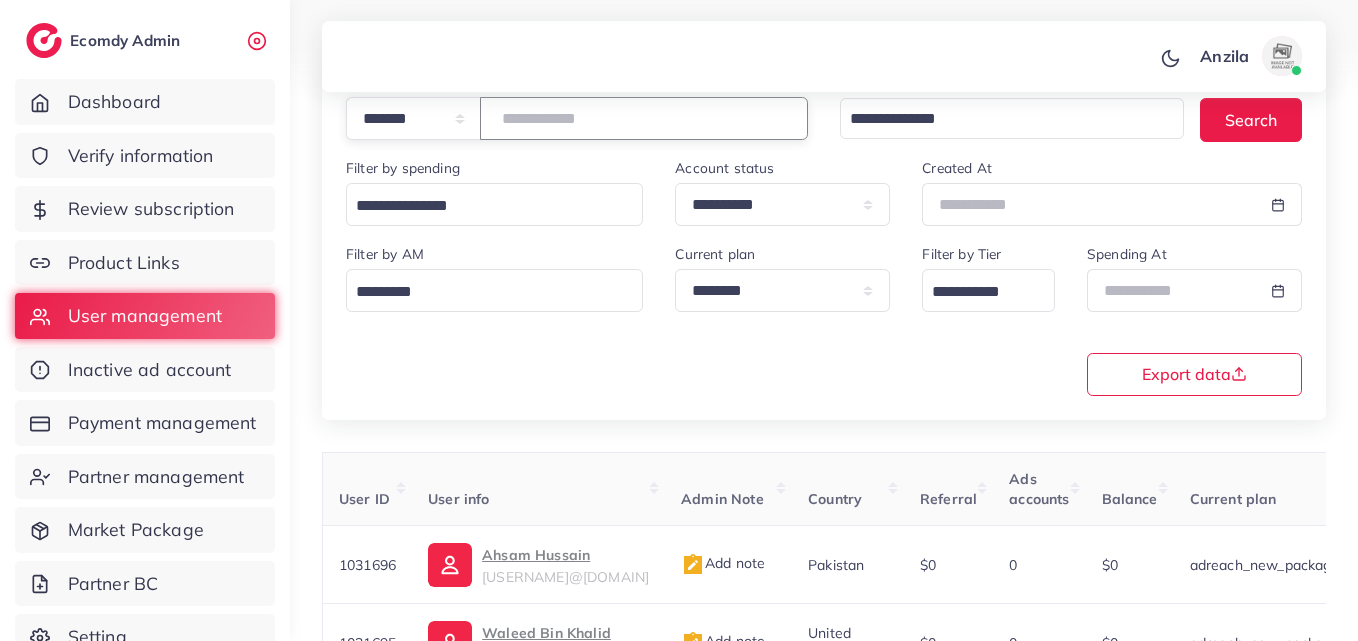 paste on "*******" 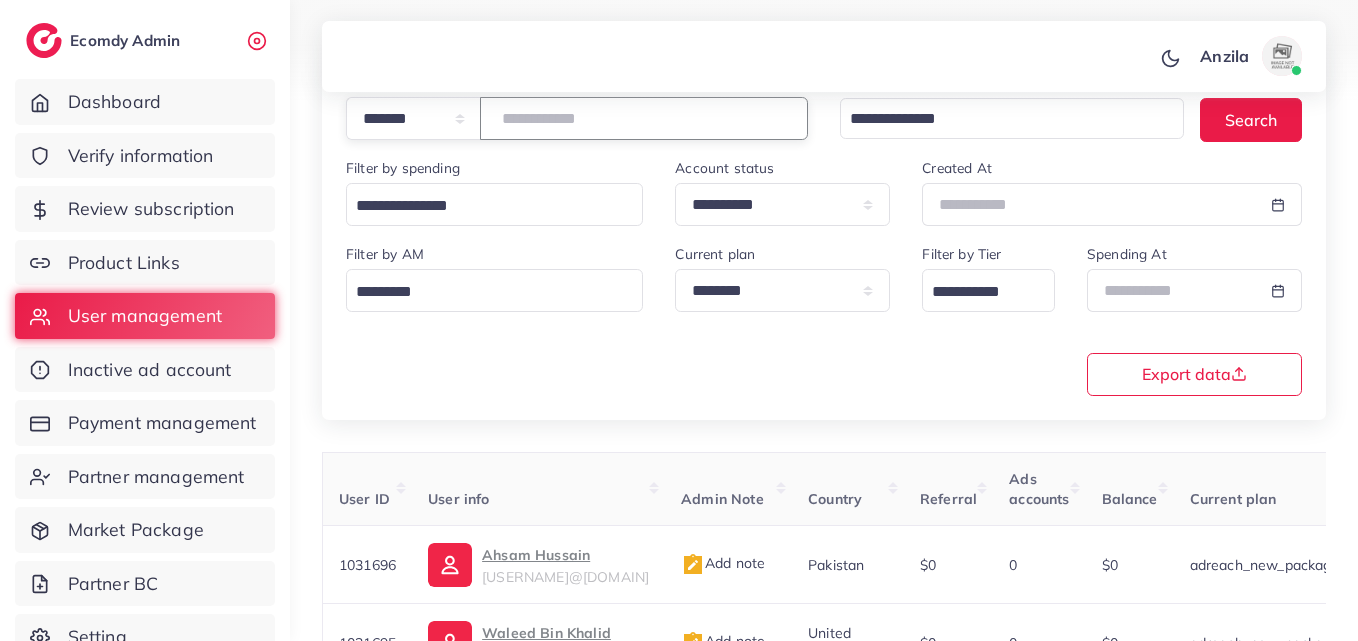type on "*******" 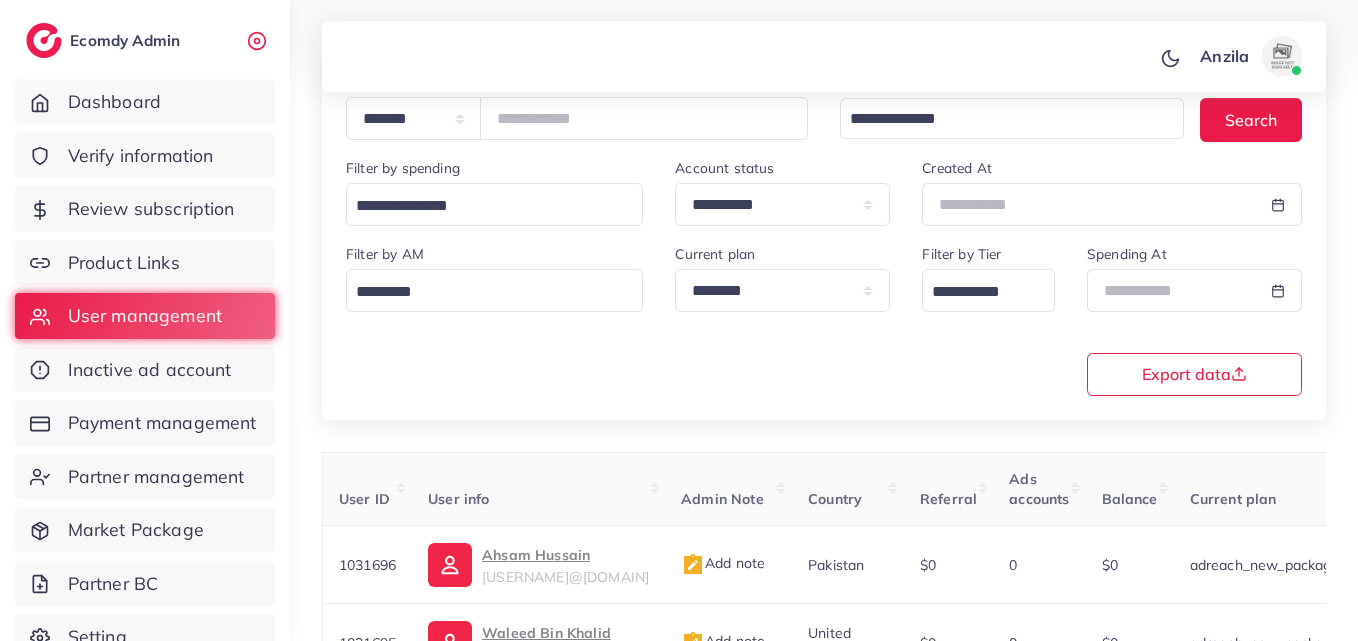 click on "**********" at bounding box center (824, 318) 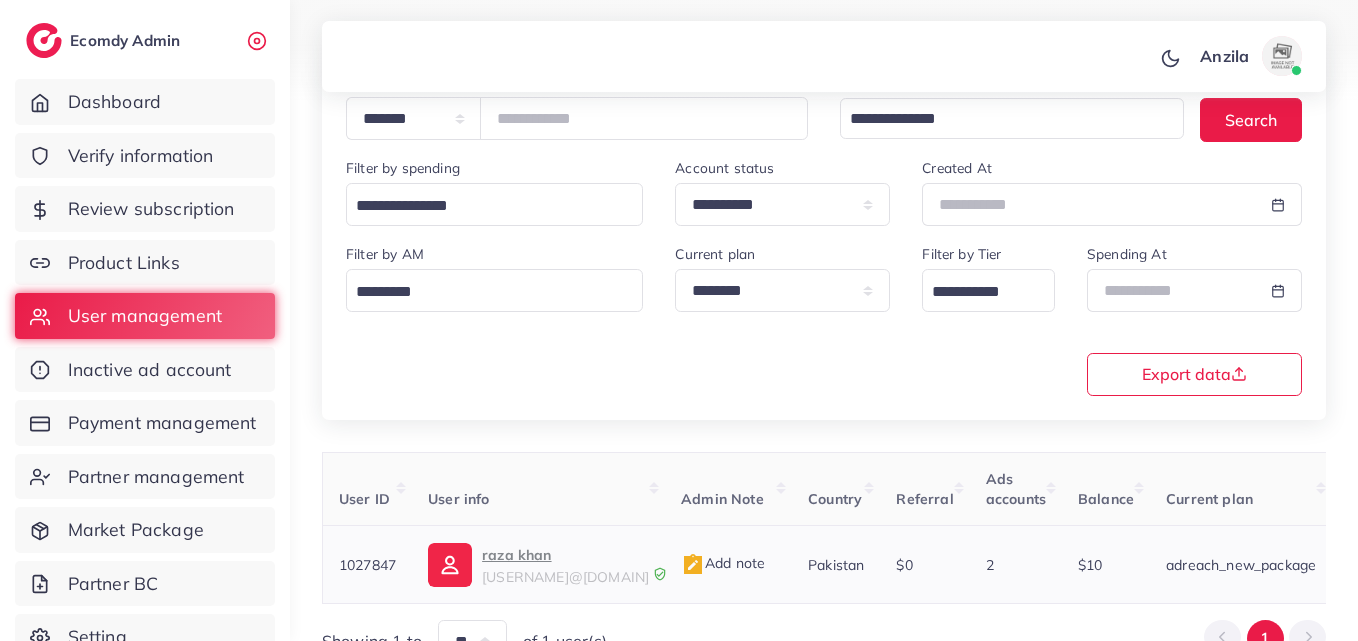 click on "raza khan" at bounding box center (565, 555) 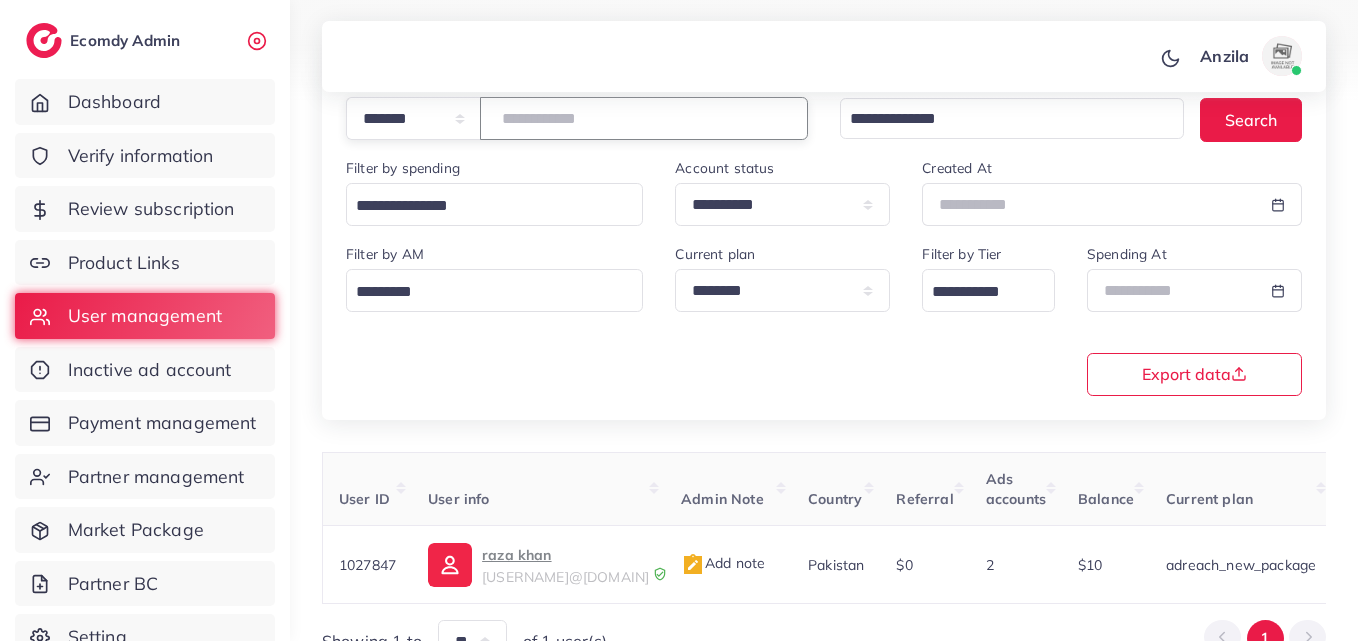 click on "*******" at bounding box center (644, 118) 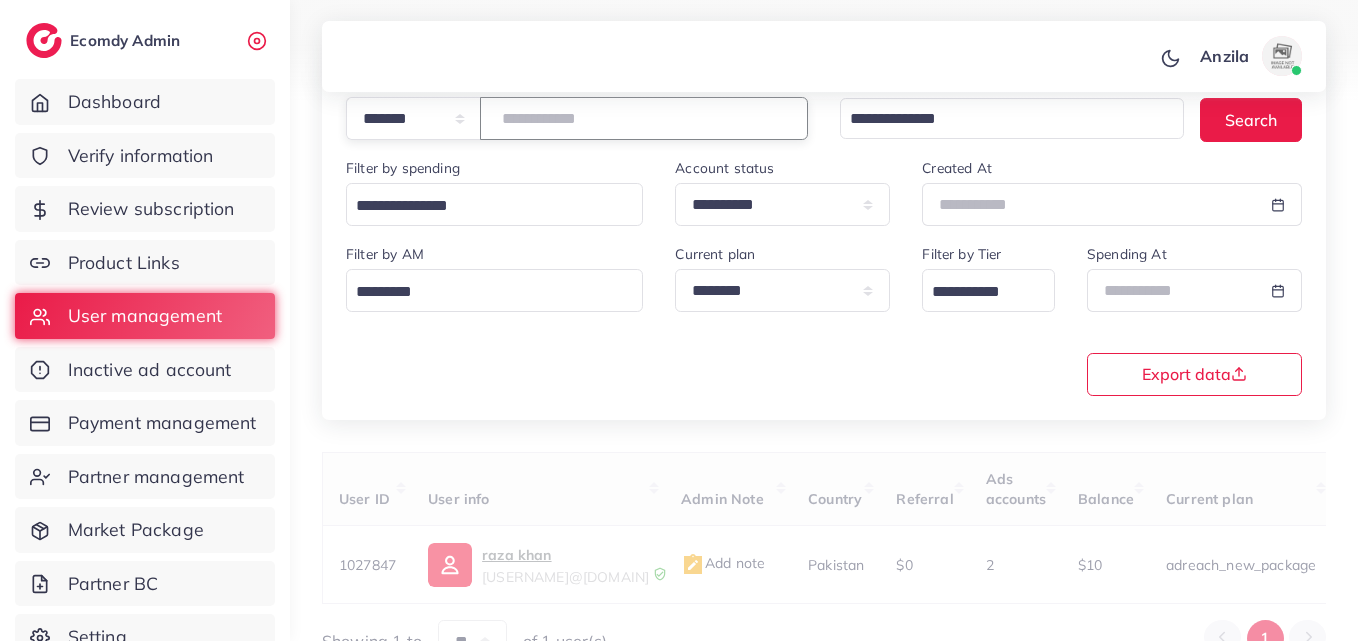 paste on "*******" 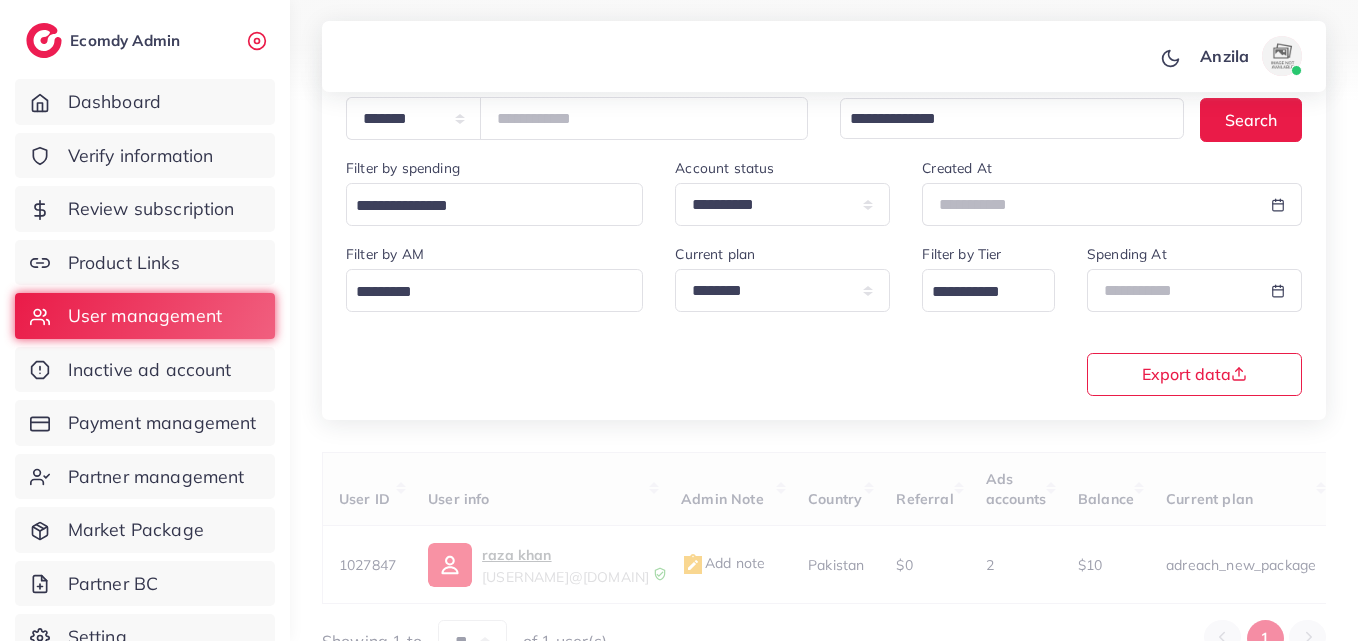 click on "**********" at bounding box center (824, 318) 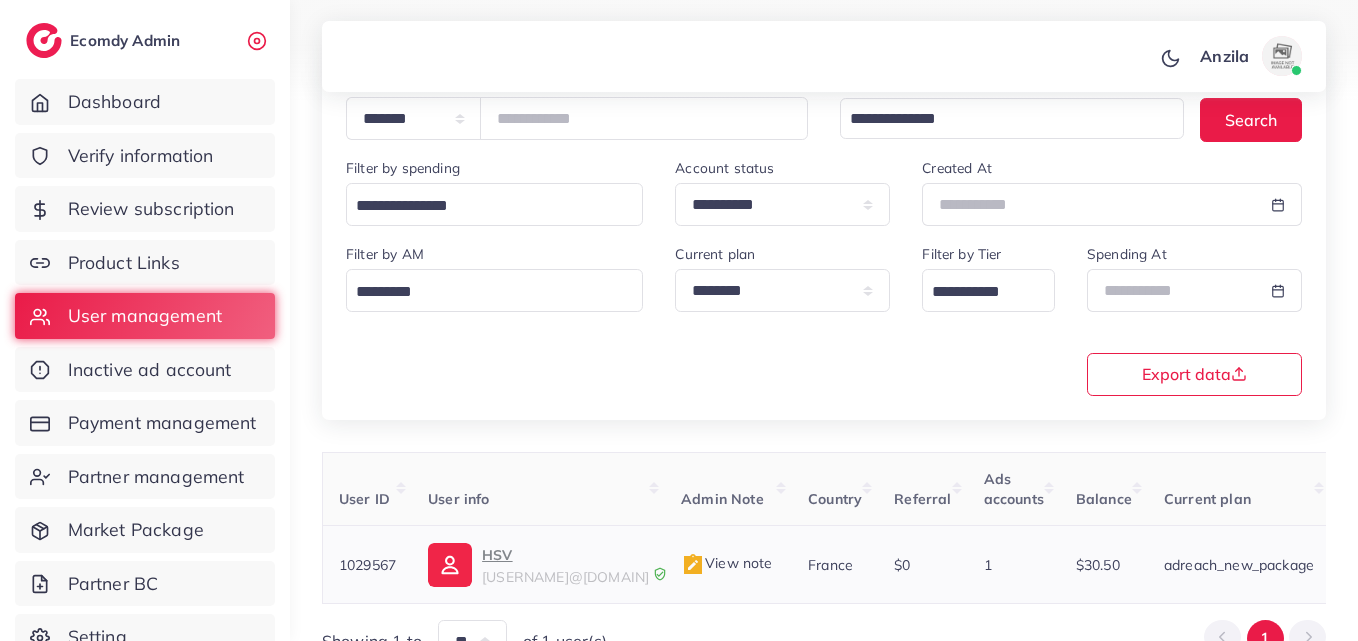 click on "HSV  homestorevibe.tiktok@gmail.com" at bounding box center [538, 565] 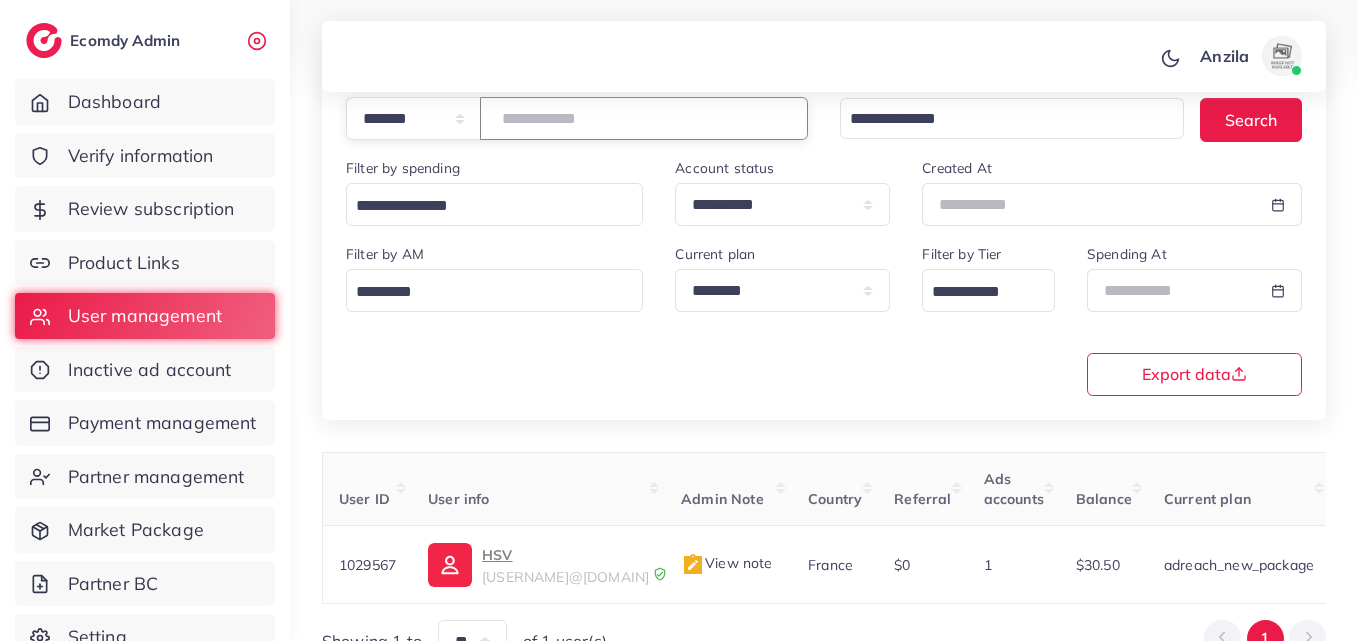 click on "*******" at bounding box center [644, 118] 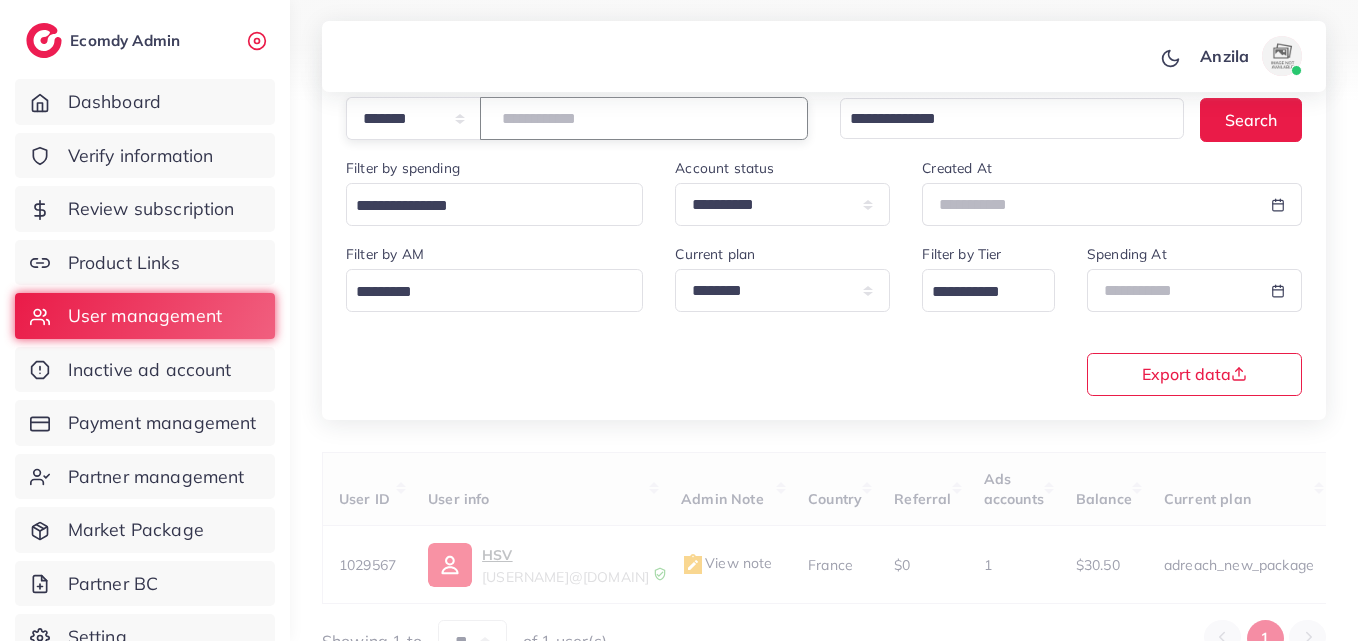 paste on "*******" 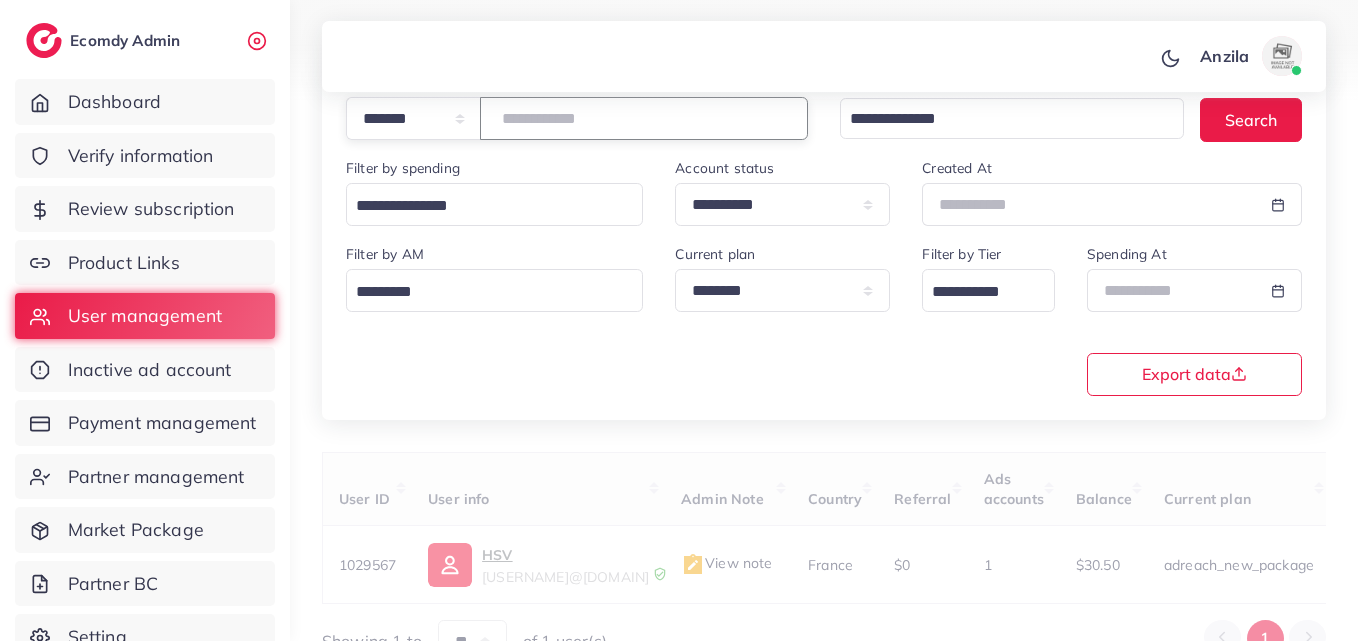 type on "*******" 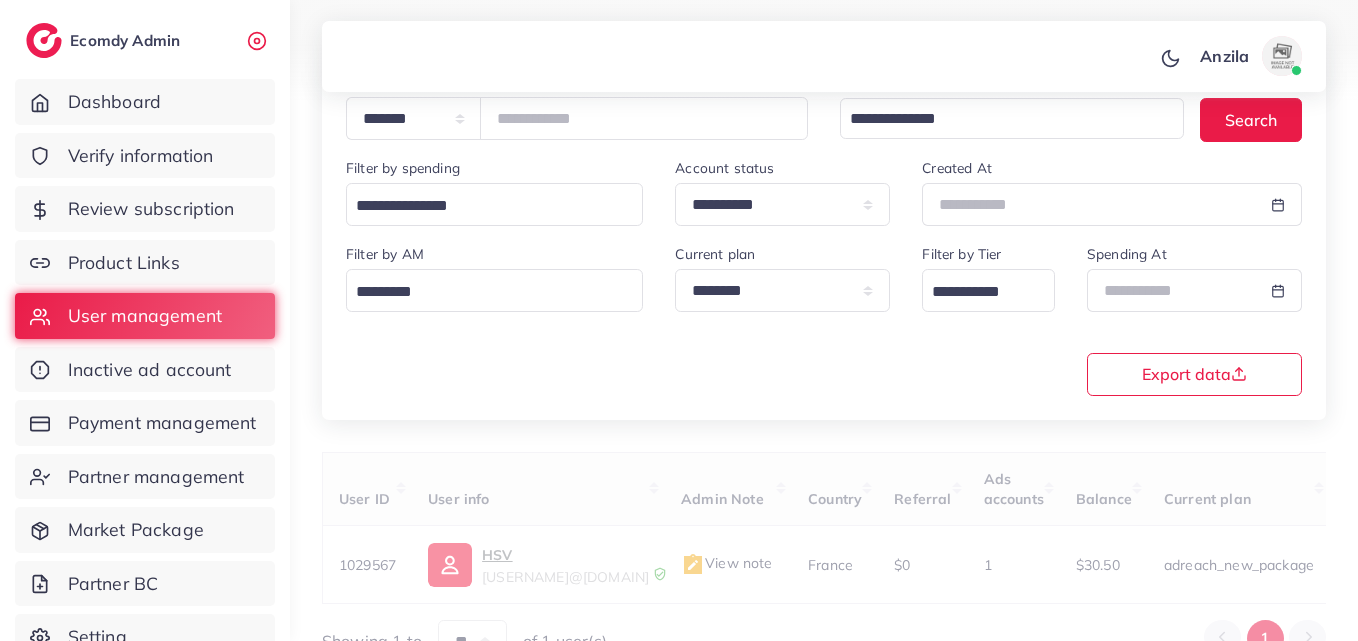 click on "**********" at bounding box center [824, 318] 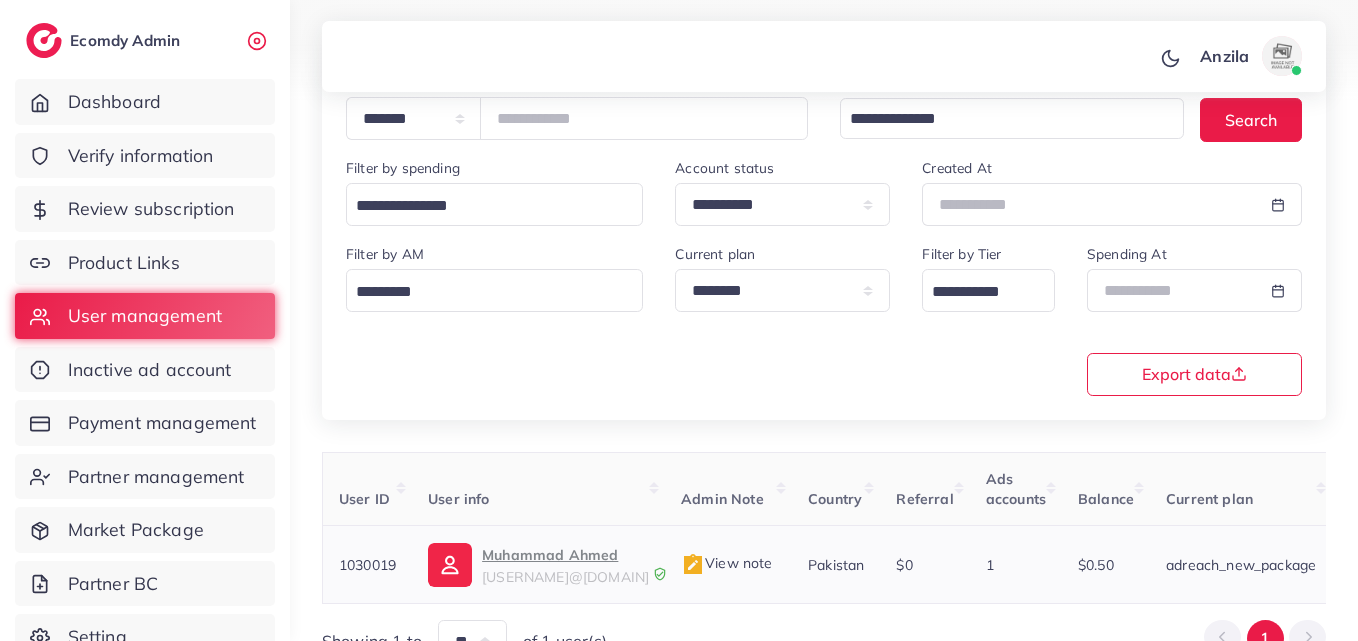 click on "Muhammad Ahmed" at bounding box center (565, 555) 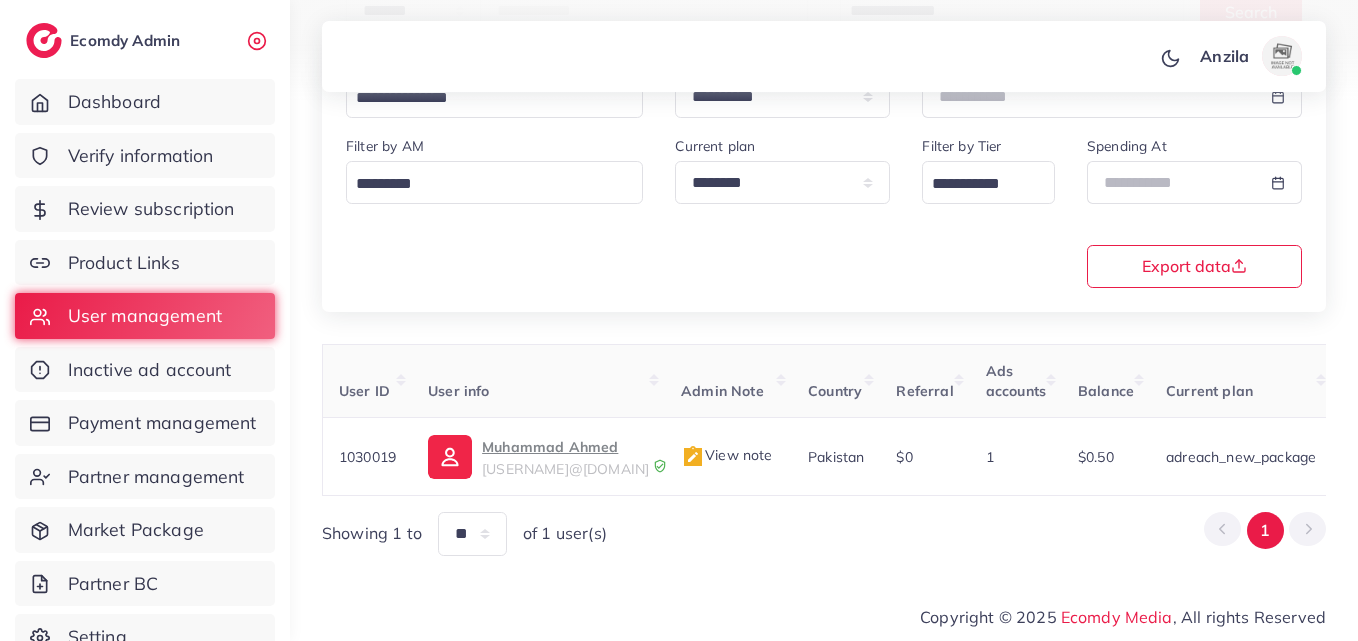 scroll, scrollTop: 316, scrollLeft: 0, axis: vertical 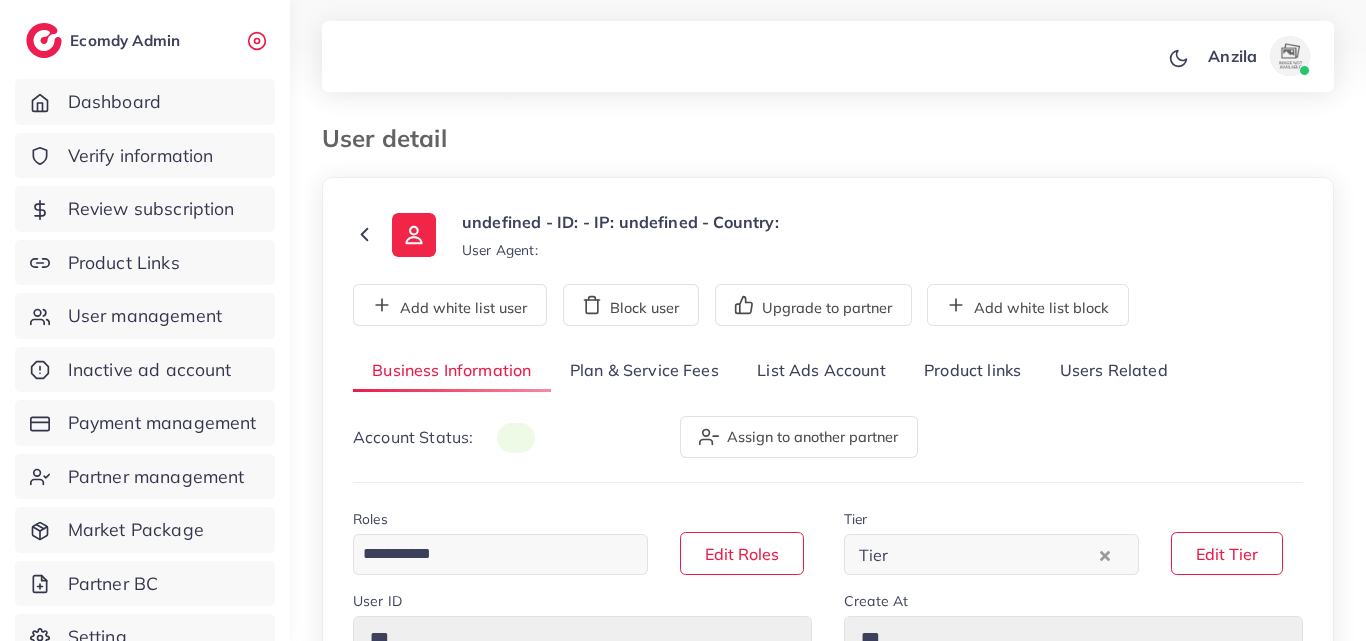 drag, startPoint x: 1057, startPoint y: 366, endPoint x: 1005, endPoint y: 371, distance: 52.23983 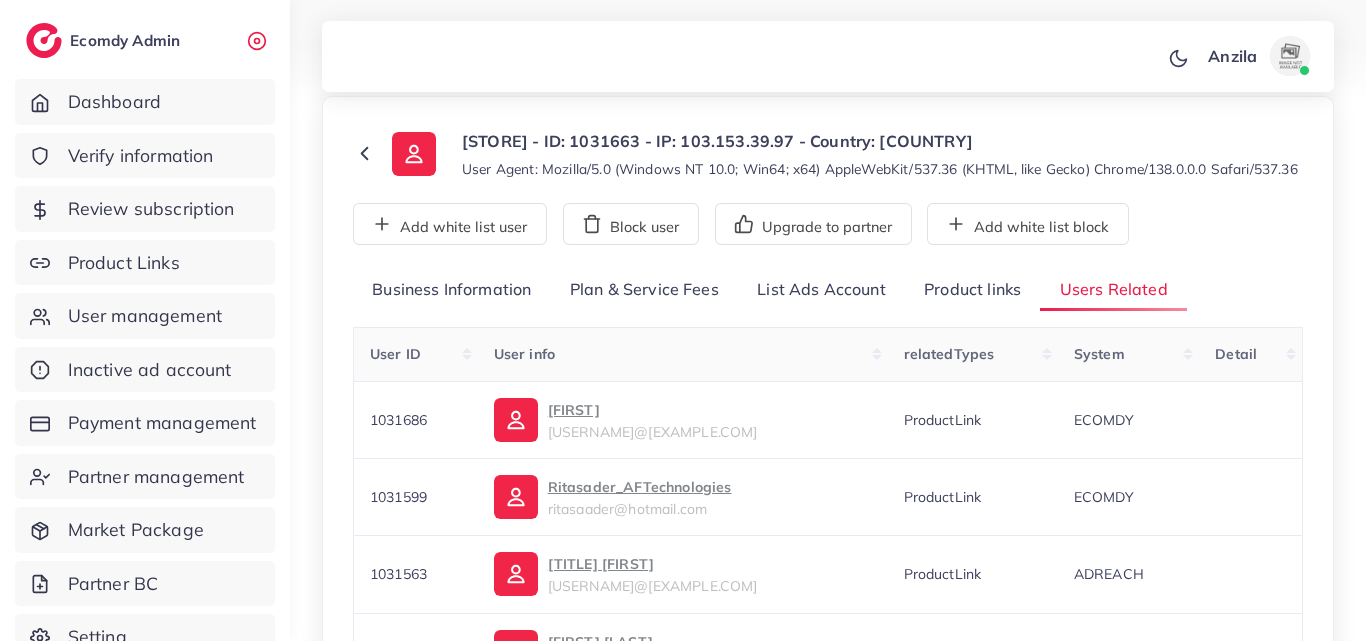 scroll, scrollTop: 200, scrollLeft: 0, axis: vertical 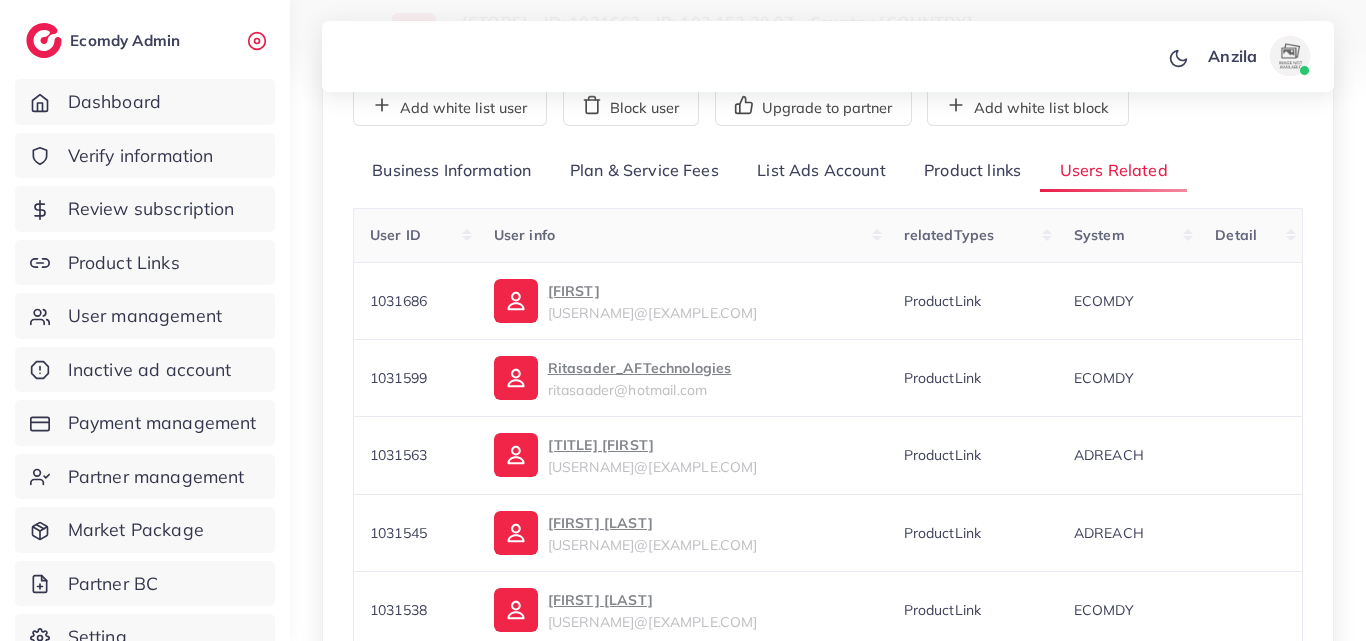 click on "Product links" at bounding box center (972, 171) 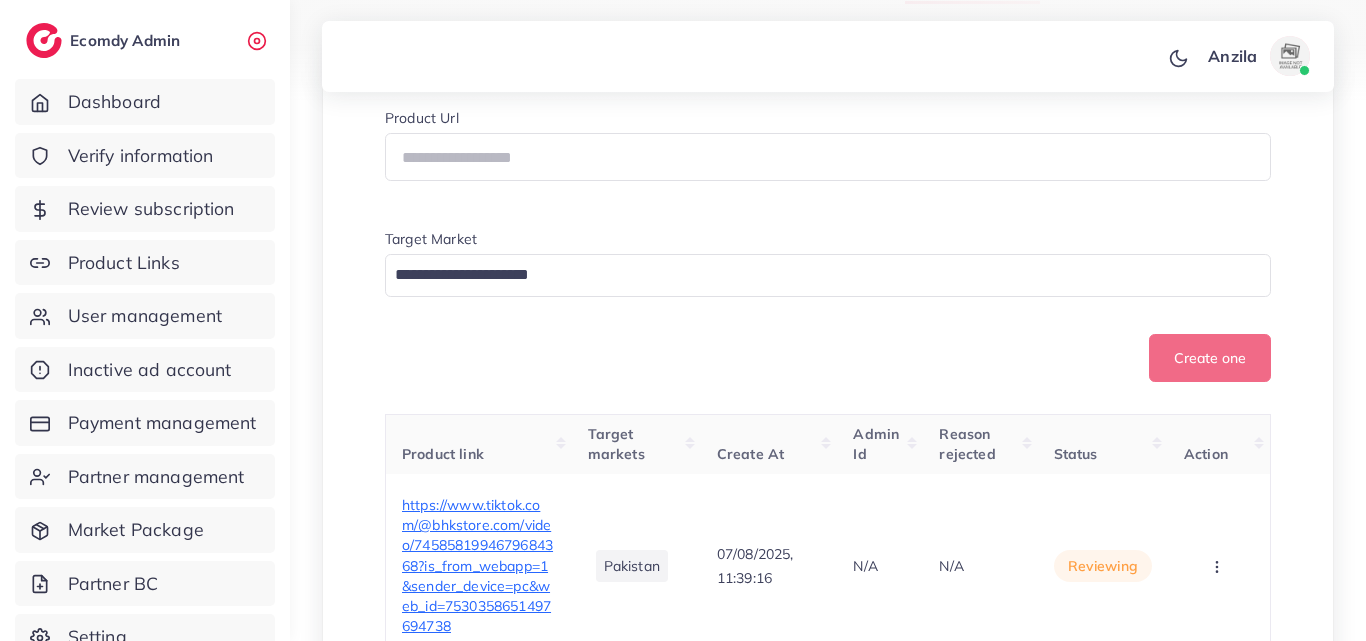 scroll, scrollTop: 600, scrollLeft: 0, axis: vertical 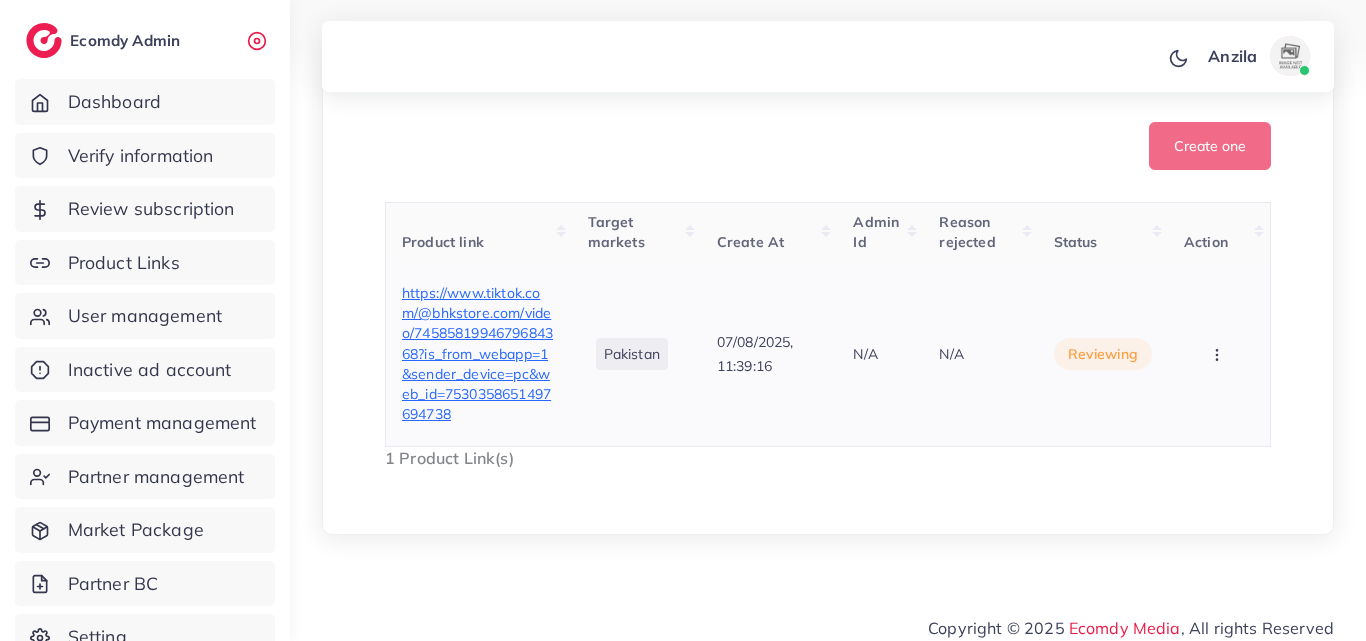 click on "https://www.tiktok.com/@bhkstore.com/video/7458581994679684368?is_from_webapp=1&sender_device=pc&web_id=7530358651497694738" at bounding box center [477, 354] 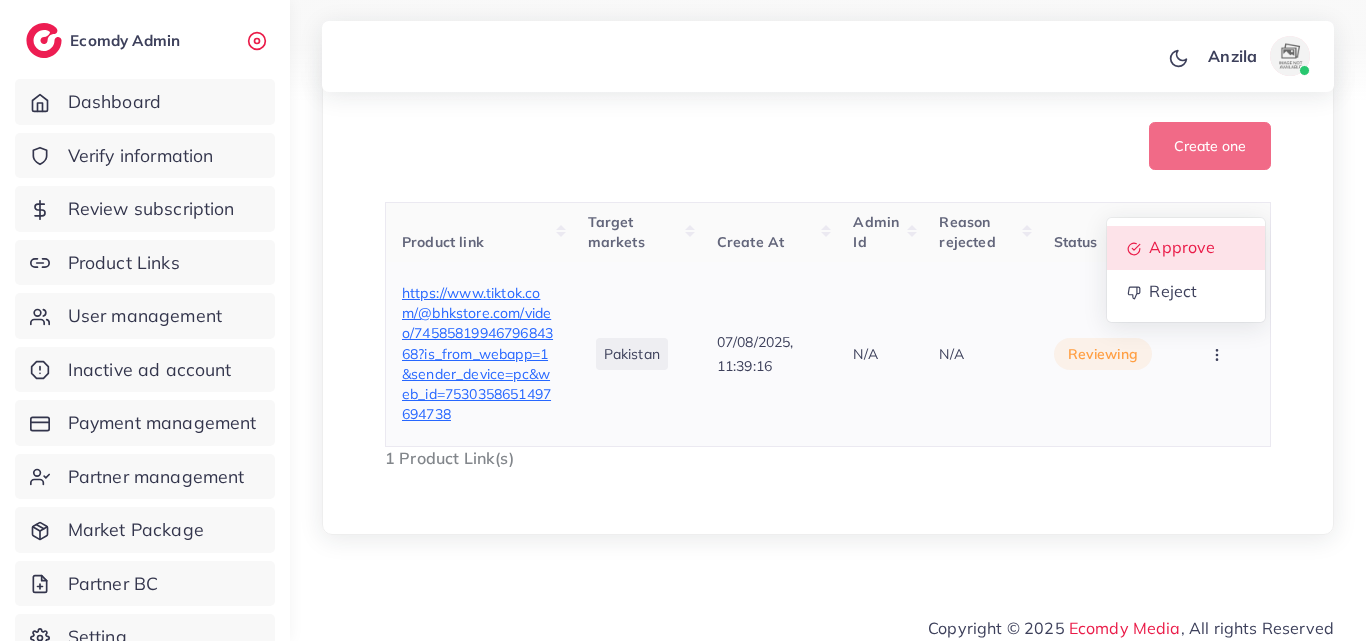 click on "Approve" at bounding box center (1182, 248) 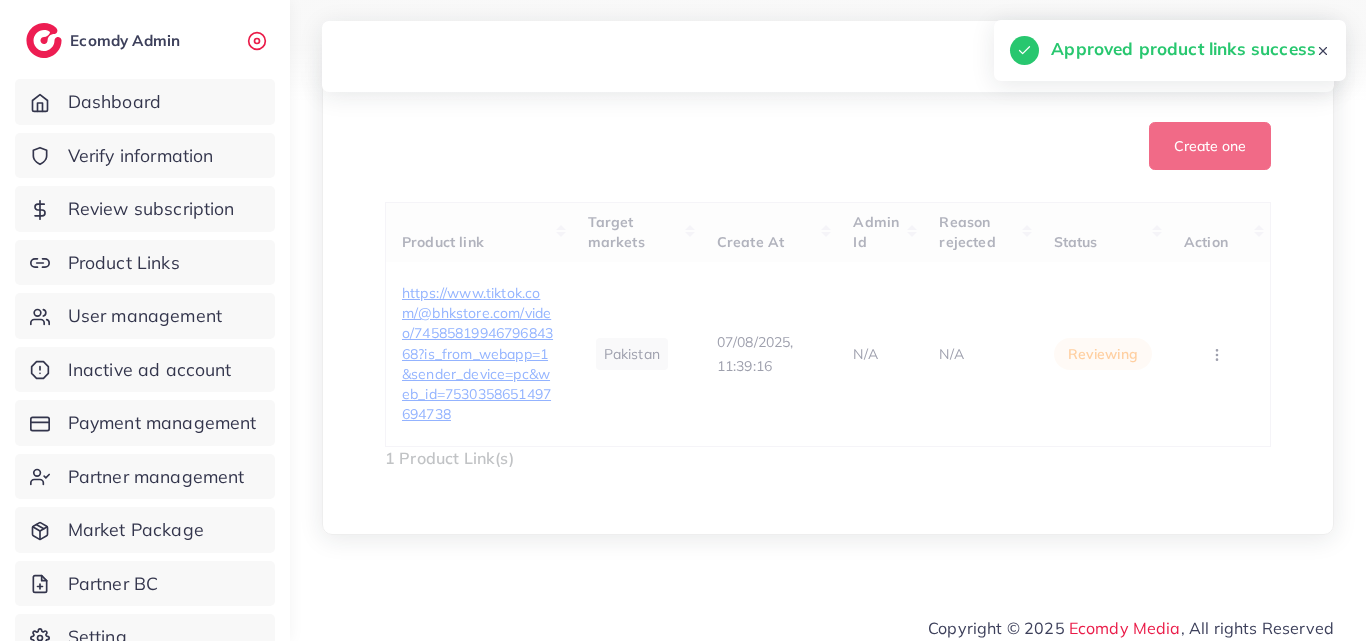 click at bounding box center (828, 330) 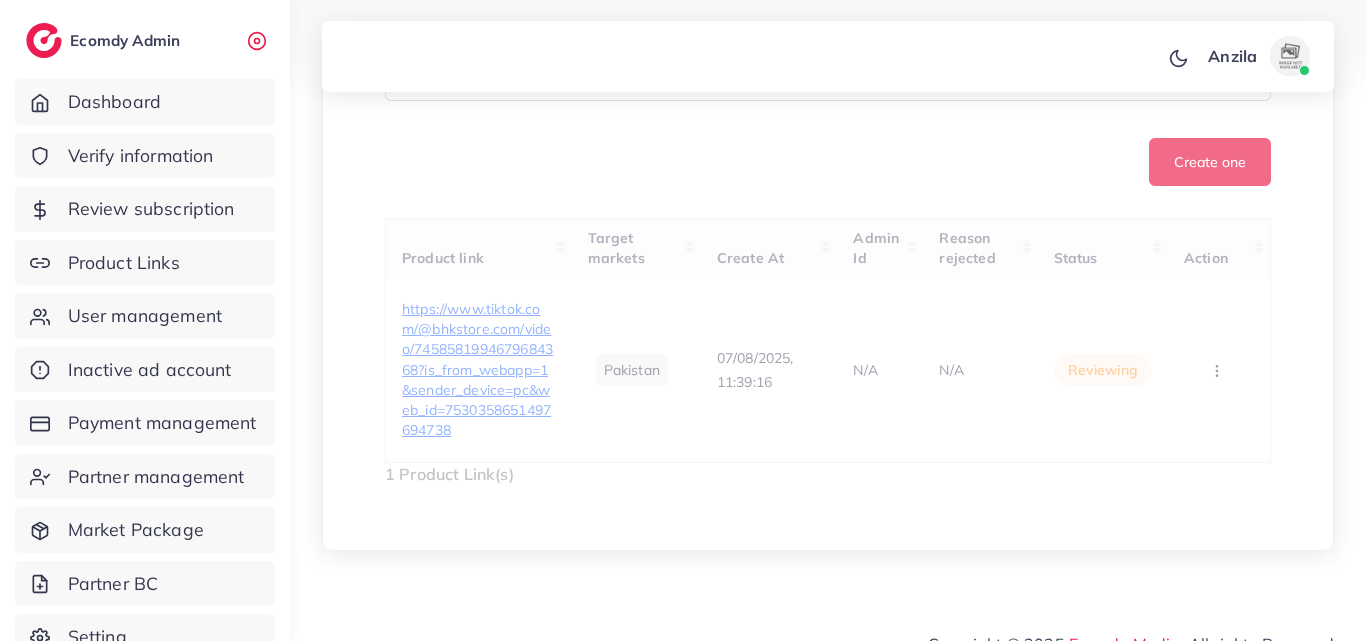 scroll, scrollTop: 200, scrollLeft: 0, axis: vertical 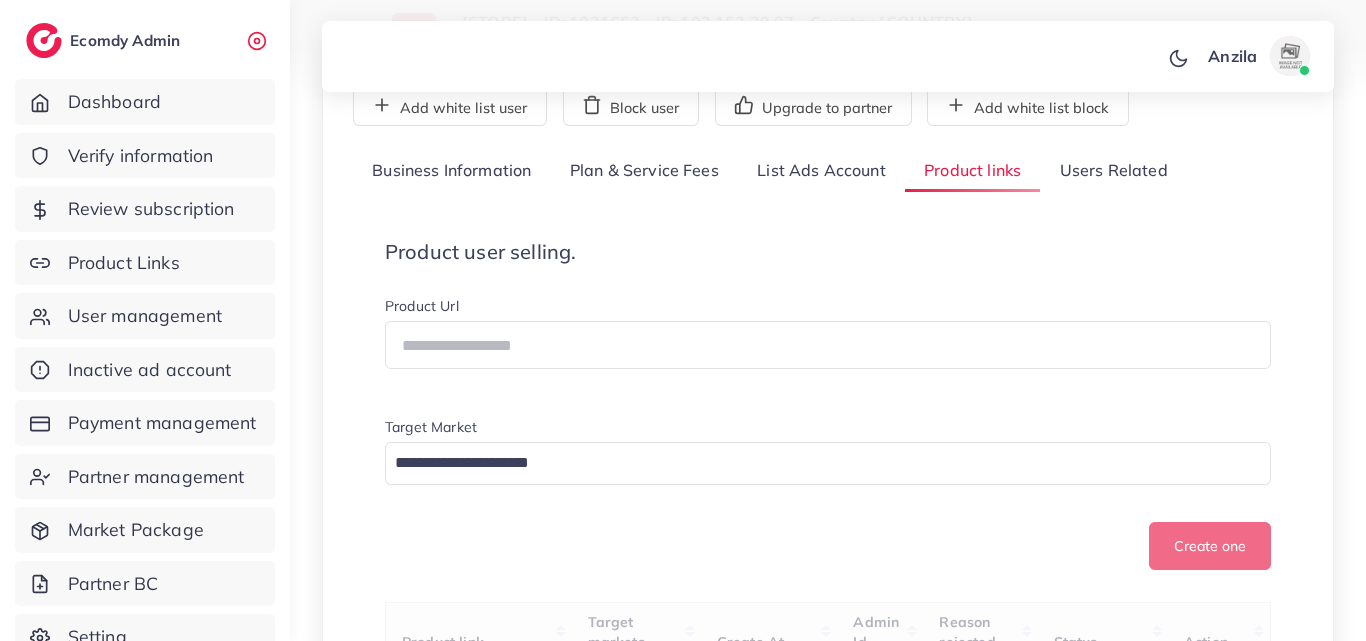 click on "Business Information" at bounding box center (452, 171) 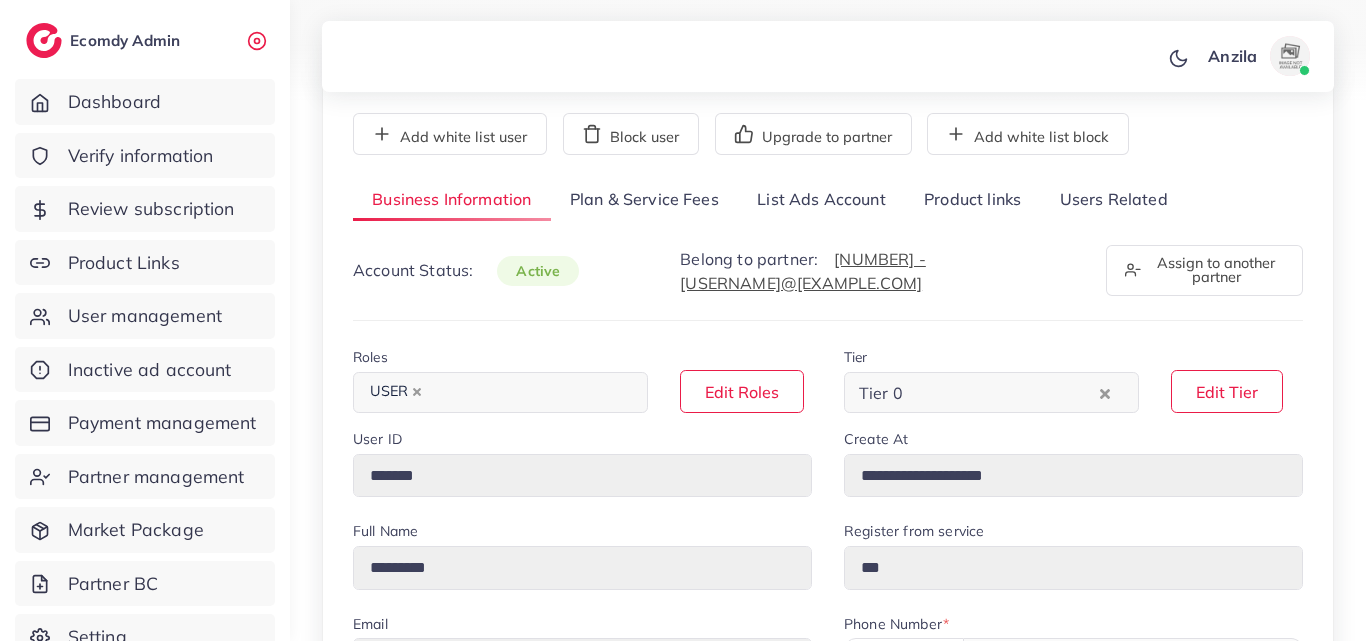 scroll, scrollTop: 100, scrollLeft: 0, axis: vertical 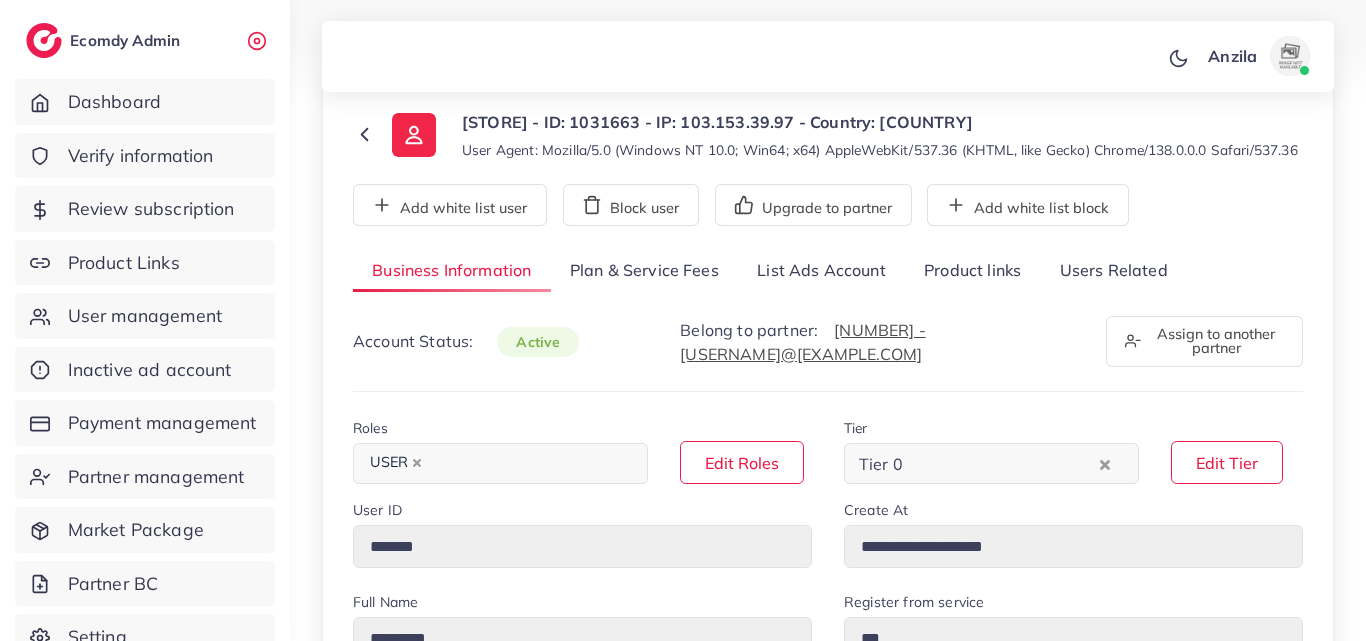 click on "Product links" at bounding box center (972, 271) 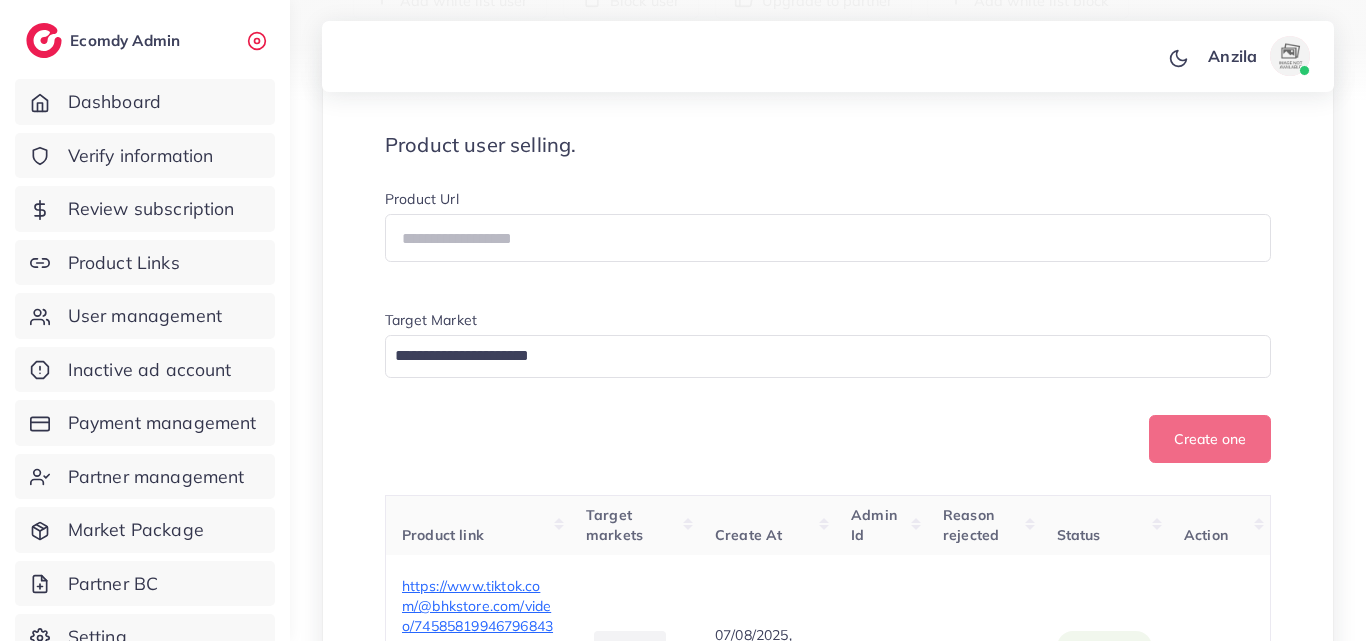 scroll, scrollTop: 631, scrollLeft: 0, axis: vertical 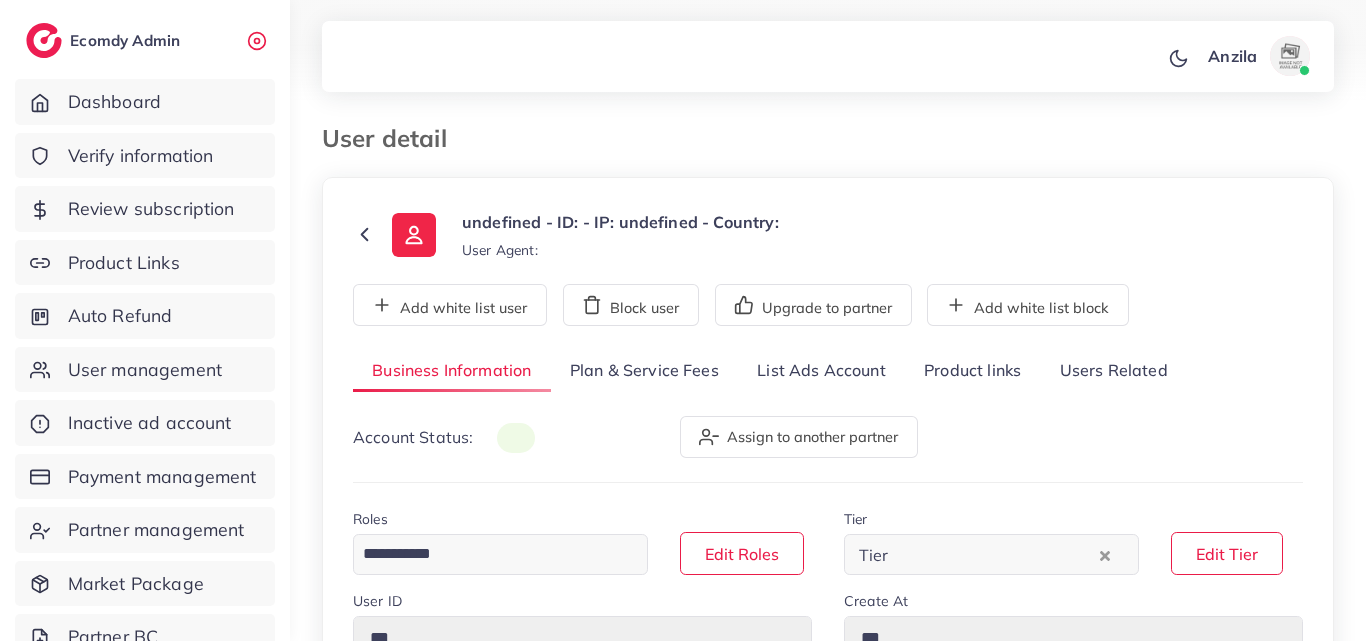click on "Users Related" at bounding box center [1113, 371] 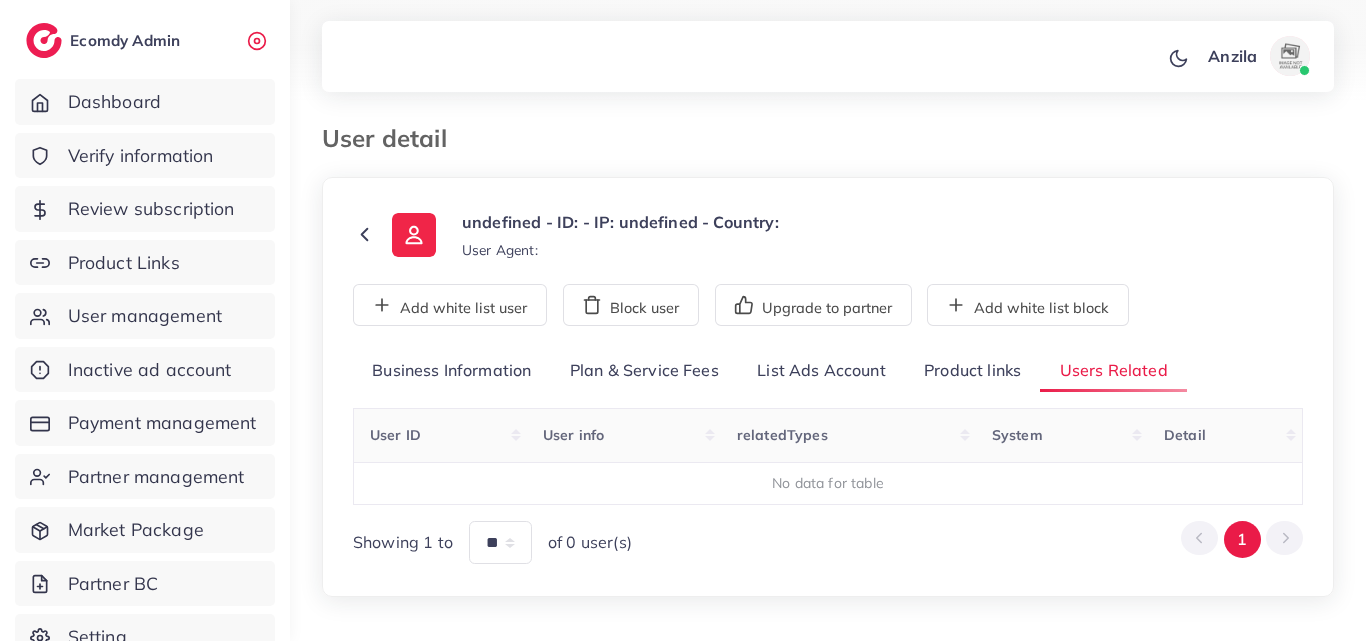 click on "Product links" at bounding box center [972, 371] 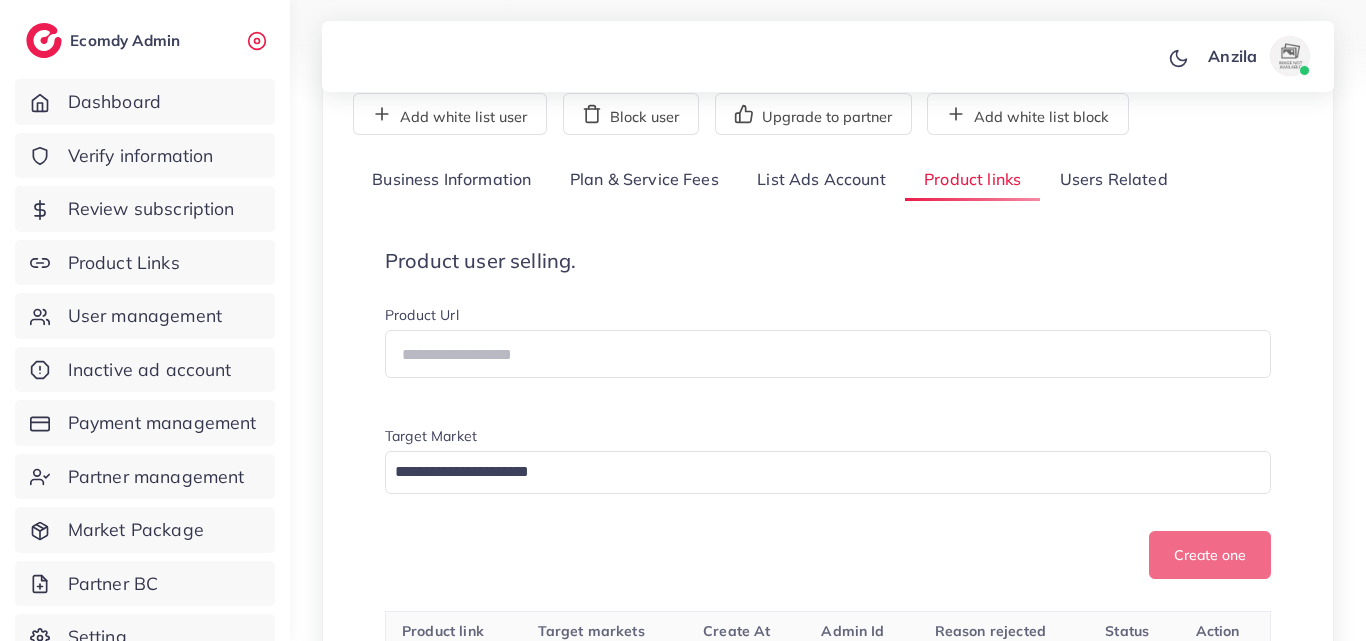 scroll, scrollTop: 400, scrollLeft: 0, axis: vertical 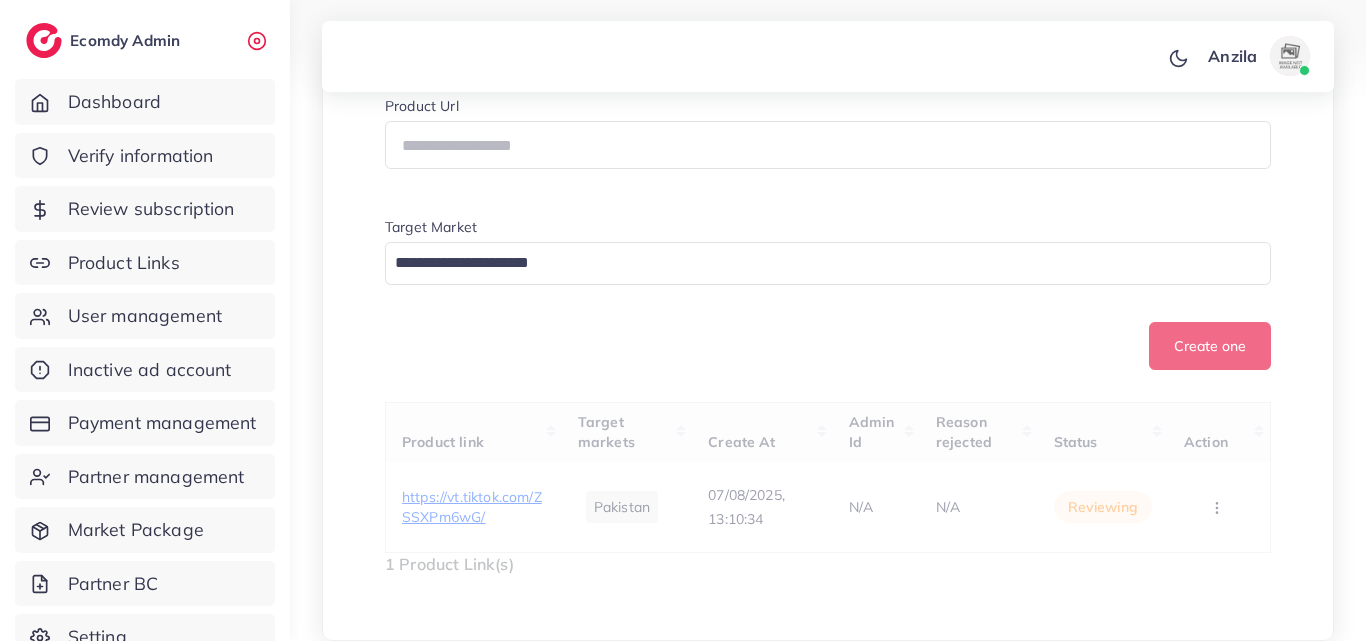 click on "Create one" at bounding box center (828, 346) 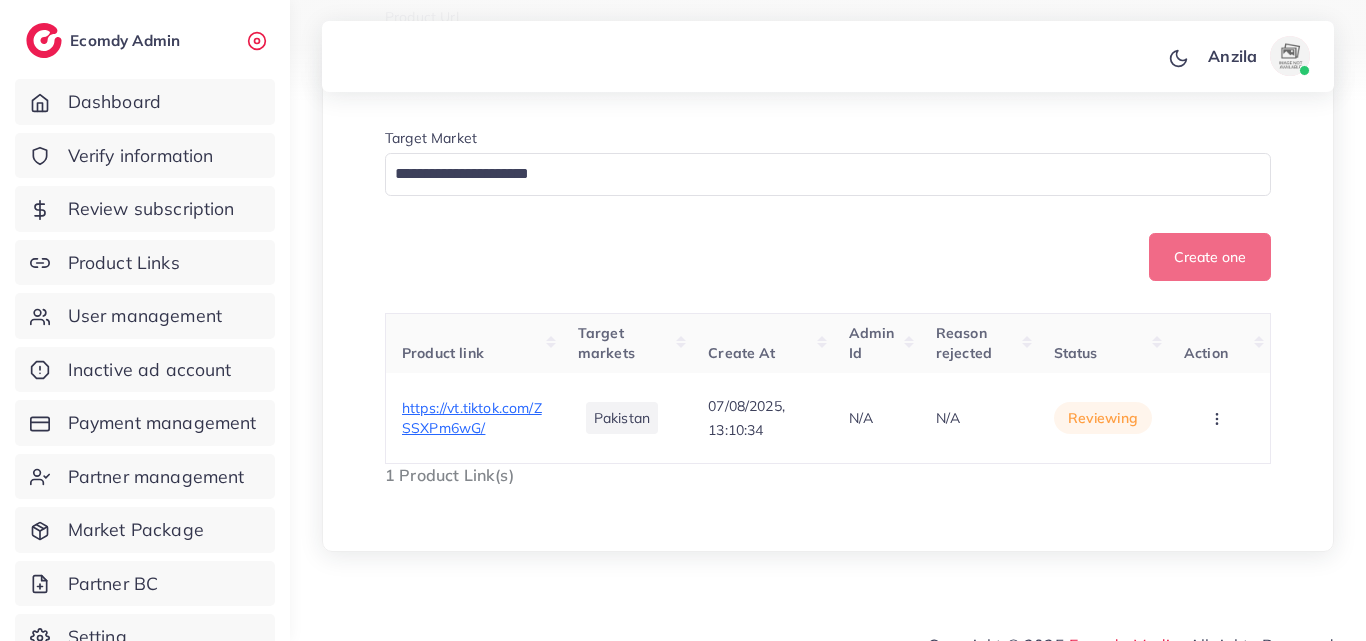 scroll, scrollTop: 518, scrollLeft: 0, axis: vertical 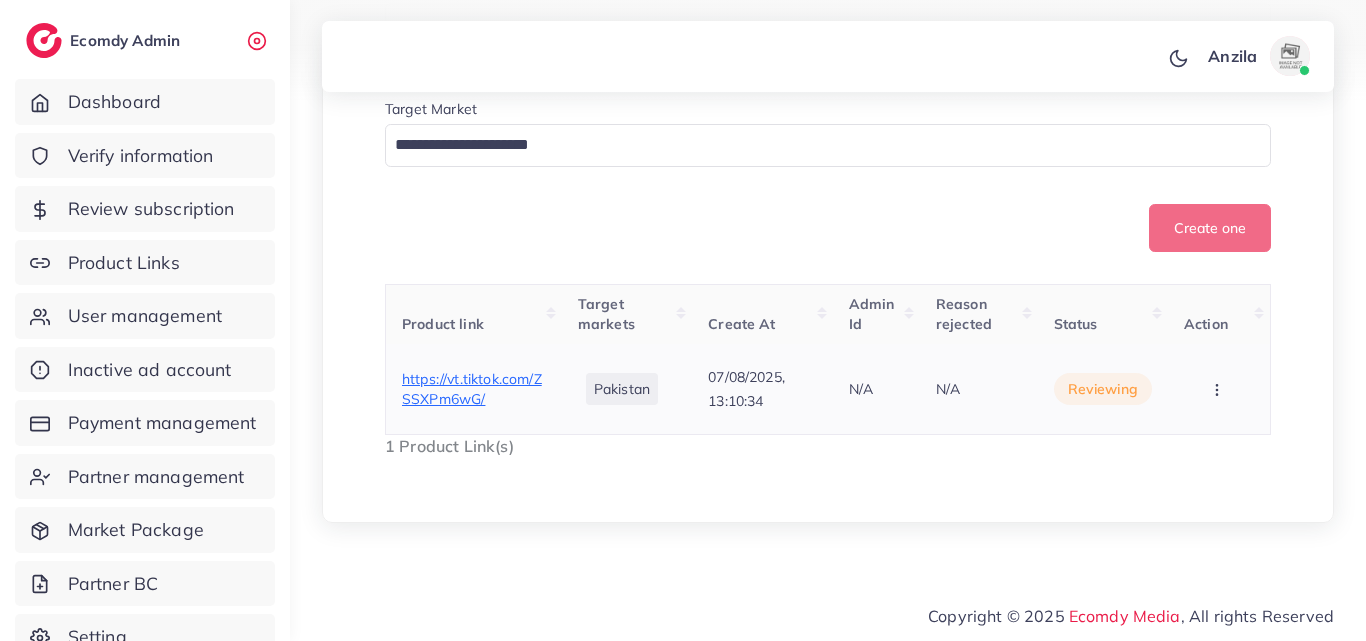 click on "https://vt.tiktok.com/ZSSXPm6wG/" at bounding box center [472, 389] 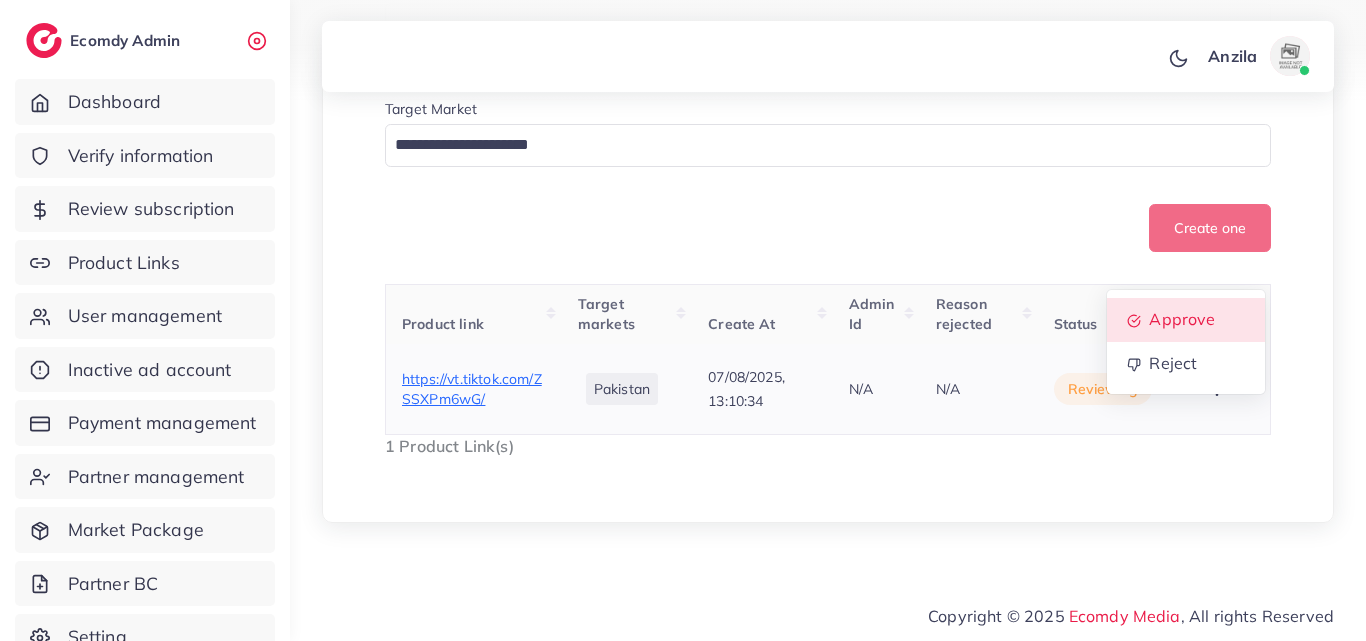 click on "Approve" at bounding box center (1186, 320) 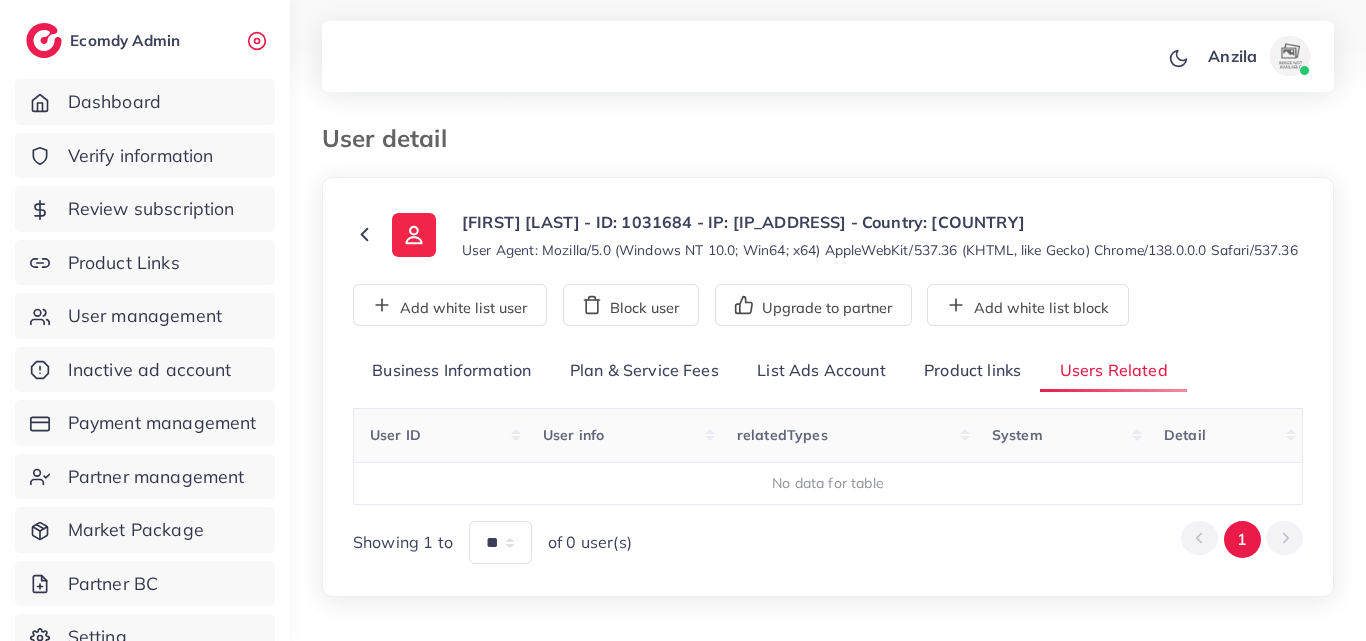 scroll, scrollTop: 0, scrollLeft: 0, axis: both 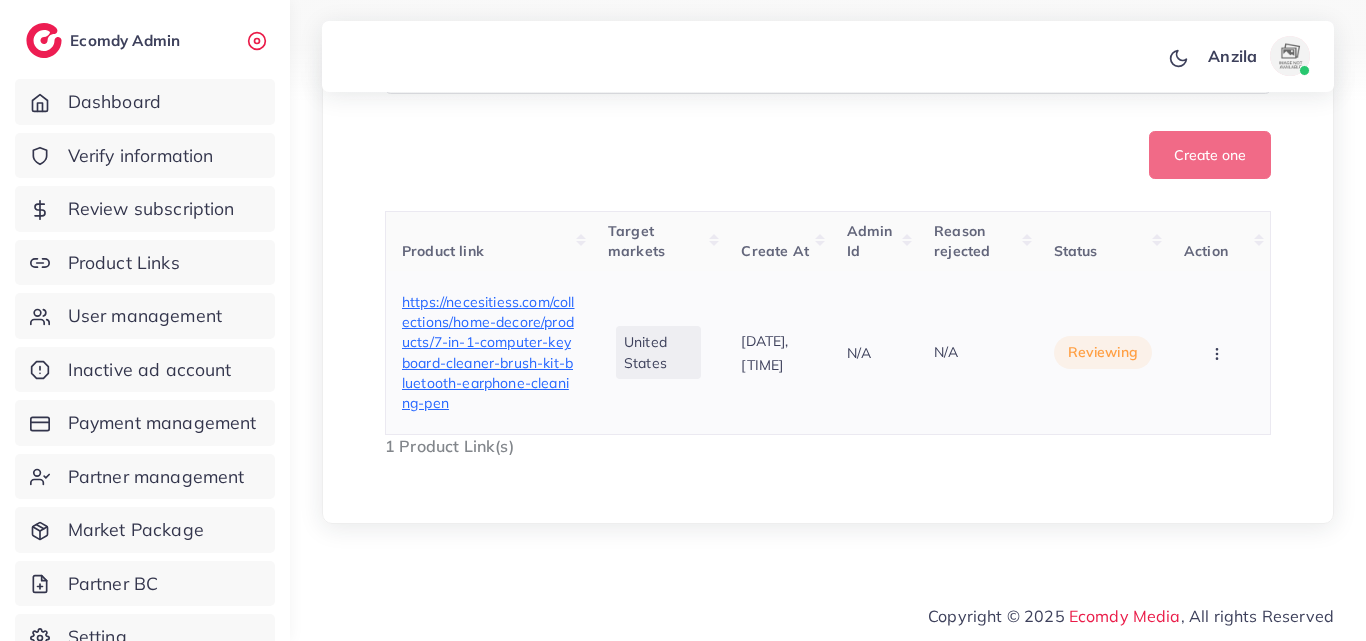 click on "https://necesitiess.com/collections/home-decore/products/7-in-1-computer-keyboard-cleaner-brush-kit-bluetooth-earphone-cleaning-pen" at bounding box center [488, 352] 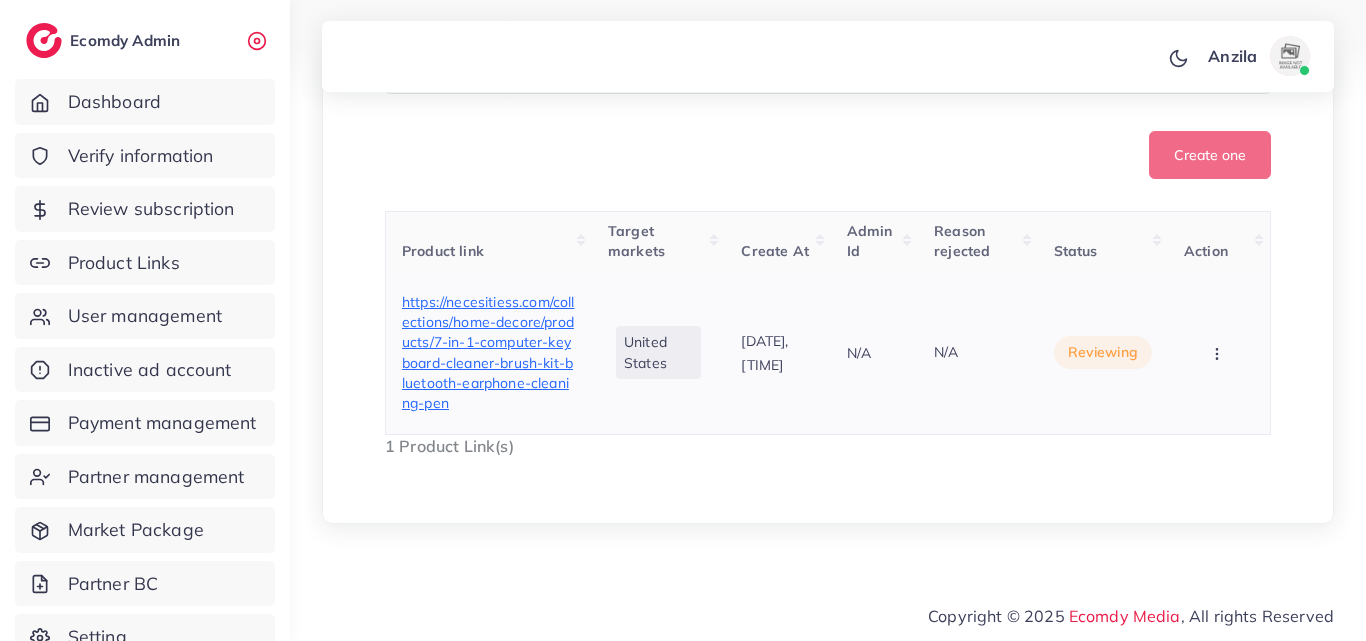 click at bounding box center [1219, 352] 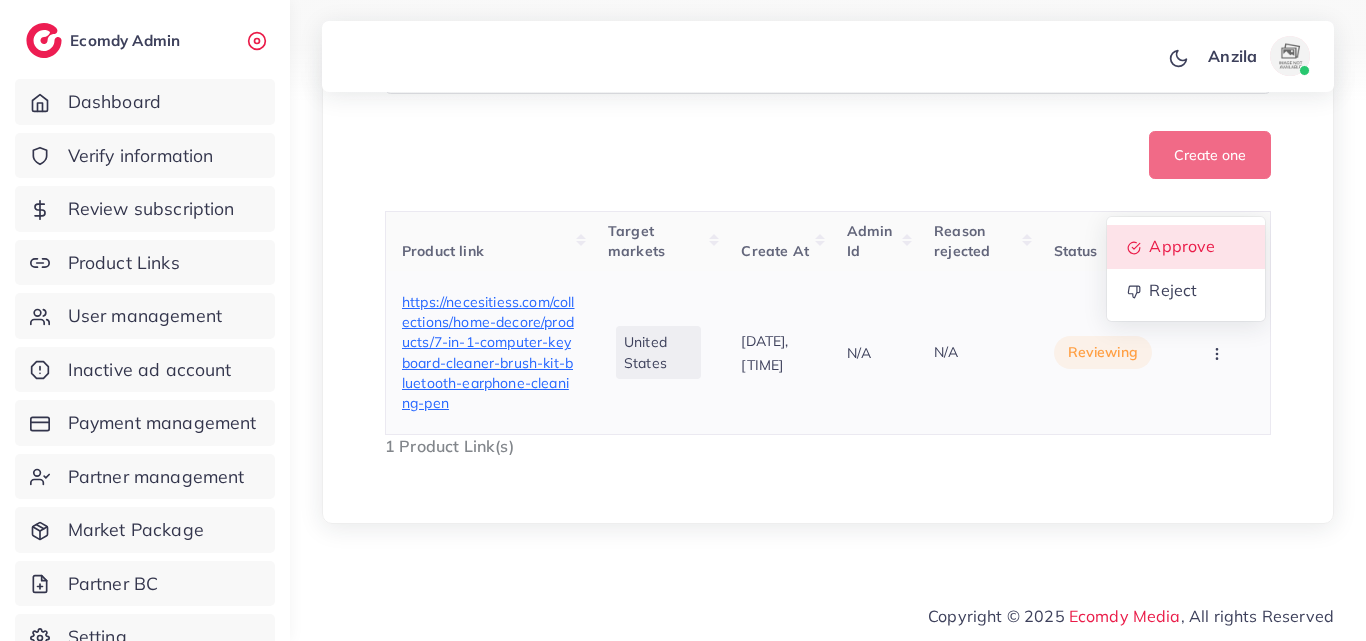 click on "Approve" at bounding box center (1182, 246) 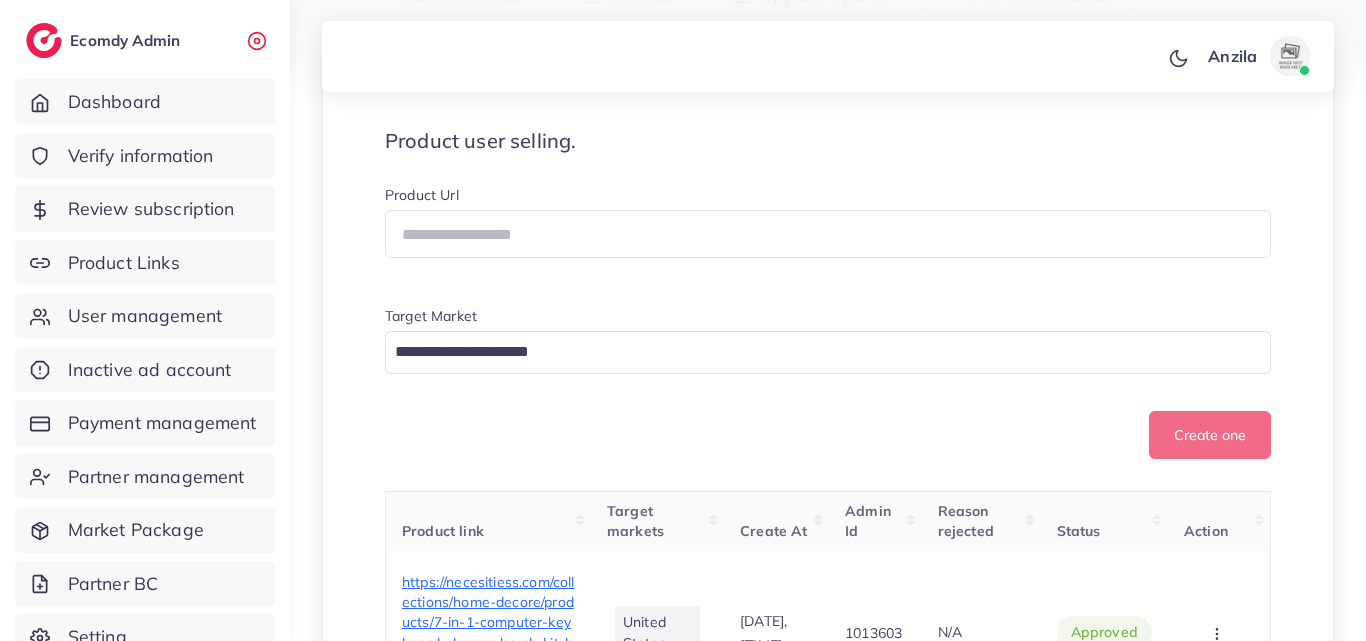 scroll, scrollTop: 211, scrollLeft: 0, axis: vertical 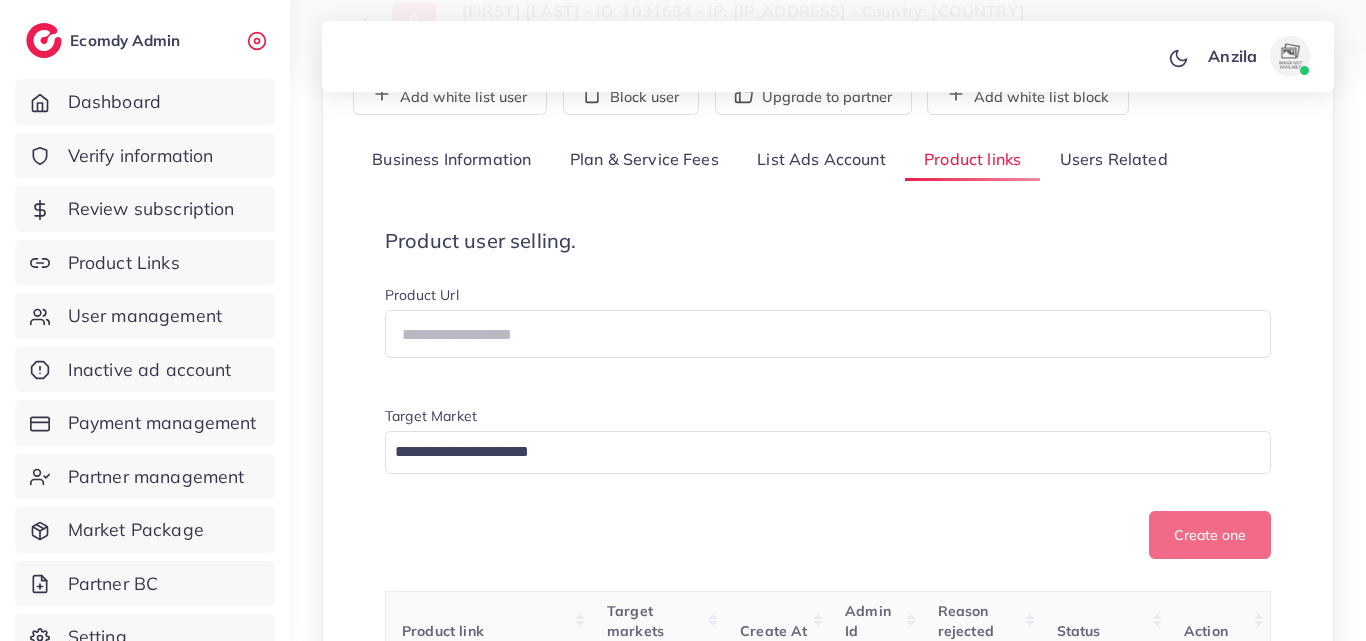 click on "Users Related" at bounding box center [1113, 160] 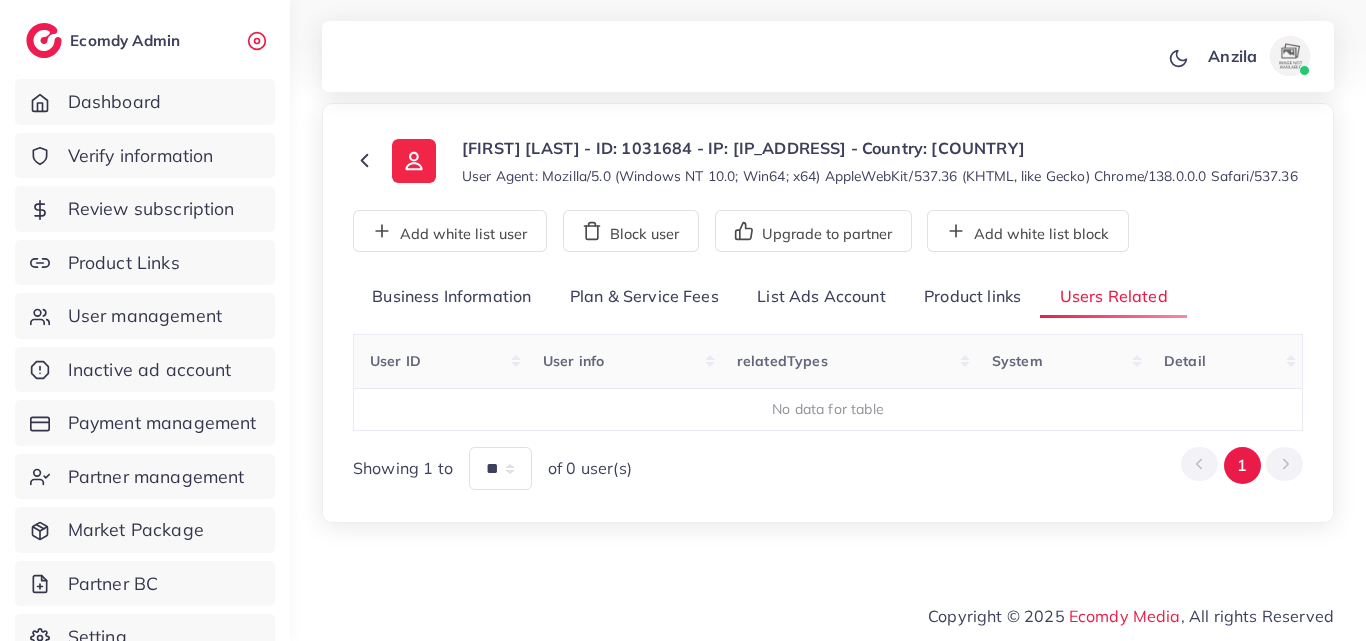 scroll, scrollTop: 94, scrollLeft: 0, axis: vertical 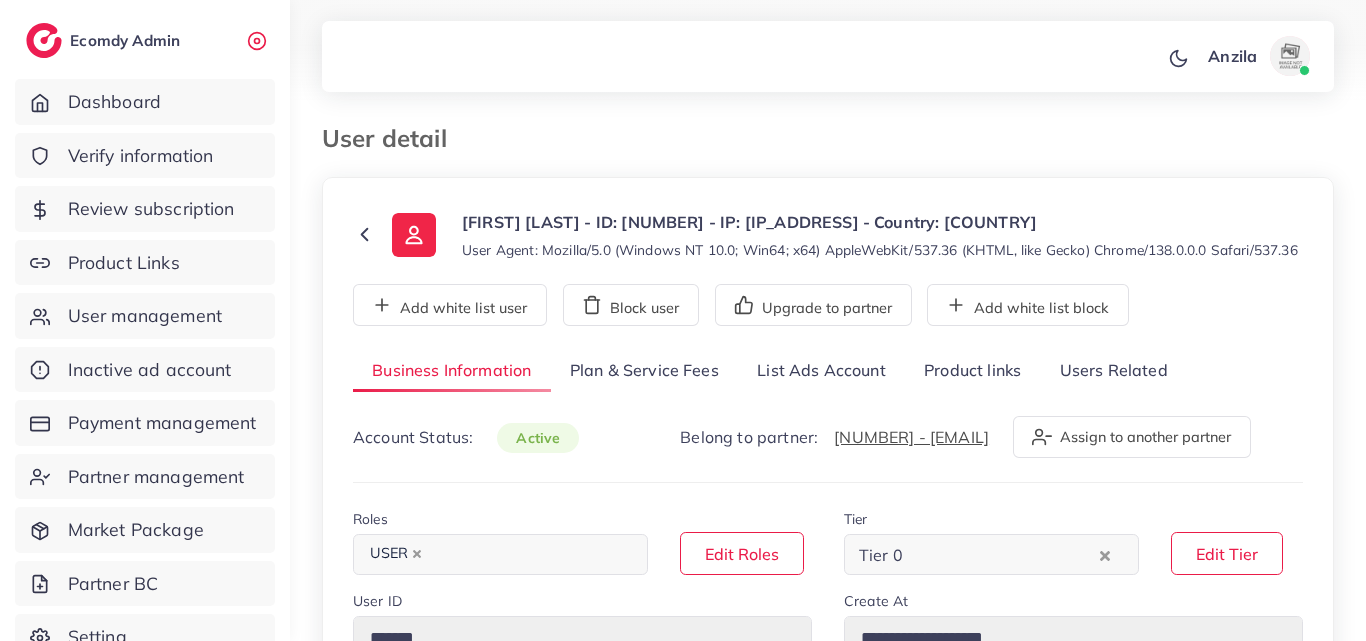 select on "**********" 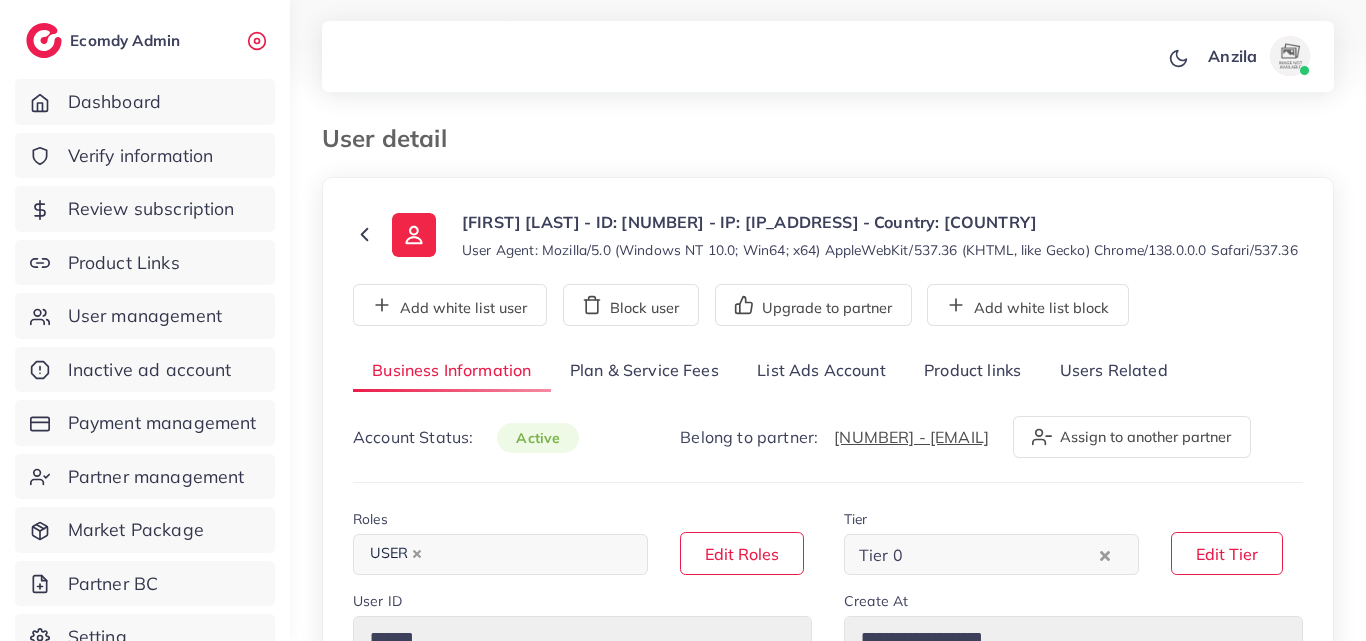 click on "Users Related" at bounding box center (1113, 371) 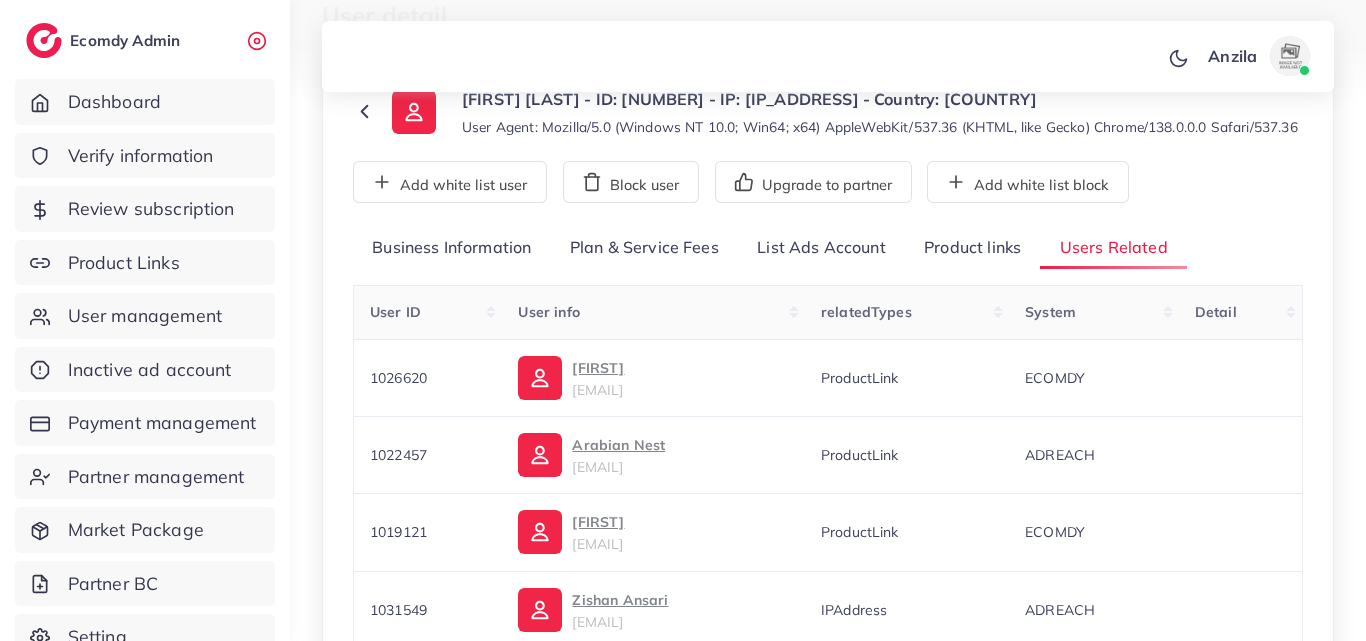 scroll, scrollTop: 200, scrollLeft: 0, axis: vertical 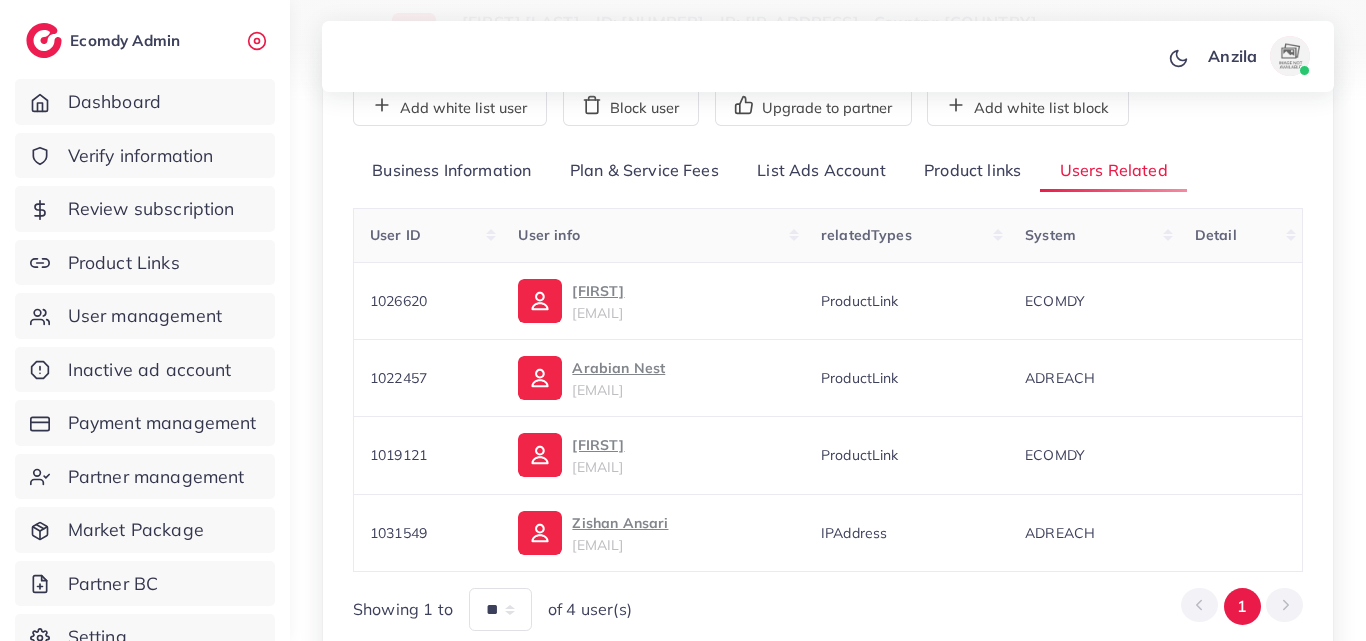 click on "Product links" at bounding box center (972, 171) 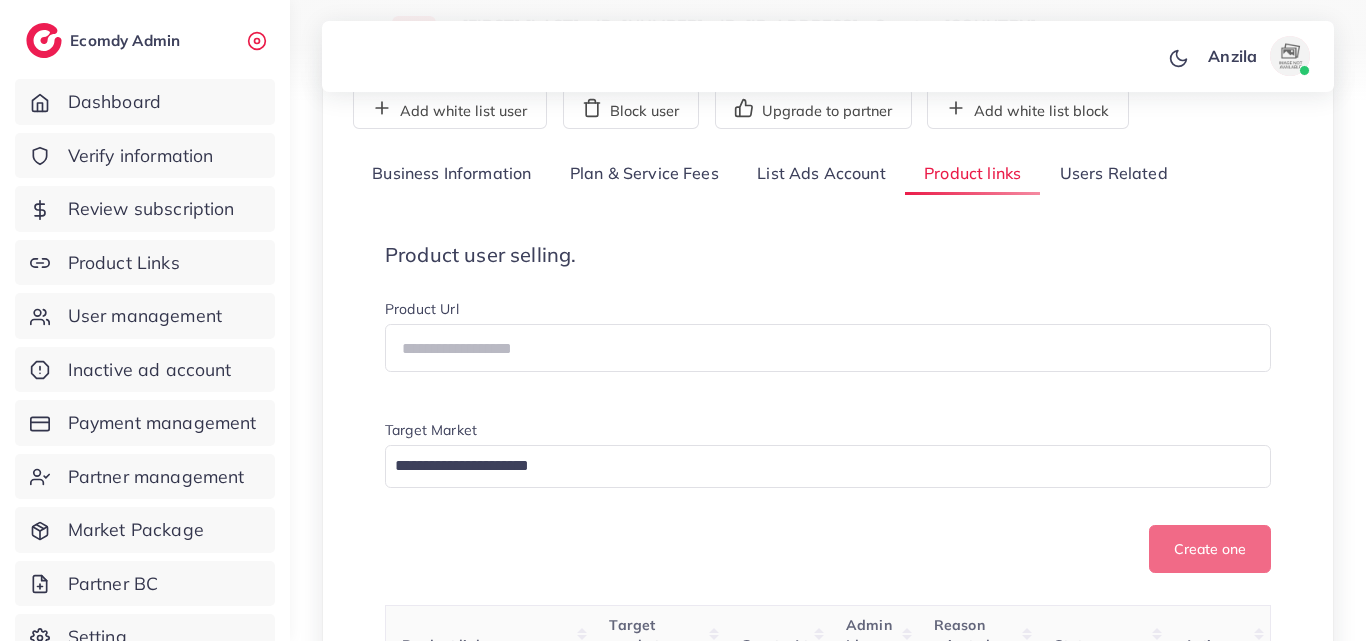 scroll, scrollTop: 100, scrollLeft: 0, axis: vertical 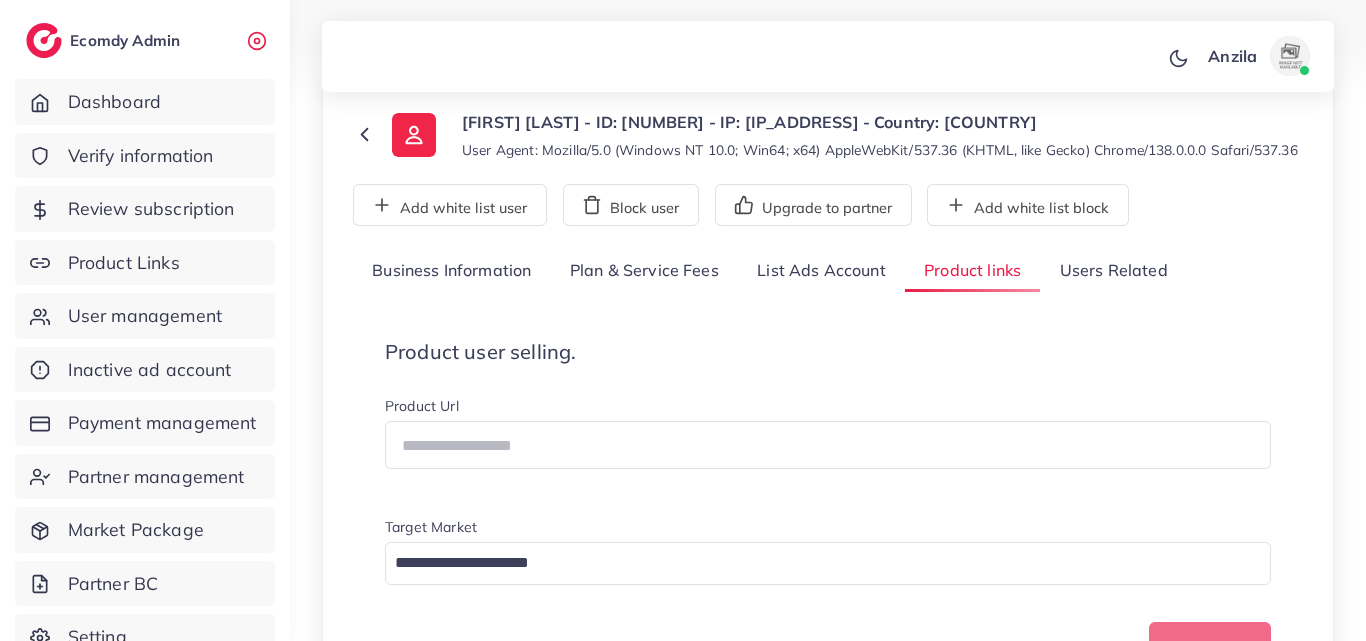 click on "Users Related" at bounding box center (1113, 271) 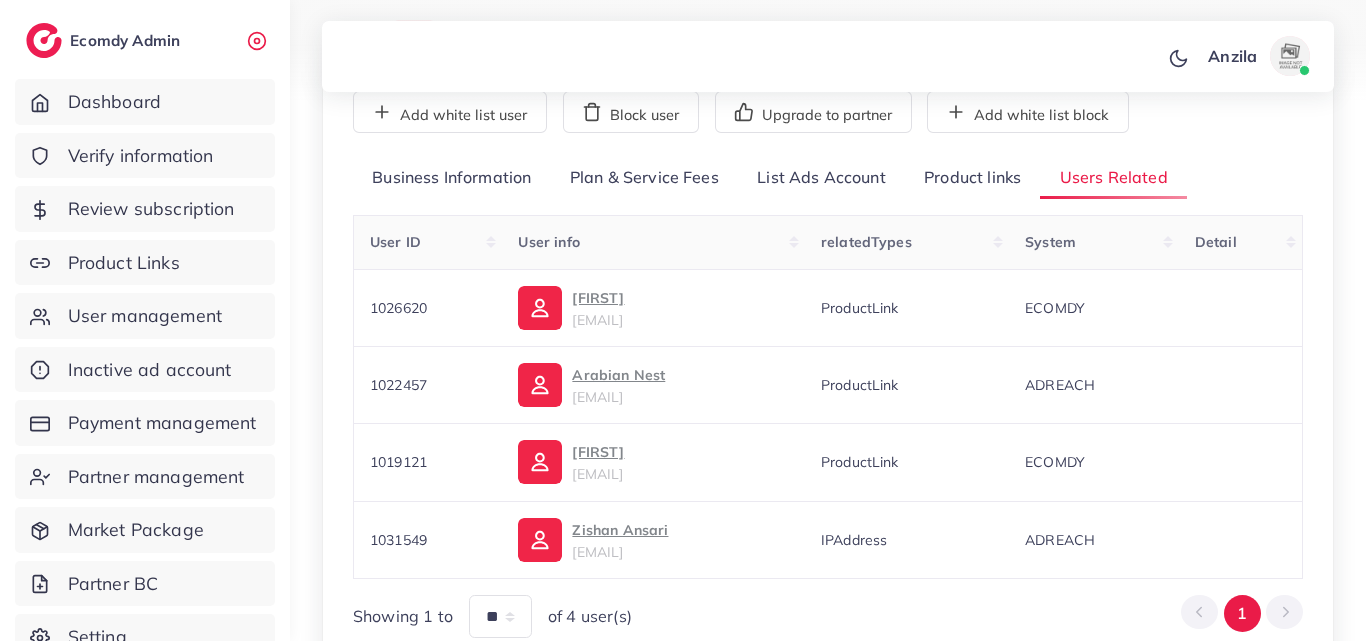 scroll, scrollTop: 300, scrollLeft: 0, axis: vertical 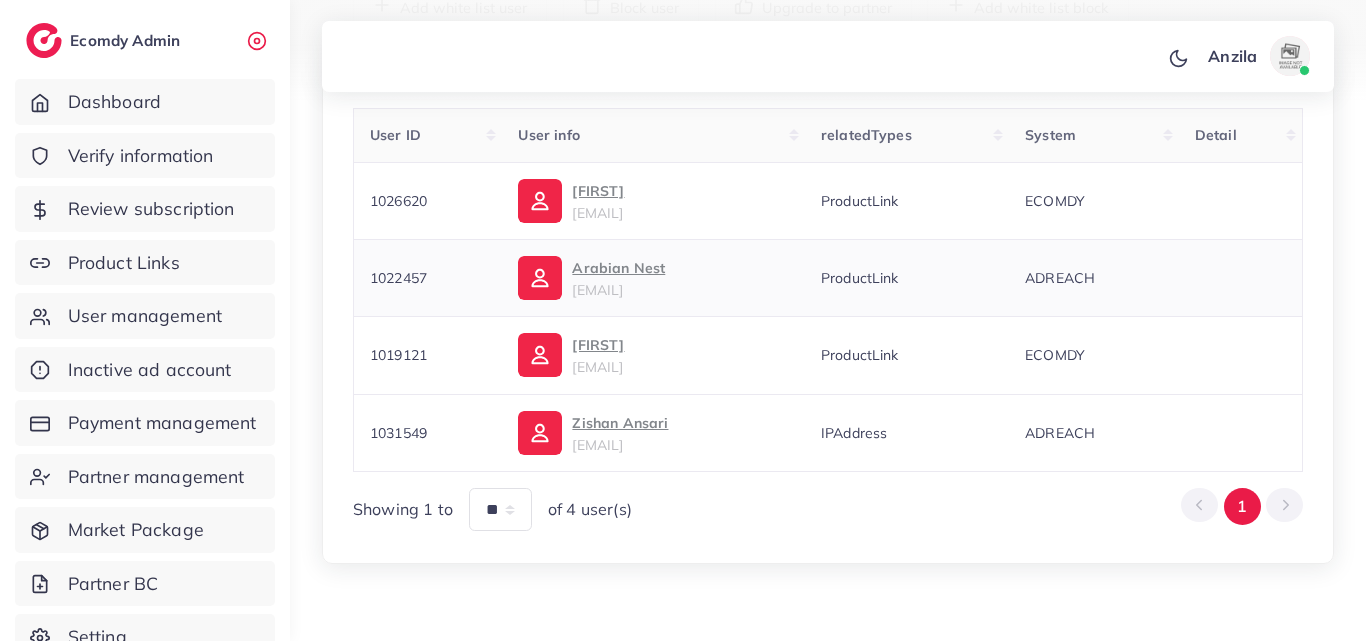 click on "Arabian Nest" at bounding box center (618, 268) 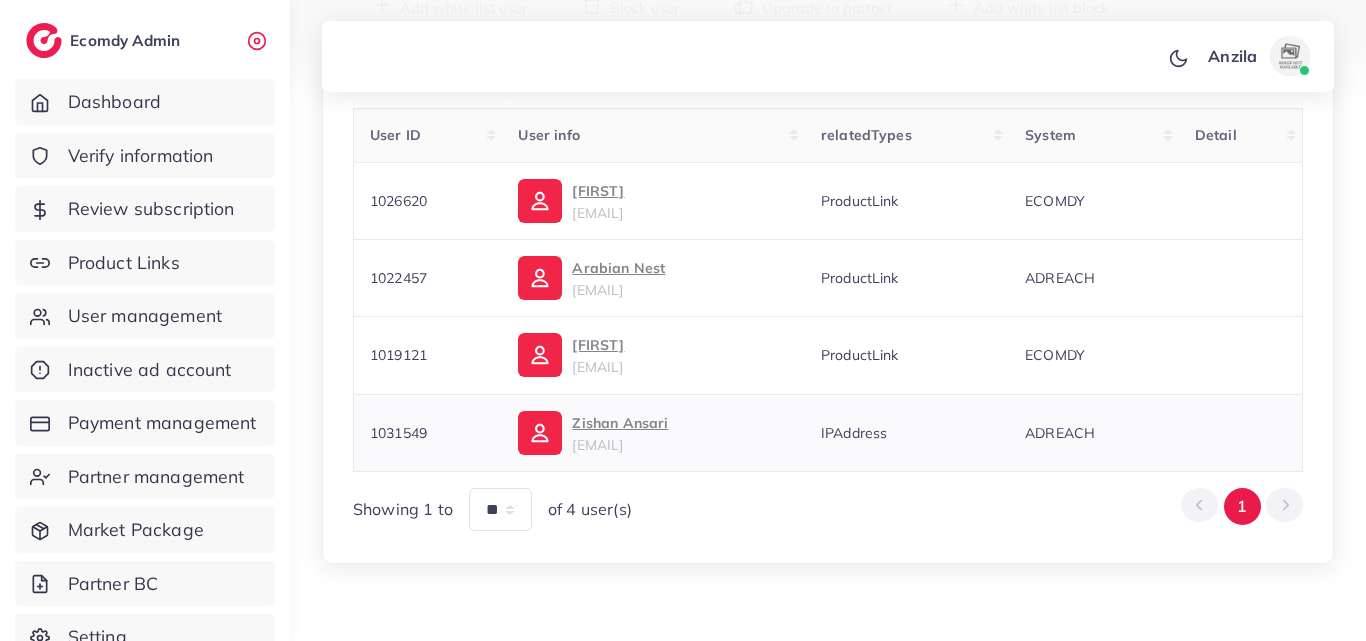 click on "Zishan Ansari" at bounding box center (620, 423) 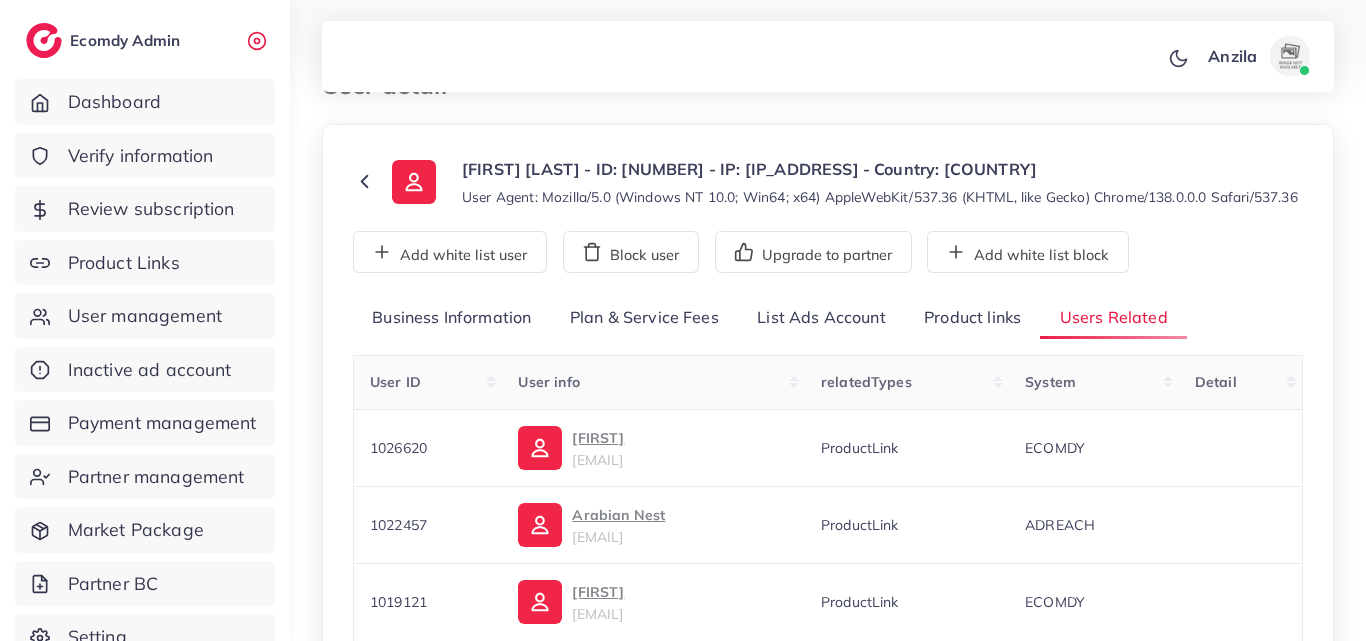 scroll, scrollTop: 0, scrollLeft: 0, axis: both 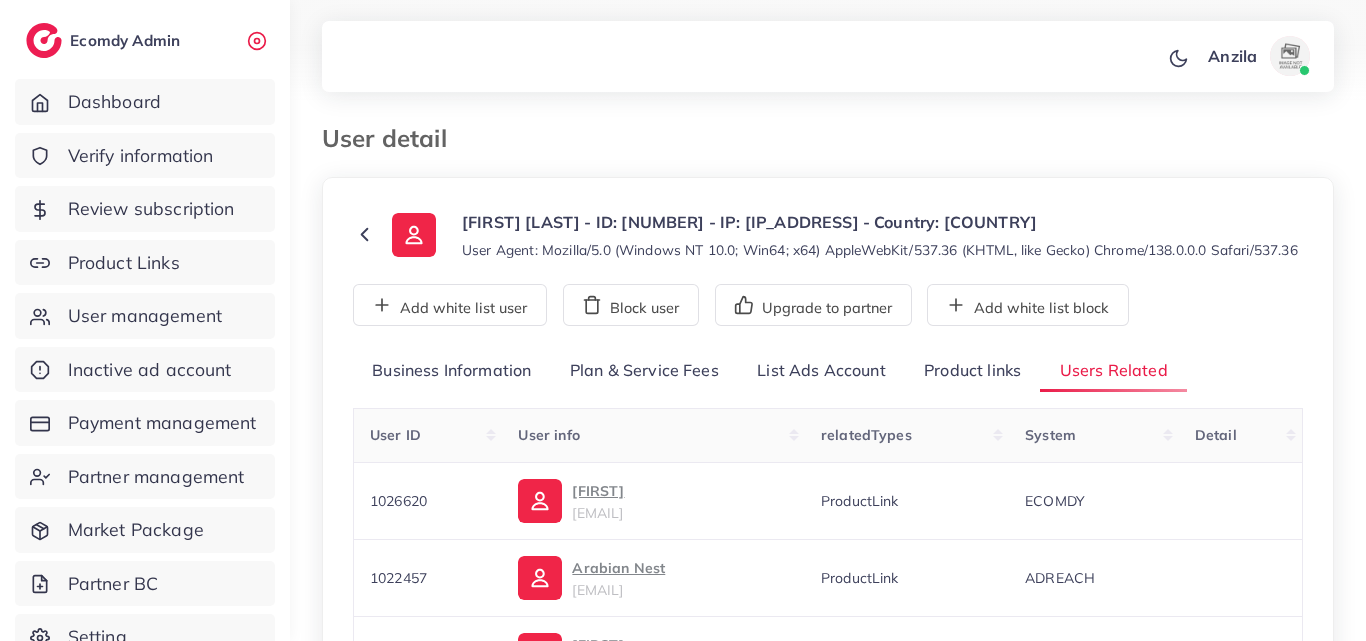 click on "Product links" at bounding box center (972, 371) 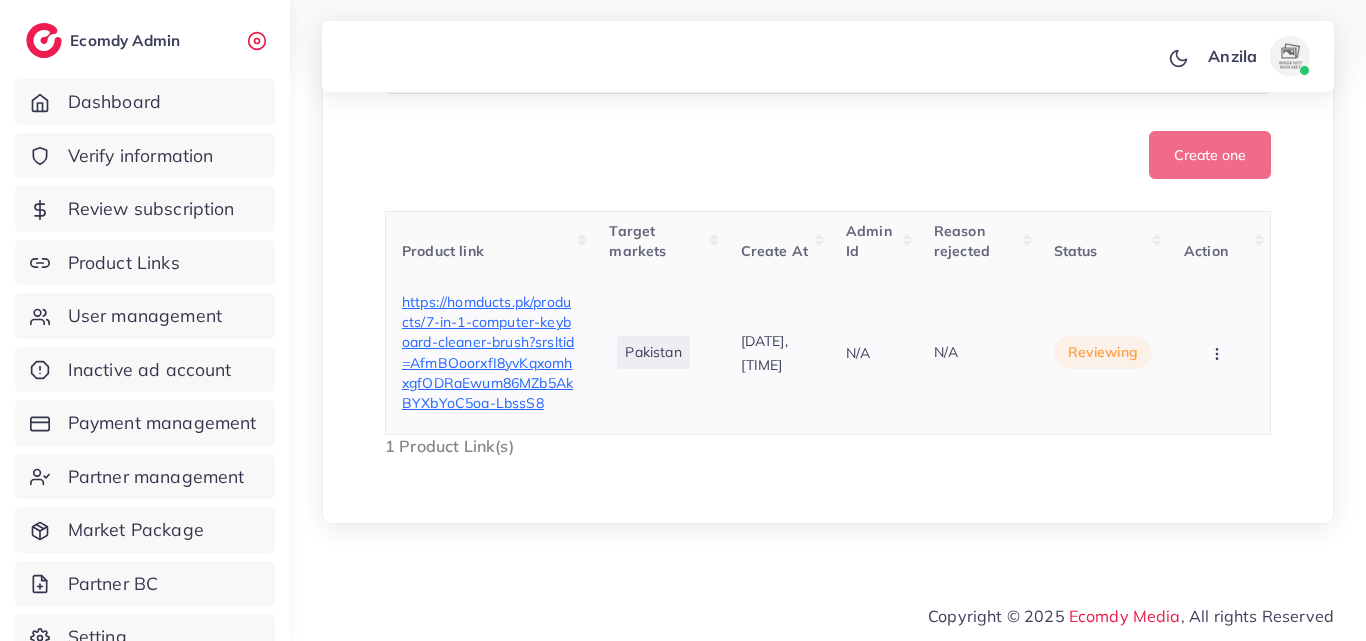 scroll, scrollTop: 631, scrollLeft: 0, axis: vertical 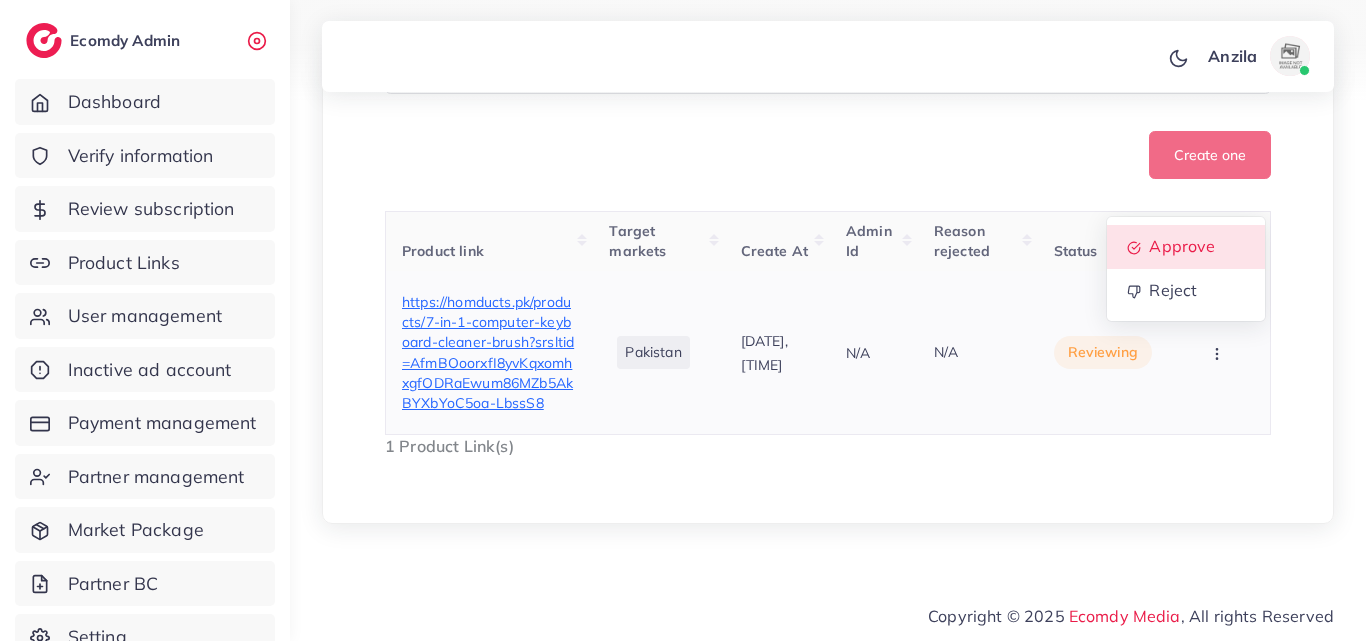click on "Approve" at bounding box center (1186, 247) 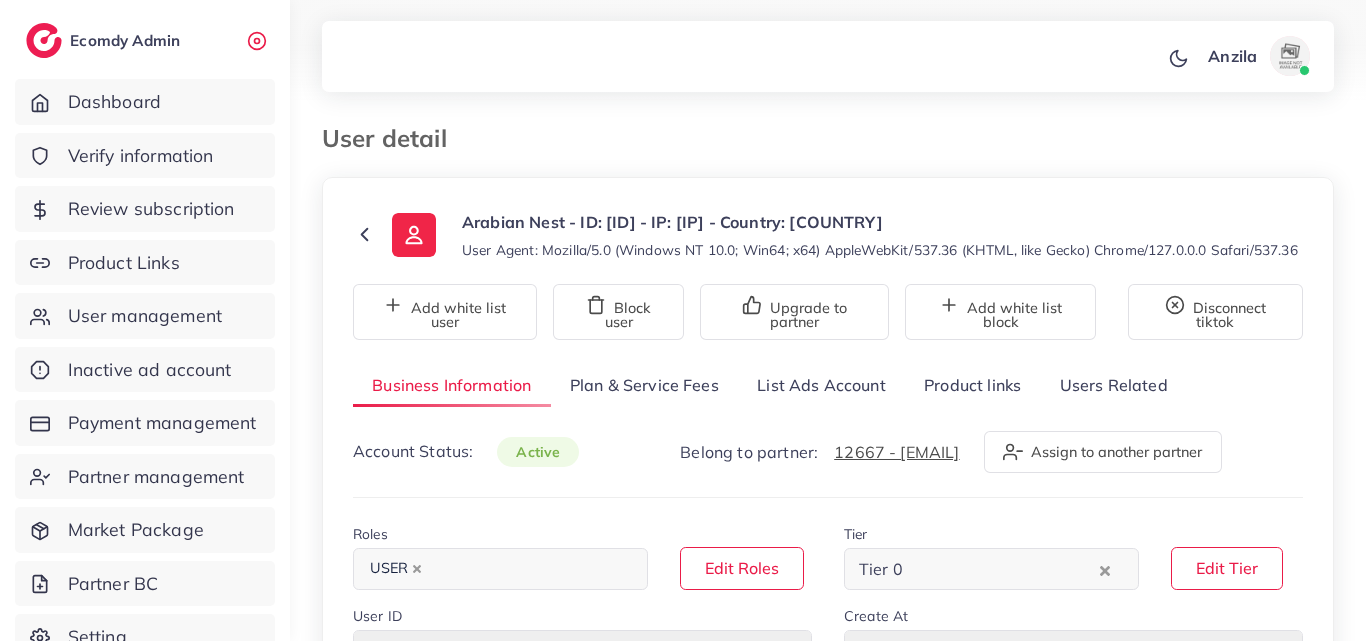select on "********" 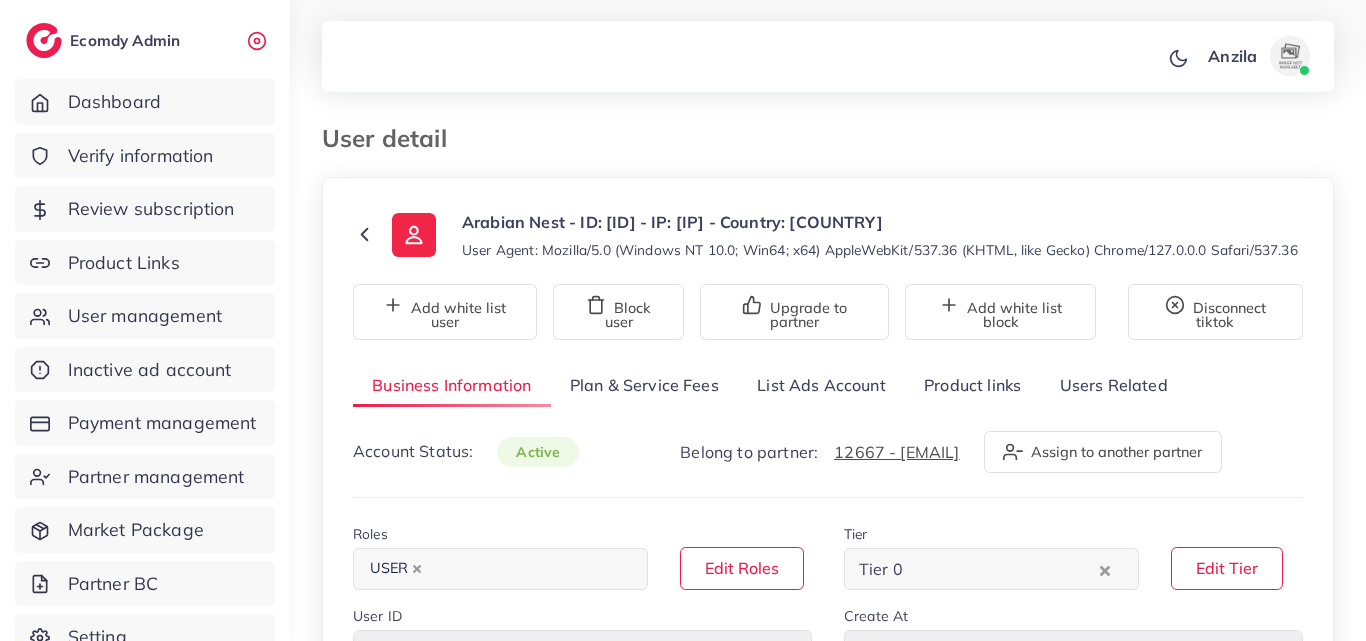 click on "List Ads Account" at bounding box center (821, 385) 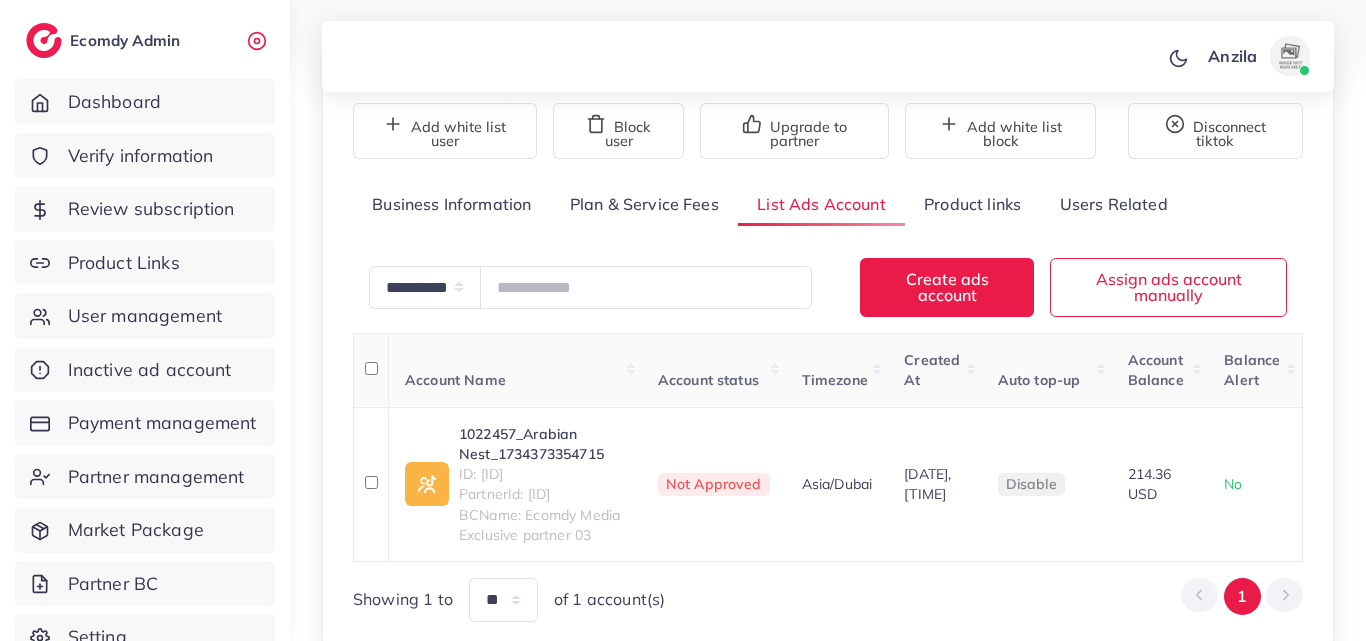 scroll, scrollTop: 173, scrollLeft: 0, axis: vertical 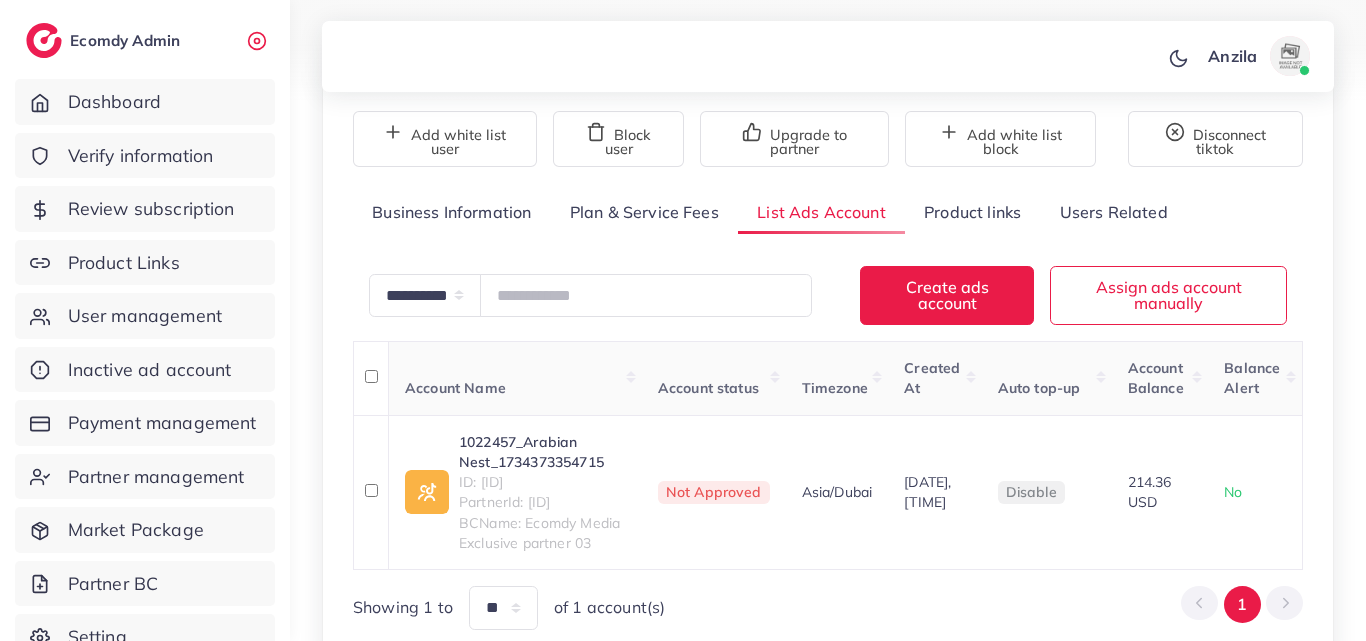 click on "Product links" at bounding box center [972, 212] 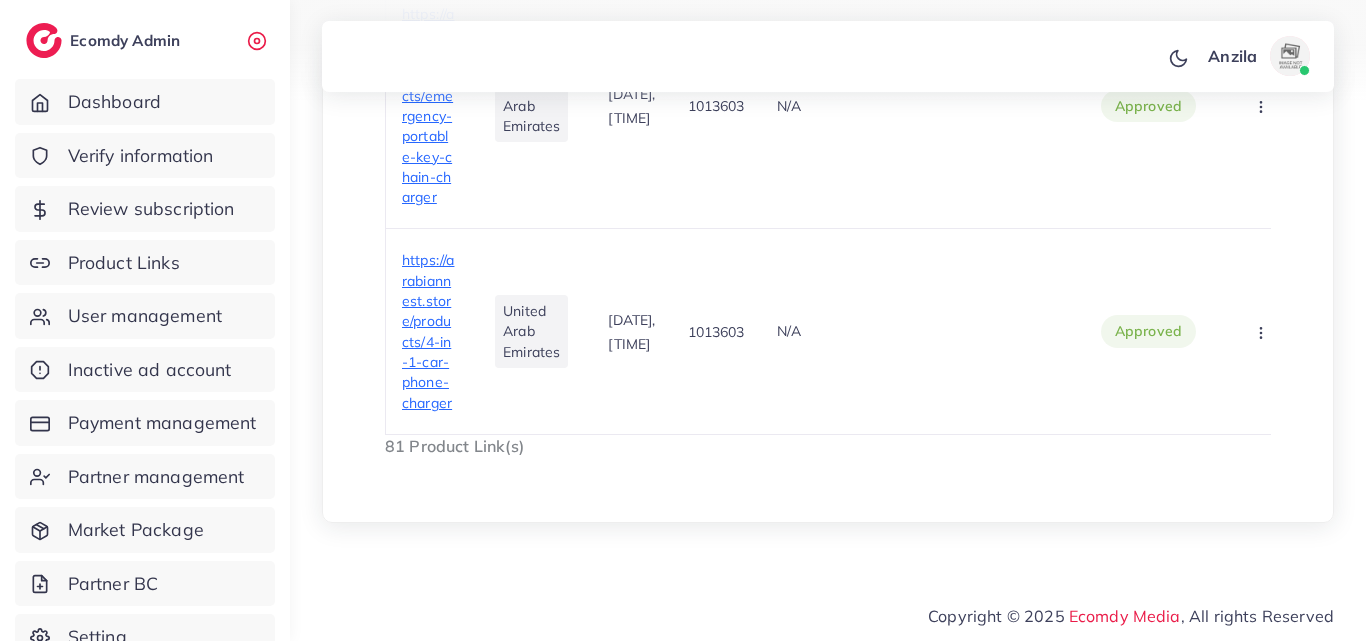 scroll, scrollTop: 28773, scrollLeft: 0, axis: vertical 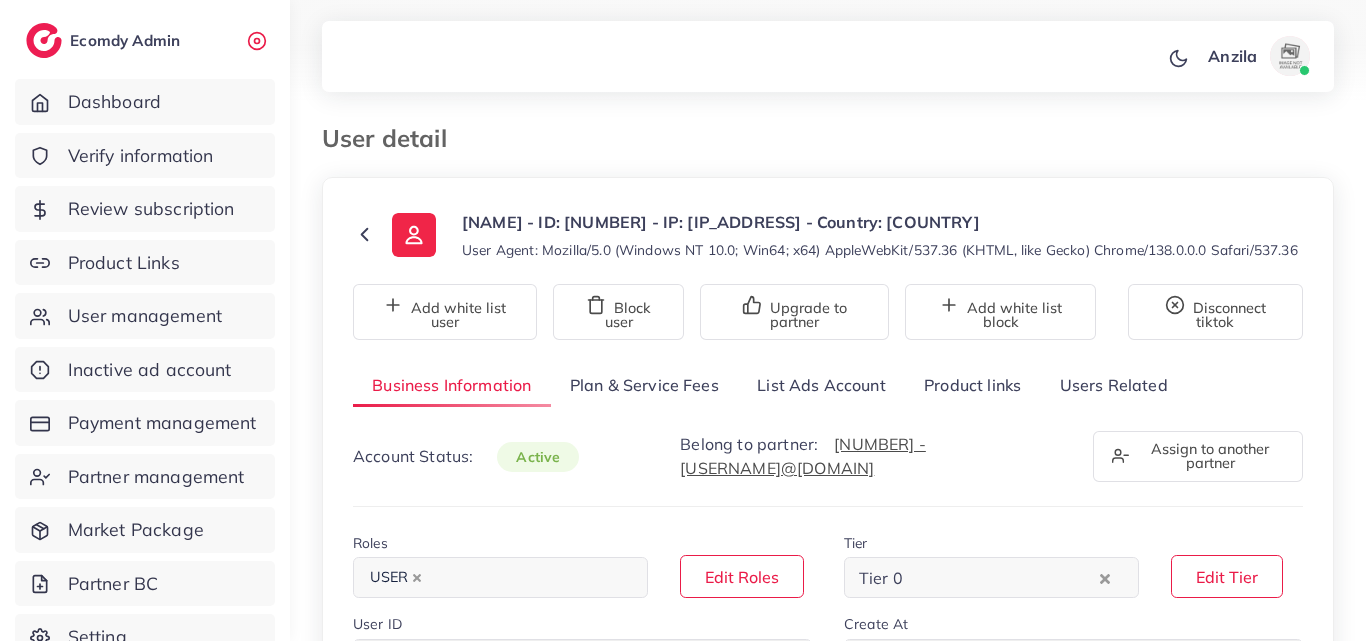 select on "**********" 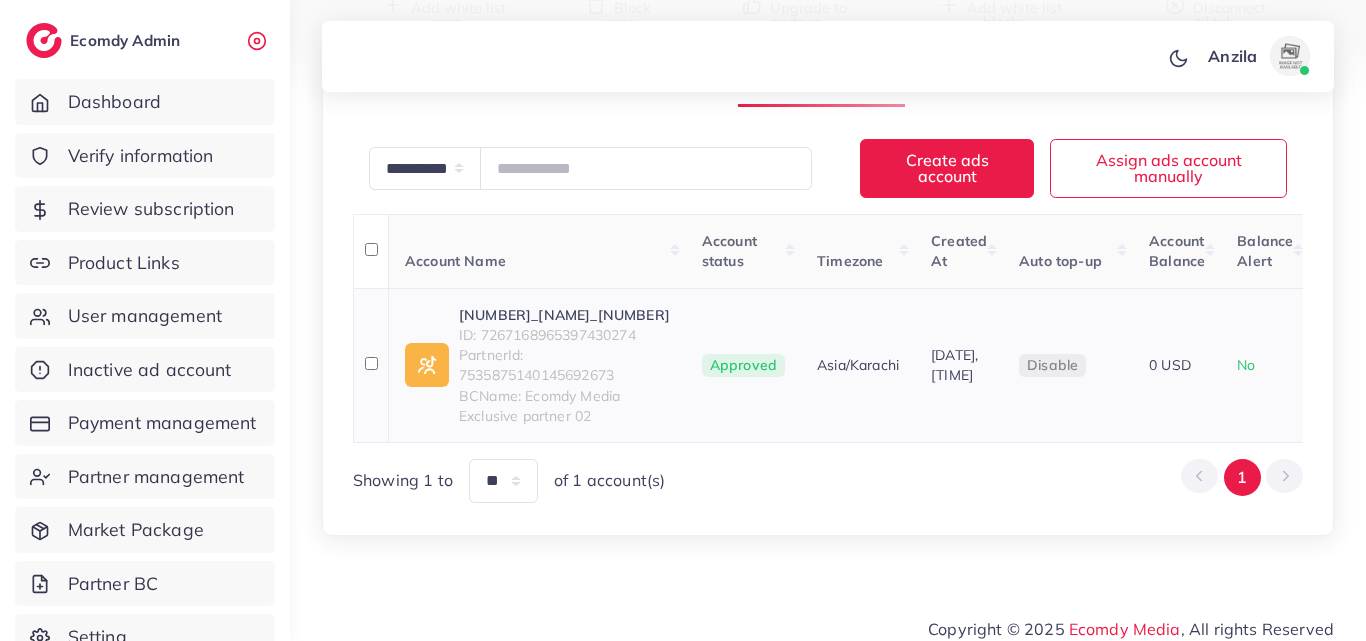 scroll, scrollTop: 100, scrollLeft: 0, axis: vertical 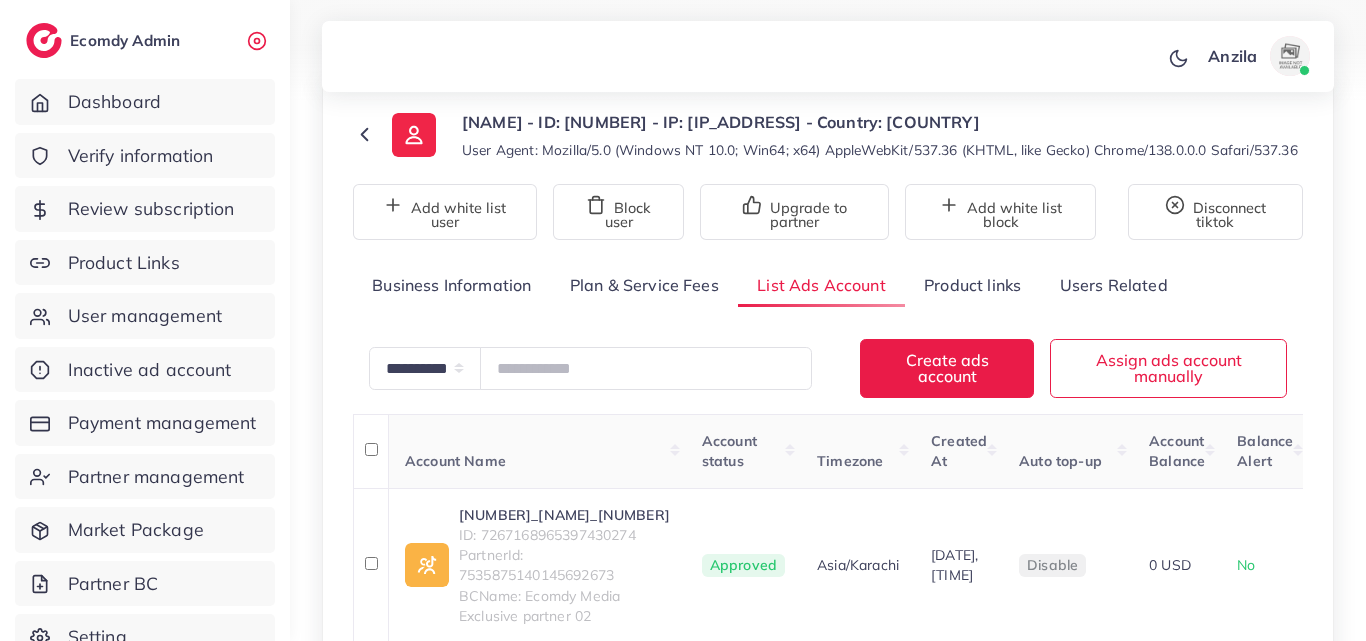 click on "Product links" at bounding box center (972, 285) 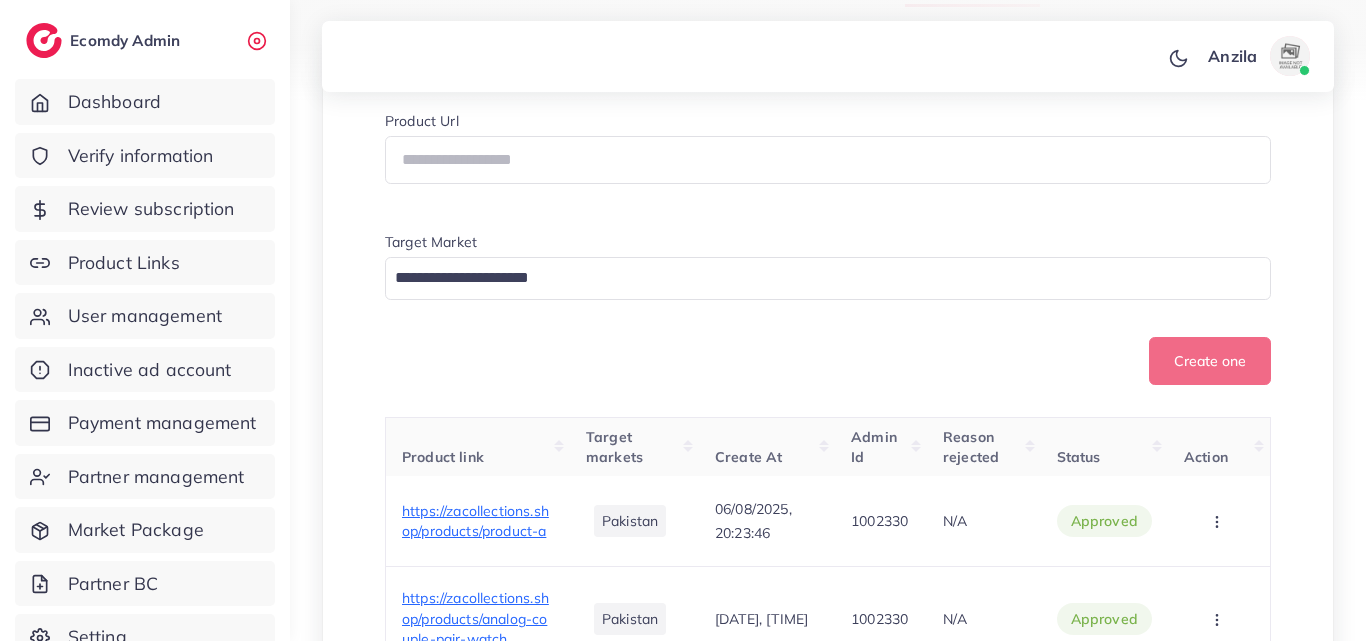 scroll, scrollTop: 656, scrollLeft: 0, axis: vertical 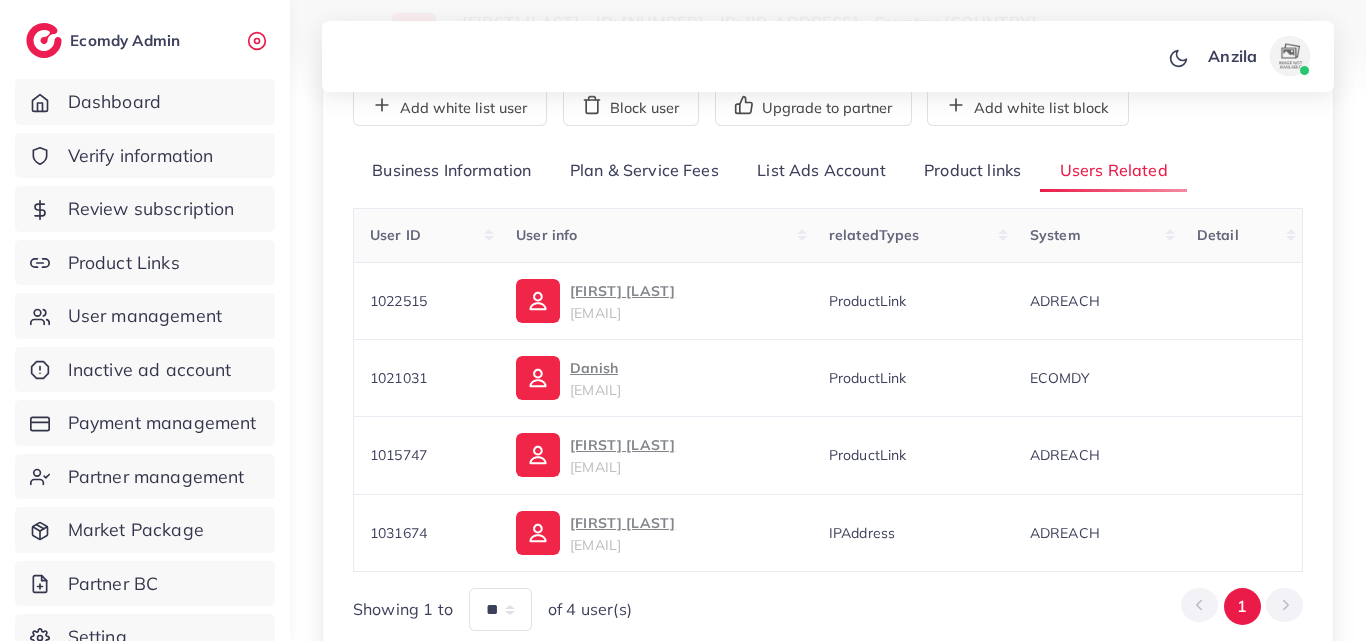 click on "Product links" at bounding box center [972, 171] 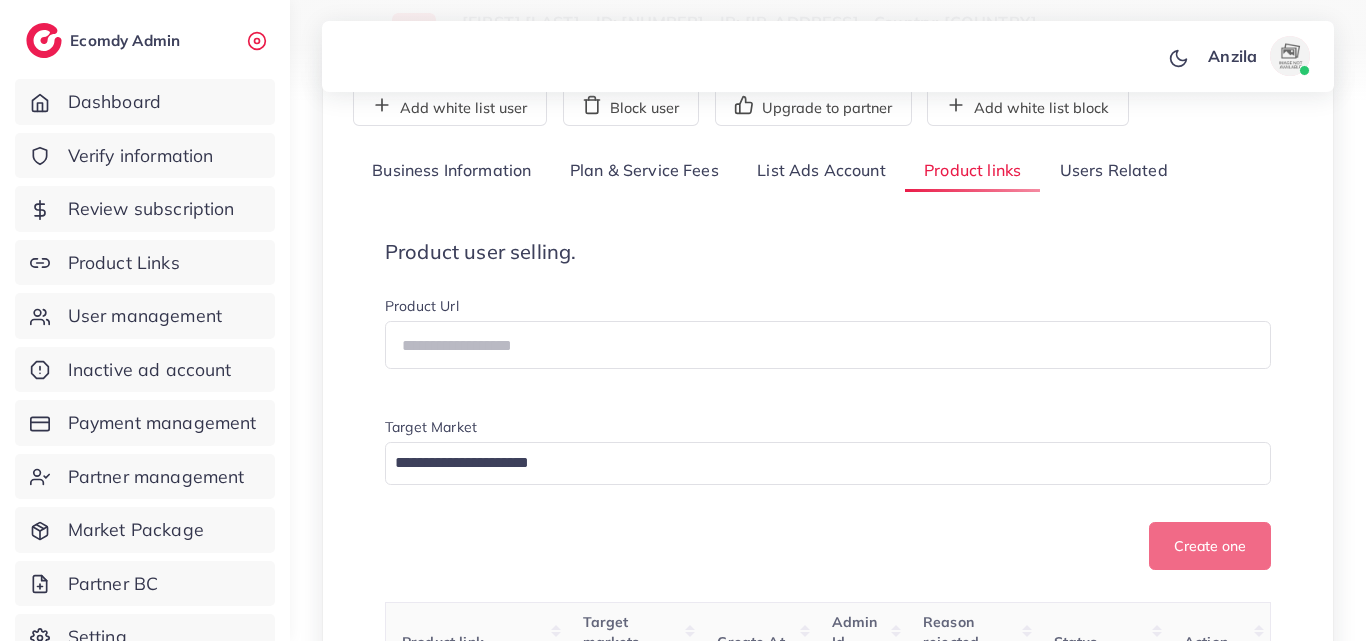 scroll, scrollTop: 518, scrollLeft: 0, axis: vertical 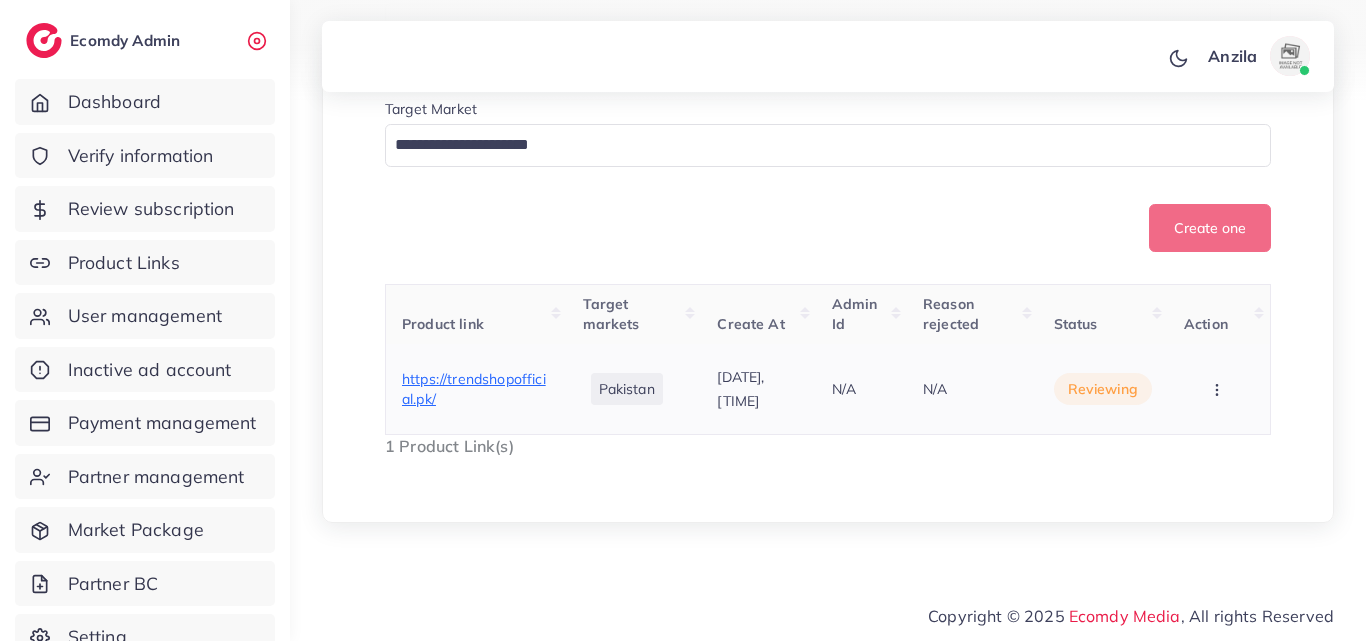 click on "https://trendshopofficial.pk/" at bounding box center [476, 389] 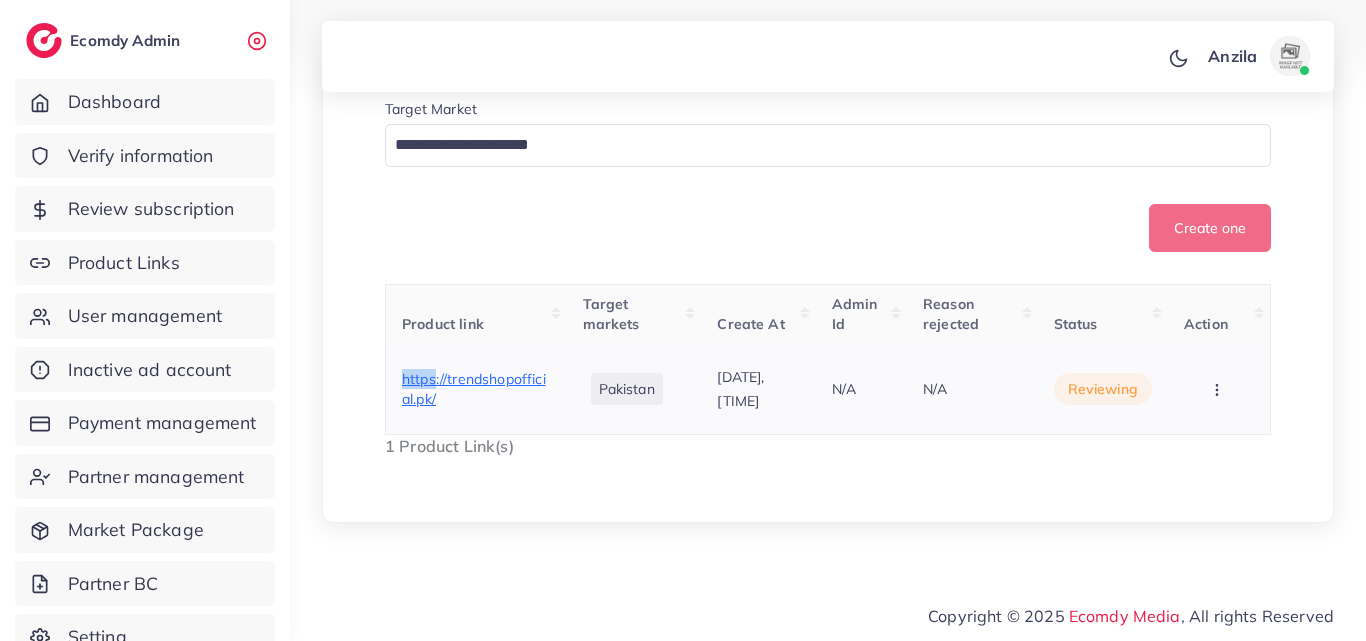 click on "https://trendshopofficial.pk/" at bounding box center (476, 389) 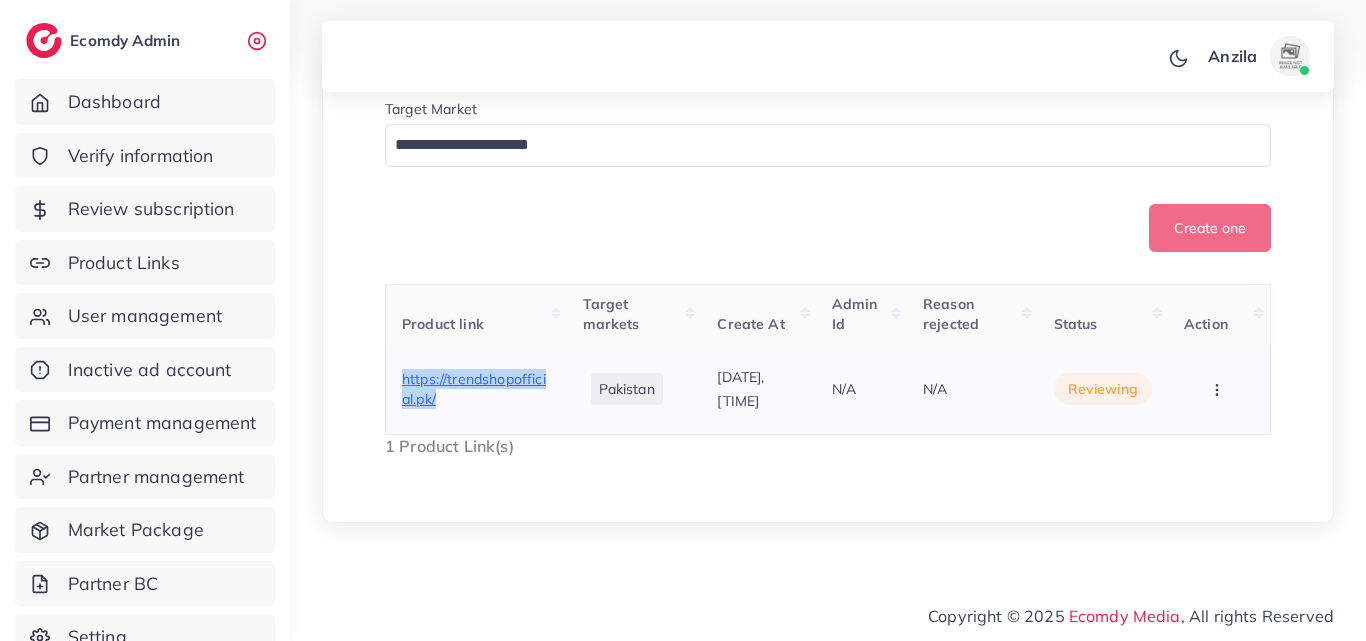 click on "https://trendshopofficial.pk/" at bounding box center (476, 389) 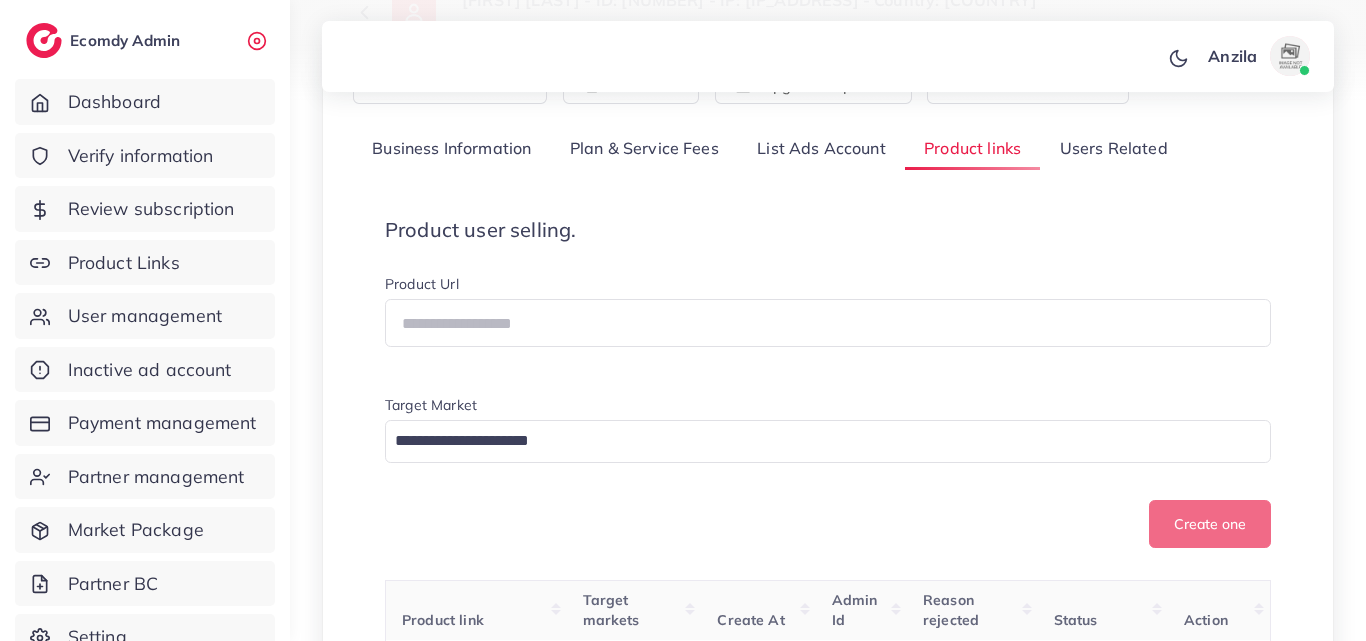 scroll, scrollTop: 118, scrollLeft: 0, axis: vertical 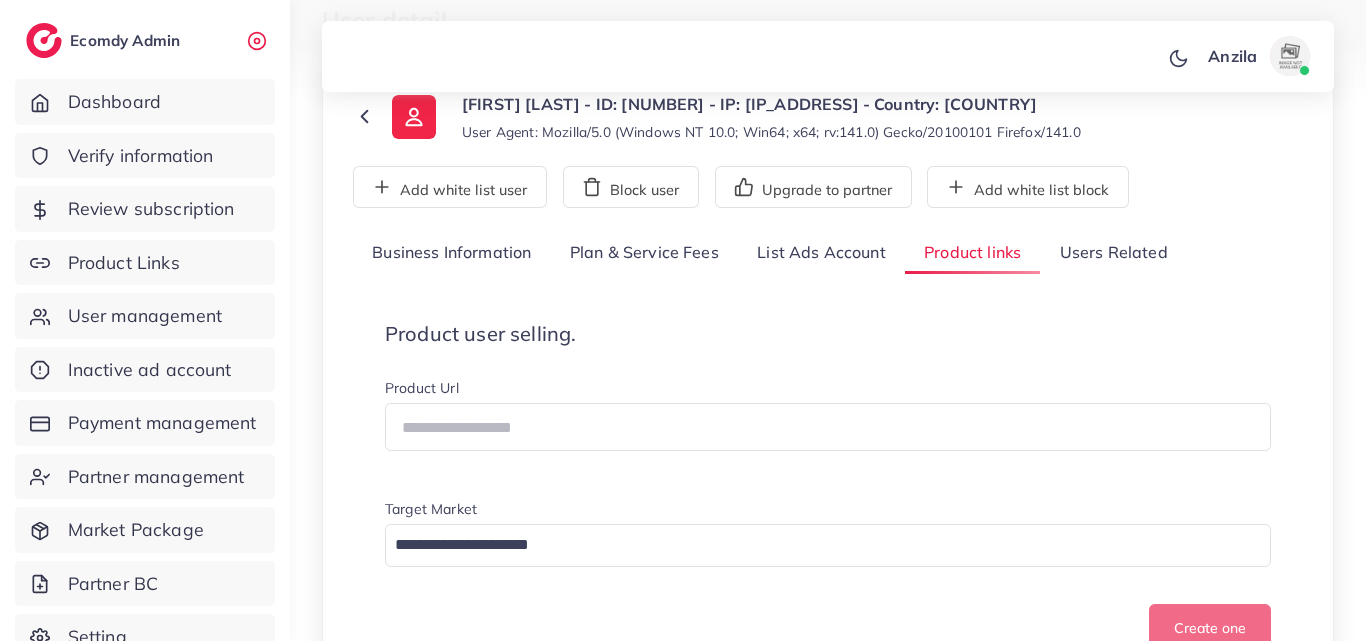 click on "Users Related" at bounding box center (1113, 253) 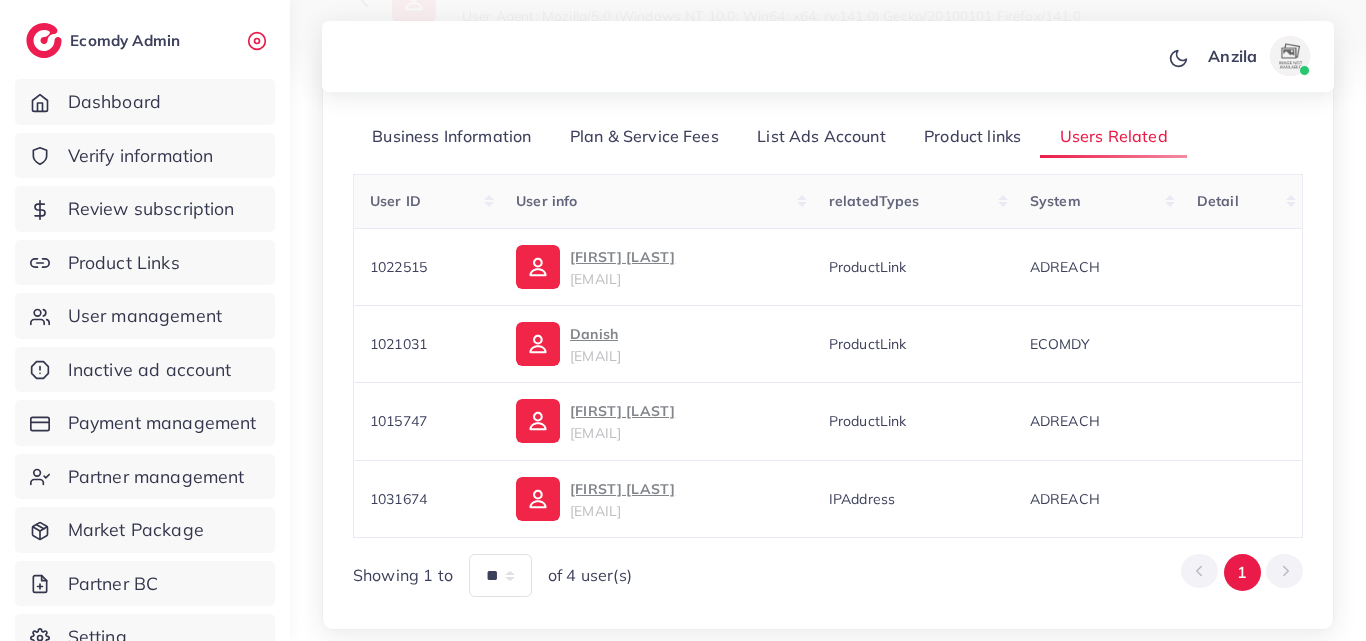 scroll, scrollTop: 318, scrollLeft: 0, axis: vertical 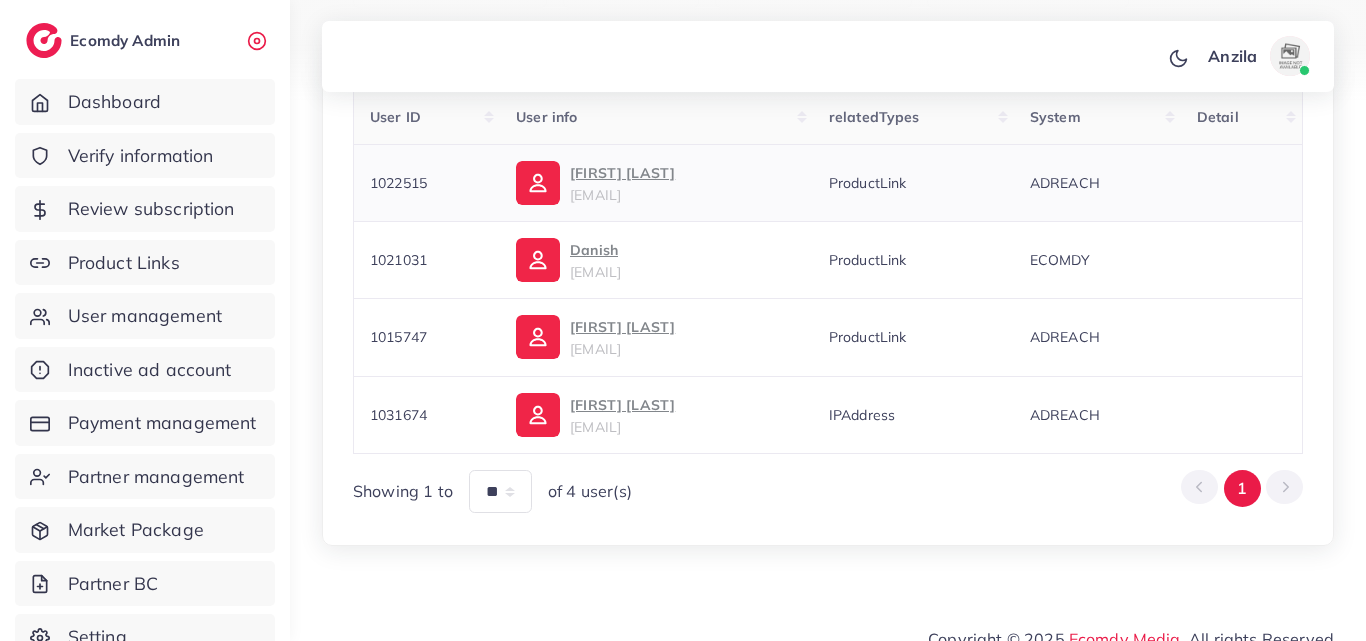 click on "Jawwad Ali" at bounding box center (622, 173) 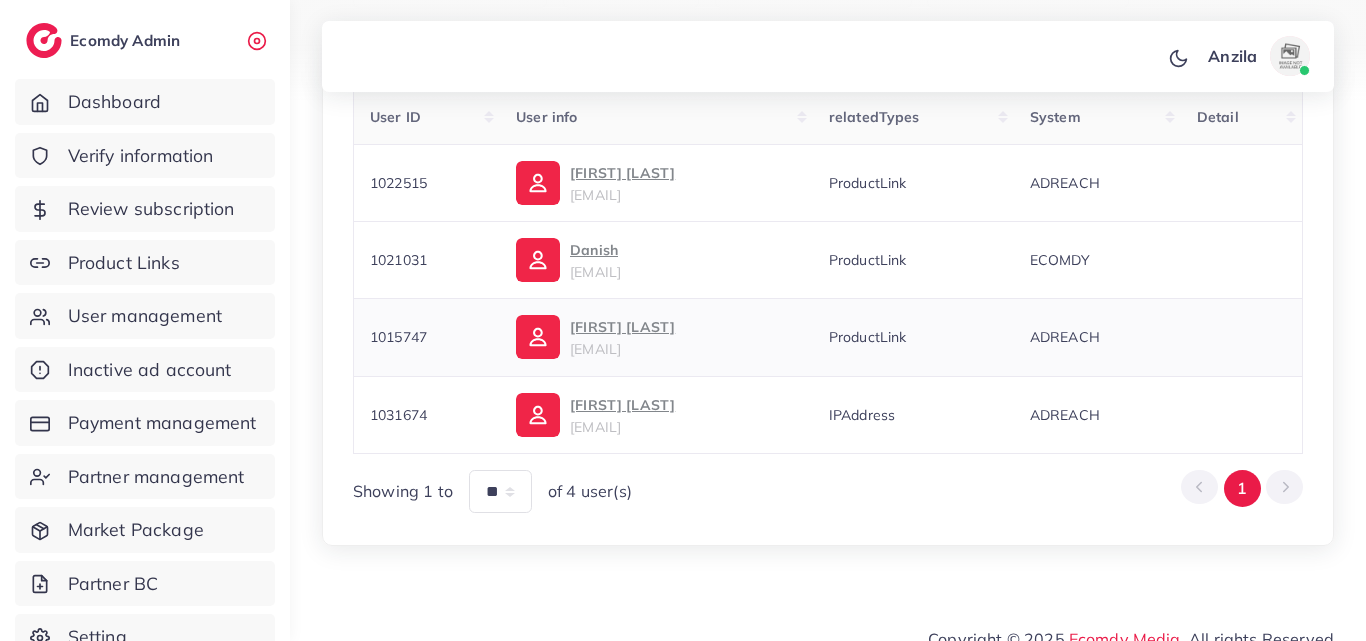 click on "Danish Ali" at bounding box center (622, 327) 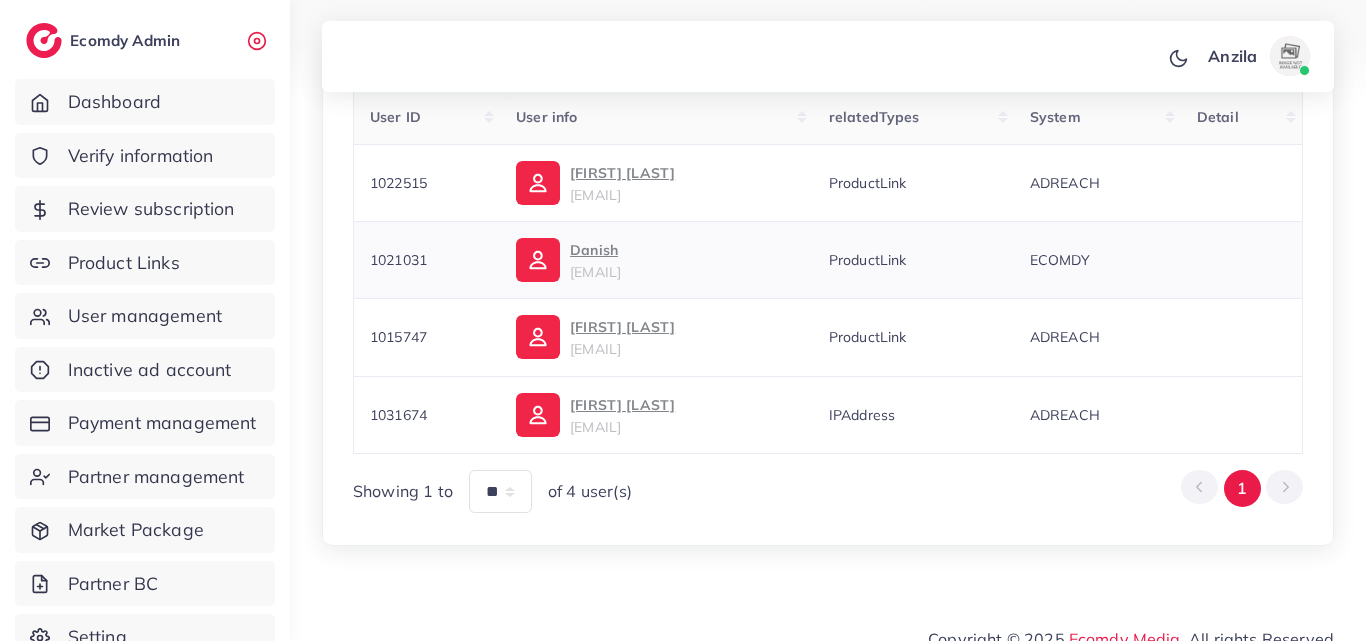 scroll, scrollTop: 118, scrollLeft: 0, axis: vertical 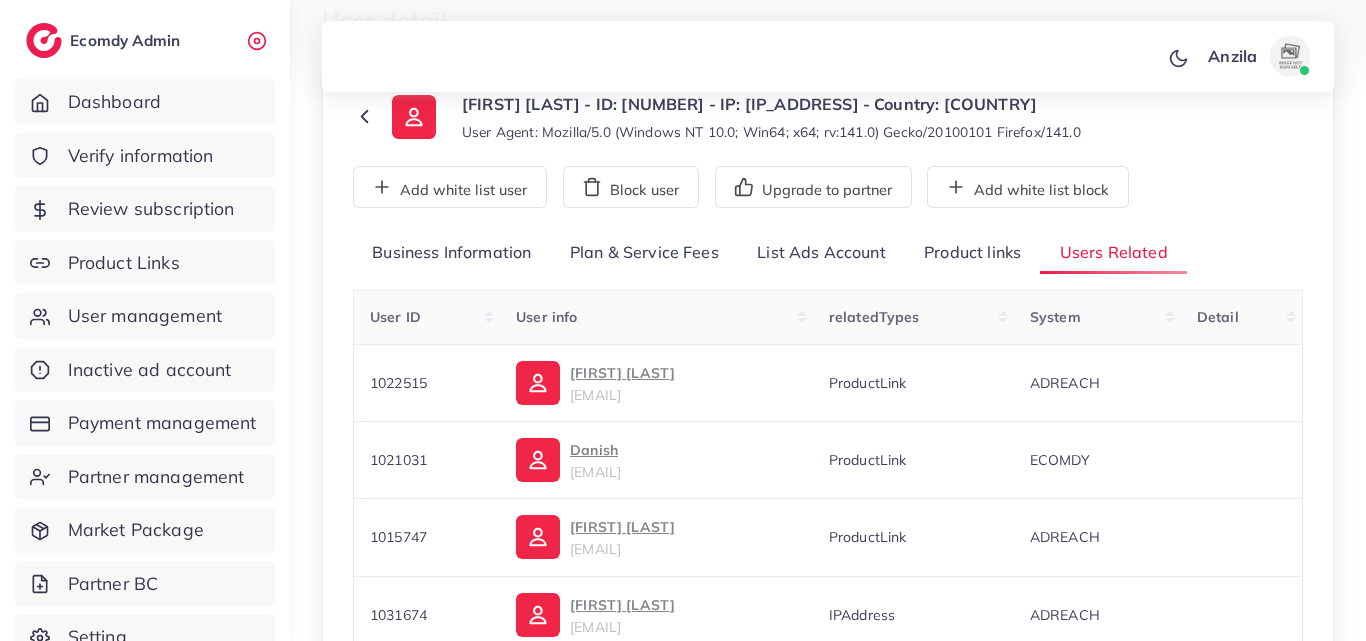 click on "Product links" at bounding box center [972, 253] 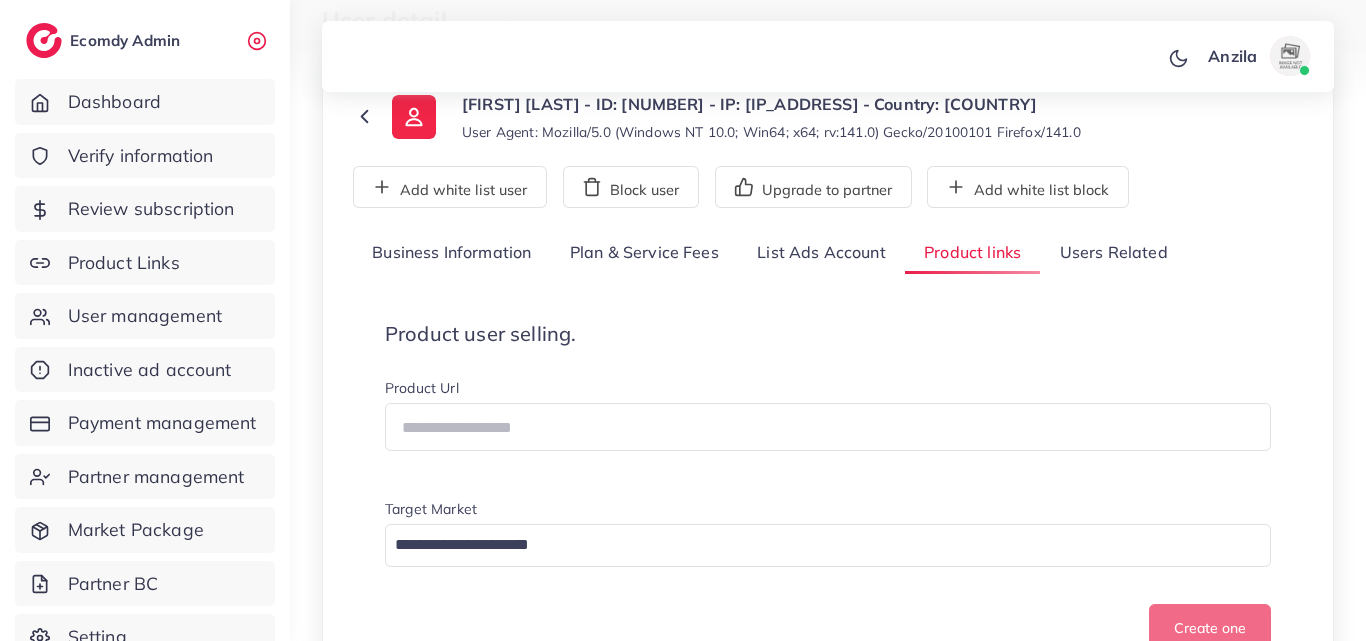 scroll, scrollTop: 418, scrollLeft: 0, axis: vertical 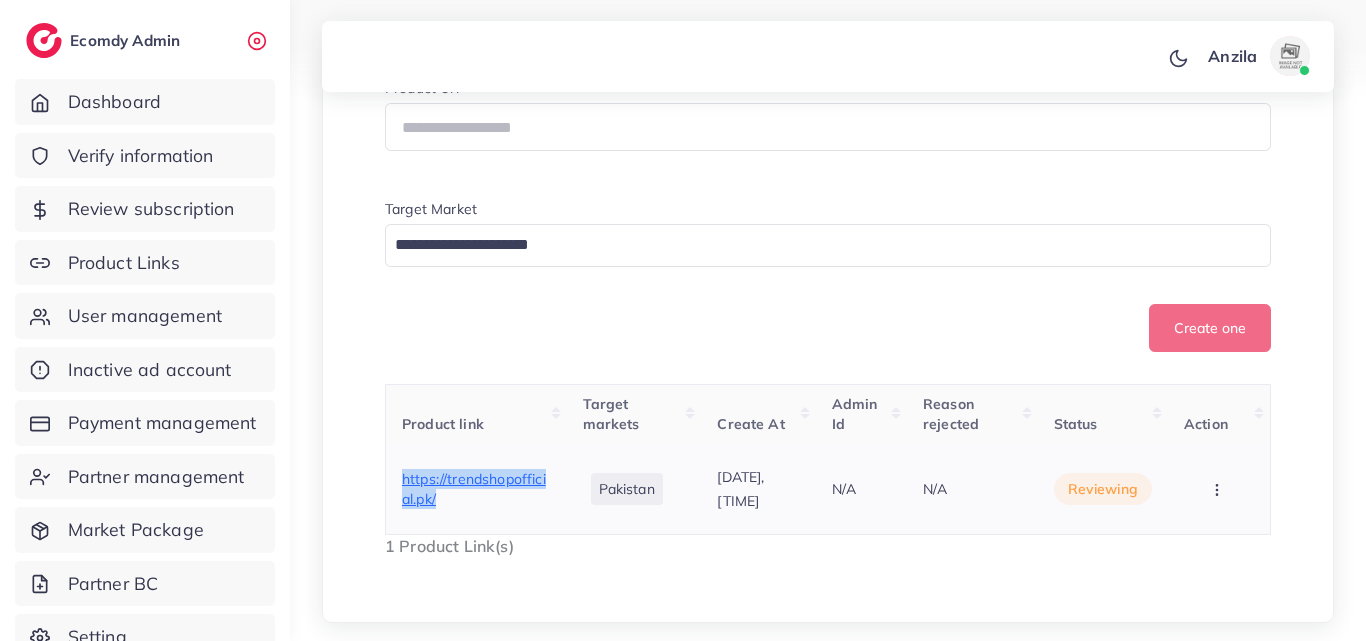 click at bounding box center [1219, 488] 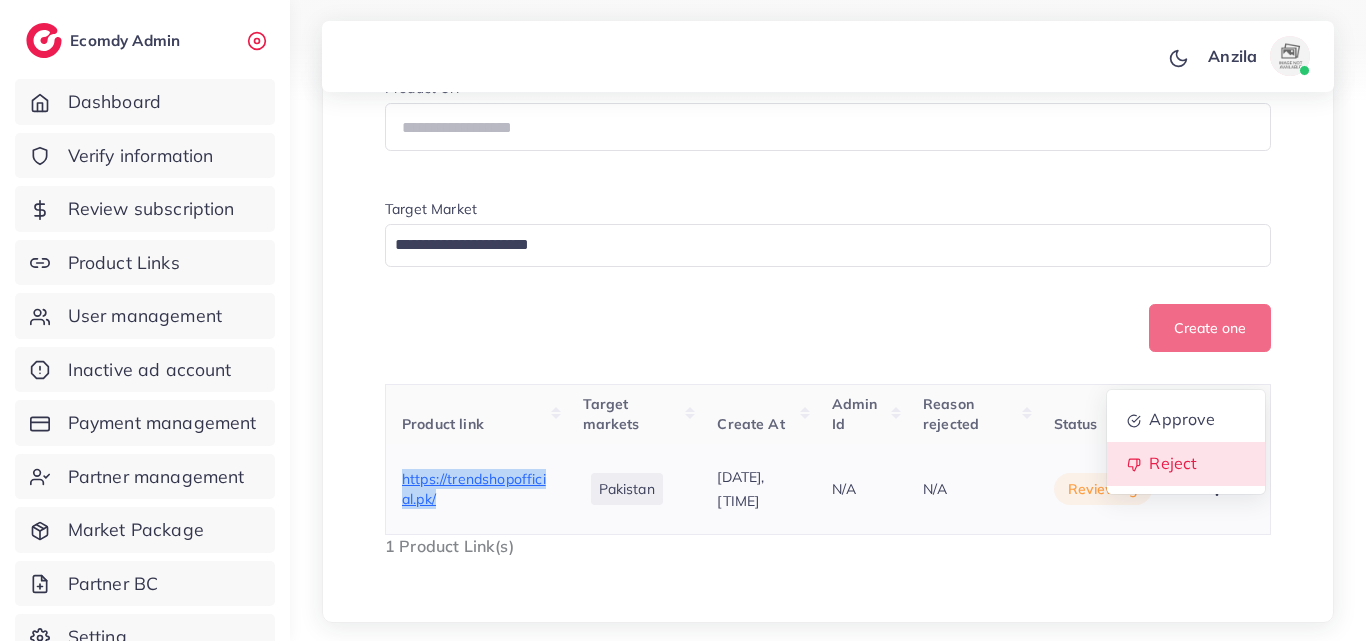 click on "Reject" at bounding box center [1186, 464] 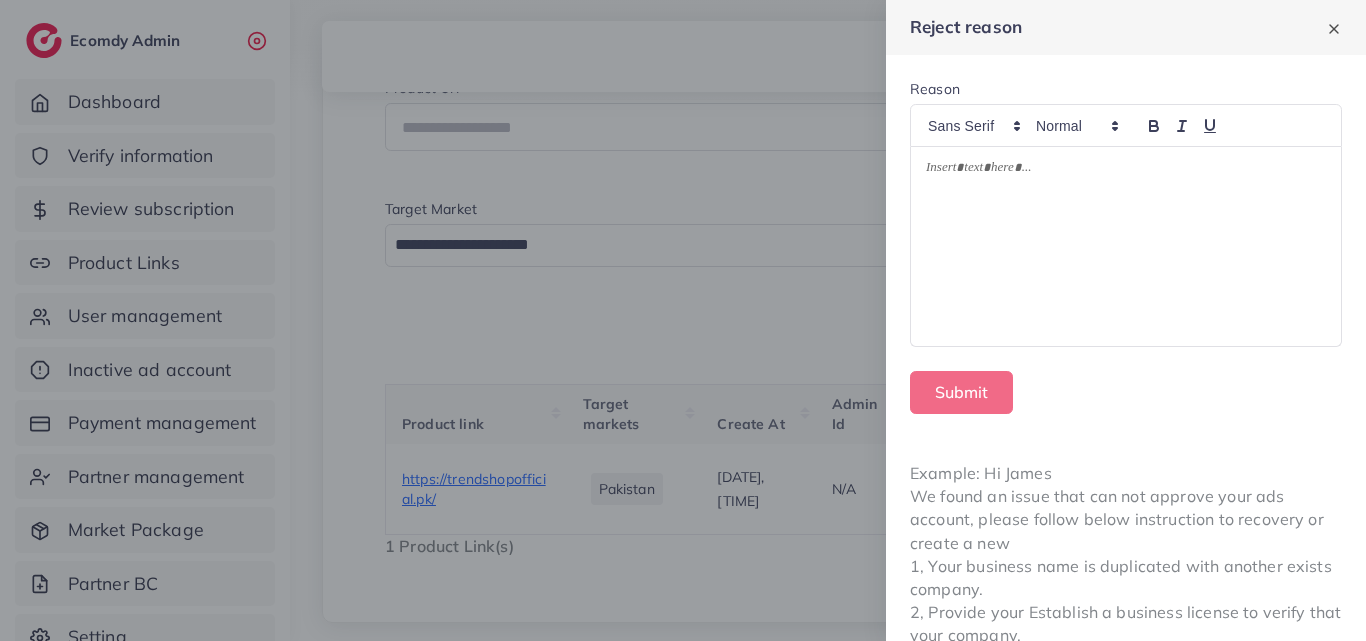 click at bounding box center (1126, 247) 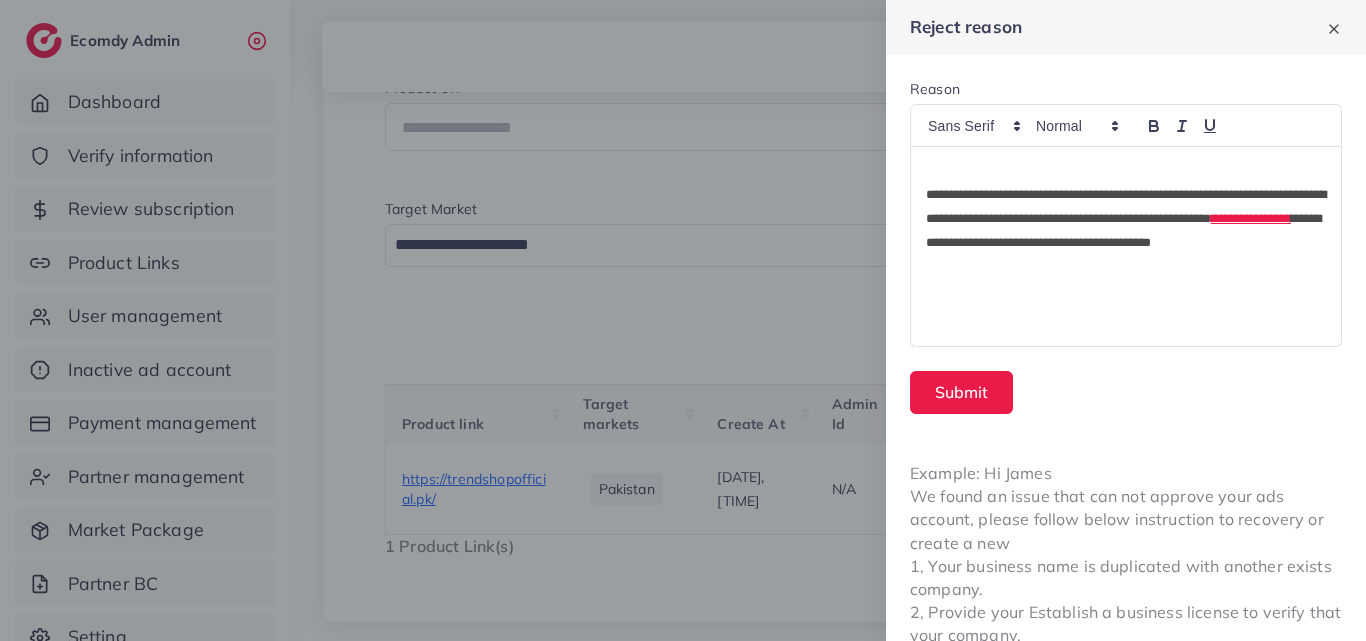 scroll, scrollTop: 0, scrollLeft: 0, axis: both 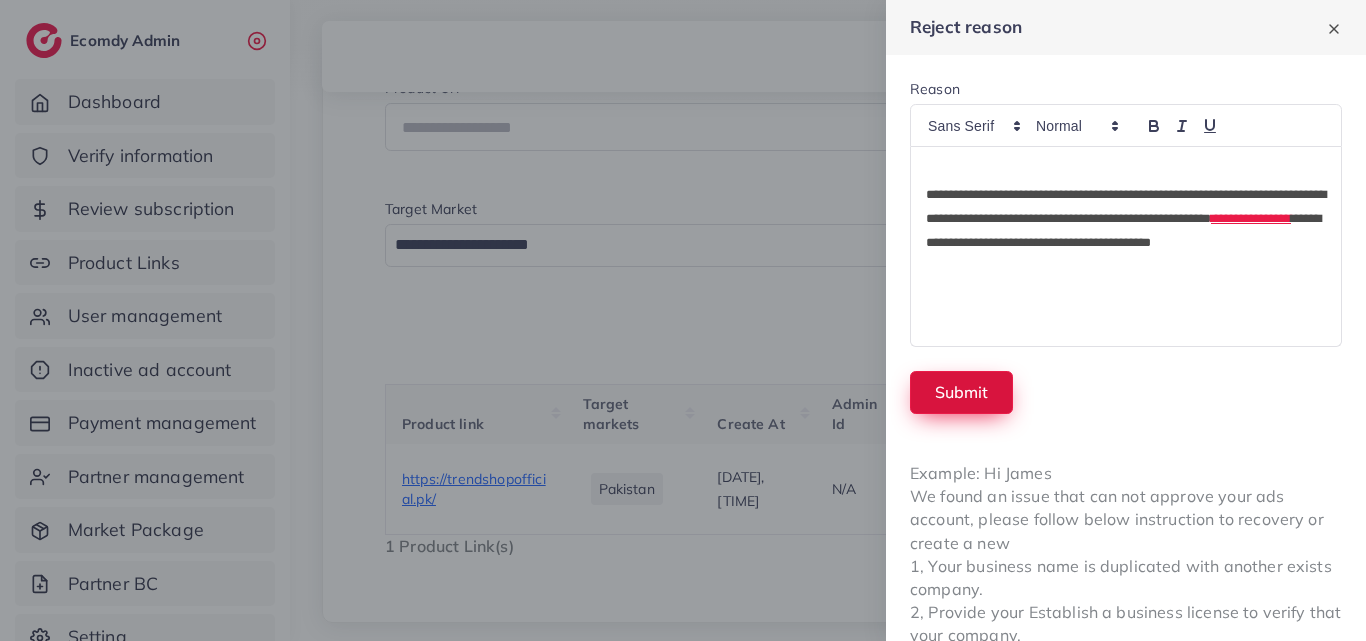 click on "Submit" at bounding box center (961, 392) 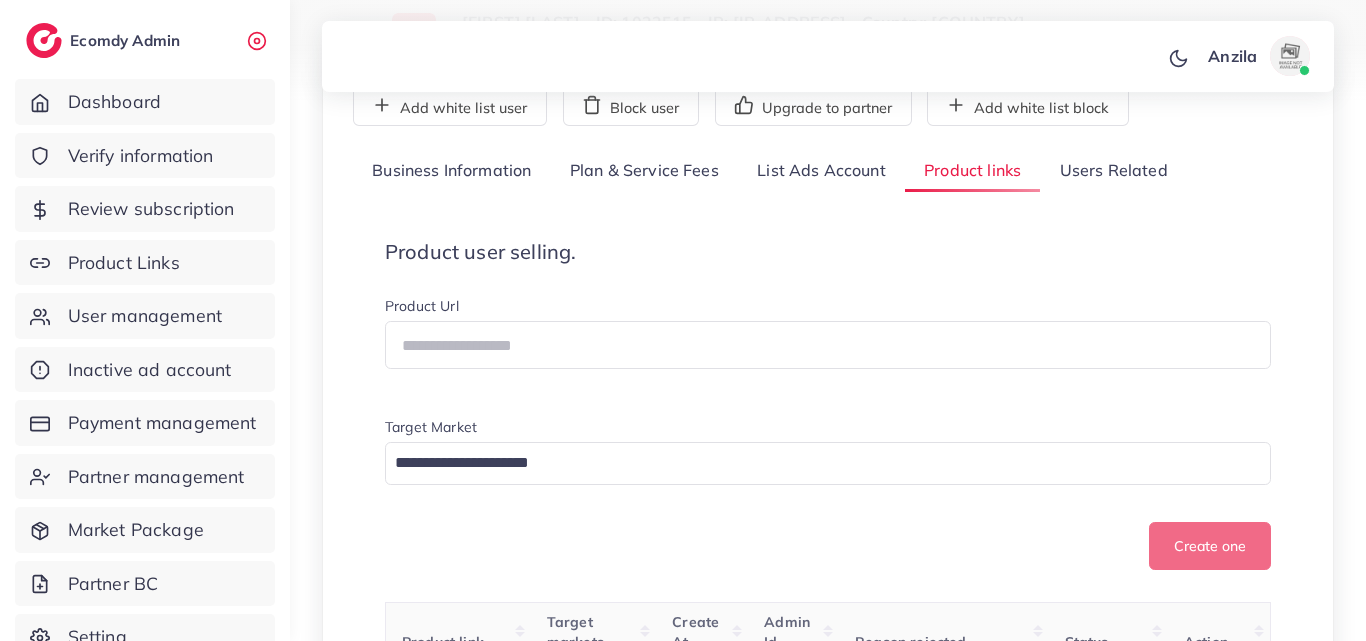click on "List Ads Account" at bounding box center (821, 171) 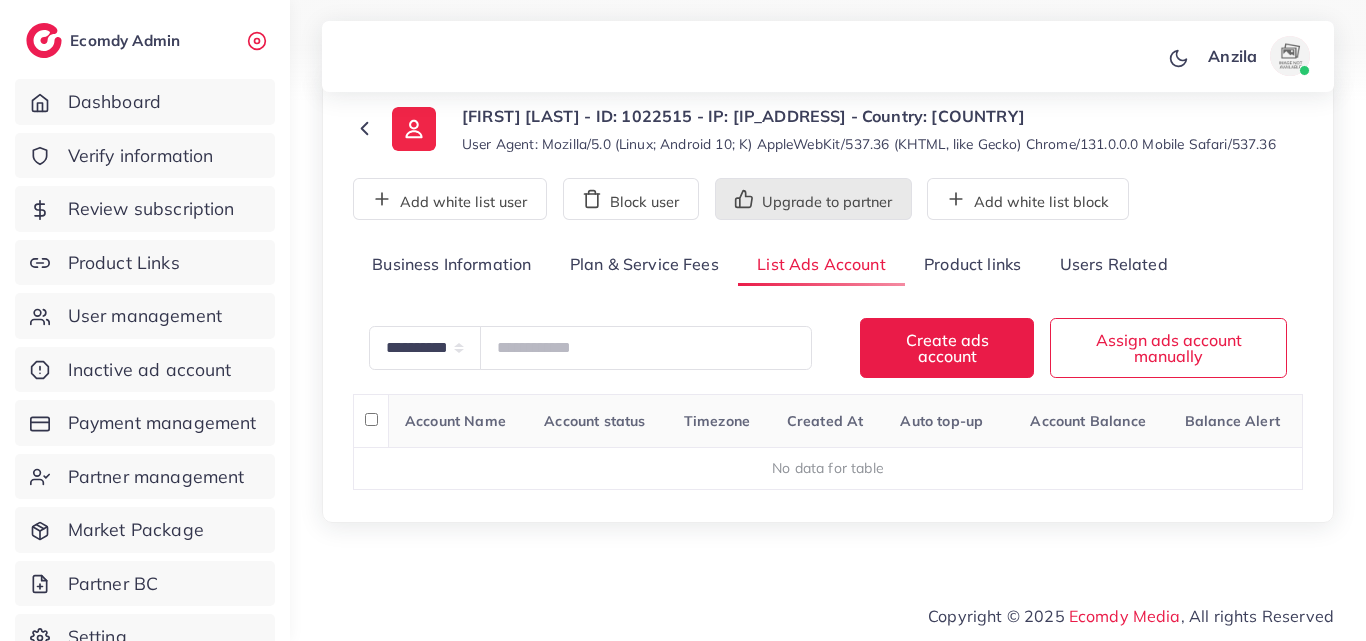 scroll, scrollTop: 106, scrollLeft: 0, axis: vertical 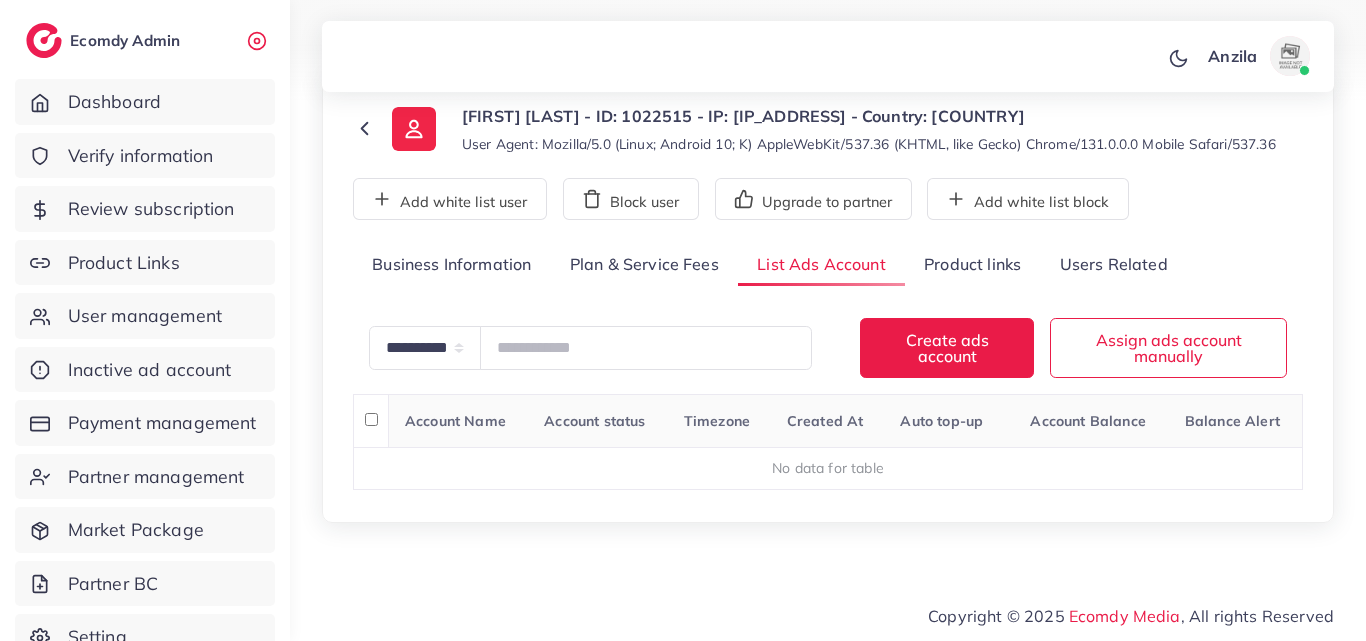 click on "Product links" at bounding box center (972, 265) 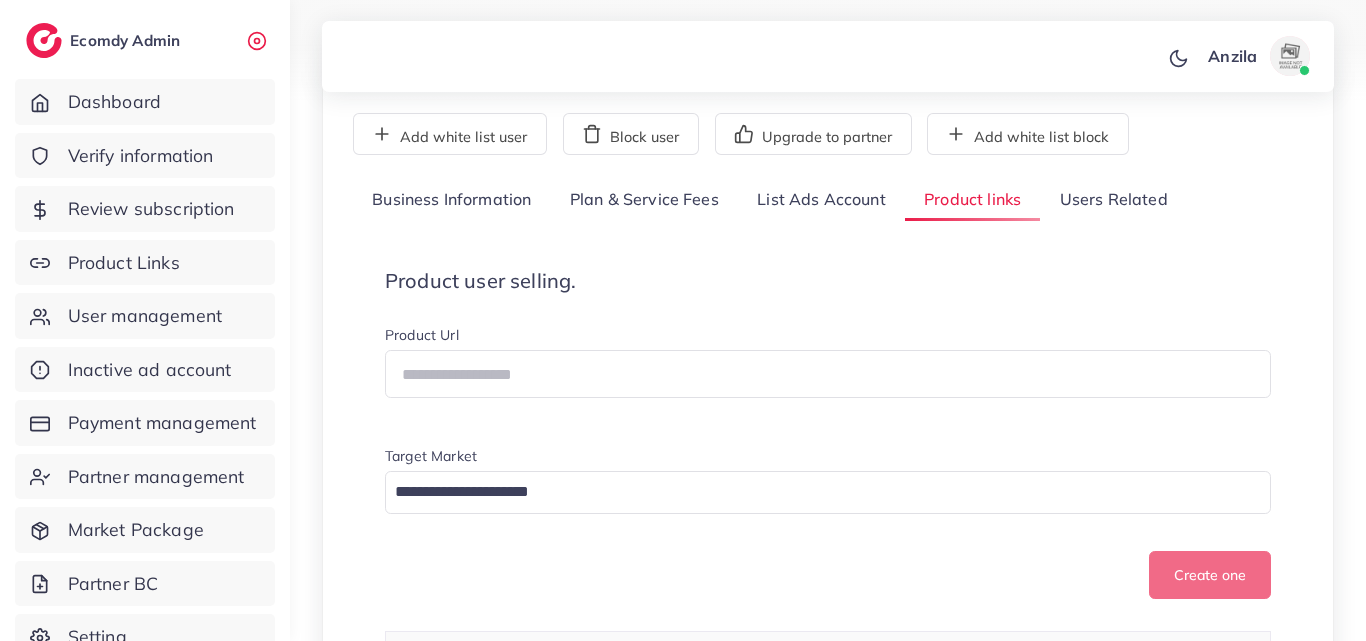 scroll, scrollTop: 206, scrollLeft: 0, axis: vertical 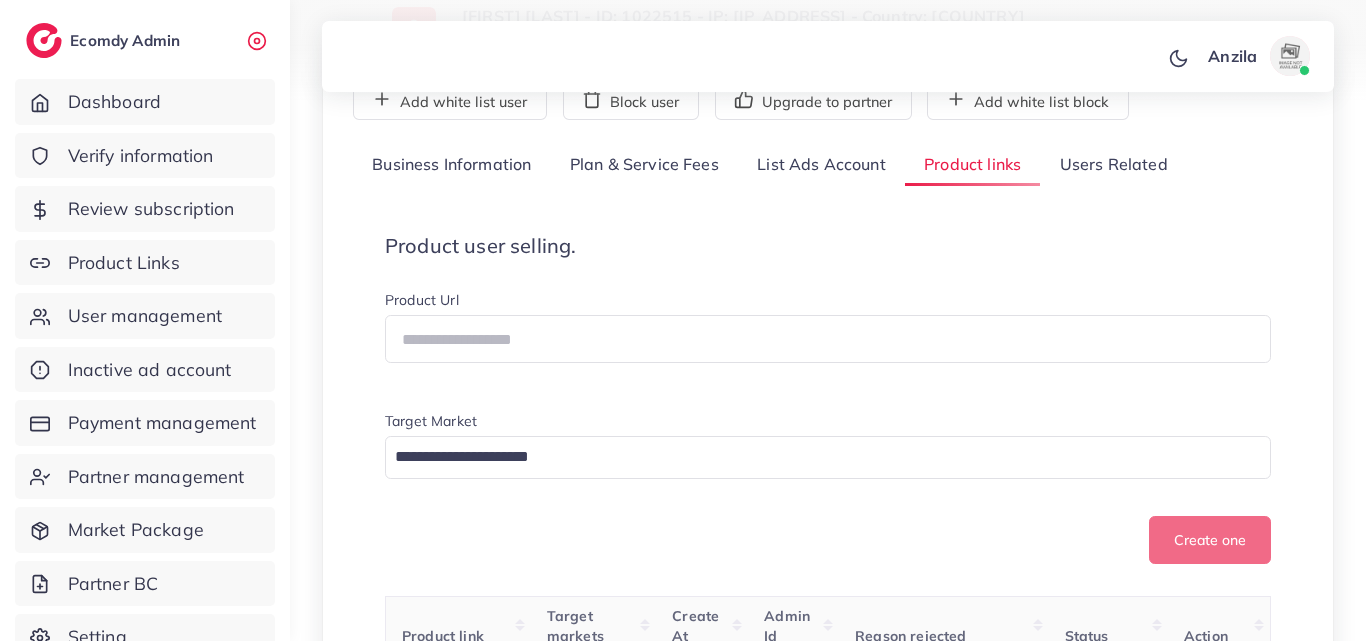 click on "Product user selling.   Product Url   Target Market            Loading...      Create one" at bounding box center [828, 399] 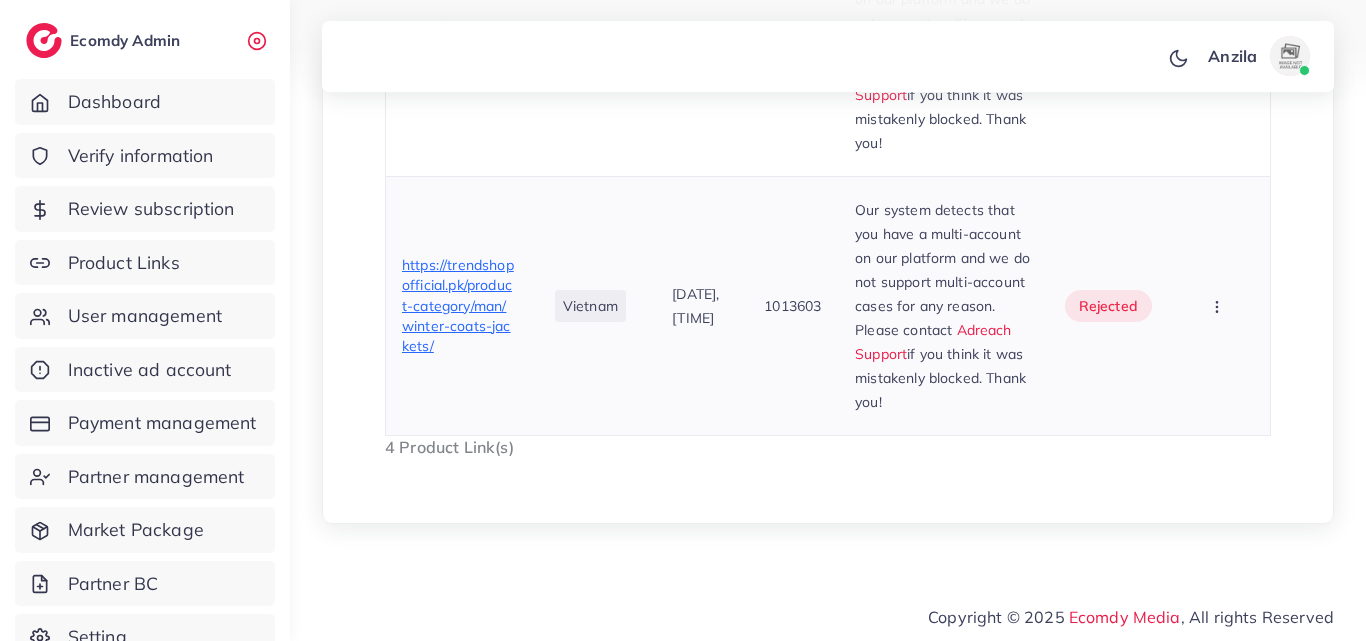 scroll, scrollTop: 1415, scrollLeft: 0, axis: vertical 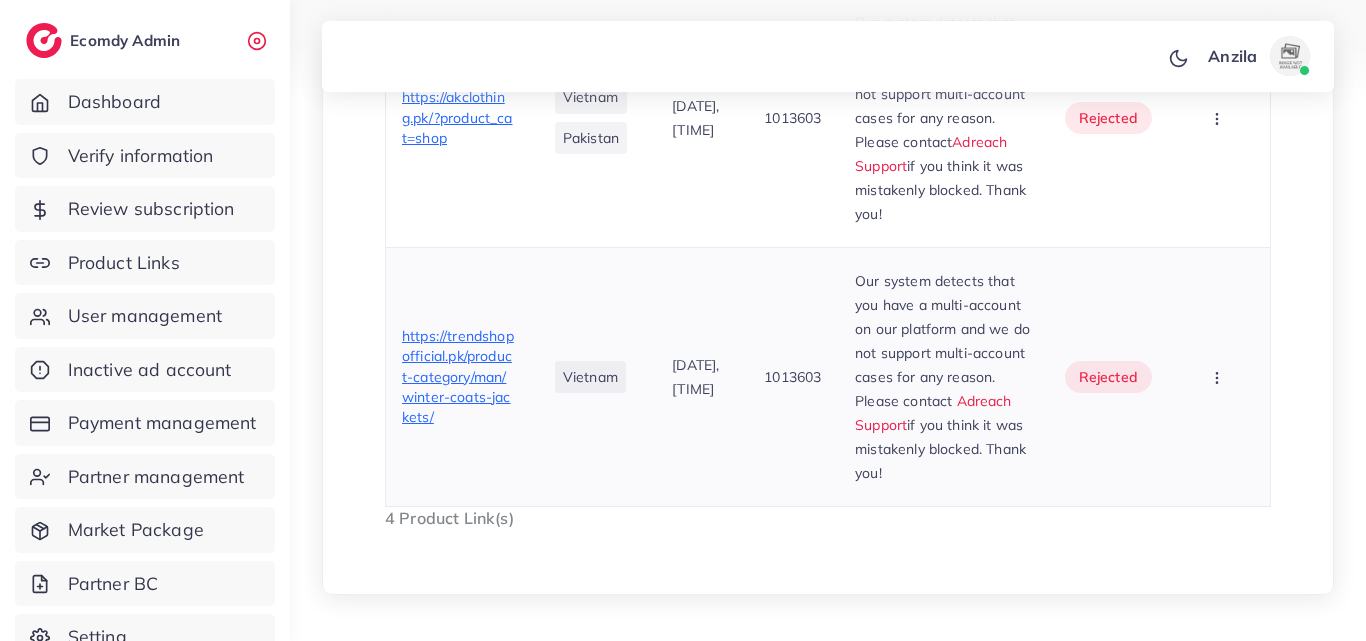 drag, startPoint x: 849, startPoint y: 342, endPoint x: 970, endPoint y: 576, distance: 263.4331 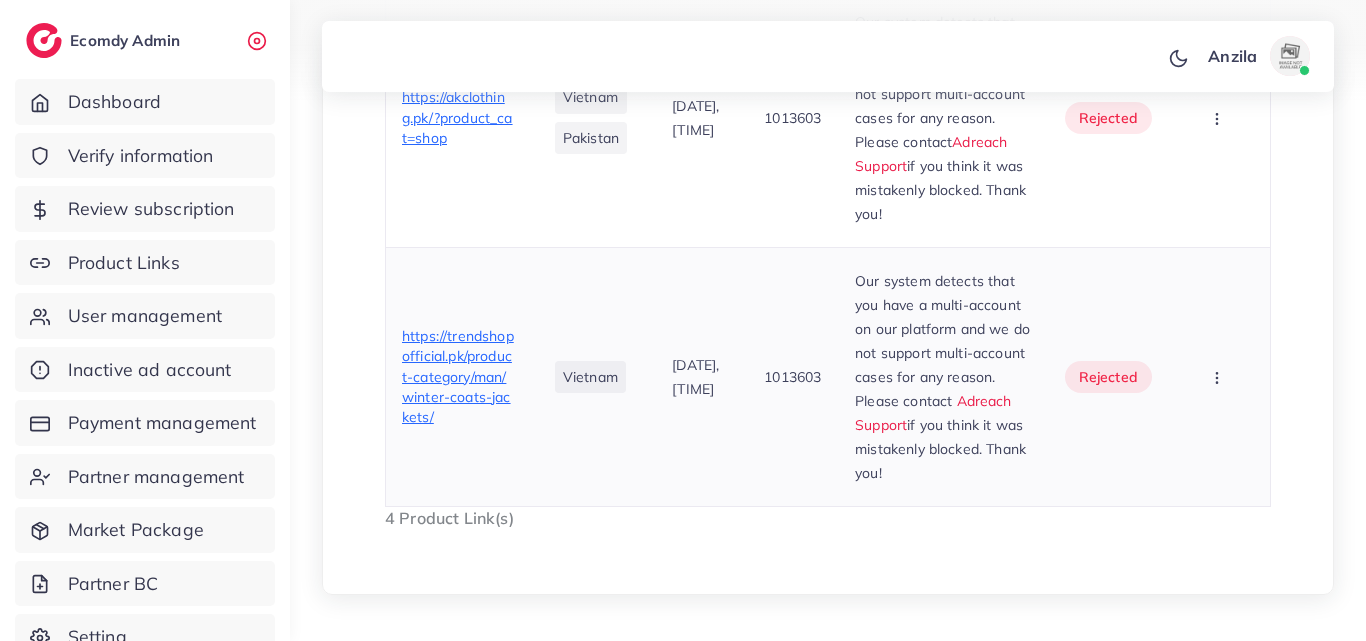 copy on "Our system detects that you have a multi-account on our platform and we do not support multi-account cases for any reason. Please contact   Adreach Support  if you think it was mistakenly blocked. Thank you!" 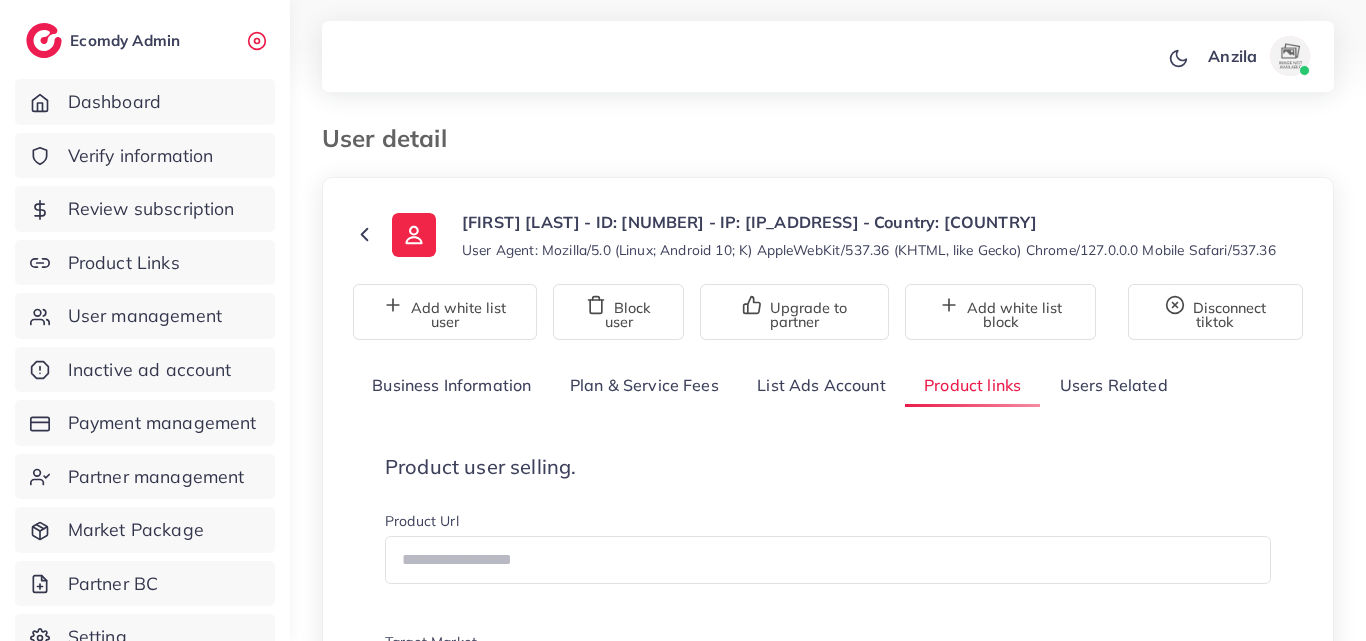 scroll, scrollTop: 200, scrollLeft: 0, axis: vertical 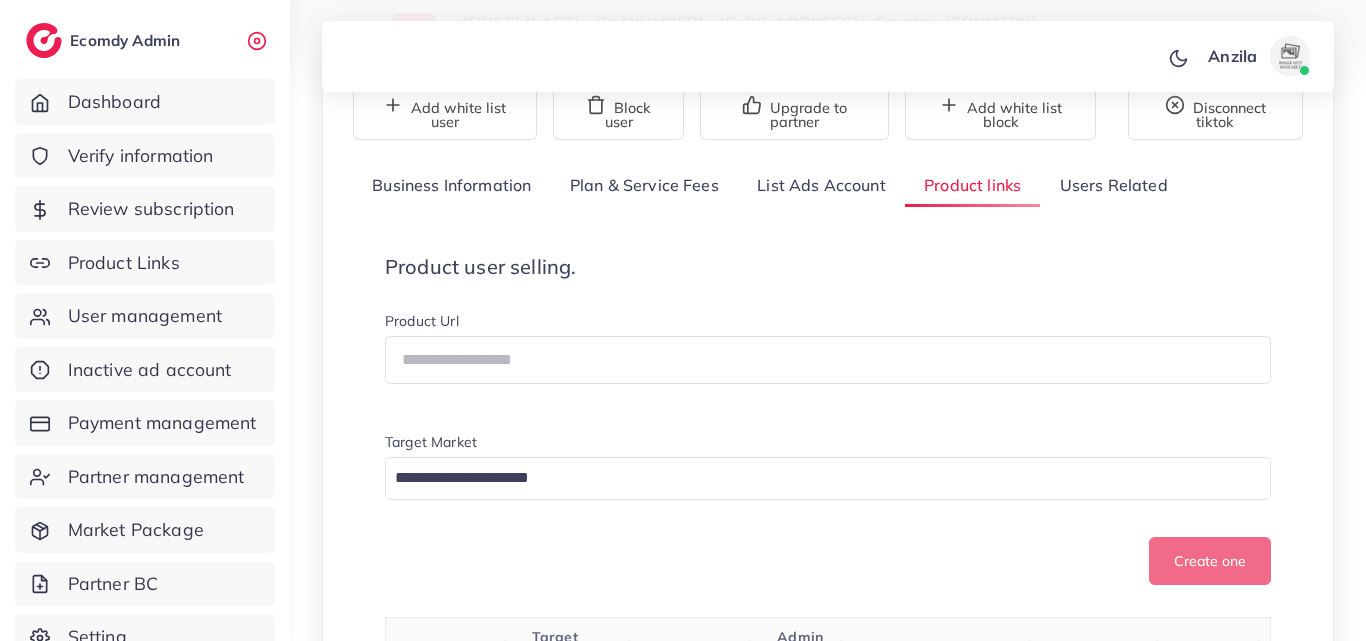 click on "Product user selling.   Product Url   Target Market            Loading...      Create one" at bounding box center (828, 420) 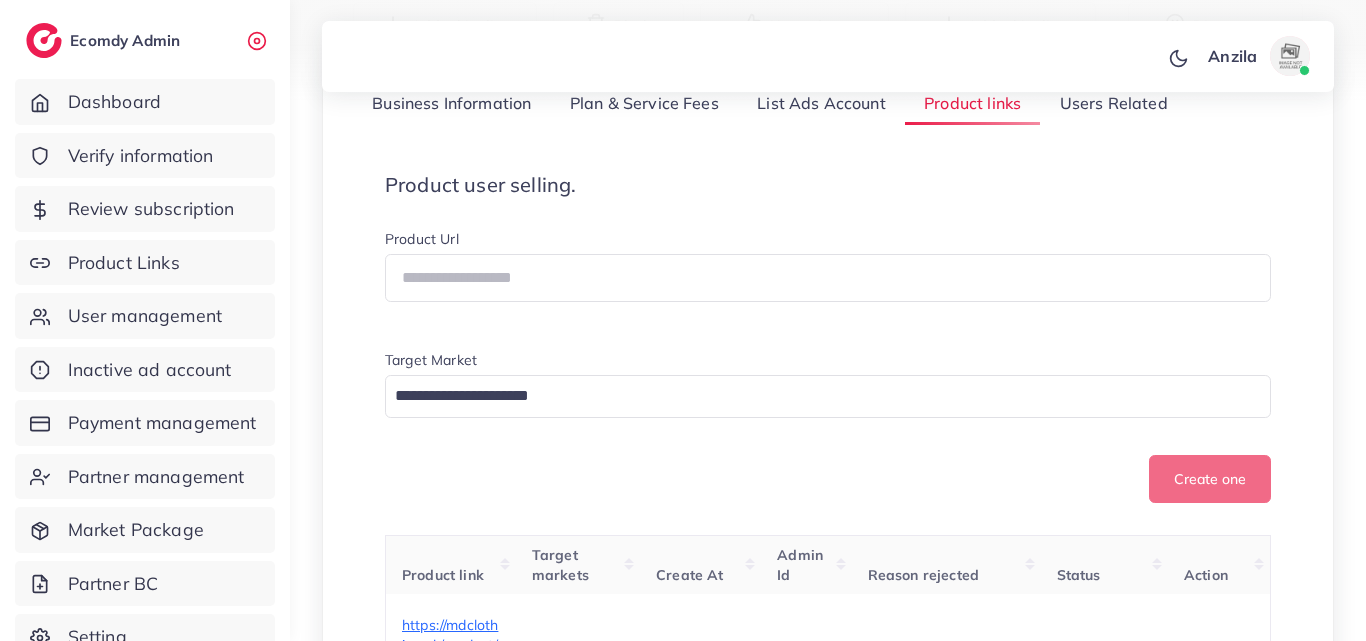 scroll, scrollTop: 271, scrollLeft: 0, axis: vertical 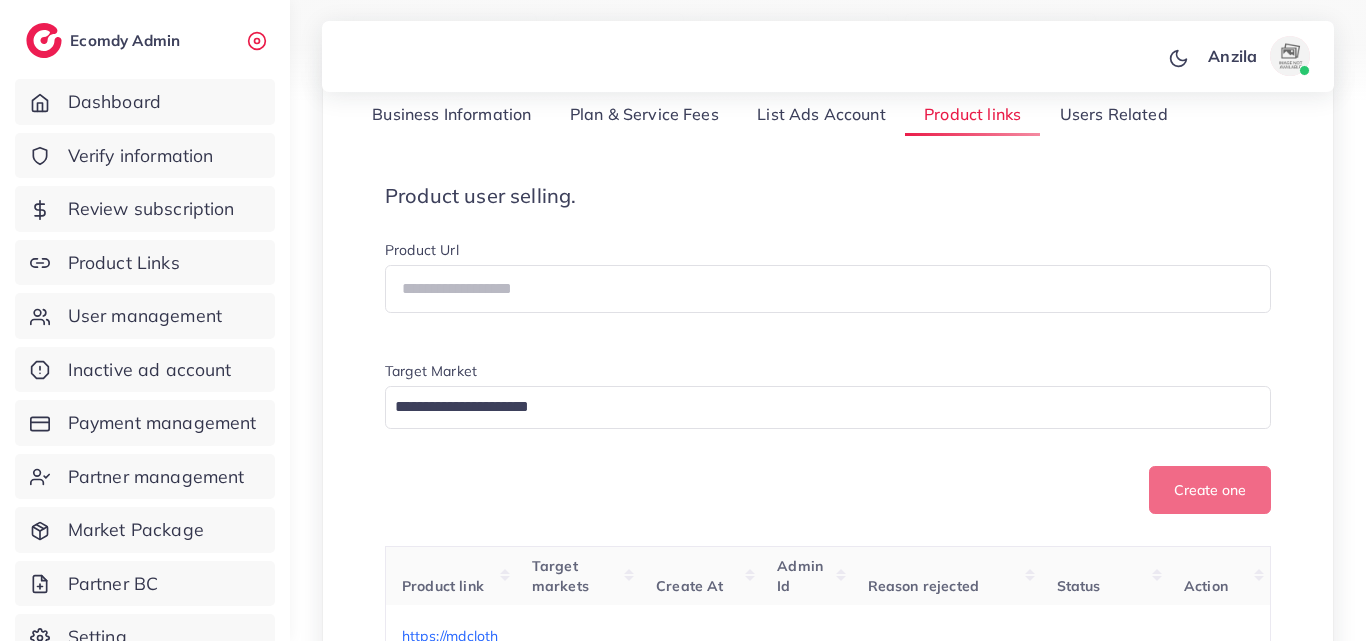 click on "List Ads Account" at bounding box center (821, 114) 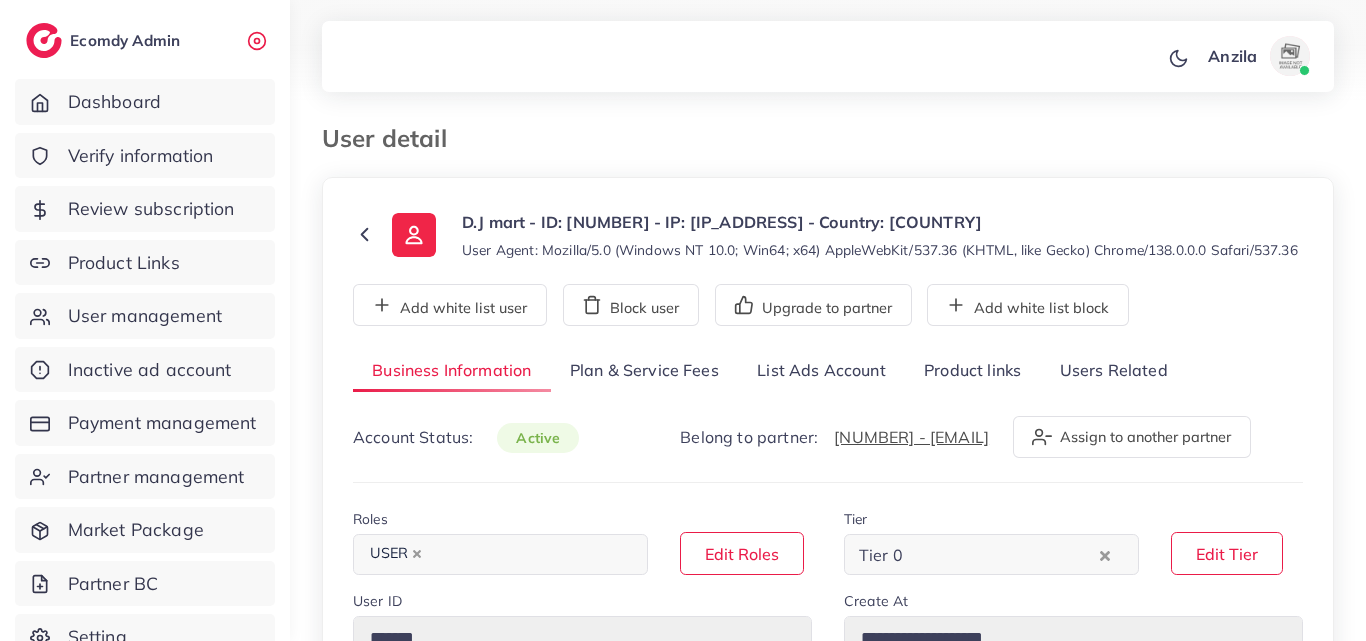 select on "**********" 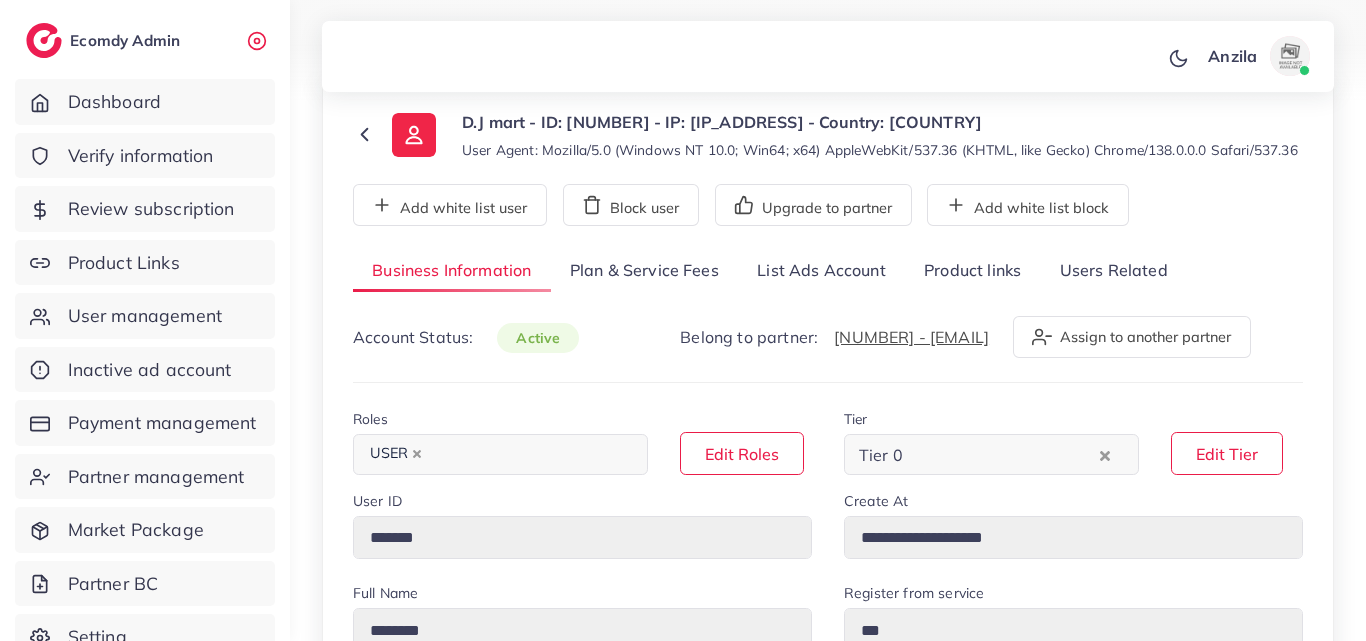 scroll, scrollTop: 200, scrollLeft: 0, axis: vertical 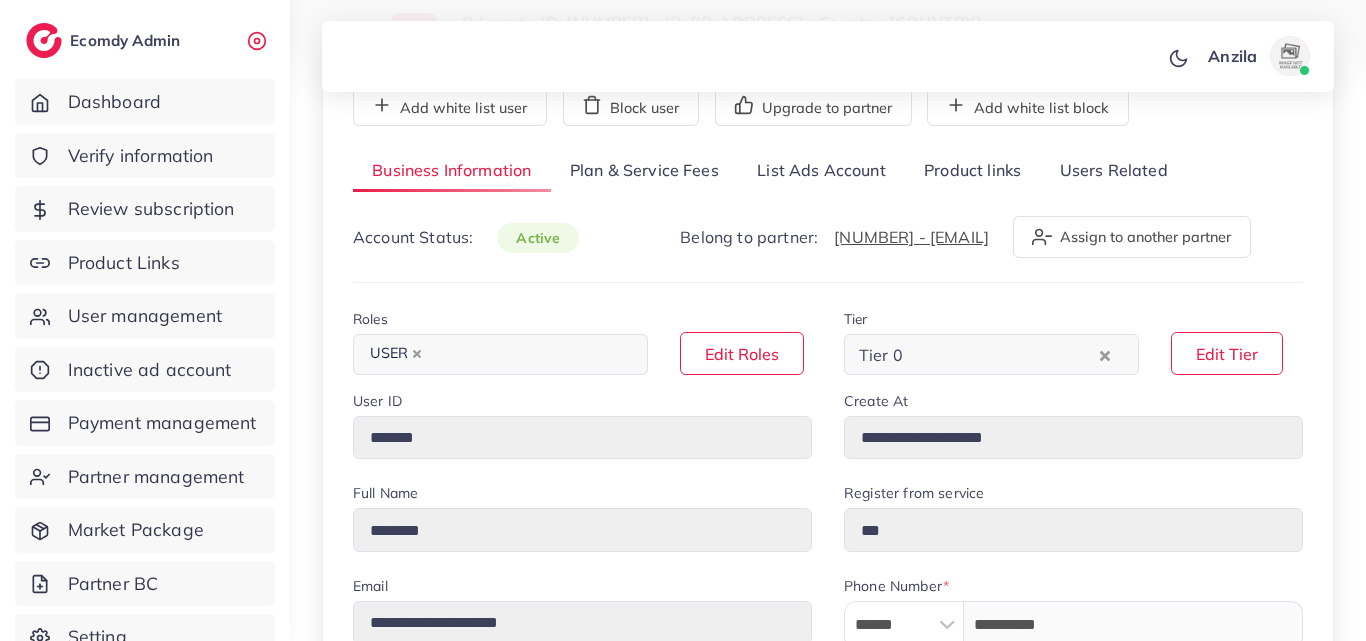 click on "Product links" at bounding box center [972, 171] 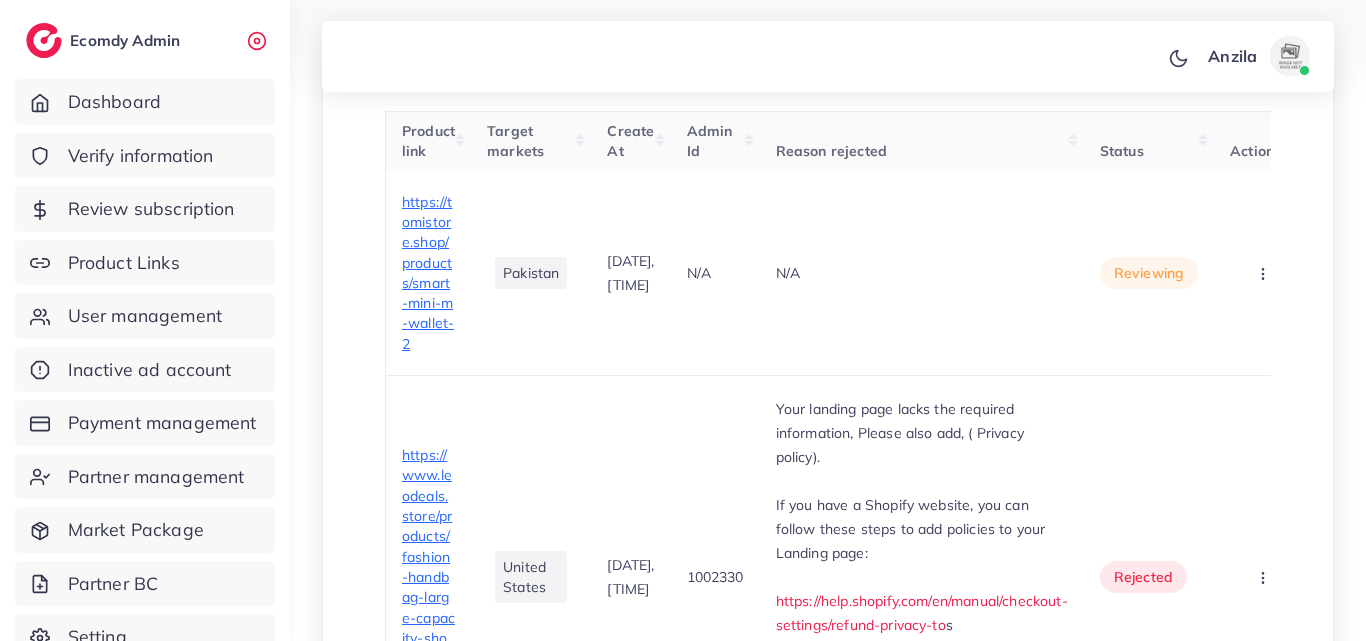 scroll, scrollTop: 700, scrollLeft: 0, axis: vertical 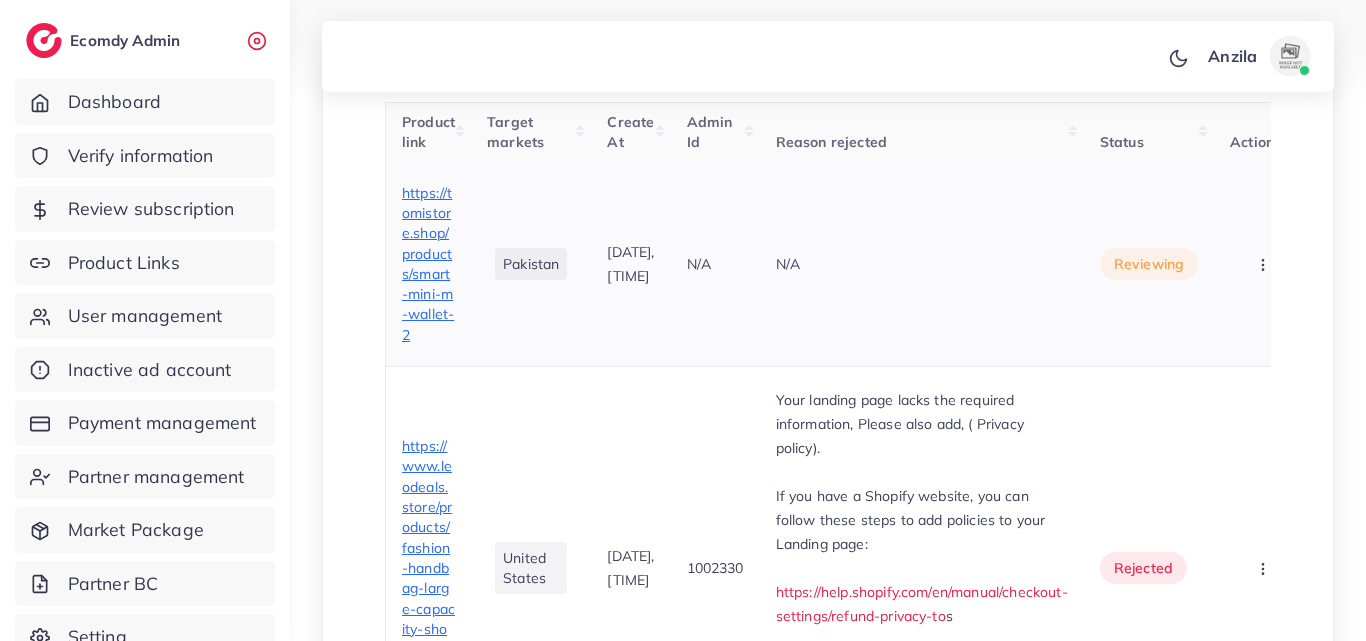 click on "https://tomistore.shop/products/smart-mini-m-wallet-2" at bounding box center (428, 264) 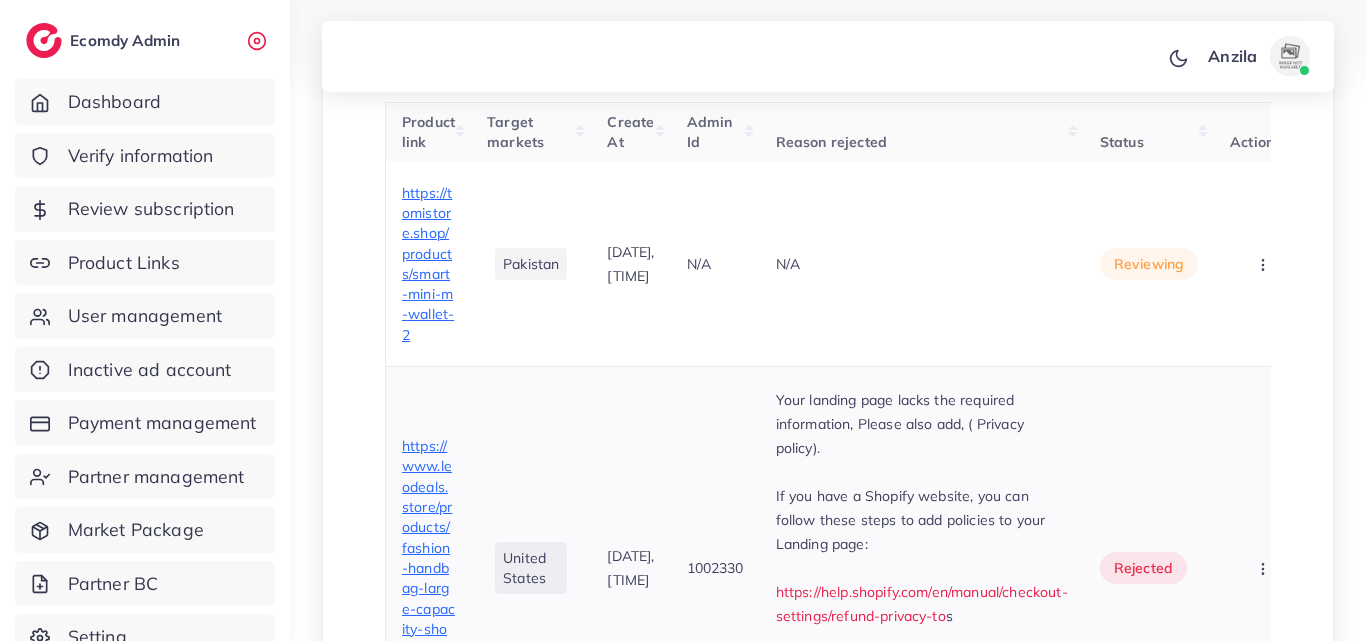 click on "1002330" at bounding box center (715, 568) 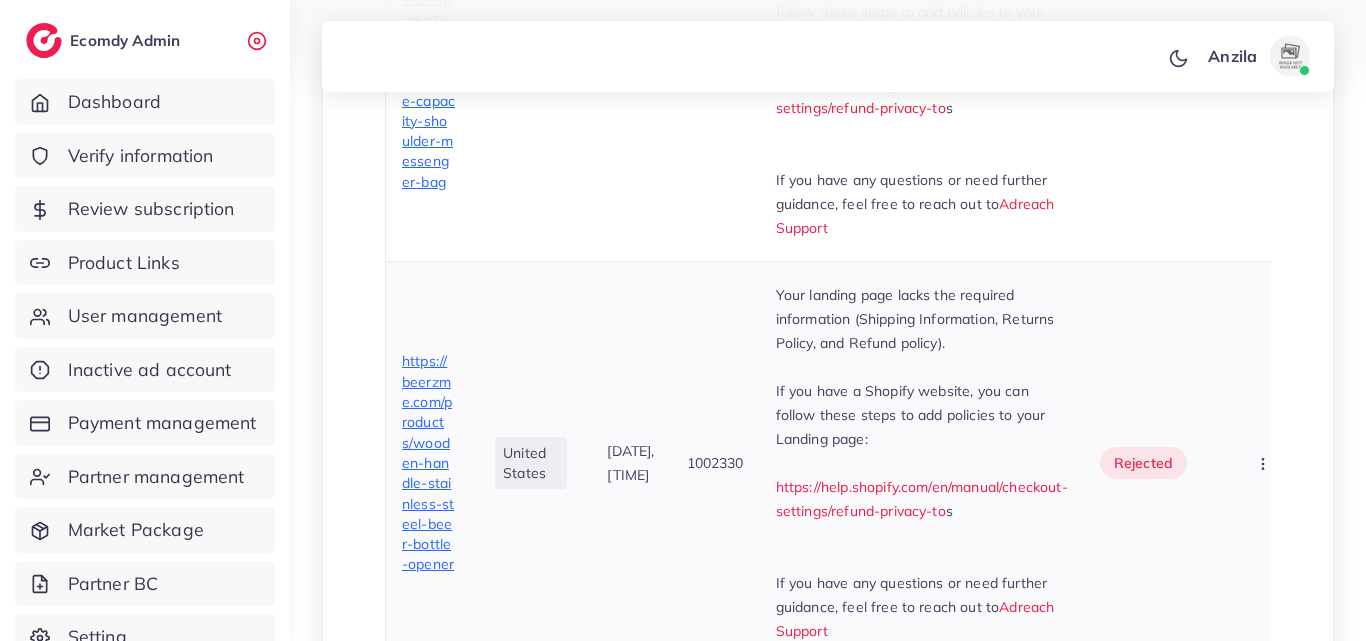 scroll, scrollTop: 1000, scrollLeft: 0, axis: vertical 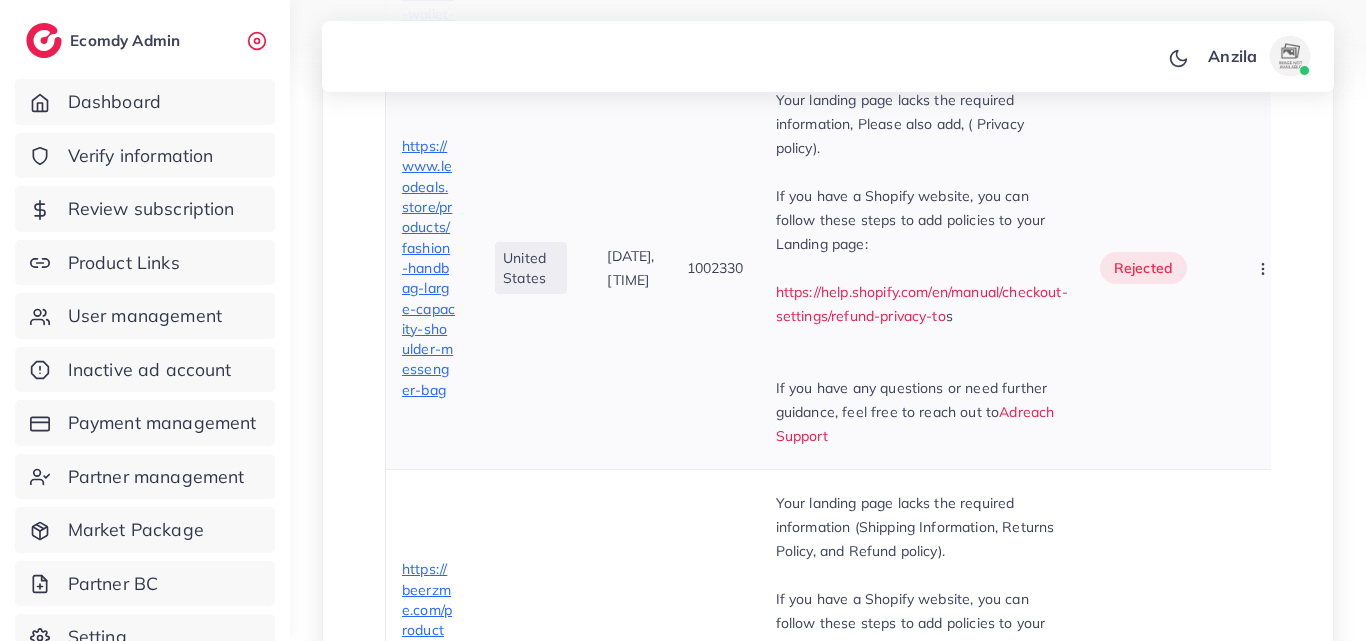 click on "https://www.leodeals.store/products/fashion-handbag-large-capacity-shoulder-messenger-bag" at bounding box center (428, 268) 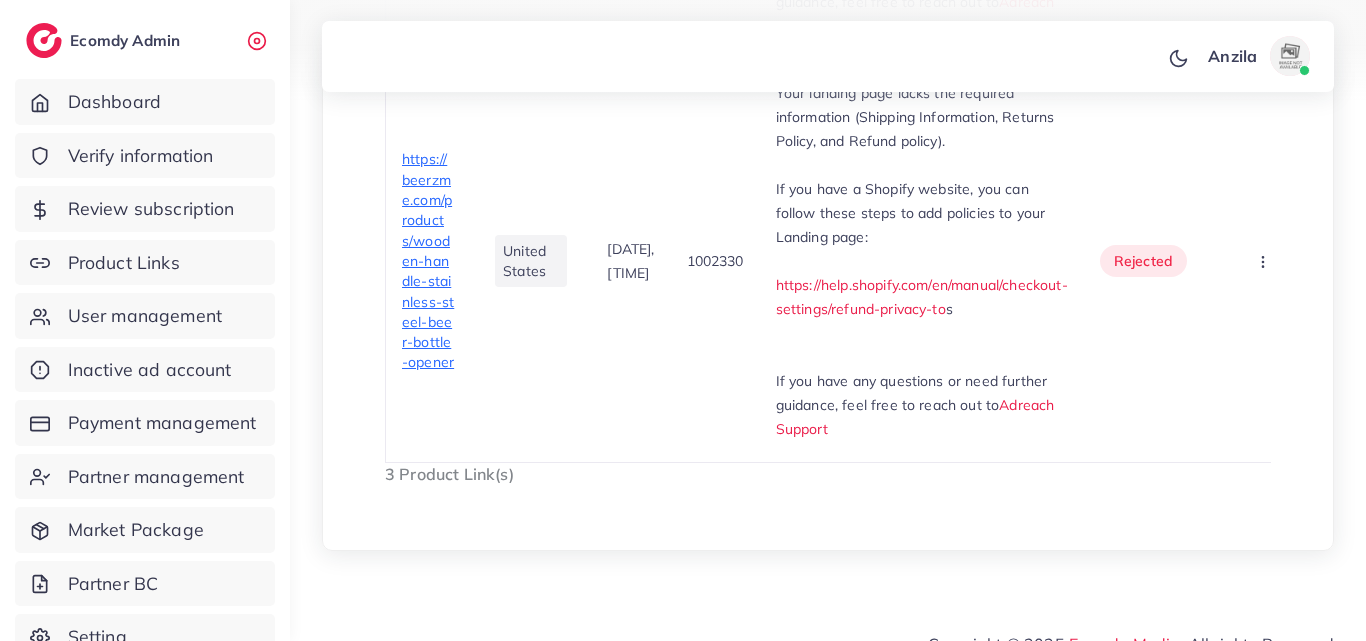 scroll, scrollTop: 1373, scrollLeft: 0, axis: vertical 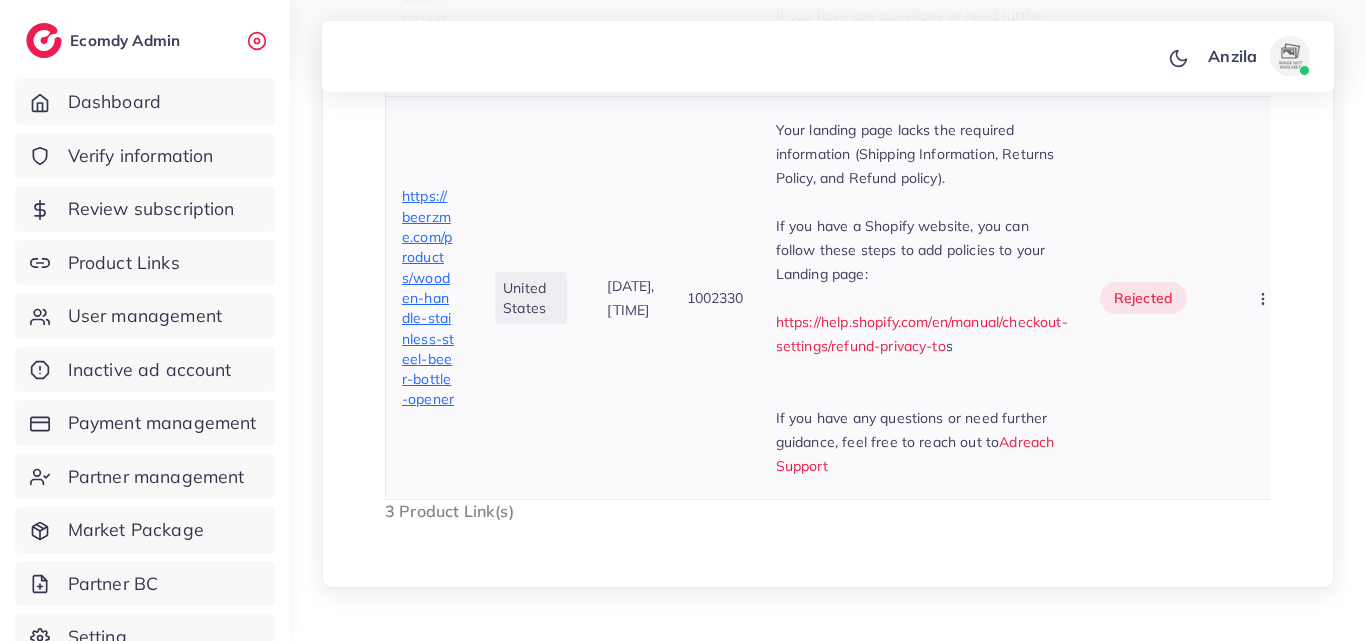 click on "https://beerzme.com/products/wooden-handle-stainless-steel-beer-bottle-opener" at bounding box center [428, 297] 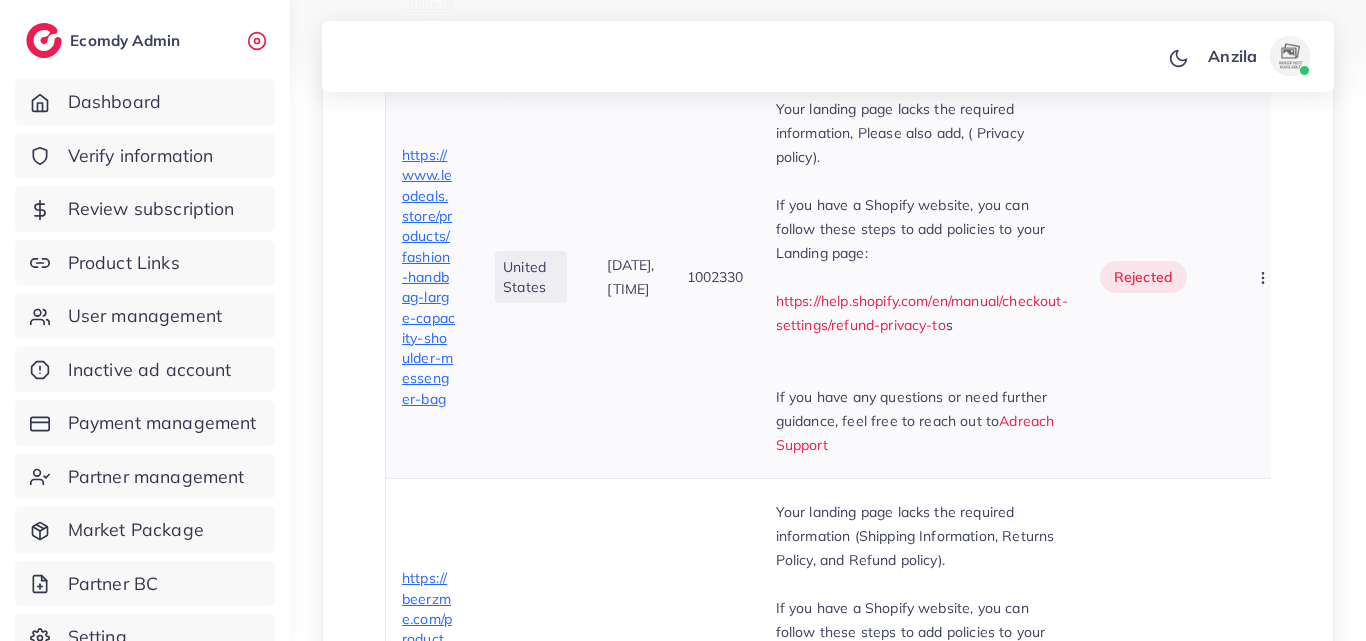 scroll, scrollTop: 973, scrollLeft: 0, axis: vertical 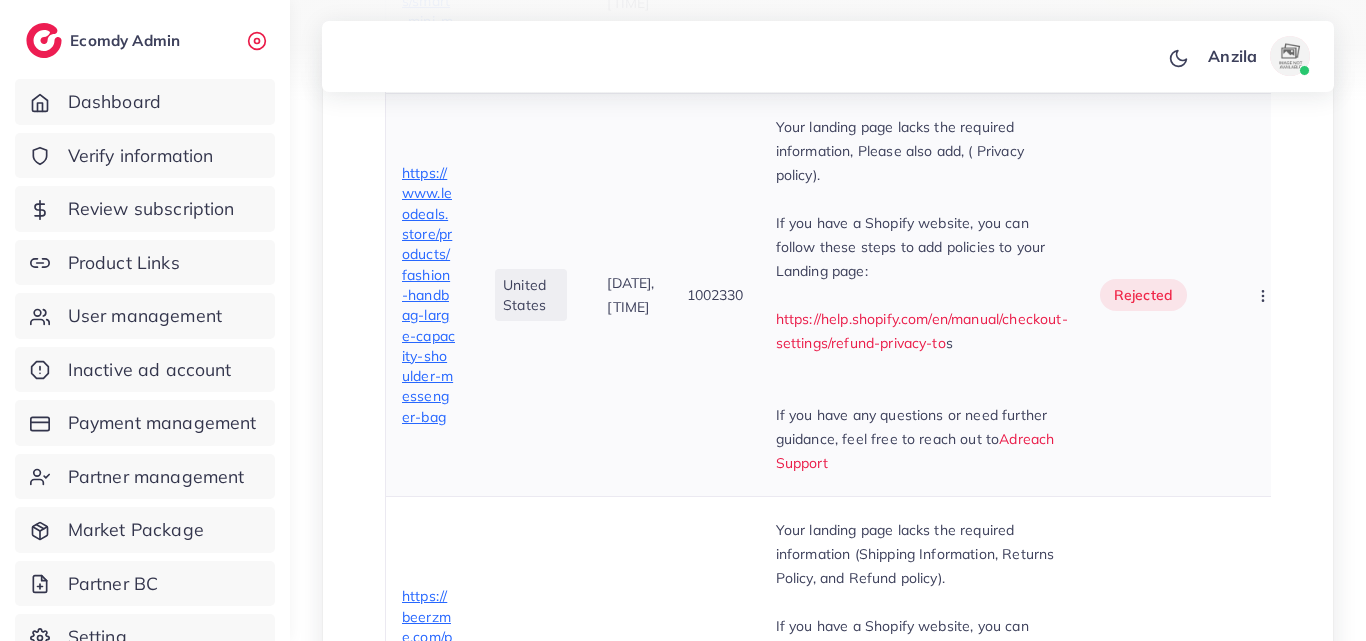click on "https://www.leodeals.store/products/fashion-handbag-large-capacity-shoulder-messenger-bag" at bounding box center [428, 295] 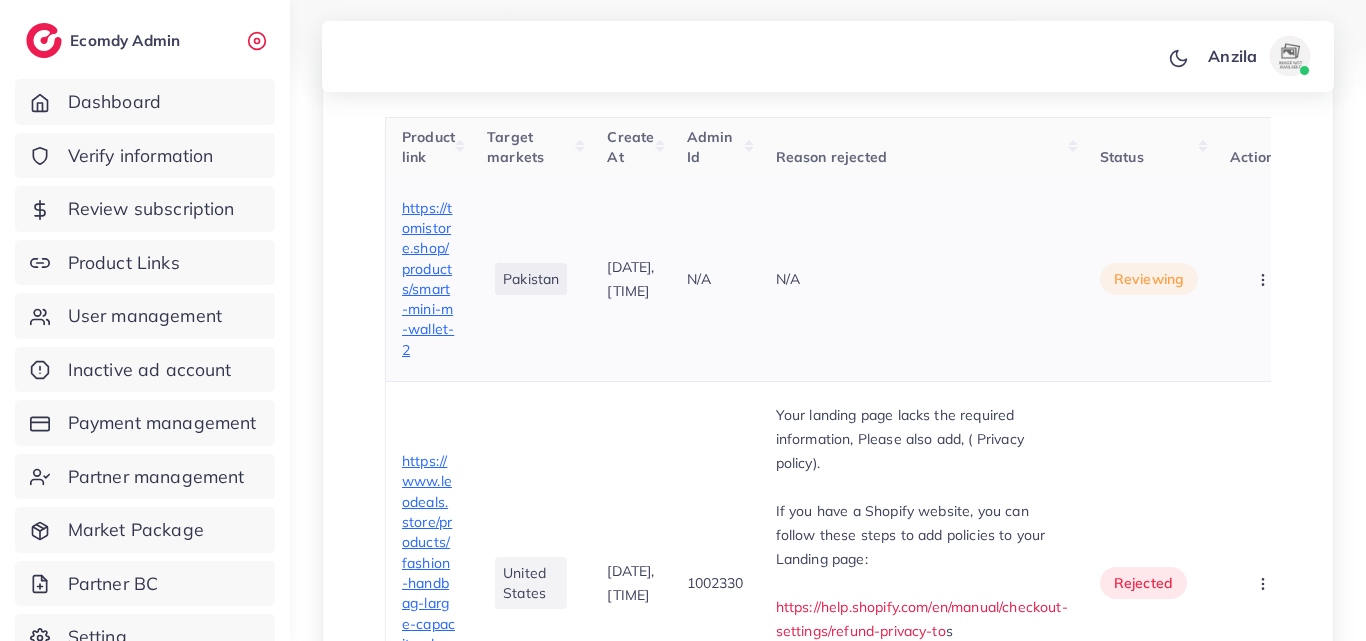 scroll, scrollTop: 673, scrollLeft: 0, axis: vertical 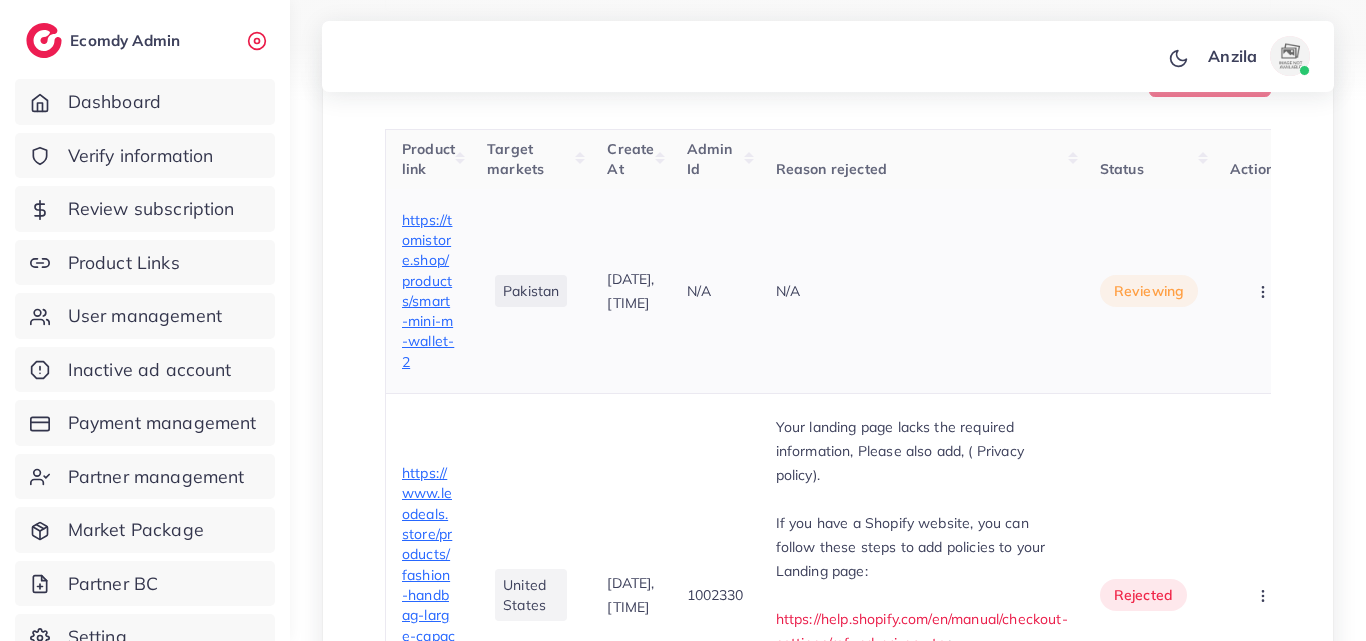 click on "https://tomistore.shop/products/smart-mini-m-wallet-2" at bounding box center [428, 291] 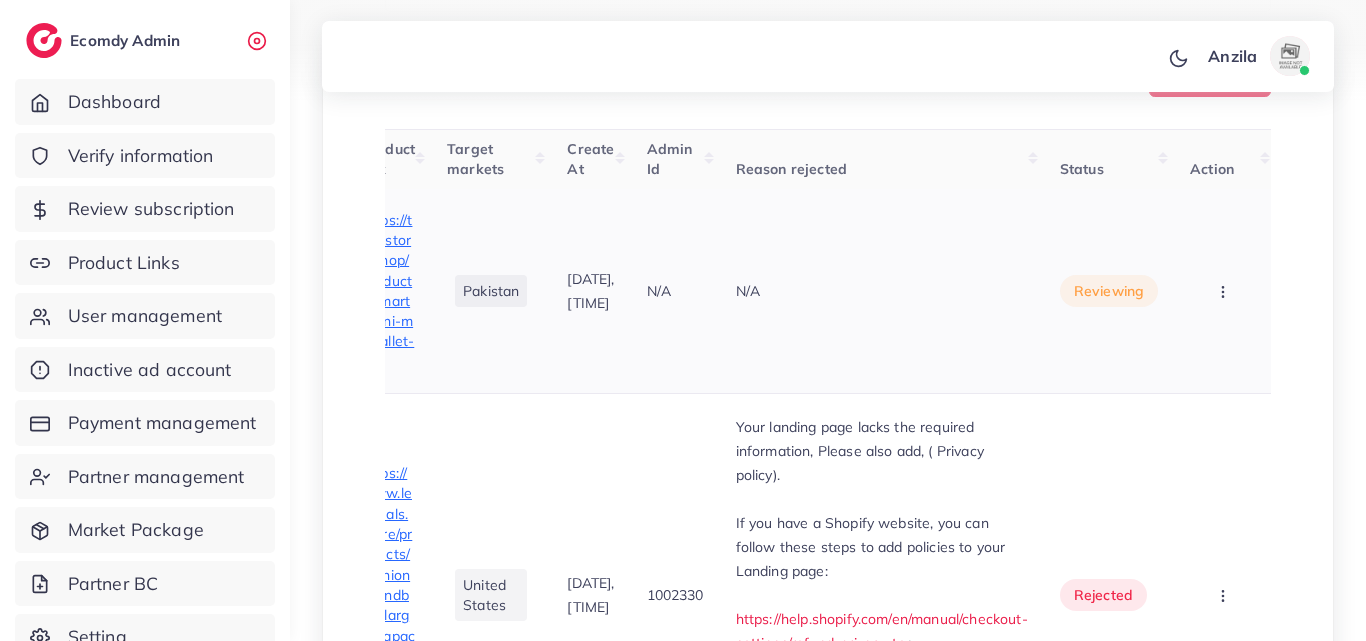 scroll, scrollTop: 0, scrollLeft: 87, axis: horizontal 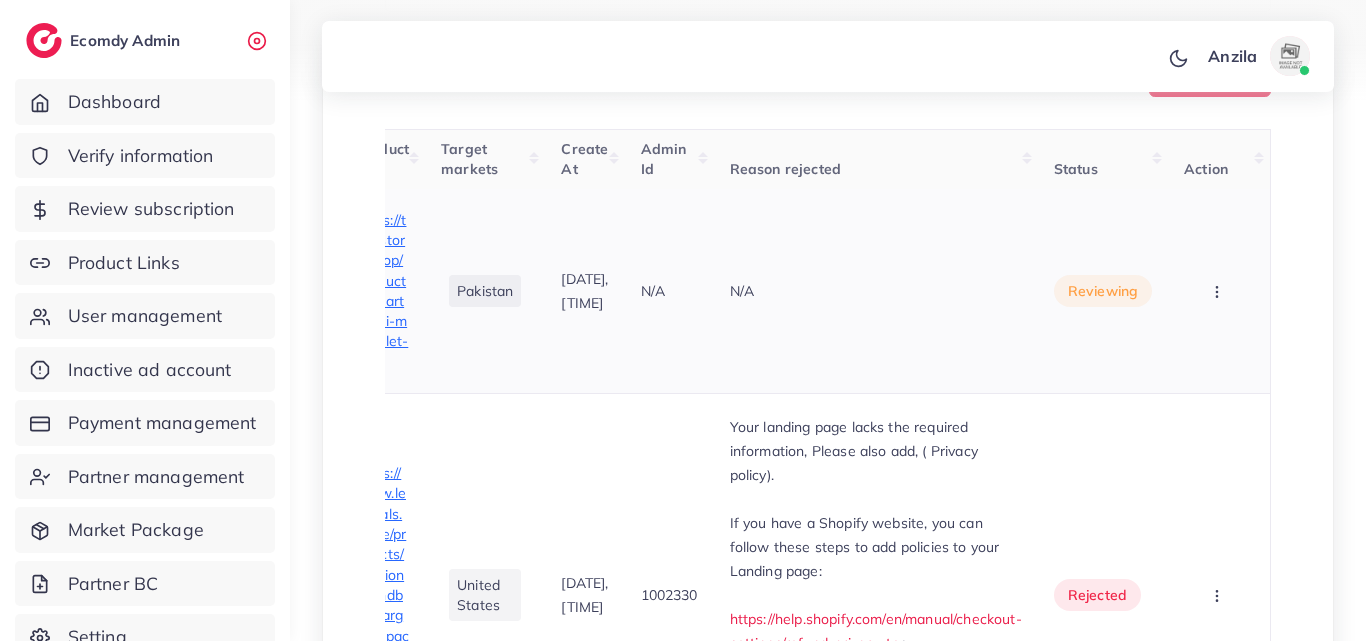 click at bounding box center (1219, 290) 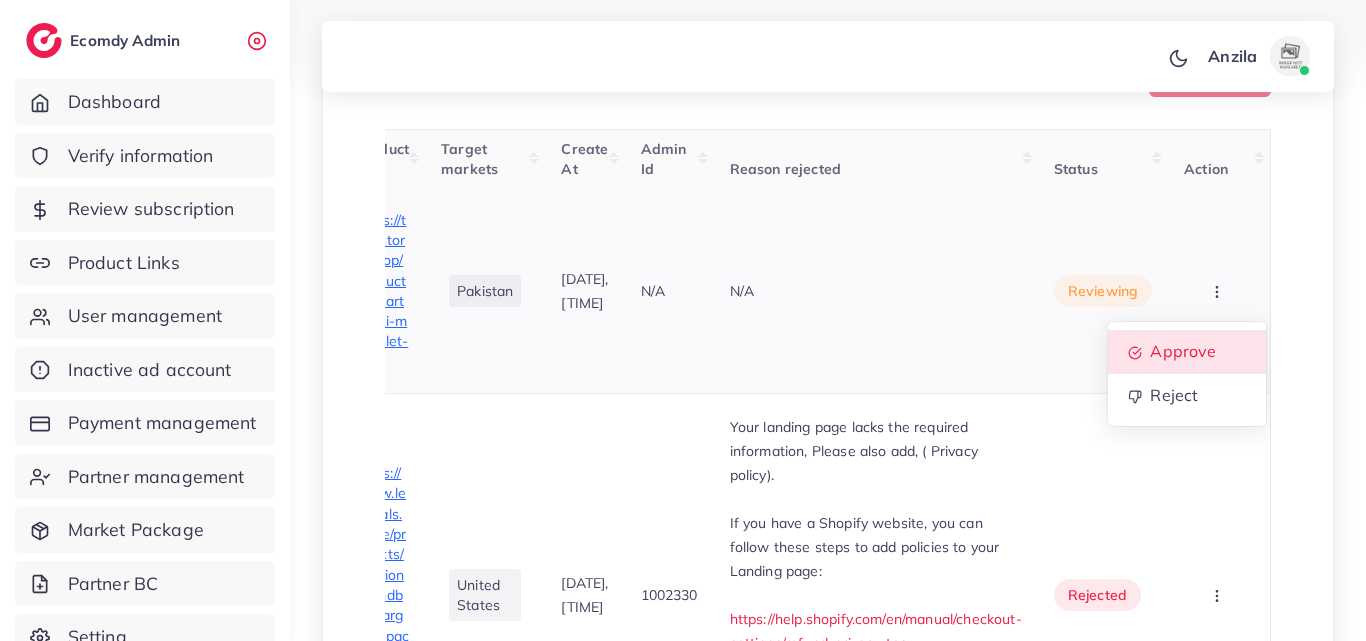 click on "Approve" at bounding box center [1184, 352] 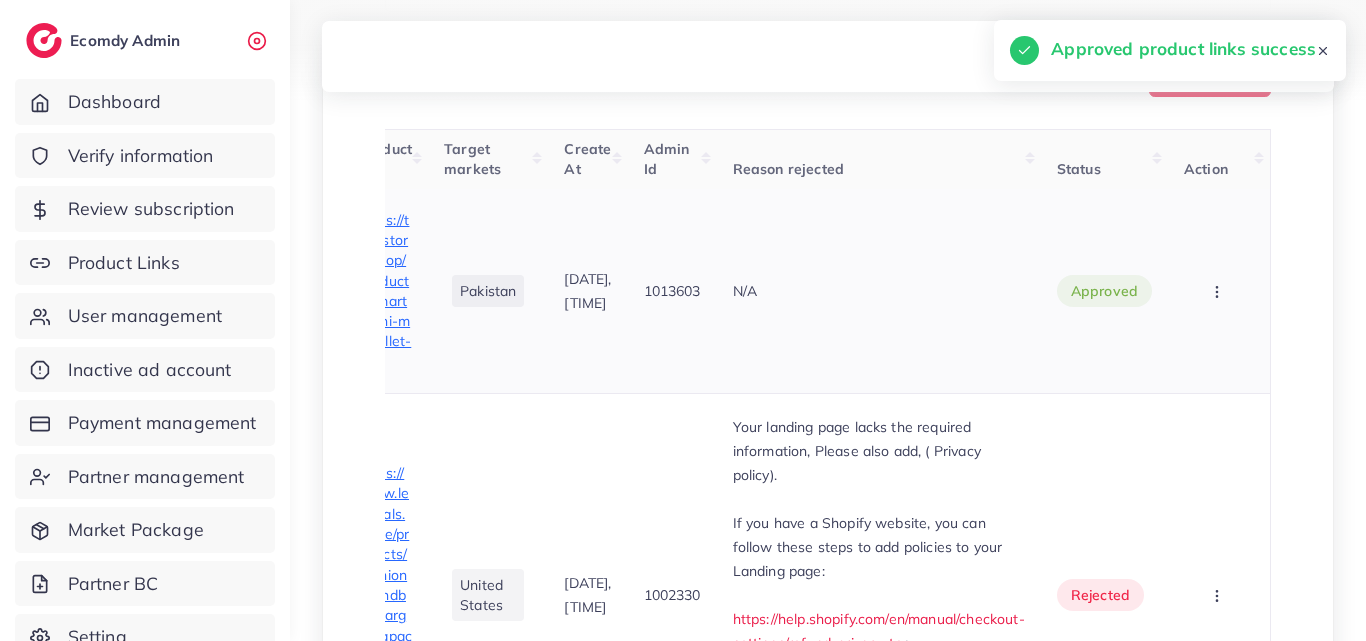 scroll, scrollTop: 0, scrollLeft: 82, axis: horizontal 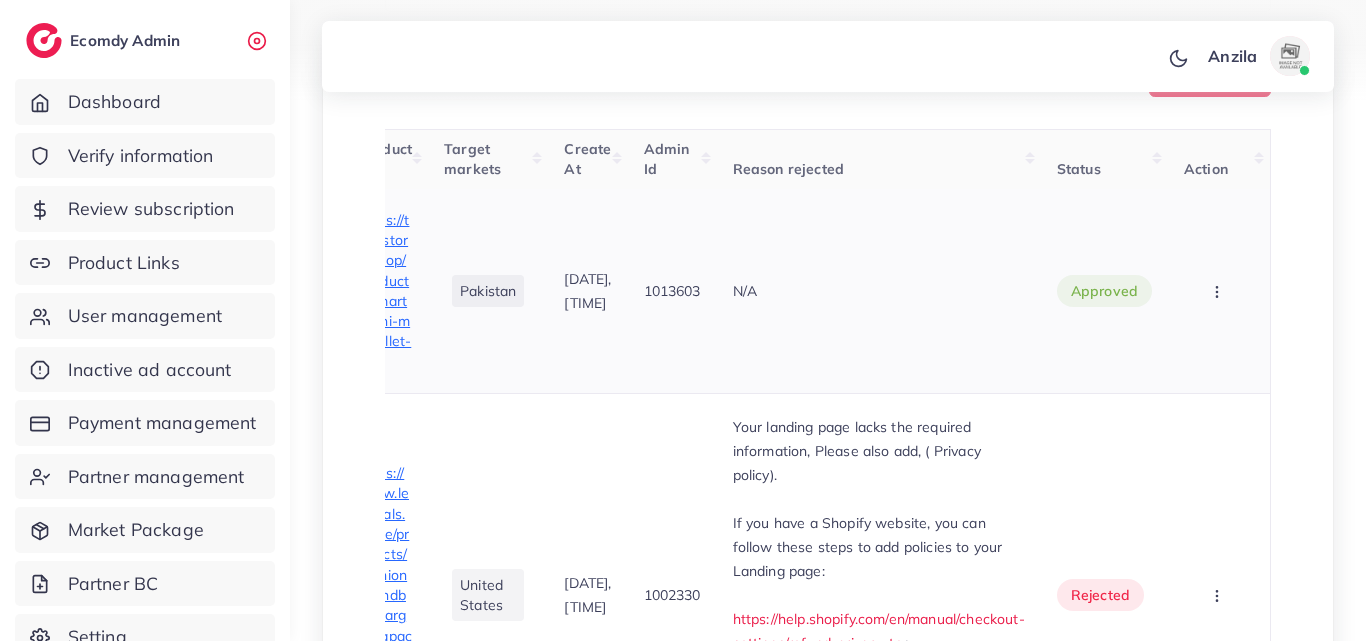 click on "N/A" at bounding box center (879, 291) 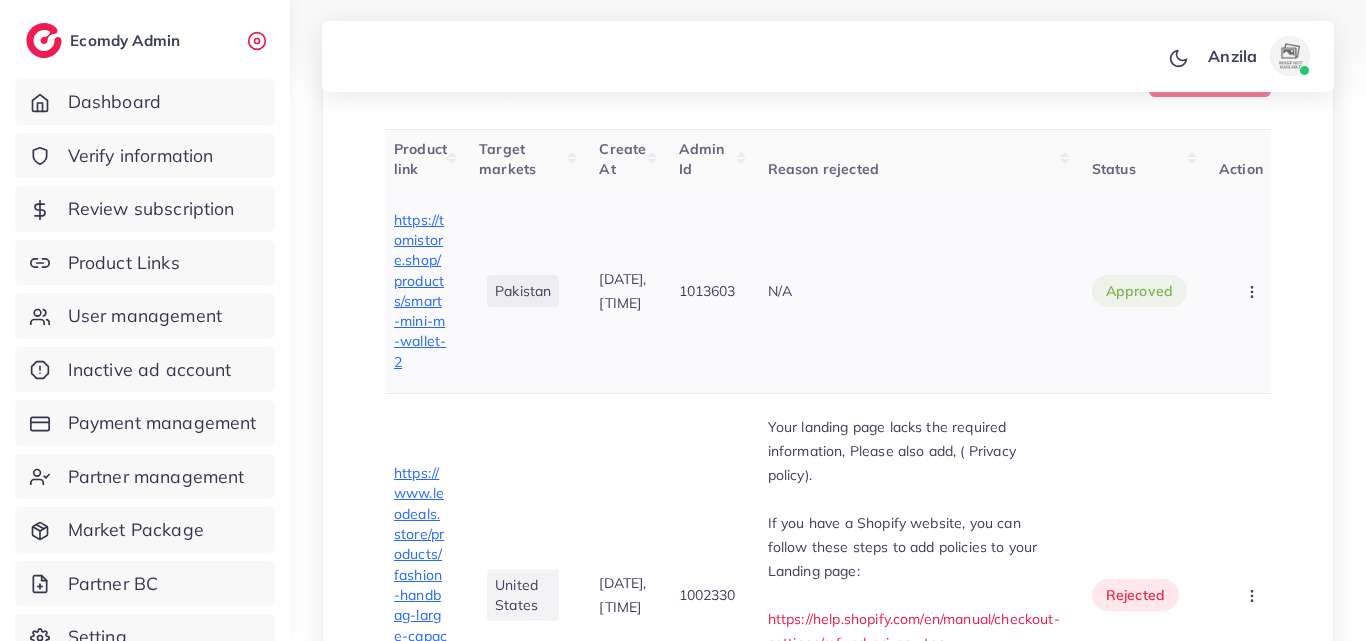 scroll, scrollTop: 0, scrollLeft: 0, axis: both 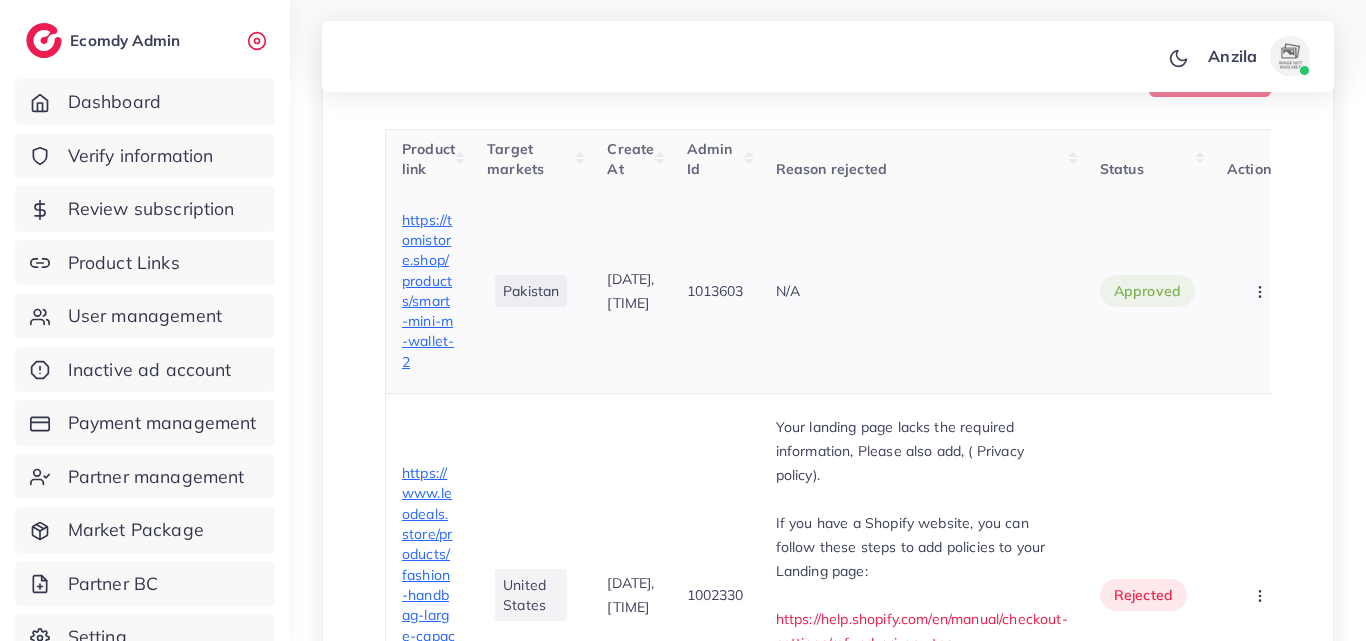 click on "https://tomistore.shop/products/smart-mini-m-wallet-2" at bounding box center (428, 291) 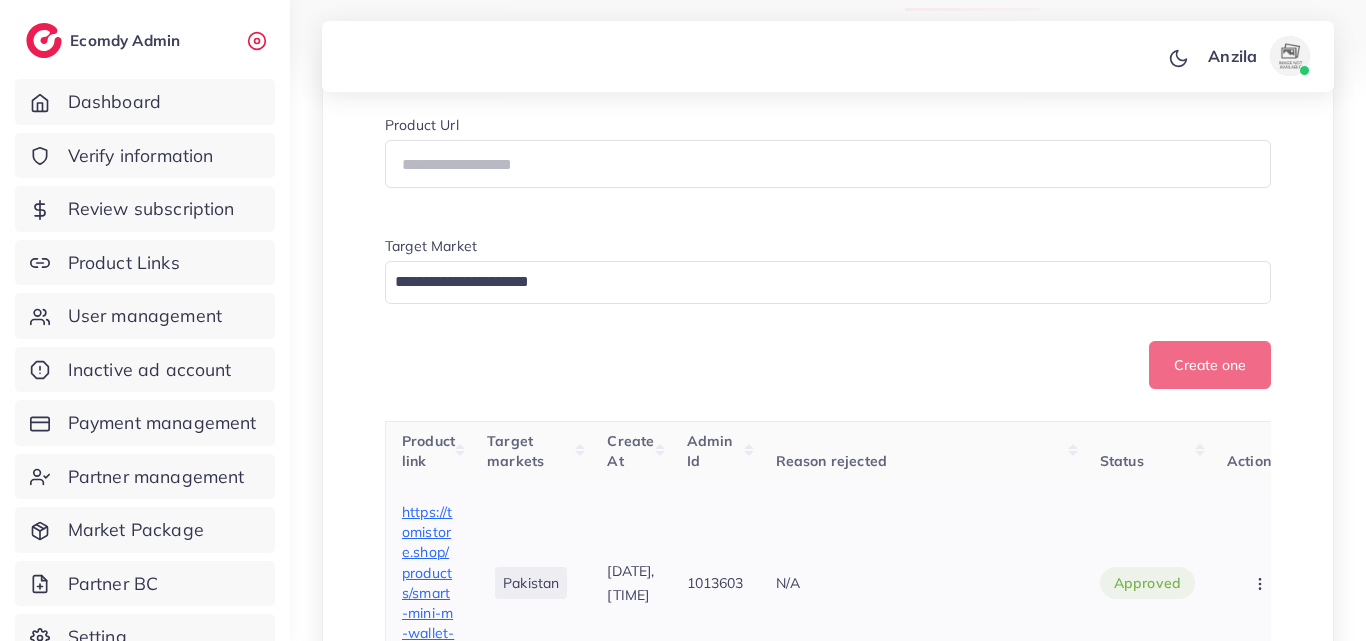 scroll, scrollTop: 573, scrollLeft: 0, axis: vertical 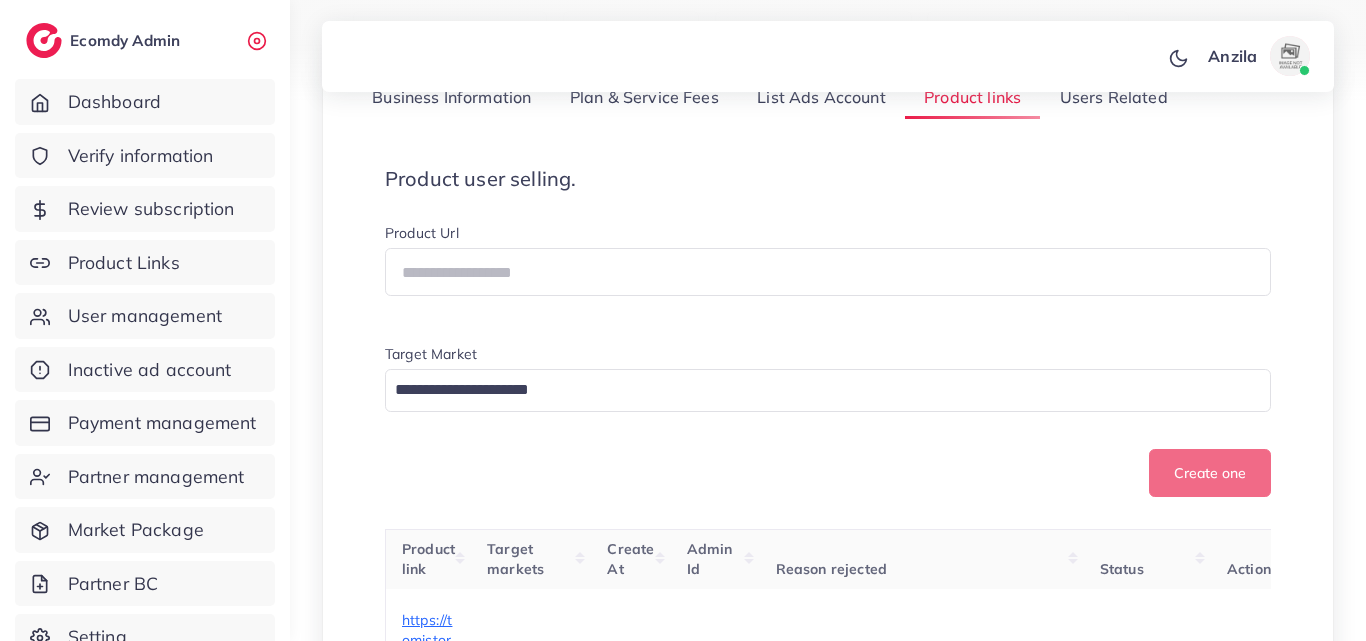 click on "Users Related" at bounding box center [1113, 98] 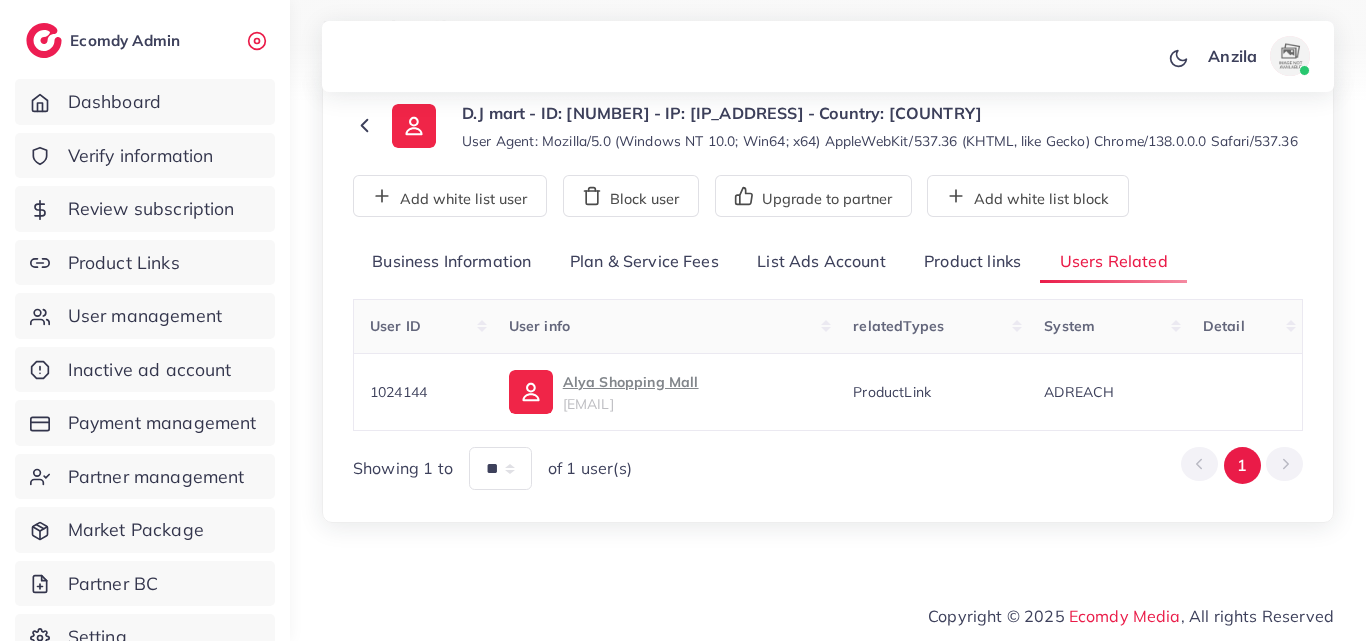 scroll, scrollTop: 129, scrollLeft: 0, axis: vertical 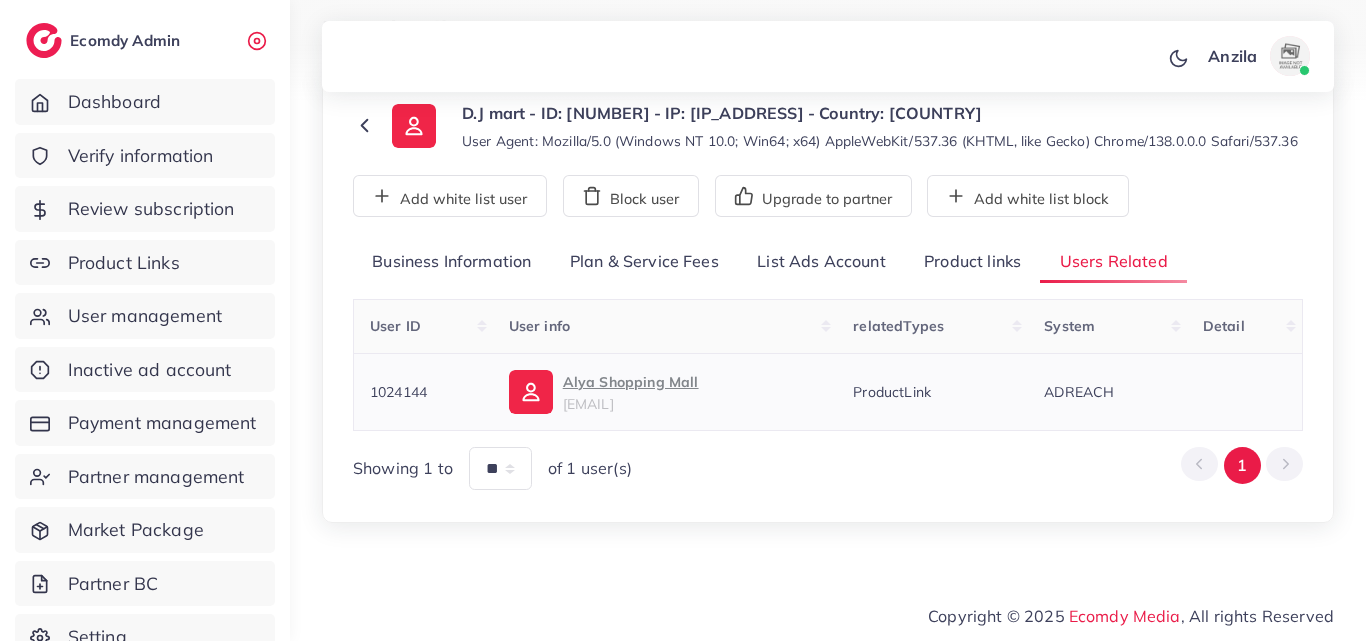 click on "[EMAIL]" at bounding box center (588, 404) 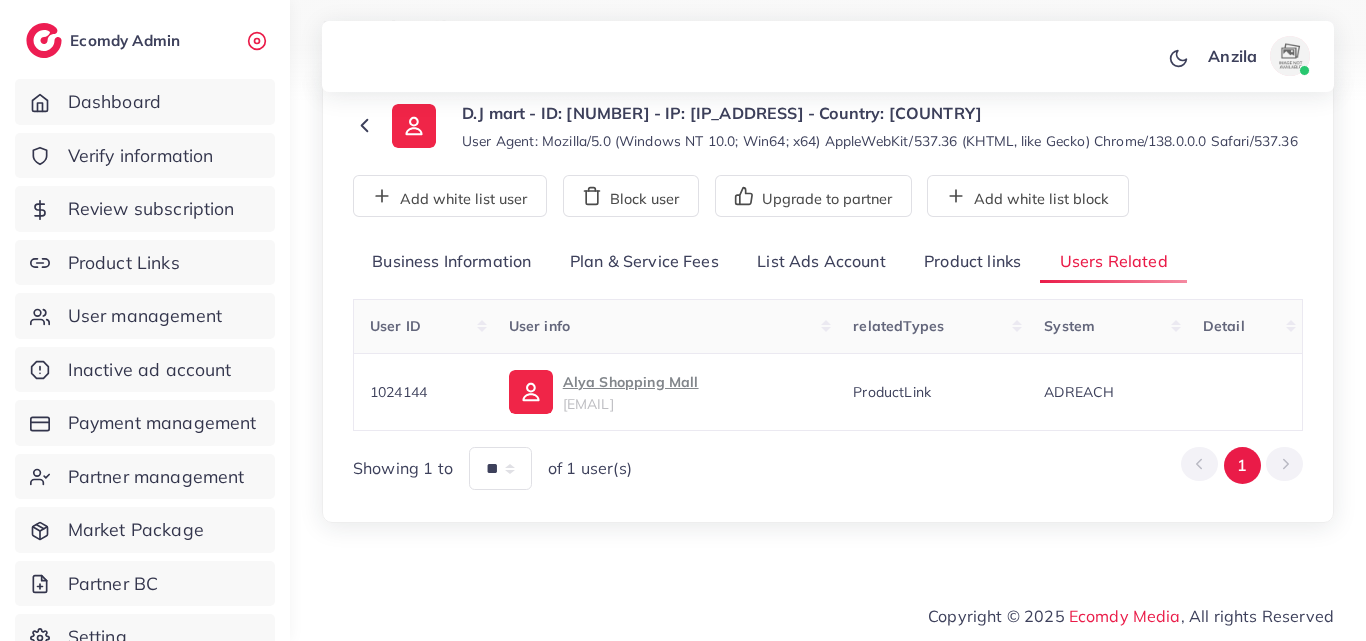 click on "Product links" at bounding box center [972, 262] 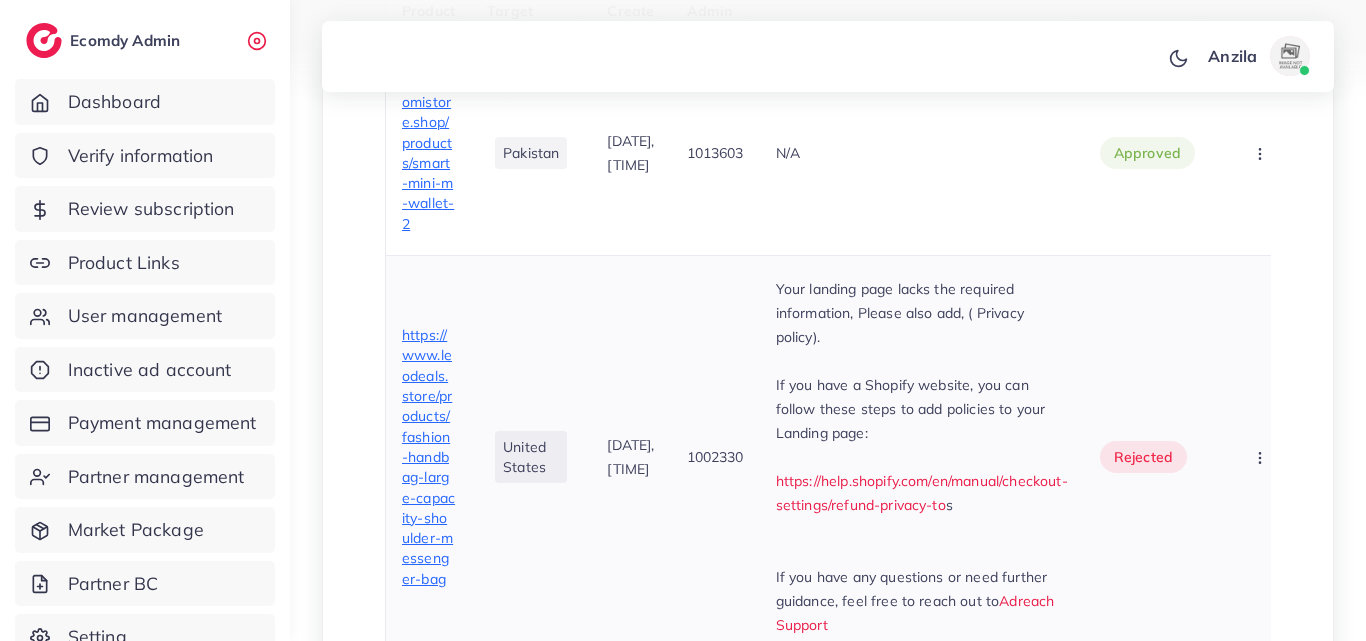 scroll, scrollTop: 729, scrollLeft: 0, axis: vertical 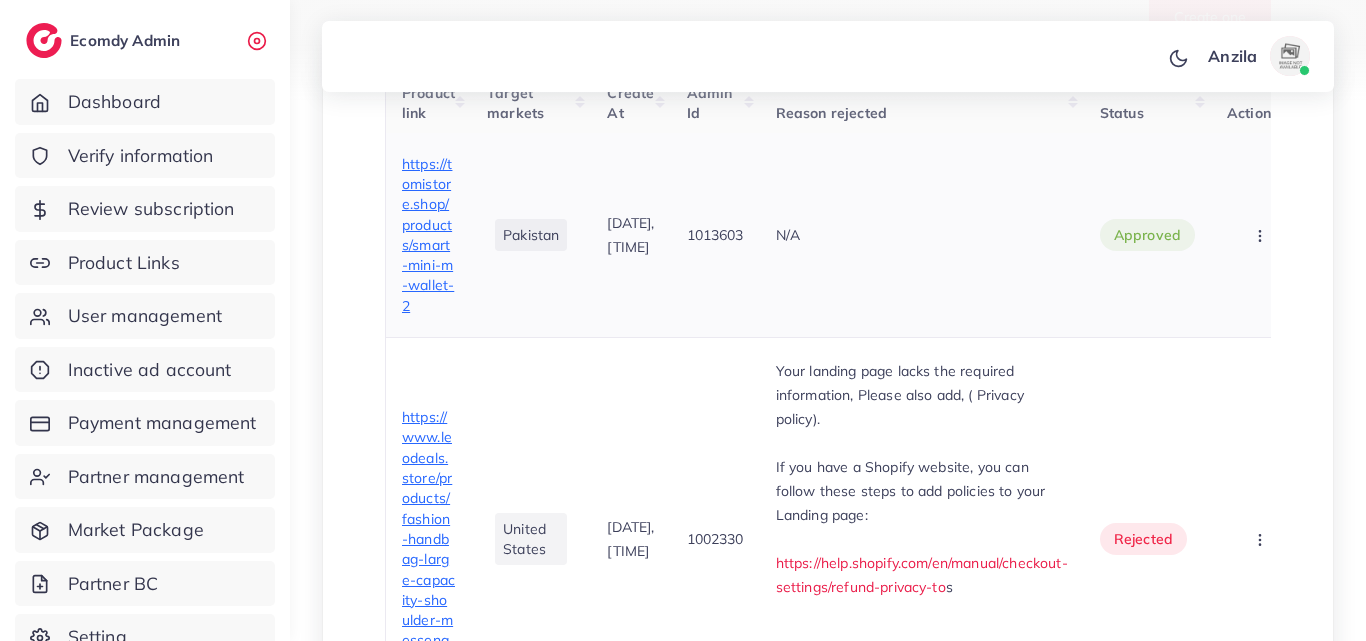 click on "N/A" at bounding box center [922, 235] 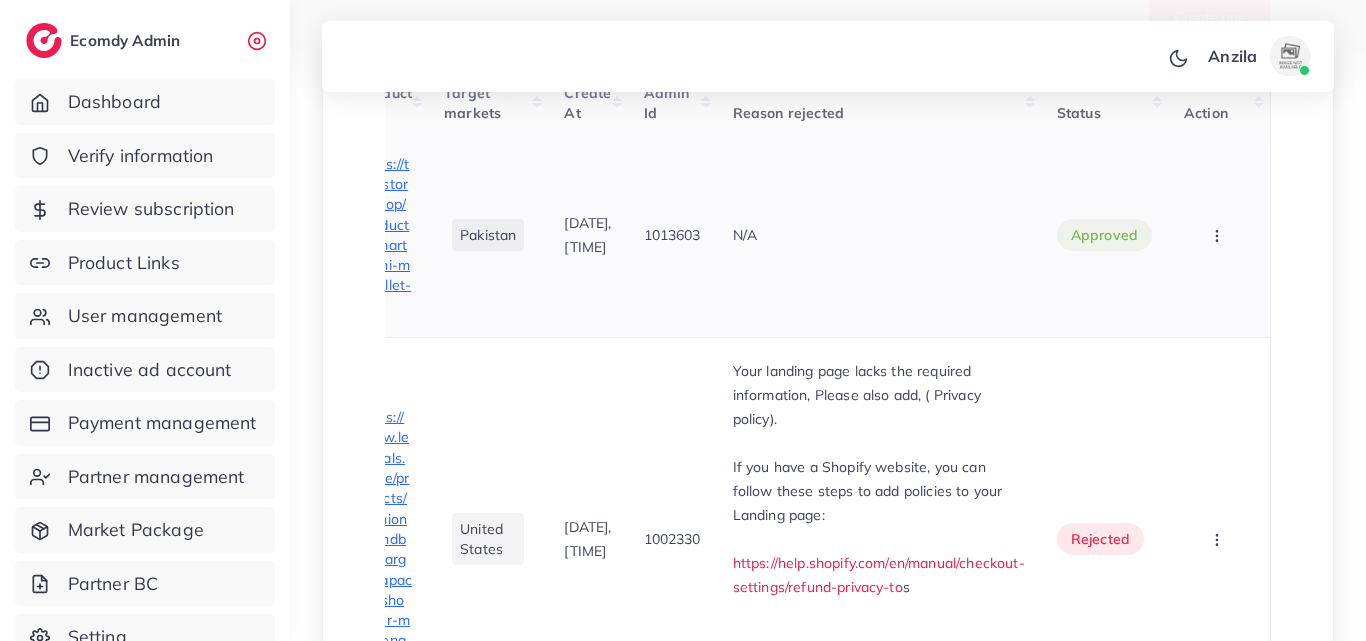 scroll, scrollTop: 0, scrollLeft: 82, axis: horizontal 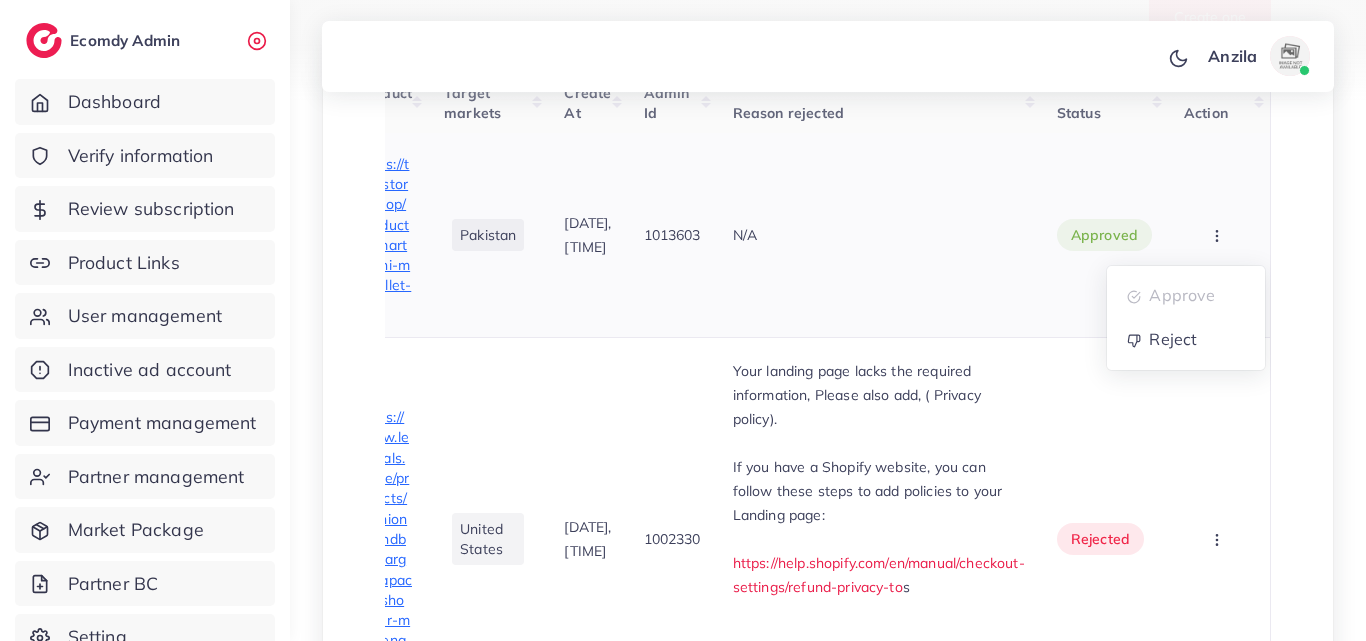 click on "Approve" at bounding box center (1186, 296) 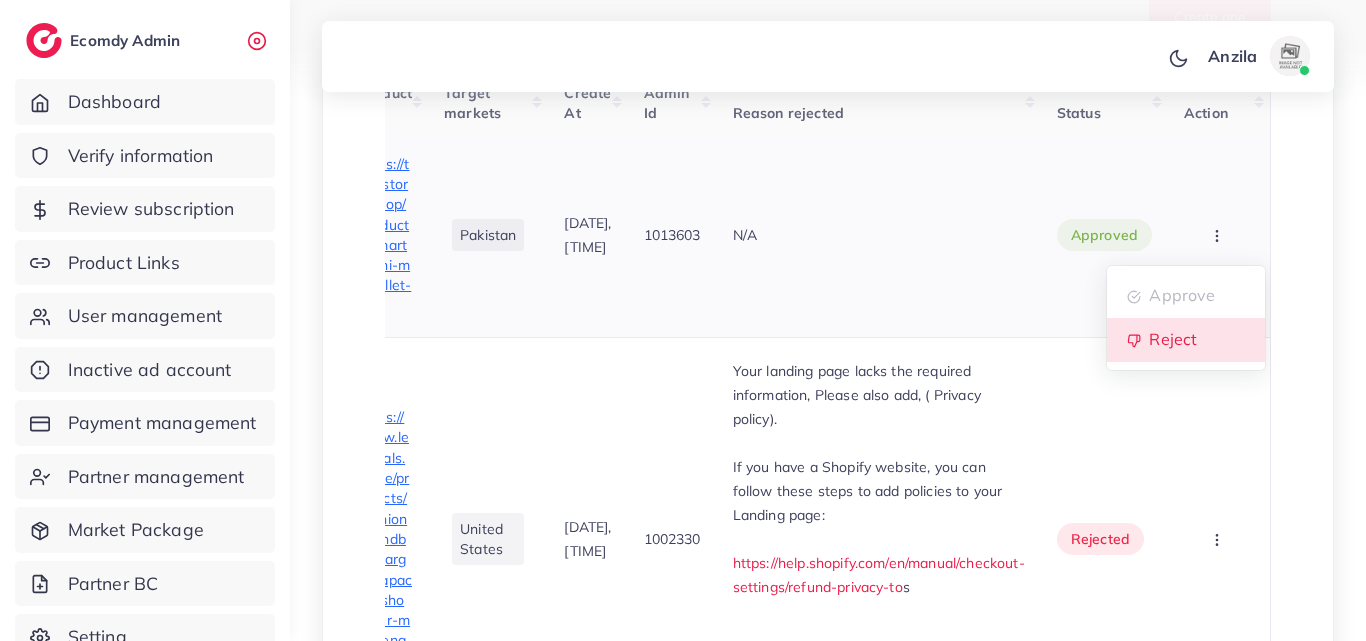 click on "Reject" at bounding box center (1186, 340) 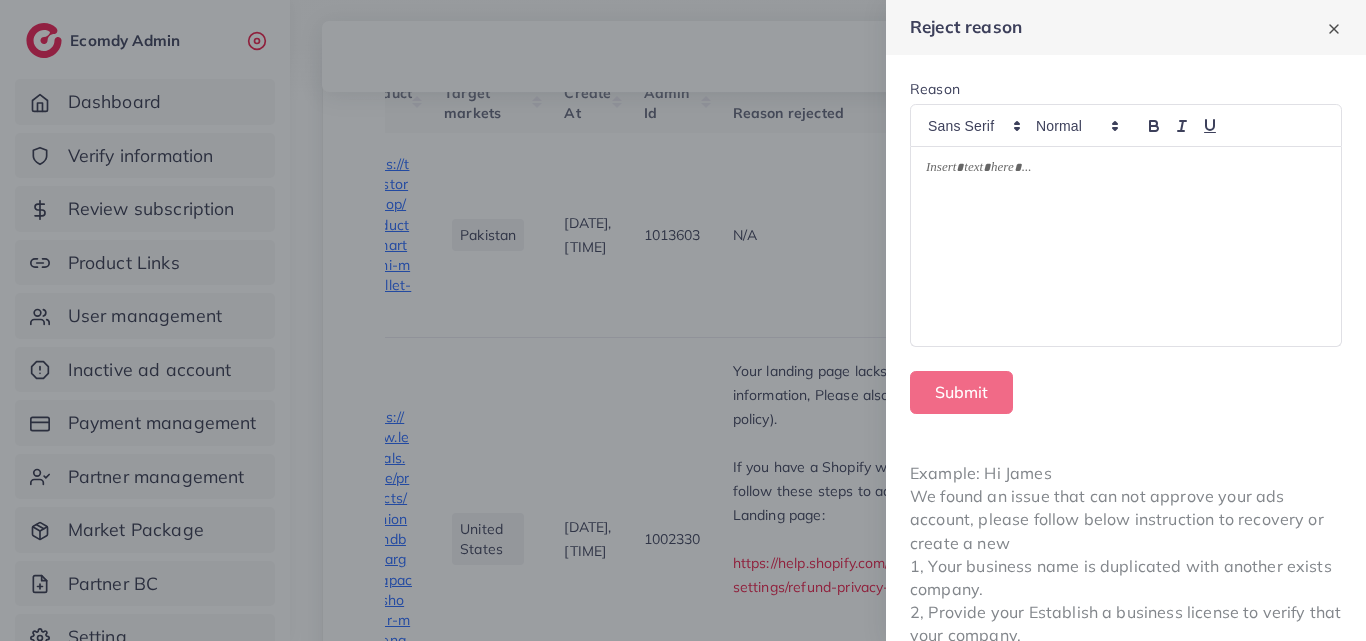 click at bounding box center [1126, 247] 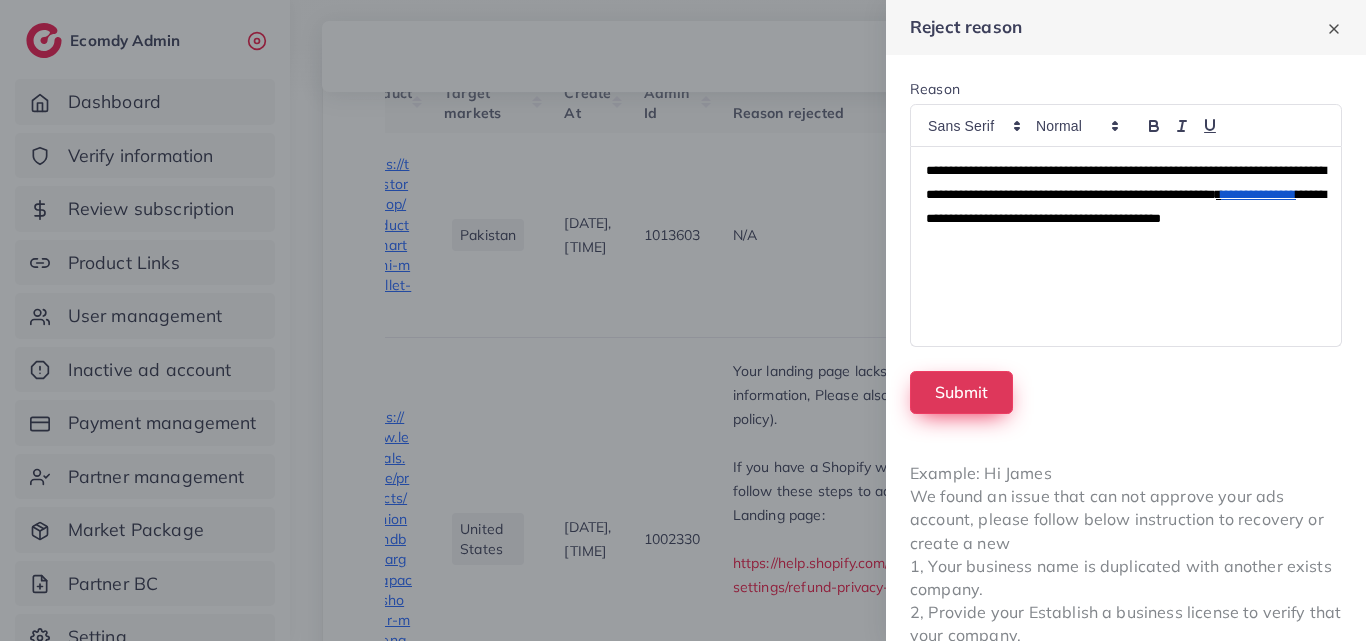 click on "Submit" at bounding box center [961, 392] 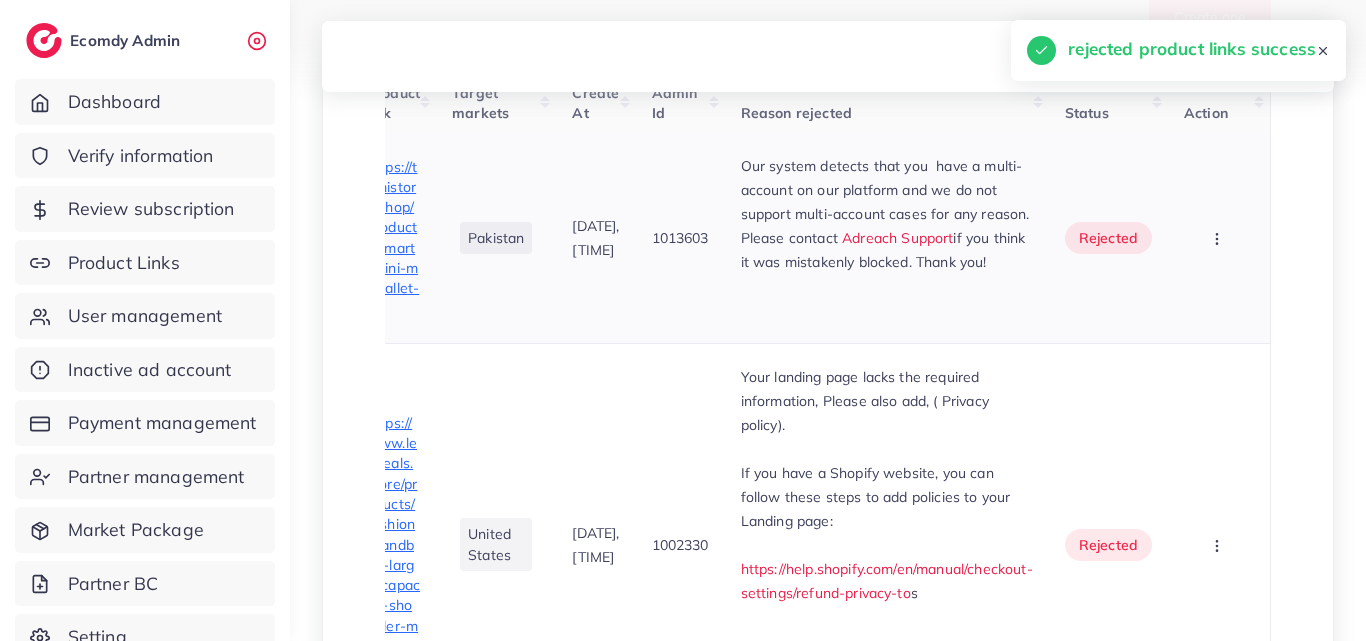 scroll, scrollTop: 0, scrollLeft: 75, axis: horizontal 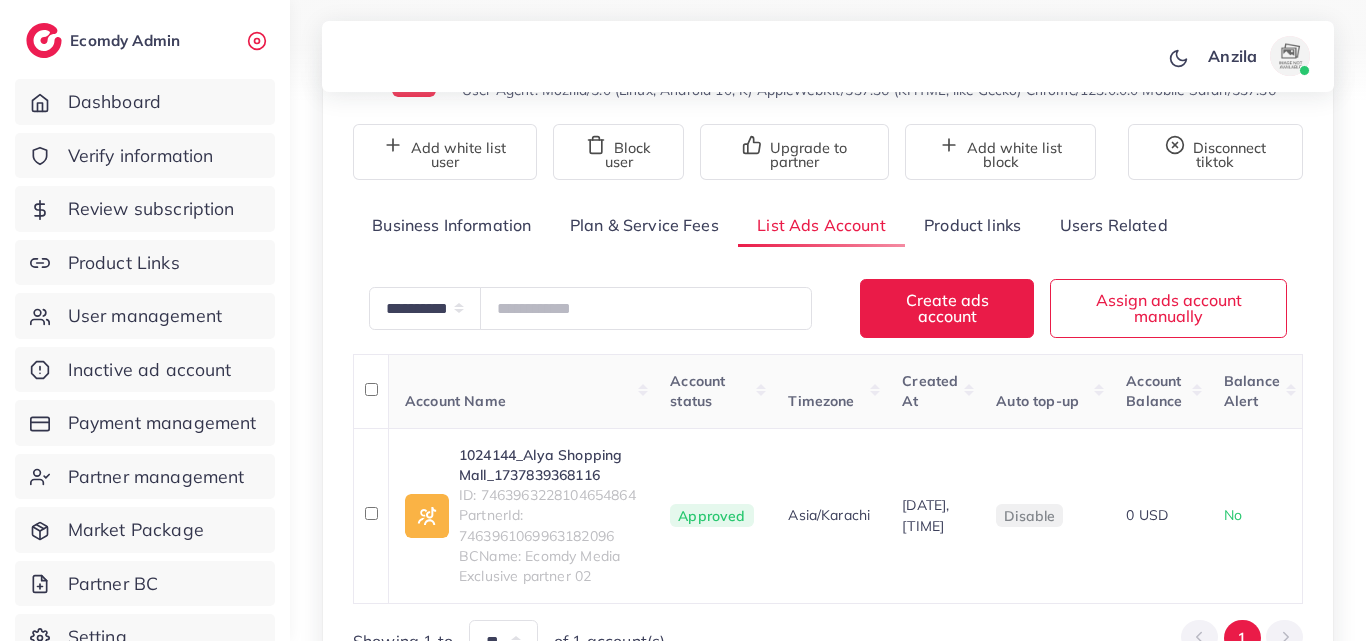 click on "Product links" at bounding box center [972, 225] 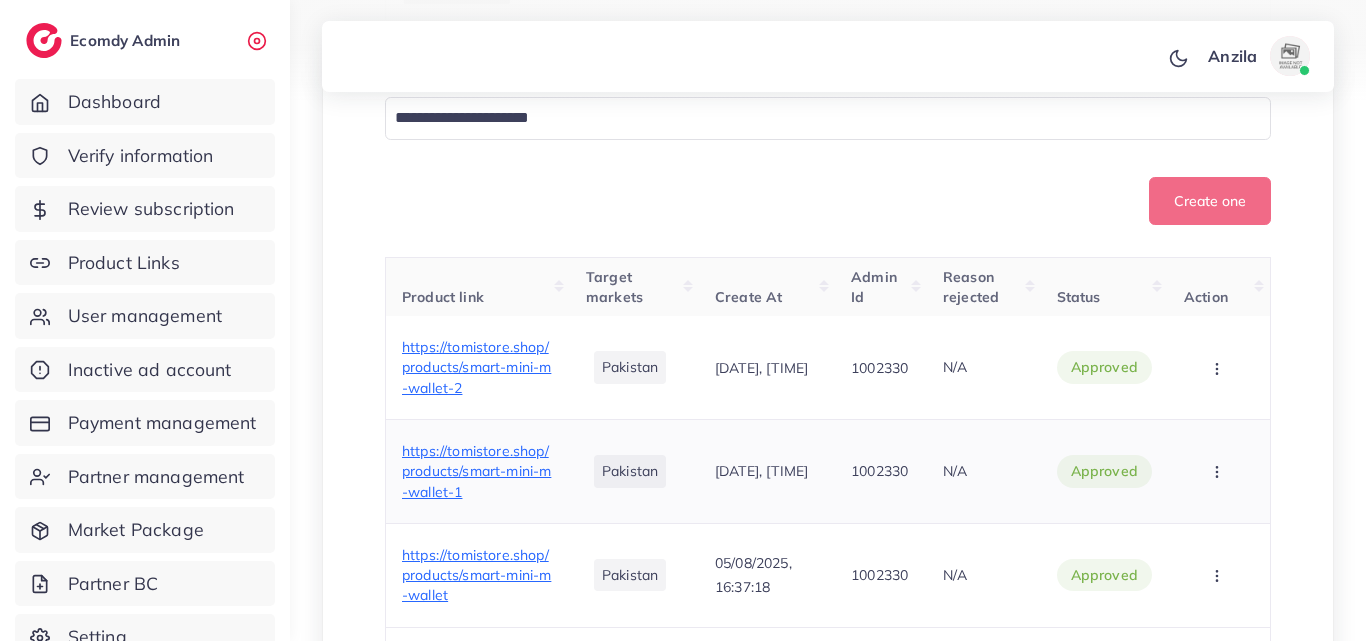 scroll, scrollTop: 660, scrollLeft: 0, axis: vertical 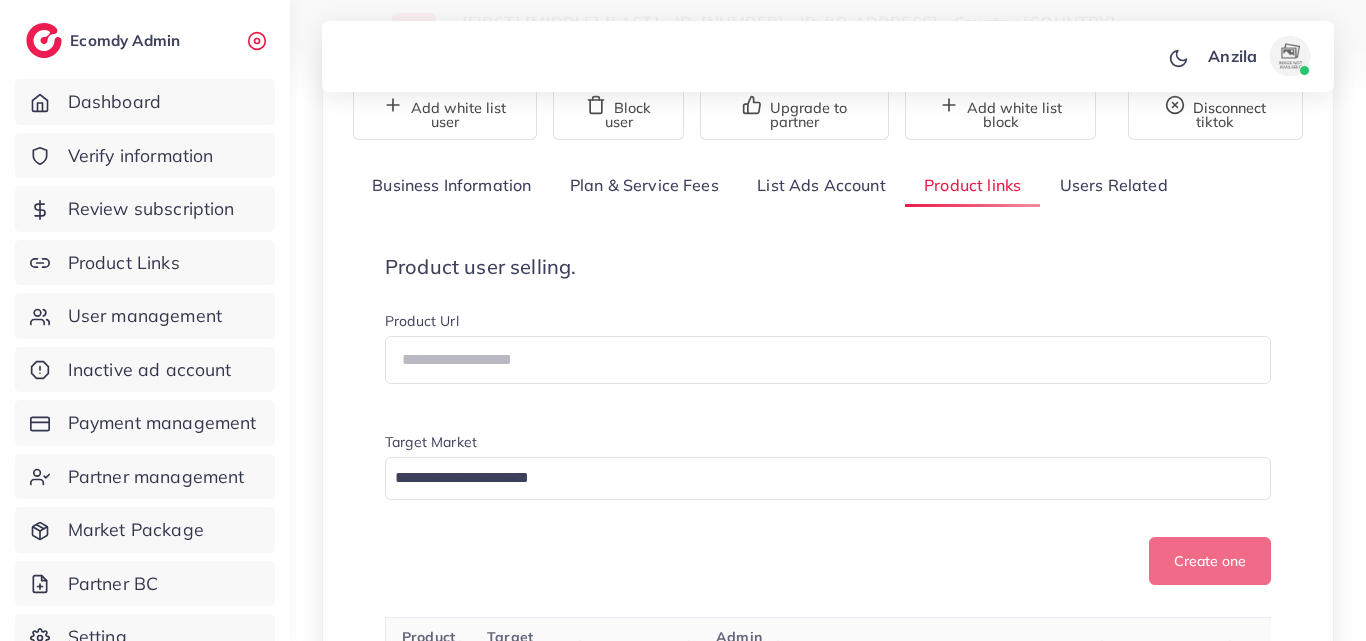 click on "Product user selling.   Product Url   Target Market            Loading...      Create one" at bounding box center [828, 420] 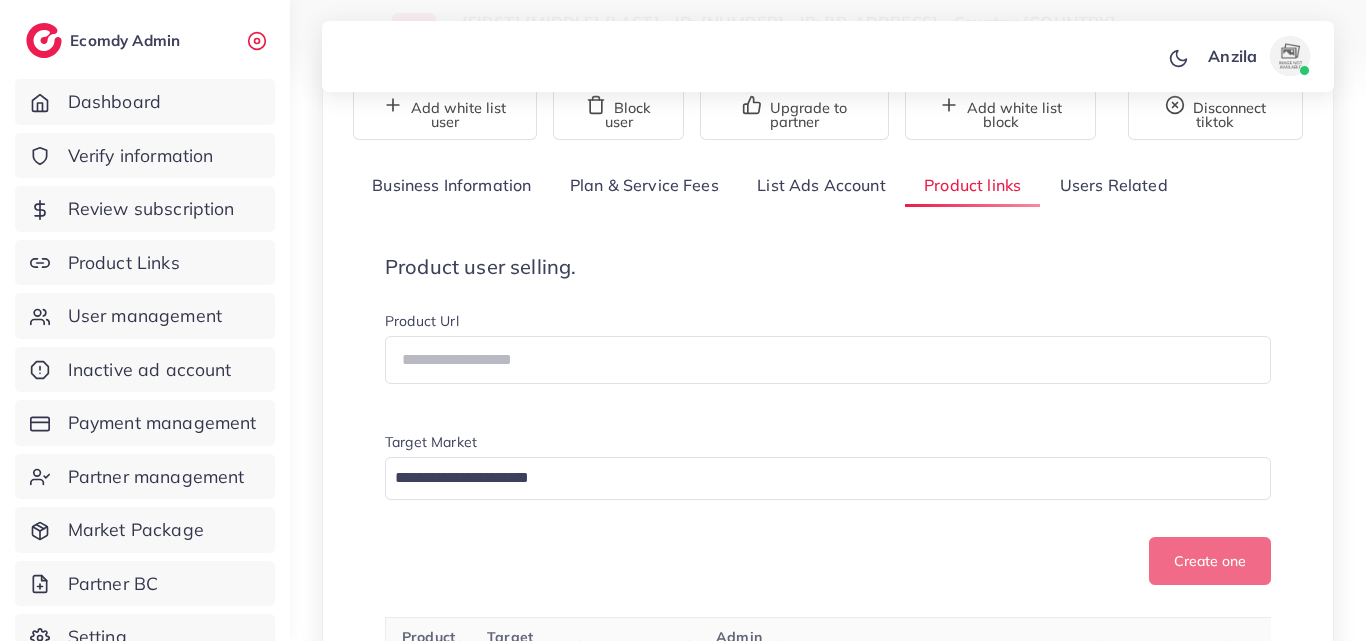 scroll, scrollTop: 825, scrollLeft: 0, axis: vertical 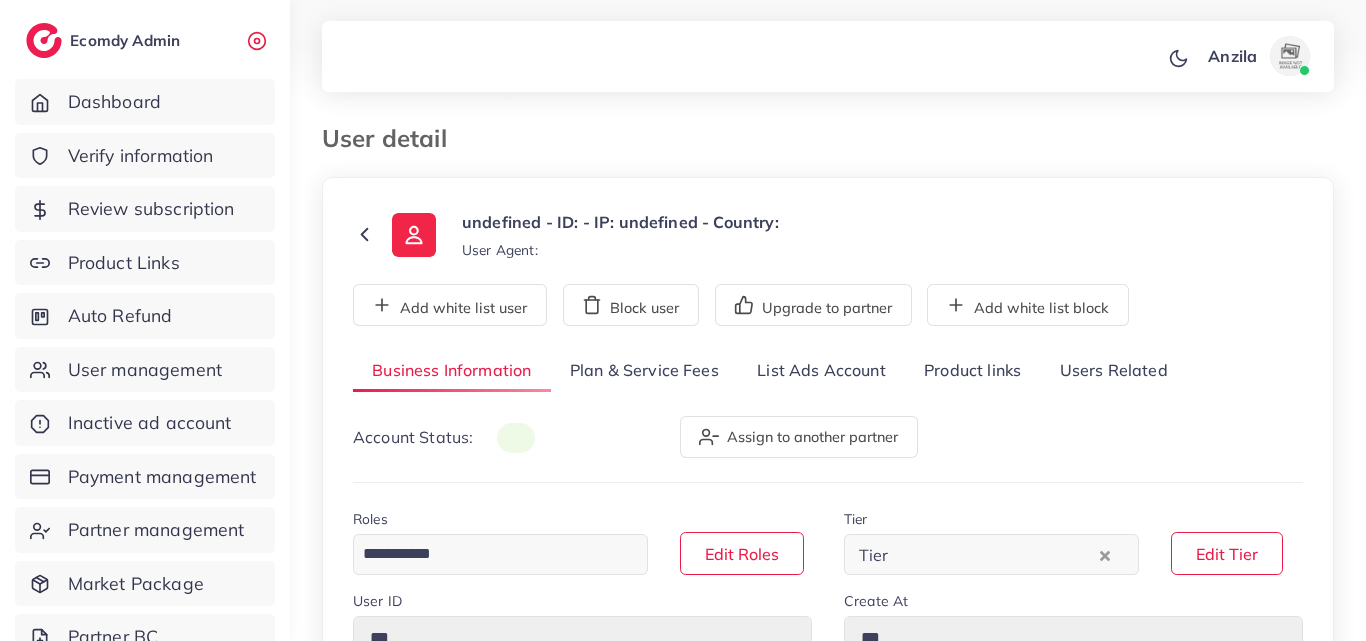 click on "Product links" at bounding box center [972, 371] 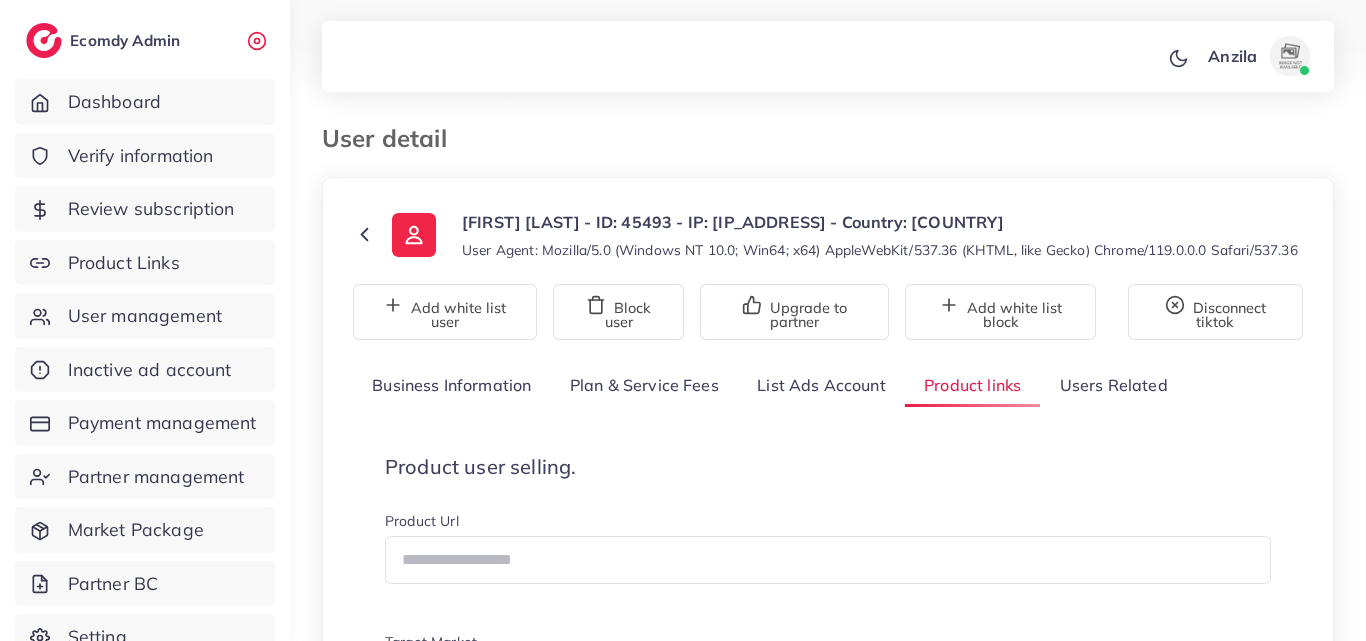 scroll, scrollTop: 200, scrollLeft: 0, axis: vertical 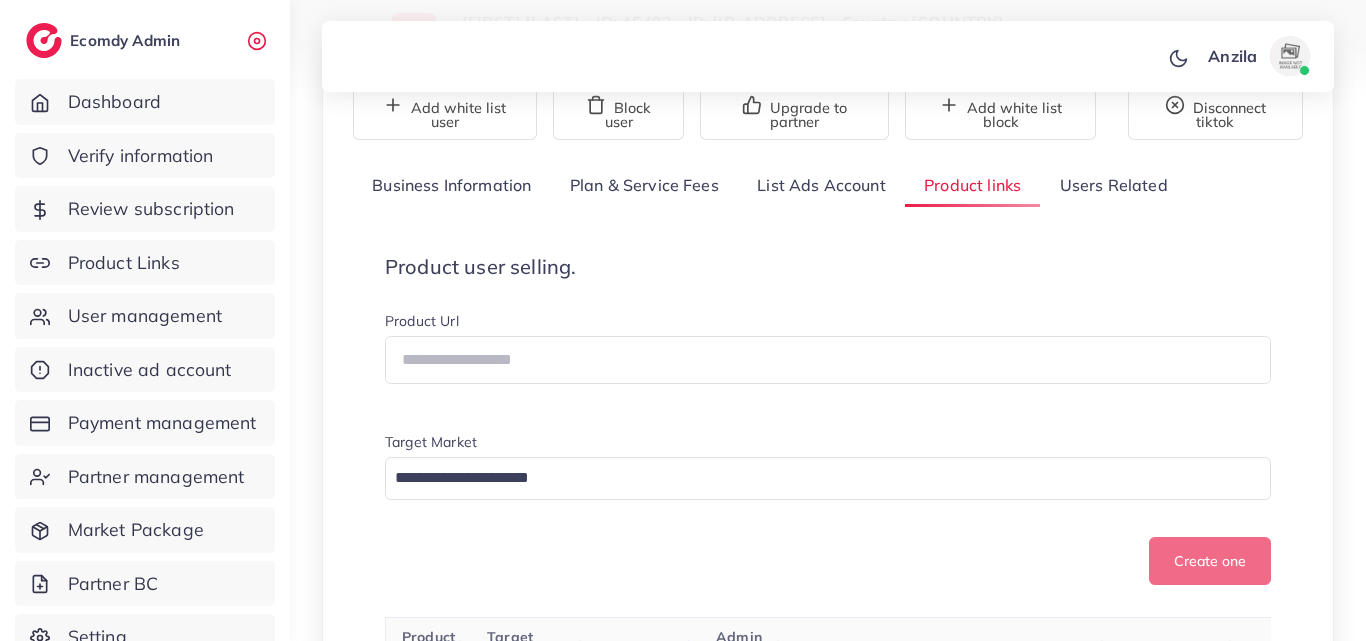 click on "Product user selling.   Product Url   Target Market            Loading...      Create one" at bounding box center [828, 420] 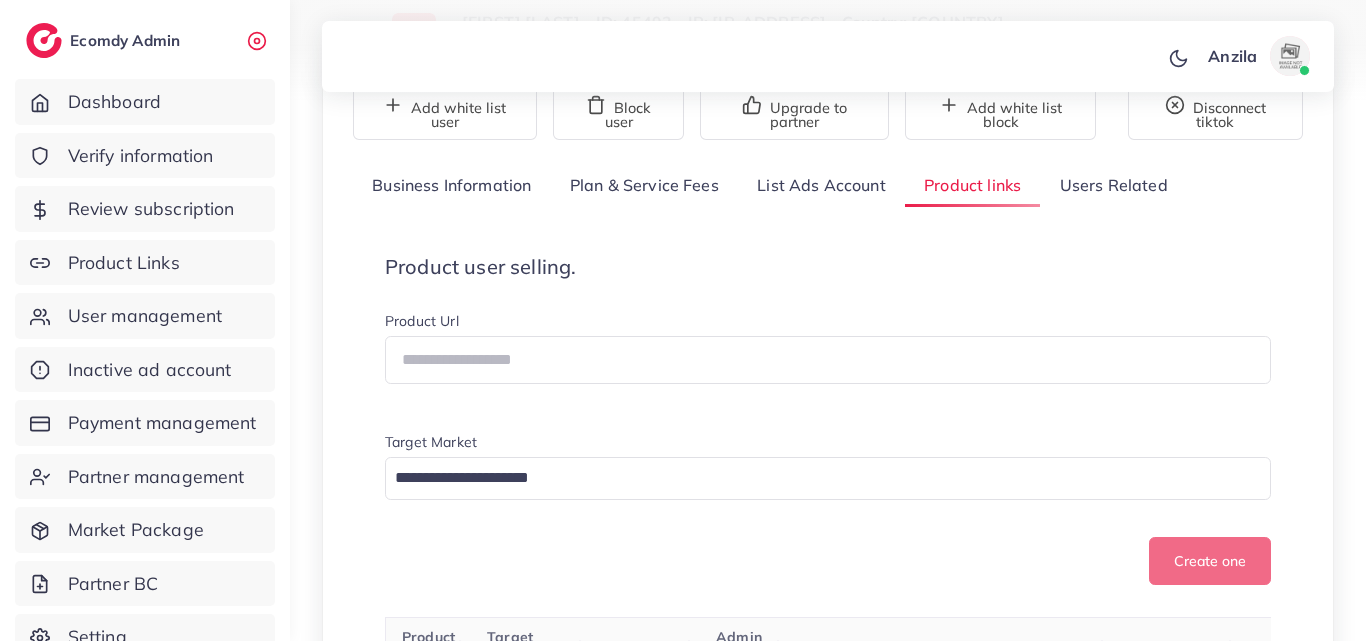 scroll, scrollTop: 1480, scrollLeft: 0, axis: vertical 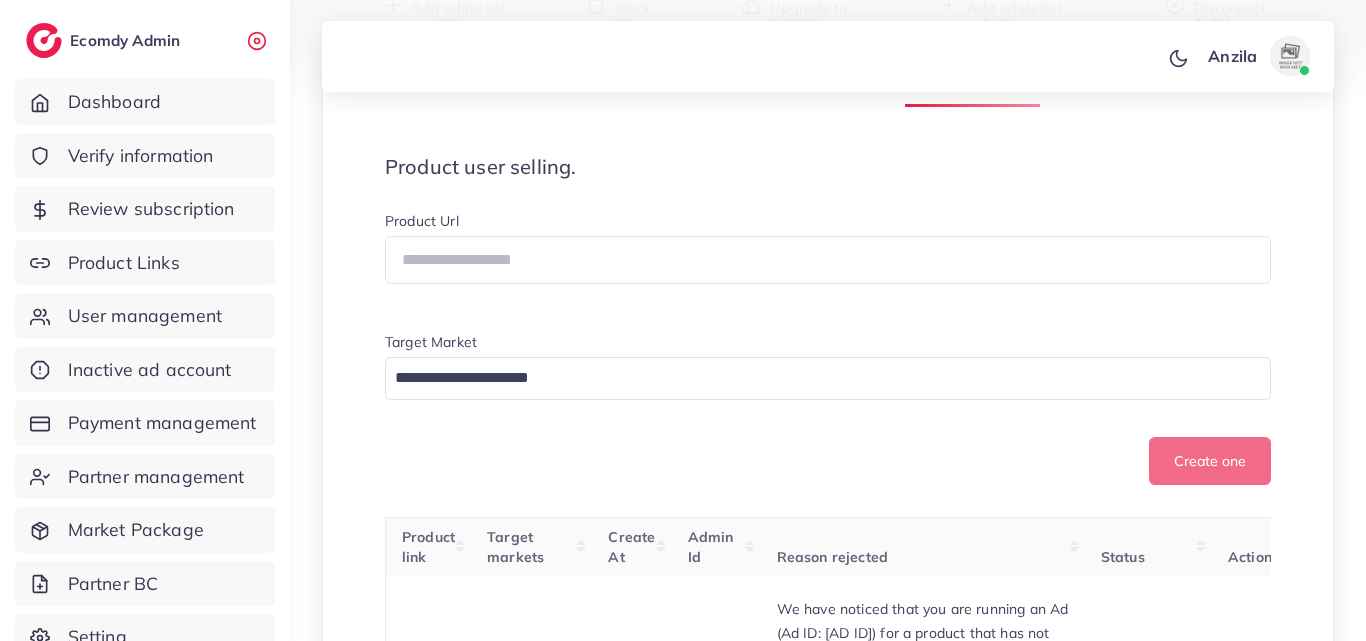 click on "Product user selling.   Product Url   Target Market            Loading...      Create one" at bounding box center (828, 320) 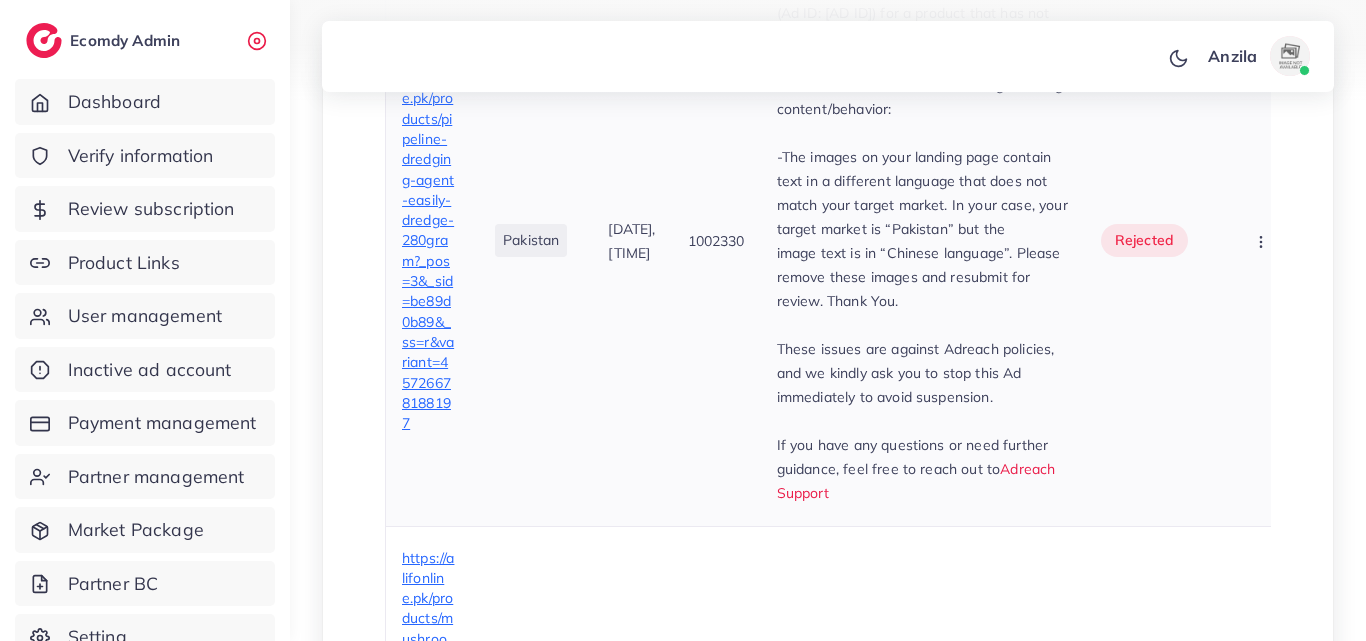 scroll, scrollTop: 2163, scrollLeft: 0, axis: vertical 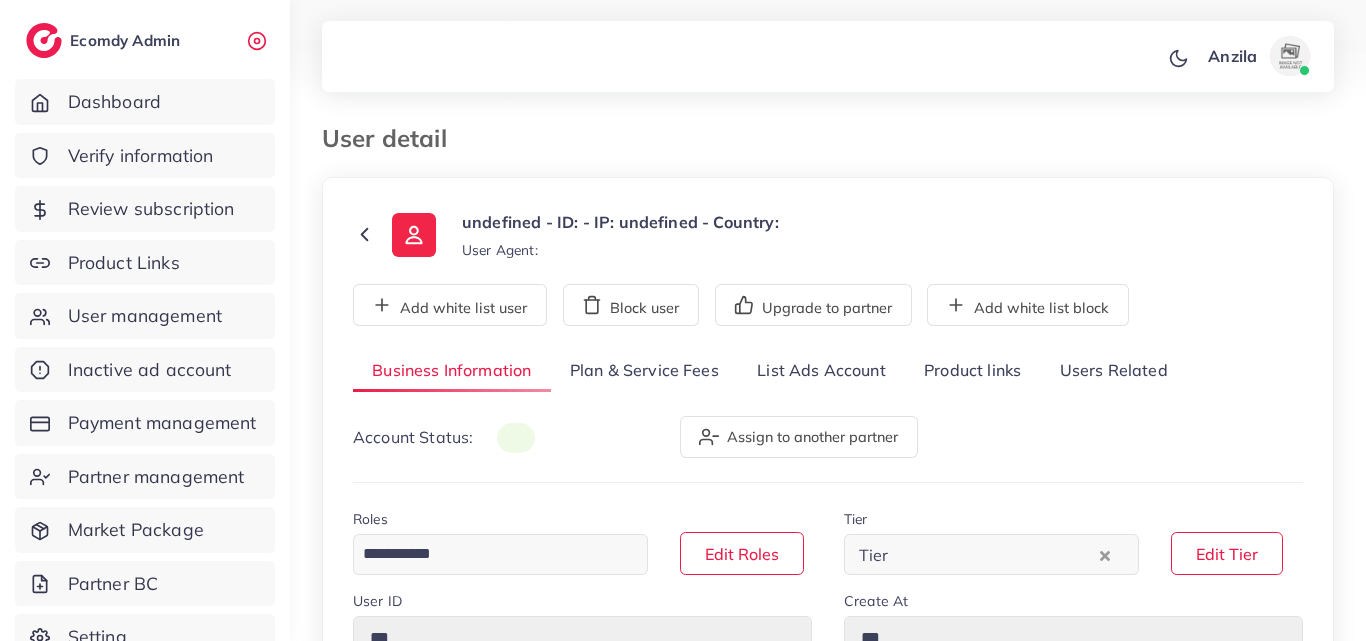 click on "Product links" at bounding box center (972, 371) 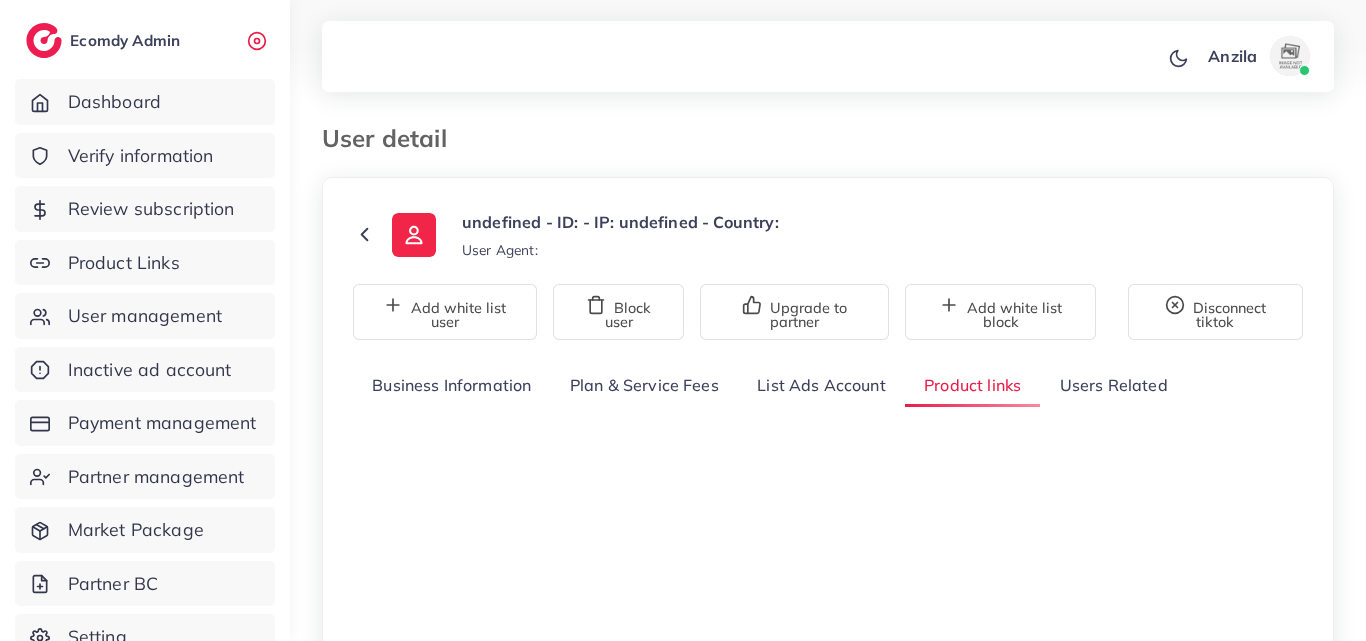 scroll, scrollTop: 0, scrollLeft: 0, axis: both 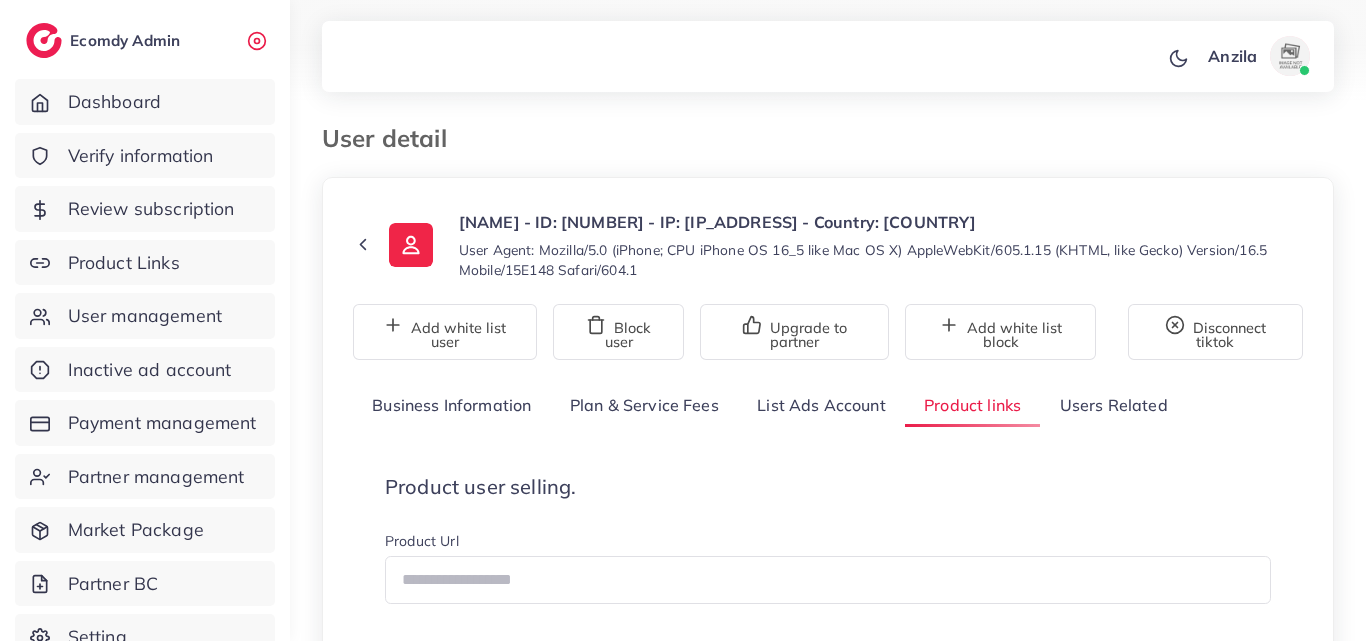 click on "Product user selling.   Product Url   Target Market            Loading...      Create one" at bounding box center (828, 640) 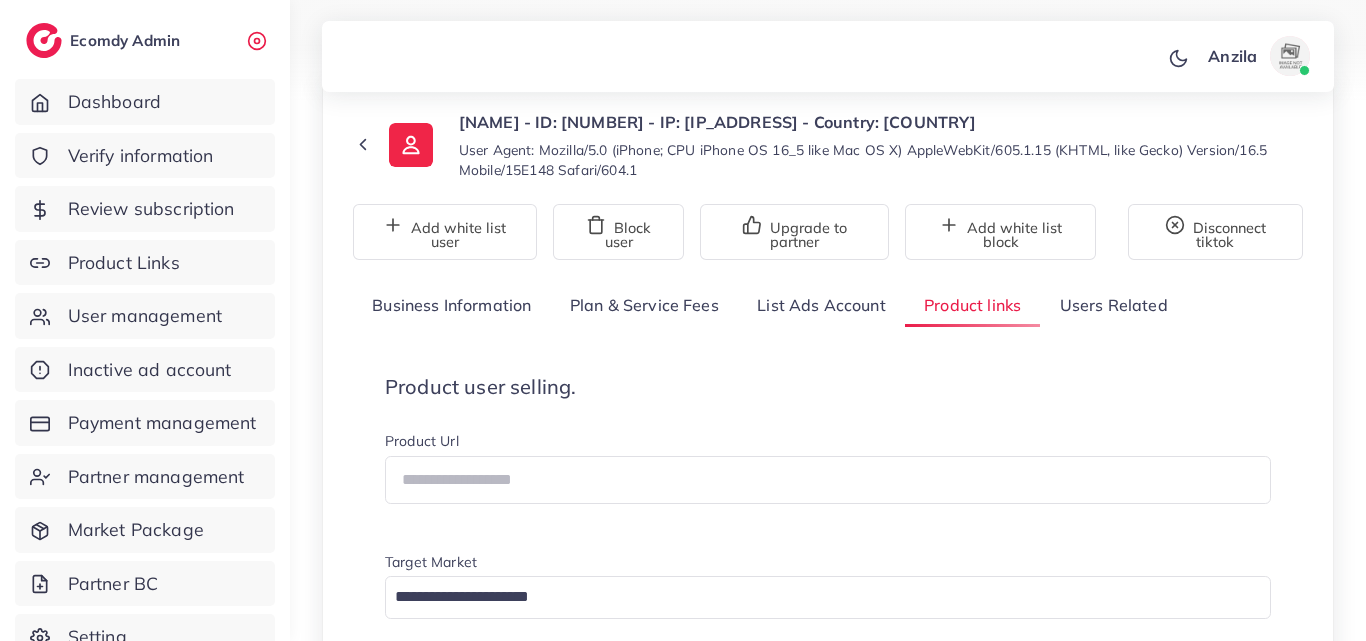 scroll, scrollTop: 921, scrollLeft: 0, axis: vertical 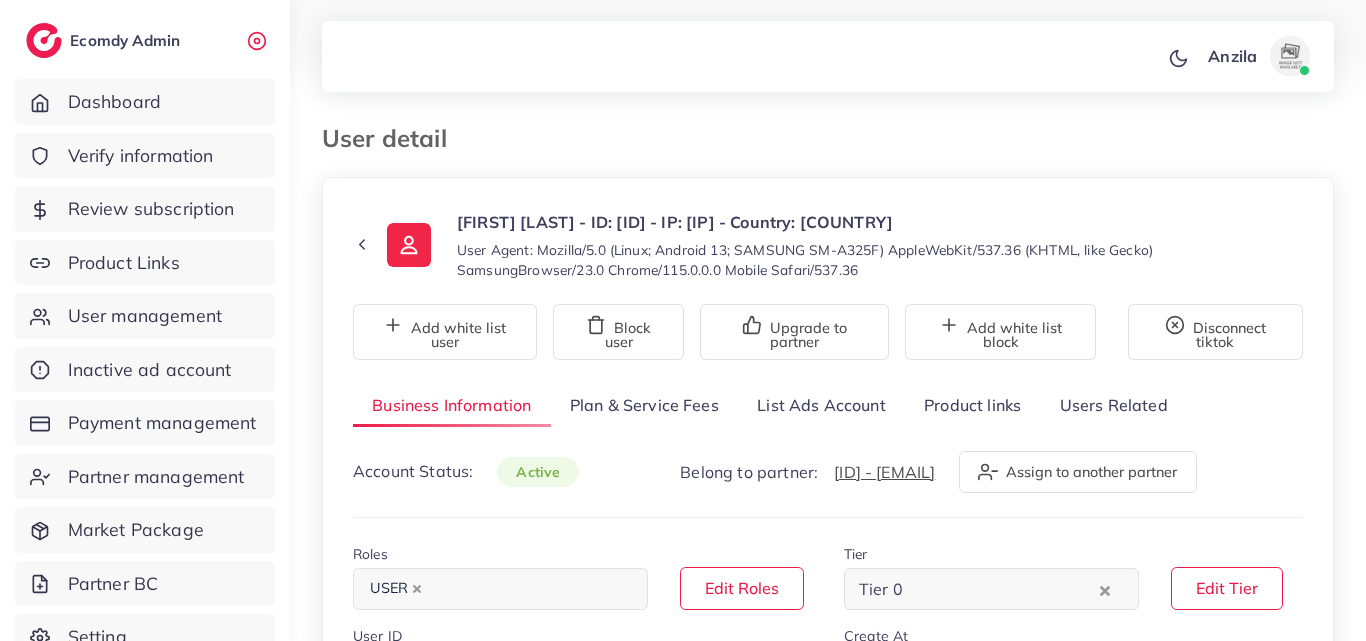 type on "*******" 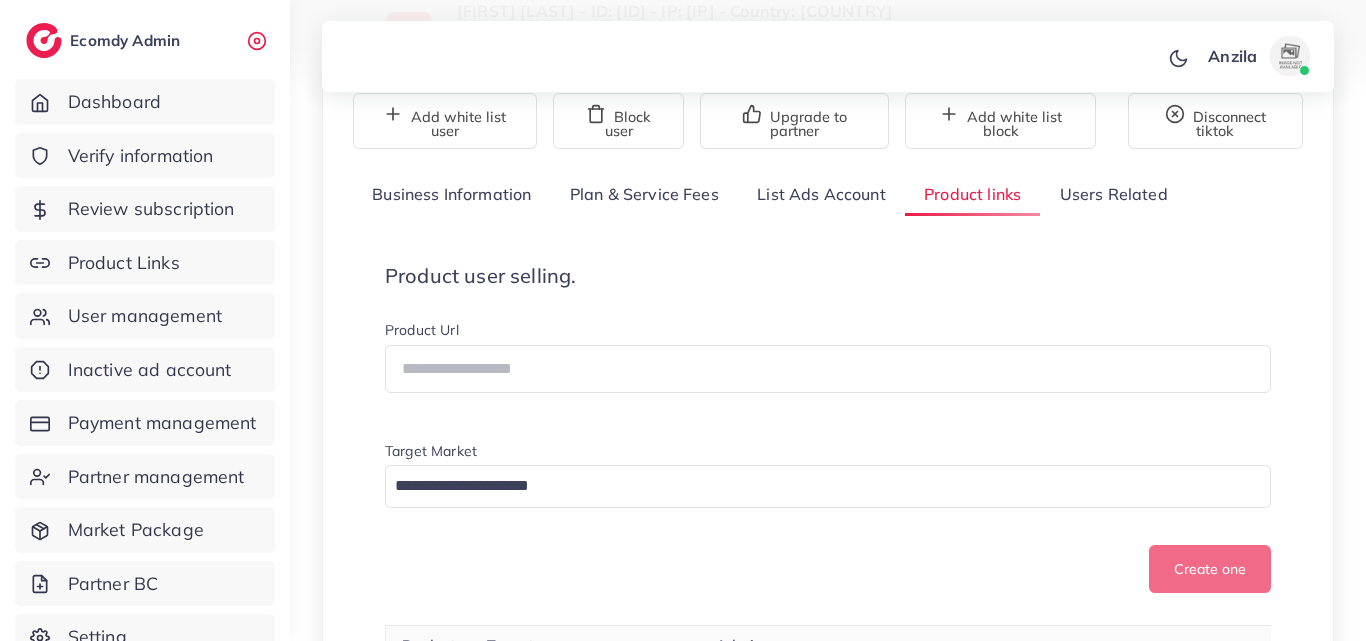 scroll, scrollTop: 300, scrollLeft: 0, axis: vertical 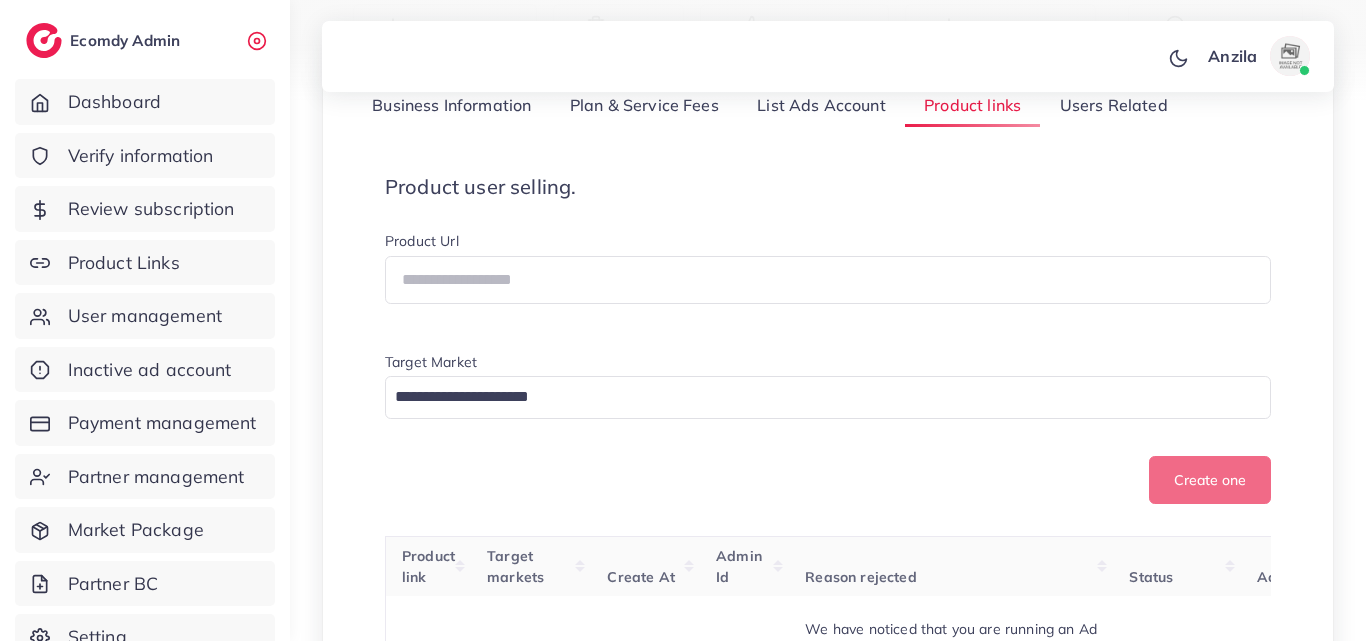 click on "Product user selling.   Product Url   Target Market            Loading...      Create one" at bounding box center [828, 340] 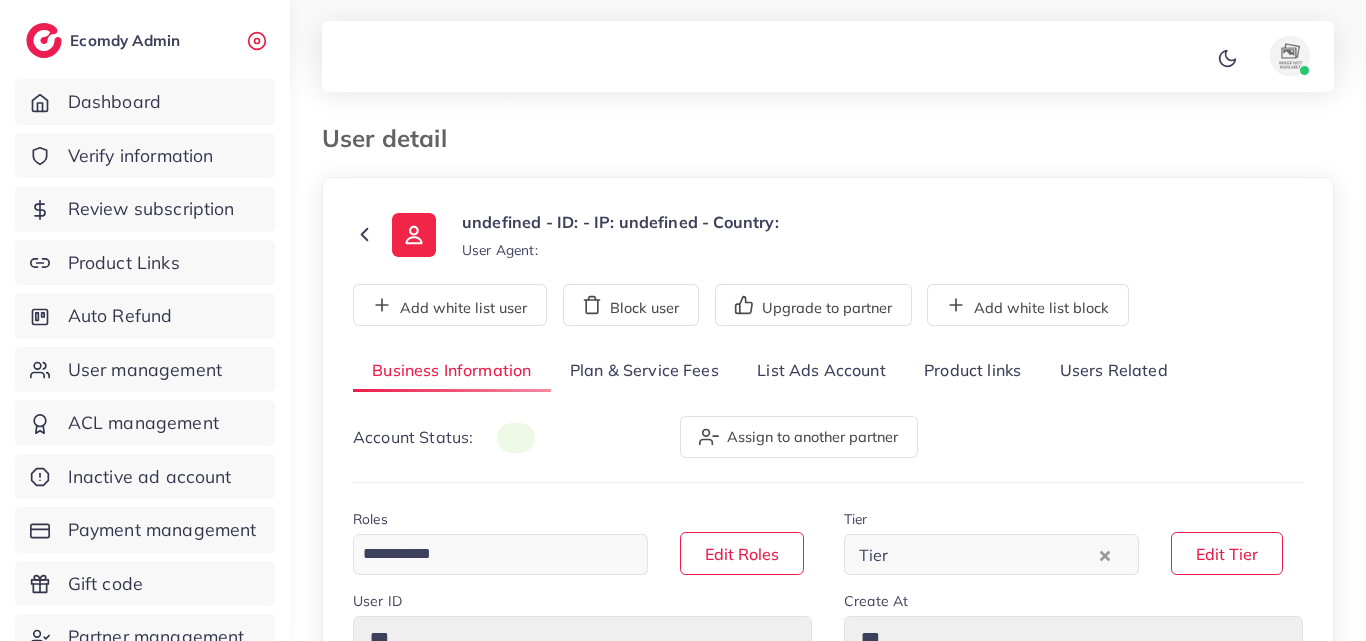 drag, startPoint x: 951, startPoint y: 370, endPoint x: 953, endPoint y: 381, distance: 11.18034 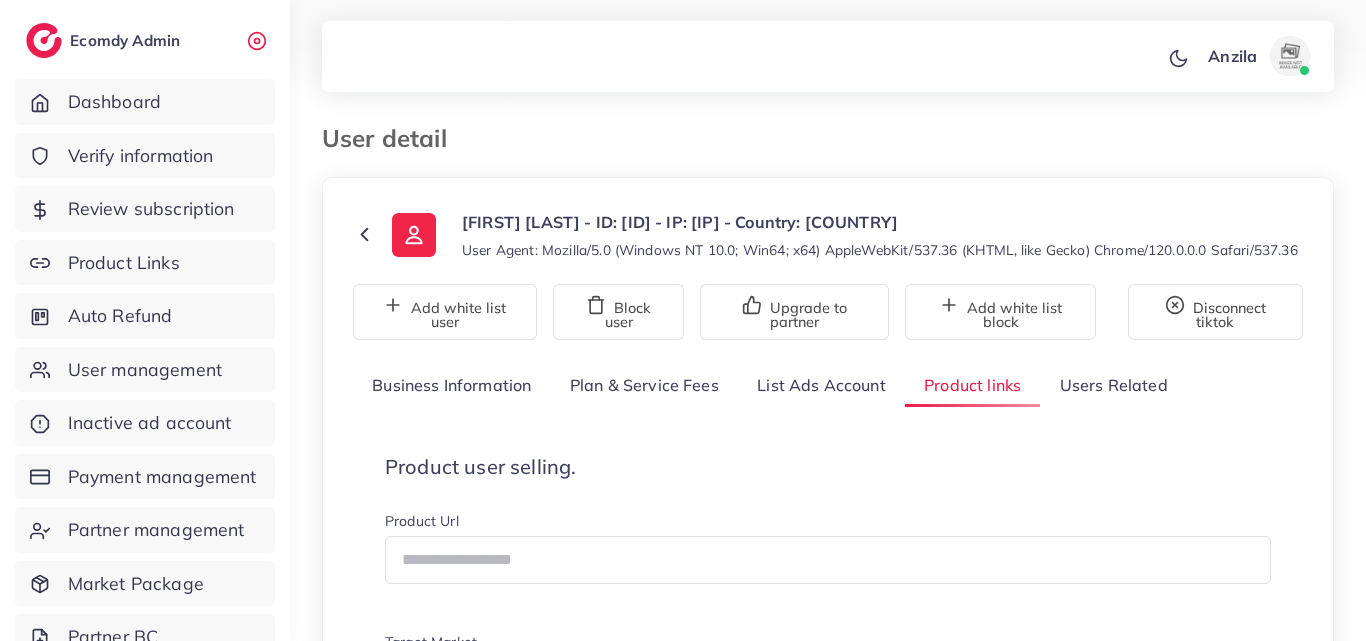 click on "**********" at bounding box center [828, 14922] 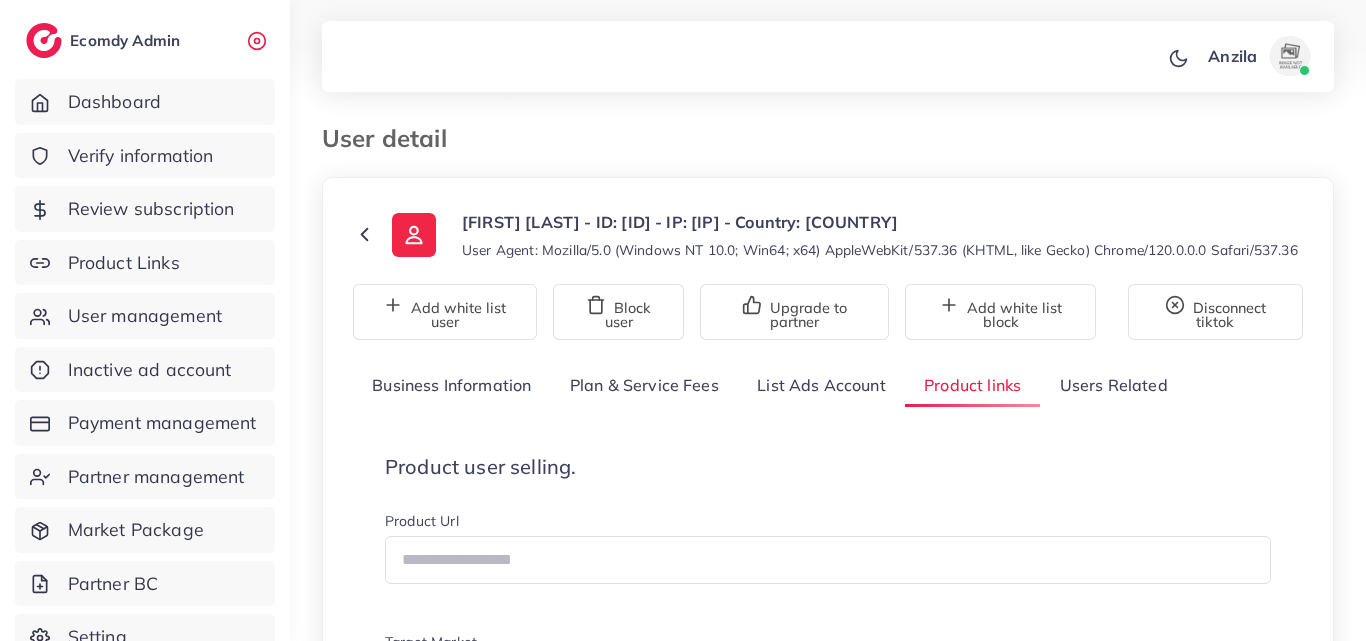 scroll, scrollTop: 200, scrollLeft: 0, axis: vertical 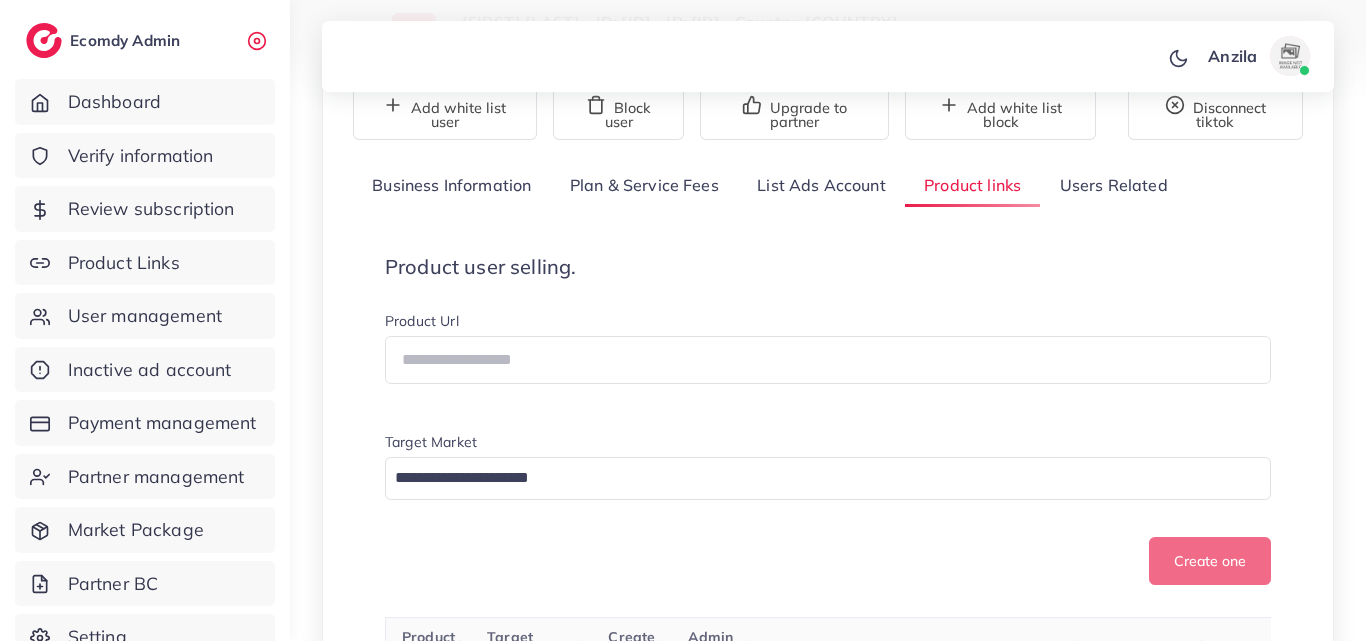 drag, startPoint x: 1190, startPoint y: 78, endPoint x: 1028, endPoint y: 189, distance: 196.37973 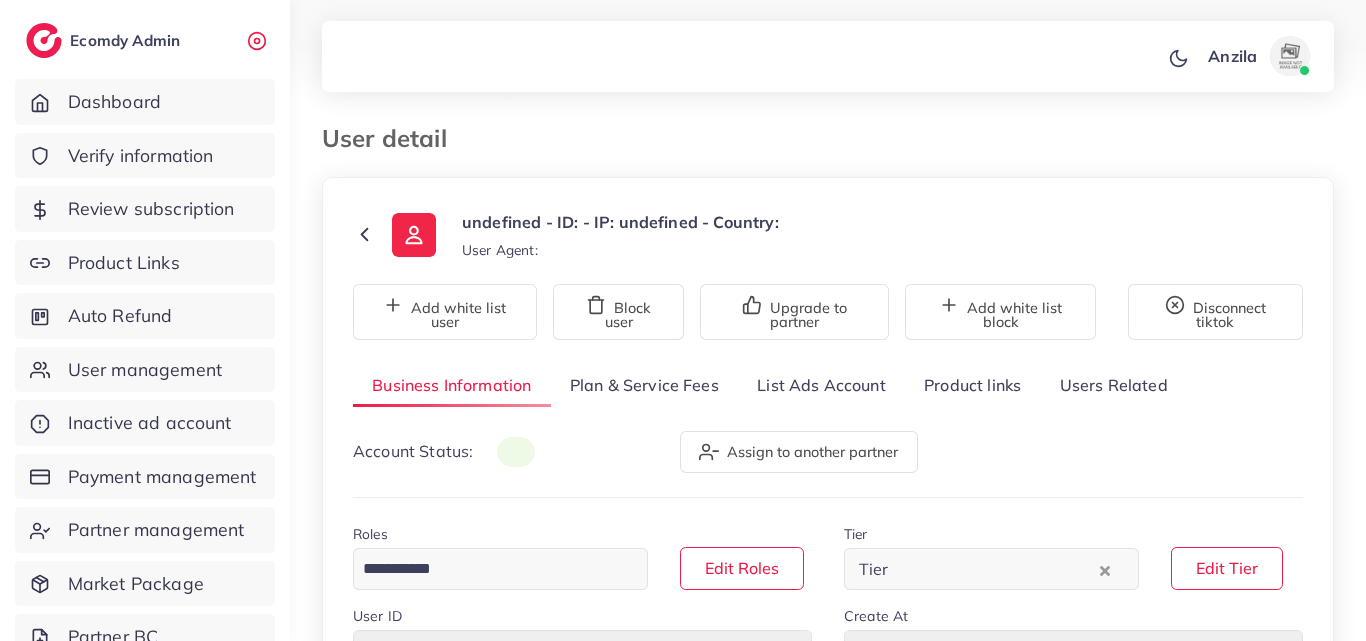 click on "Product links" at bounding box center (972, 385) 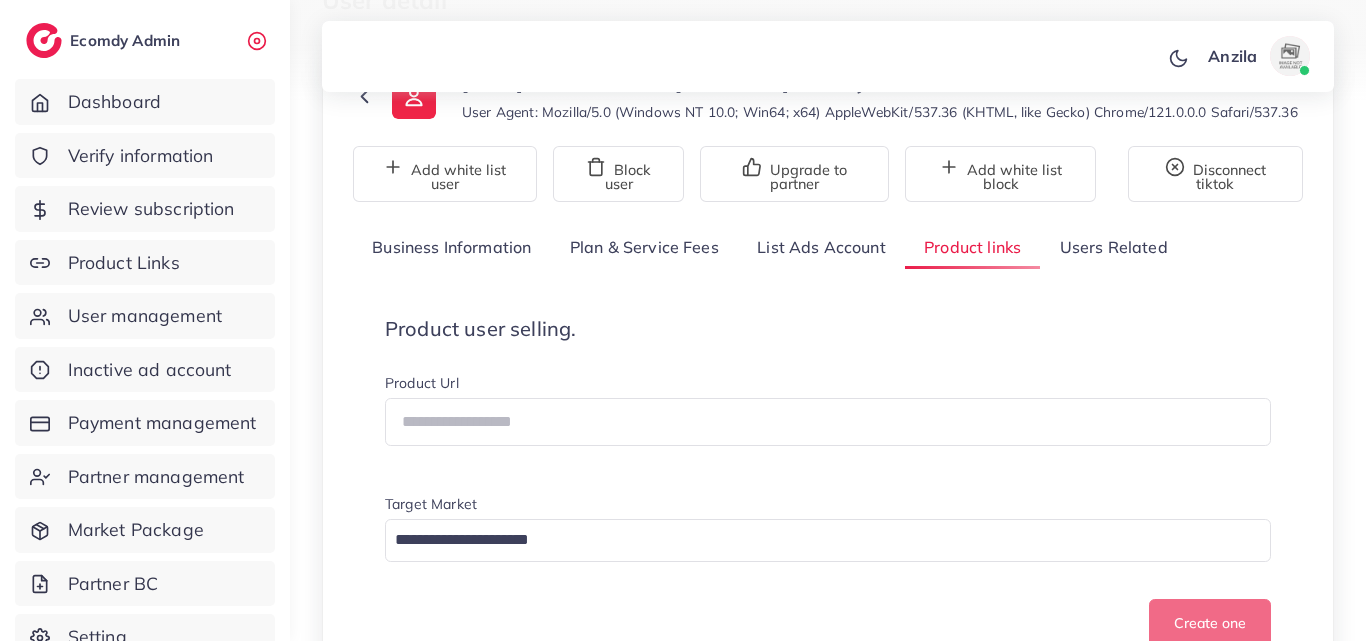 scroll, scrollTop: 200, scrollLeft: 0, axis: vertical 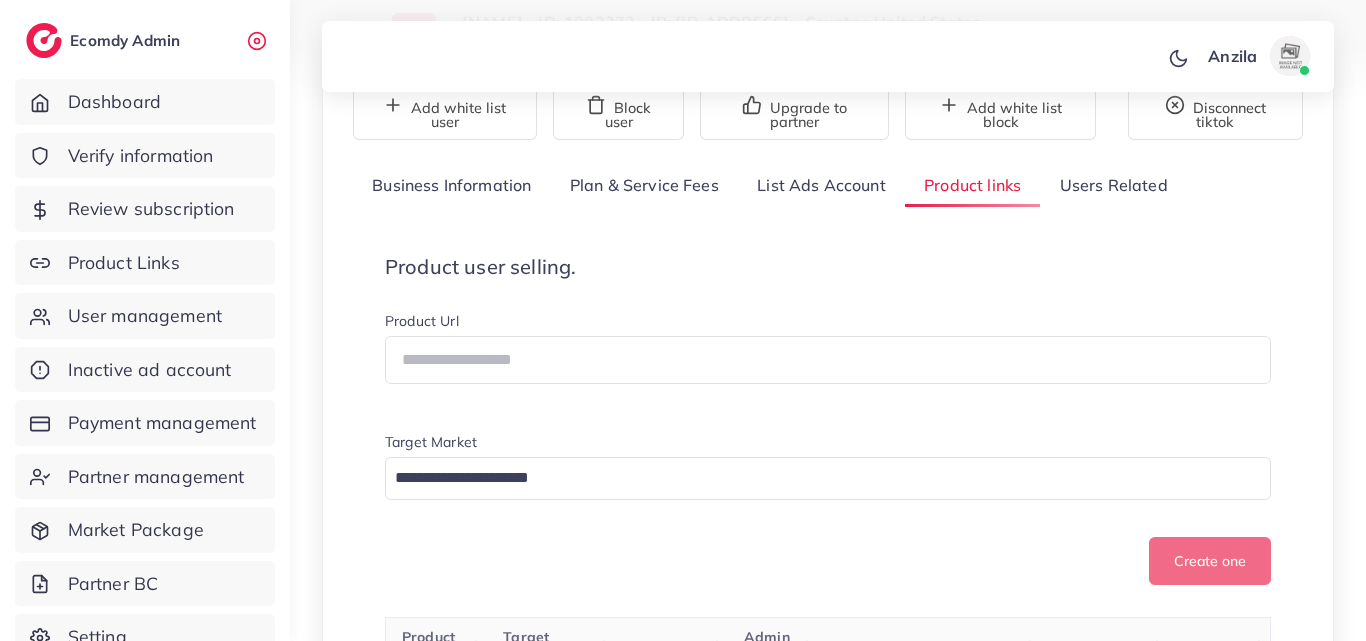click on "Product user selling.   Product Url   Target Market            Loading...      Create one" at bounding box center (828, 420) 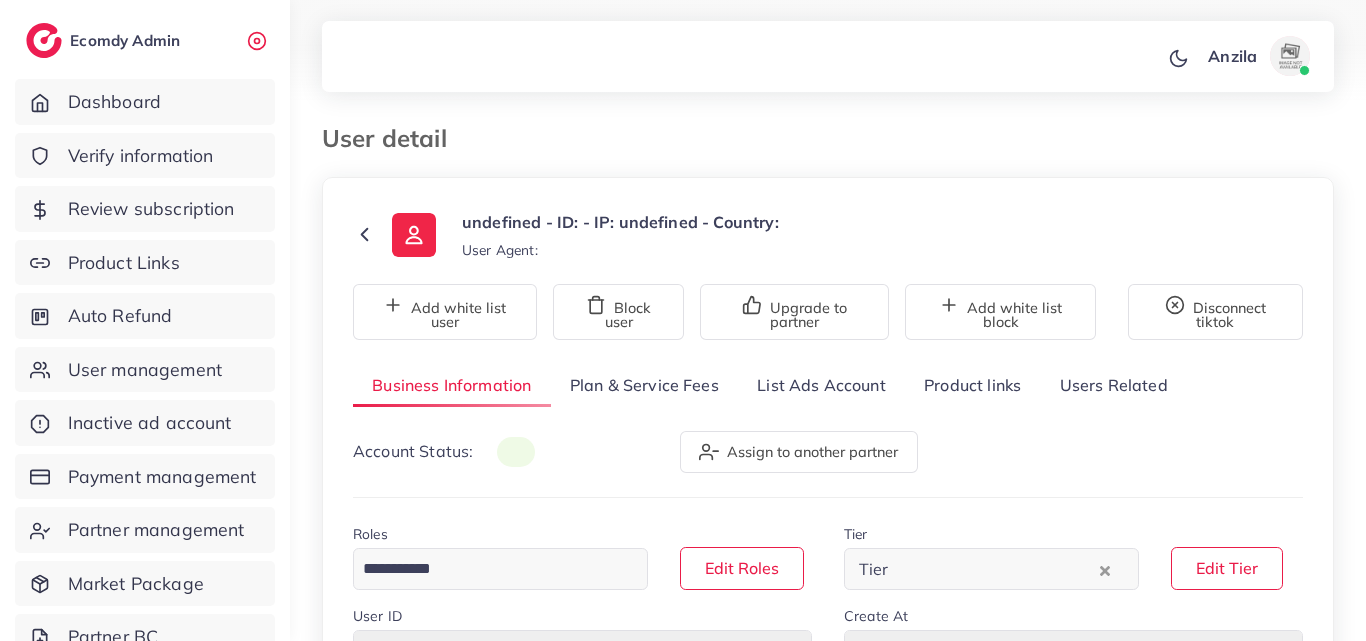 scroll, scrollTop: 0, scrollLeft: 0, axis: both 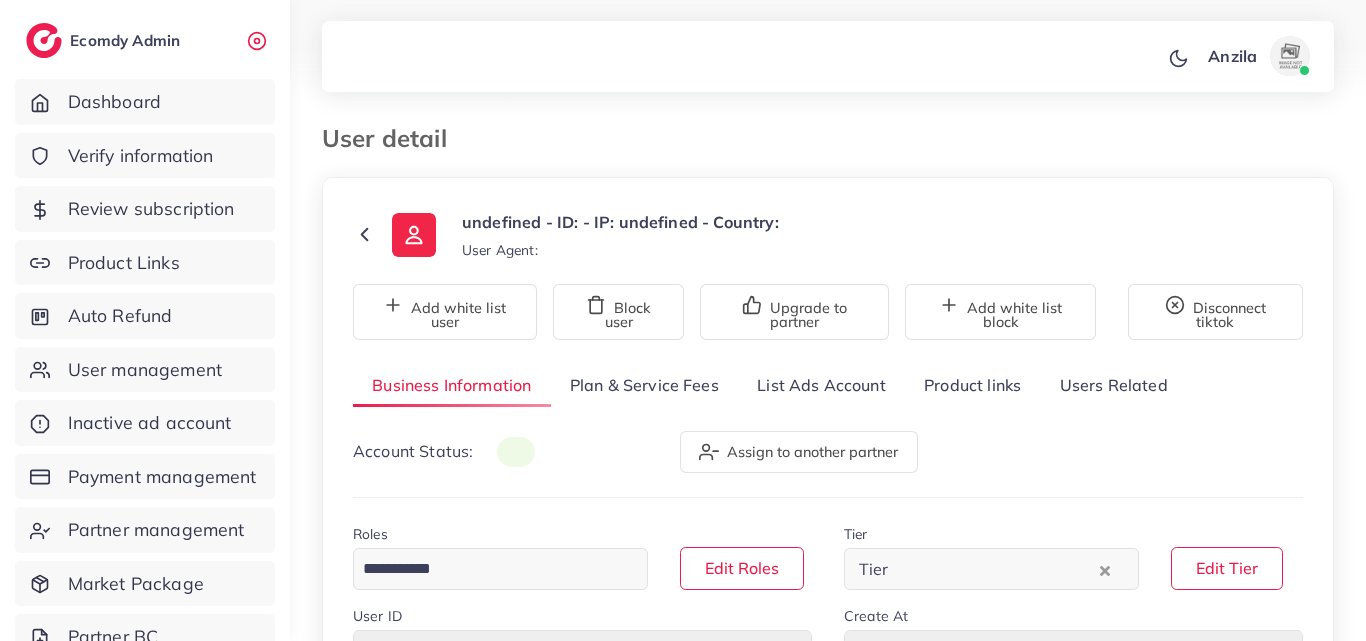 type on "*******" 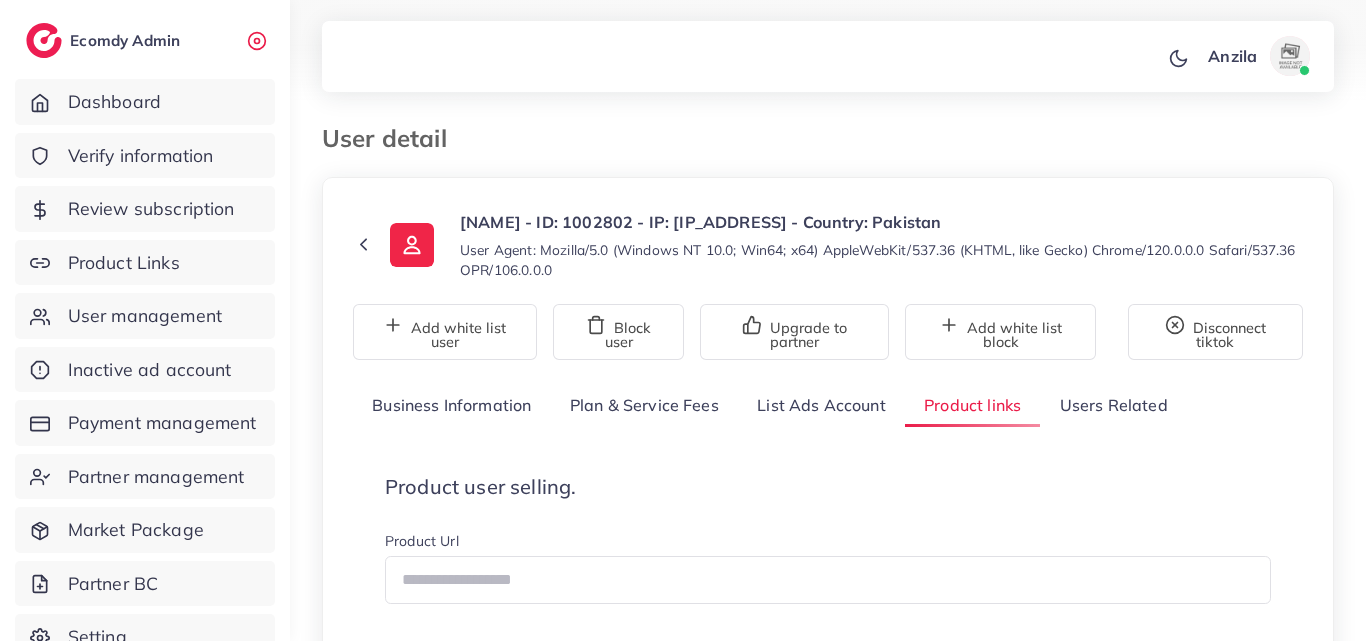 scroll, scrollTop: 300, scrollLeft: 0, axis: vertical 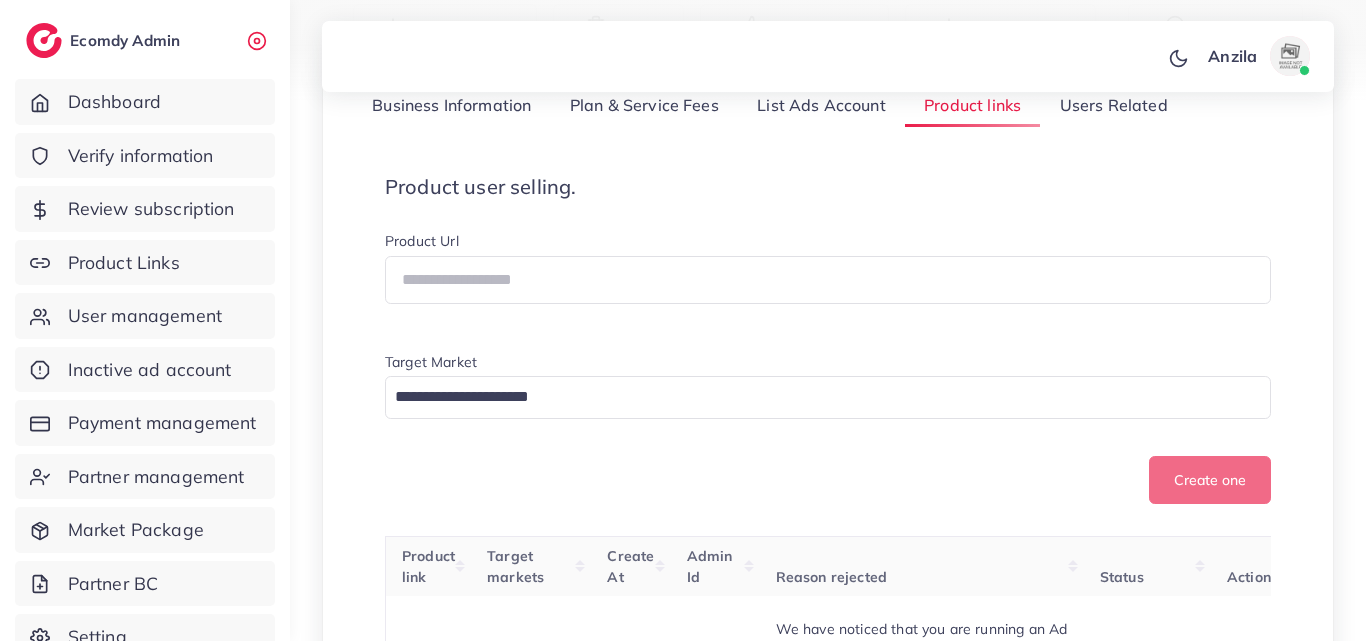 click on "Product user selling.   Product Url   Target Market            Loading...      Create one" 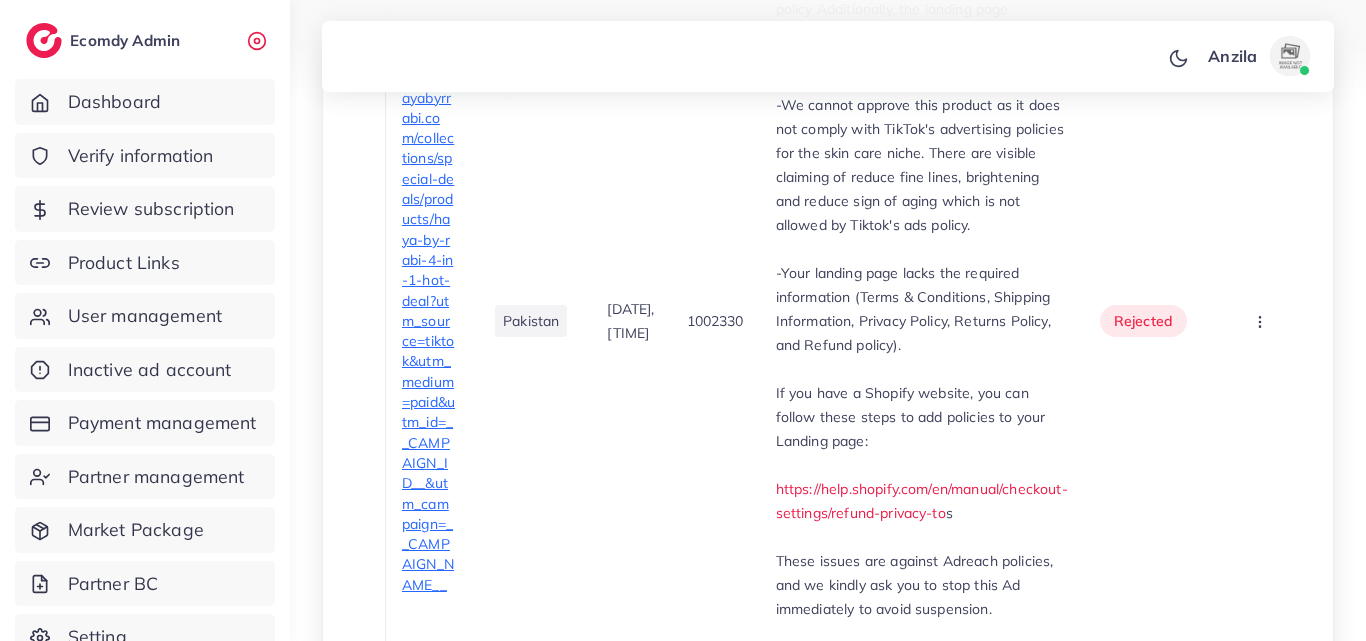 scroll, scrollTop: 10848, scrollLeft: 0, axis: vertical 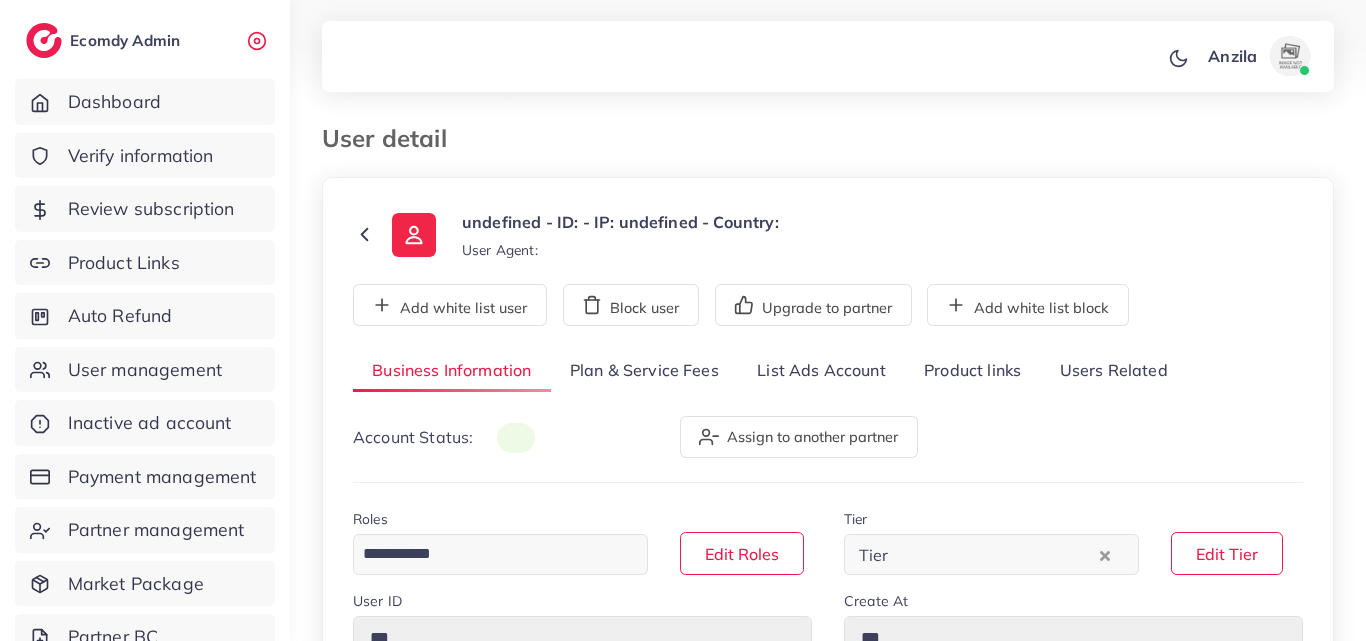 click on "Product links" at bounding box center [972, 371] 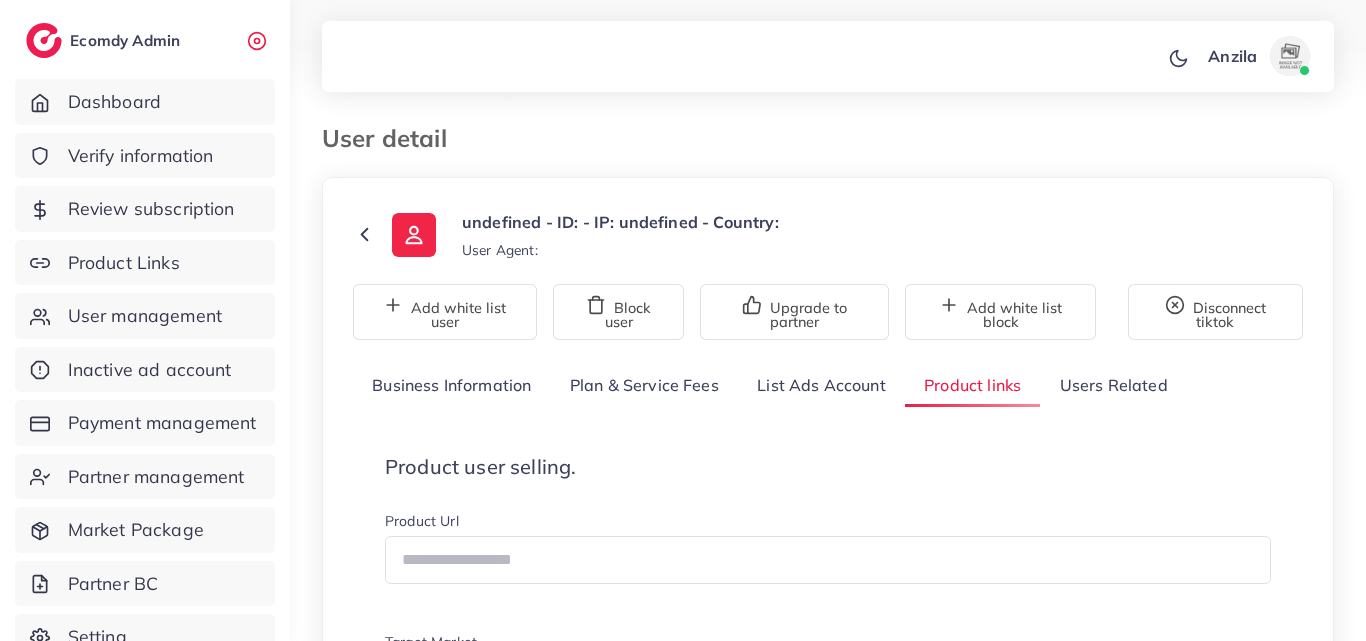 scroll, scrollTop: 200, scrollLeft: 0, axis: vertical 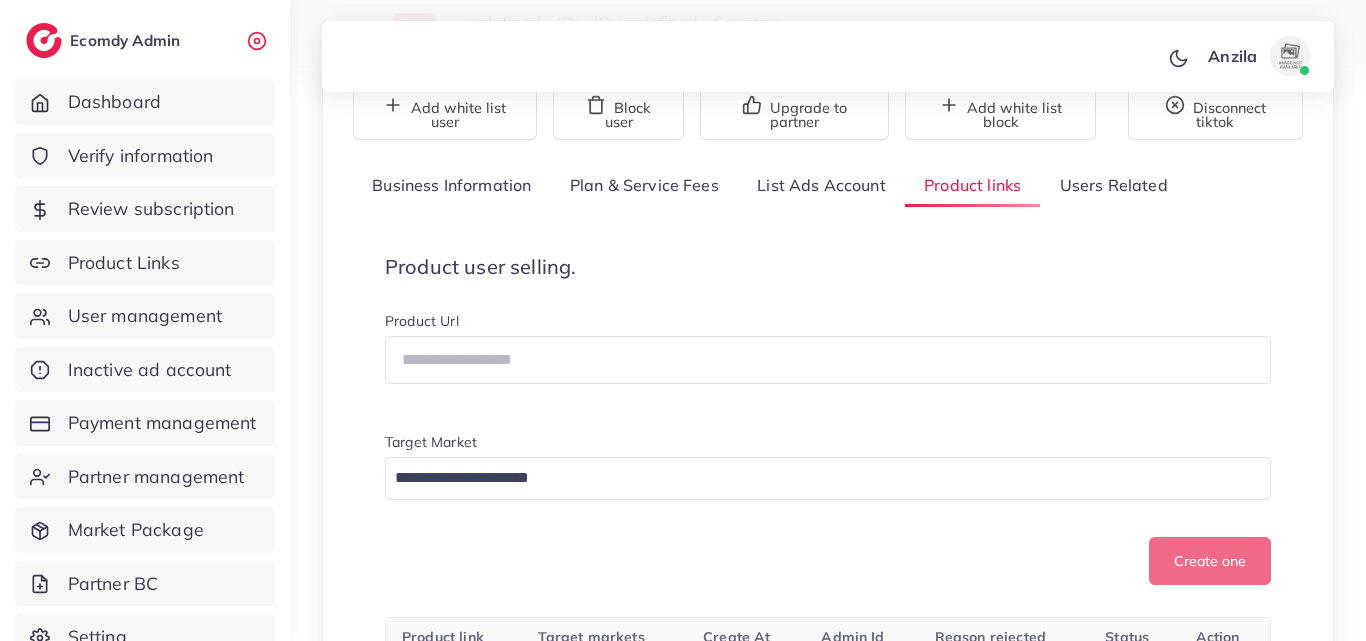 click on "Product user selling." at bounding box center (828, 267) 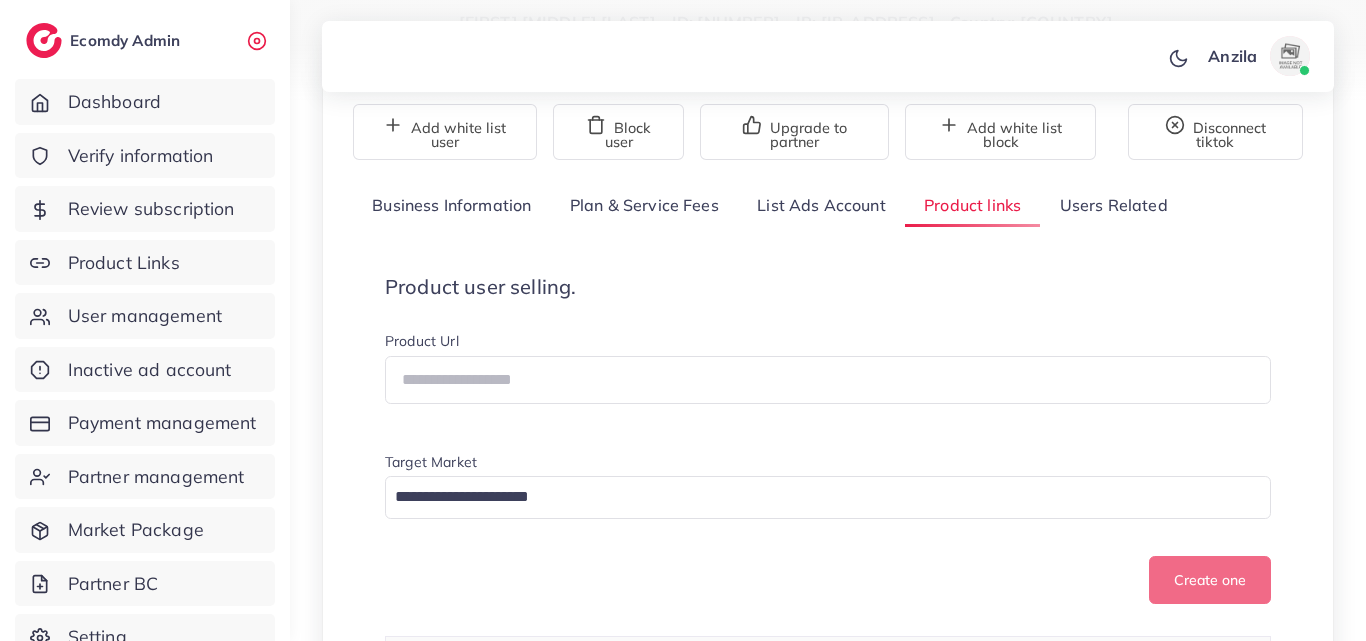 drag, startPoint x: 842, startPoint y: 27, endPoint x: 962, endPoint y: 198, distance: 208.90428 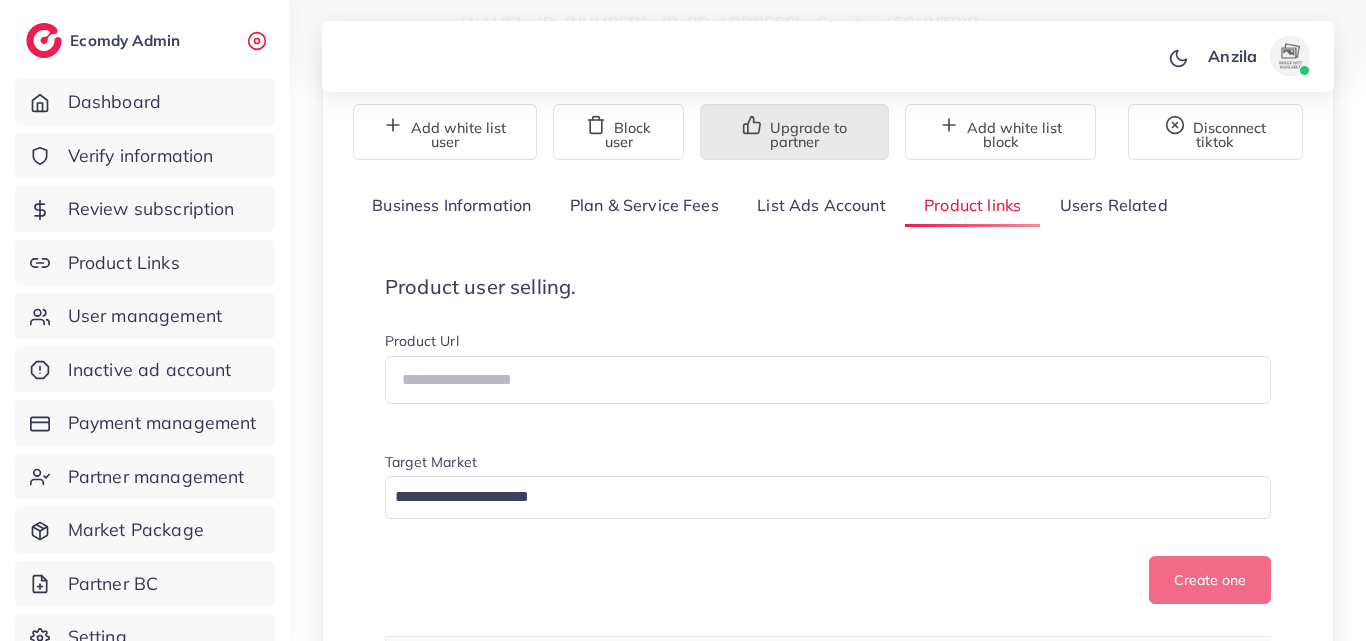 click on "**********" at bounding box center [828, 4306] 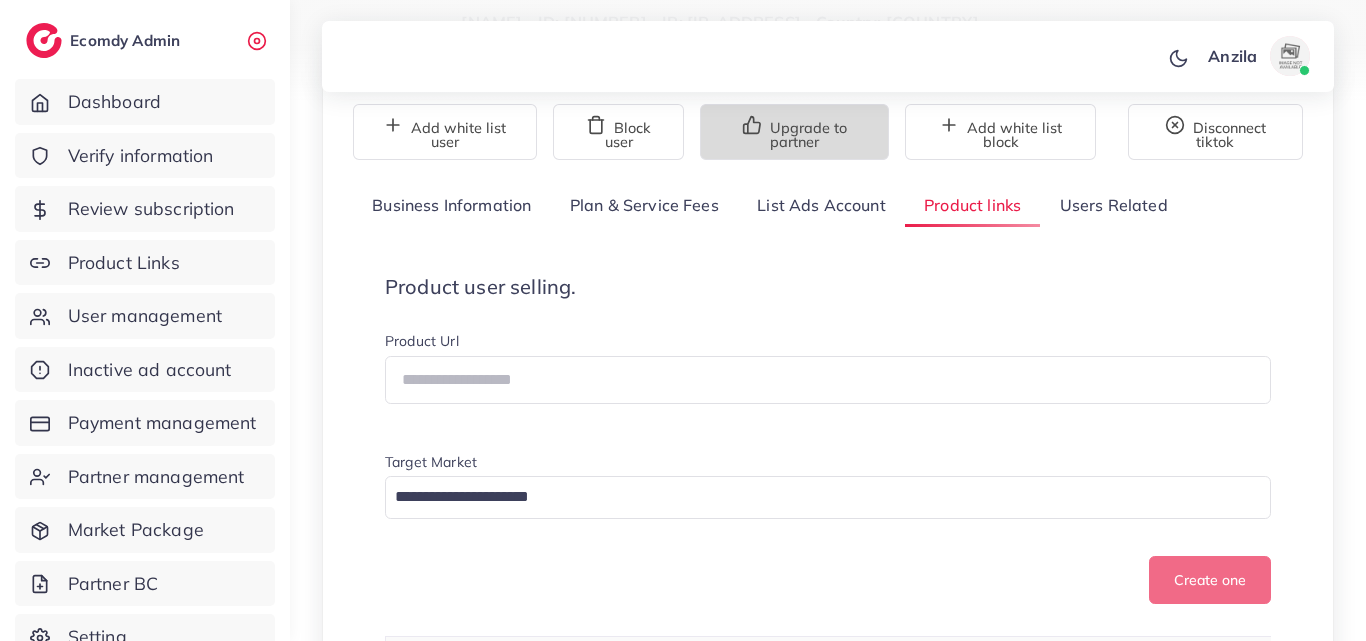 type 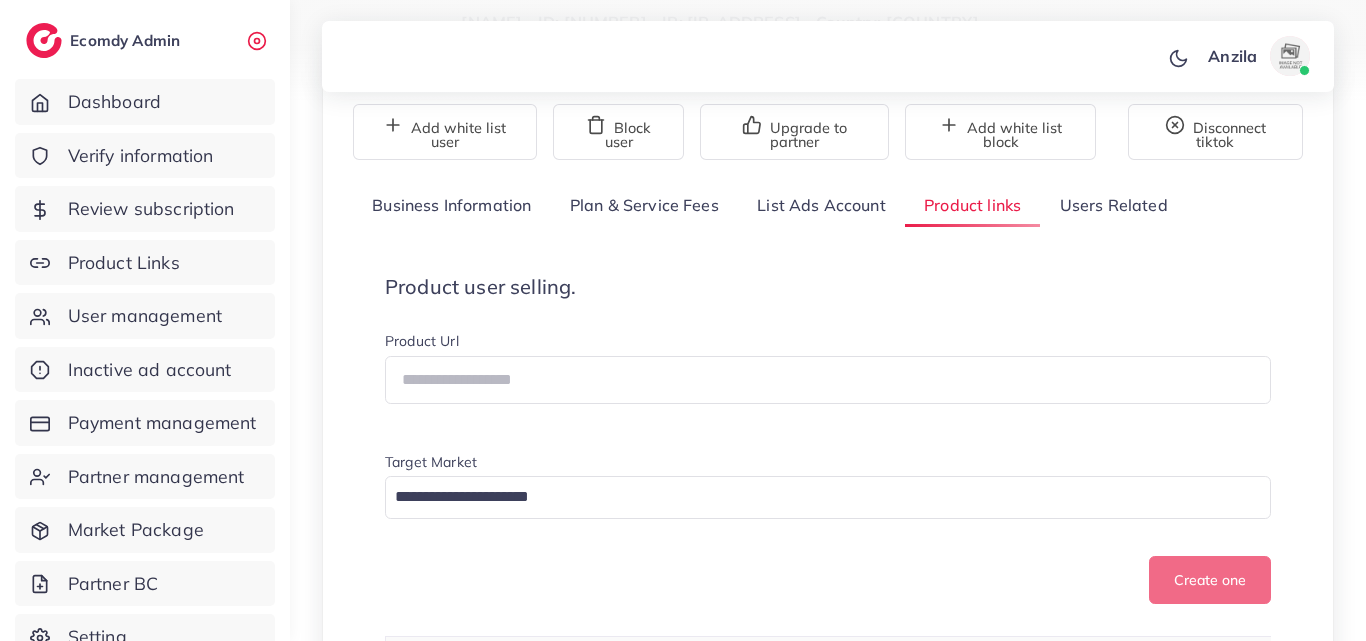 scroll, scrollTop: 849, scrollLeft: 0, axis: vertical 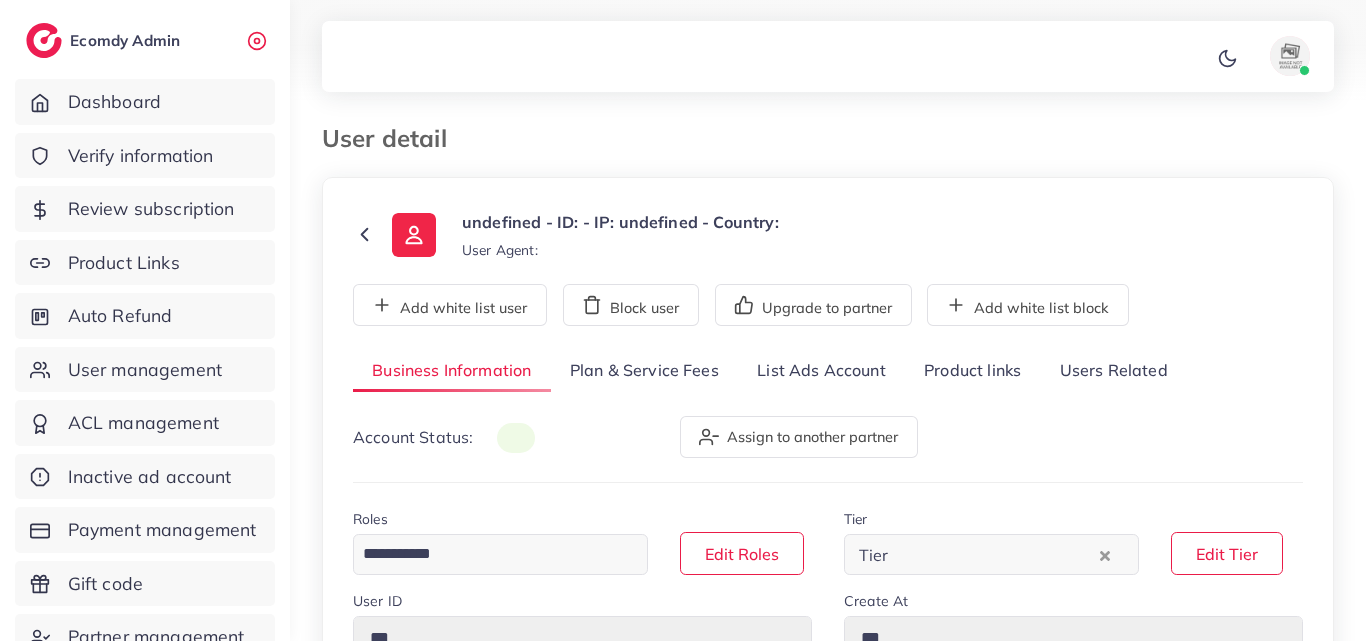 click on "Product links" at bounding box center (972, 371) 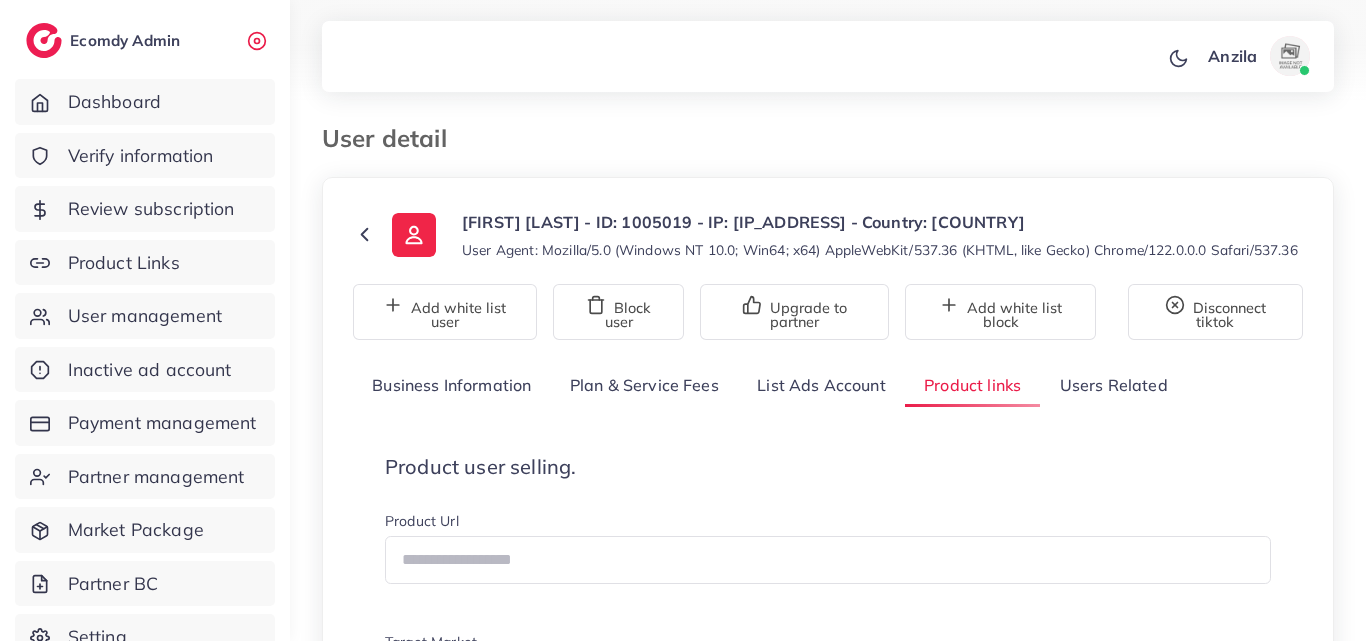 scroll, scrollTop: 200, scrollLeft: 0, axis: vertical 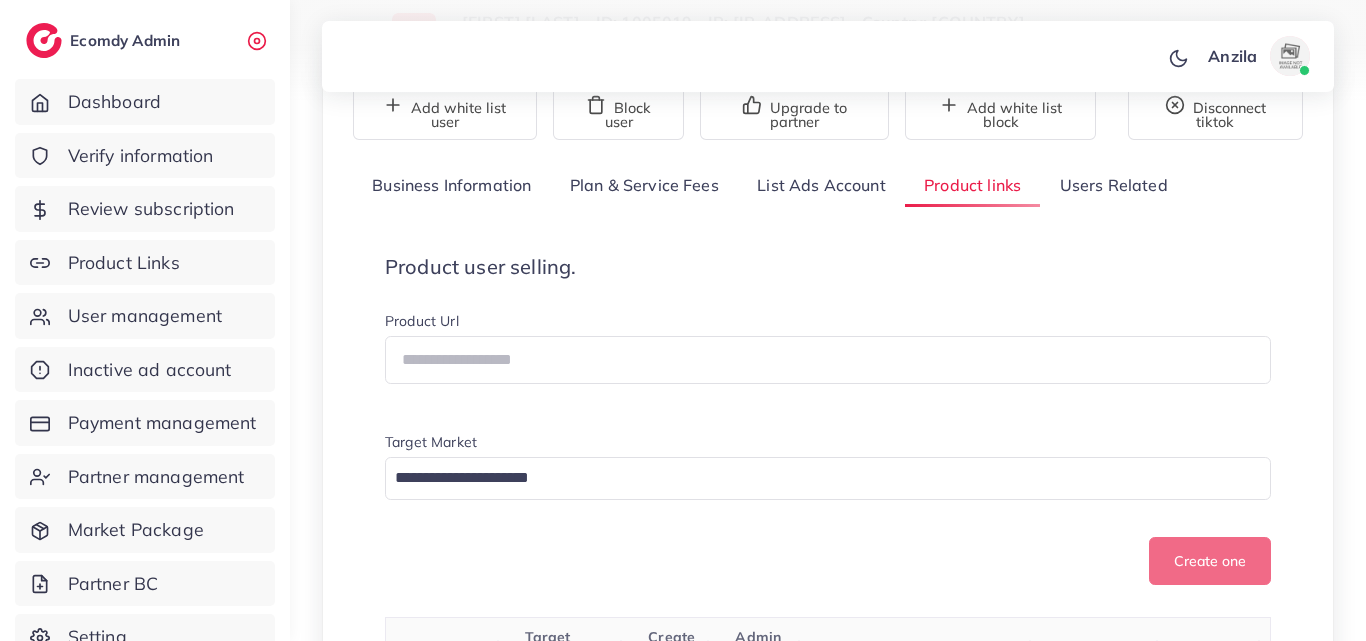 click on "Product user selling.   Product Url   Target Market            Loading...      Create one" at bounding box center [828, 420] 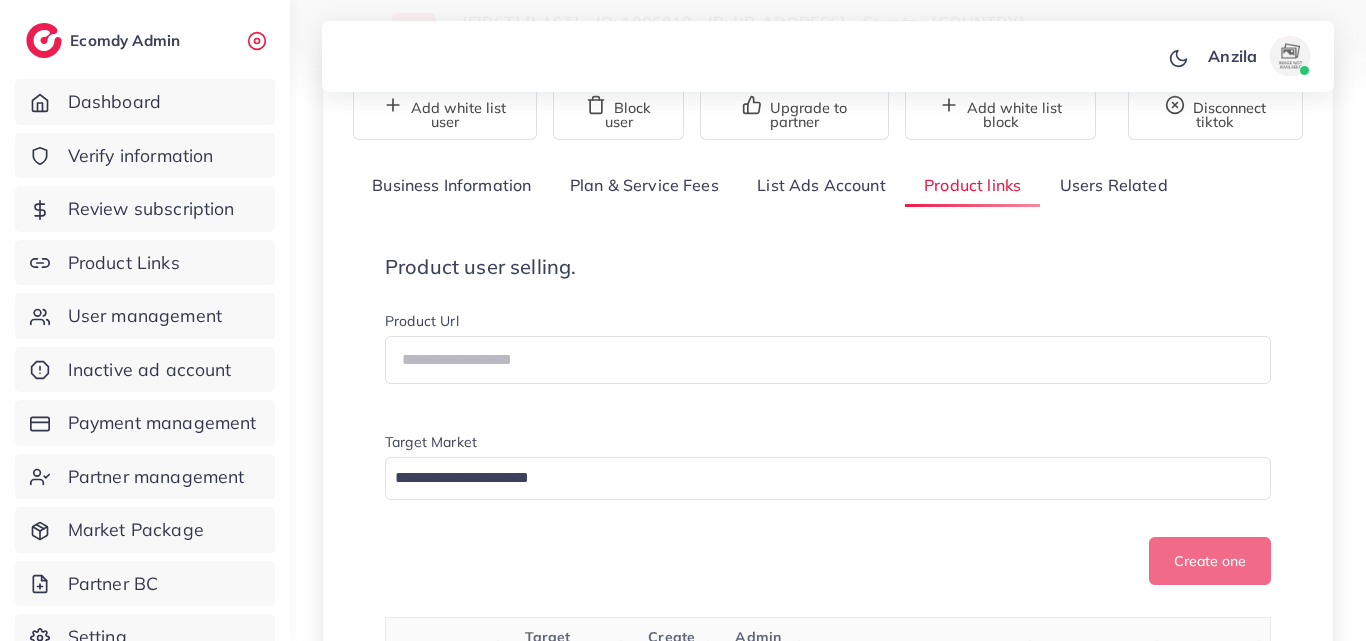 scroll, scrollTop: 1101, scrollLeft: 0, axis: vertical 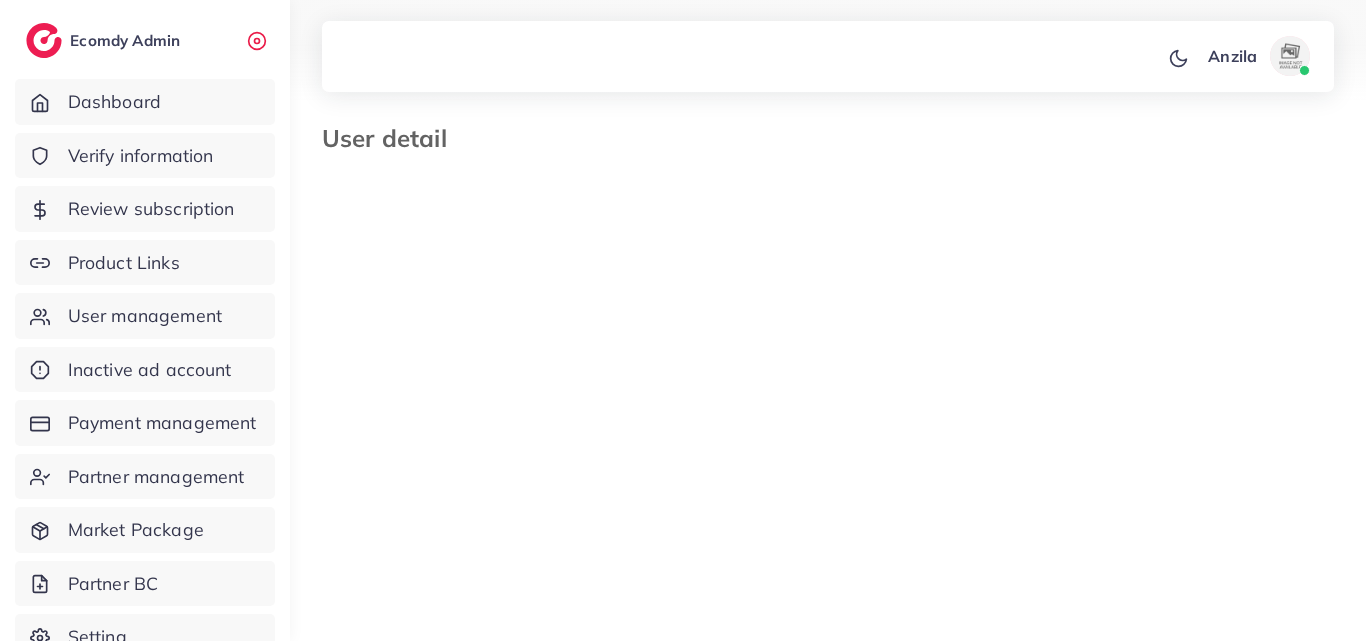 select on "********" 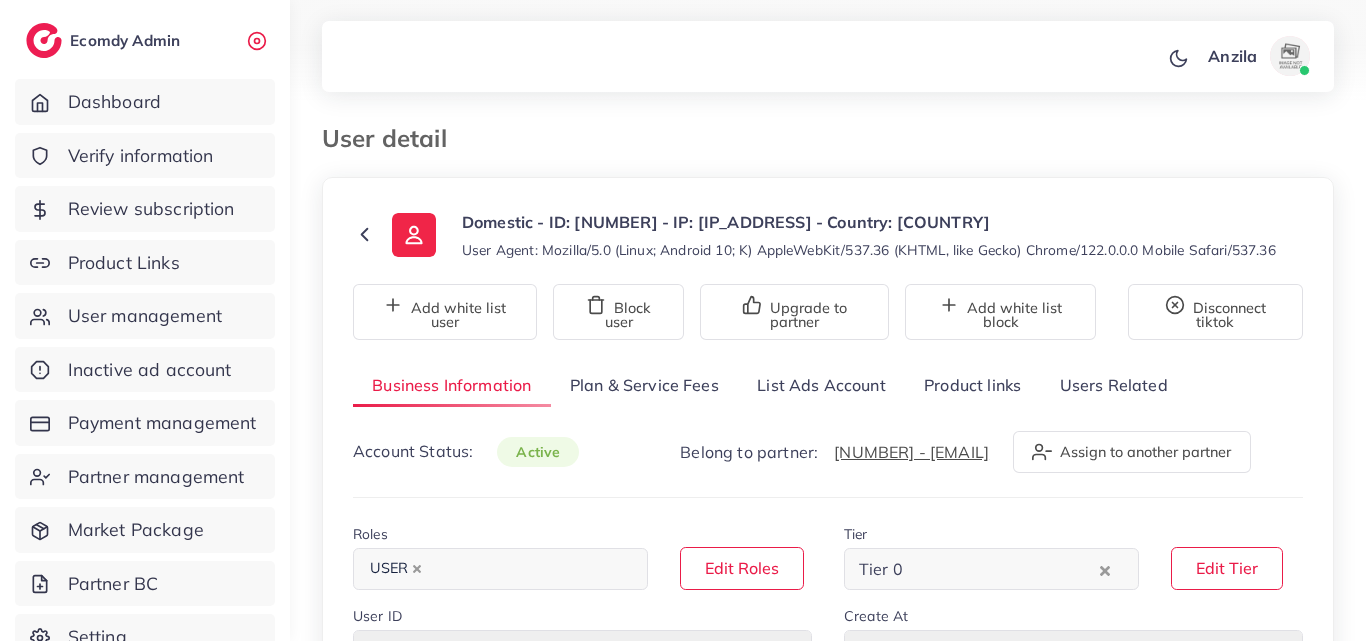 select on "********" 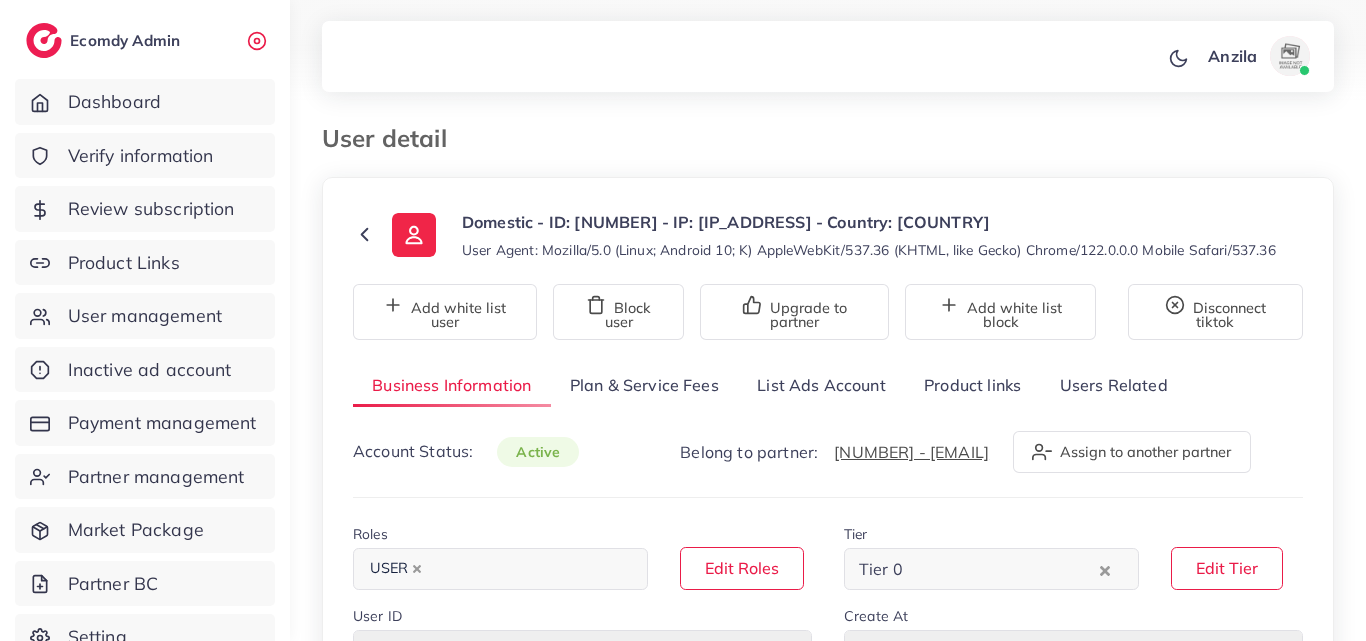 click on "Product links" at bounding box center (972, 385) 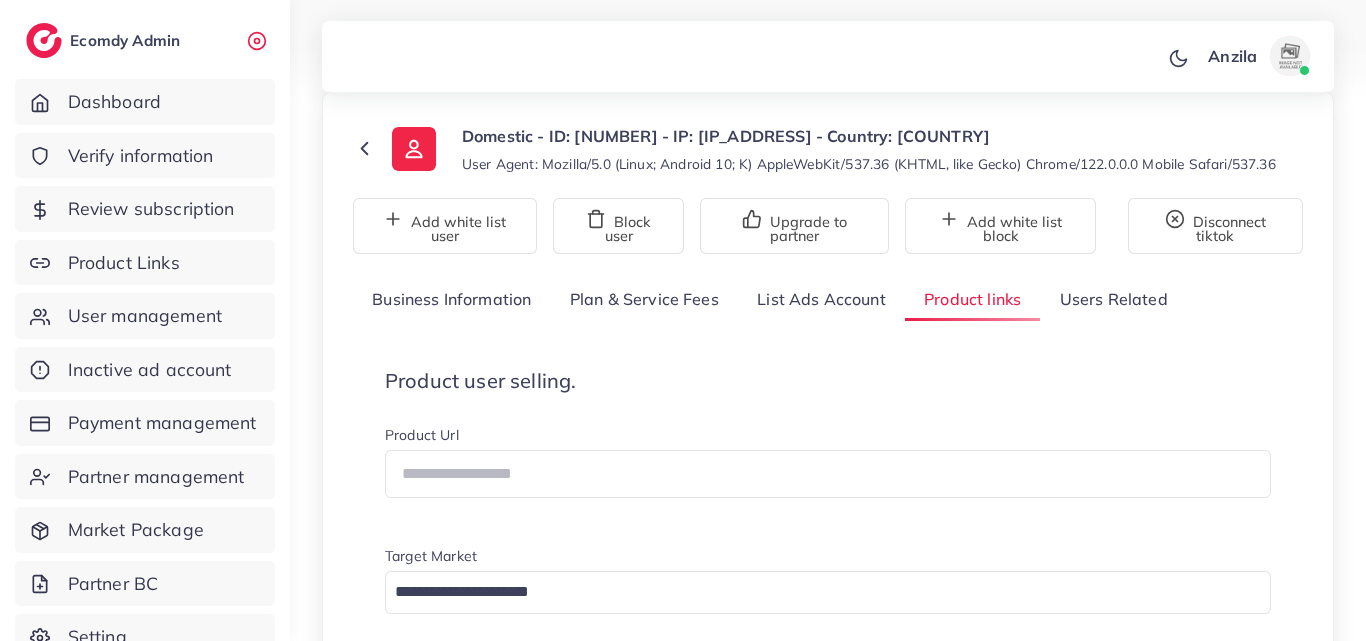 scroll, scrollTop: 200, scrollLeft: 0, axis: vertical 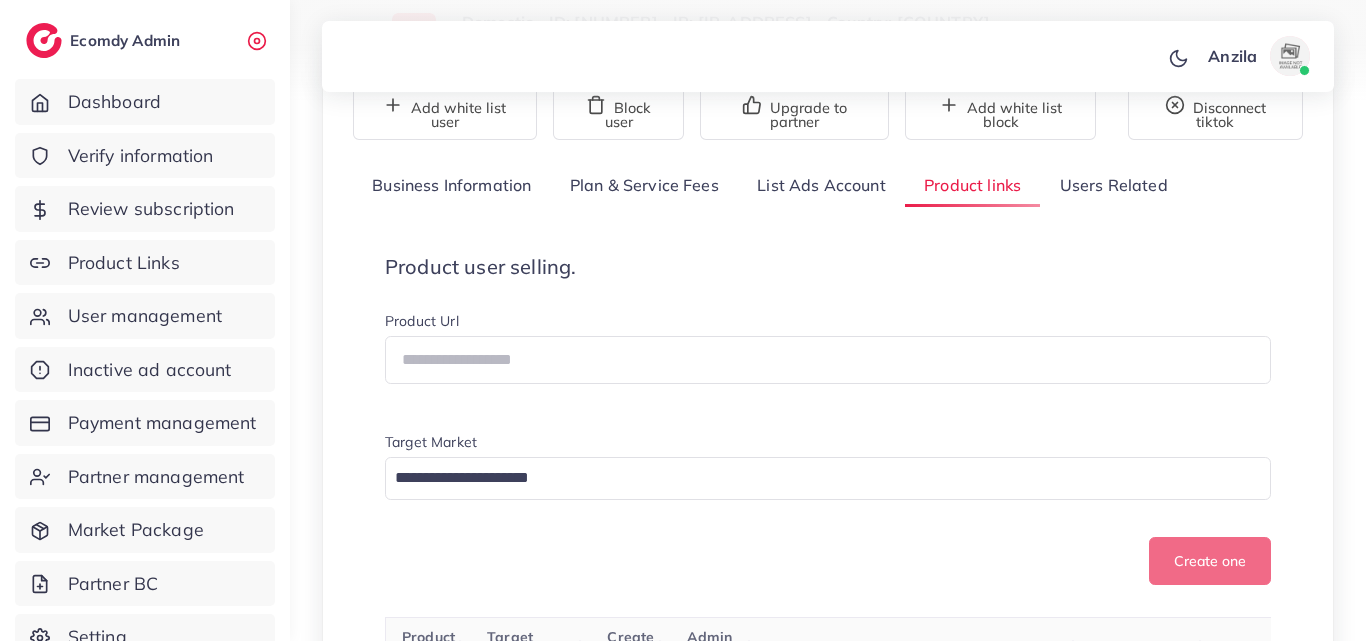 click on "Product user selling.   Product Url   Target Market            Loading...      Create one" at bounding box center (828, 420) 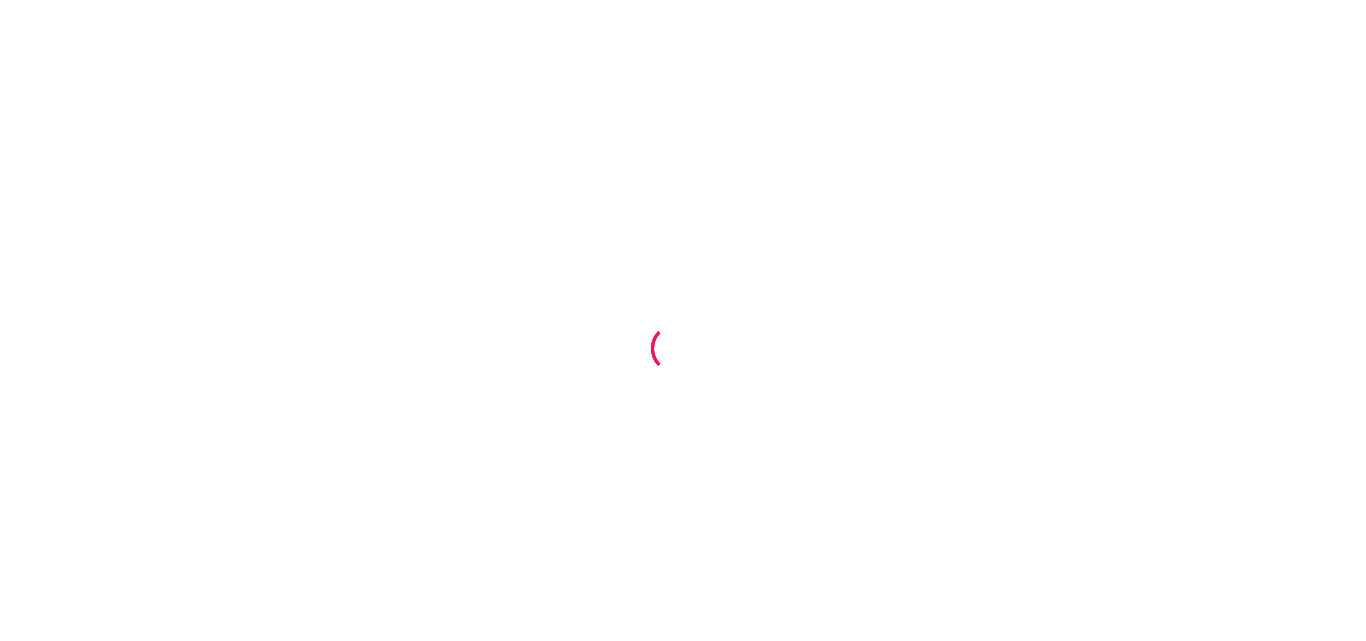 scroll, scrollTop: 0, scrollLeft: 0, axis: both 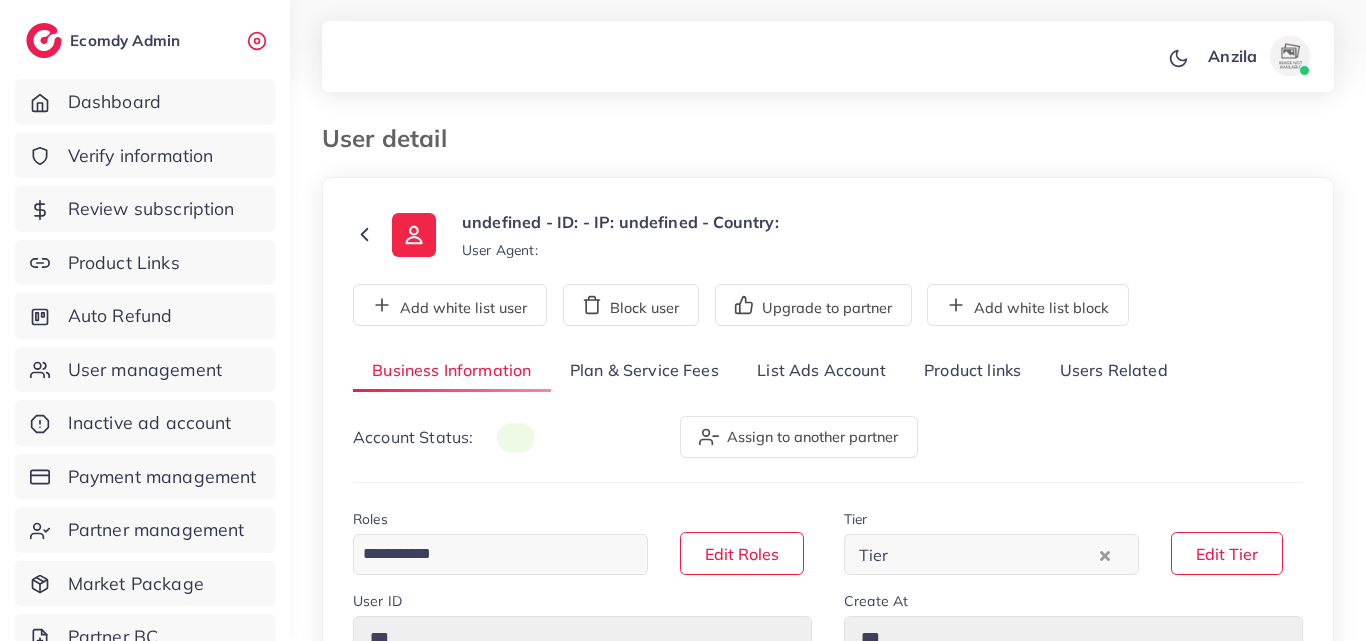 click on "Product links" at bounding box center (972, 371) 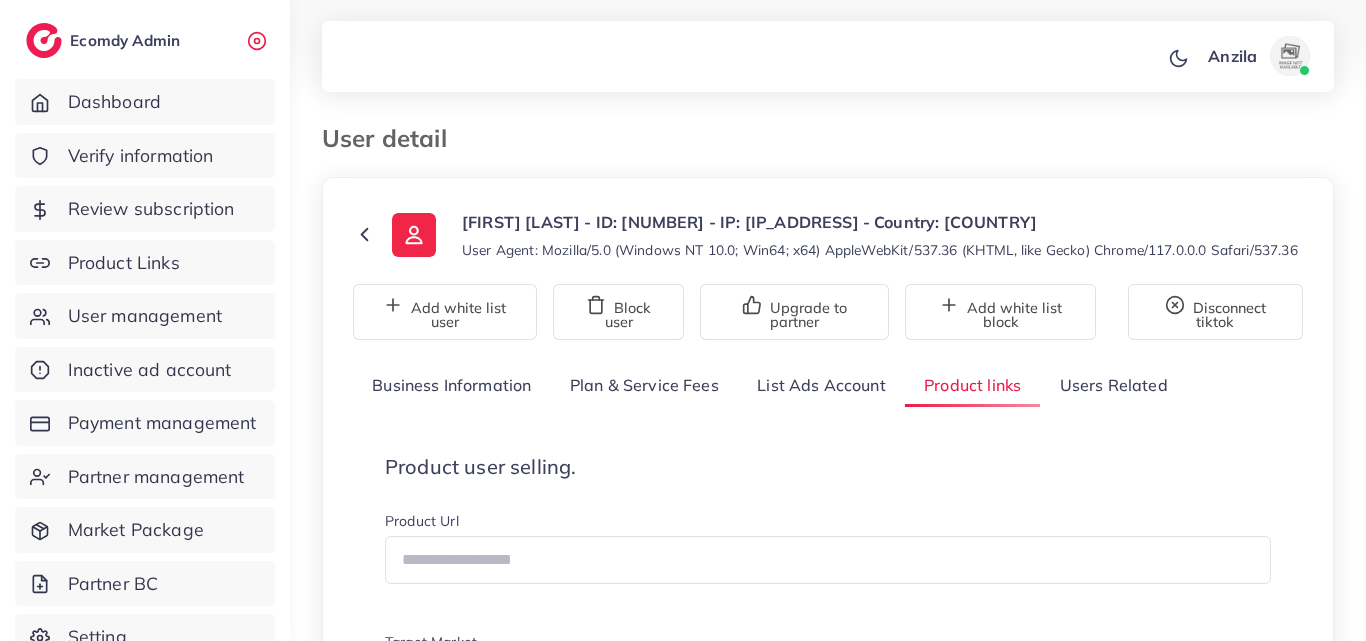 scroll, scrollTop: 200, scrollLeft: 0, axis: vertical 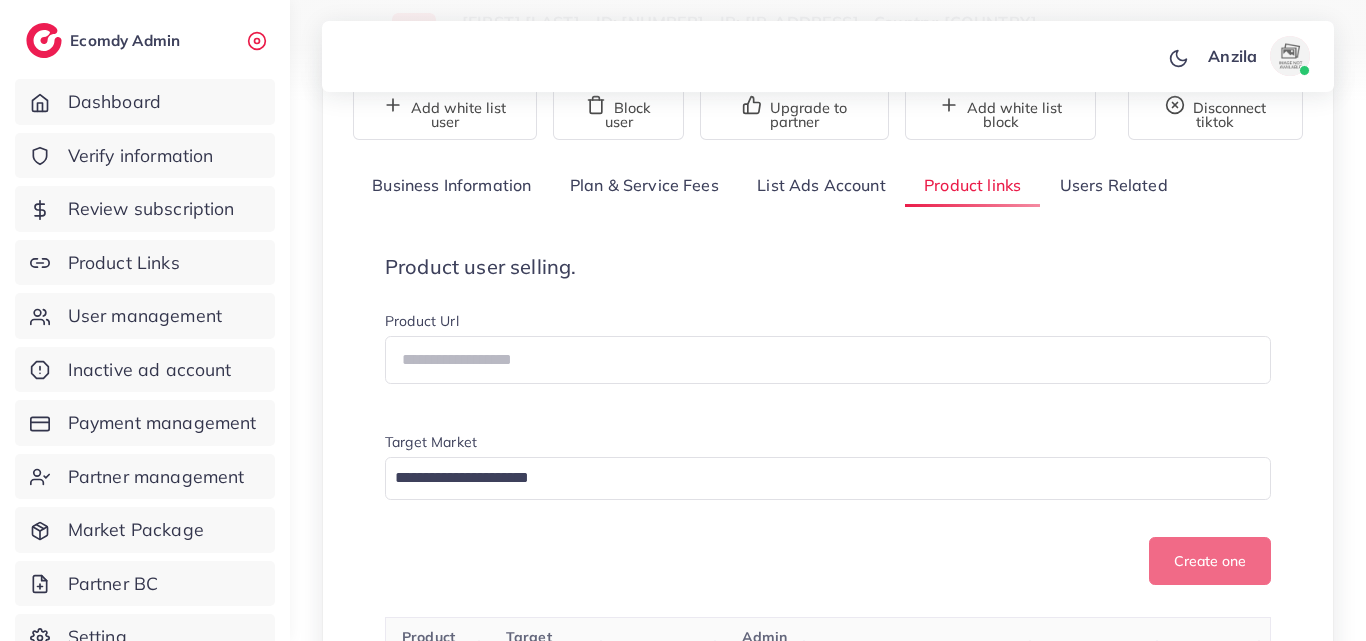 click on "Product user selling.   Product Url   Target Market            Loading...      Create one" at bounding box center [828, 420] 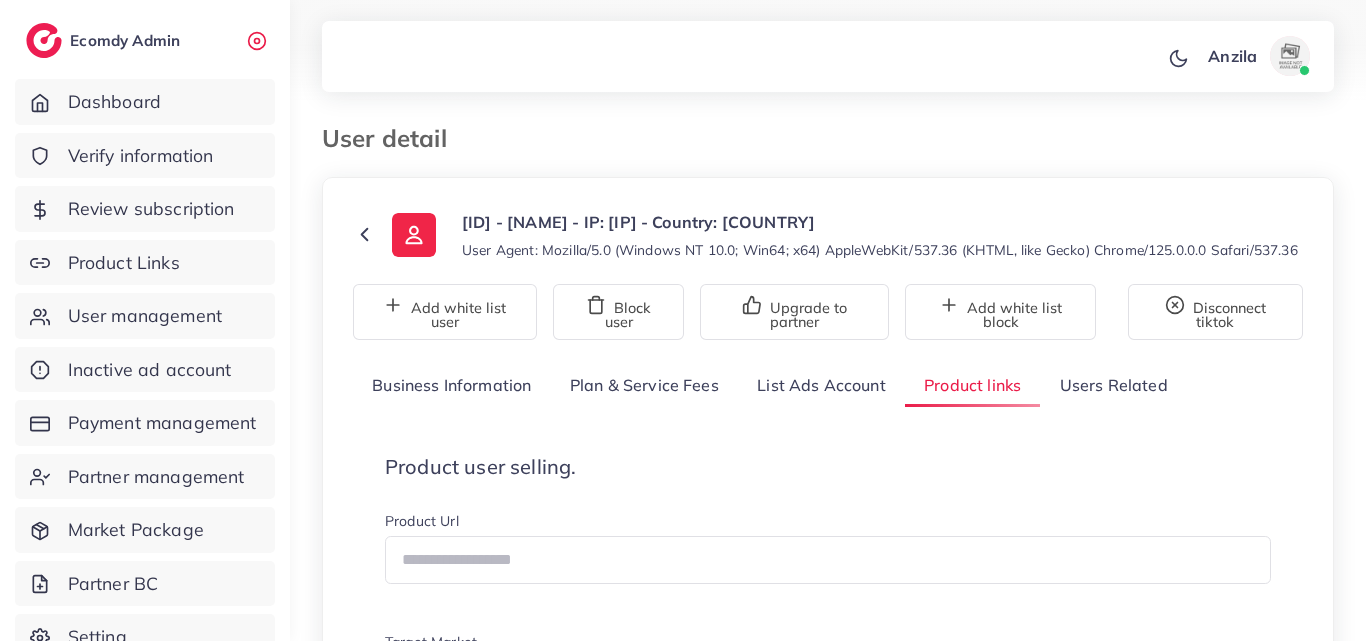 type 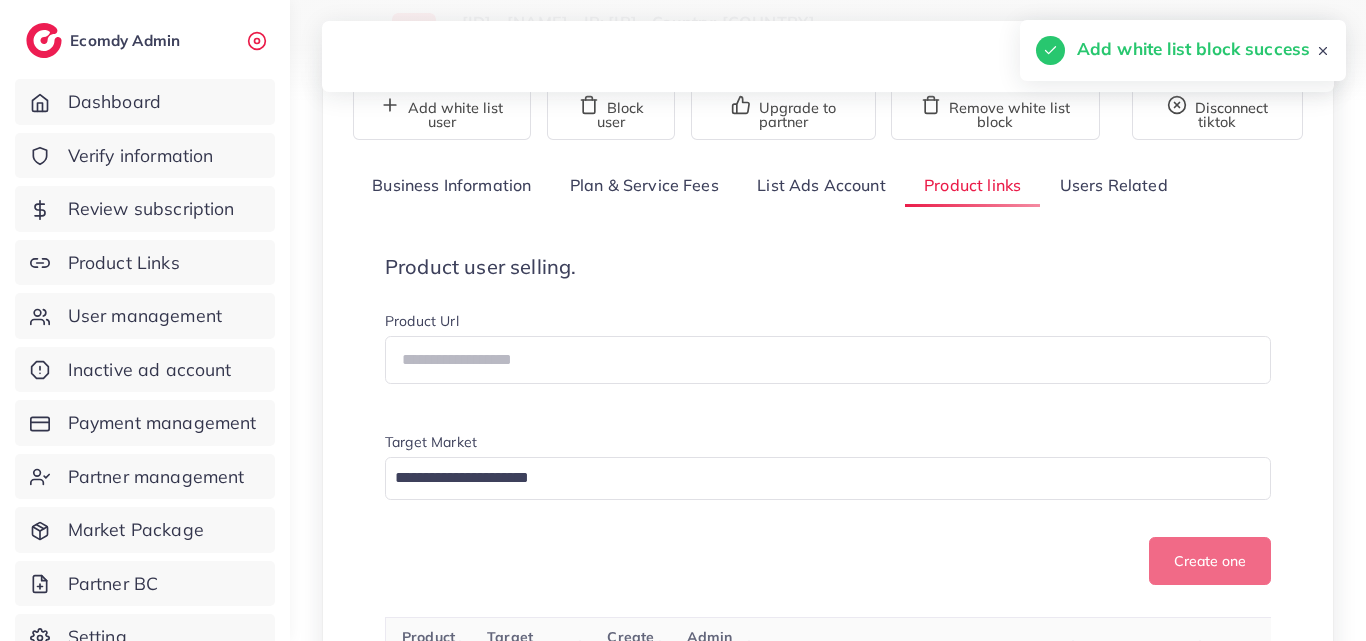 scroll, scrollTop: 1504, scrollLeft: 0, axis: vertical 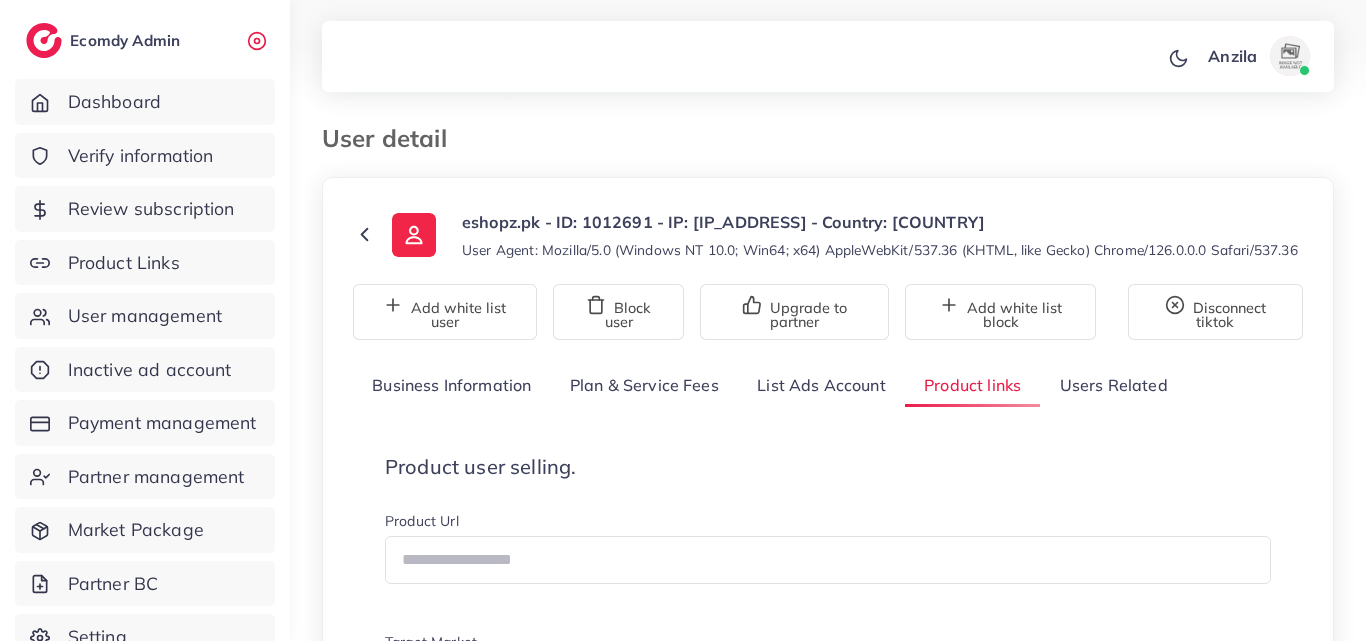 click on "Product Url" at bounding box center (828, 523) 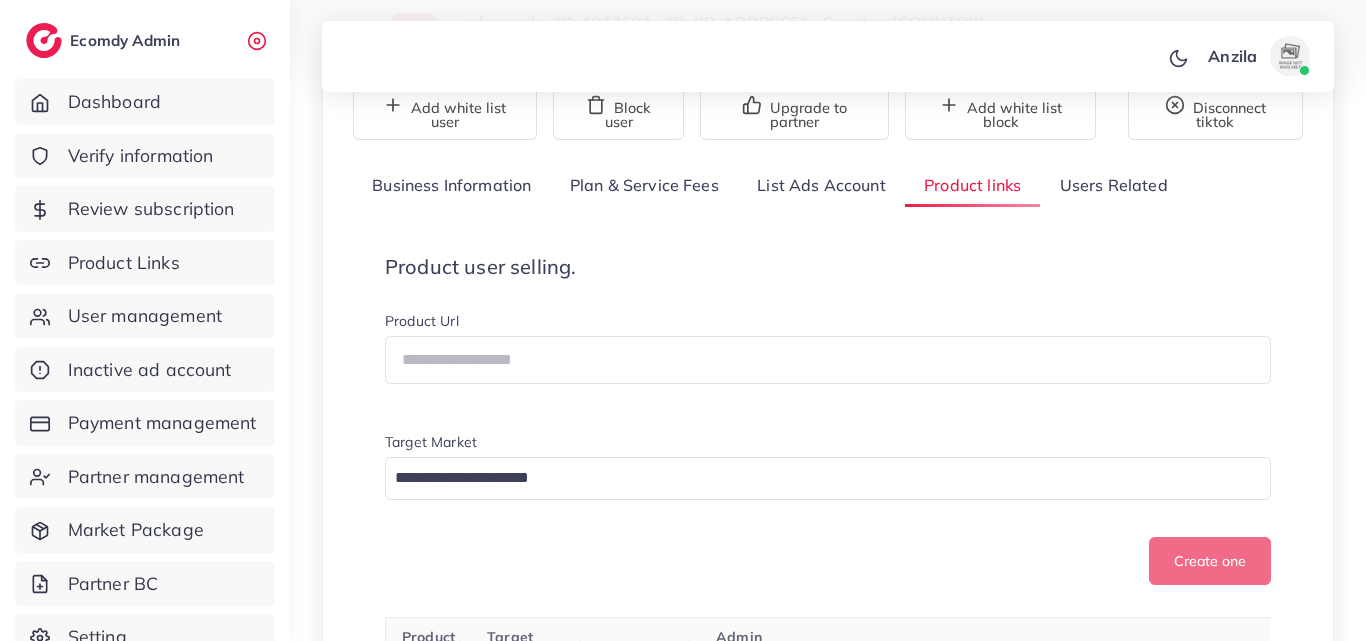 scroll, scrollTop: 200, scrollLeft: 0, axis: vertical 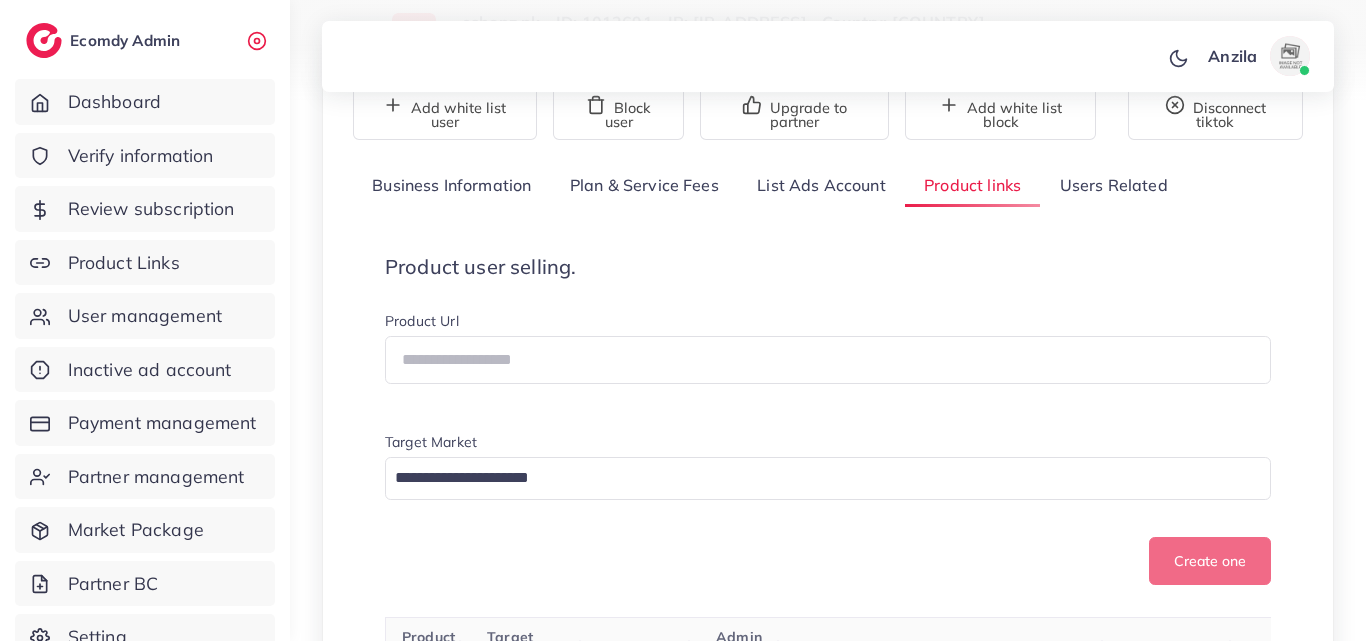click on "Product user selling.   Product Url   Target Market            Loading...      Create one" at bounding box center [828, 420] 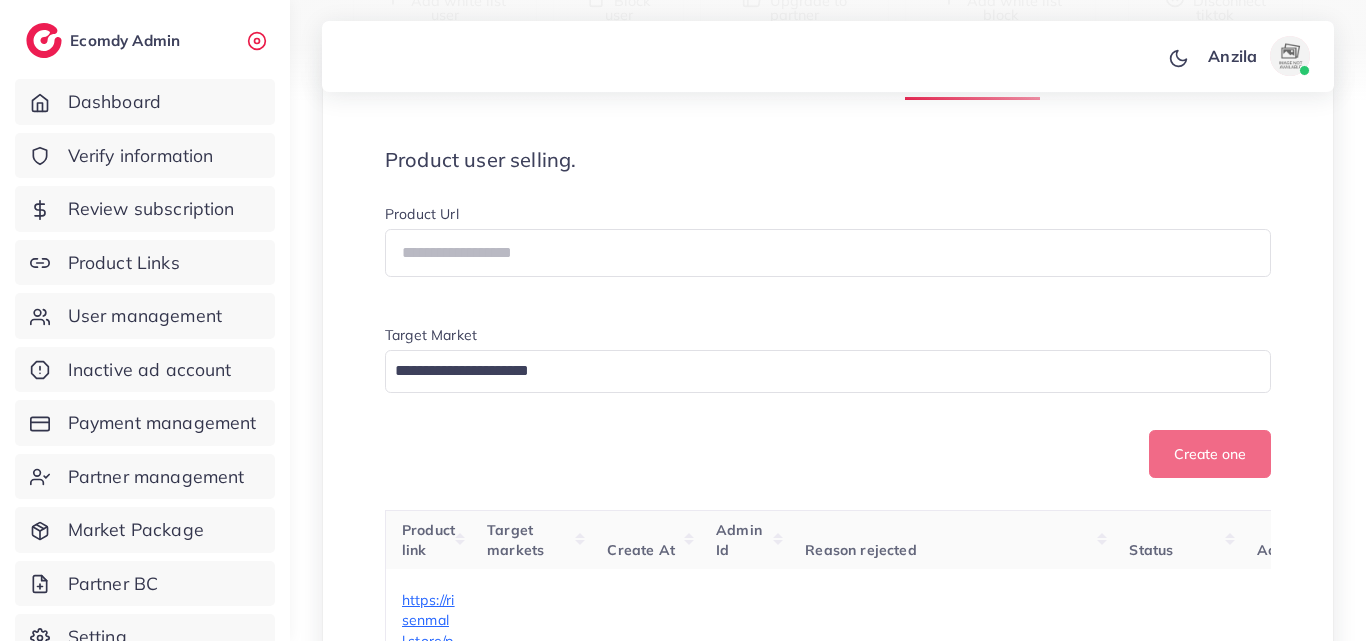 scroll, scrollTop: 400, scrollLeft: 0, axis: vertical 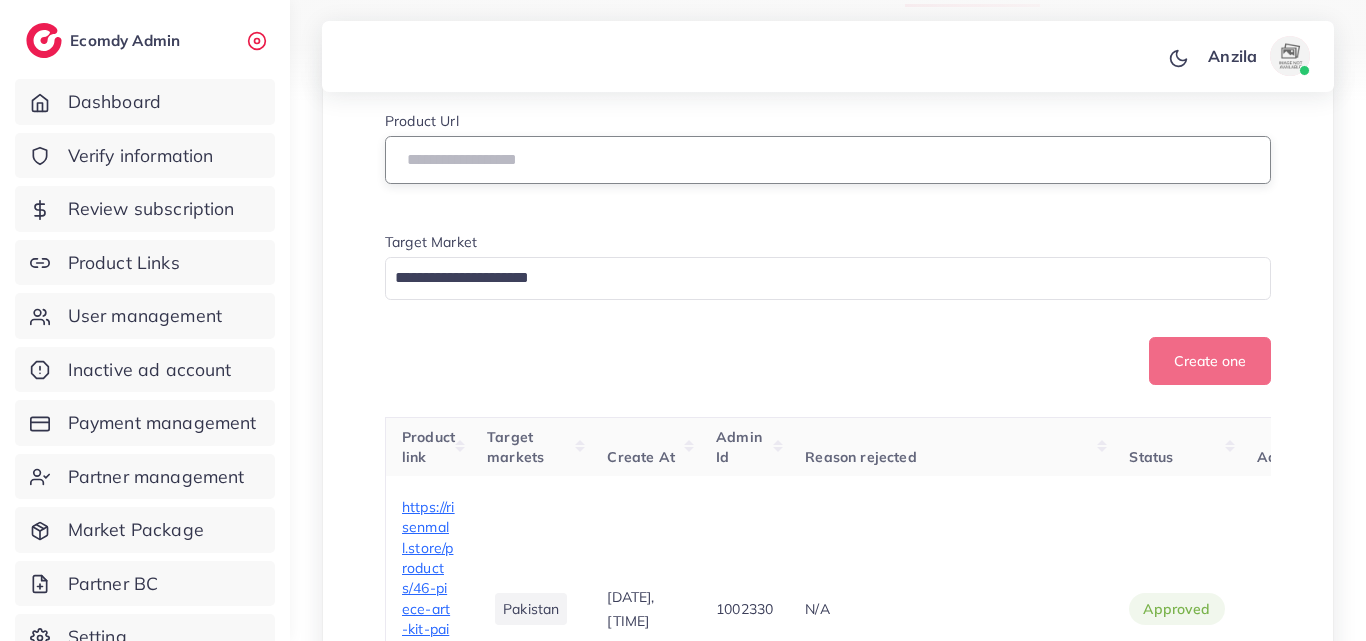 click at bounding box center (828, 160) 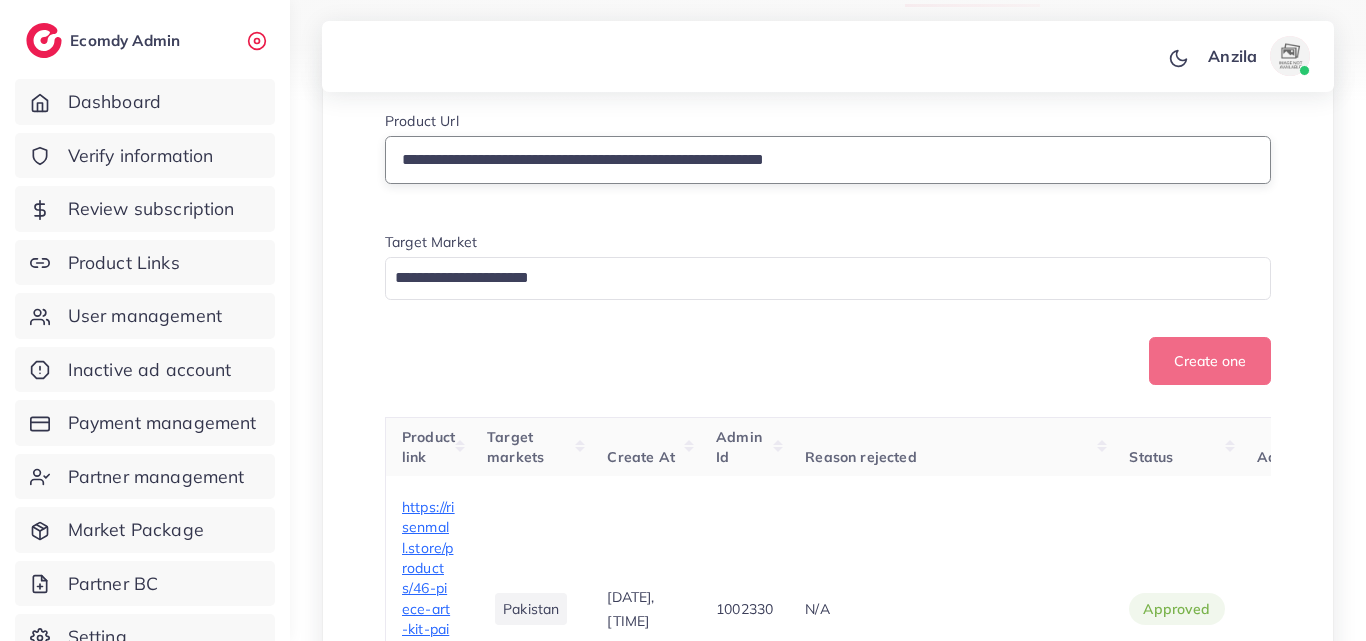 type on "**********" 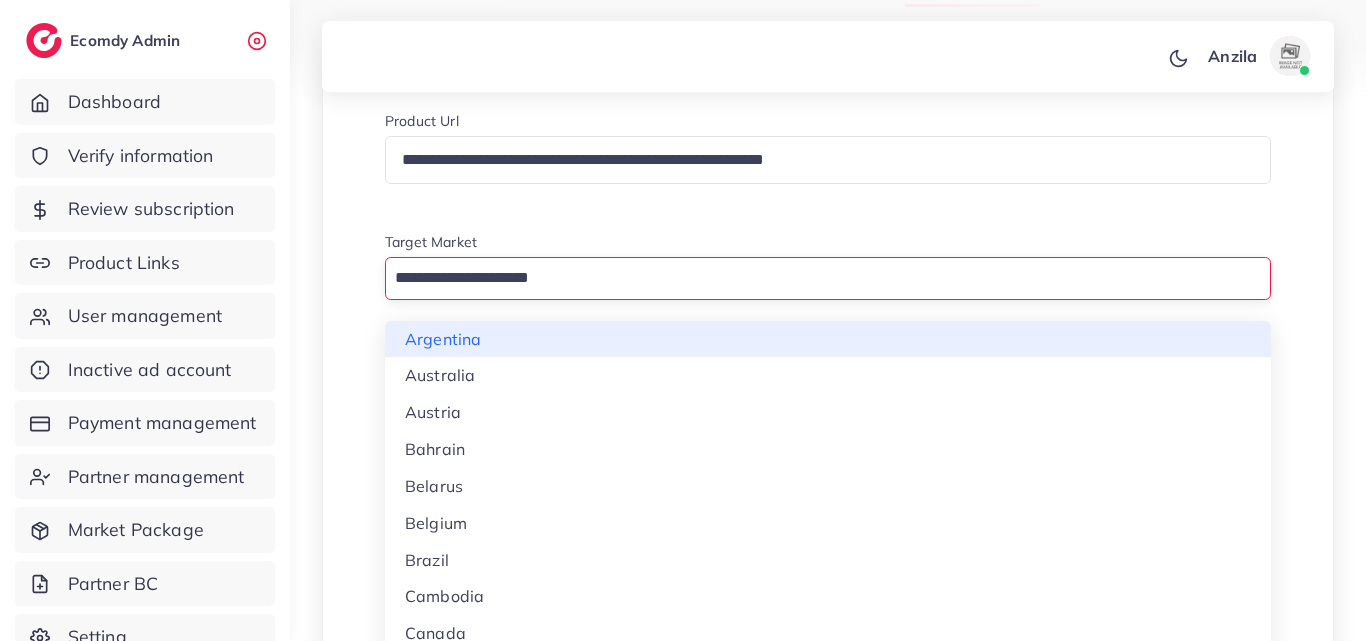 click at bounding box center [816, 278] 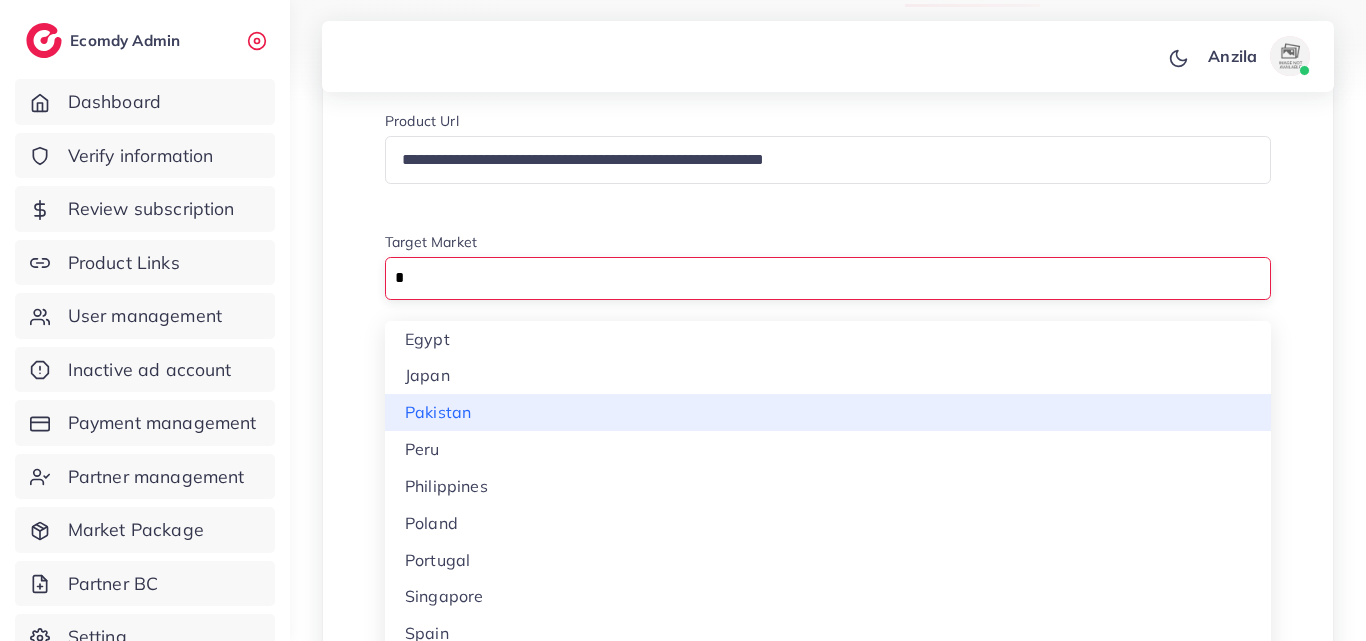type on "*" 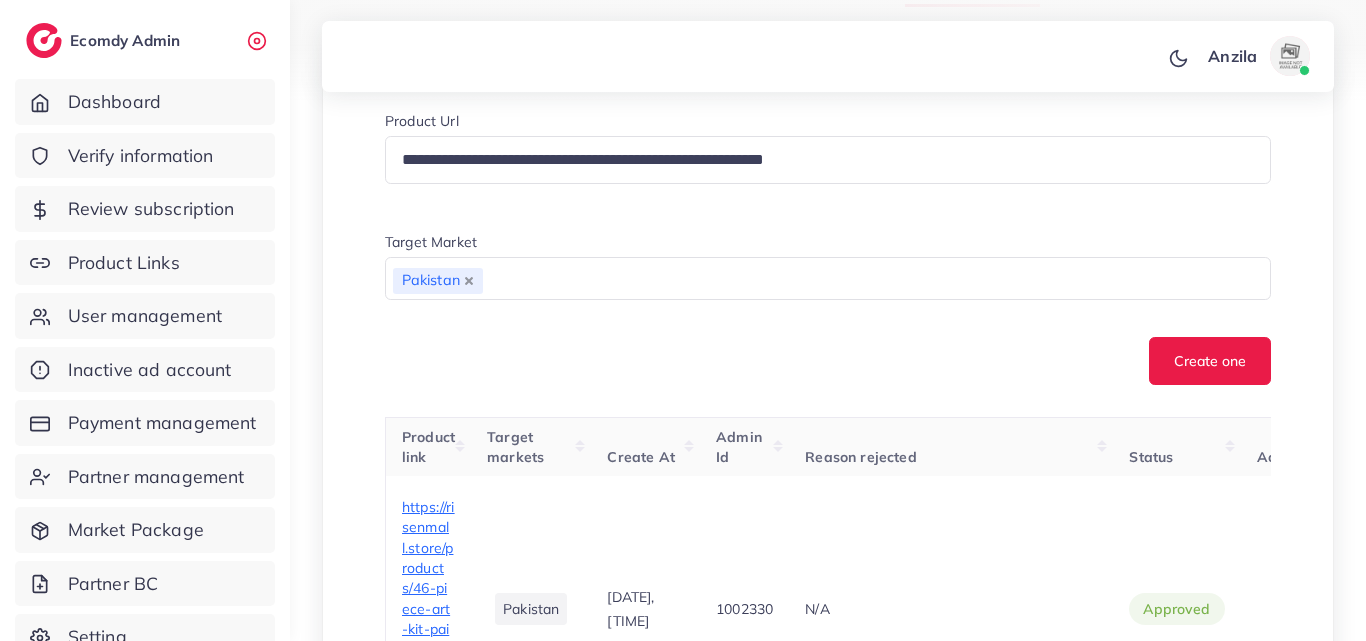 click on "**********" at bounding box center (828, 14284) 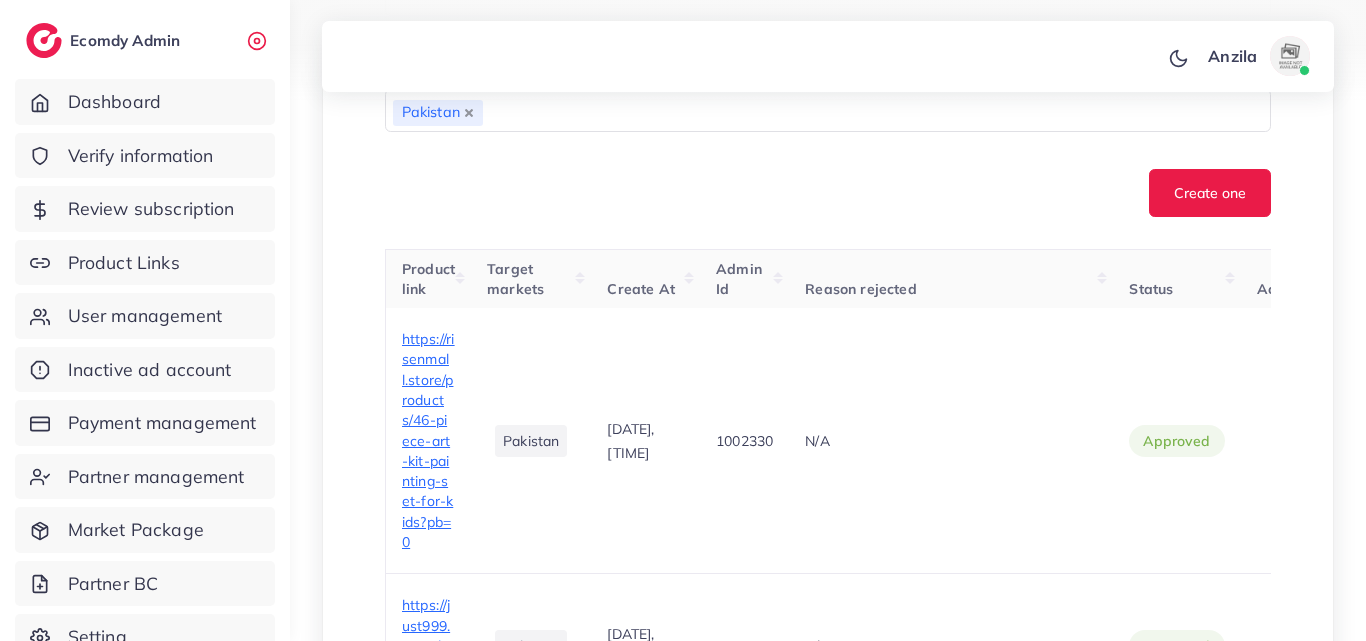 scroll, scrollTop: 500, scrollLeft: 0, axis: vertical 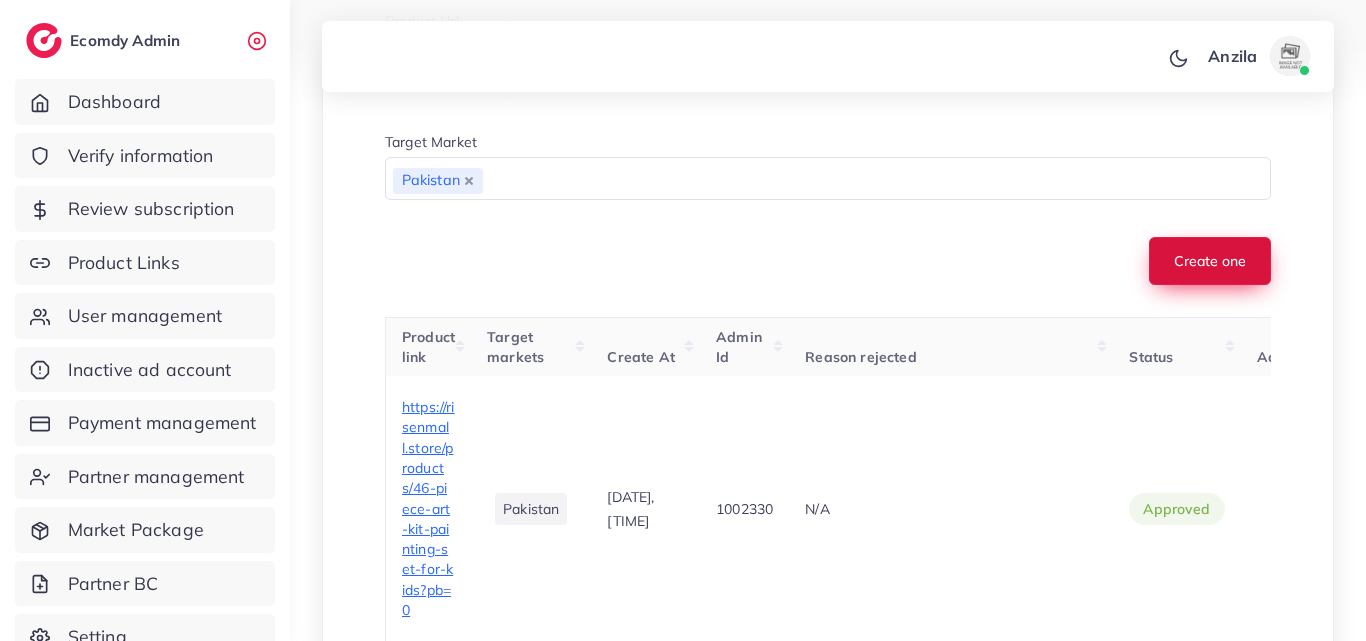 click on "Create one" at bounding box center [1210, 261] 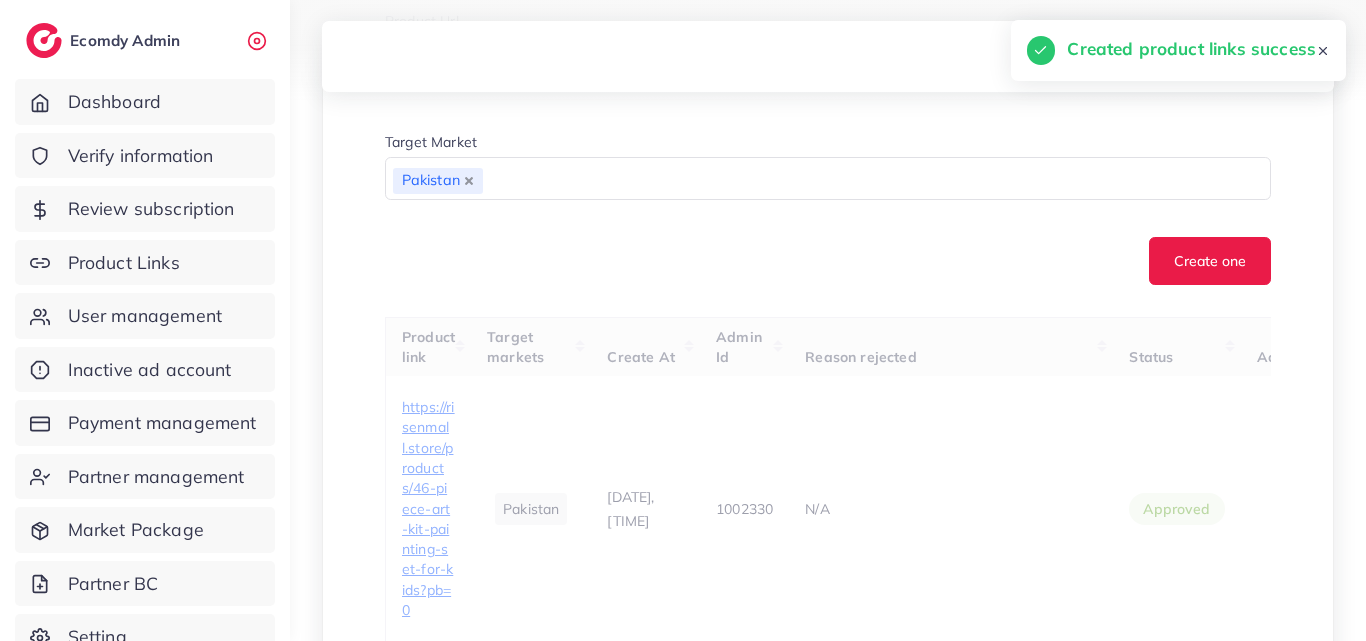 type 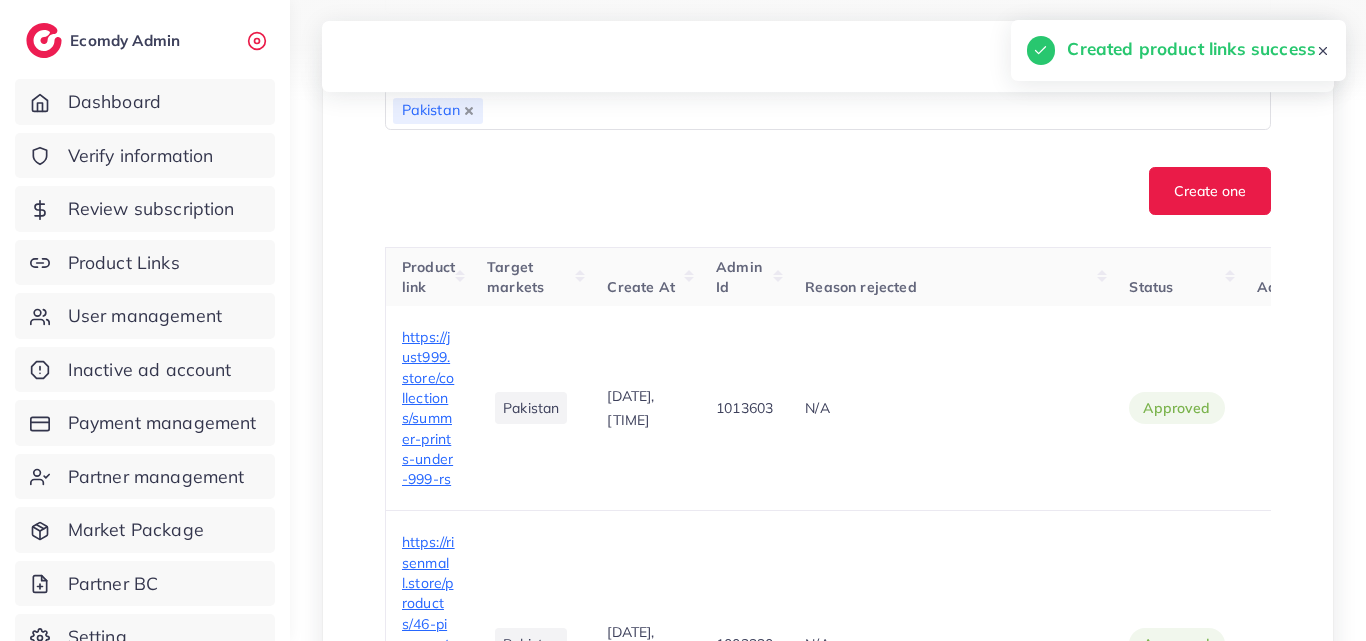 scroll, scrollTop: 600, scrollLeft: 0, axis: vertical 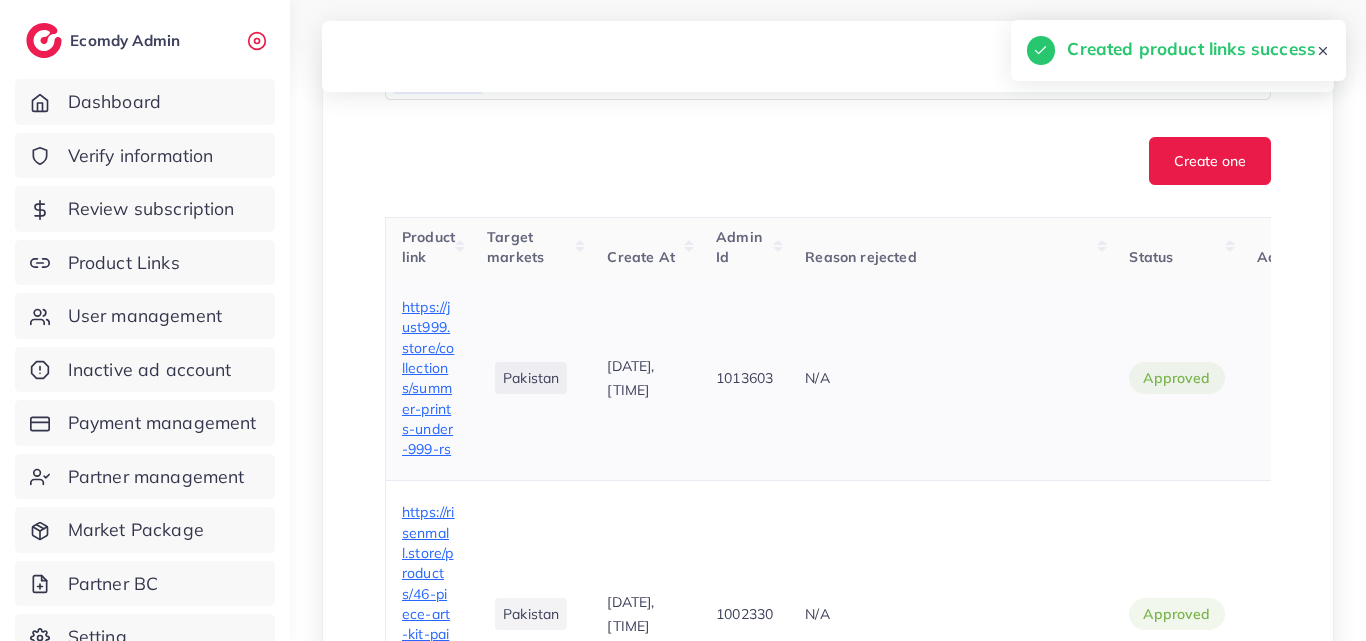 click on "https://just999.store/collections/summer-prints-under-999-rs" at bounding box center (428, 378) 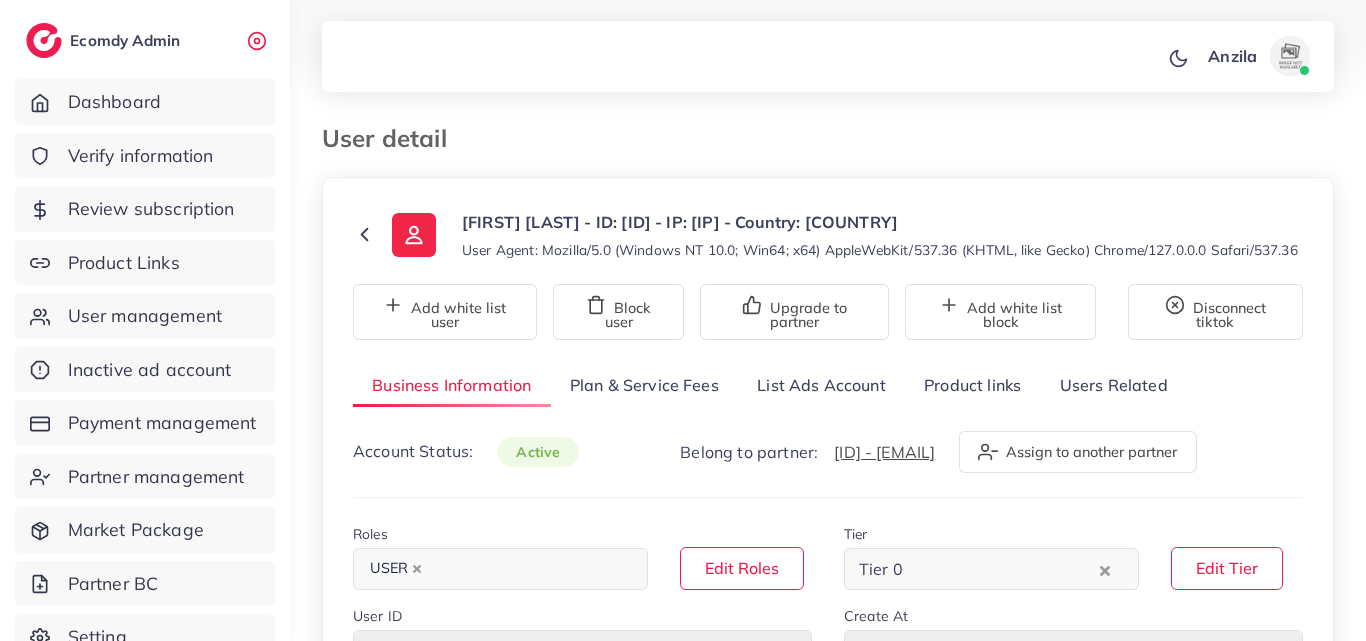 select on "********" 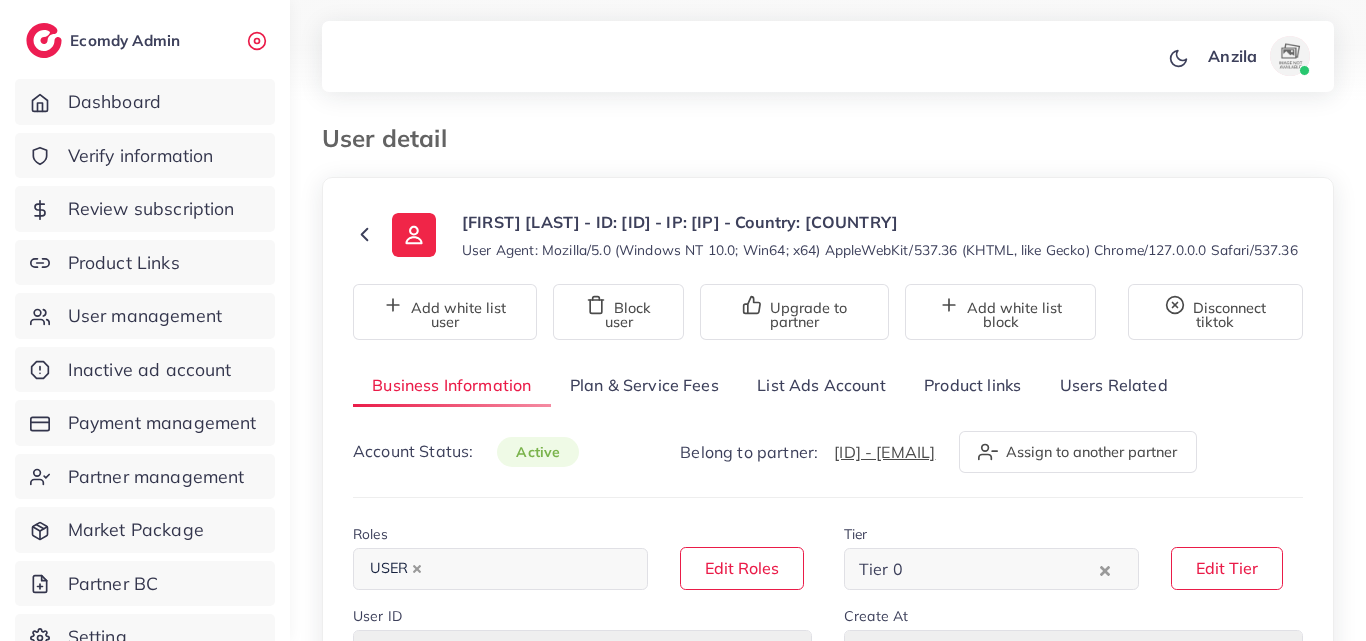 click on "Product links" at bounding box center [972, 385] 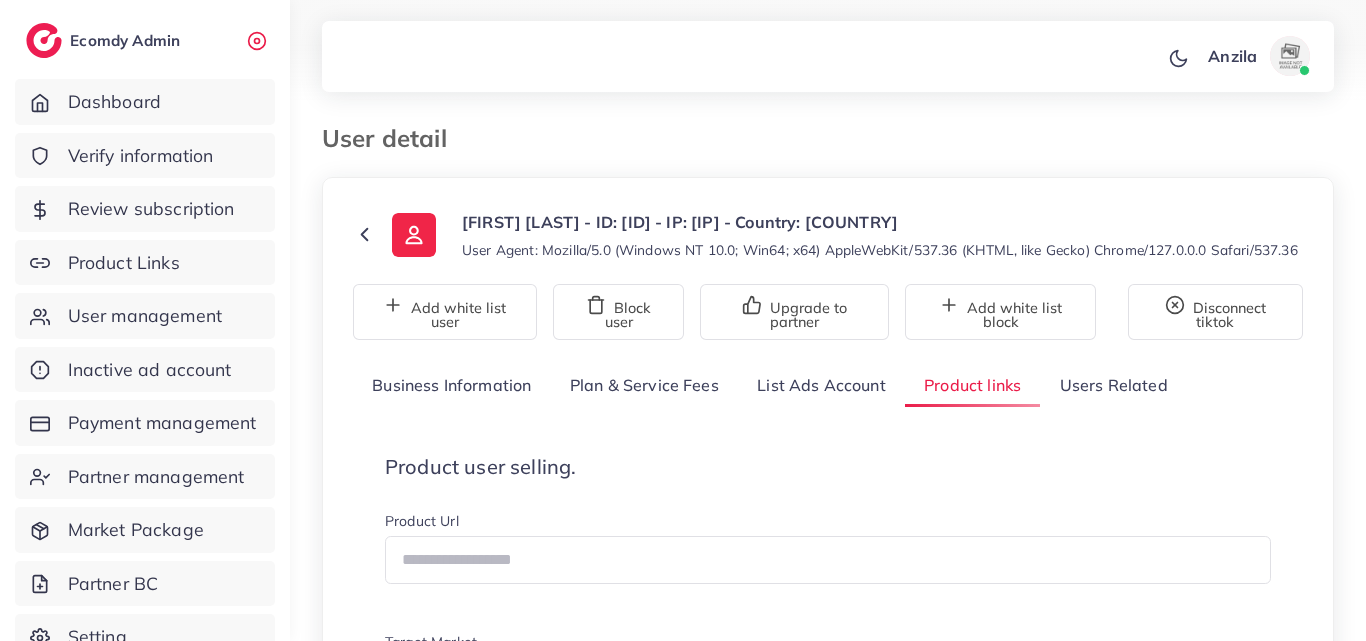 scroll, scrollTop: 100, scrollLeft: 0, axis: vertical 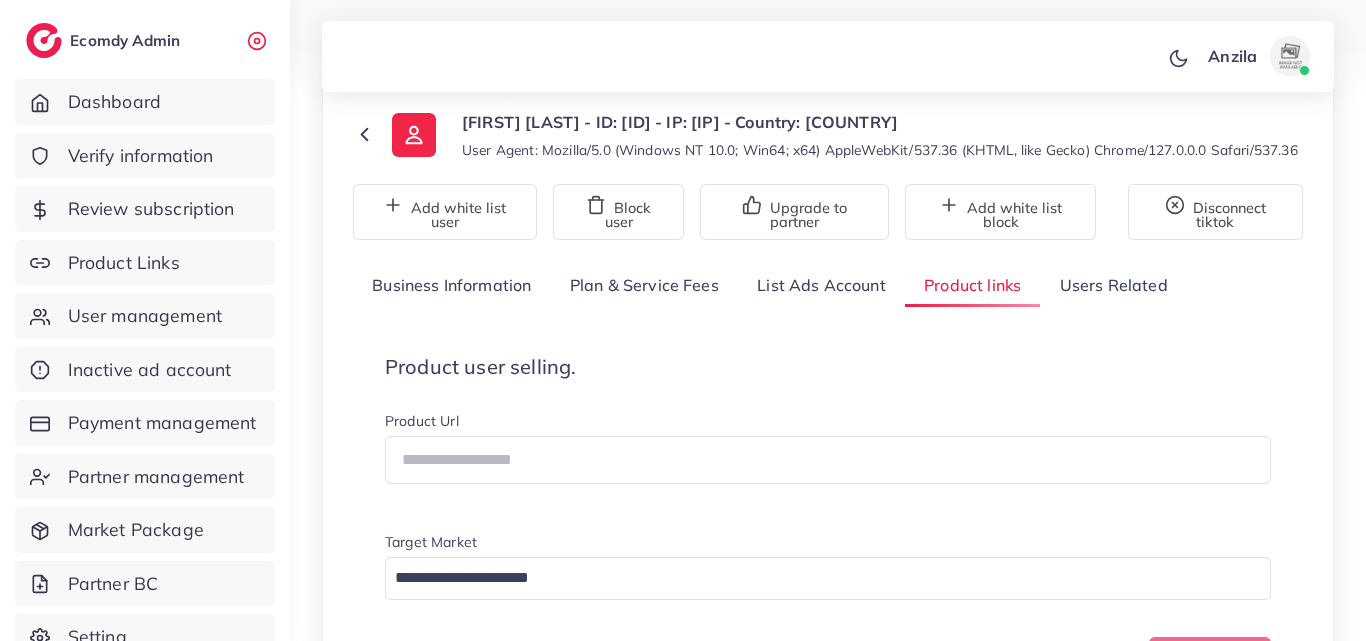 click on "Product user selling.   Product Url   Target Market            Loading...      Create one" at bounding box center (828, 520) 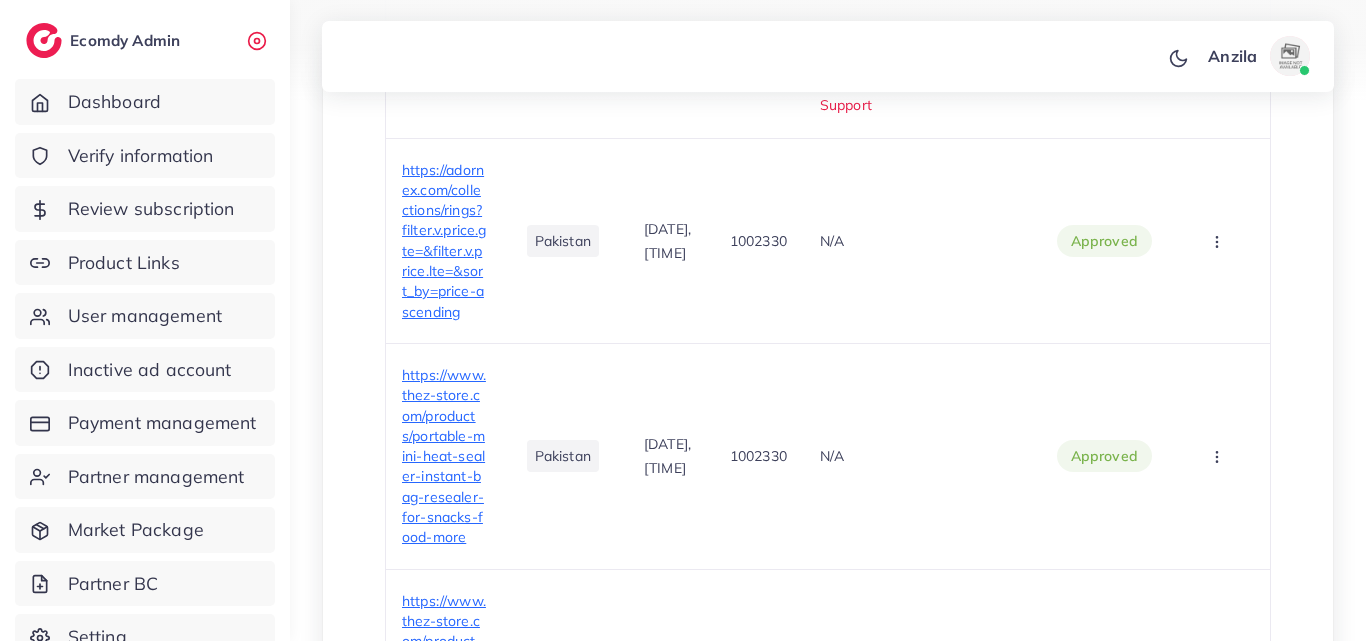 scroll, scrollTop: 4768, scrollLeft: 0, axis: vertical 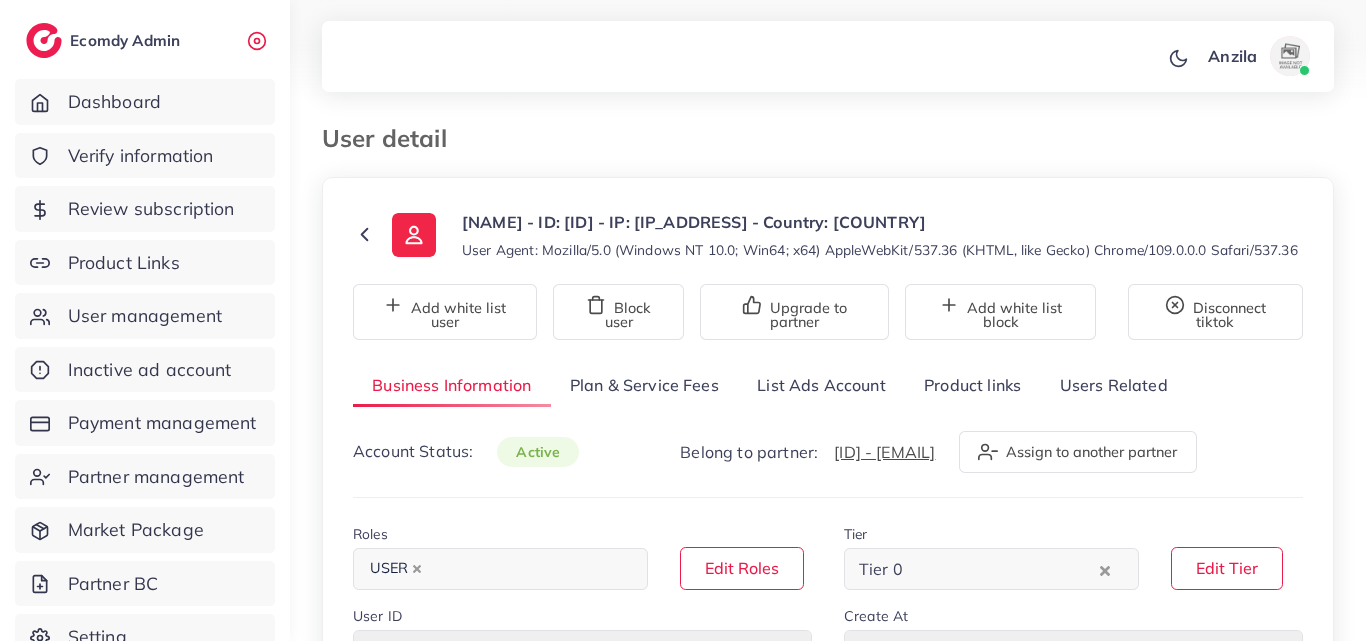select on "********" 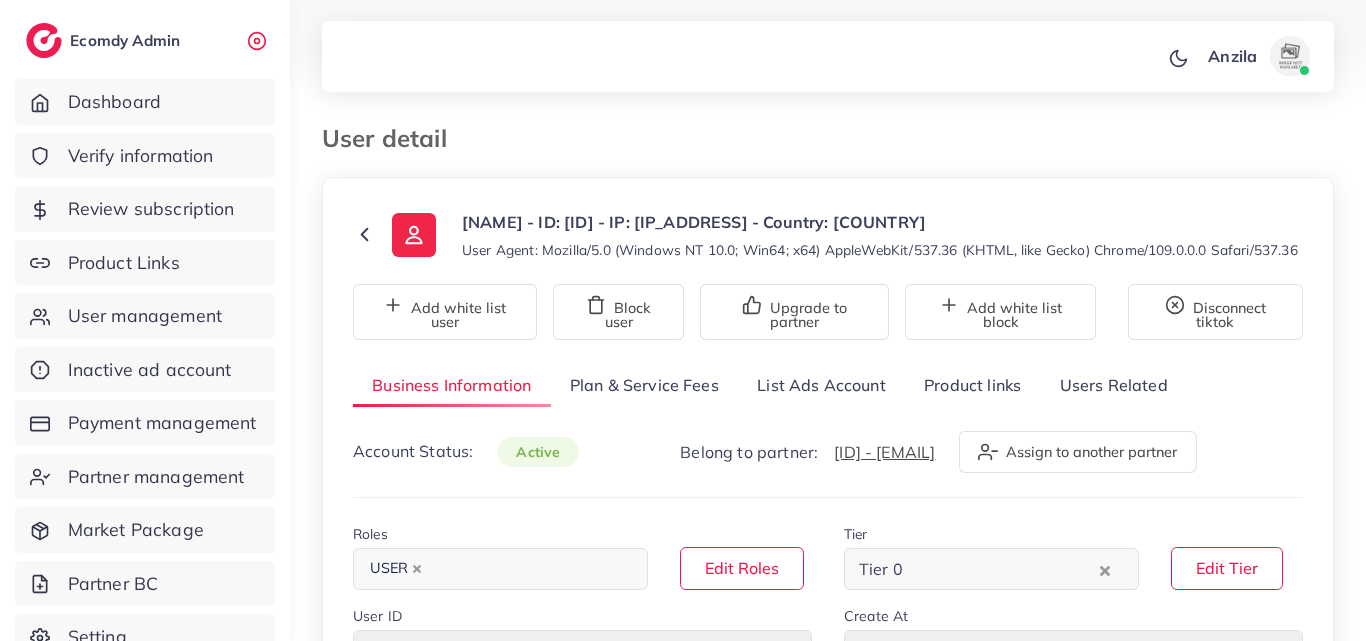 scroll, scrollTop: 0, scrollLeft: 0, axis: both 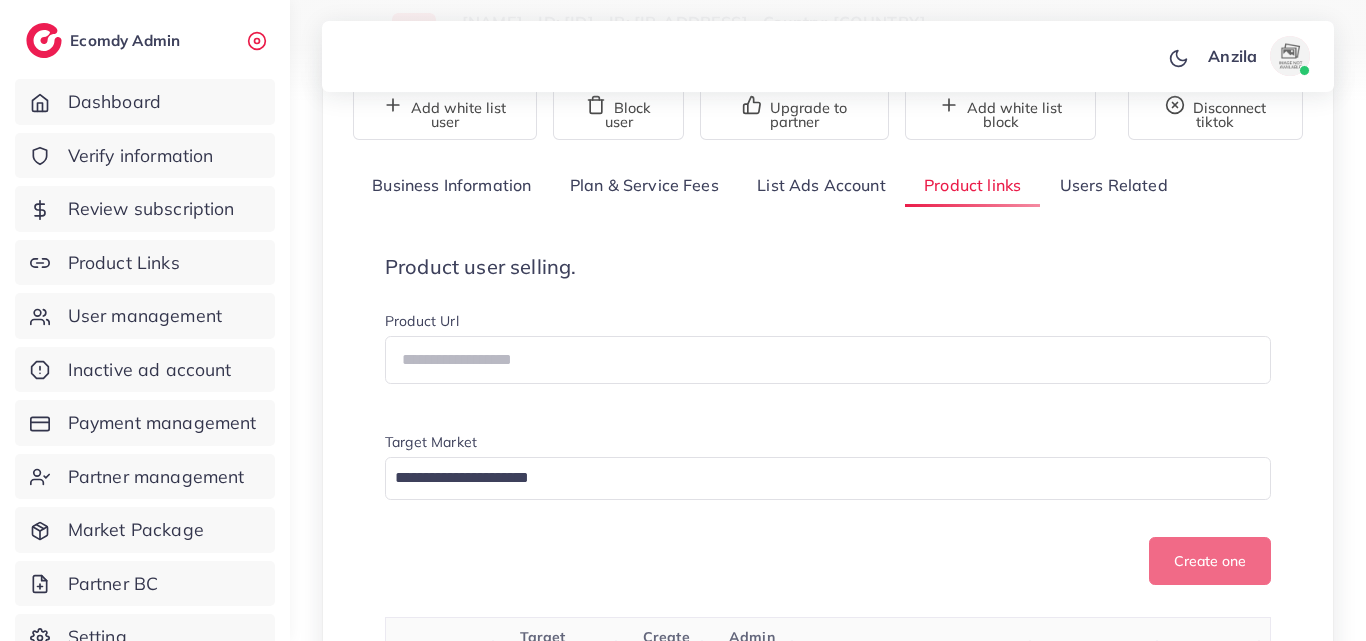 click on "Product user selling.   Product Url   Target Market            Loading...      Create one" at bounding box center [828, 420] 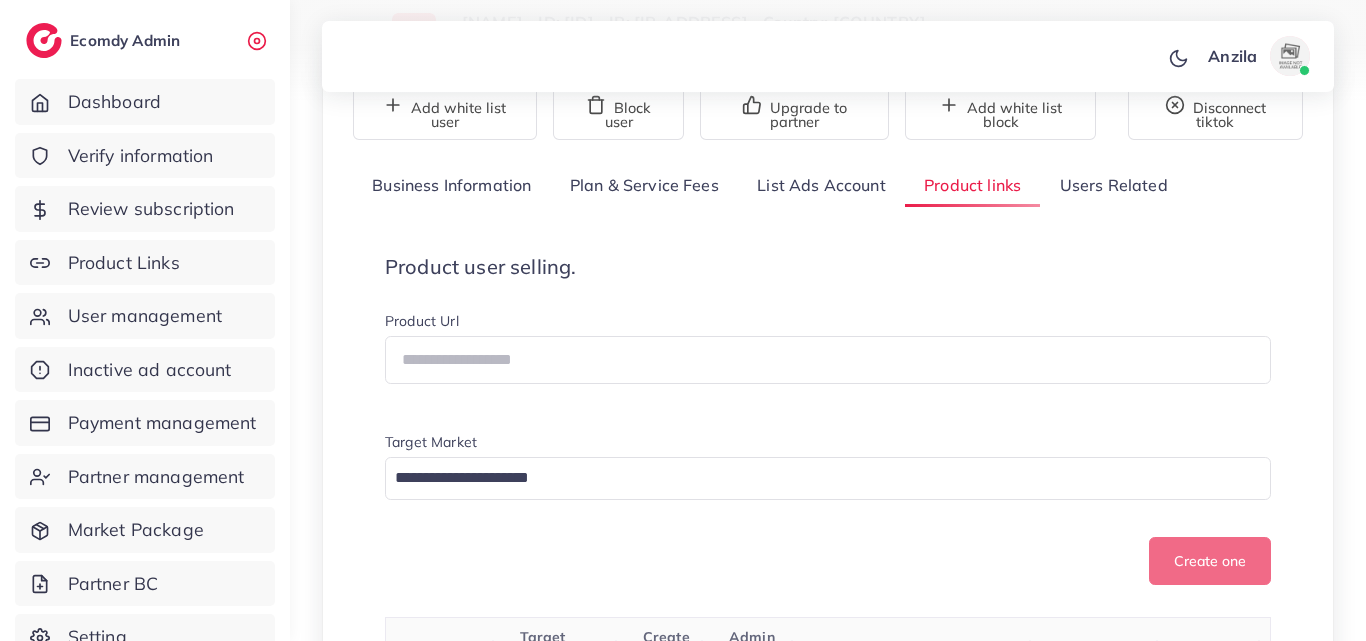 scroll, scrollTop: 2066, scrollLeft: 0, axis: vertical 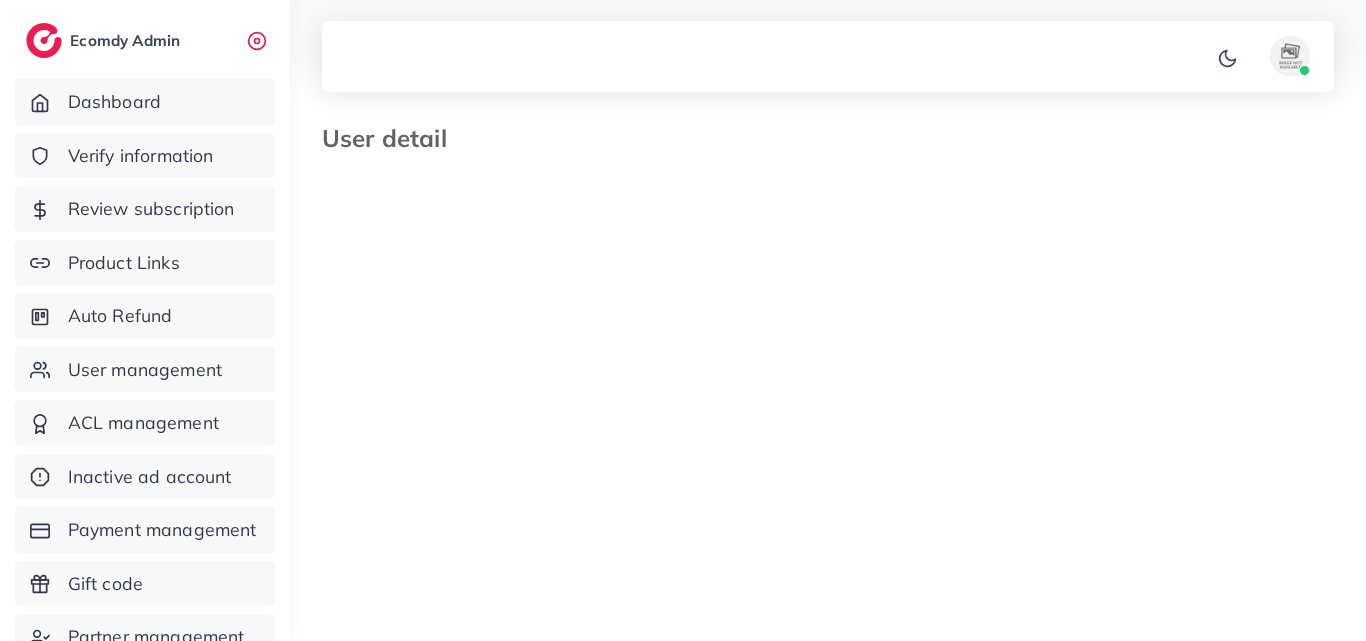 type on "*******" 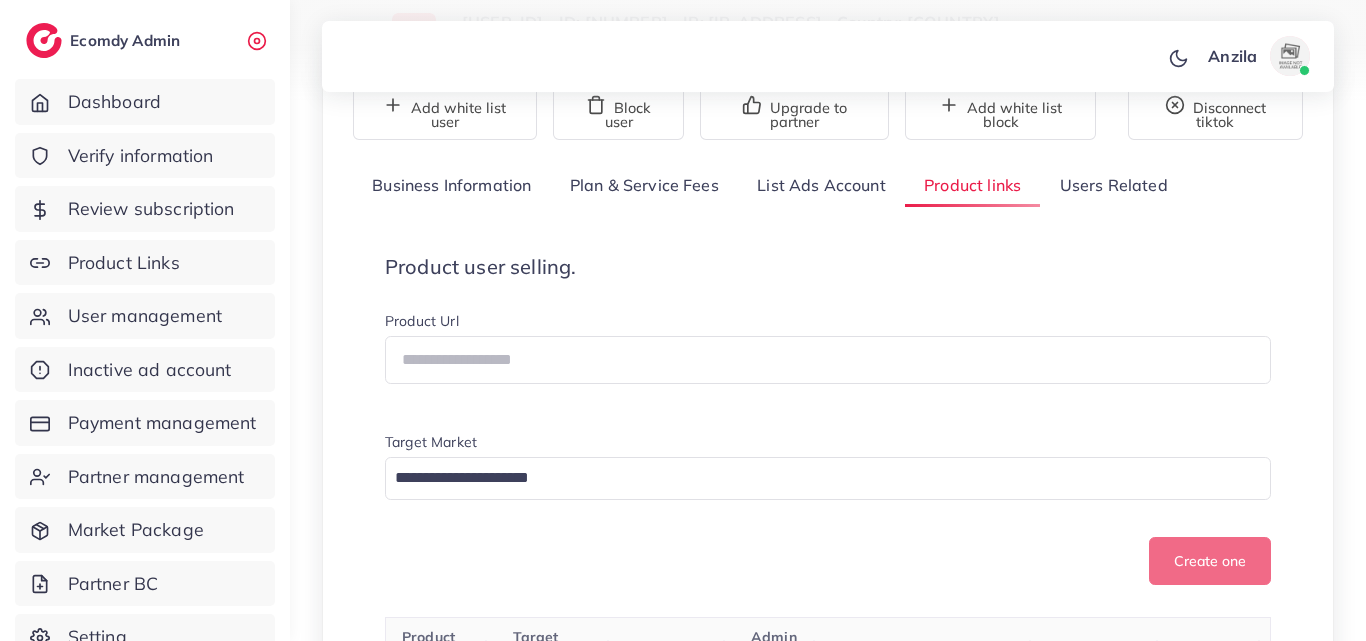 scroll, scrollTop: 1337, scrollLeft: 0, axis: vertical 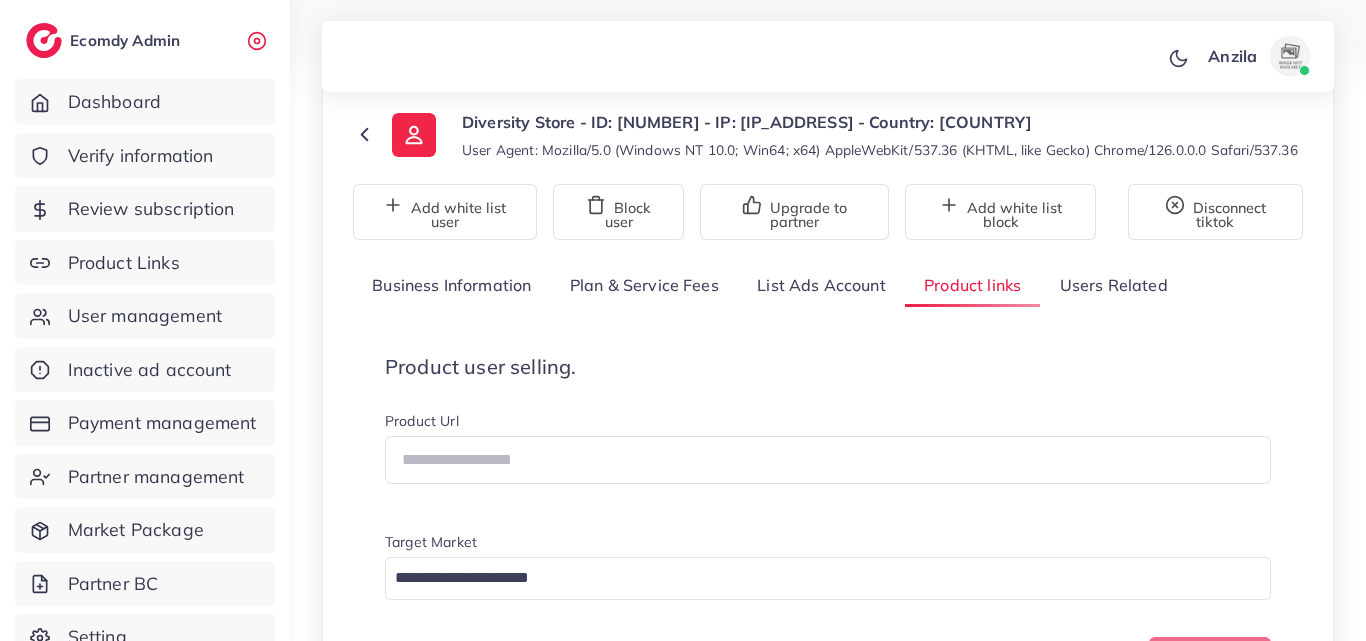 click on "Product user selling.   Product Url   Target Market            Loading...      Create one" at bounding box center [828, 520] 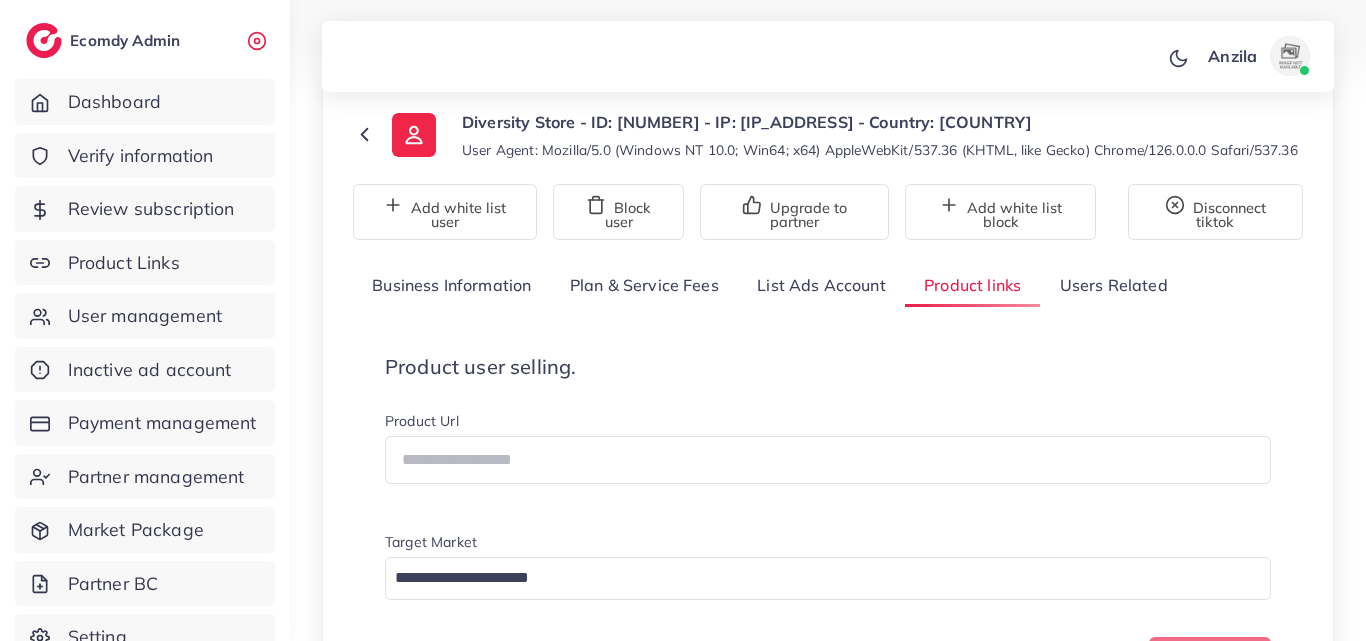 scroll, scrollTop: 921, scrollLeft: 0, axis: vertical 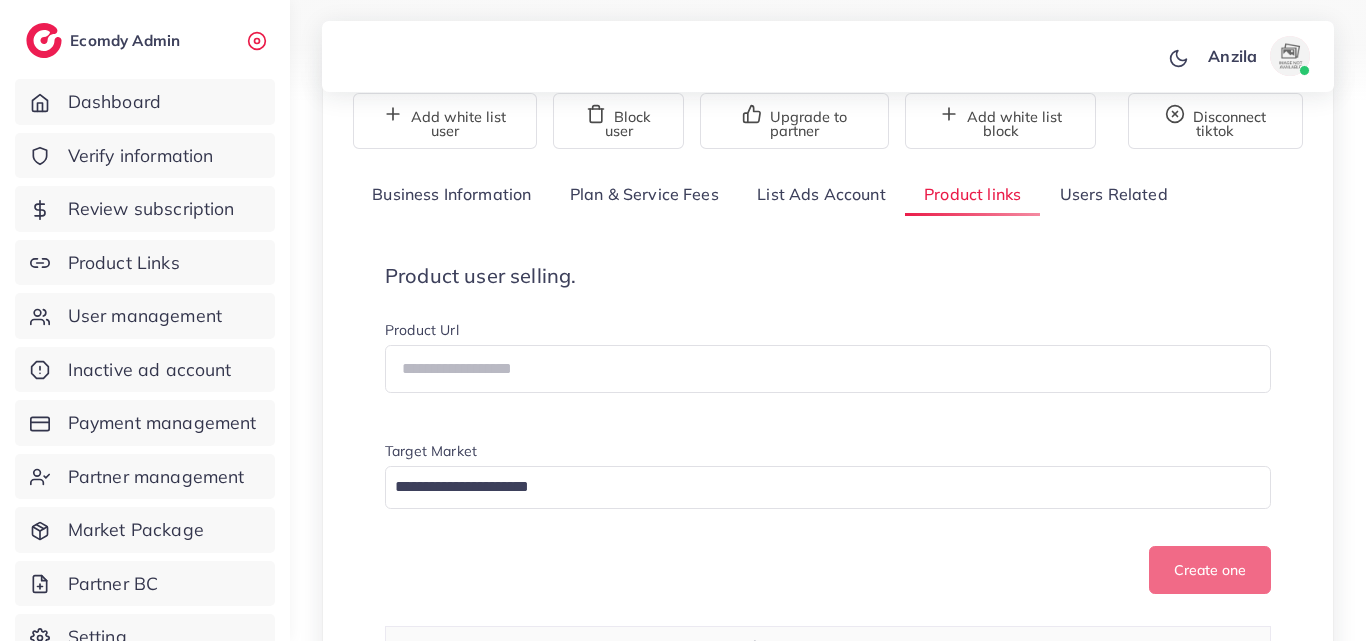 click on "Product Url   Target Market            Loading..." at bounding box center (828, 417) 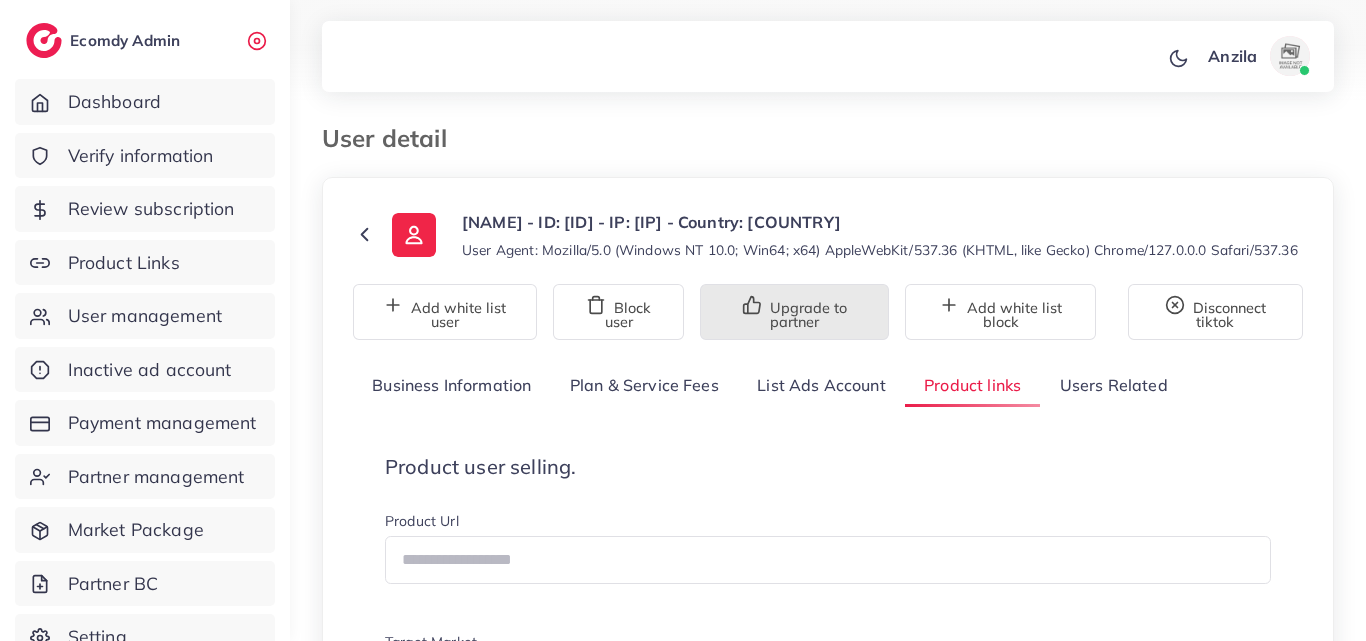 scroll, scrollTop: 100, scrollLeft: 0, axis: vertical 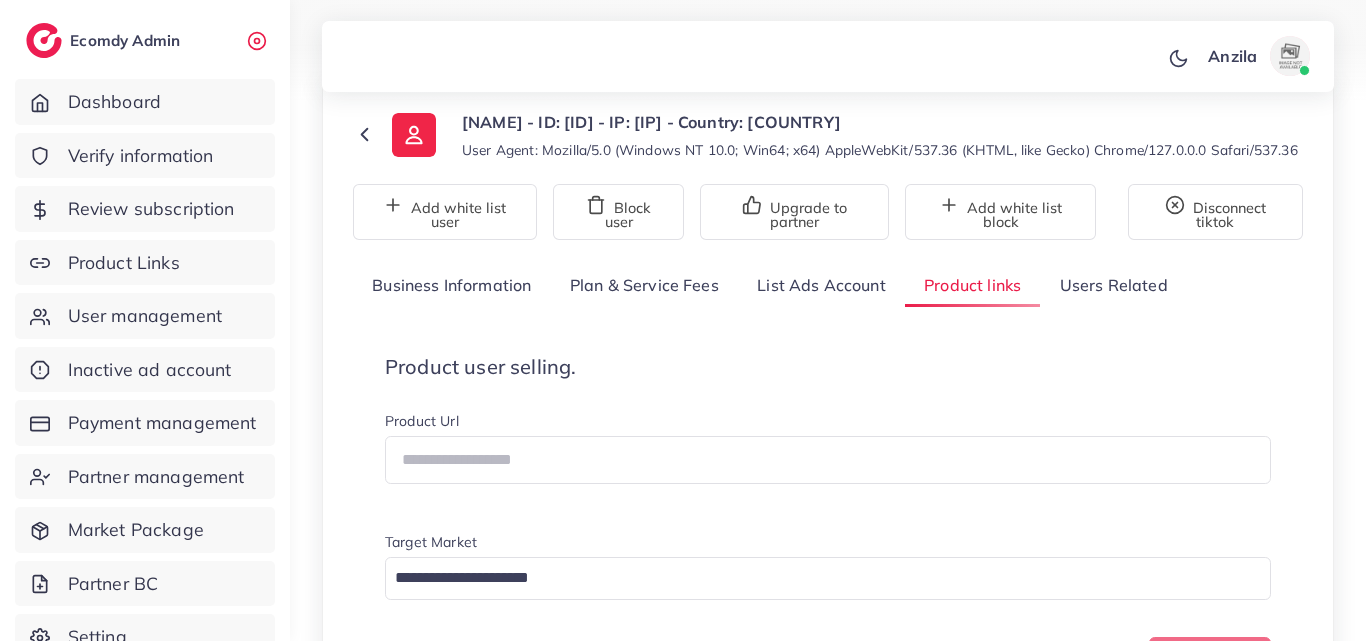click on "User Agent: Mozilla/5.0 (Windows NT 10.0; Win64; x64) AppleWebKit/537.36 (KHTML, like Gecko) Chrome/127.0.0.0 Safari/537.36" at bounding box center (880, 150) 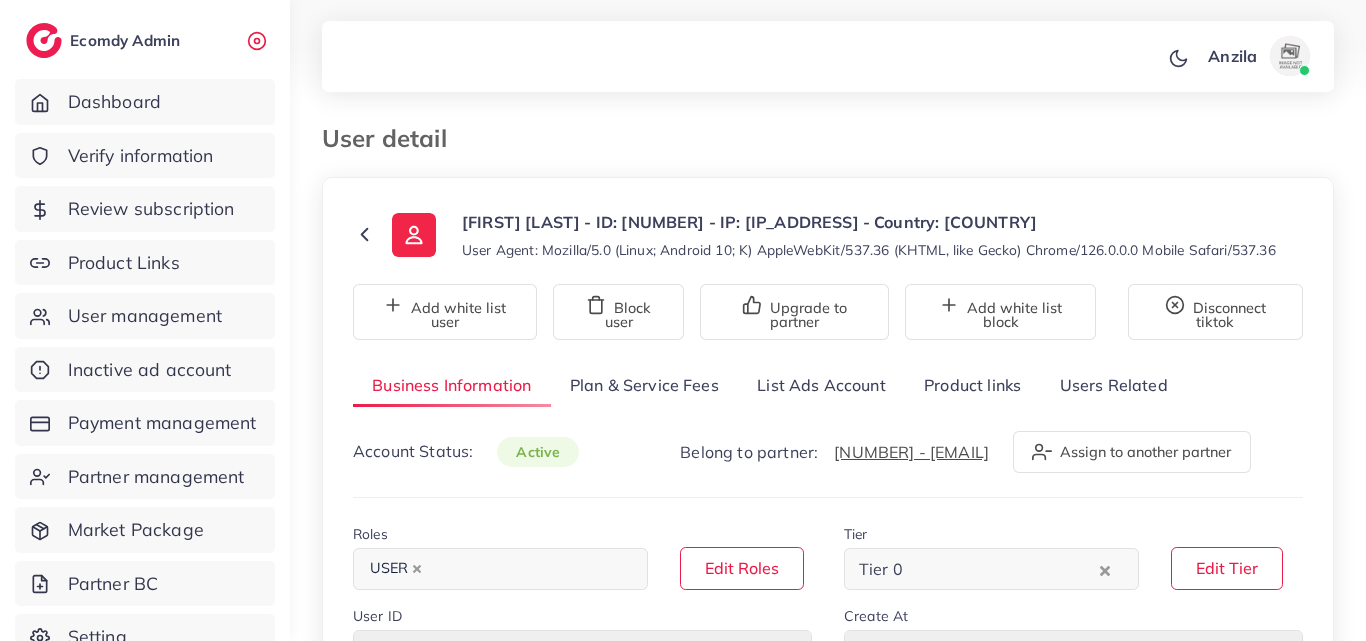select on "********" 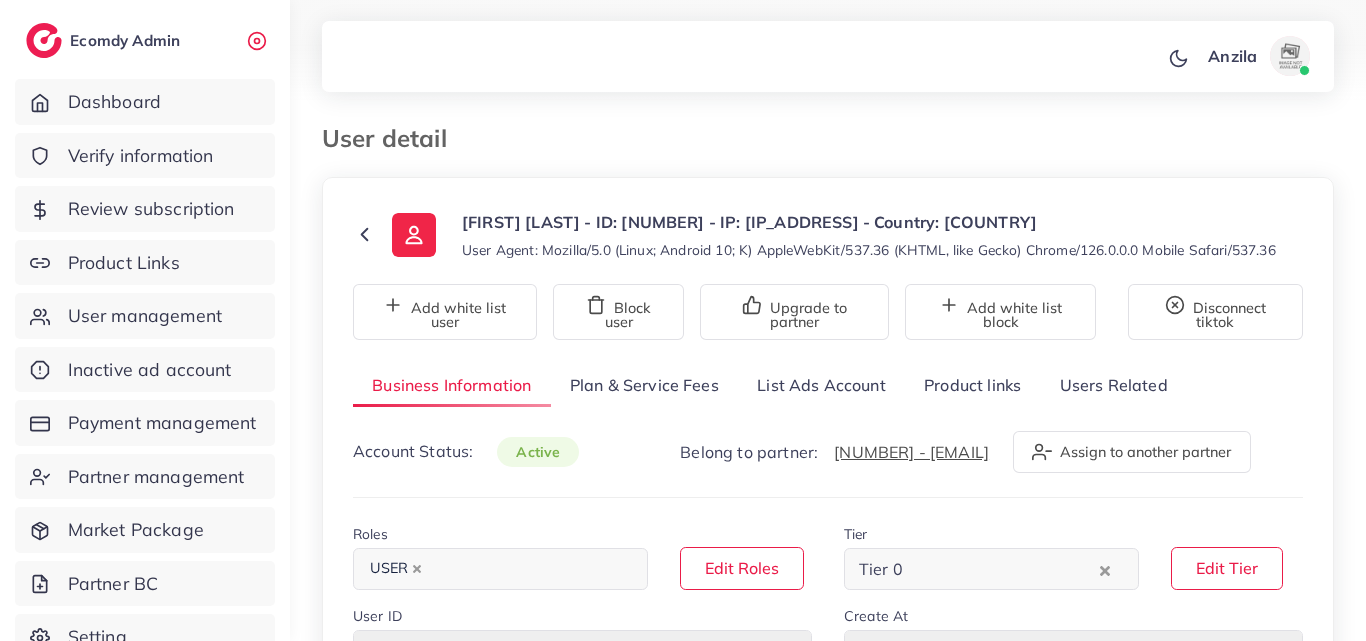 select on "******" 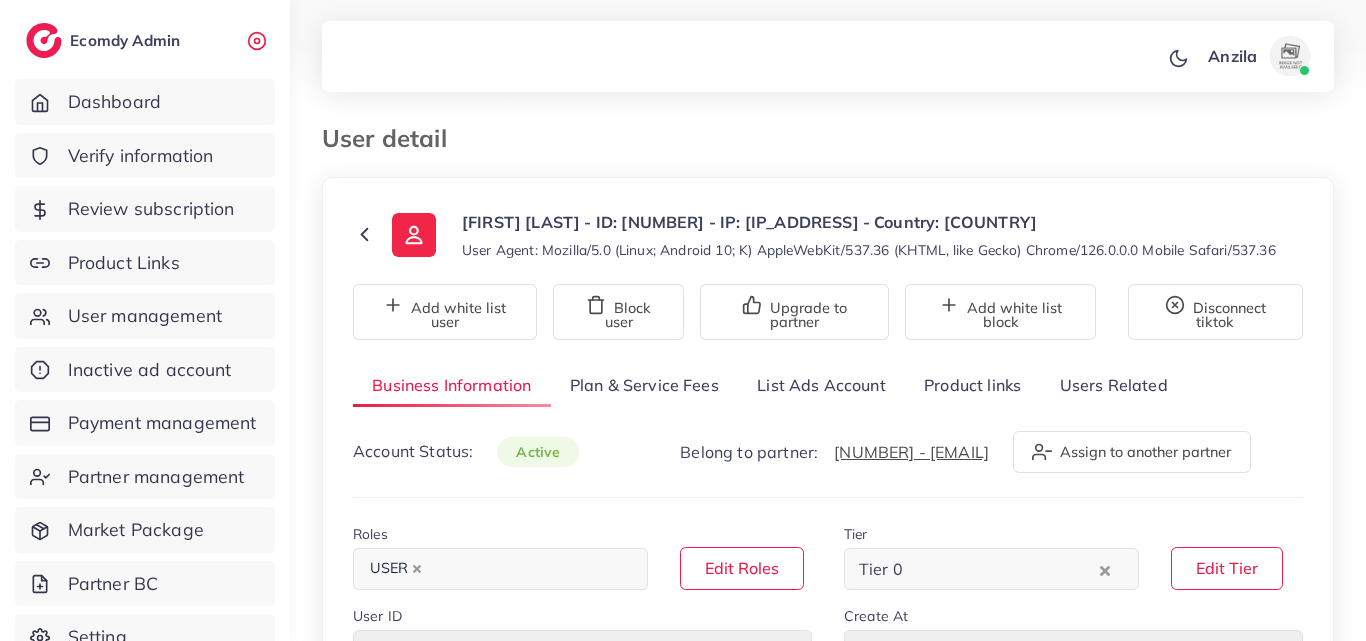 click on "Product links" at bounding box center [972, 385] 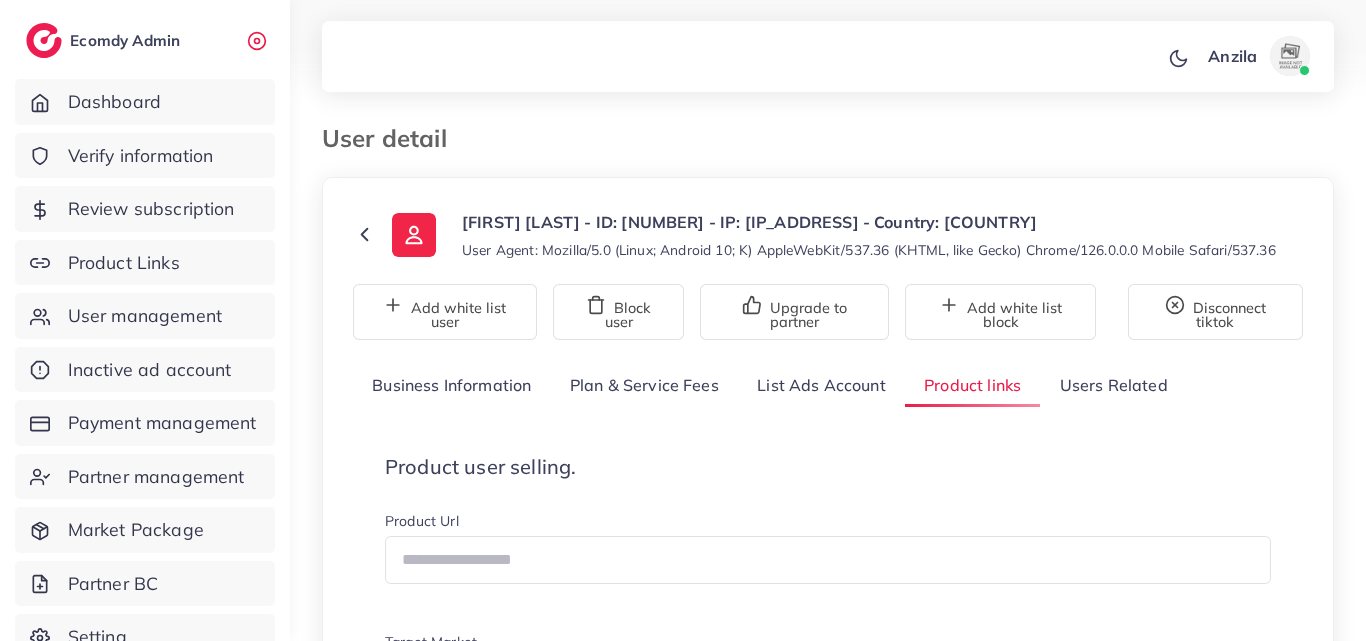 scroll, scrollTop: 100, scrollLeft: 0, axis: vertical 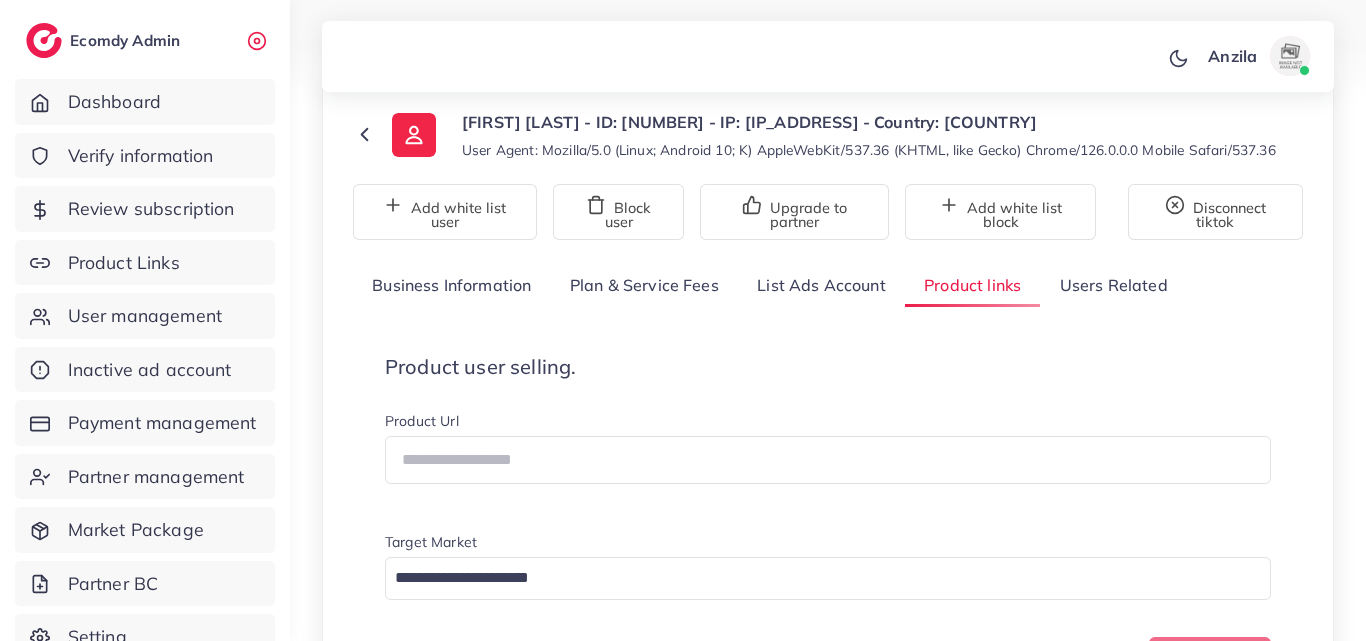 click on "Product user selling.   Product Url   Target Market            Loading...      Create one                Product link Target markets Create At Admin Id Reason rejected Status Action           https://ifnity.online/products/women-metal-smart-watch-with-slim-diamond-bracelet?_pos=2&_psq=watch&_ss=e&_v=1.0  [COUNTRY]   [DD]/[MM]/[YYYY], [HH]:[MM]:[SS]   [NUMBER]  We have noticed that you are running an Ad (Ad ID: [NUMBER]) for a product that has not been approved through TikTok policy Additionally, the landing page associated with this Ad contains the following violating content/behavior. &nbsp; -Your landing page lacks the required information (Terms & Conditions). &nbsp; If you have a Shopify website, you can follow these steps to add policies to your Landing page: These issues are against Adreach policies, and we kindly ask you to stop this Ad immediately to avoid suspension. rejected  Approve  Reject      [COUNTRY]   [DD]/[MM]/[YYYY], [HH]:[MM]:[SS]   [NUMBER]  &nbsp; &nbsp; rejected  Approve  Reject      [COUNTRY]   [DD]/[MM]/[YYYY], [HH]:[MM]:[SS]" at bounding box center [828, 23077] 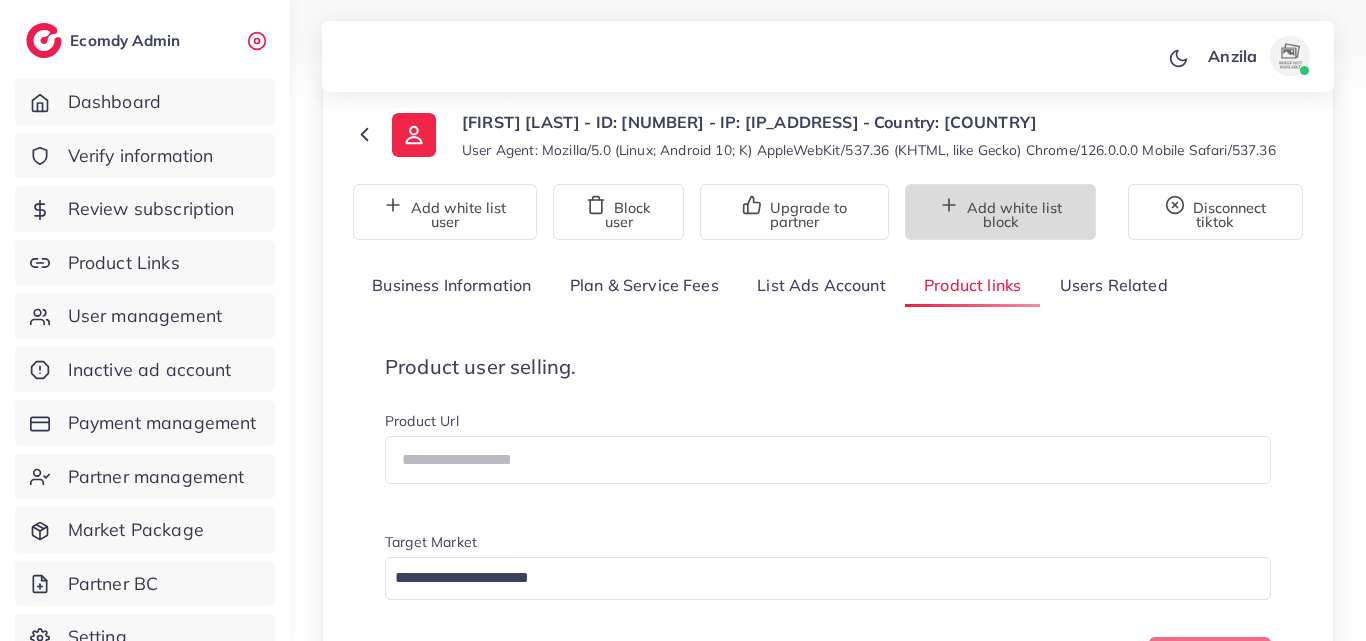click on "Add white list block" at bounding box center [1000, 212] 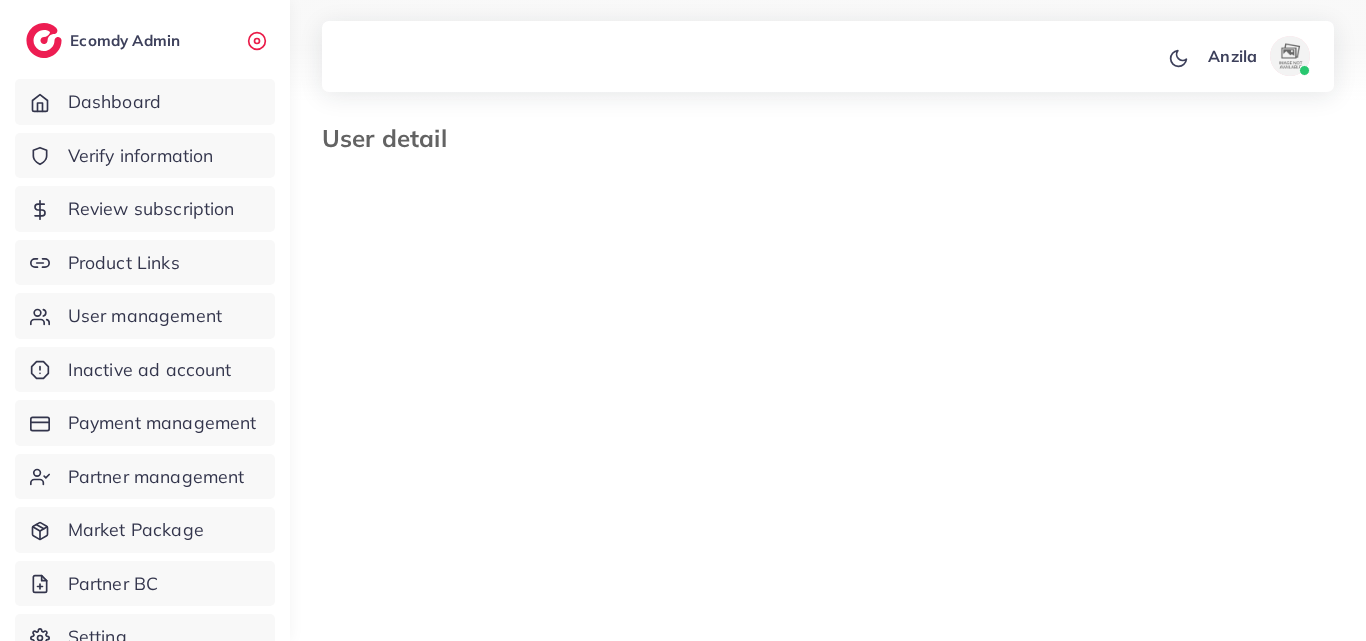 select on "********" 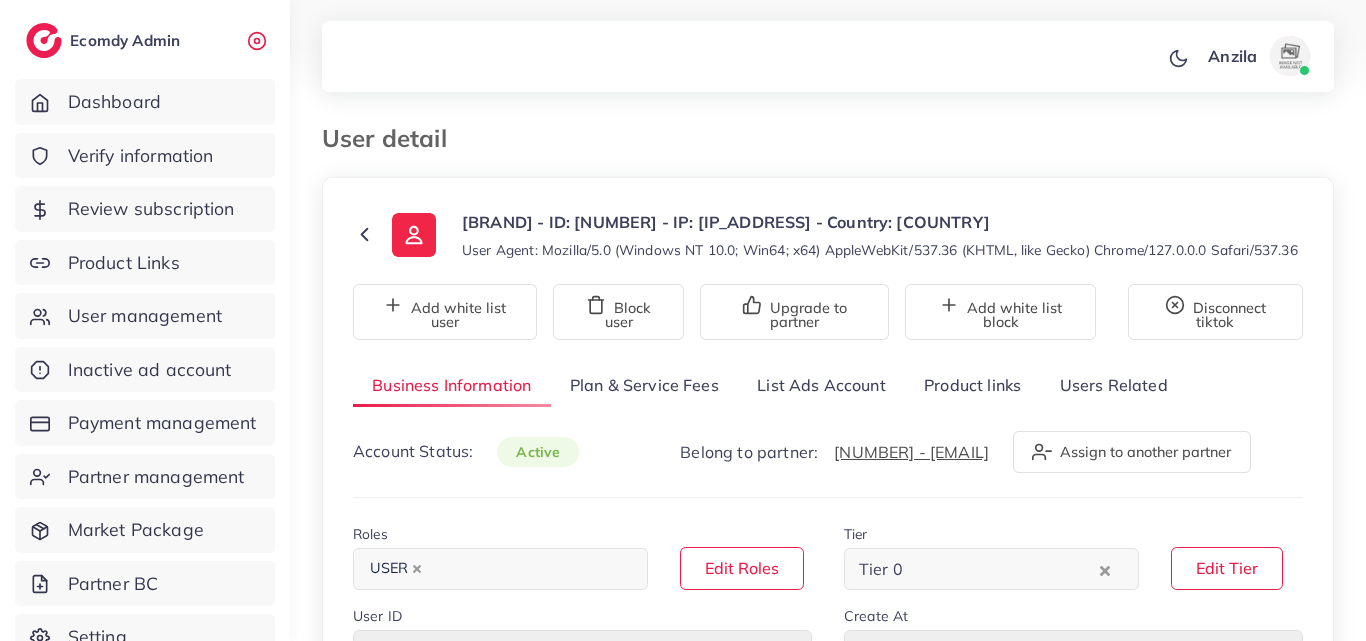 scroll, scrollTop: 0, scrollLeft: 0, axis: both 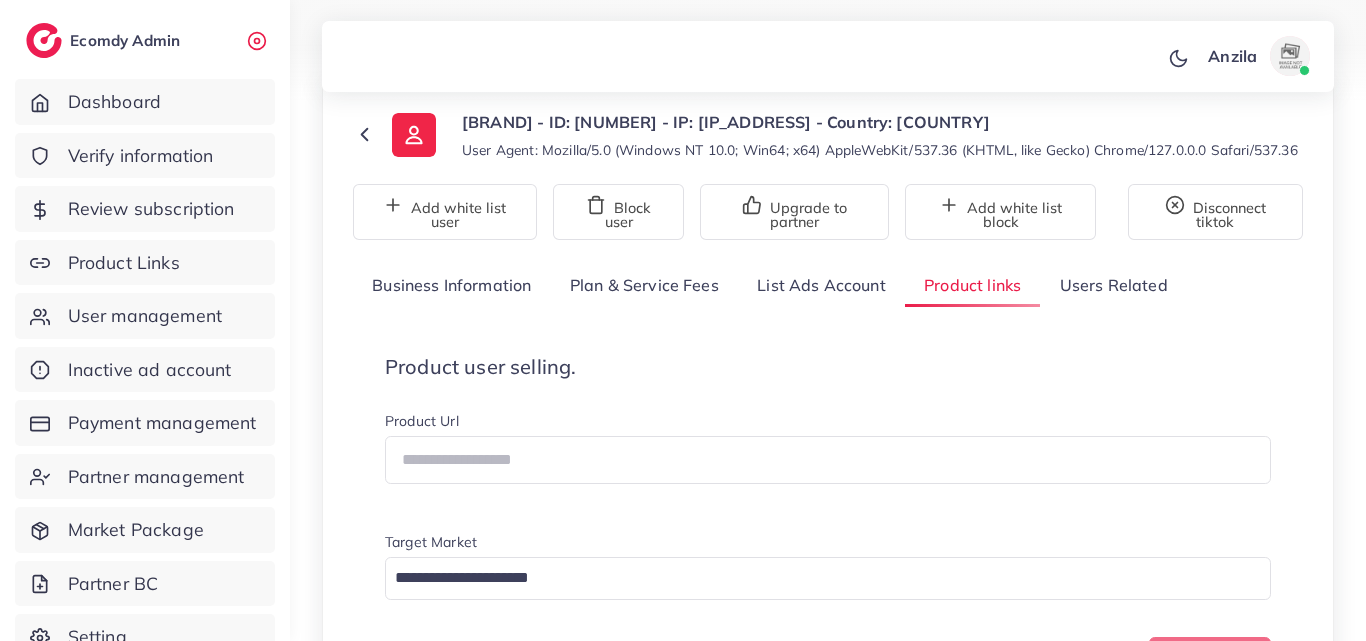 click on "Product user selling." at bounding box center (828, 367) 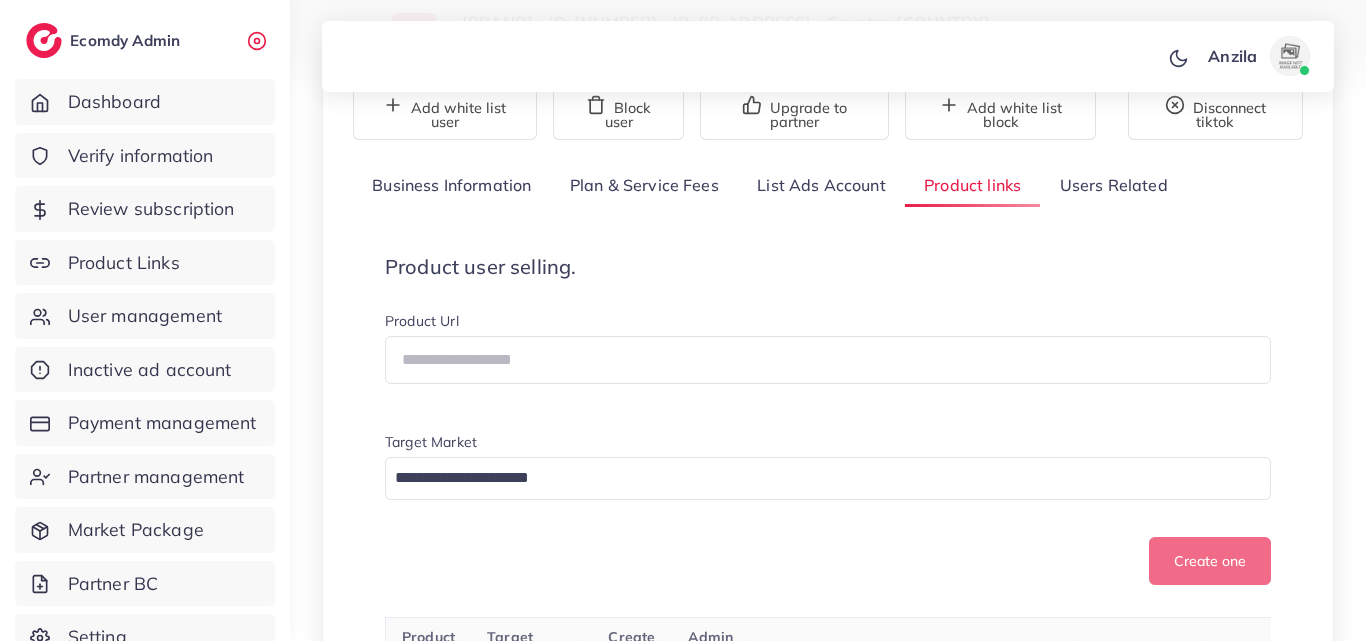 scroll, scrollTop: 400, scrollLeft: 0, axis: vertical 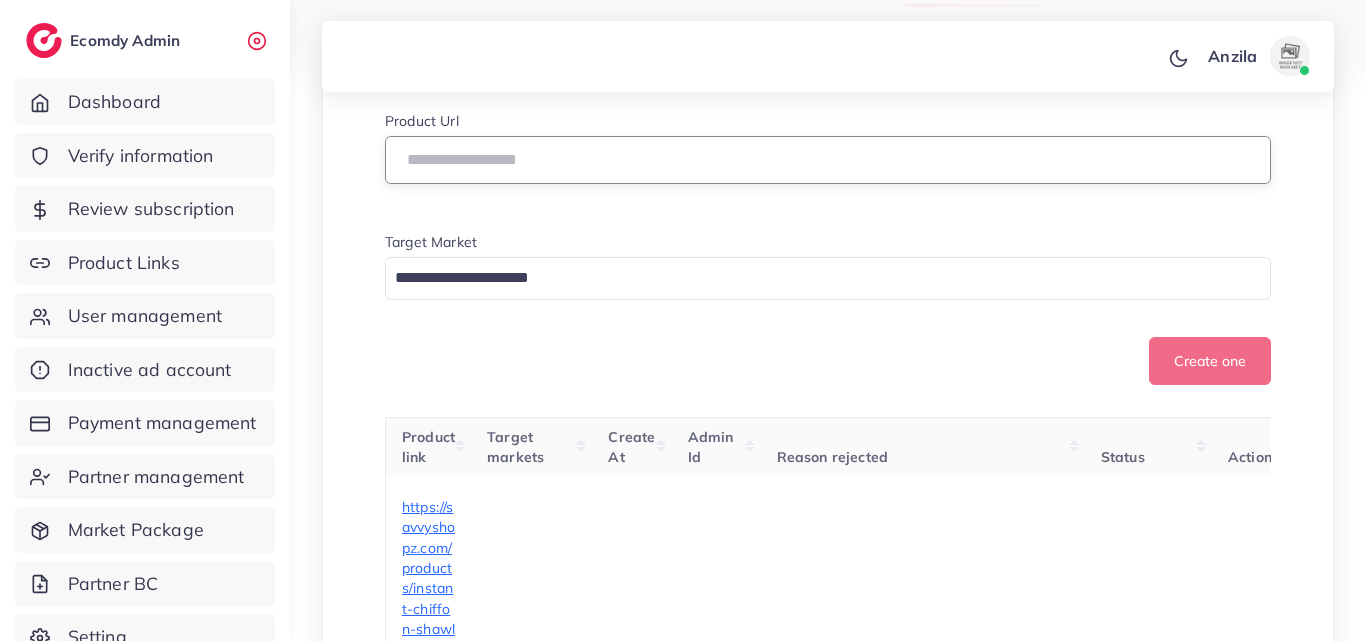 click at bounding box center (828, 160) 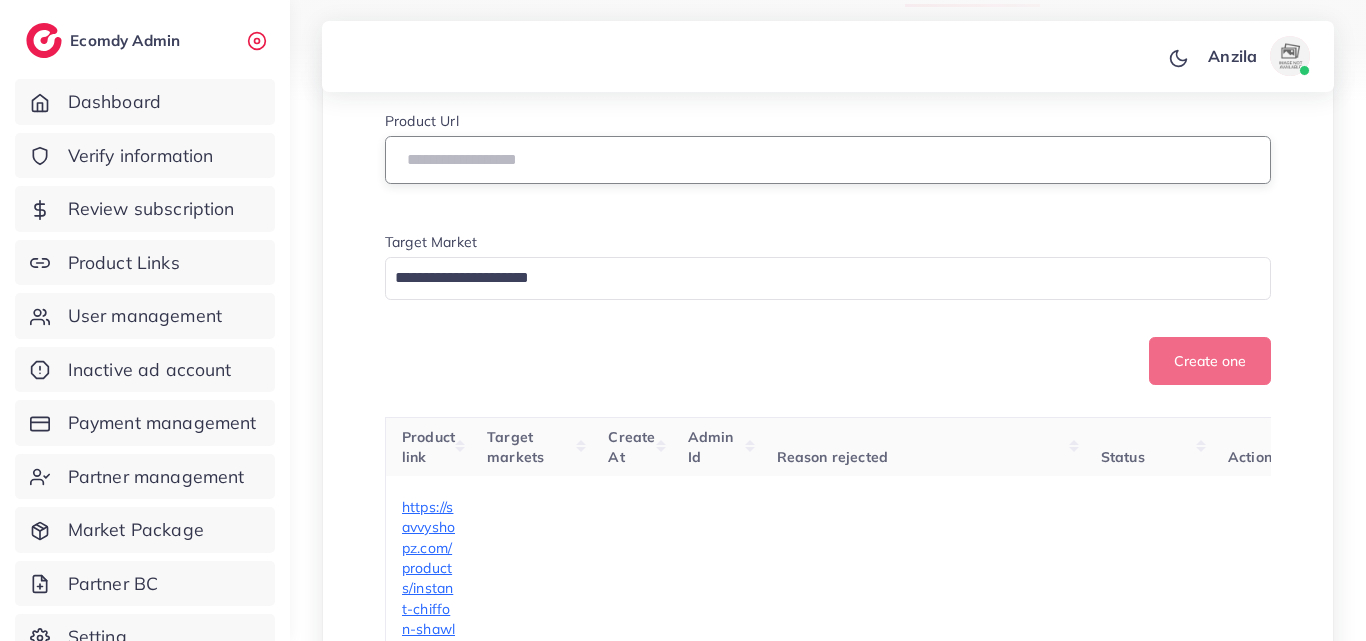 click at bounding box center [828, 160] 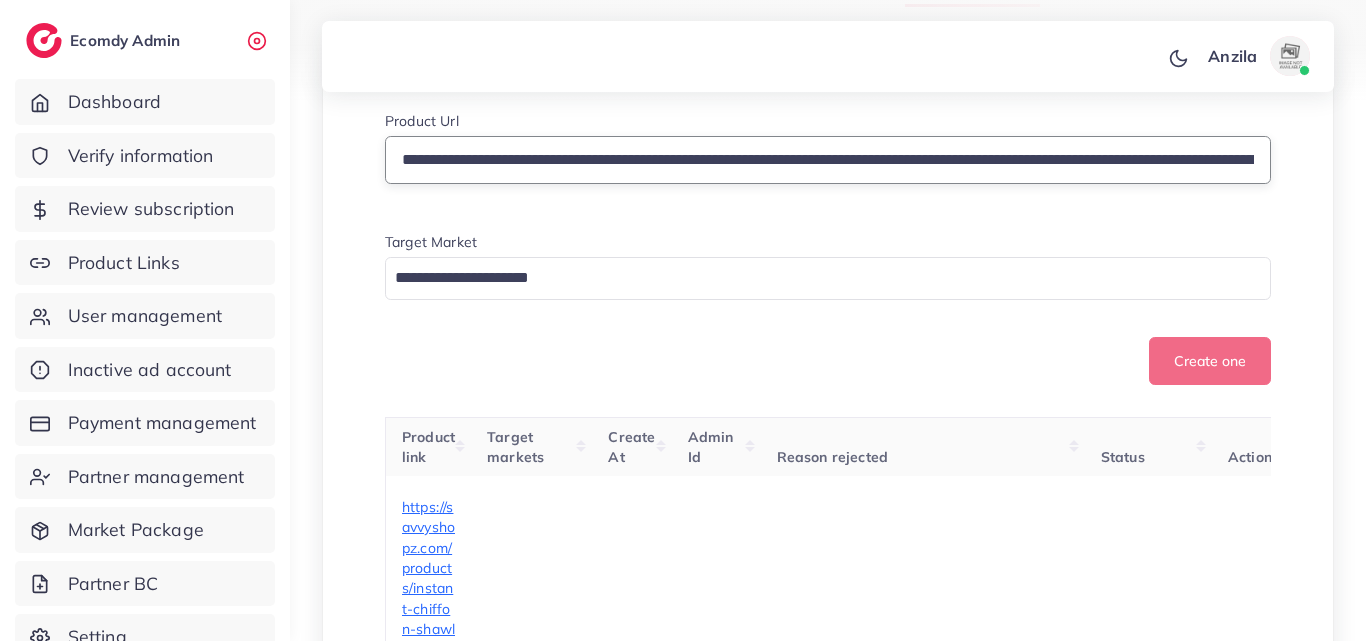 scroll, scrollTop: 0, scrollLeft: 1041, axis: horizontal 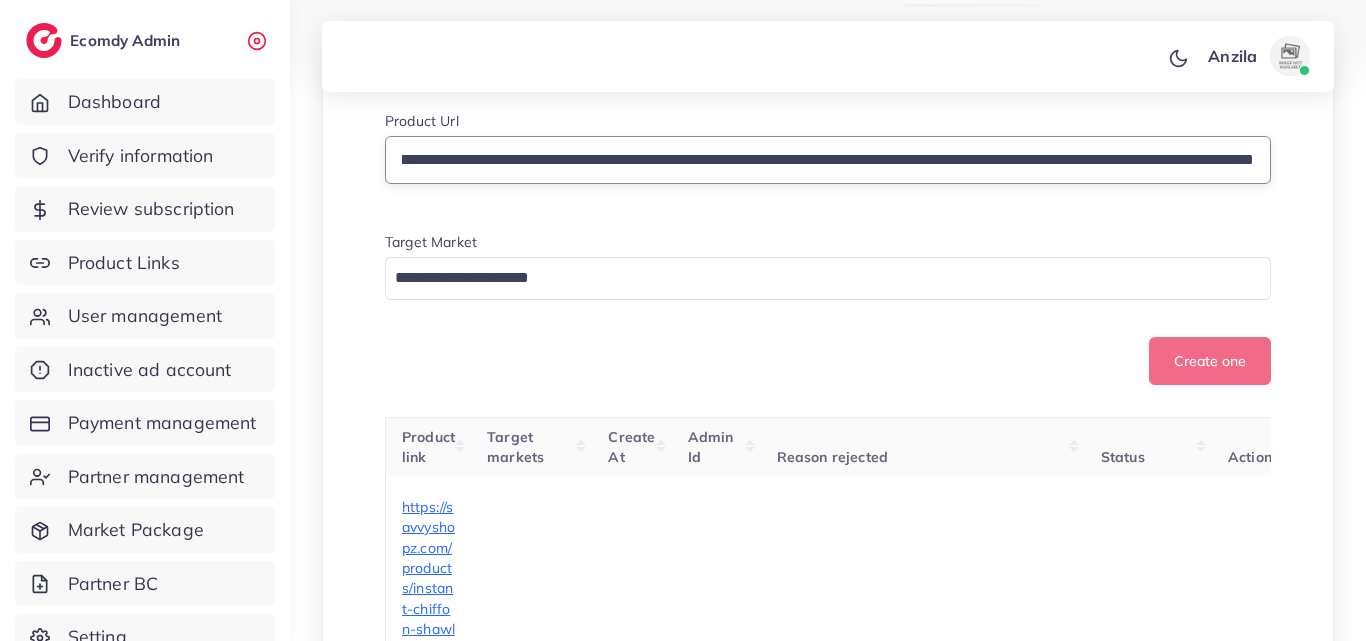 type on "**********" 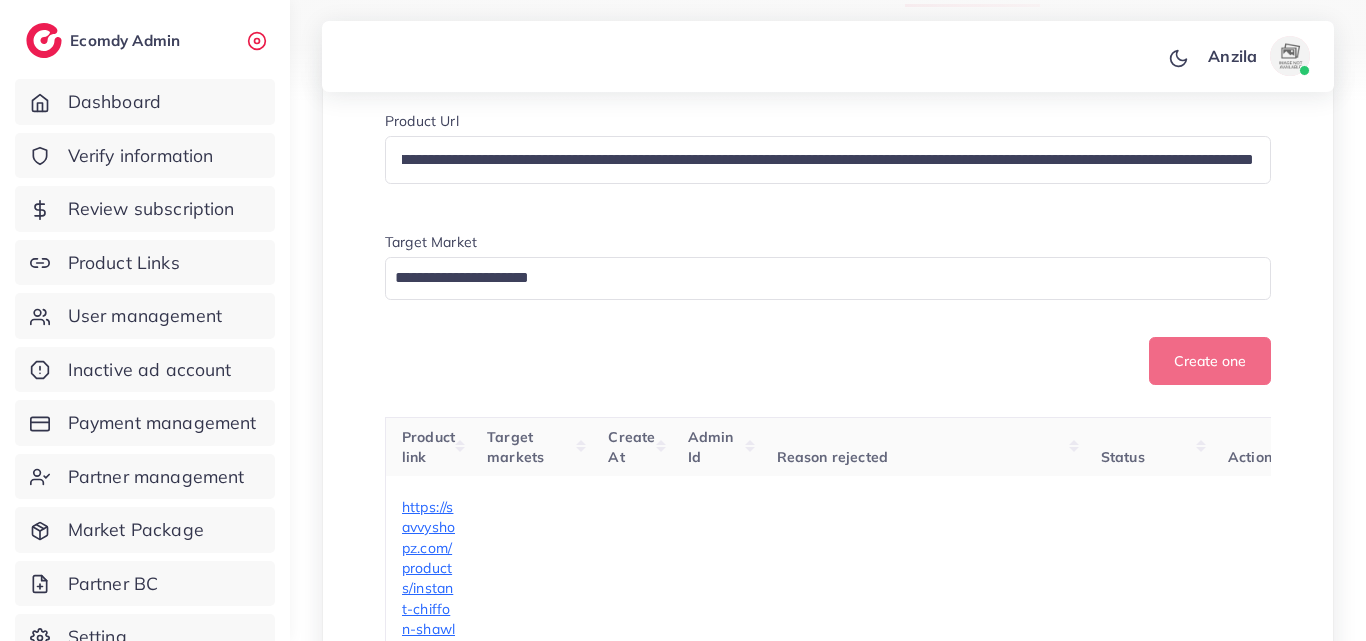 scroll, scrollTop: 0, scrollLeft: 0, axis: both 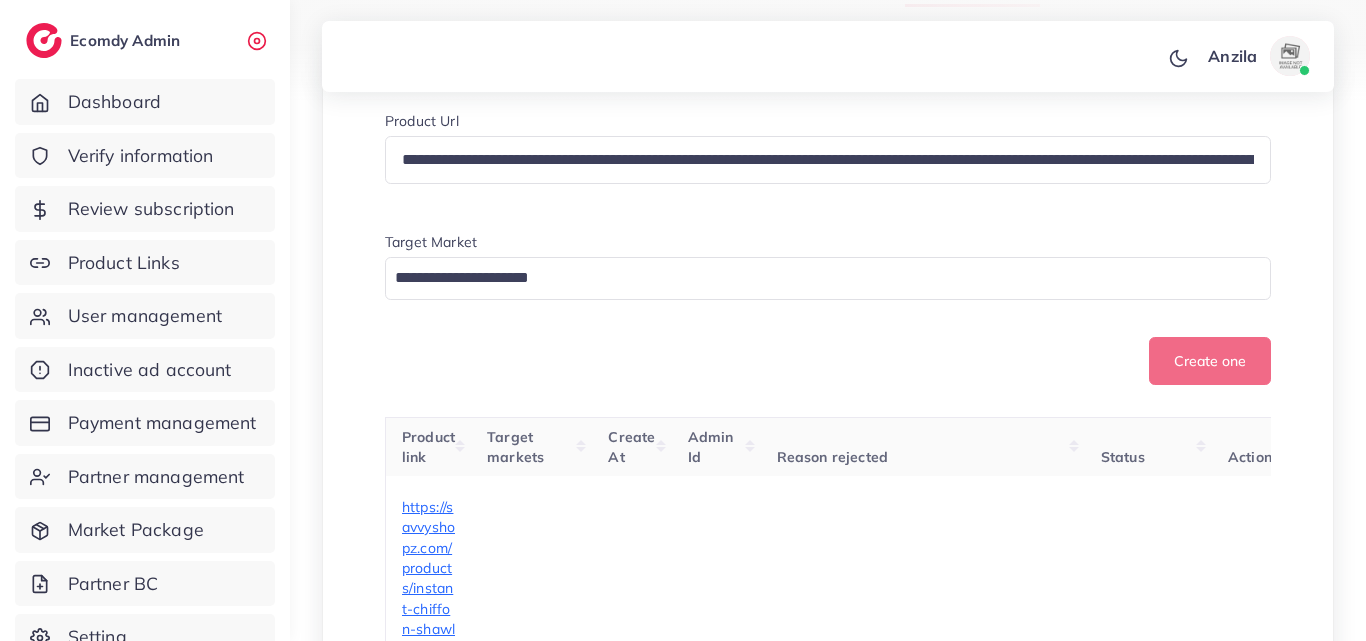click at bounding box center [816, 278] 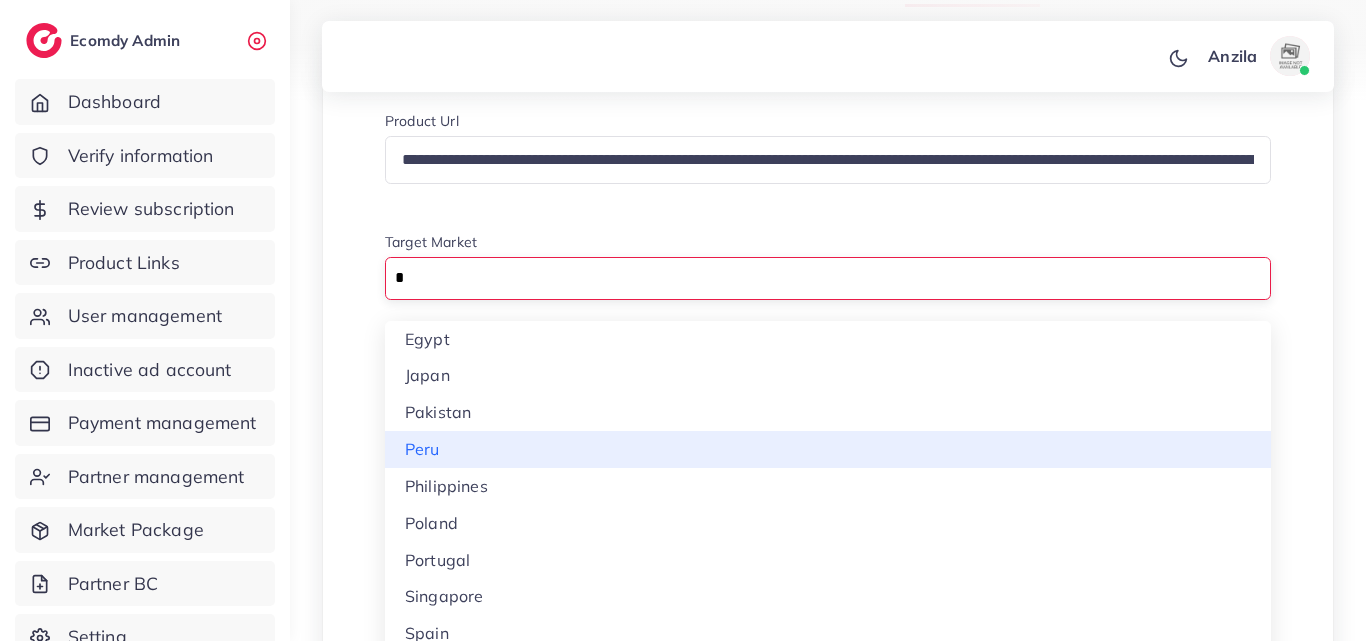 type on "*" 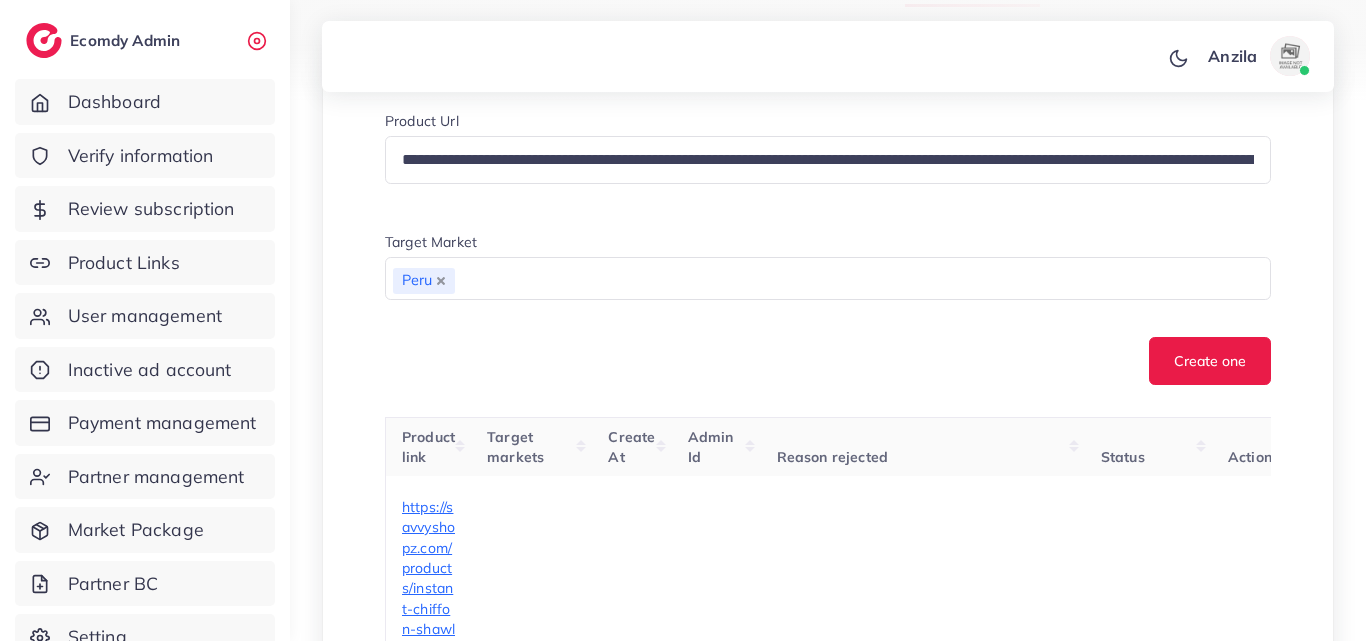 drag, startPoint x: 680, startPoint y: 453, endPoint x: 577, endPoint y: 319, distance: 169.01184 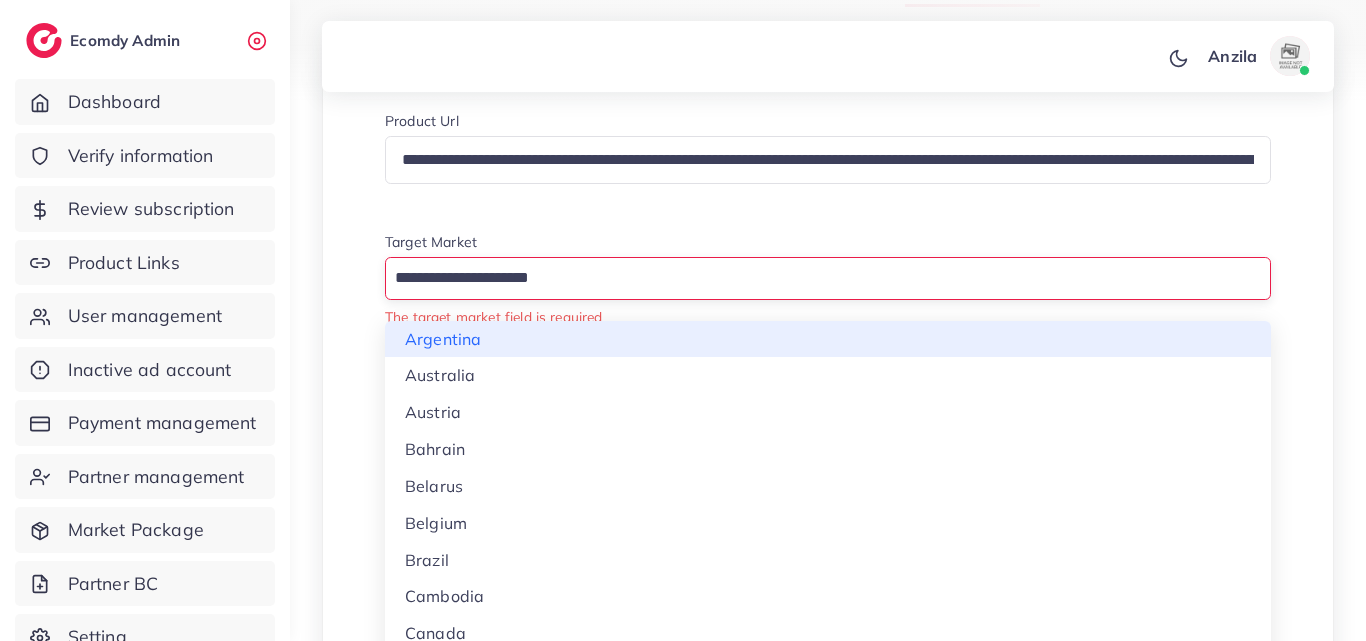 click at bounding box center (816, 278) 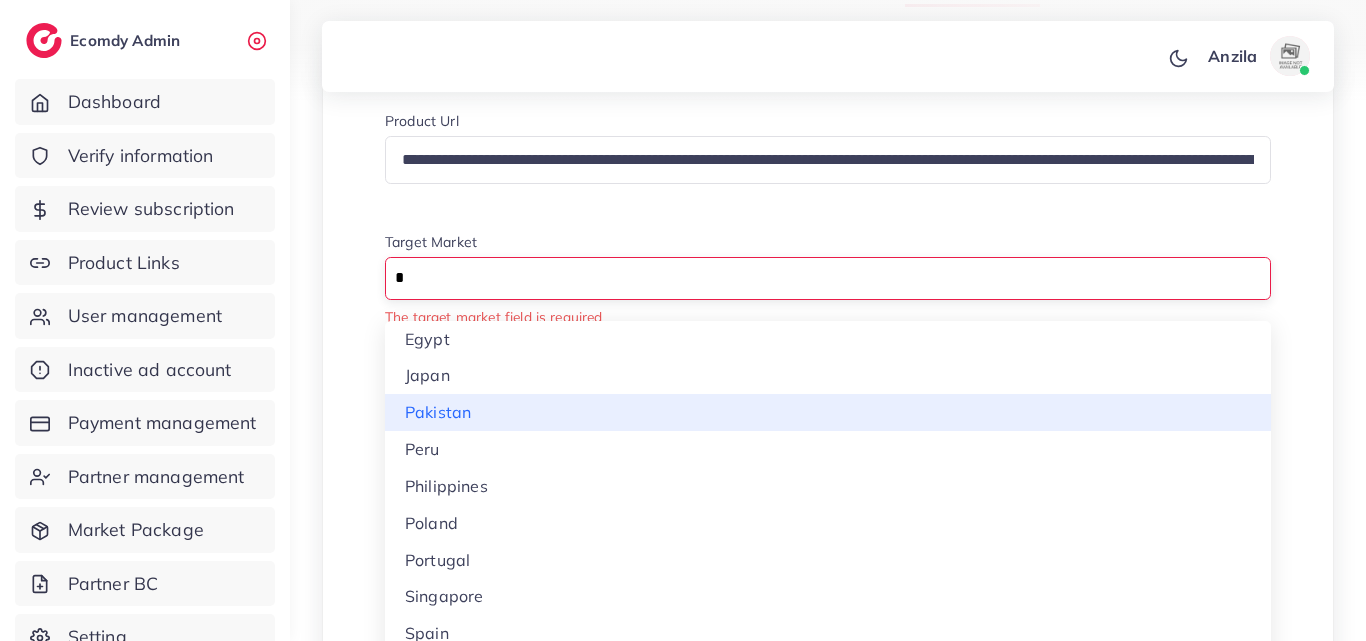 type on "*" 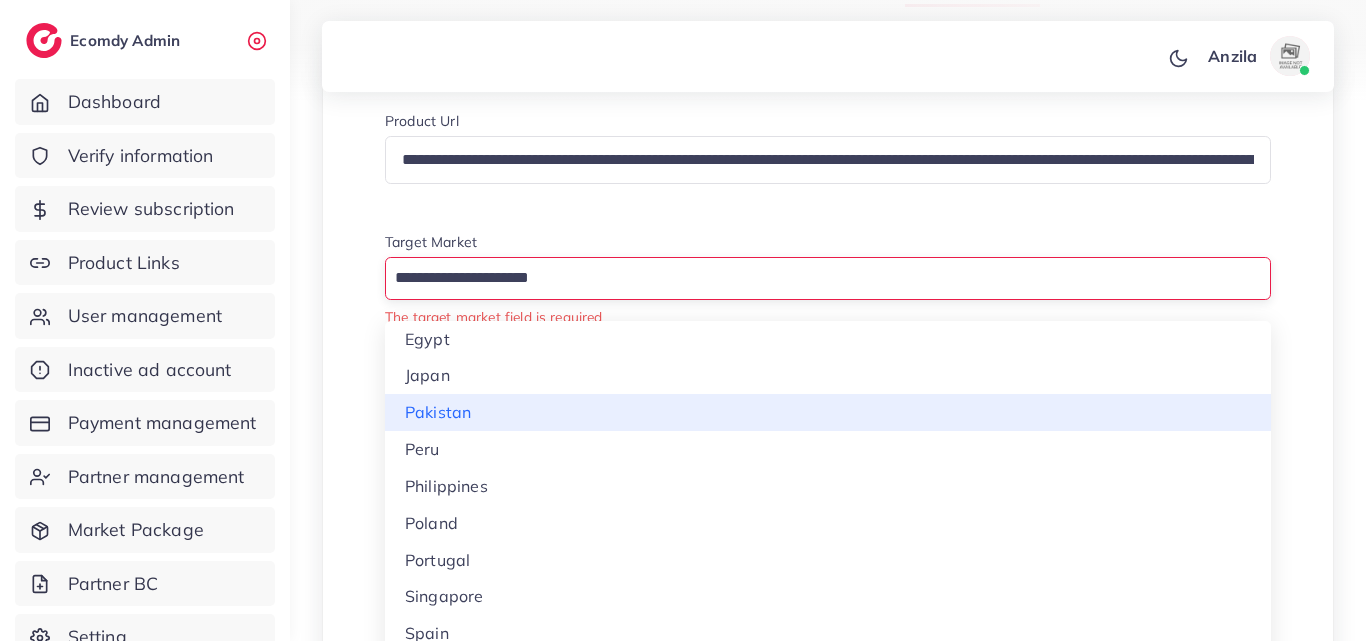 click on "**********" at bounding box center (828, 13397) 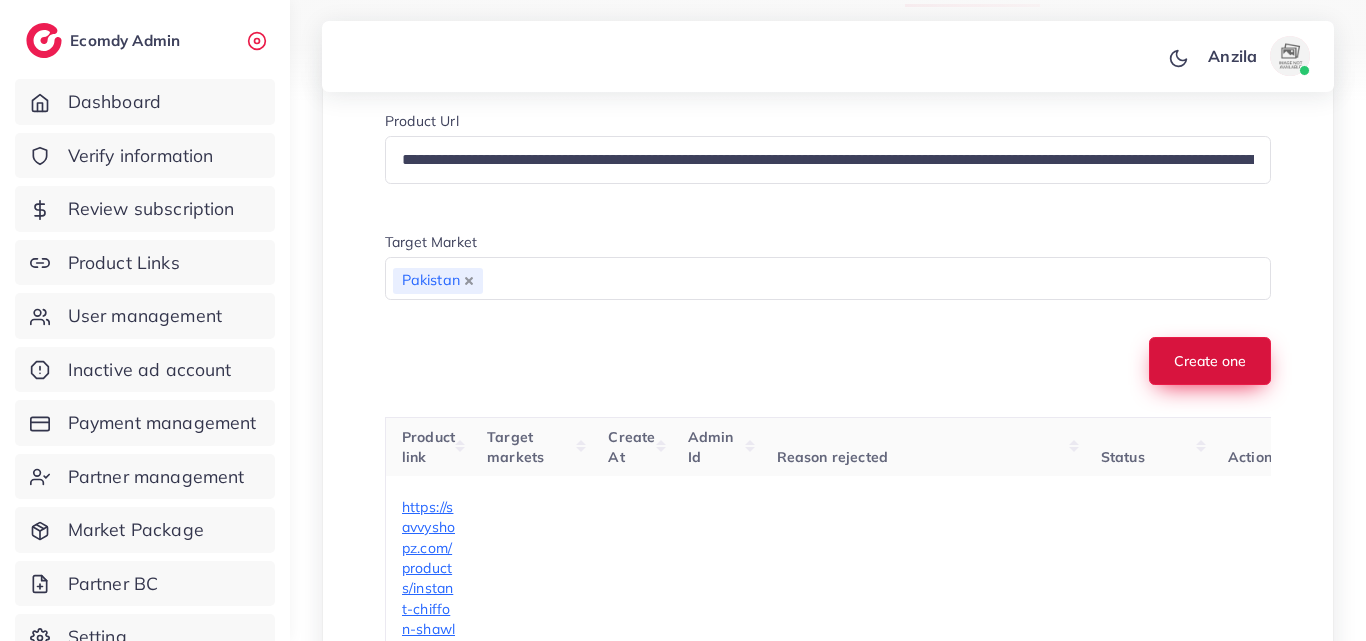 click on "Create one" at bounding box center [1210, 361] 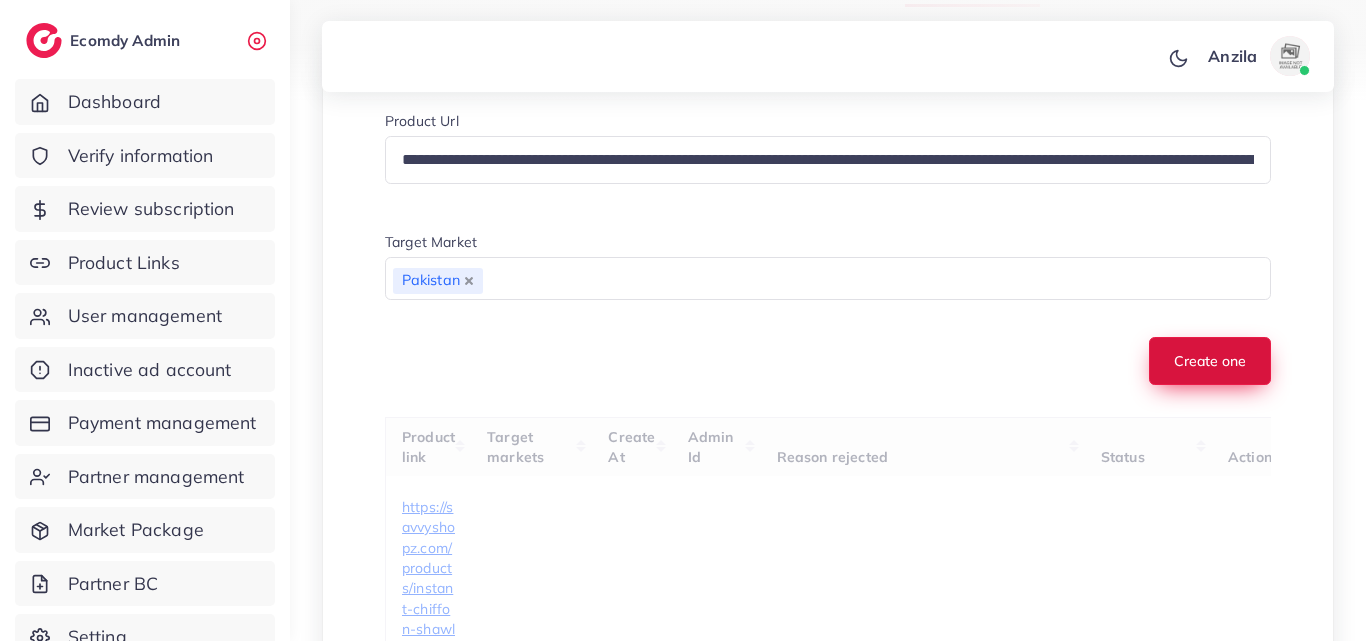 type 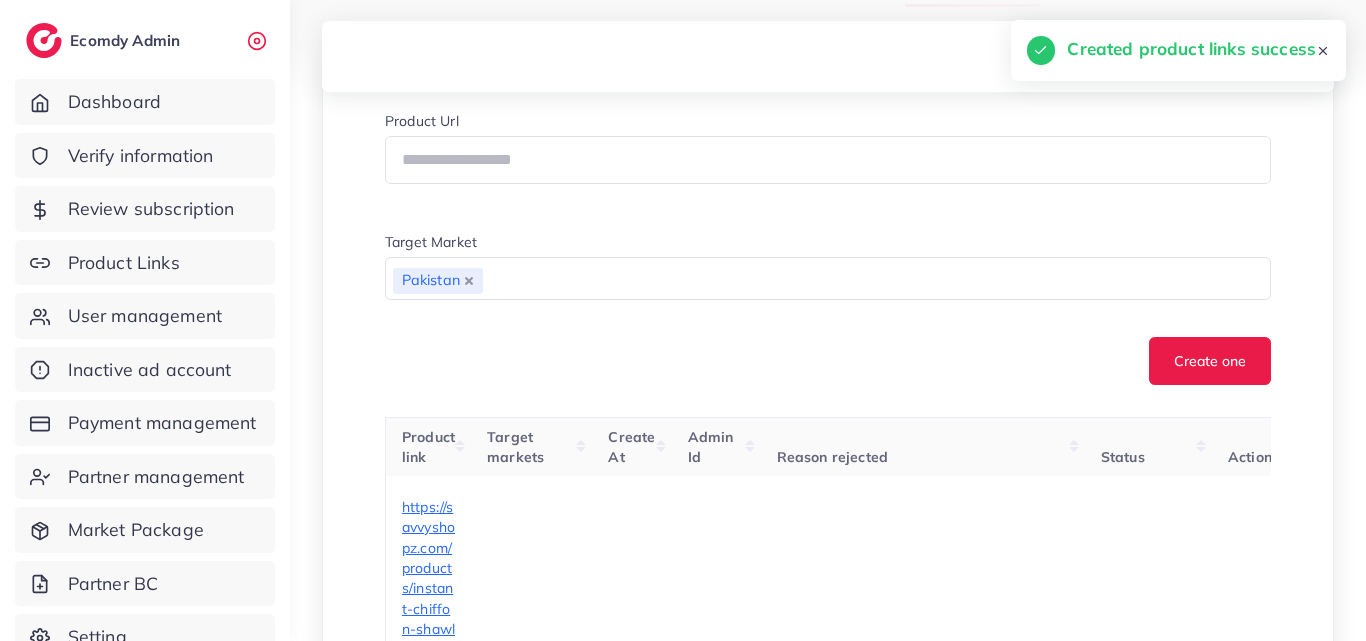 click on "Create one" at bounding box center (828, 361) 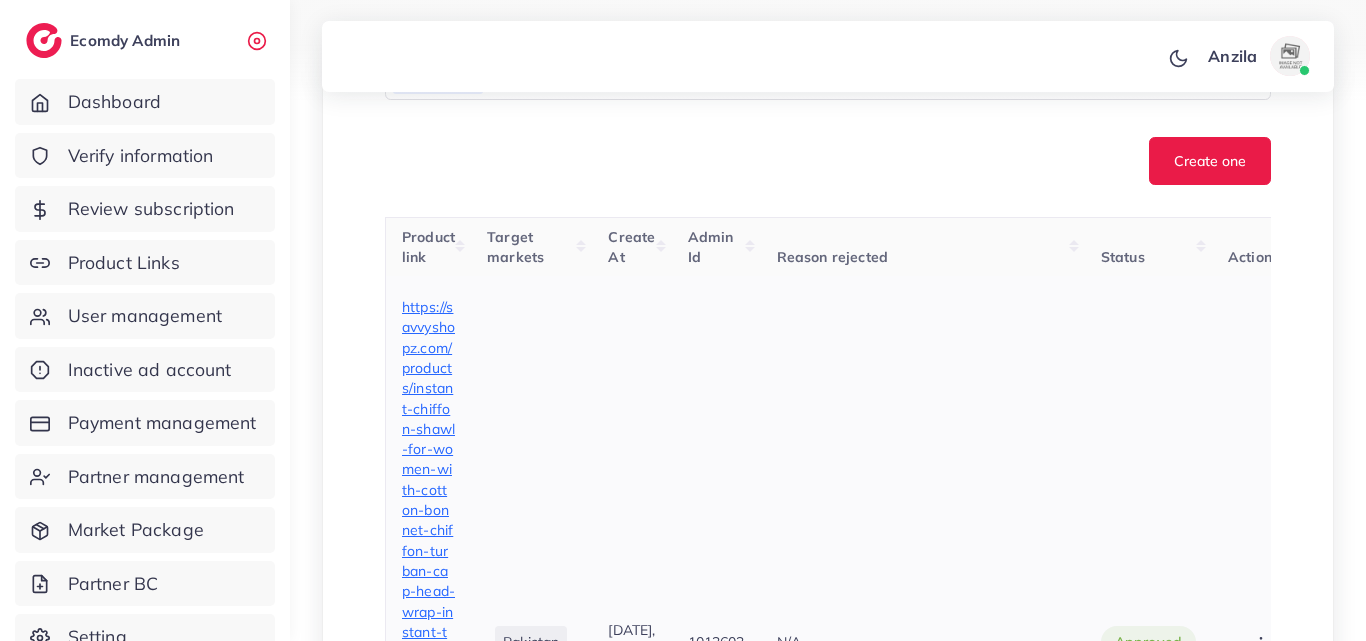 click on "https://savvyshopz.com/products/instant-chiffon-shawl-for-women-with-cotton-bonnet-chiffon-turban-cap-head-wrap-instant-turban-scarf-ps-45?utm_source=tiktok&utm_medium=paid&utm_id=__CAMPAIGN_ID__&utm_campaign=__CAMPAIGN_NAME__" at bounding box center (428, 642) 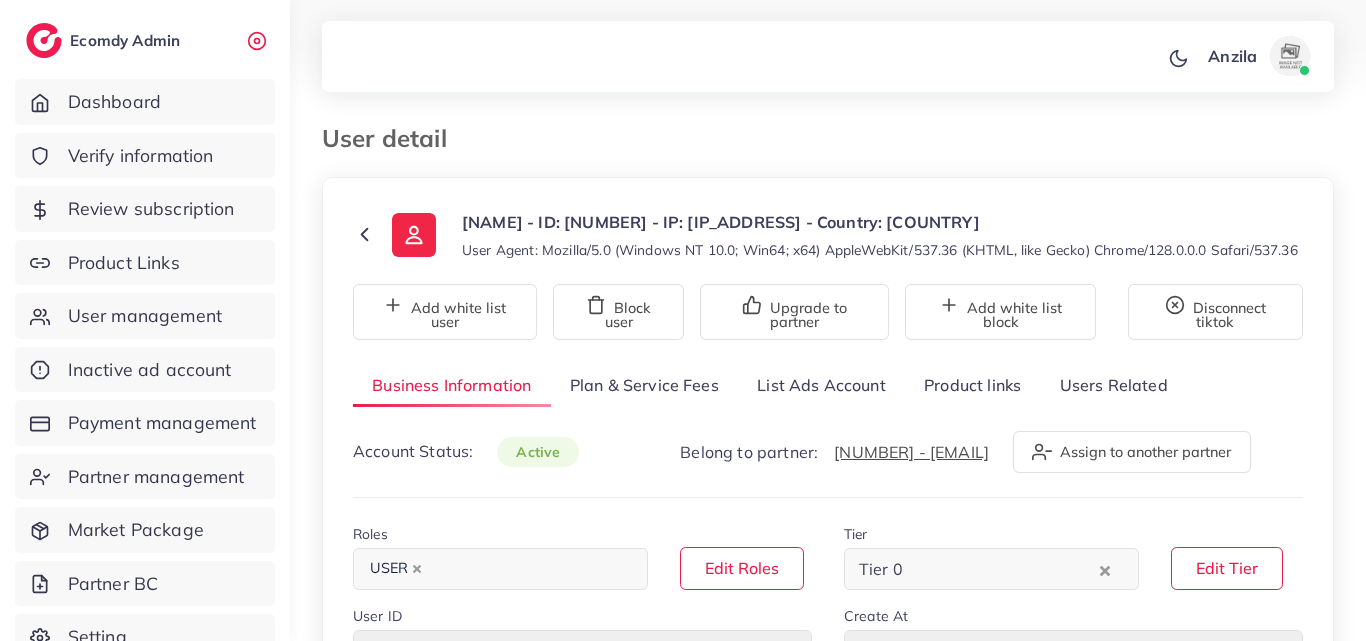 select on "********" 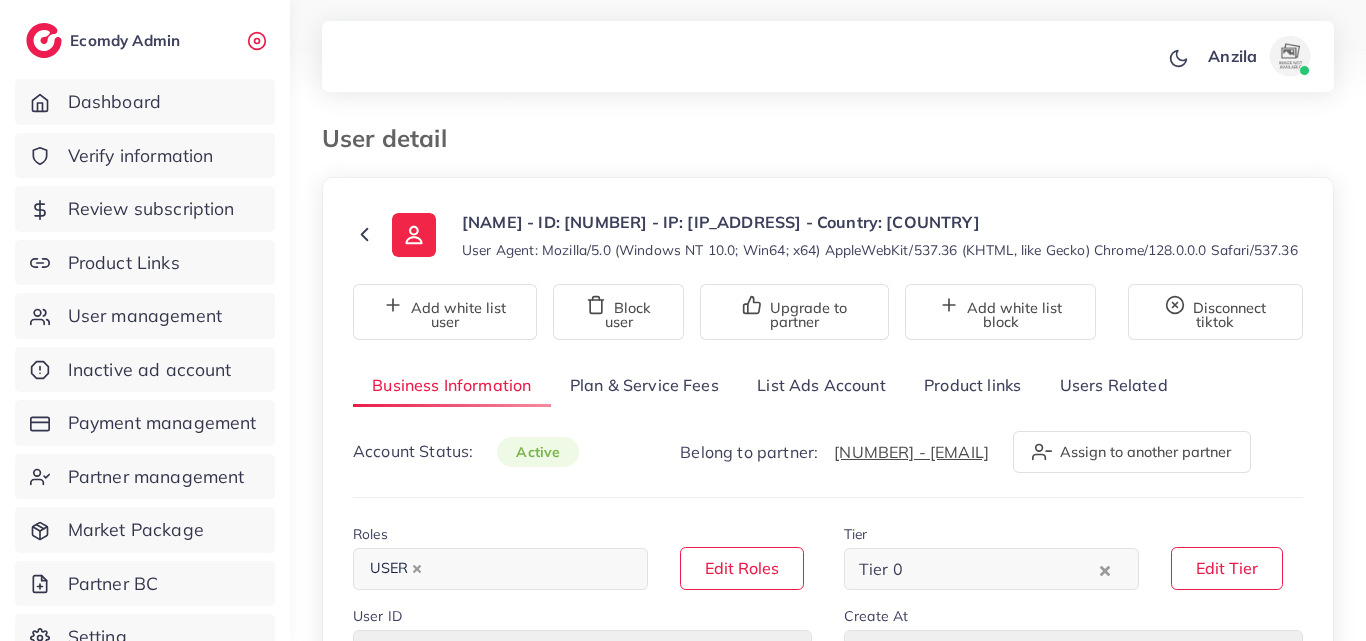 click on "Product links" at bounding box center (972, 385) 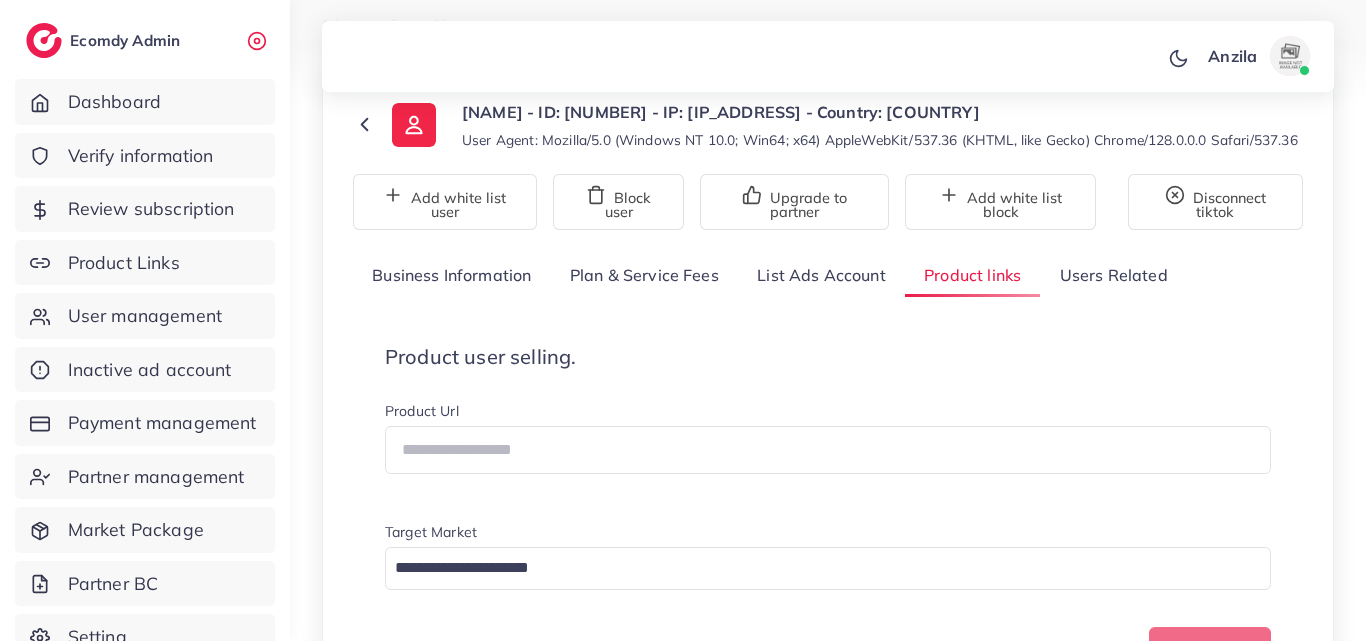 scroll, scrollTop: 200, scrollLeft: 0, axis: vertical 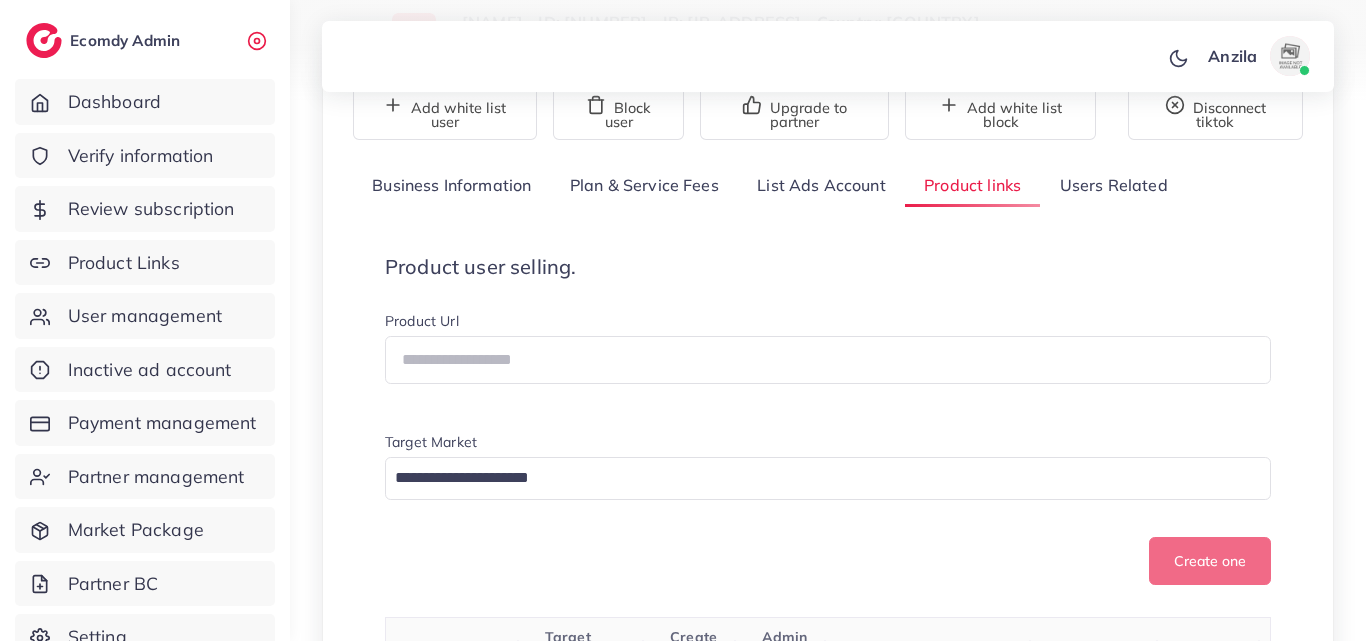 click on "Product user selling.   Product Url   Target Market            Loading...      Create one" at bounding box center (828, 420) 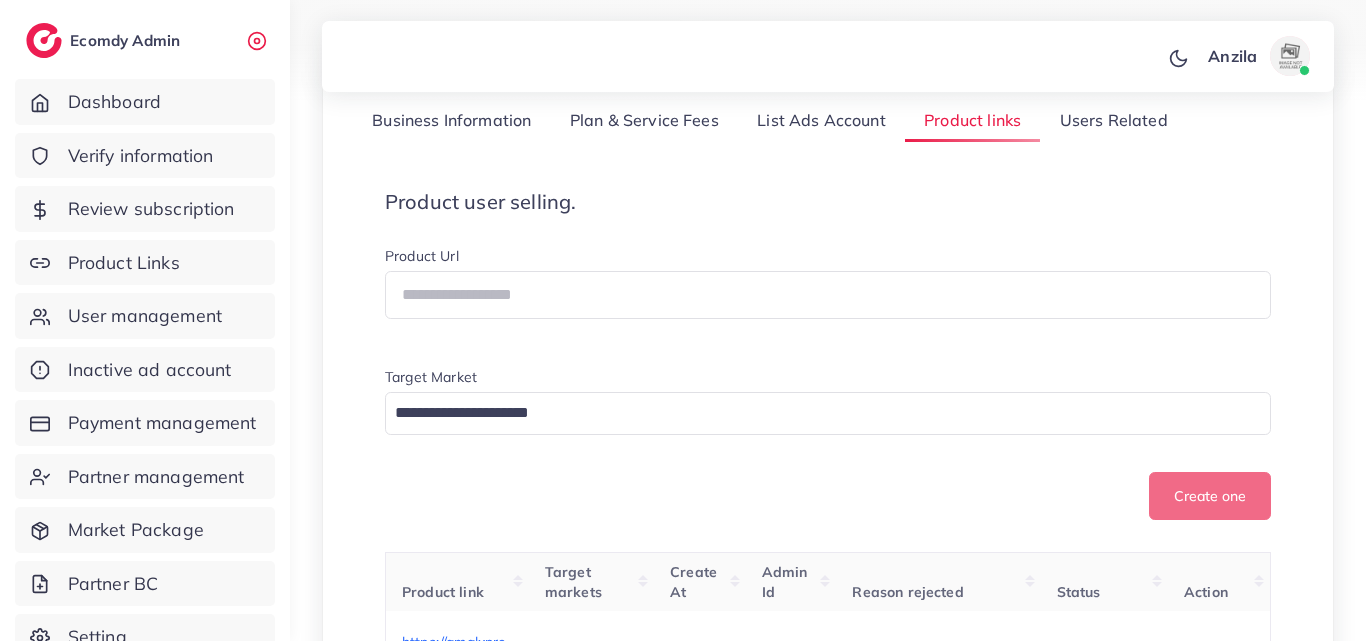 scroll, scrollTop: 300, scrollLeft: 0, axis: vertical 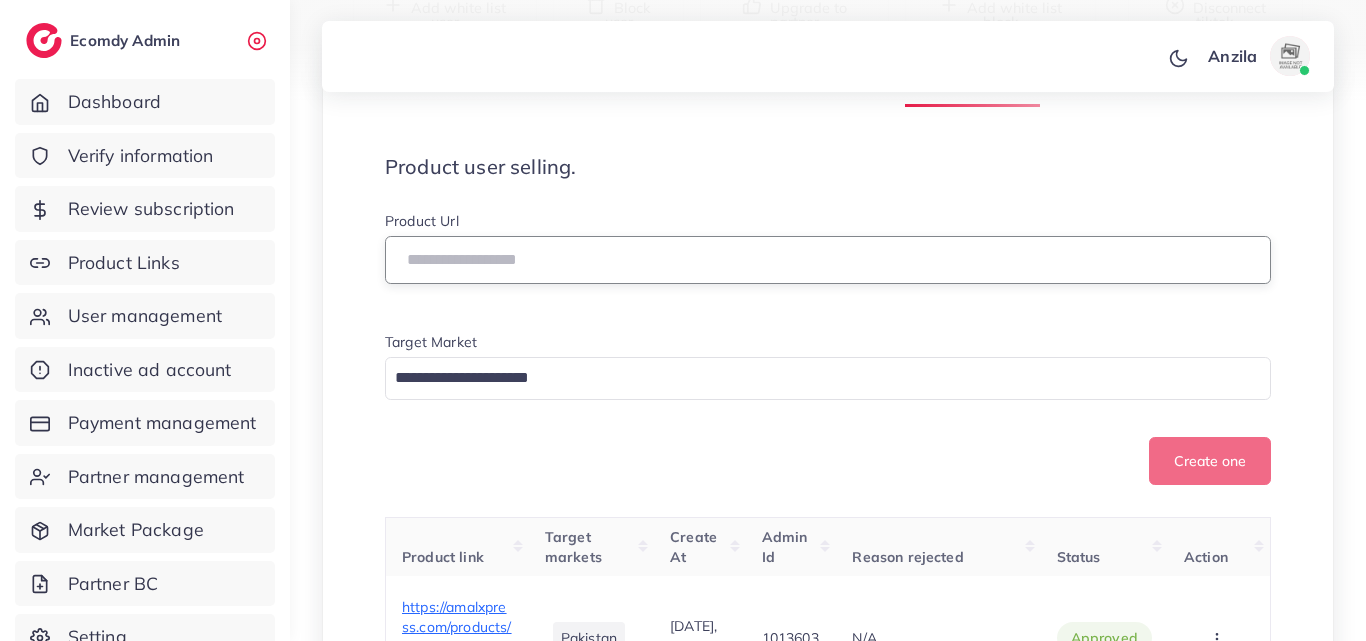 click at bounding box center [828, 260] 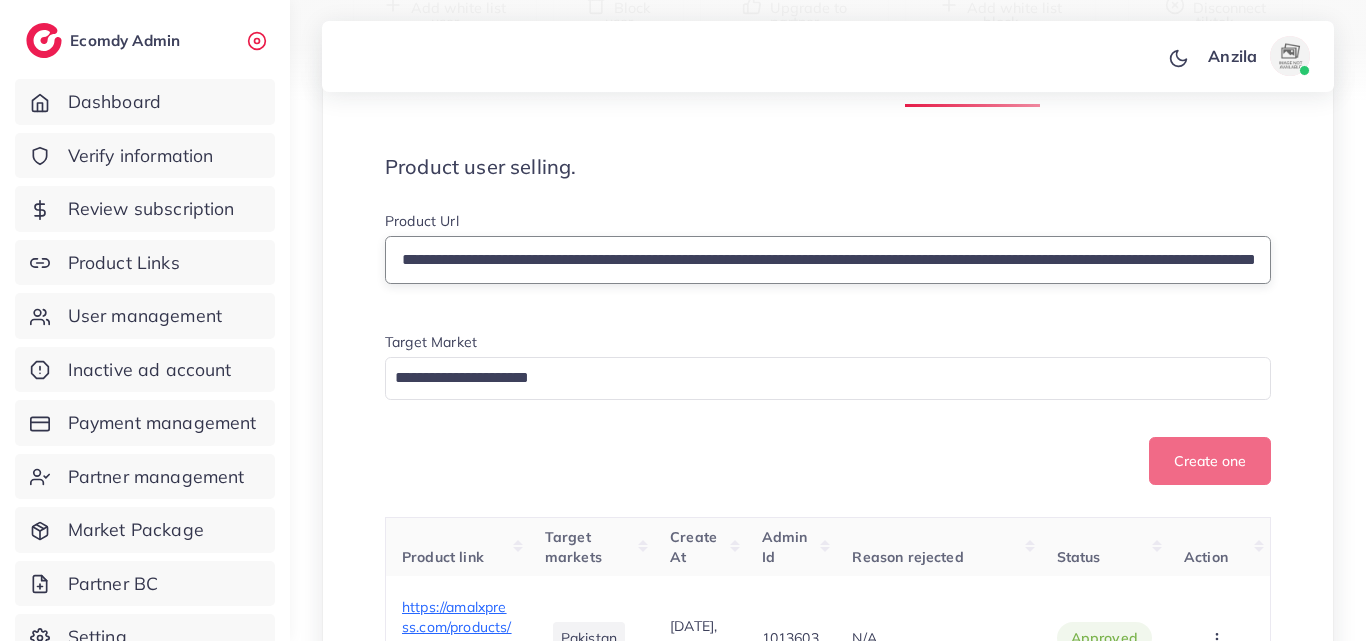 scroll, scrollTop: 0, scrollLeft: 363, axis: horizontal 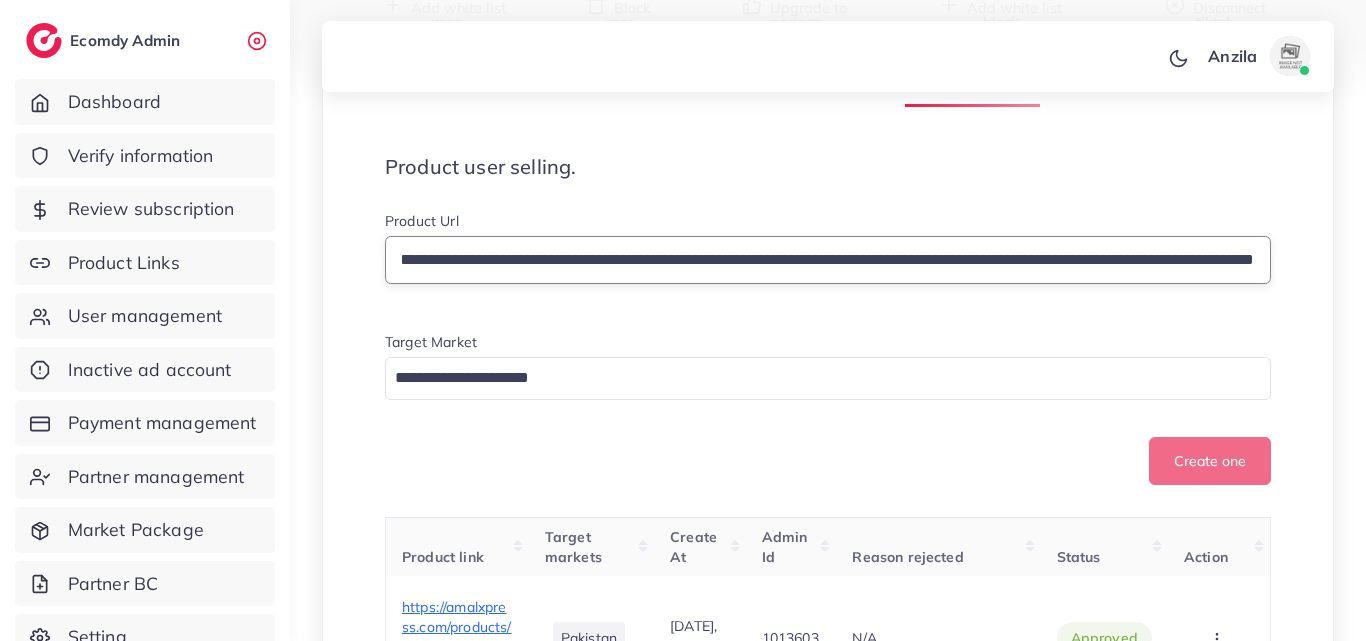 type on "**********" 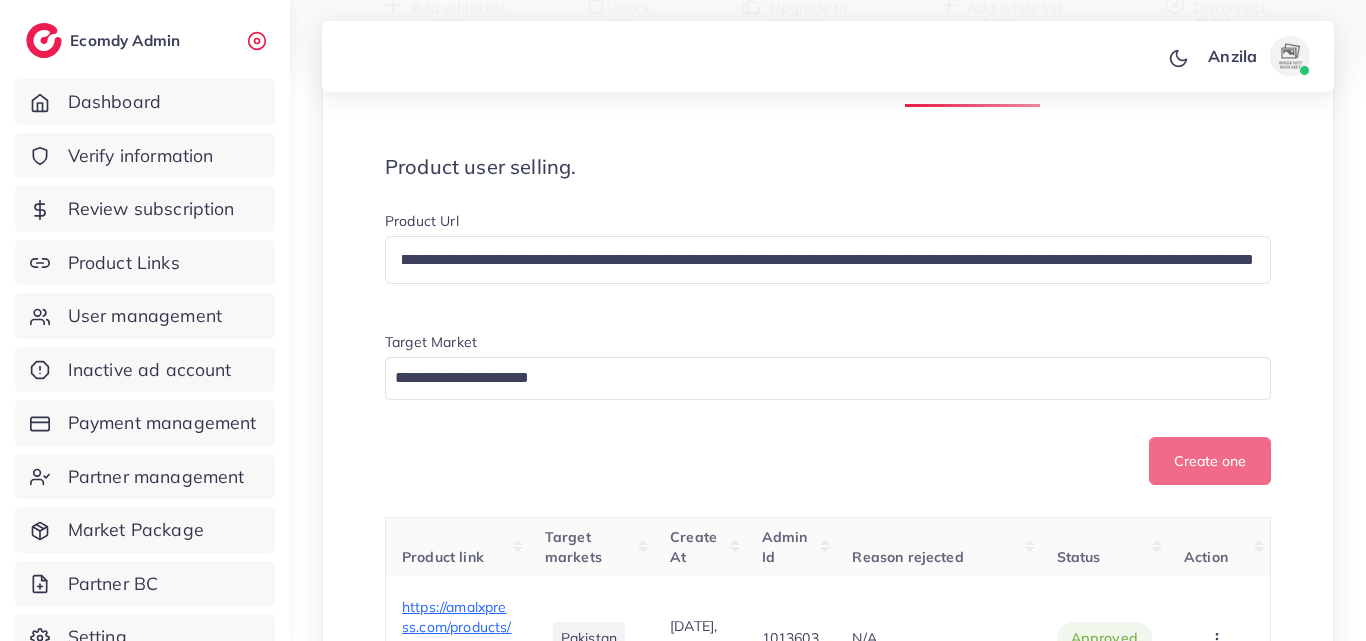click on "**********" at bounding box center (828, 6331) 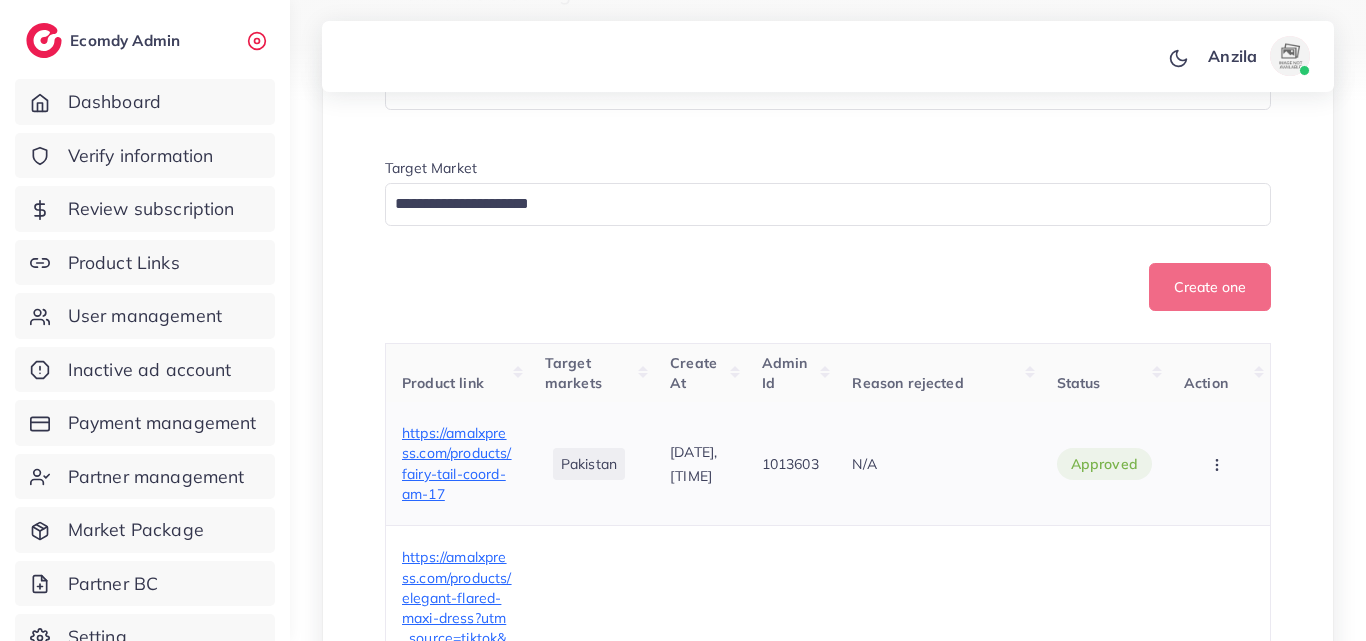 scroll, scrollTop: 400, scrollLeft: 0, axis: vertical 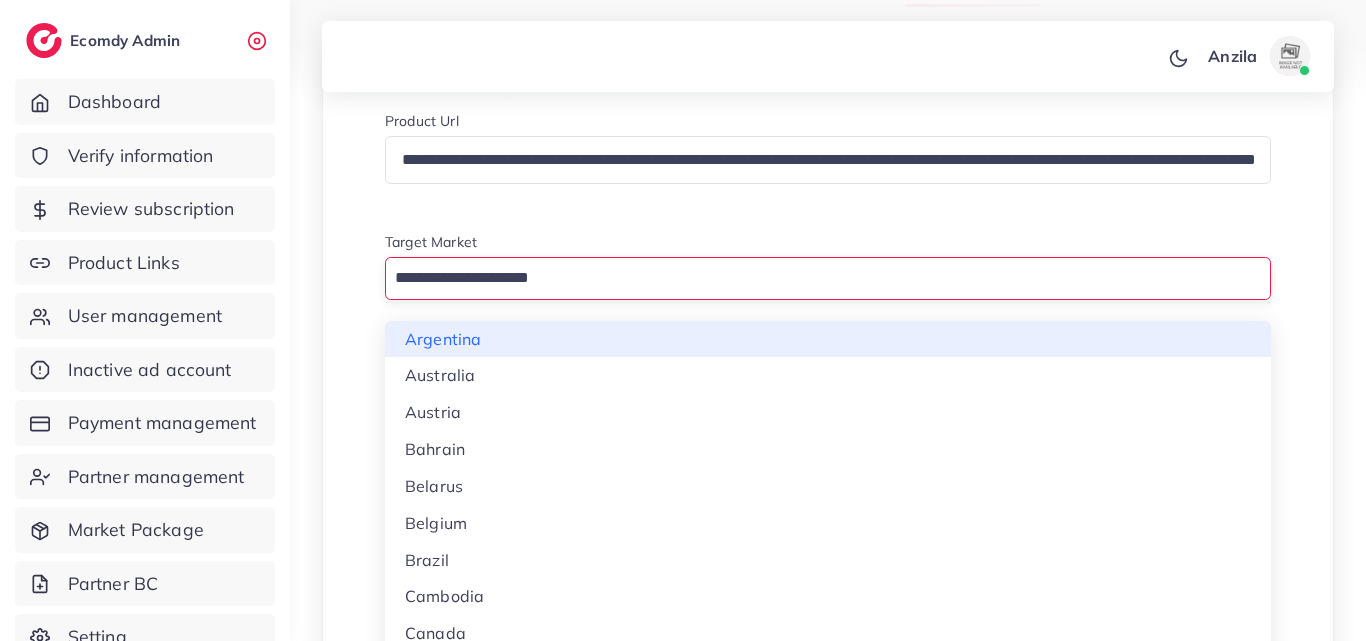 click at bounding box center (816, 278) 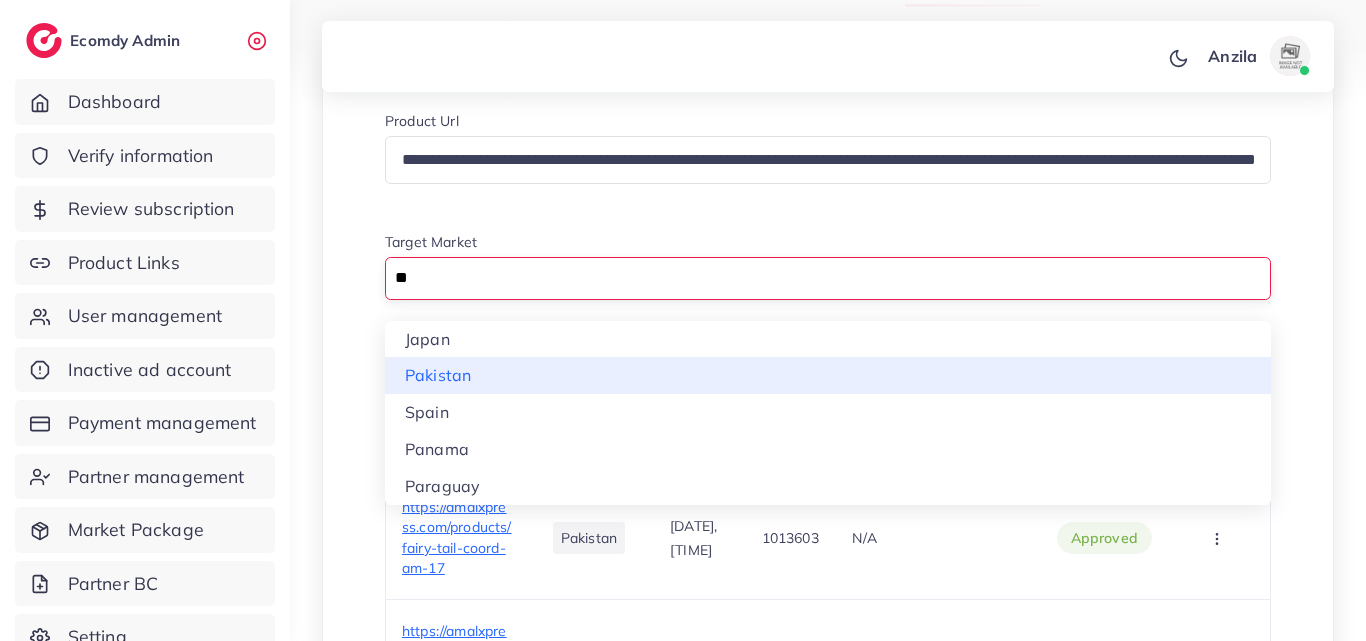 type on "**" 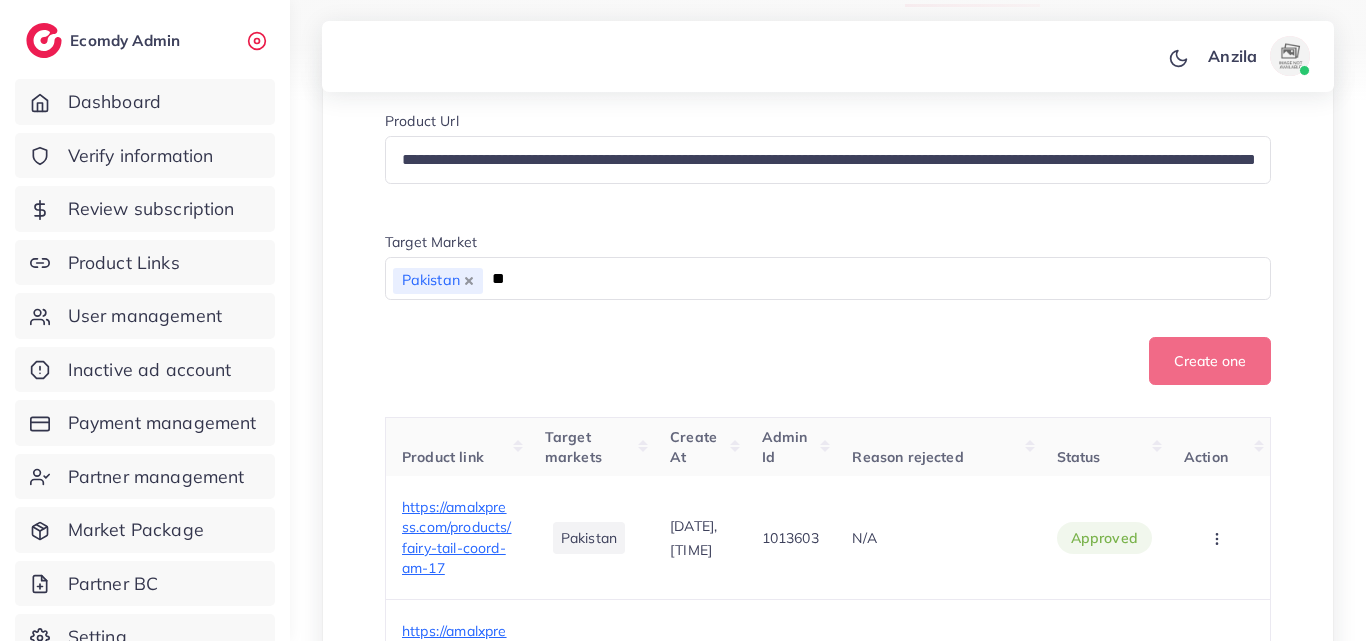 type 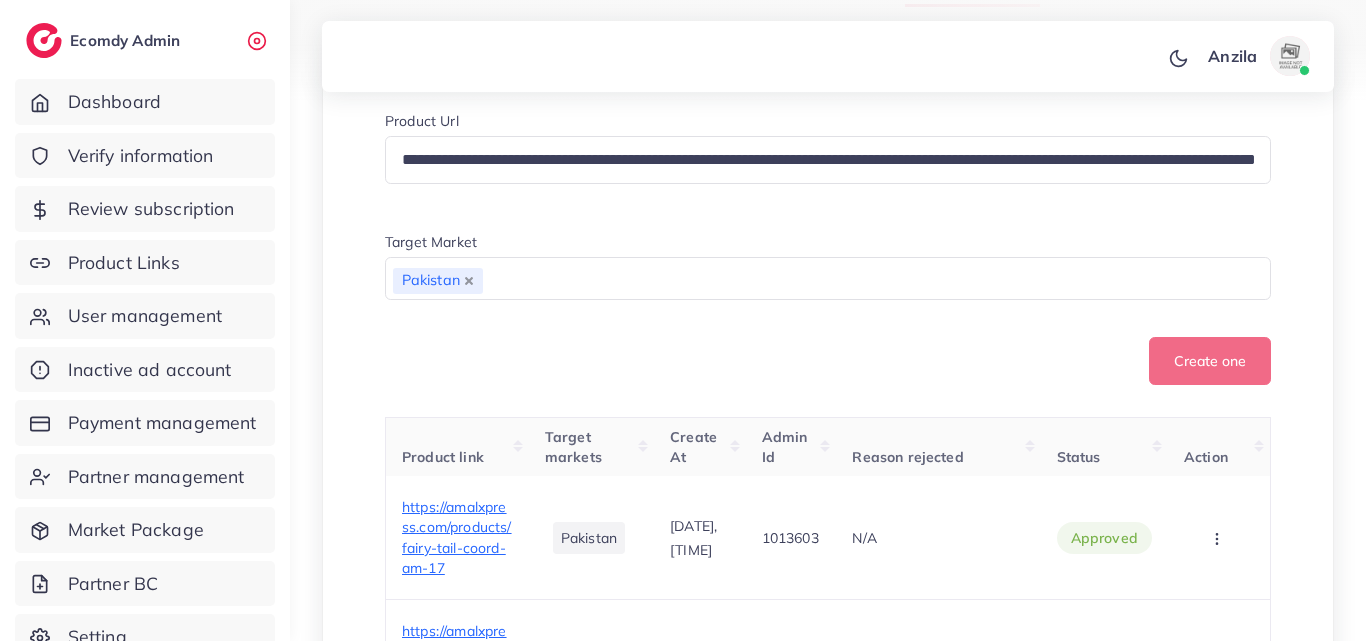click on "**********" at bounding box center [828, 248] 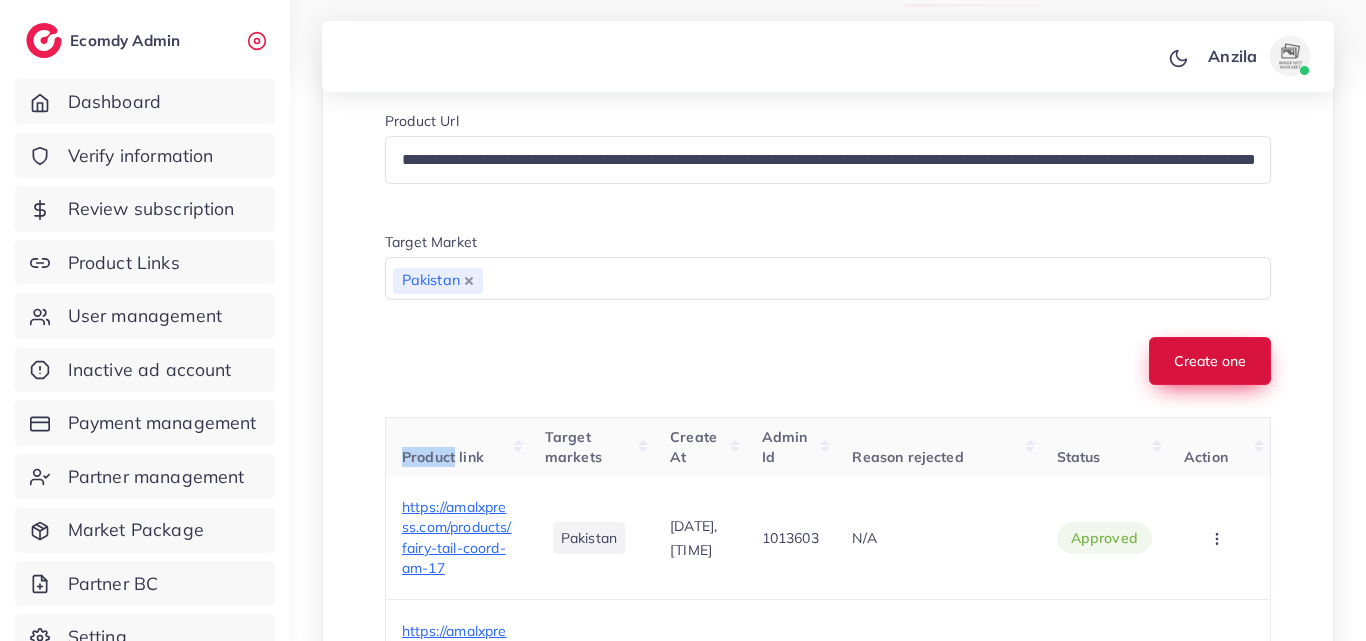 click on "Create one" at bounding box center (1210, 361) 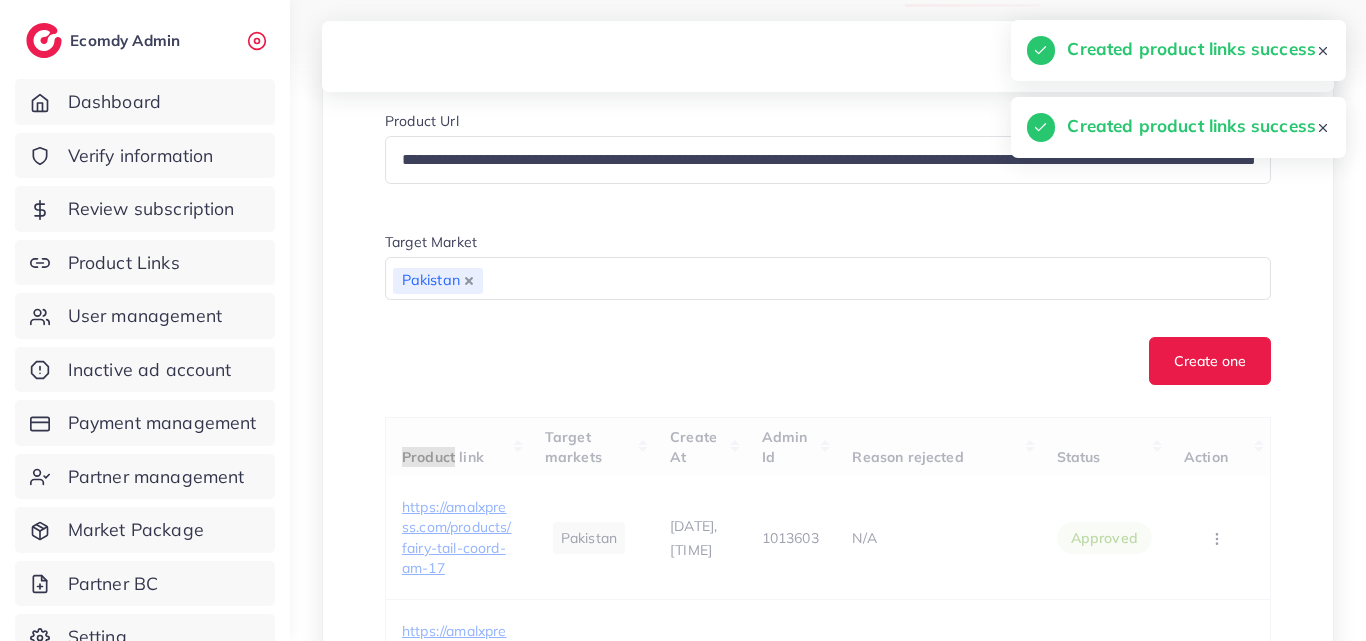 type 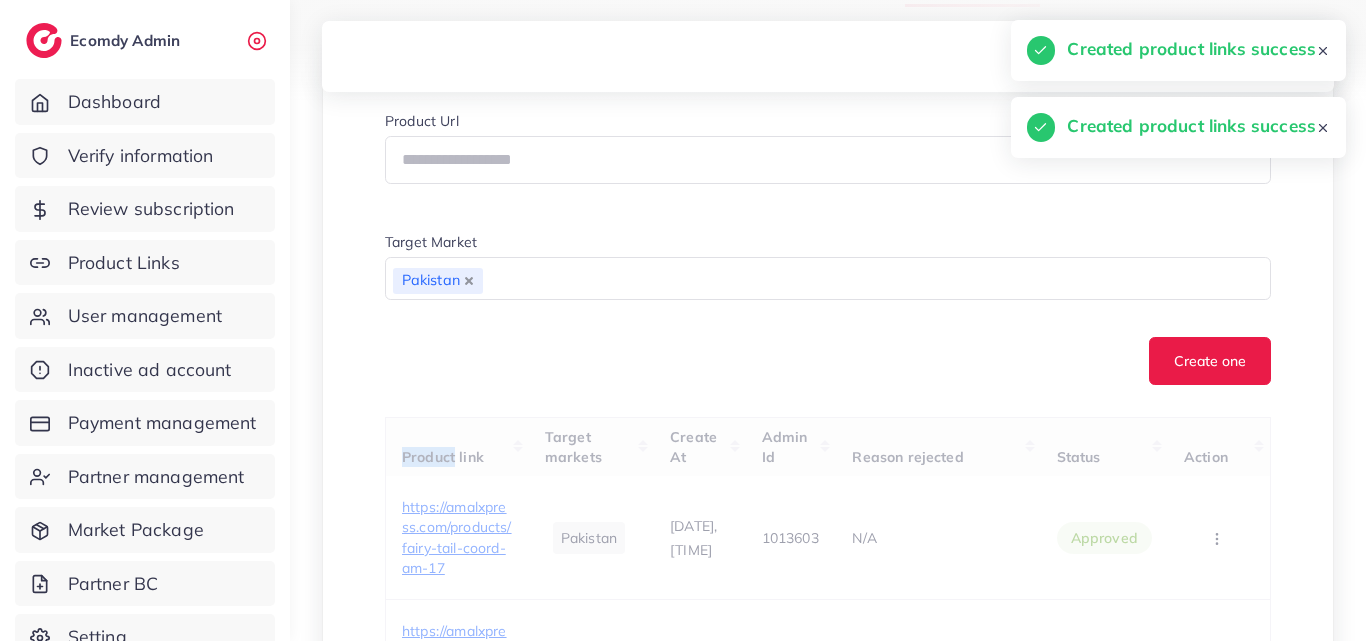 click on "Create one" at bounding box center (828, 361) 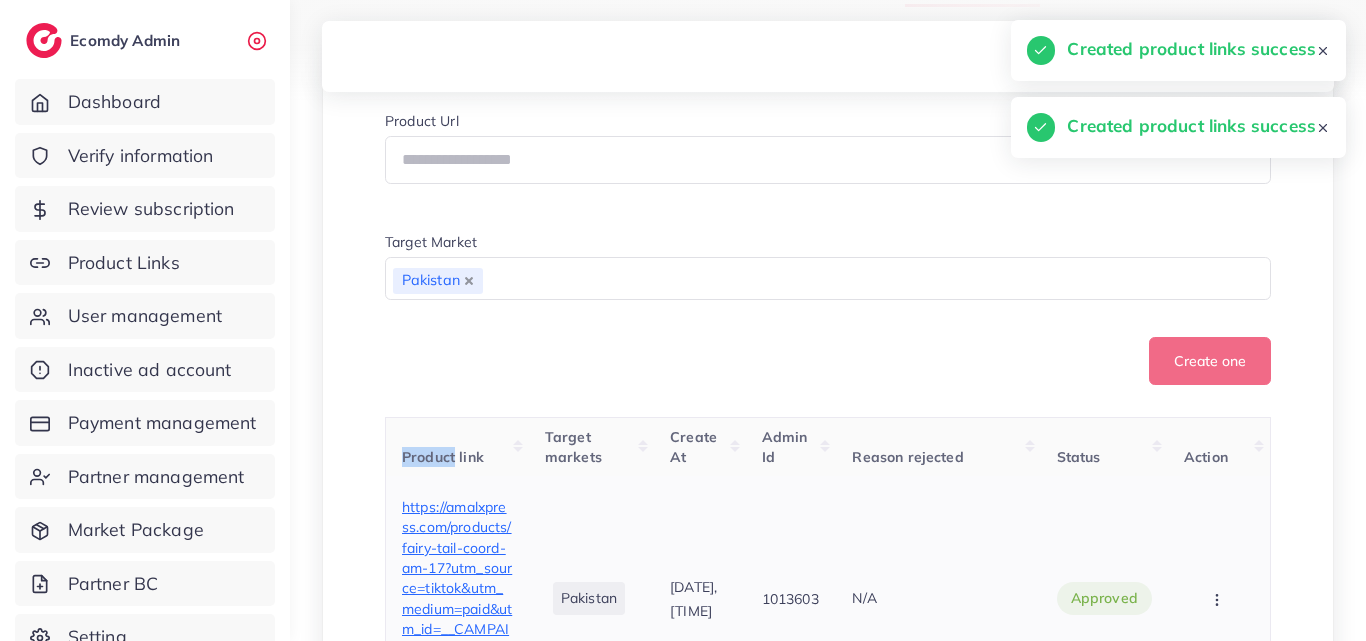 scroll, scrollTop: 600, scrollLeft: 0, axis: vertical 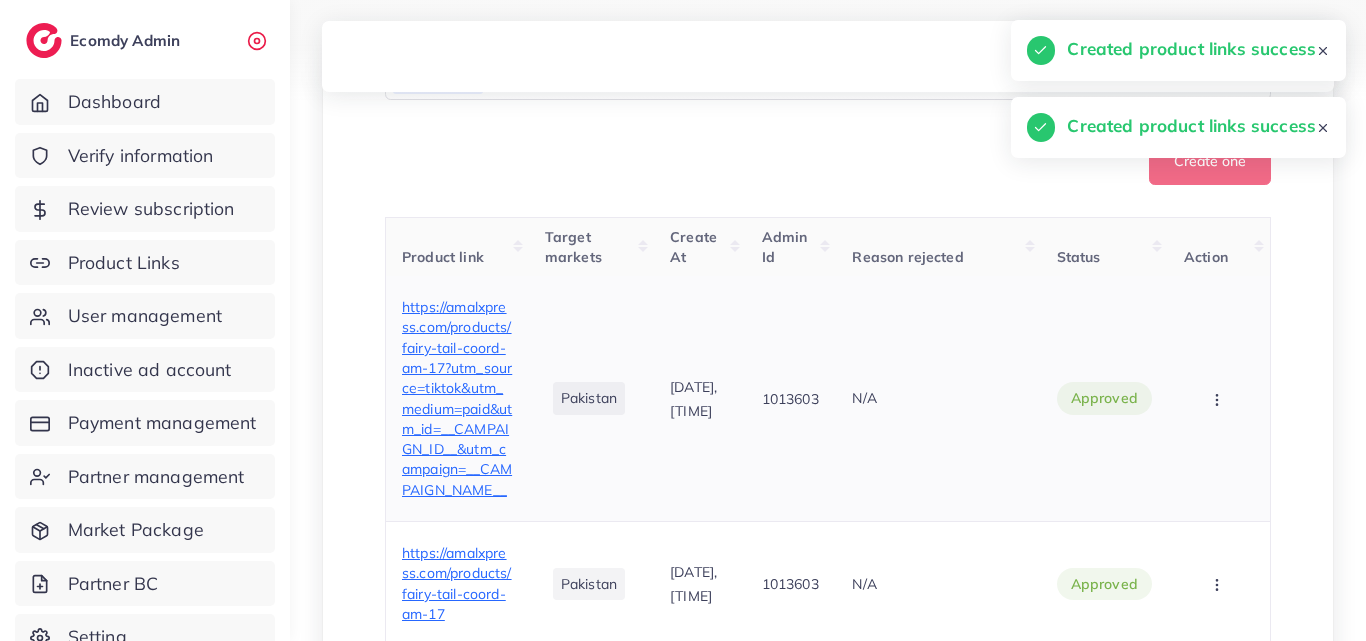 click on "https://amalxpress.com/products/fairy-tail-coord-am-17?utm_source=tiktok&utm_medium=paid&utm_id=__CAMPAIGN_ID__&utm_campaign=__CAMPAIGN_NAME__" at bounding box center [457, 398] 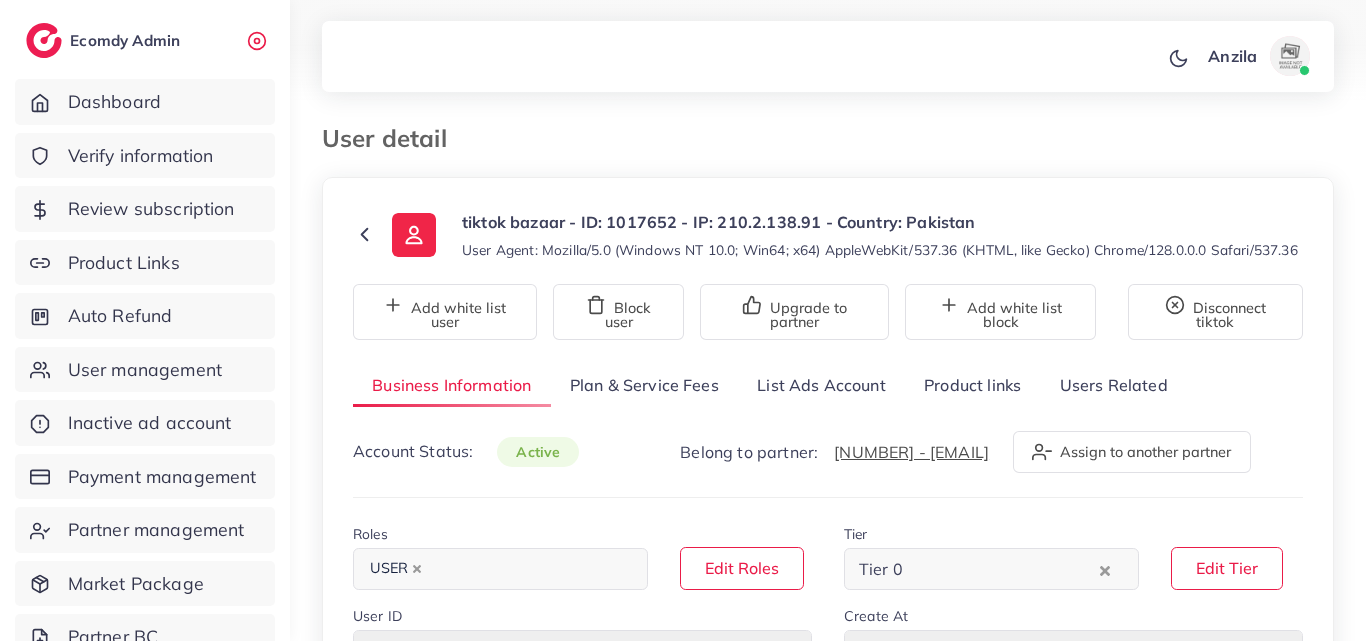 select on "********" 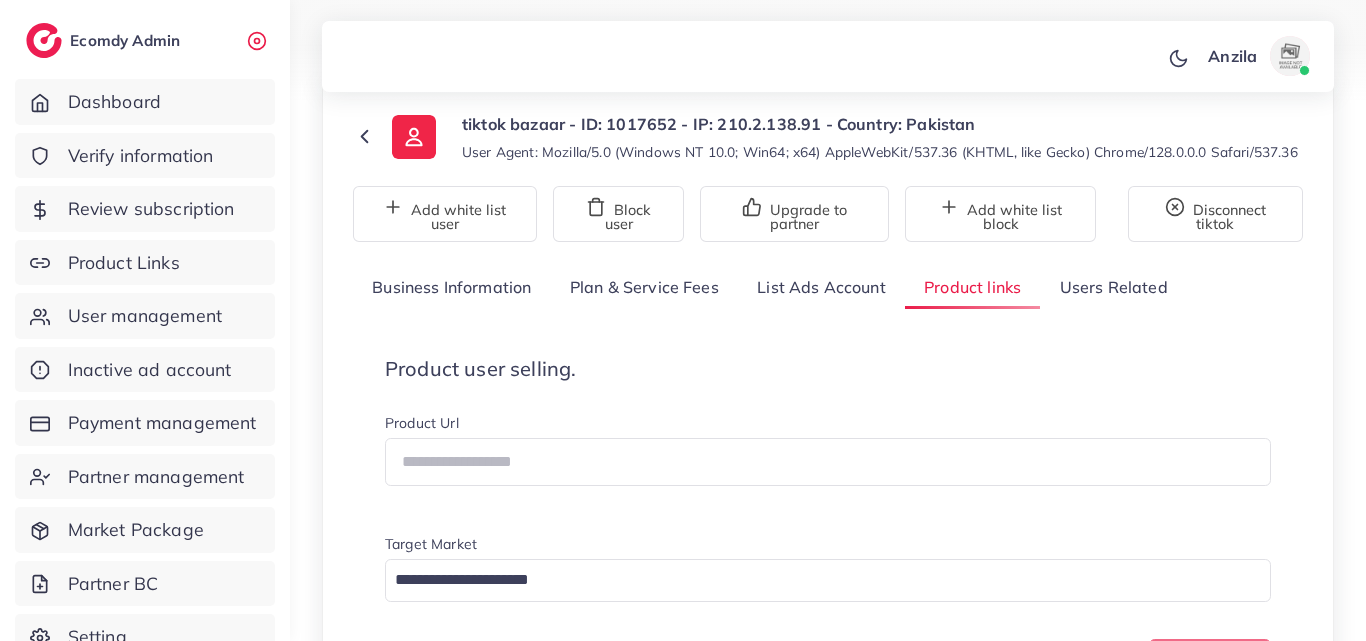 scroll, scrollTop: 100, scrollLeft: 0, axis: vertical 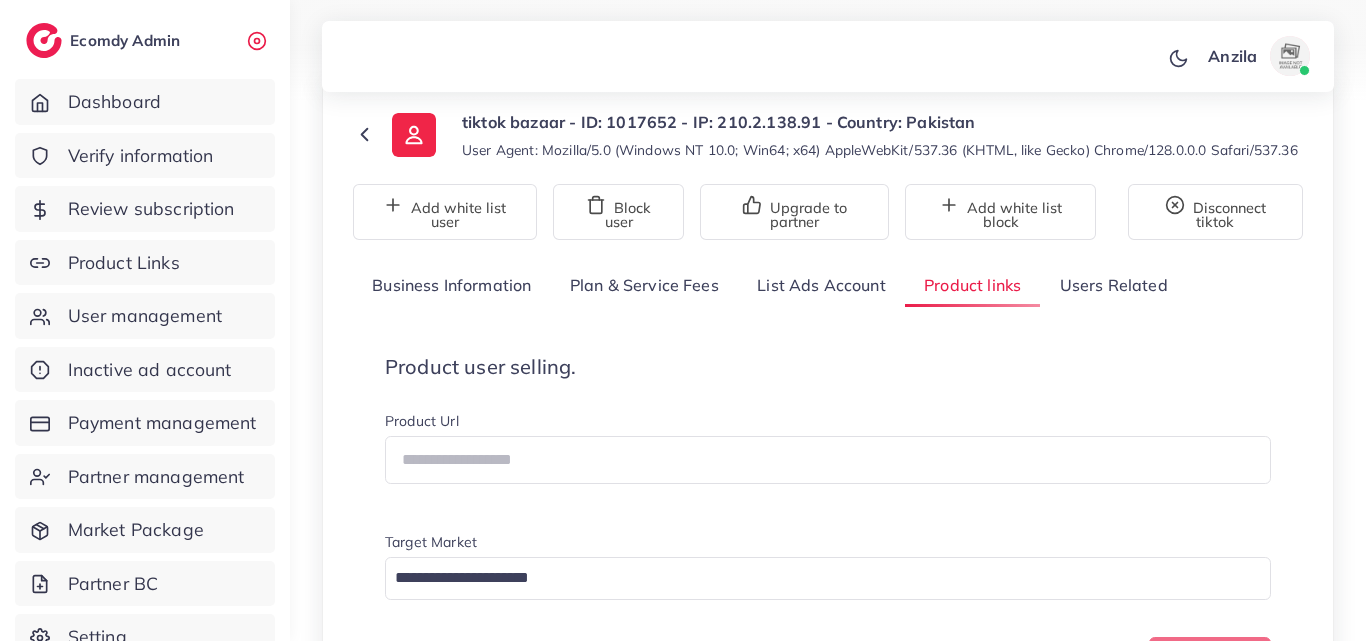 click on "Product user selling.   Product Url   Target Market            Loading...      Create one" at bounding box center (828, 520) 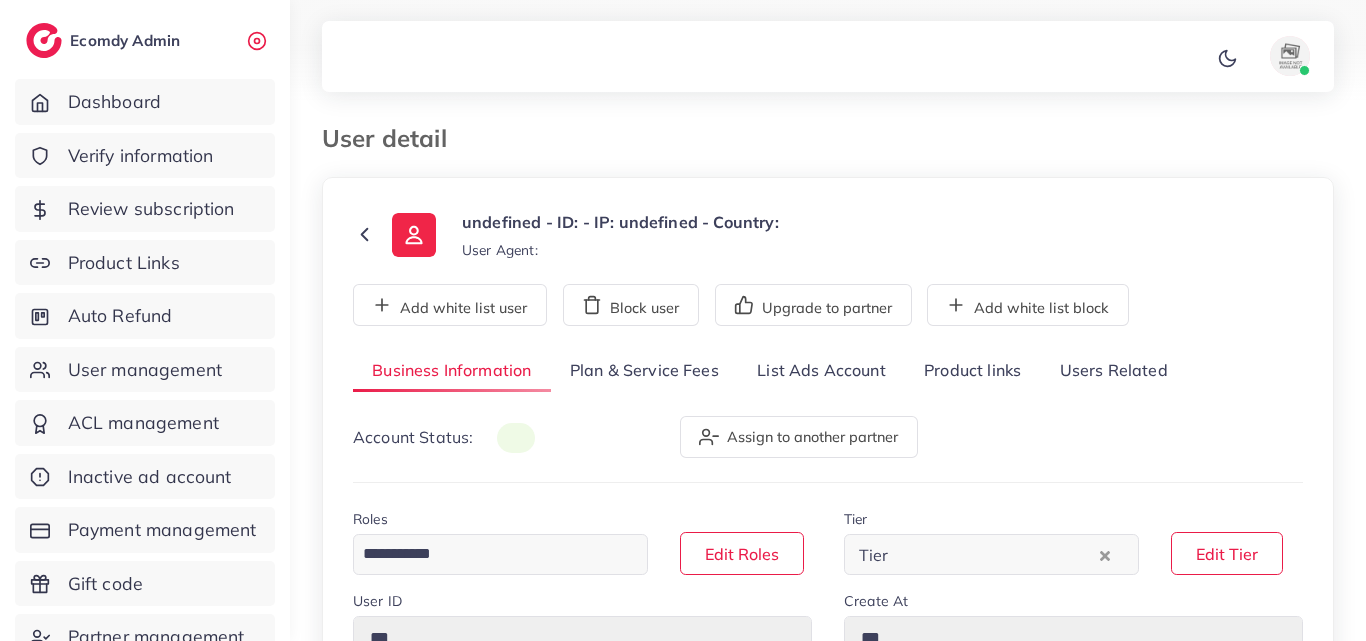 drag, startPoint x: 993, startPoint y: 388, endPoint x: 894, endPoint y: 297, distance: 134.46933 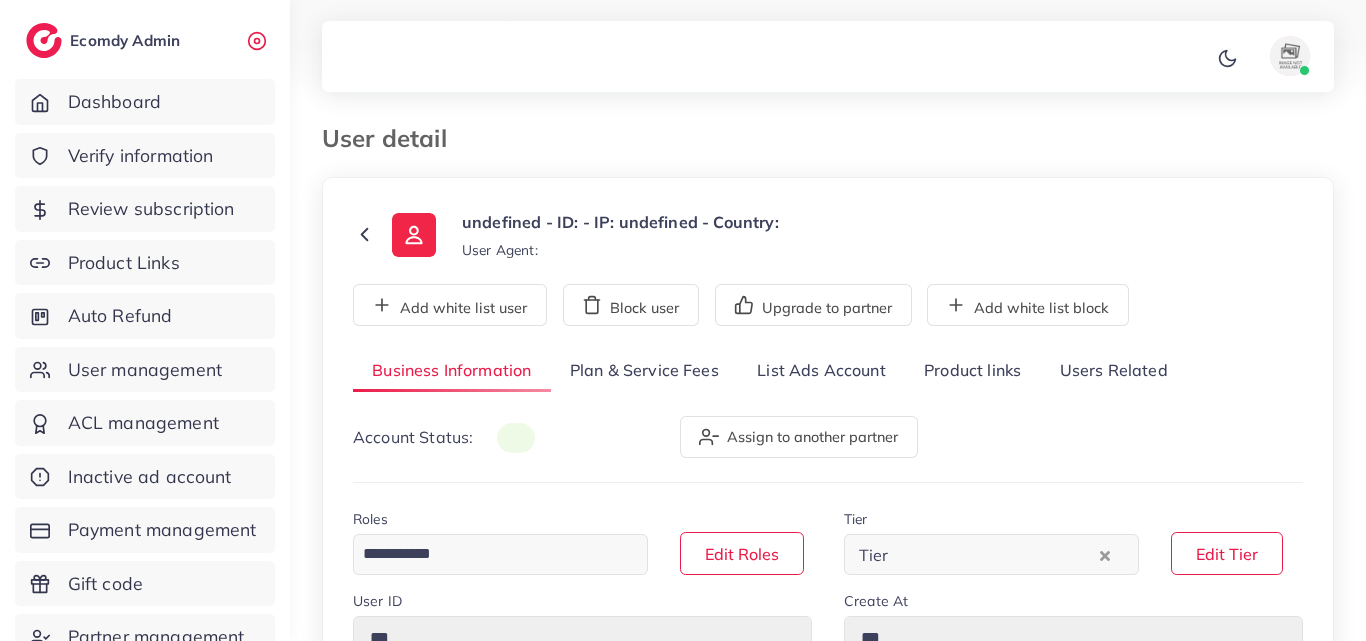 click on "undefined - ID:  - IP: undefined - Country:   User Agent:   Add white list user   Block user   Upgrade to partner   Add white list block  Business Information Plan & Service Fees List Ads Account Product links Users Related  Account Status:   Assign to another partner   Roles            Loading...      Edit Roles   Tier
Tier
Loading...      Edit Tier   User ID  ***  Create At  ***  Full Name  ***  Register from service  ***  Email  ***  Phone Number  * ****** A B C D E F G H I J K L M N O P Q R S T U V W X Y Z search no result Afghanistan (‫افغانستان‬‎) +93 Albania (Shqipëri) +355 Algeria (‫الجزائر‬‎) +213 American Samoa +1684 Andorra +376 Angola +244 Anguilla +1264 Antigua and Barbuda +1268 Argentina +54 Armenia (Հայաստան) +374 Aruba +297 Australia +61 Austria (Österreich) +43 Azerbaijan (Azərbaycan) +994 Bahamas +1242 Bahrain (‫البحرين‬‎) +973 Bangladesh (বাংলাদেশ) +880 Barbados +1246 +375 +32 Belize +1" at bounding box center [828, 927] 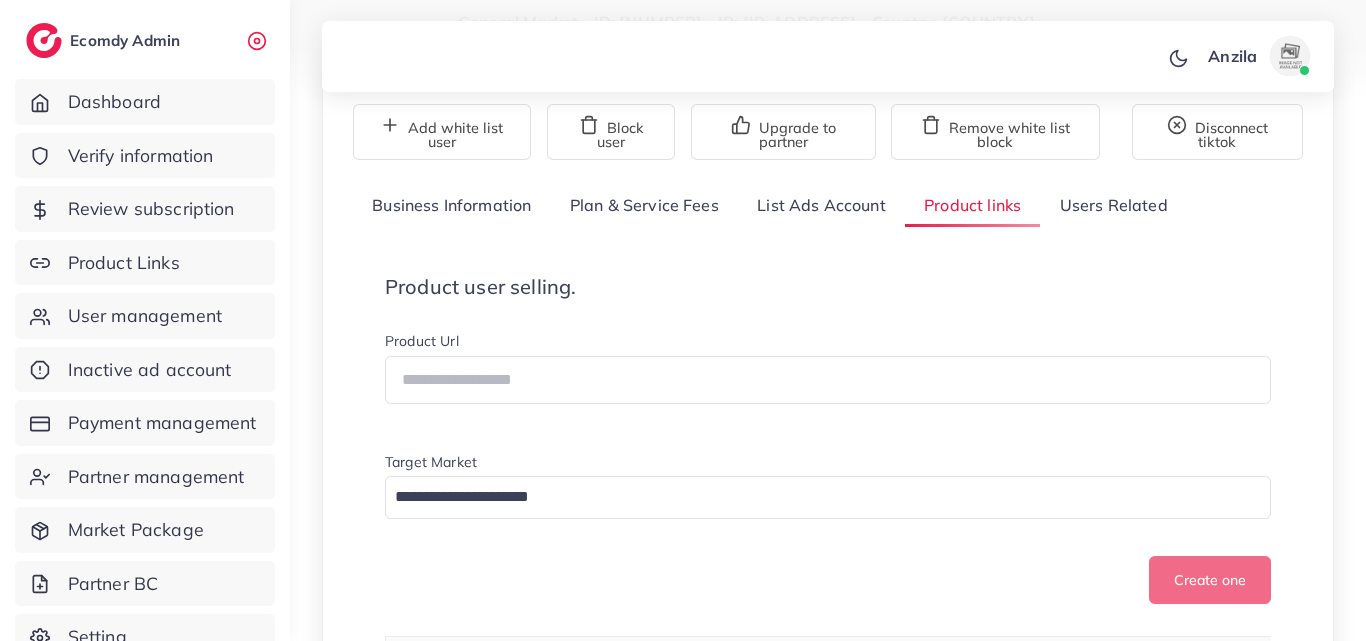 scroll, scrollTop: 200, scrollLeft: 0, axis: vertical 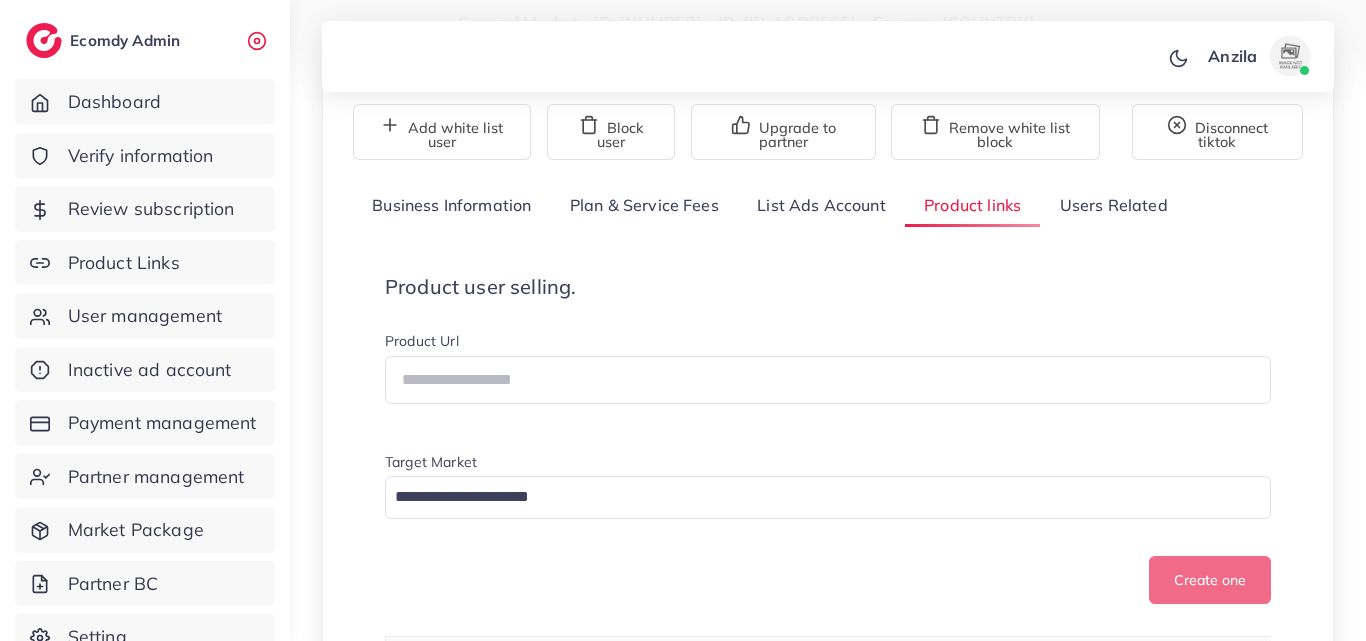drag, startPoint x: 910, startPoint y: 69, endPoint x: 970, endPoint y: 183, distance: 128.82547 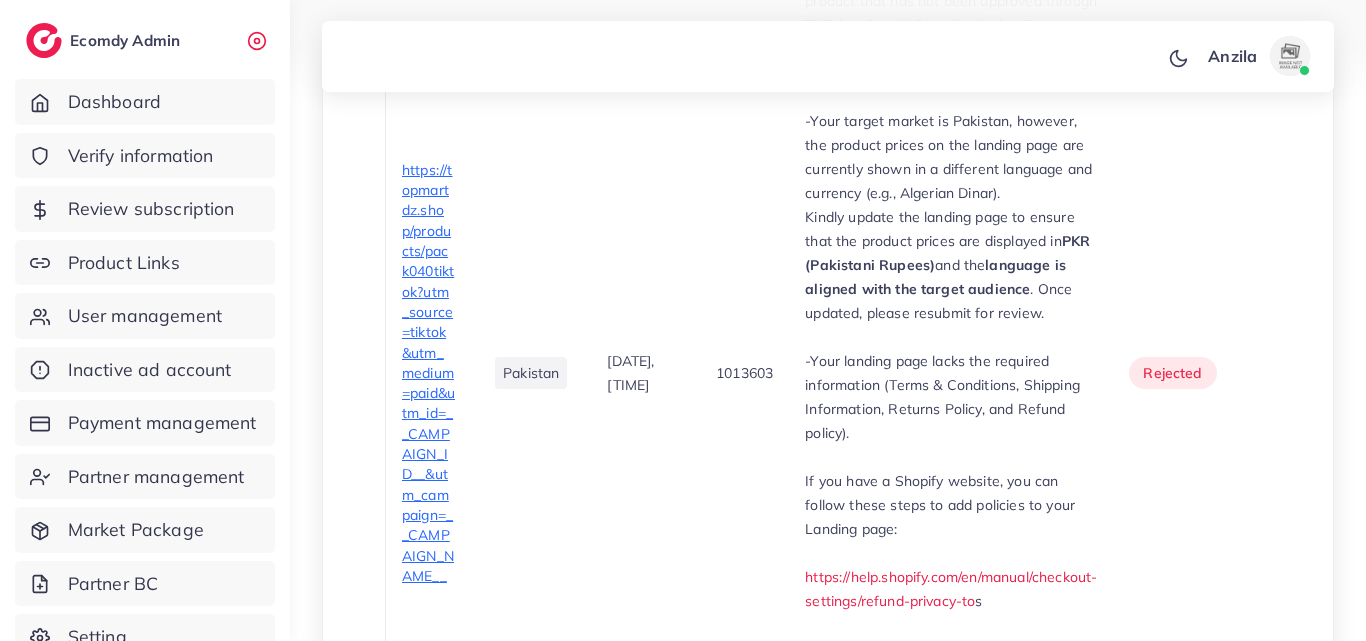 scroll, scrollTop: 1715, scrollLeft: 0, axis: vertical 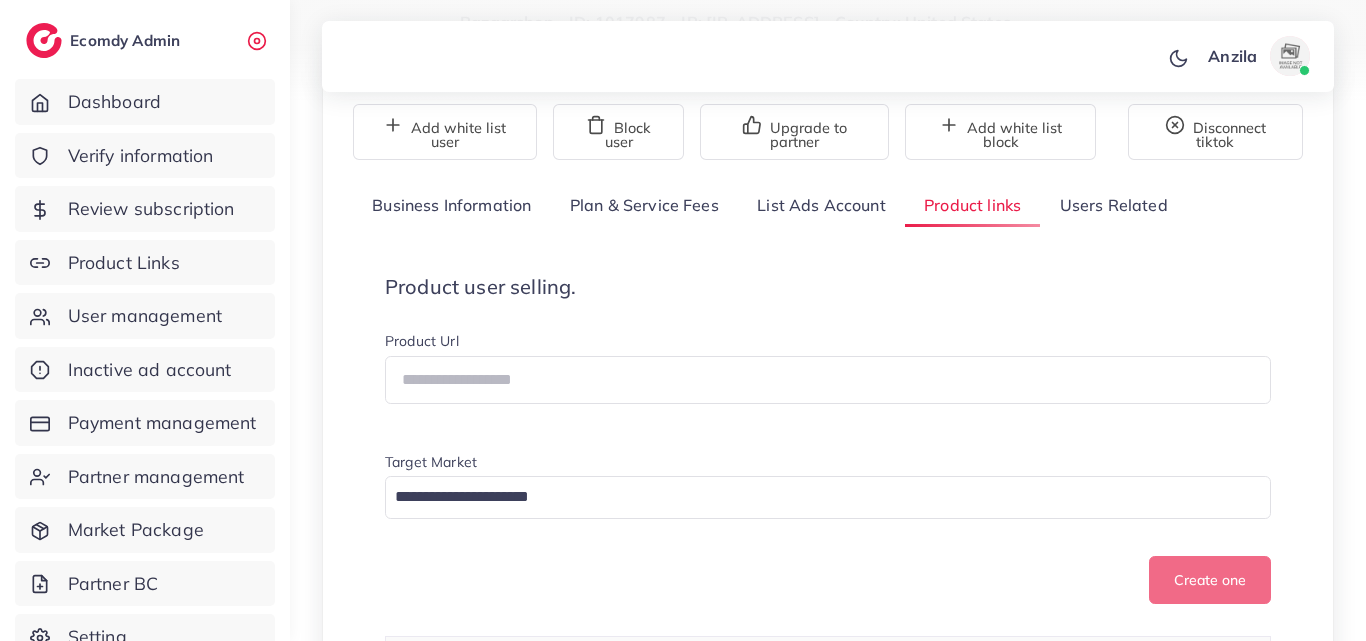 click on "Product user selling.   Product Url   Target Market            Loading...      Create one" at bounding box center (828, 440) 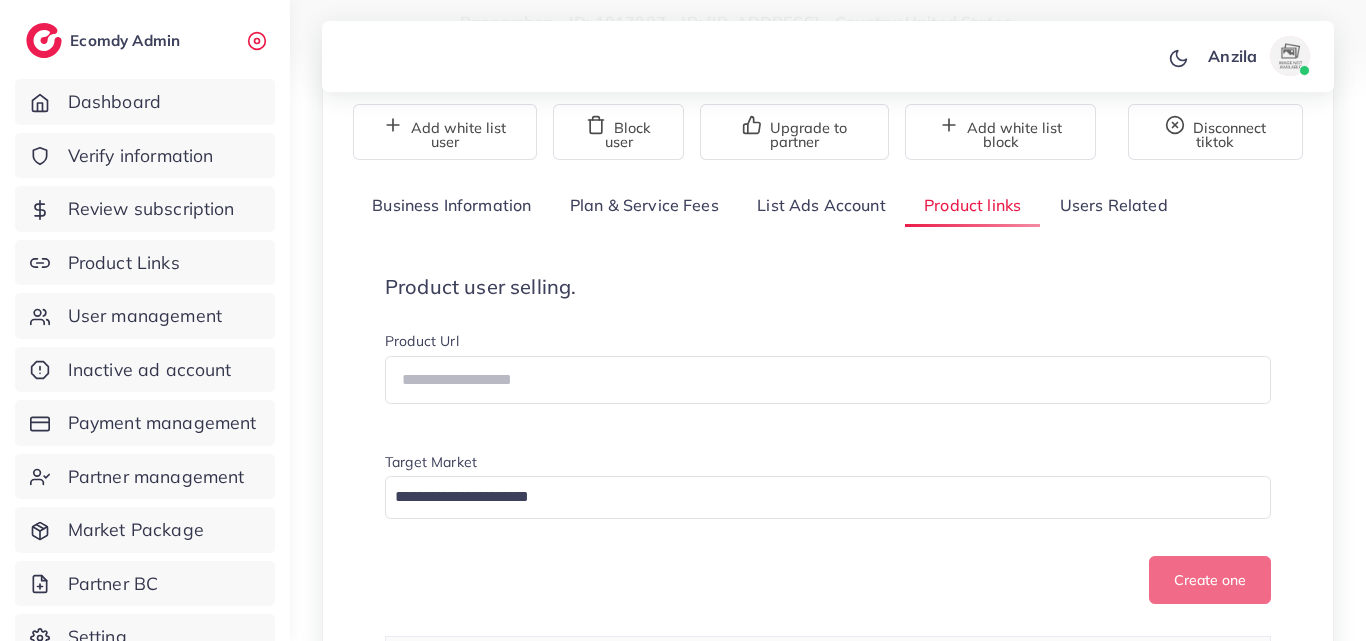 drag, startPoint x: 948, startPoint y: 69, endPoint x: 965, endPoint y: 197, distance: 129.12398 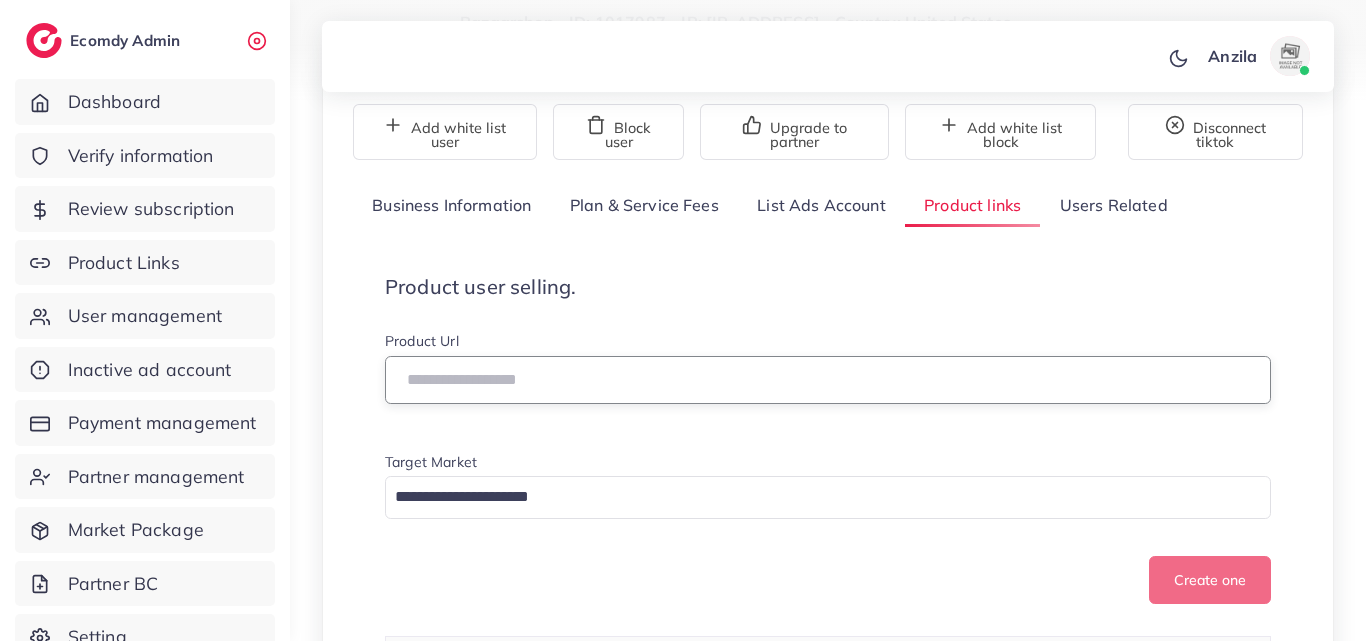 click at bounding box center (828, 380) 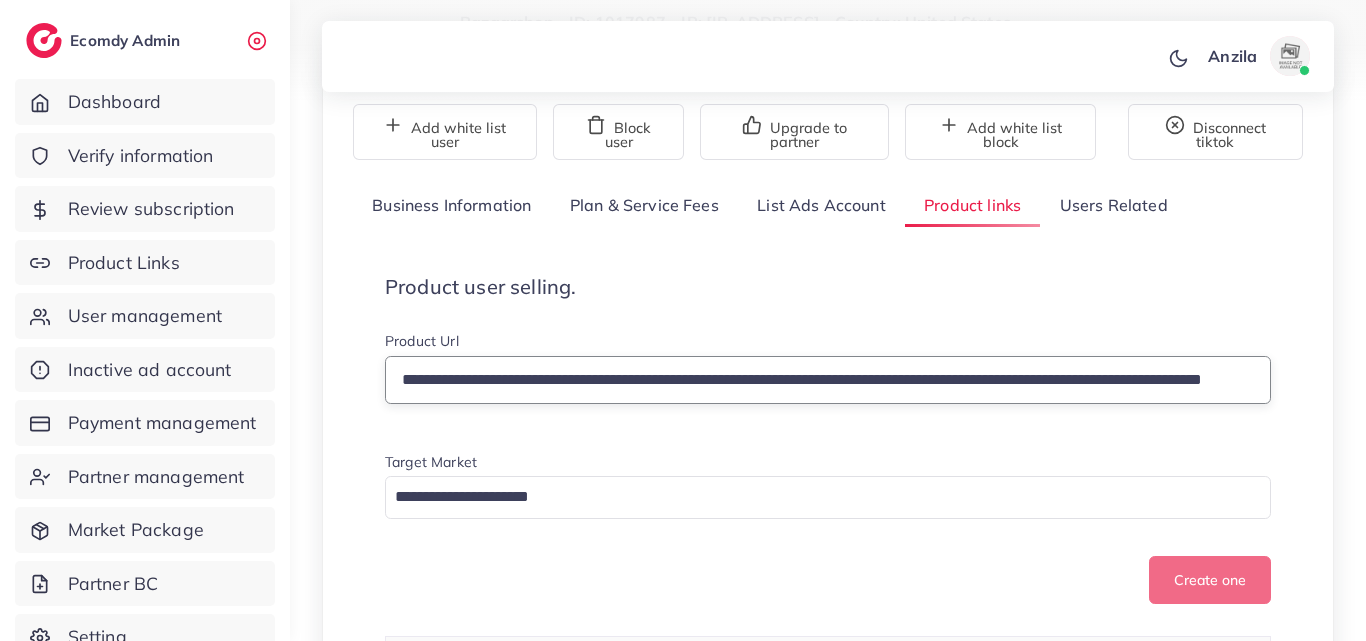scroll, scrollTop: 0, scrollLeft: 323, axis: horizontal 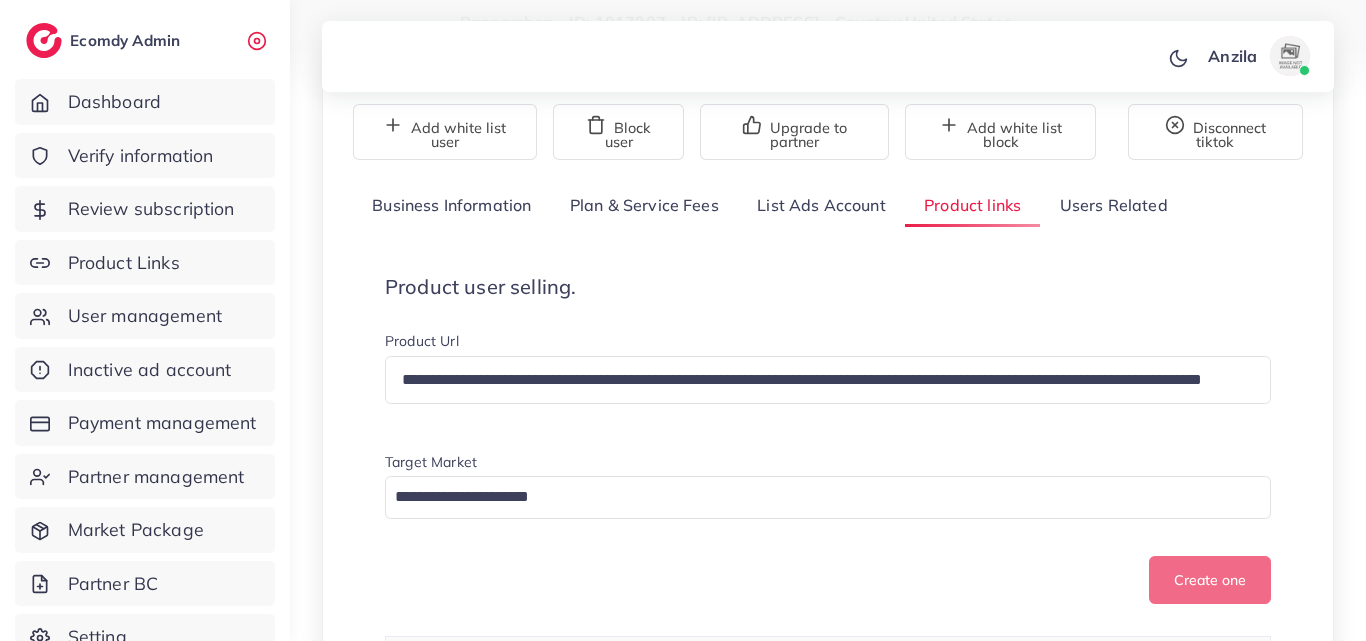 click on "Create one" at bounding box center (828, 580) 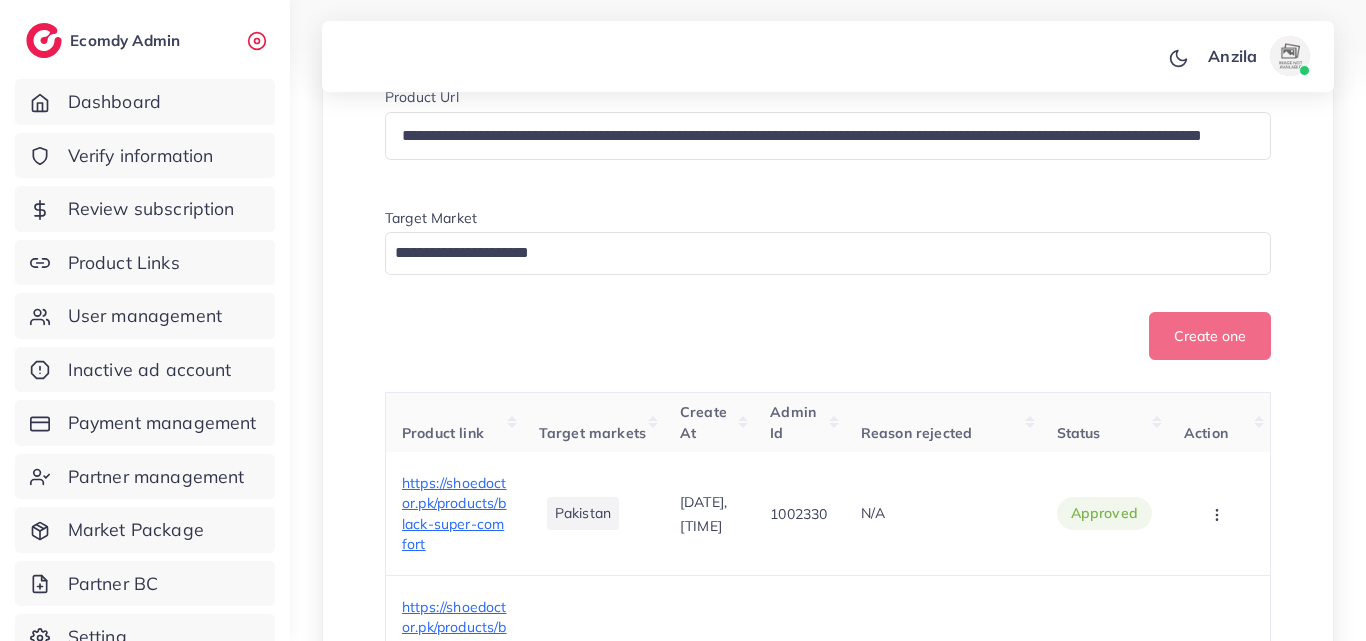 scroll, scrollTop: 400, scrollLeft: 0, axis: vertical 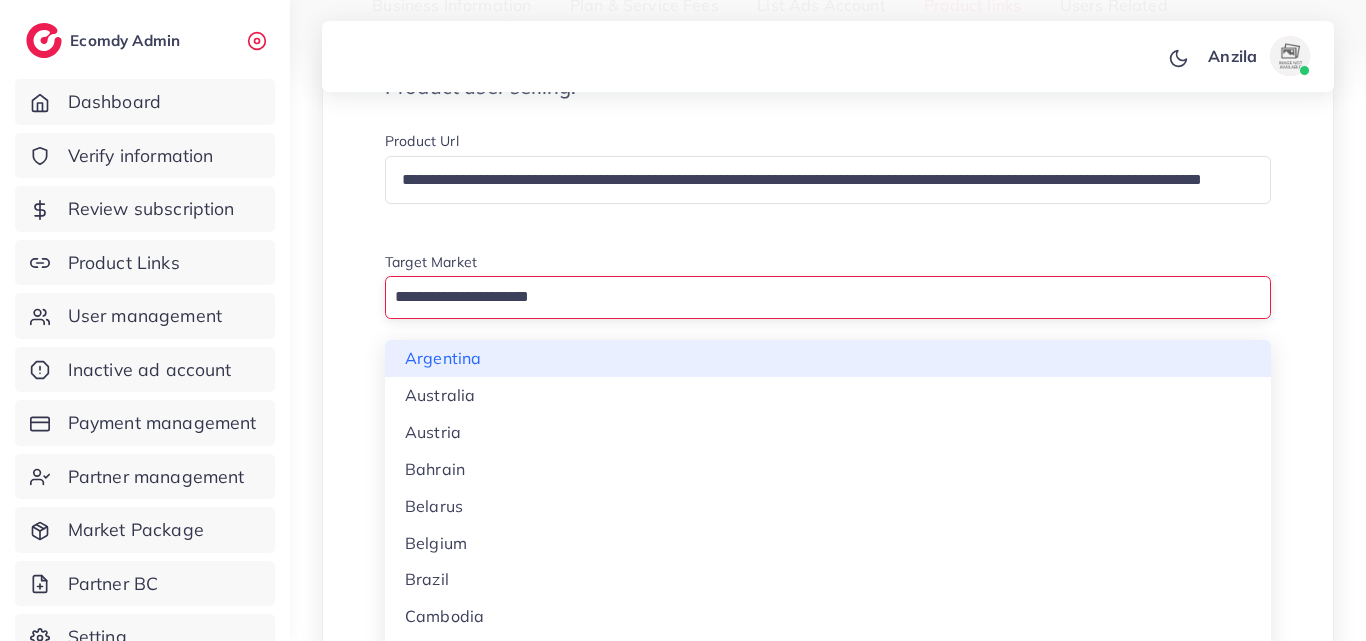 click at bounding box center [816, 297] 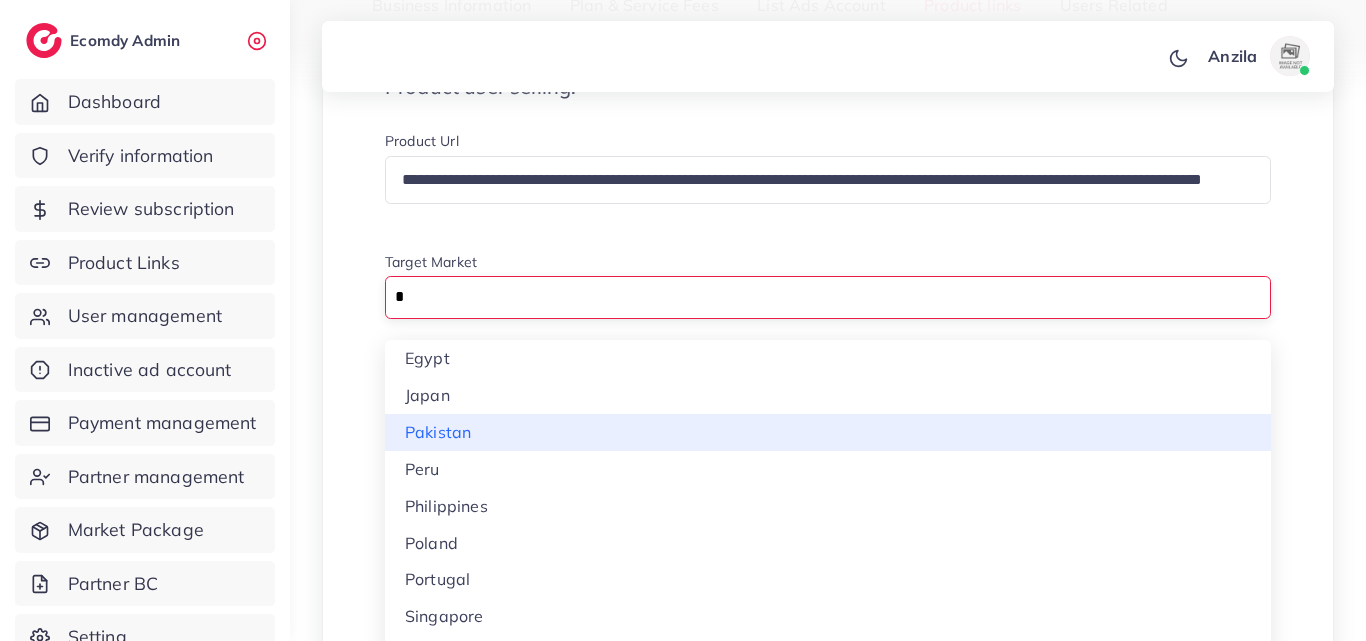 type on "*" 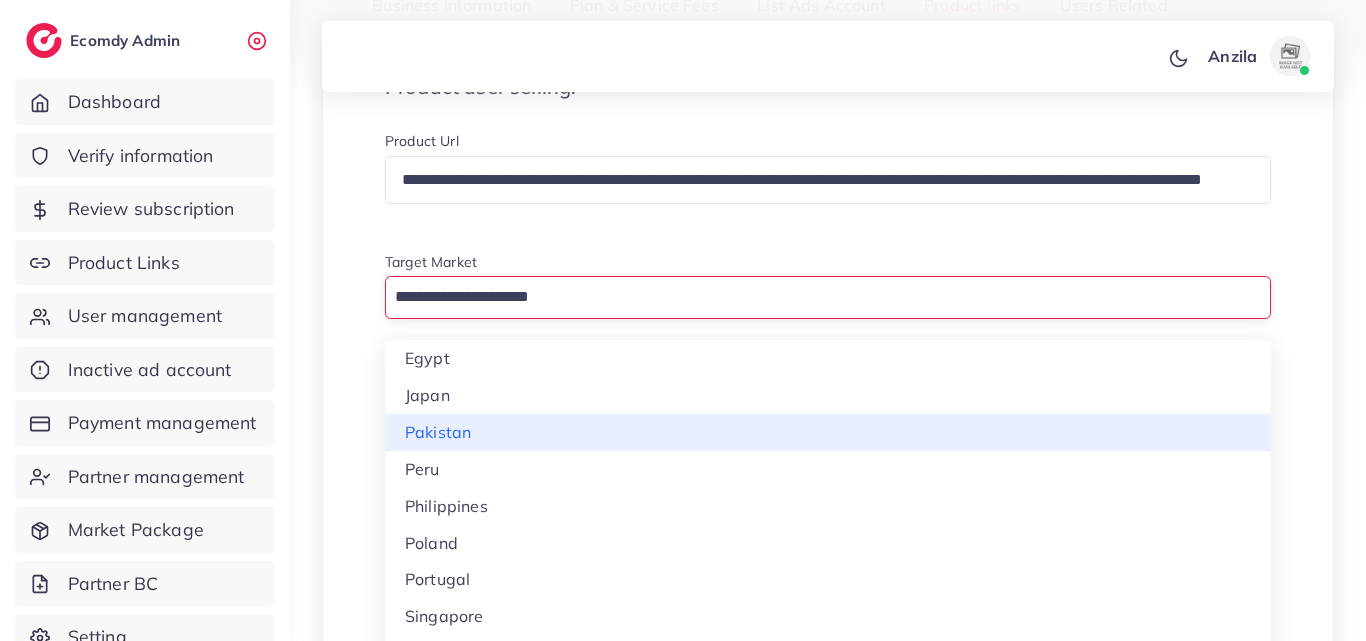 click on "**********" at bounding box center (828, 3876) 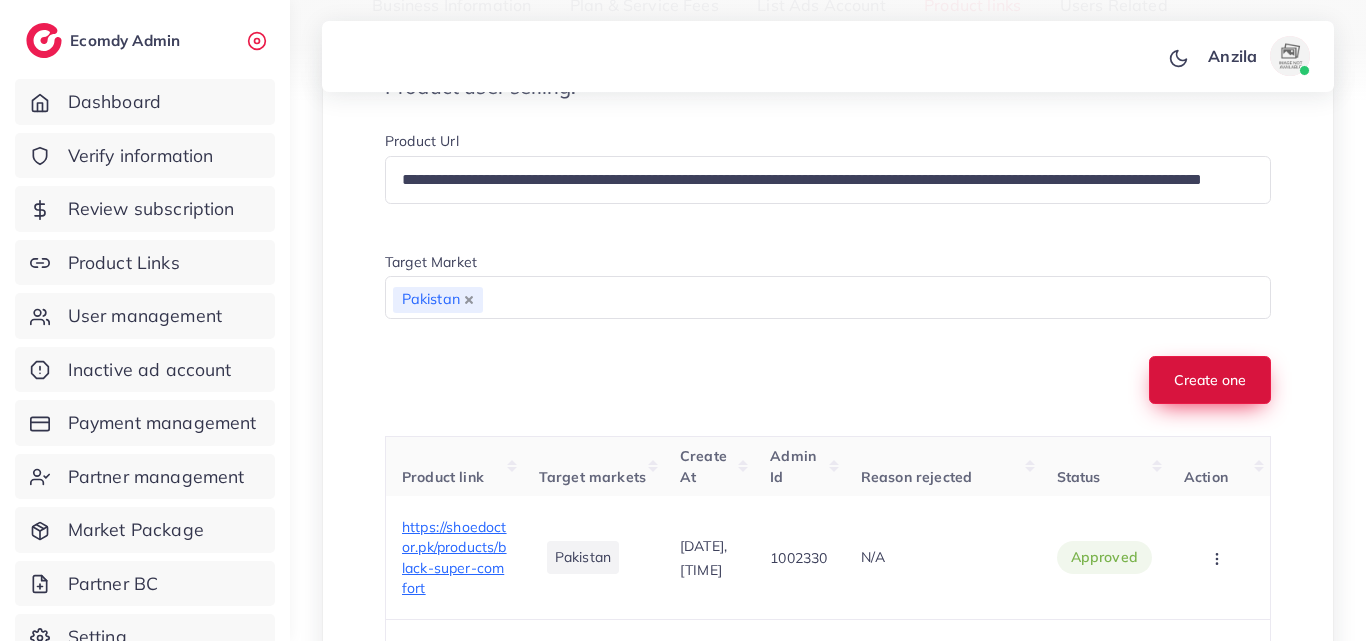 click on "Create one" at bounding box center (1210, 380) 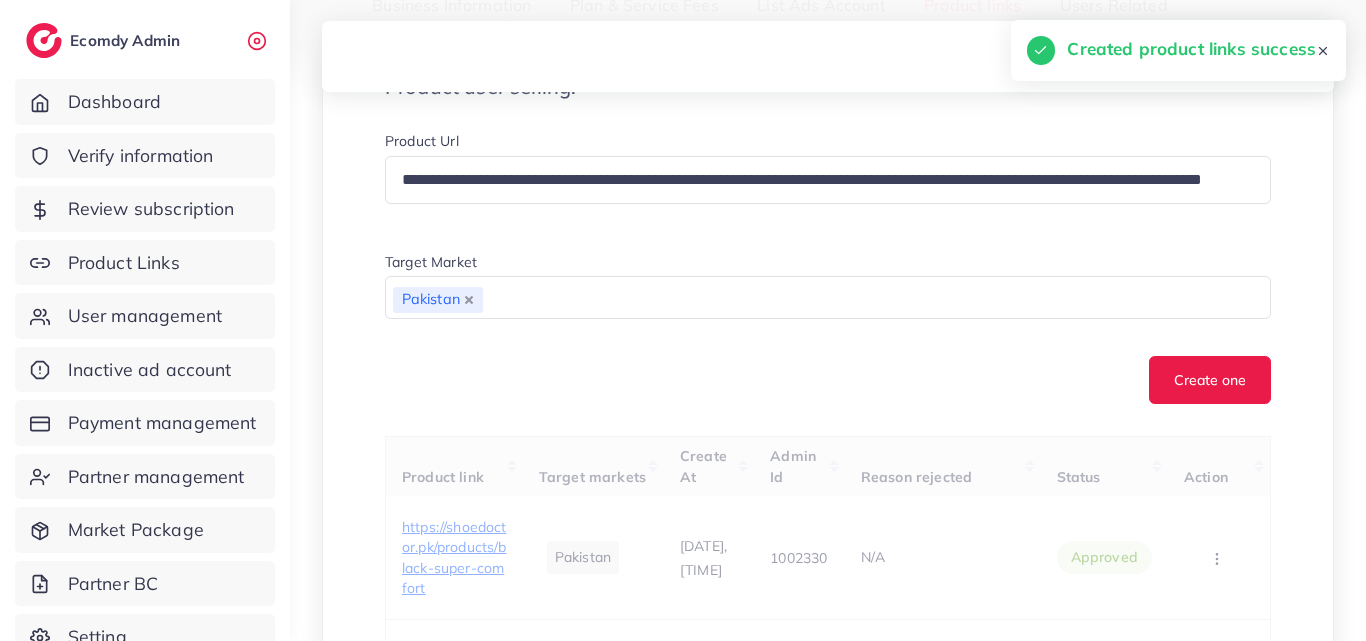 type 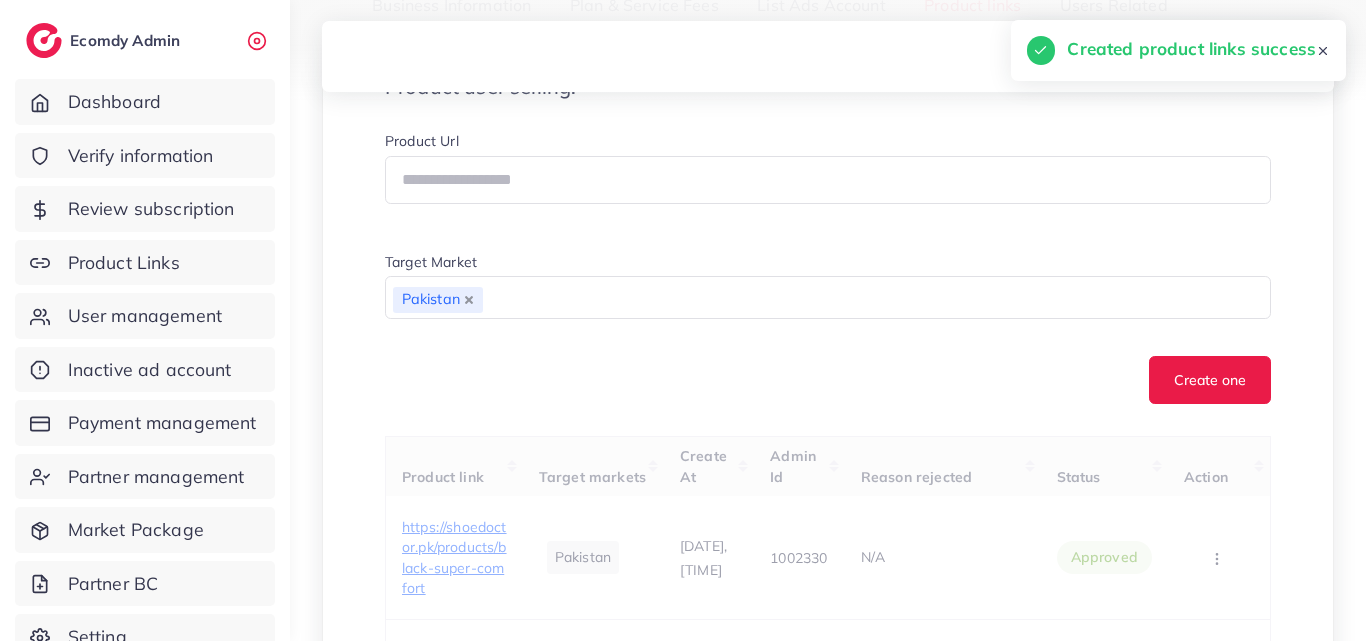click on "Product user selling.   Product Url   Target Market
Pakistan
Loading...      Create one                Product link Target markets Create At Admin Id Reason rejected Status Action           https://shoedoctor.pk/products/black-super-comfort  Pakistan   06/08/2025, 23:19:57   1002330  N/A approved  Approve  Reject     https://shoedoctor.pk/products/black-super-comfort?utm_source=tiktok&utm_medium=paid&utm_id=__CAMPAIGN_ID__&utm_campaign=__CAMPAIGN_NAME__  Pakistan   06/08/2025, 23:18:41   1002330  N/A approved  Approve  Reject     https://www.vibeshoe.com/products/soft-comfort-chappal?utm_source=tiktok&utm_medium=paid&utm_id=__CAMPAIGN_ID__&utm_campaign=__CAMPAIGN_NAME__  Pakistan   29/07/2025, 00:04:44   1002330  N/A approved  Approve  Reject     https://www.vibeshoe.com/products/black-tie?utm_source=tiktok&utm_medium=paid&utm_id=__CAMPAIGN_ID__&utm_campaign=__CAMPAIGN_NAME__  Pakistan   22/07/2025, 16:16:05   1002330  N/A approved  Approve  Reject      Pakistan   1002330" at bounding box center [828, 3876] 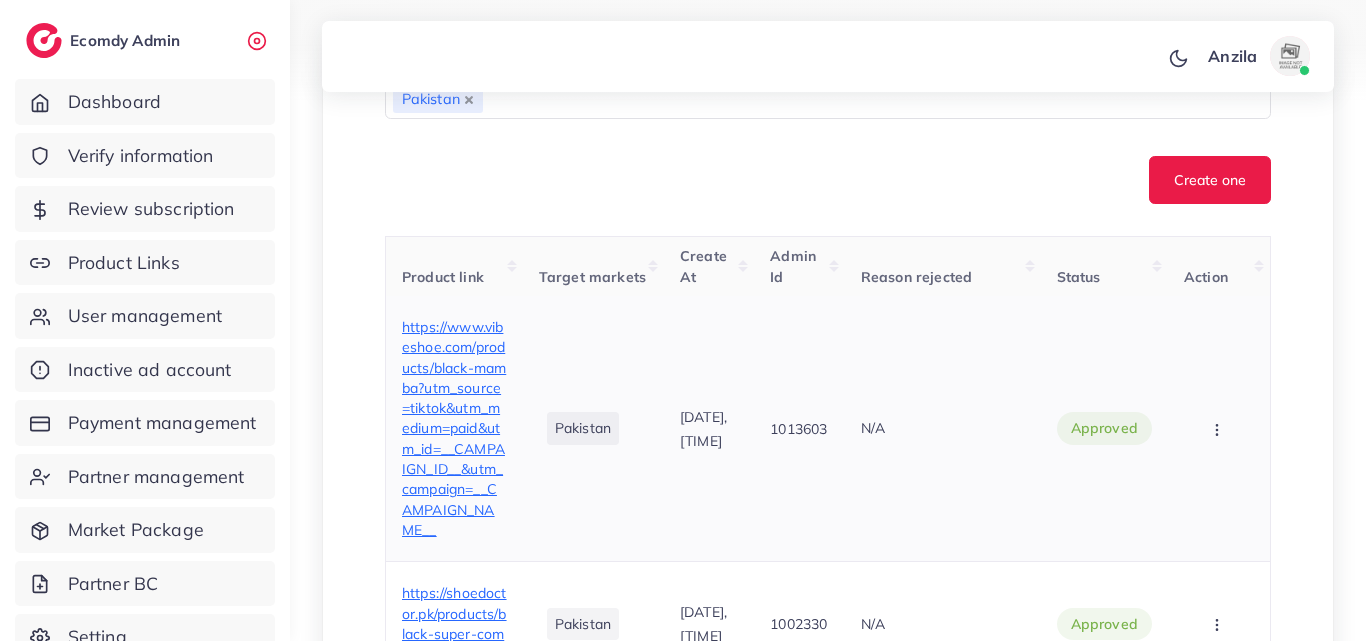 click on "https://www.vibeshoe.com/products/black-mamba?utm_source=tiktok&utm_medium=paid&utm_id=__CAMPAIGN_ID__&utm_campaign=__CAMPAIGN_NAME__" at bounding box center [454, 428] 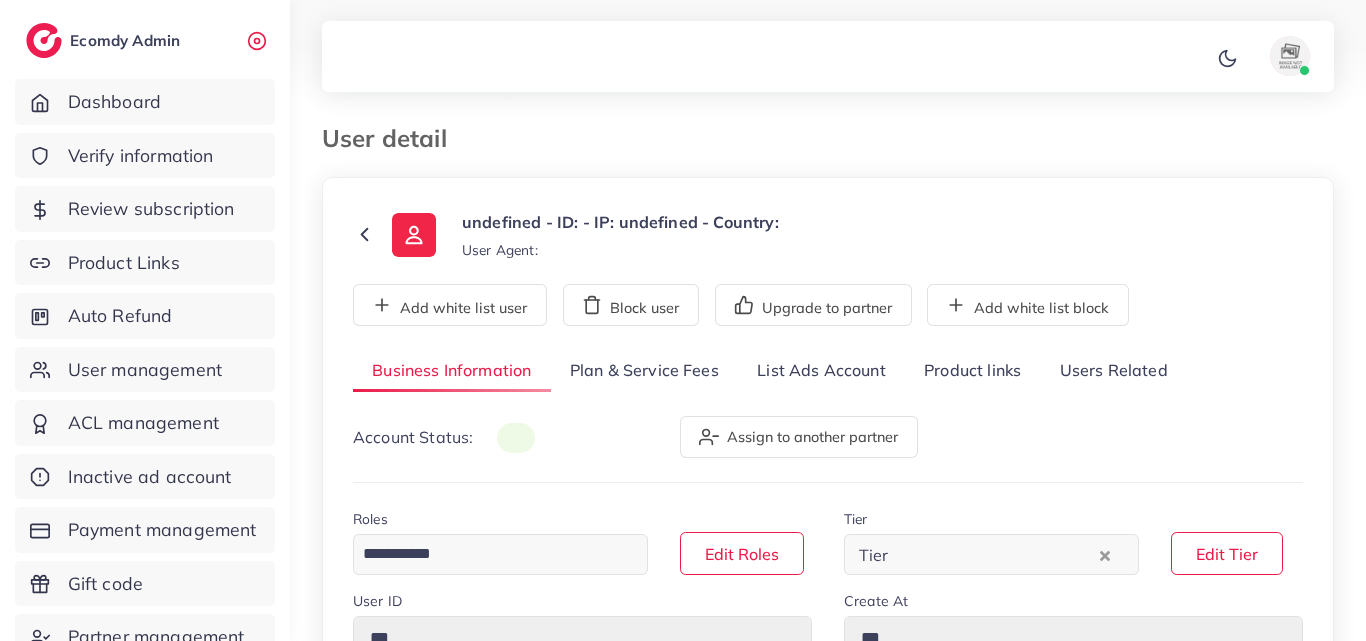 click on "Product links" at bounding box center [972, 371] 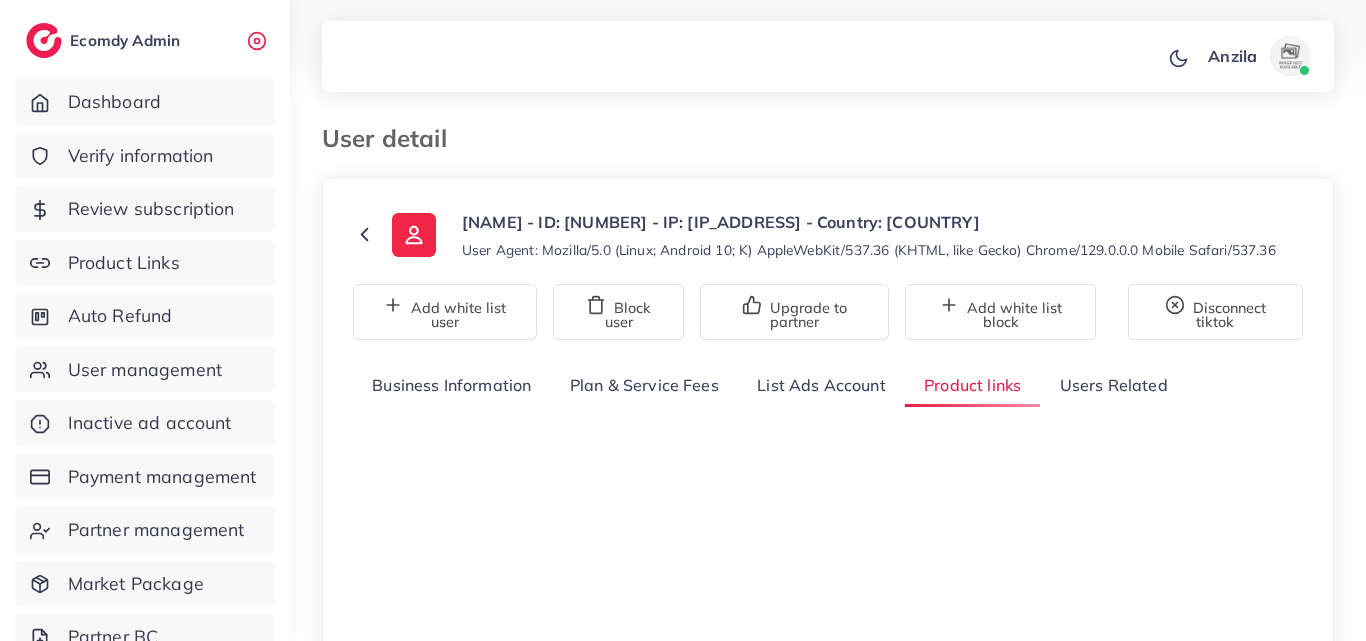 scroll, scrollTop: 0, scrollLeft: 0, axis: both 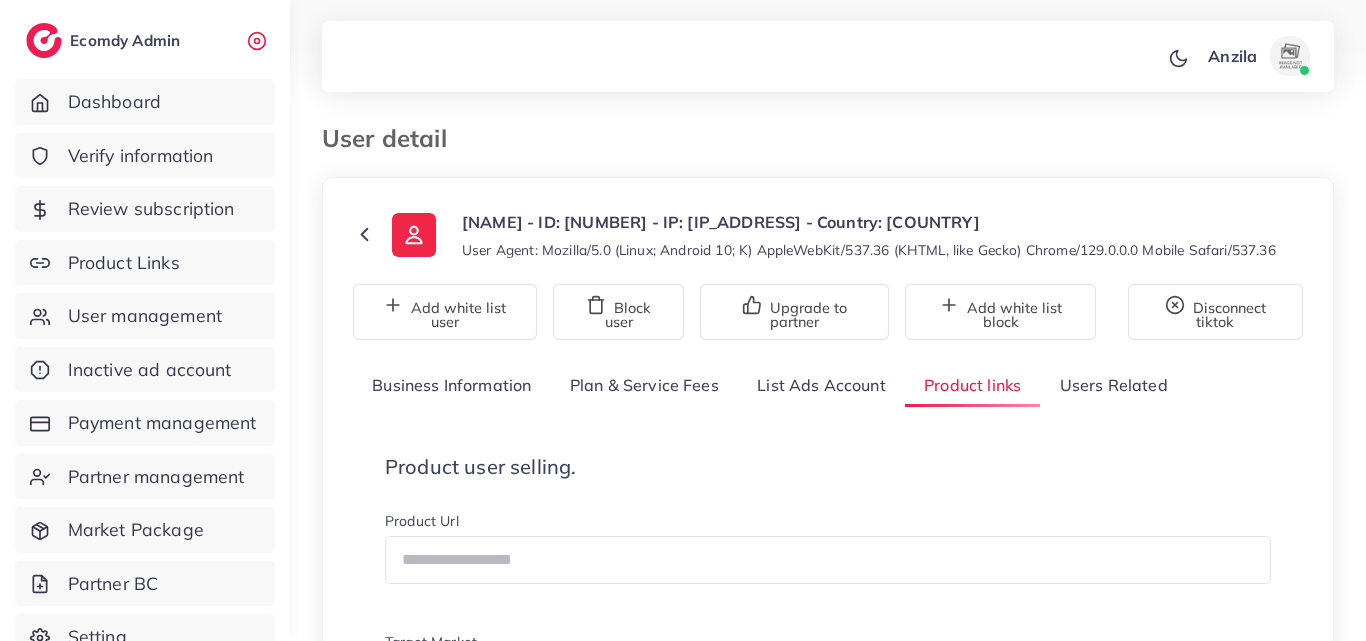 click on "Product user selling.   Product Url   Target Market            Loading...      Create one" at bounding box center (828, 620) 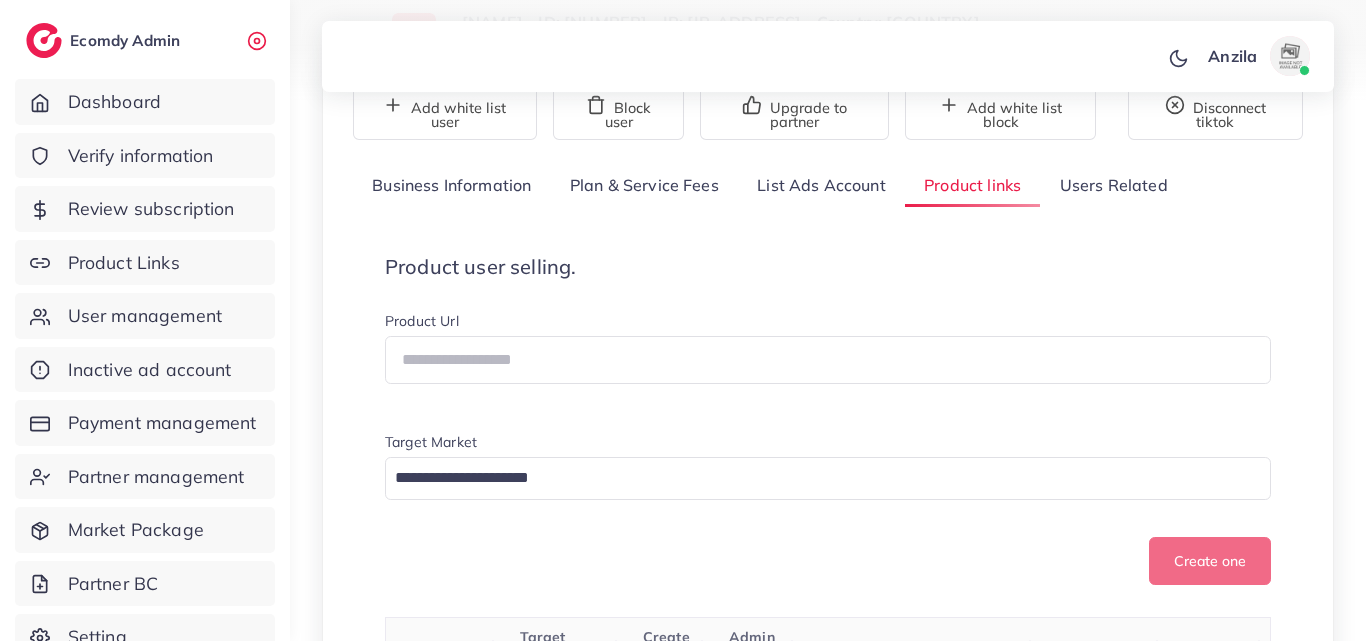 scroll, scrollTop: 11768, scrollLeft: 0, axis: vertical 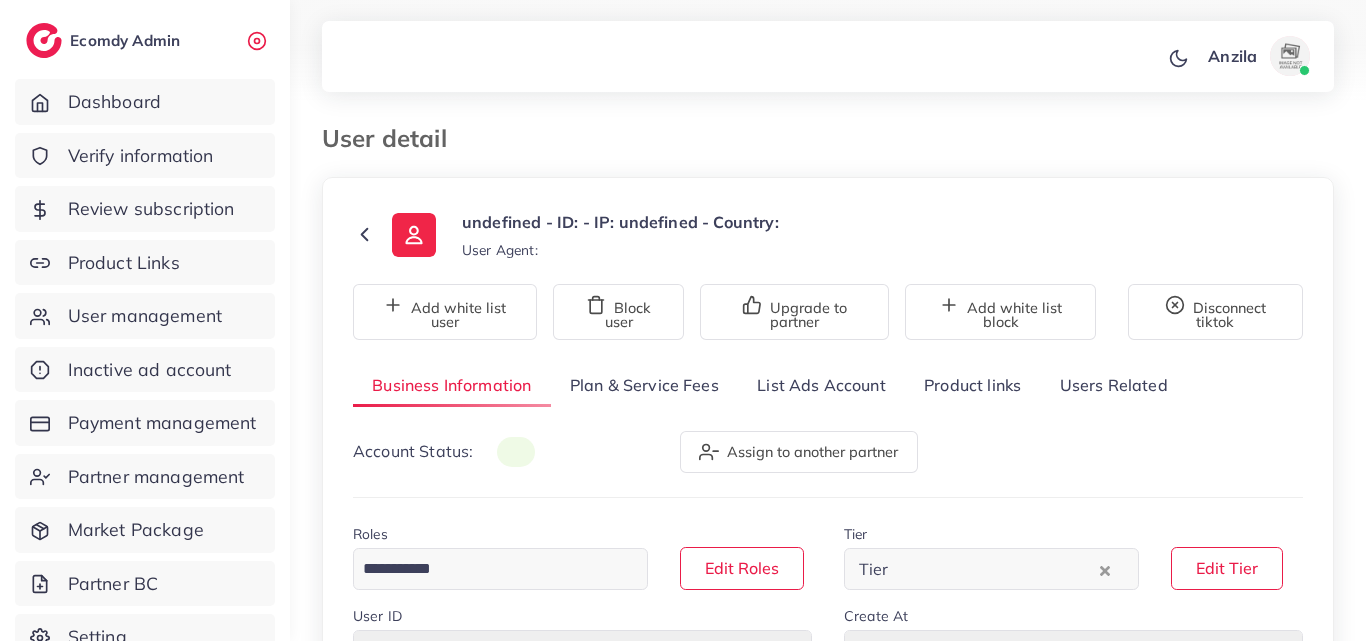 type on "*******" 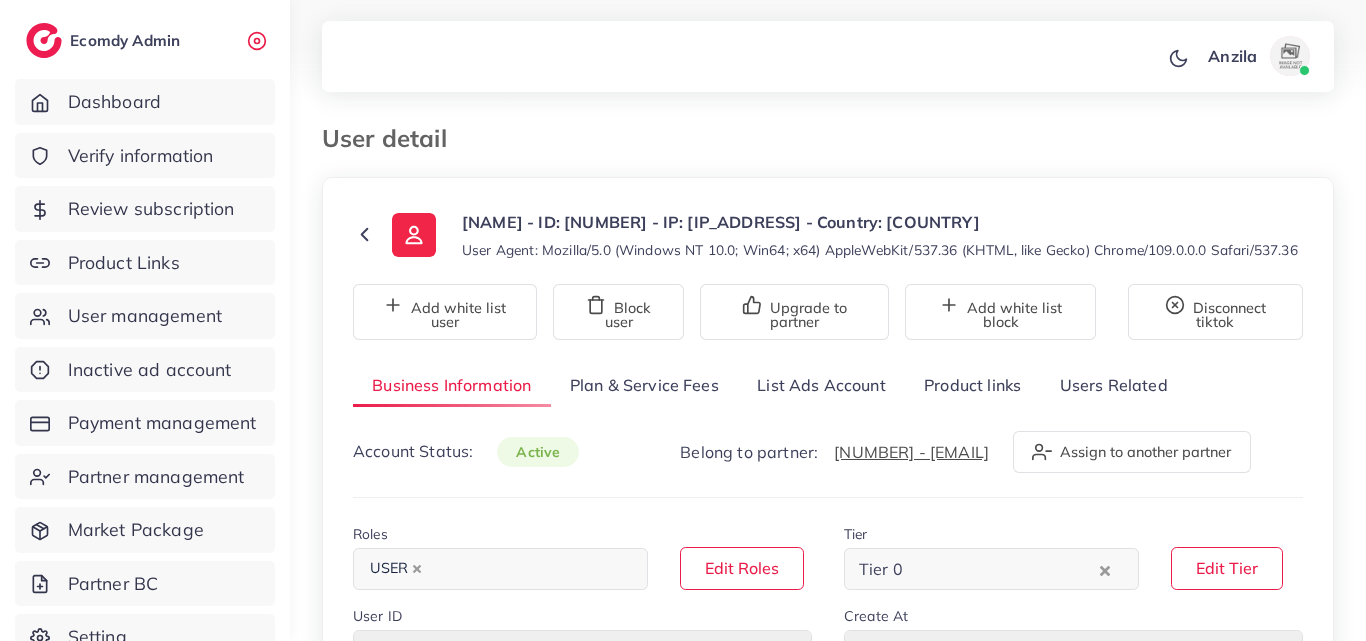 click on "Product links" at bounding box center (972, 385) 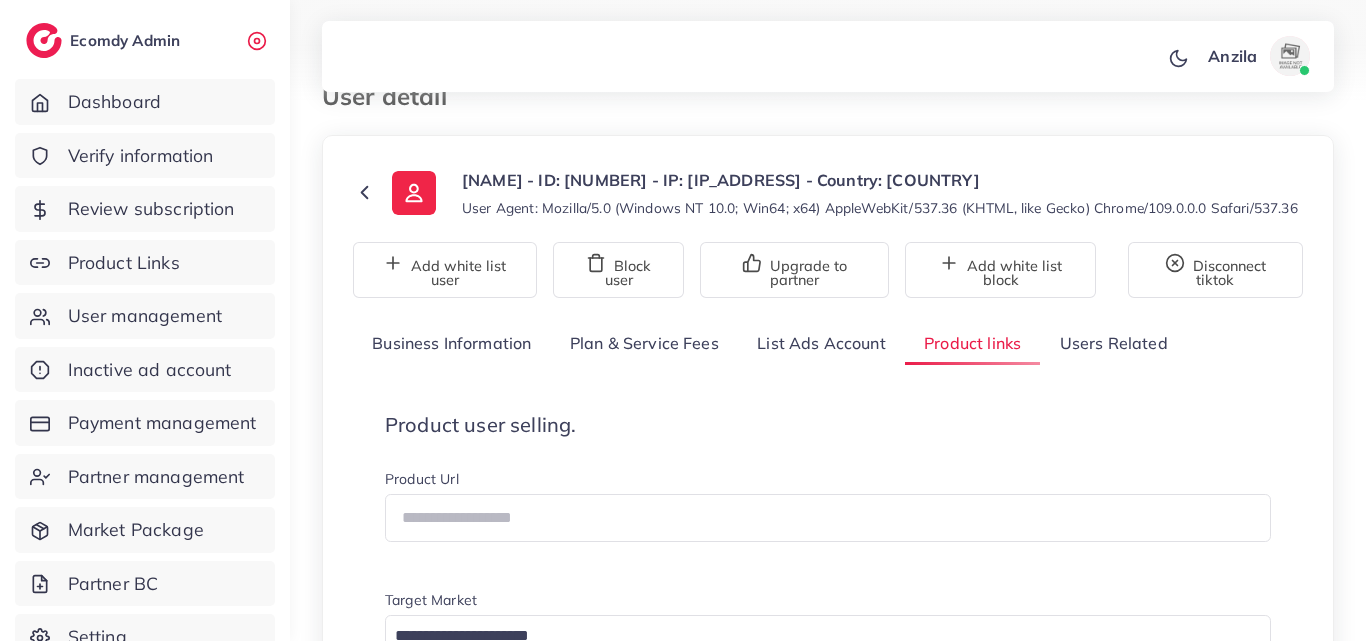 scroll, scrollTop: 100, scrollLeft: 0, axis: vertical 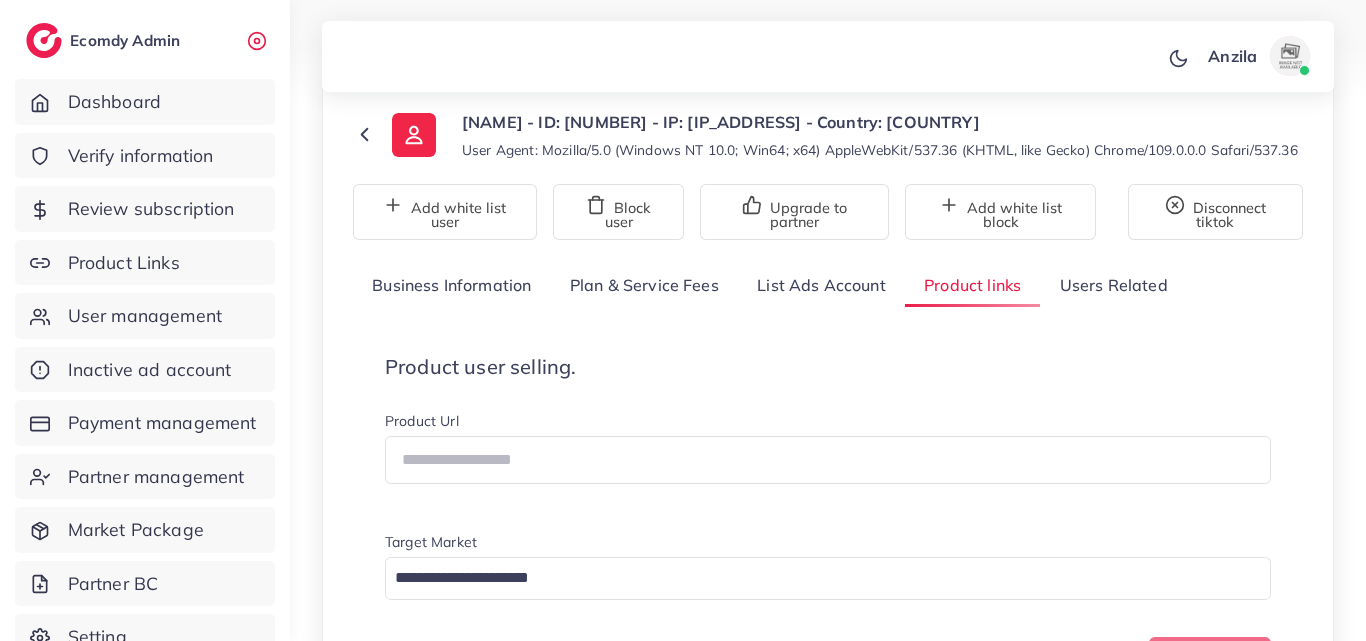 click on "Product user selling." at bounding box center (828, 367) 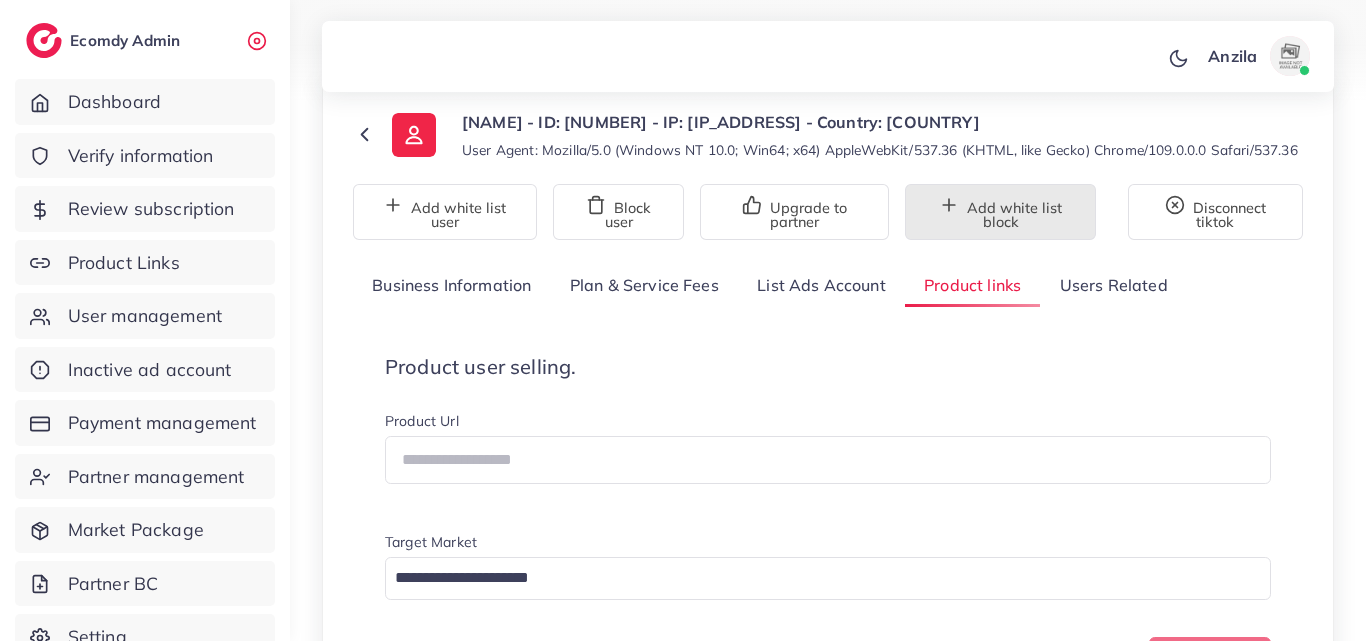 scroll, scrollTop: 885, scrollLeft: 0, axis: vertical 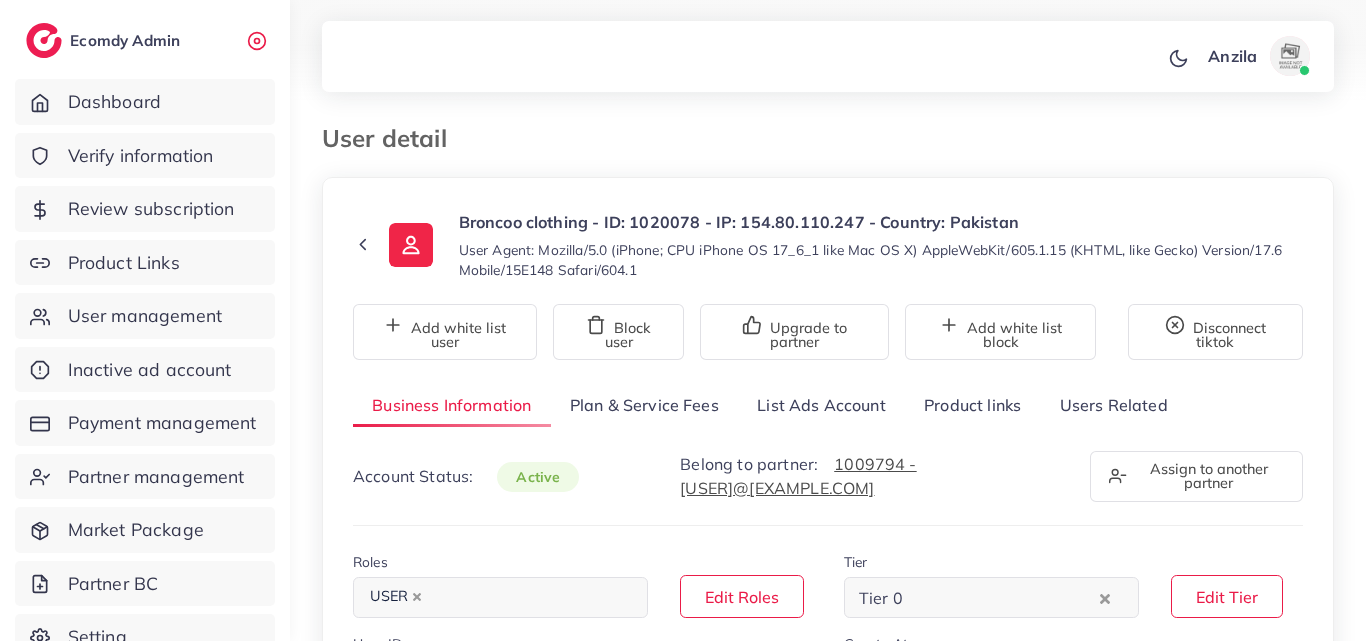 select on "********" 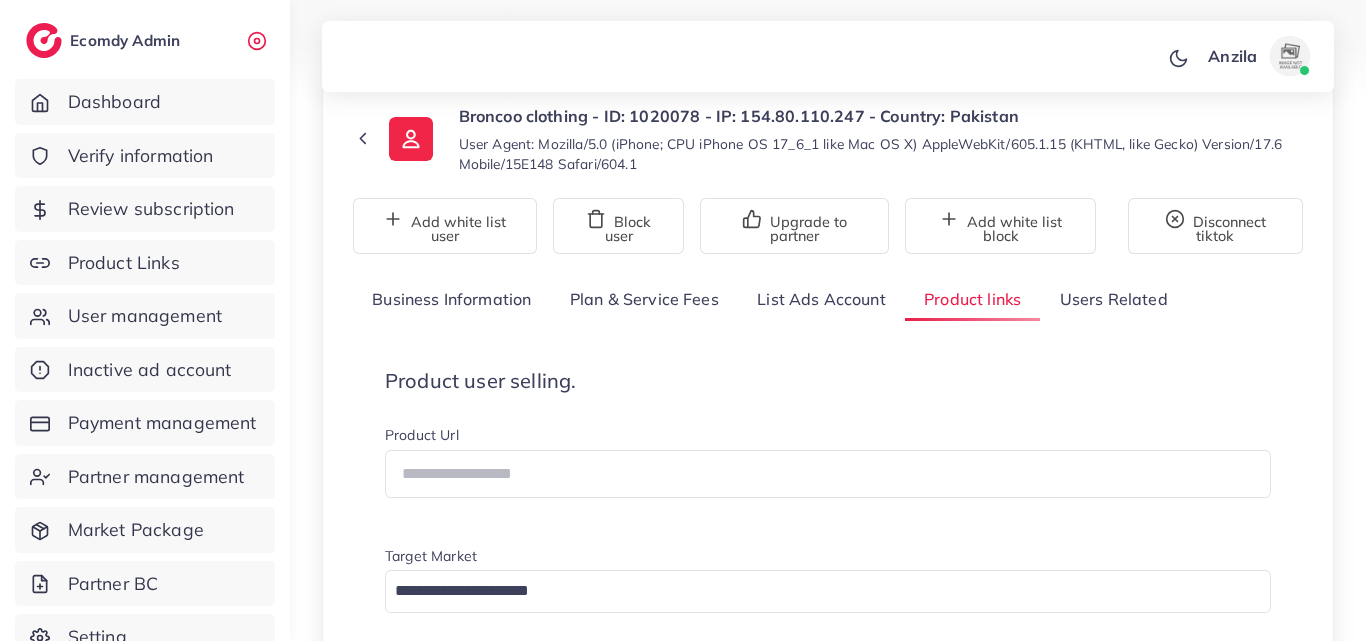 scroll, scrollTop: 100, scrollLeft: 0, axis: vertical 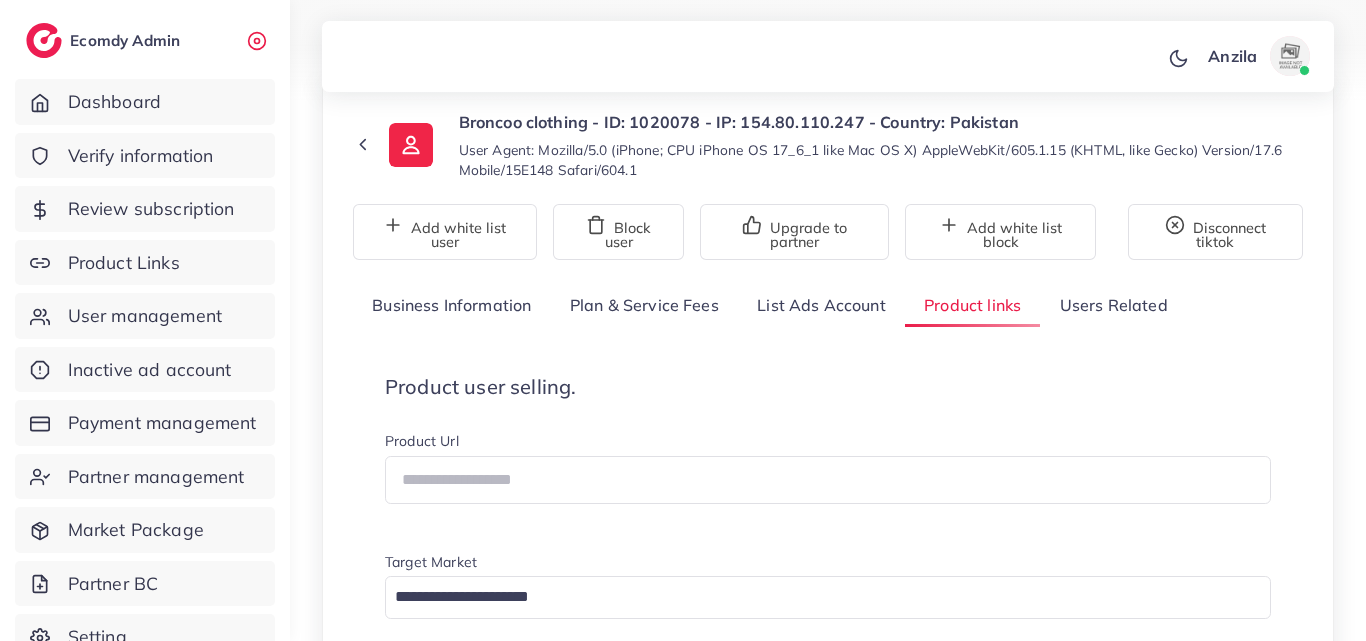 click on "Product user selling.   Product Url   Target Market            Loading...      Create one" at bounding box center [828, 540] 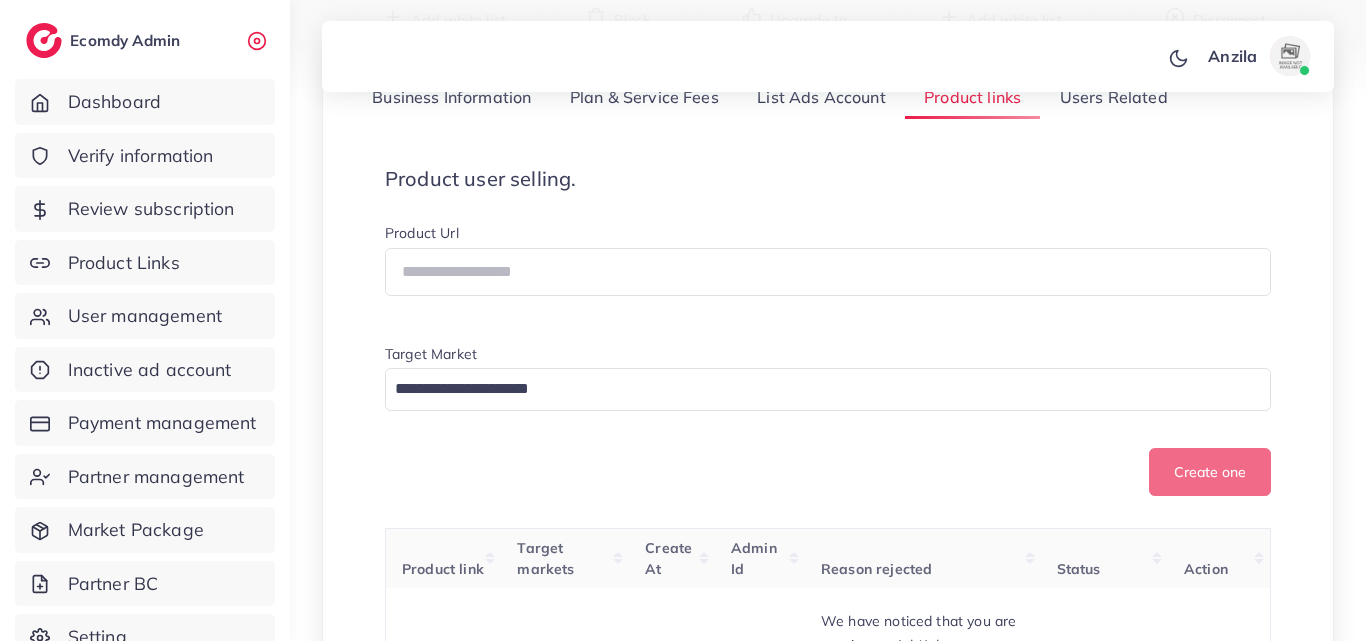 scroll, scrollTop: 300, scrollLeft: 0, axis: vertical 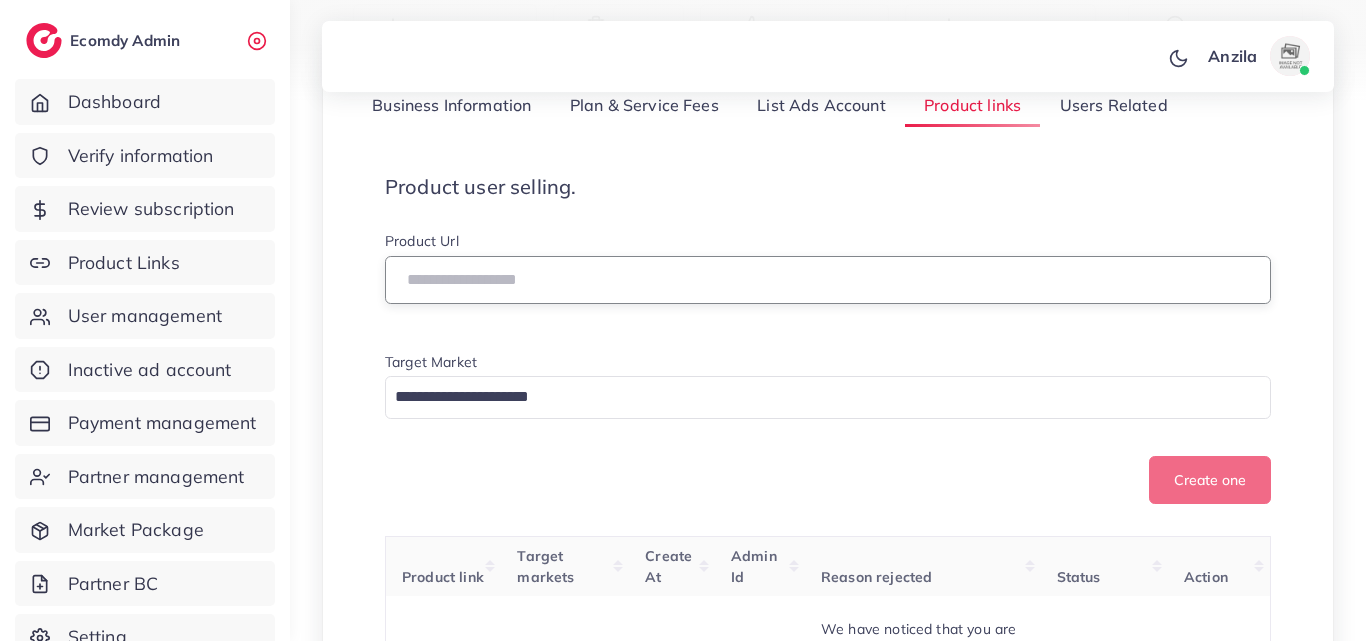 click at bounding box center (828, 280) 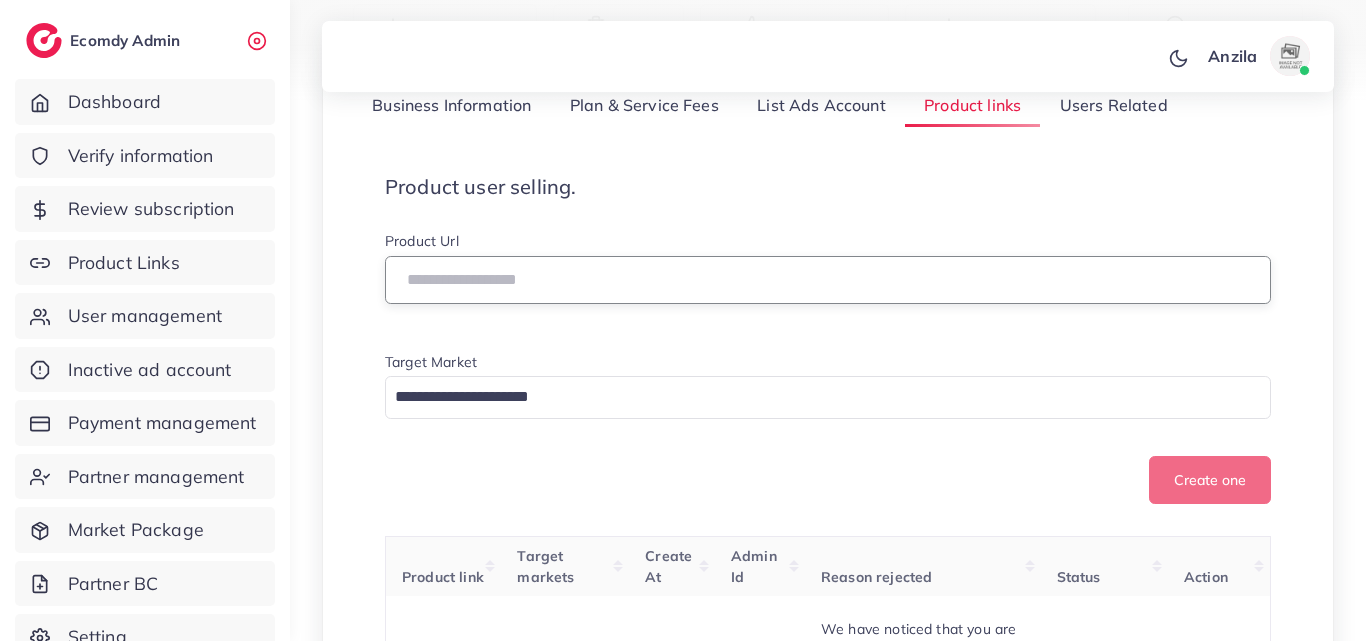 paste on "**********" 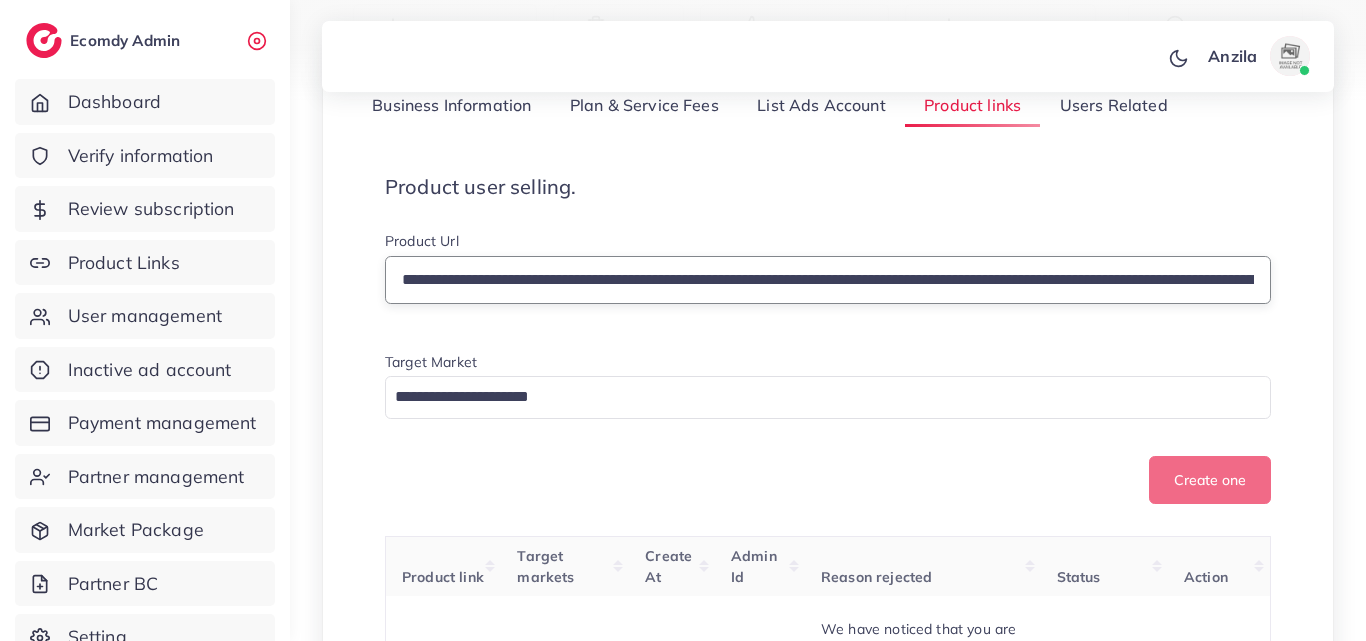 scroll, scrollTop: 0, scrollLeft: 2106, axis: horizontal 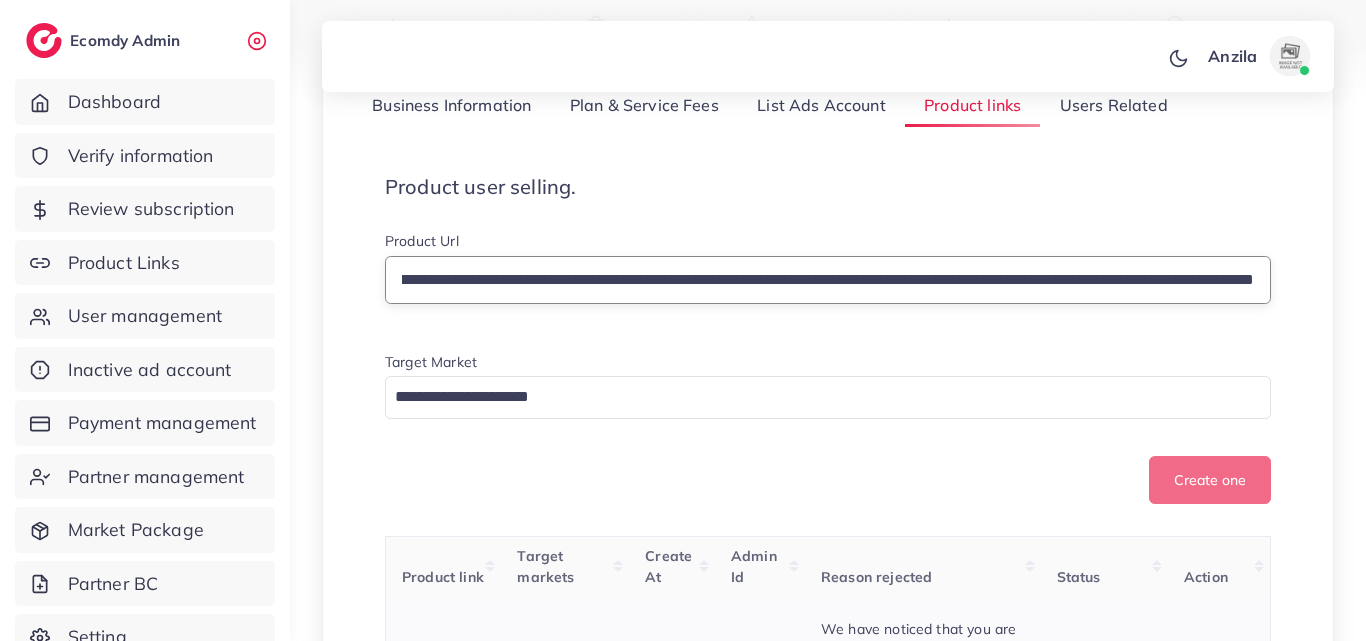 type on "**********" 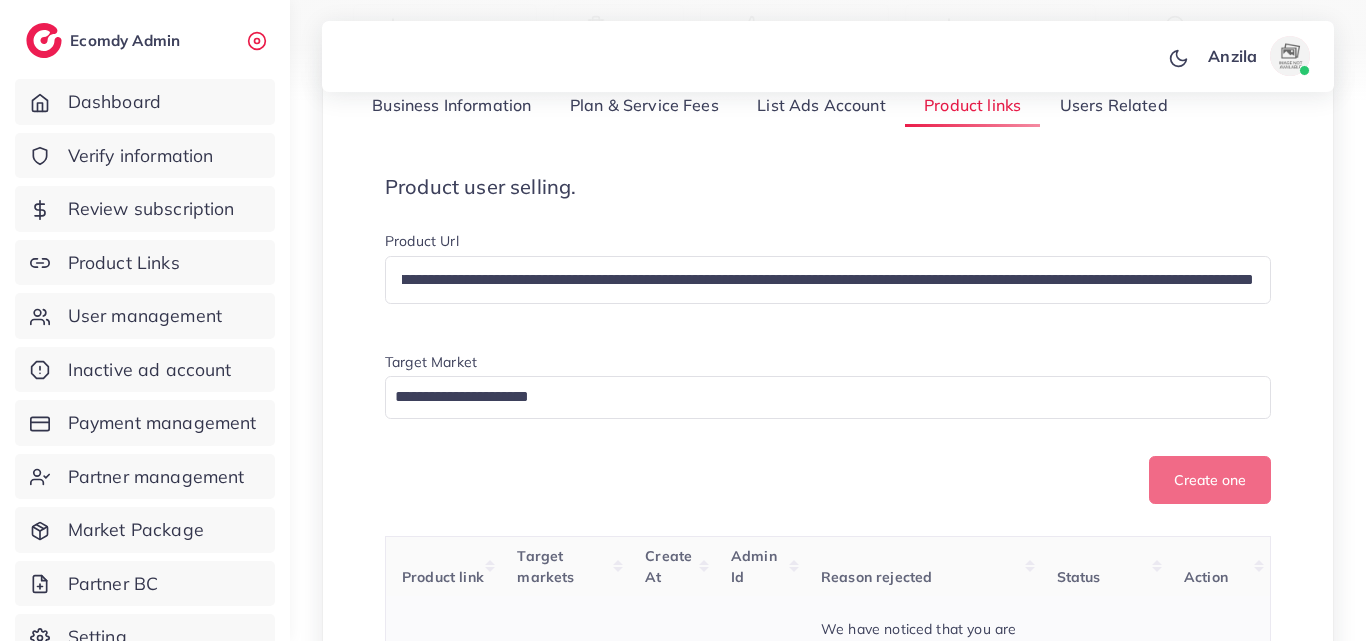 scroll, scrollTop: 0, scrollLeft: 0, axis: both 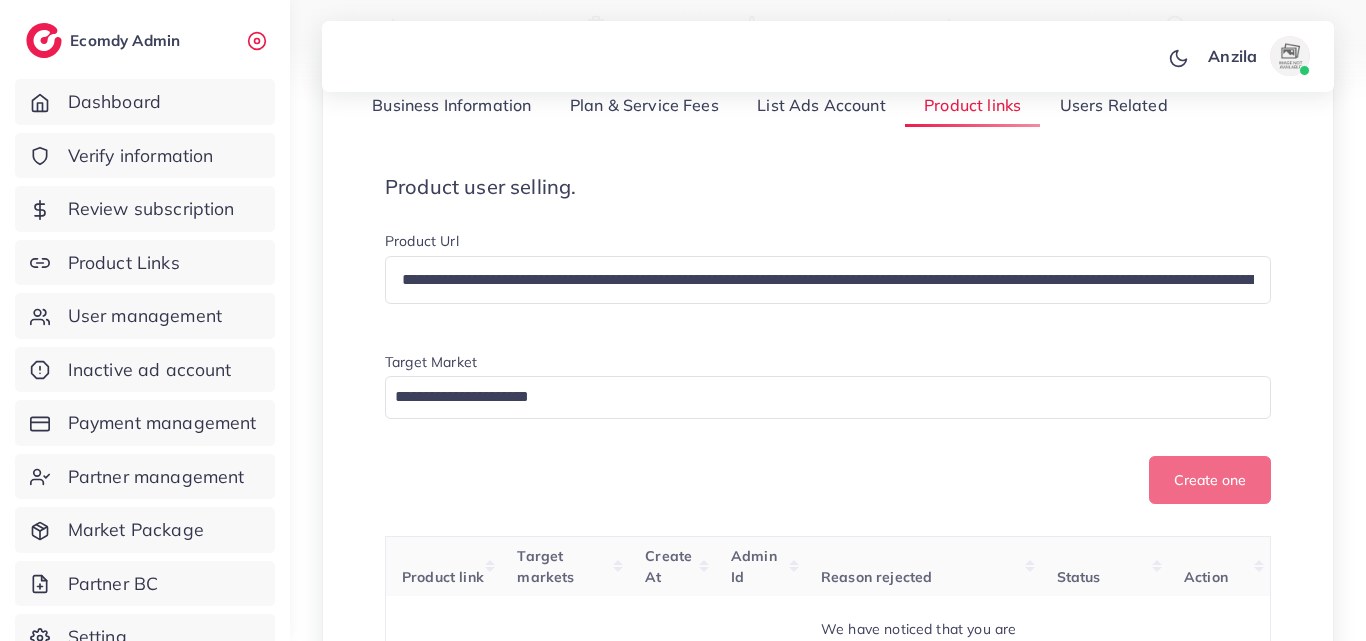 click at bounding box center [816, 397] 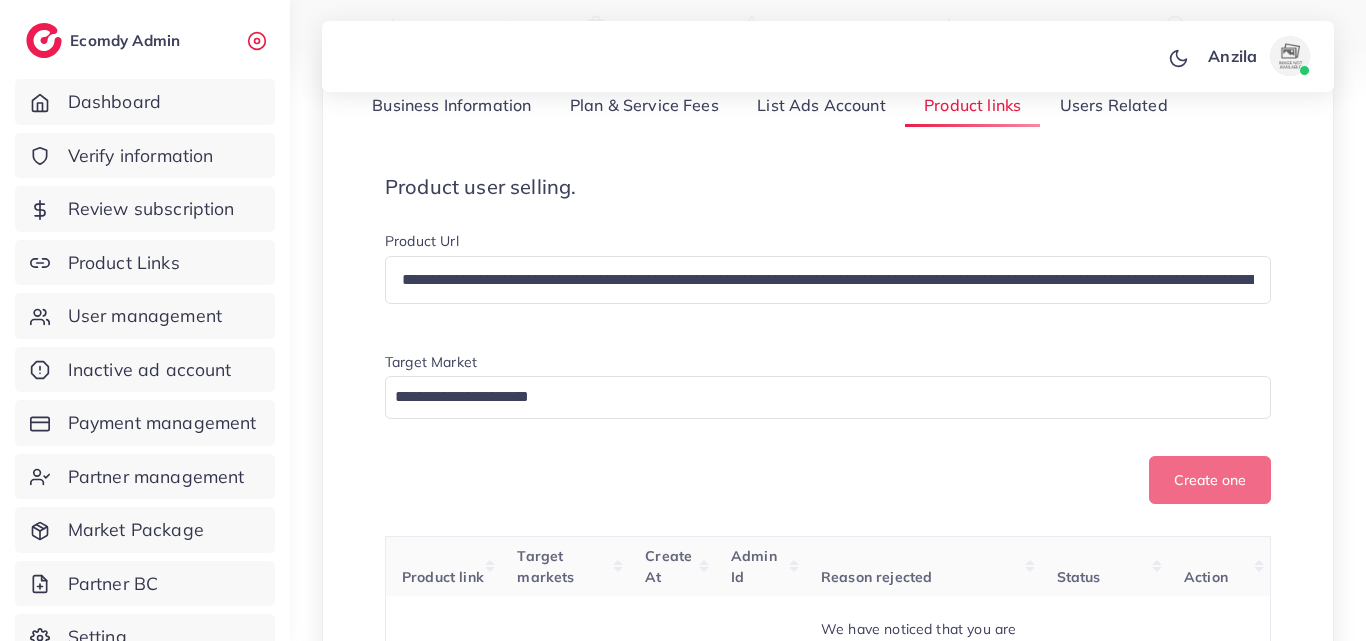 click at bounding box center (816, 397) 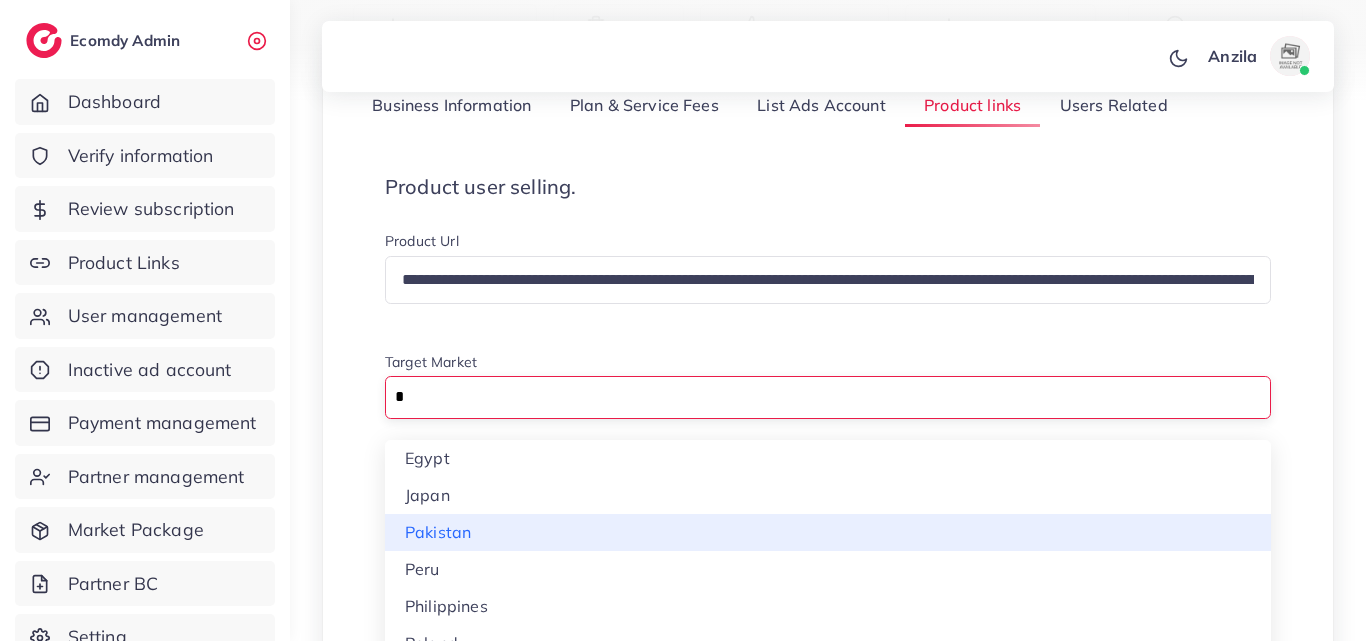 type on "*" 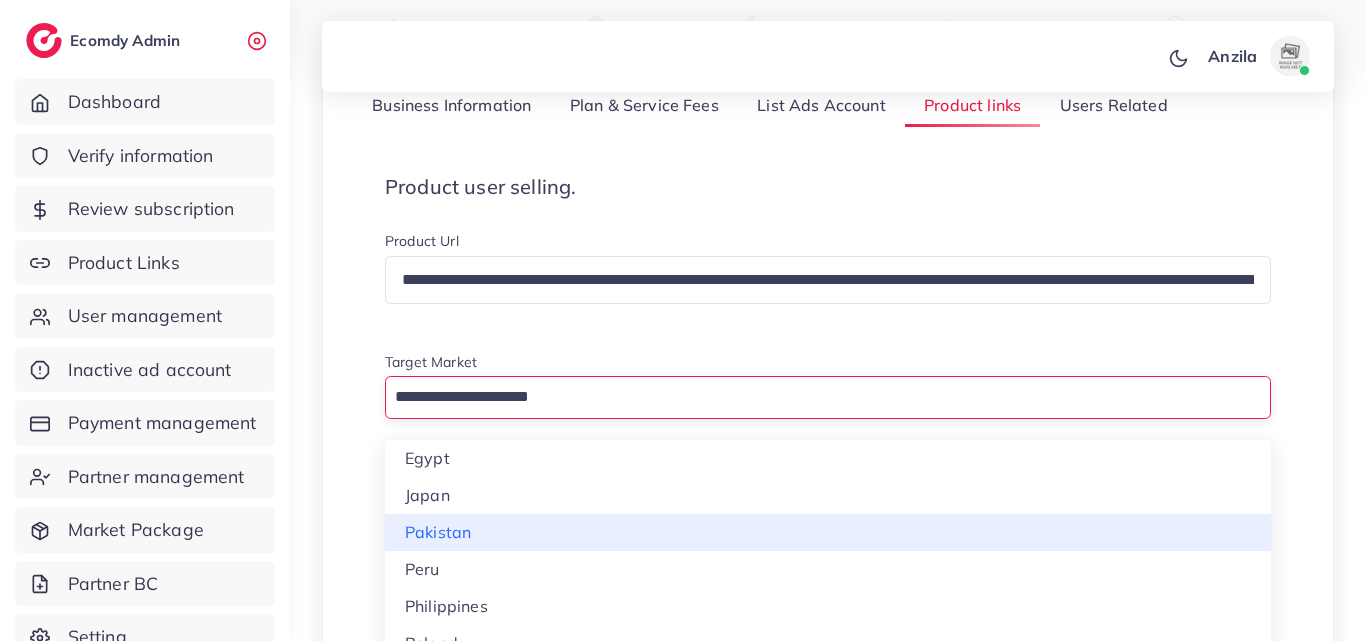 click on "**********" at bounding box center [828, 3203] 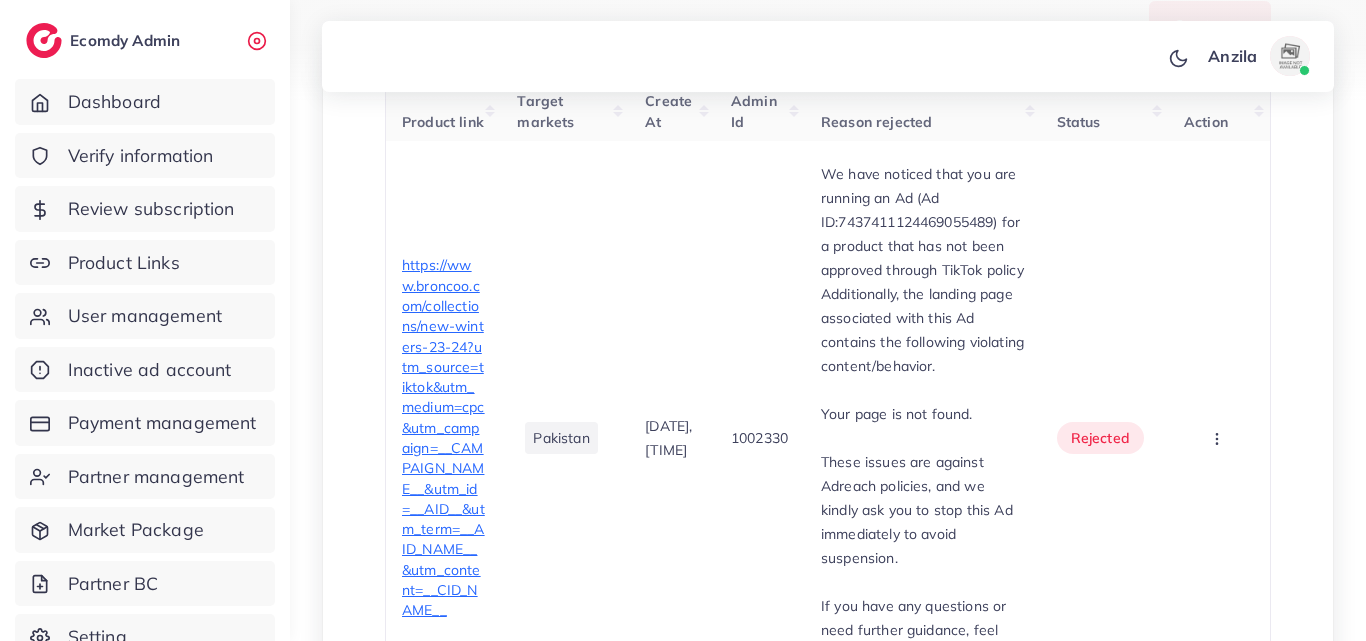 scroll, scrollTop: 500, scrollLeft: 0, axis: vertical 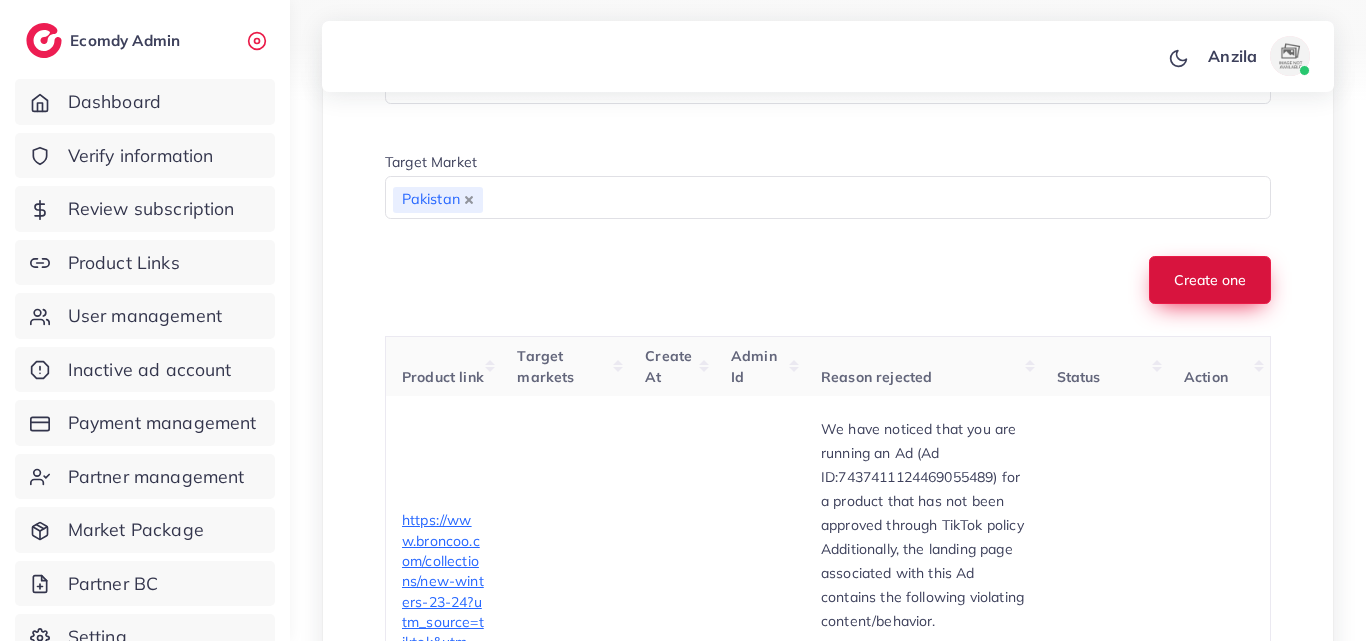 click on "Create one" at bounding box center (1210, 280) 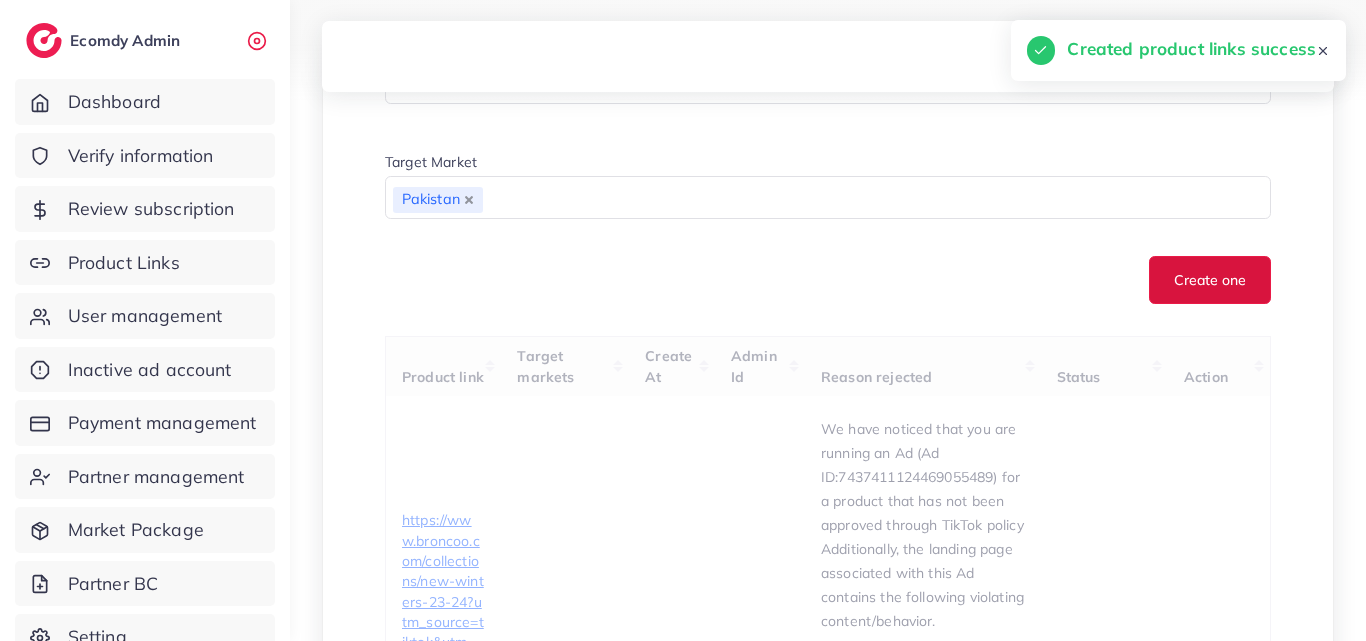 type 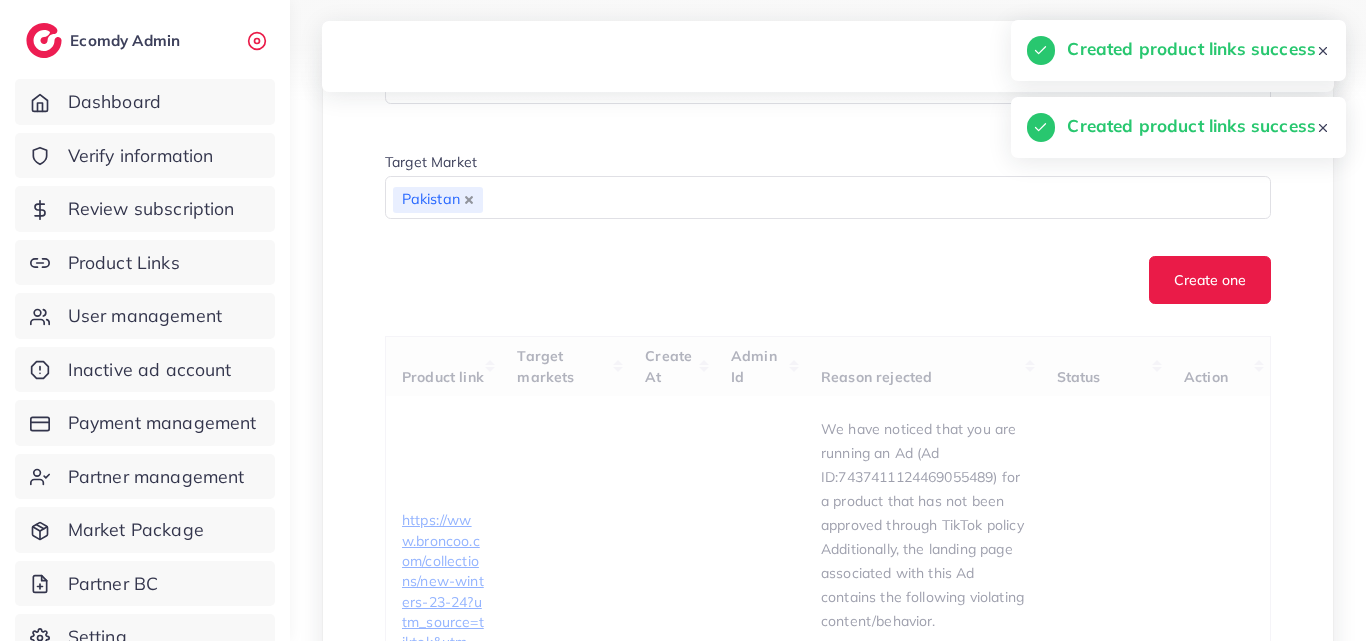 scroll, scrollTop: 700, scrollLeft: 0, axis: vertical 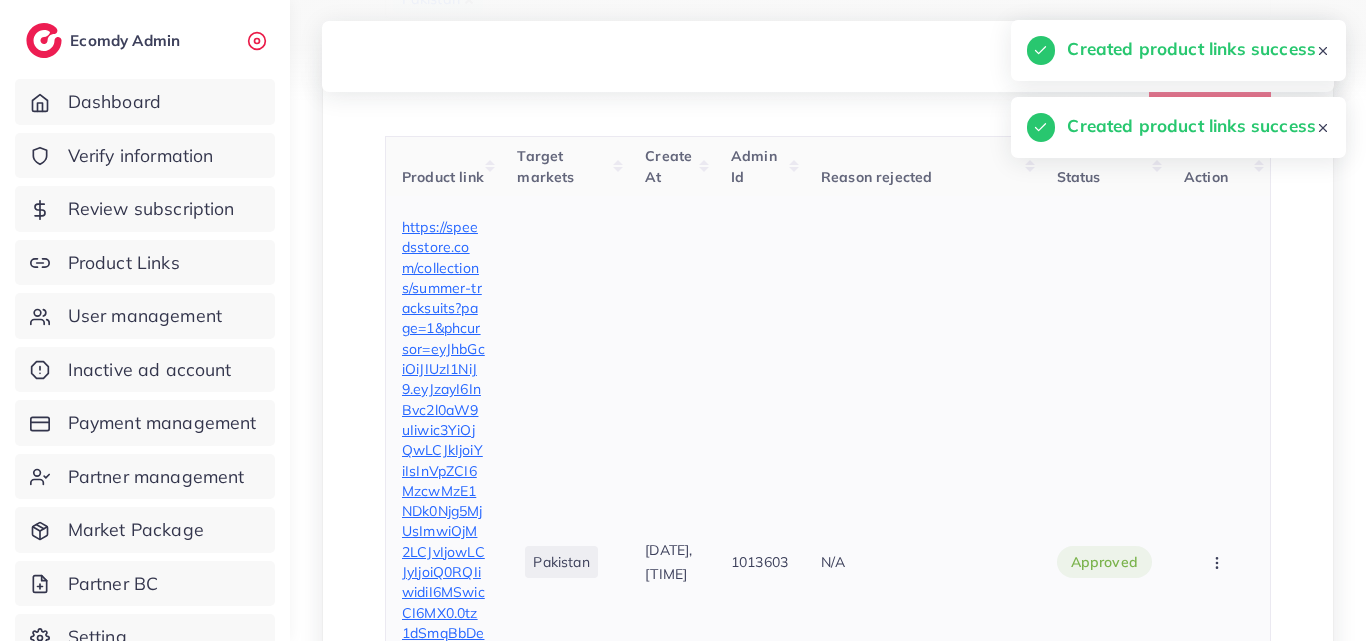 click on "https://speedsstore.com/collections/summer-tracksuits?page=1&phcursor=eyJhbGciOiJIUzI1NiJ9.eyJzayI6InBvc2l0aW9uIiwic3YiOjQwLCJkIjoiYiIsInVpZCI6MzcwMzE1NDk0Njg5MjUsImwiOjM2LCJvIjowLCJyIjoiQ0RQIiwidiI6MSwicCI6MX0.0tz1dSmqBbDe-TgbVLLmYZQqA6aU4DpPQefYwD0mYek&utm_source=tiktok&utm_medium=paid&utm_id=__CAMPAIGN_ID__&utm_campaign=__CAMPAIGN_NAME__" at bounding box center [443, 562] 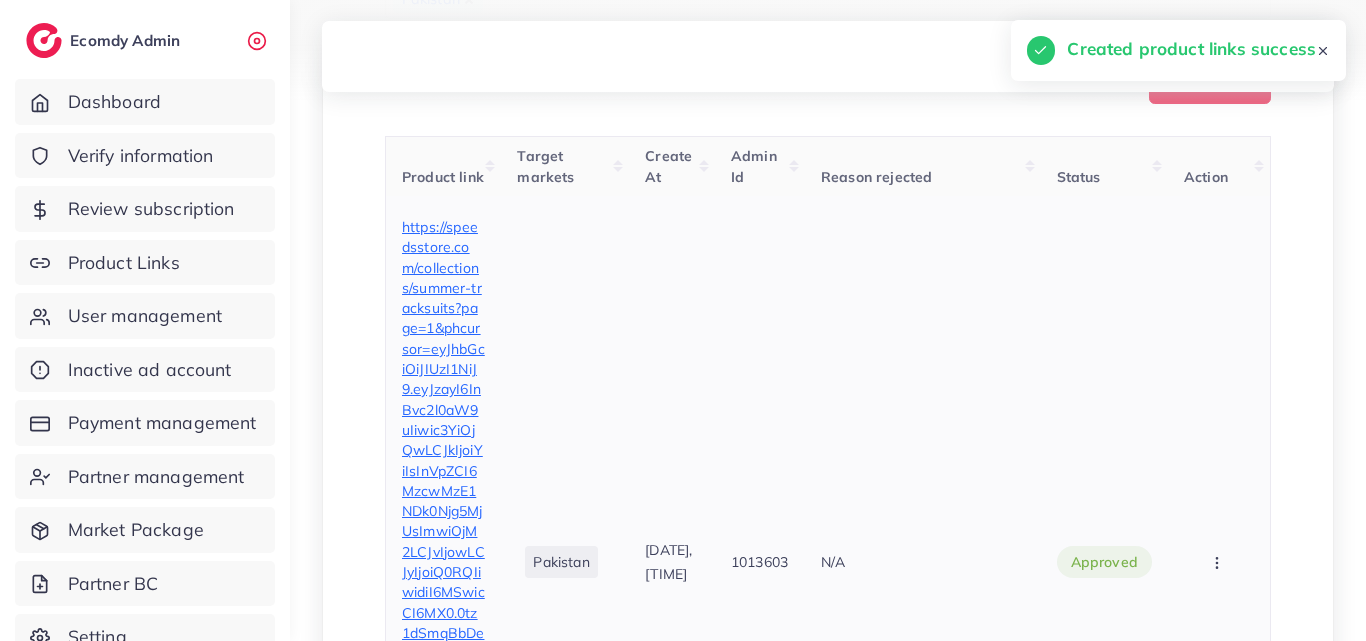 click on "https://speedsstore.com/collections/summer-tracksuits?page=1&phcursor=eyJhbGciOiJIUzI1NiJ9.eyJzayI6InBvc2l0aW9uIiwic3YiOjQwLCJkIjoiYiIsInVpZCI6MzcwMzE1NDk0Njg5MjUsImwiOjM2LCJvIjowLCJyIjoiQ0RQIiwidiI6MSwicCI6MX0.0tz1dSmqBbDe-TgbVLLmYZQqA6aU4DpPQefYwD0mYek&utm_source=tiktok&utm_medium=paid&utm_id=__CAMPAIGN_ID__&utm_campaign=__CAMPAIGN_NAME__" at bounding box center (443, 562) 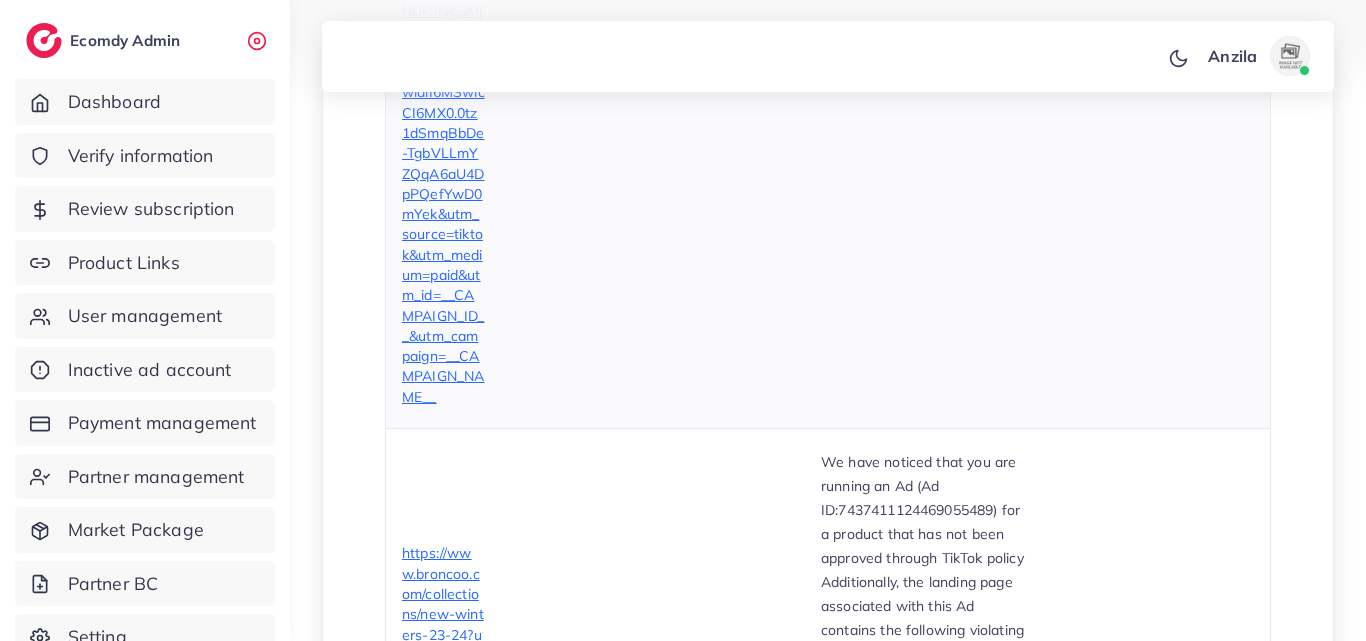 scroll, scrollTop: 1600, scrollLeft: 0, axis: vertical 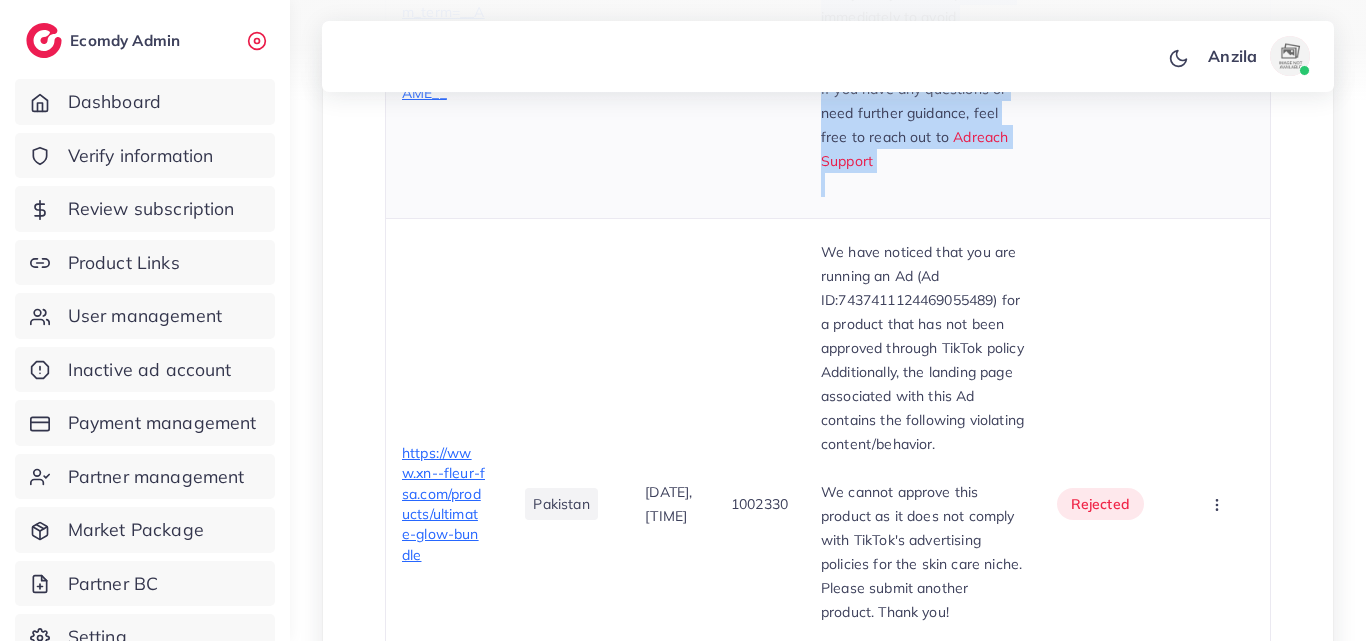 drag, startPoint x: 829, startPoint y: 235, endPoint x: 931, endPoint y: 406, distance: 199.11052 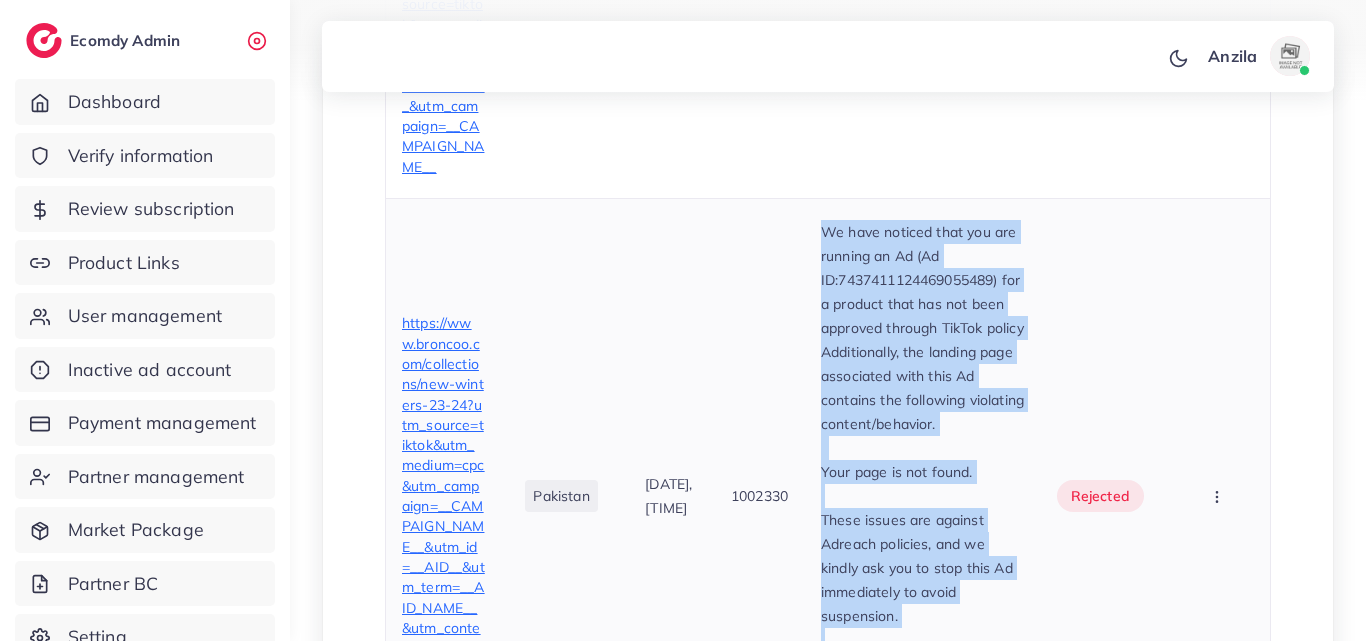 scroll, scrollTop: 1205, scrollLeft: 0, axis: vertical 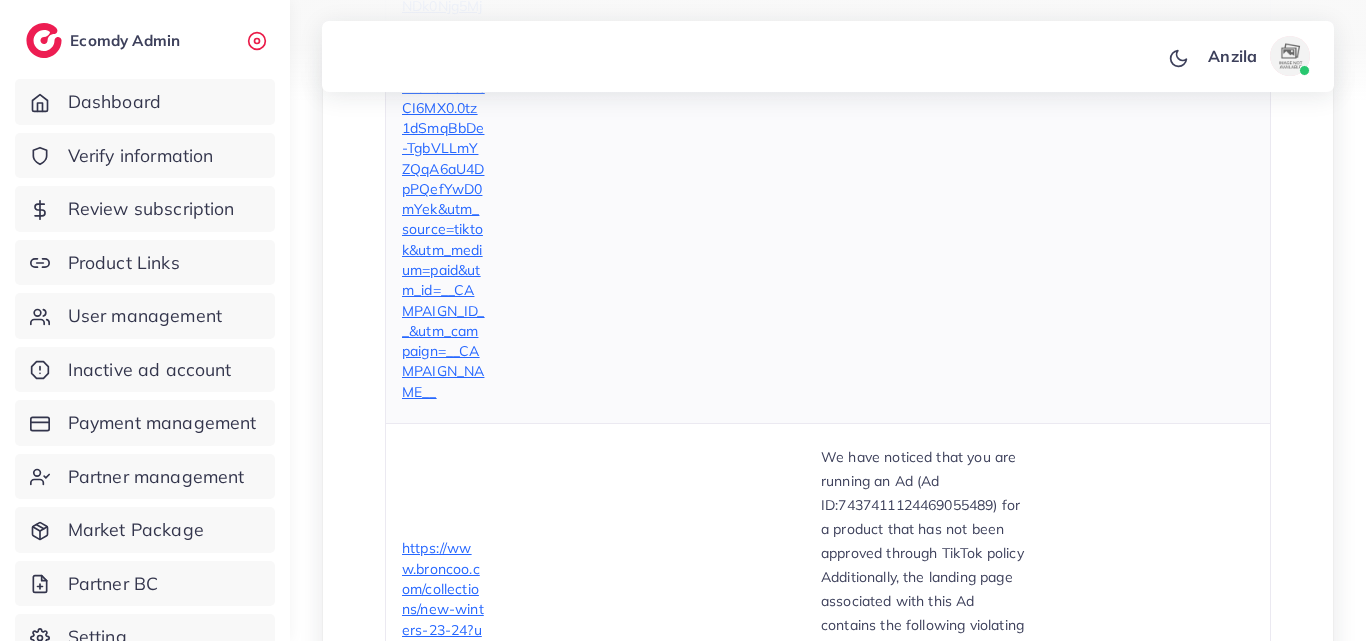click on "approved" at bounding box center (1104, 57) 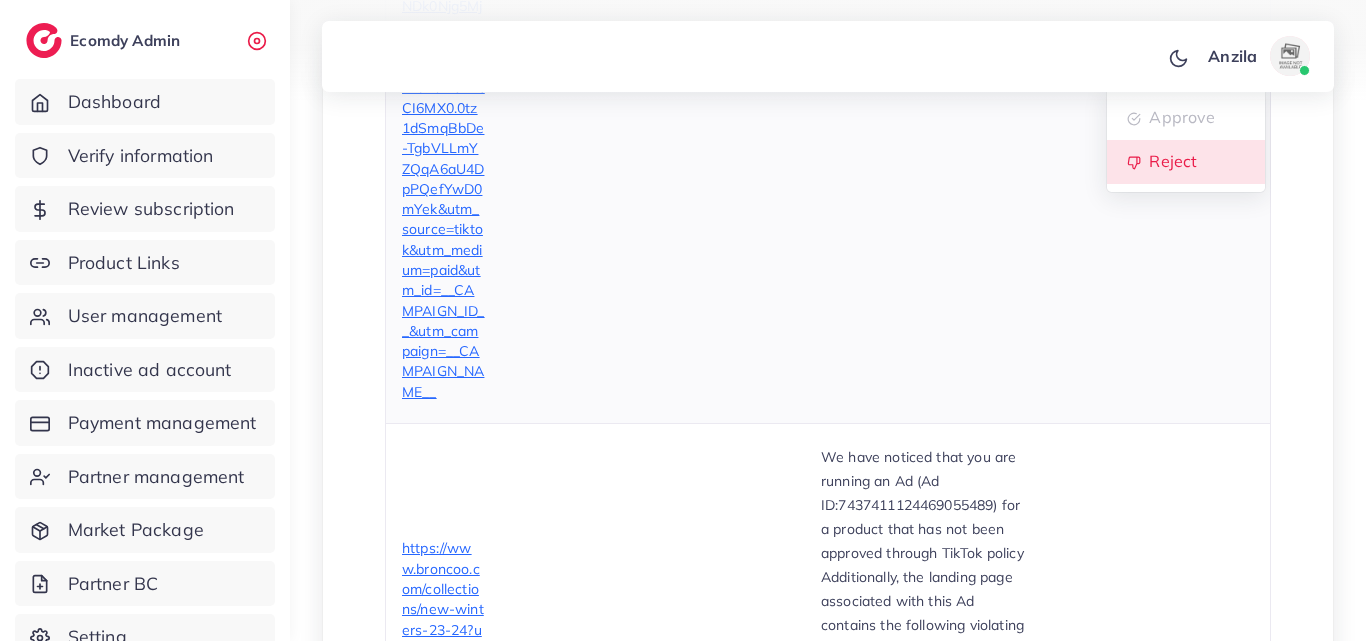 click on "Reject" at bounding box center (1173, 162) 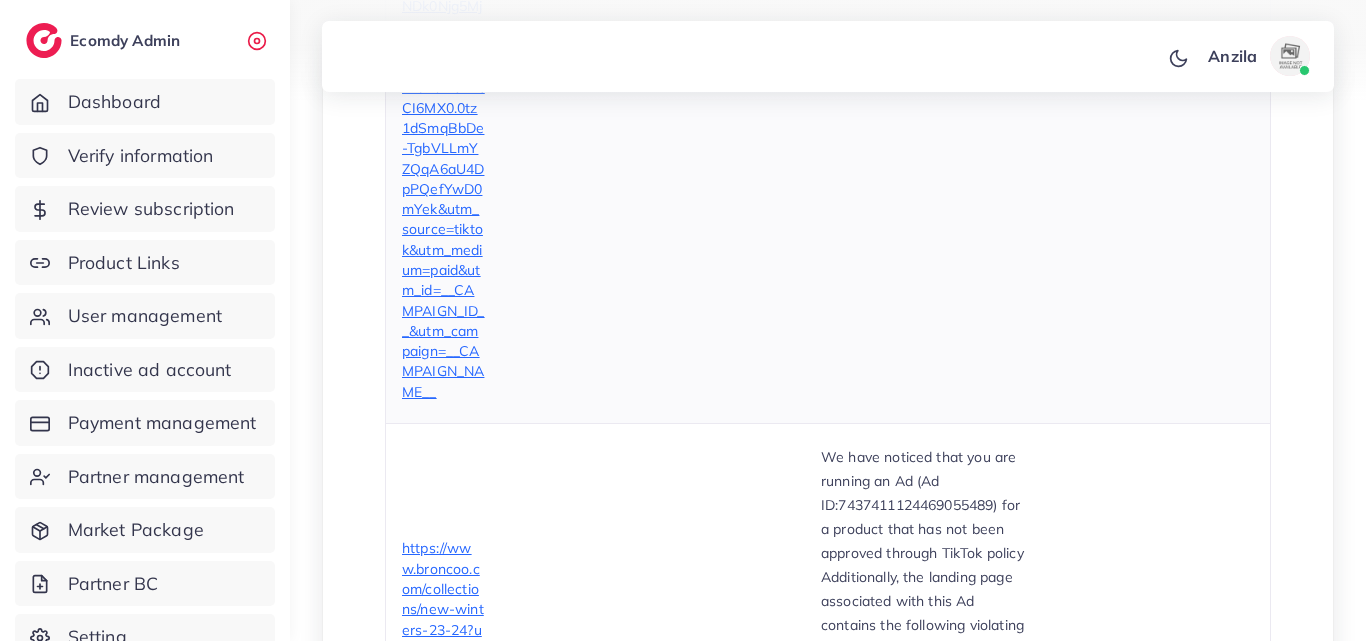 click at bounding box center (1219, 56) 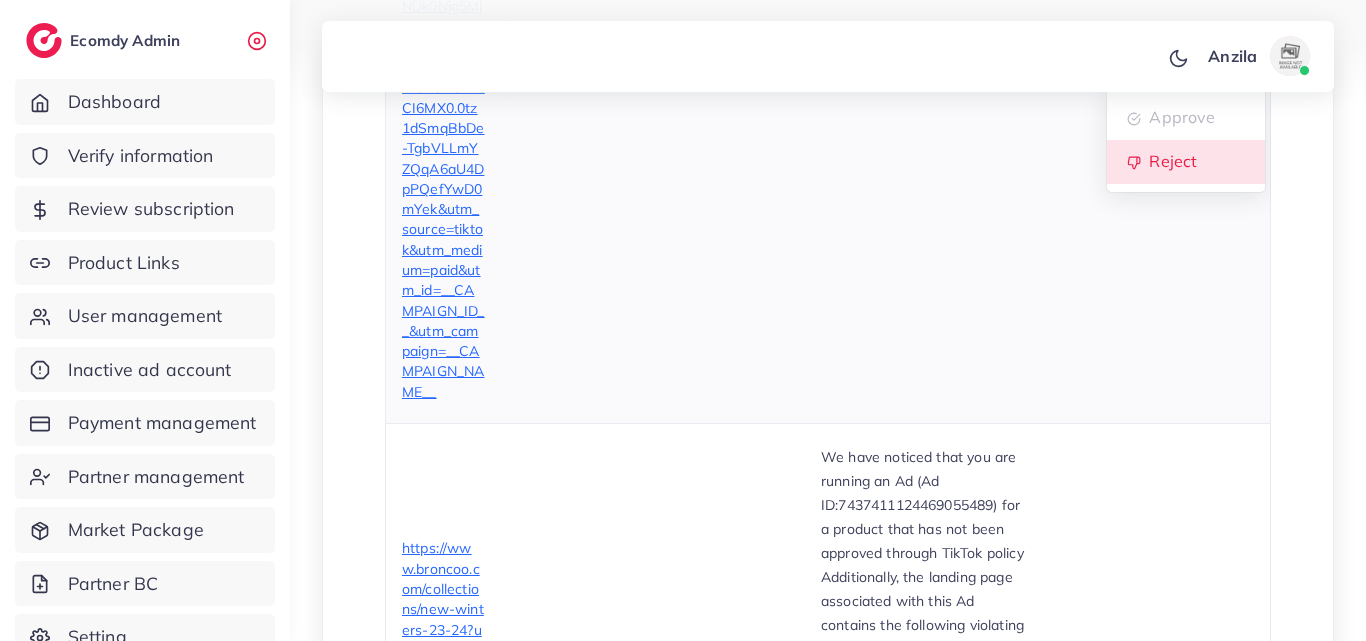 click on "Reject" at bounding box center (1186, 162) 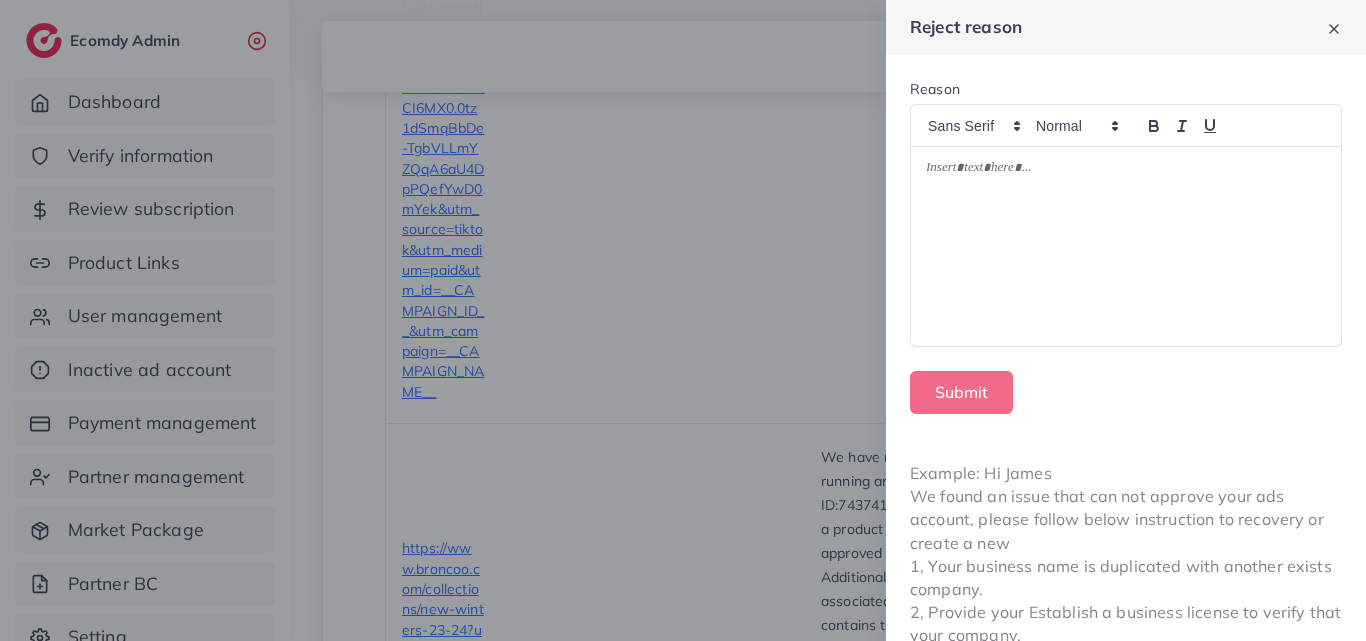 click at bounding box center [1126, 247] 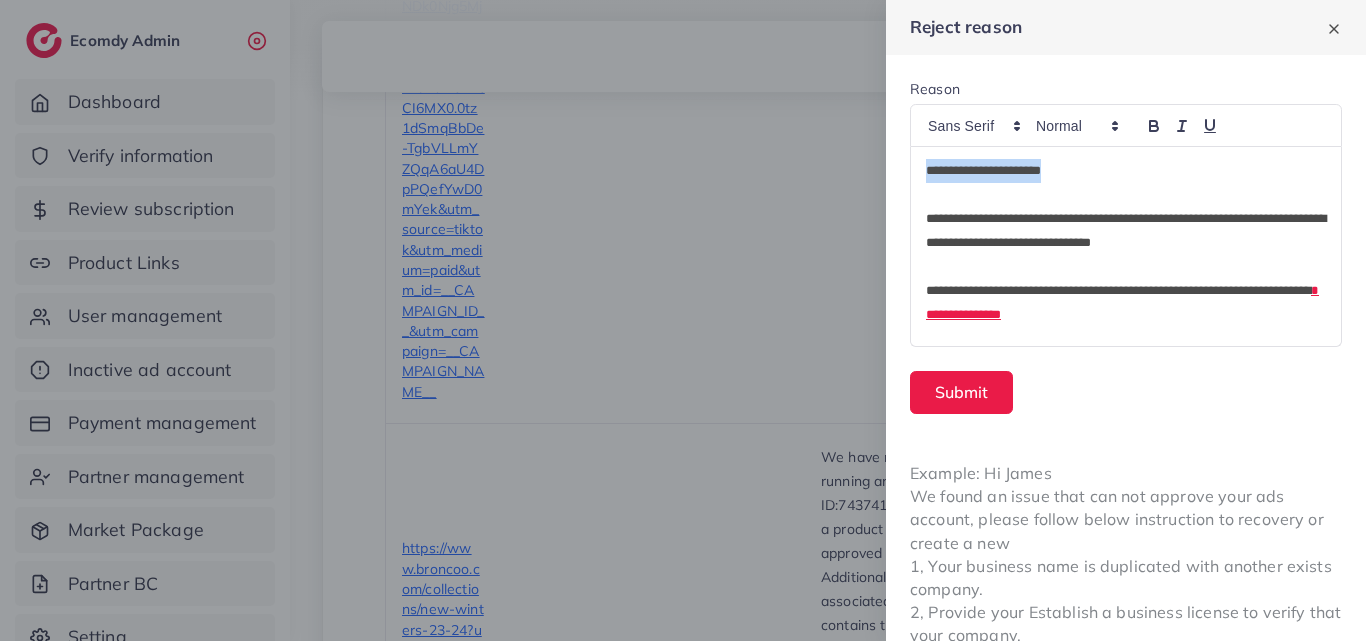 drag, startPoint x: 919, startPoint y: 174, endPoint x: 1090, endPoint y: 179, distance: 171.07309 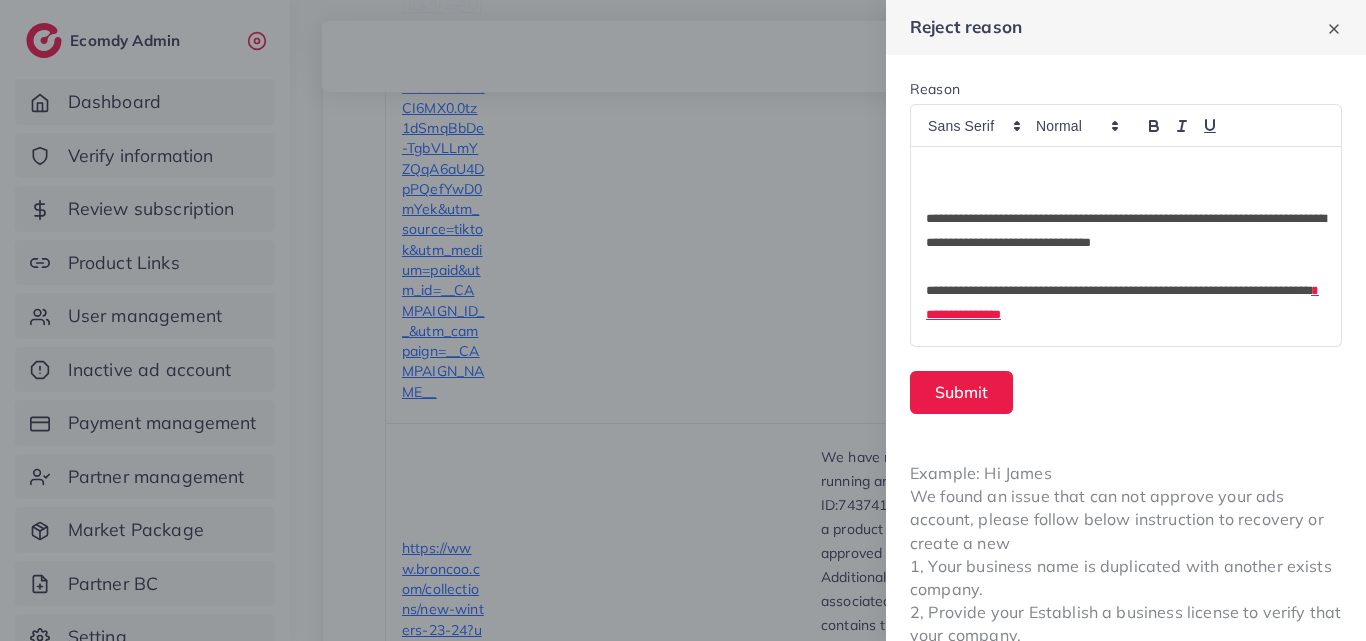 type 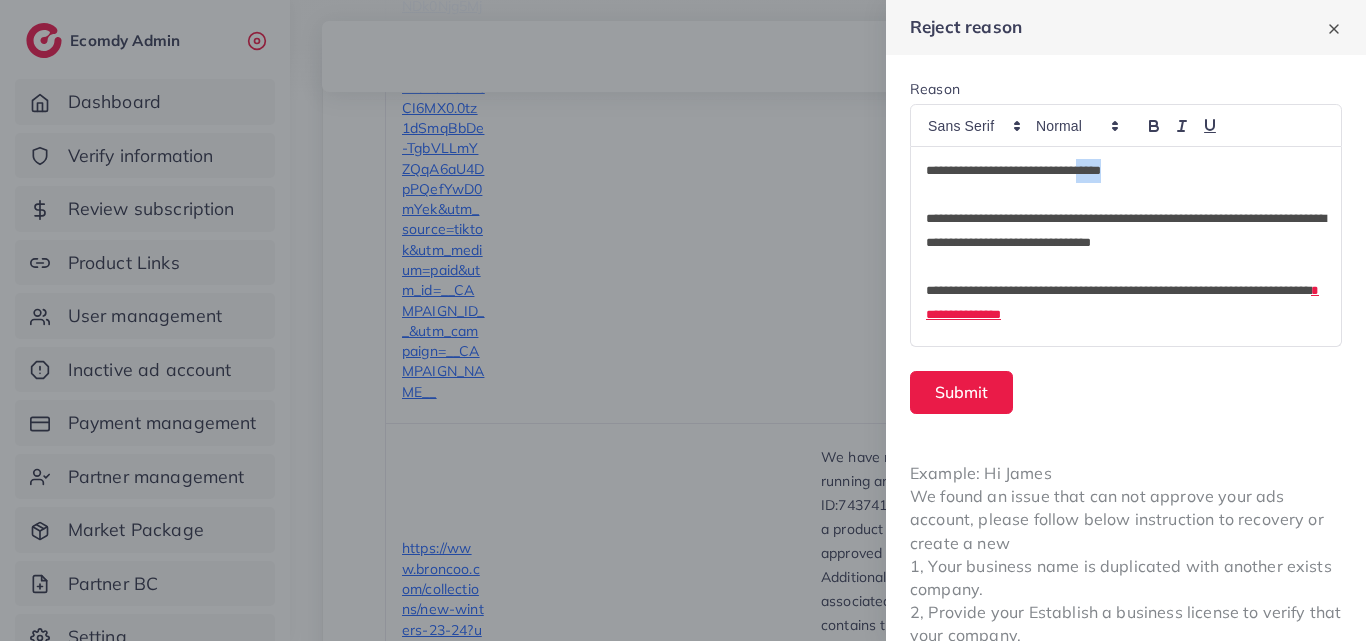 click on "**********" at bounding box center (1126, 171) 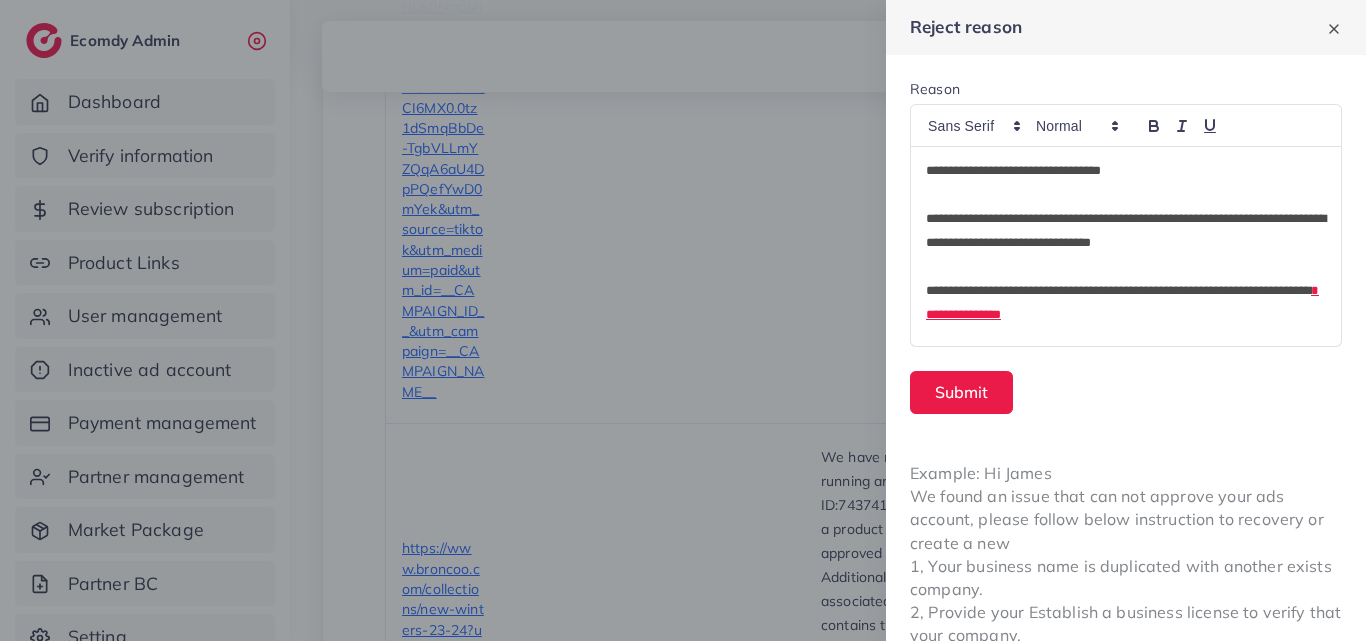 click on "Example: Hi James   We found an issue that can not approve your ads account, please follow below instruction to recovery or create a new  1, Your business name is duplicated with another exists company.  2, Provide your Establish a business license to verify that your company." at bounding box center [1126, 555] 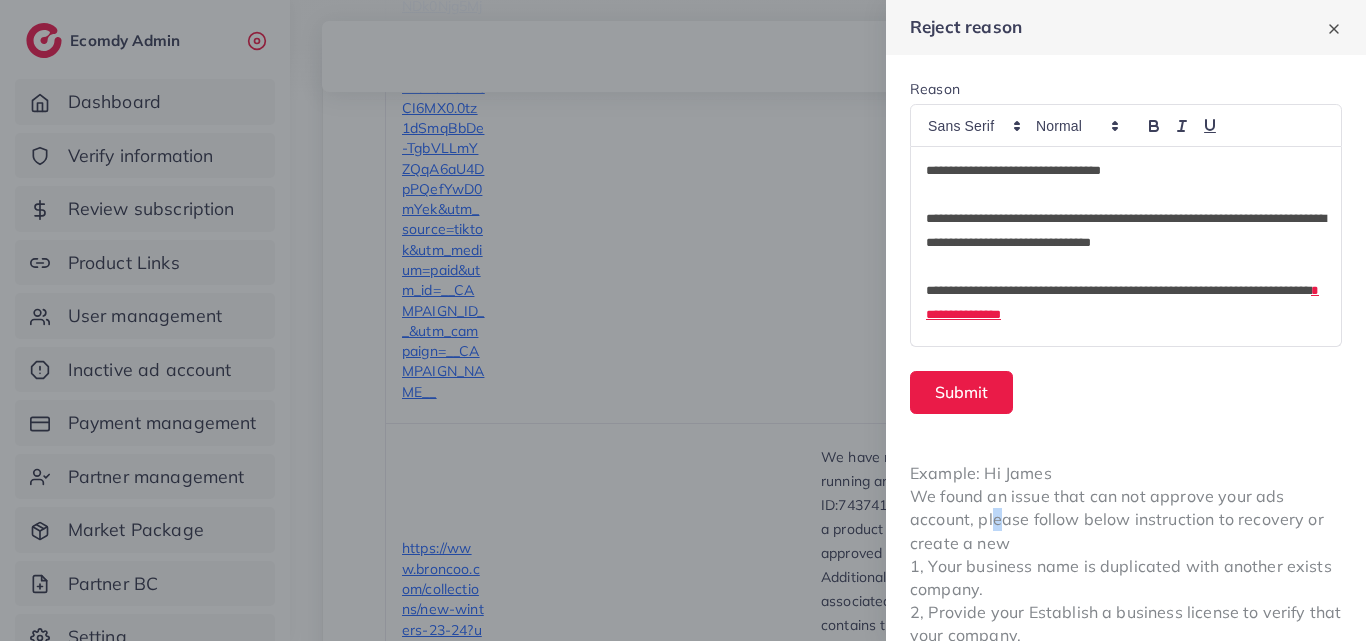 click on "Example: Hi James   We found an issue that can not approve your ads account, please follow below instruction to recovery or create a new  1, Your business name is duplicated with another exists company.  2, Provide your Establish a business license to verify that your company." at bounding box center (1126, 555) 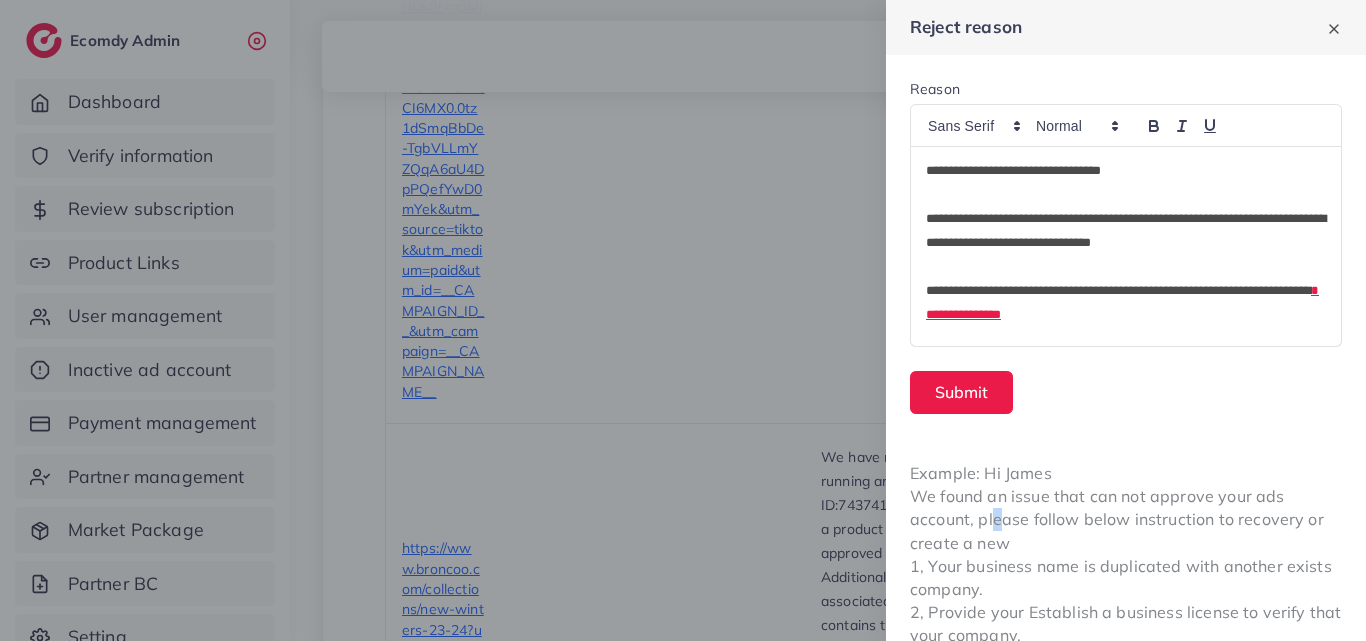click on "Example: Hi James   We found an issue that can not approve your ads account, please follow below instruction to recovery or create a new  1, Your business name is duplicated with another exists company.  2, Provide your Establish a business license to verify that your company." at bounding box center (1126, 555) 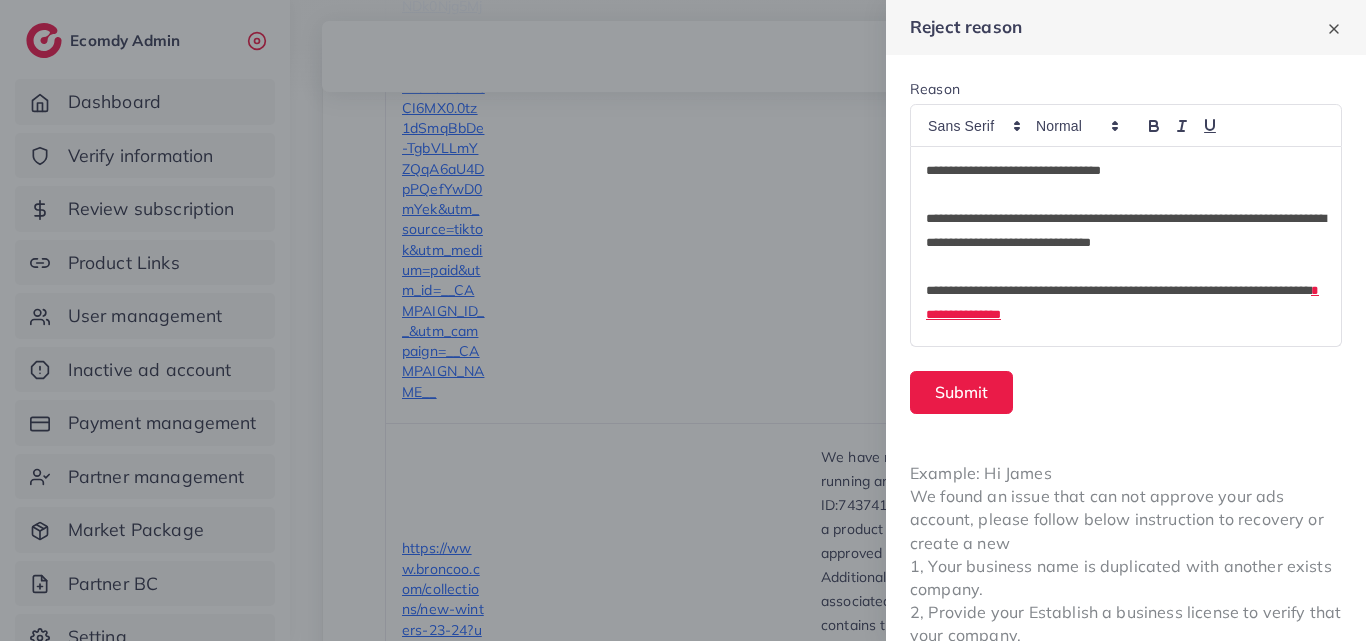 click on "**********" at bounding box center (1126, 171) 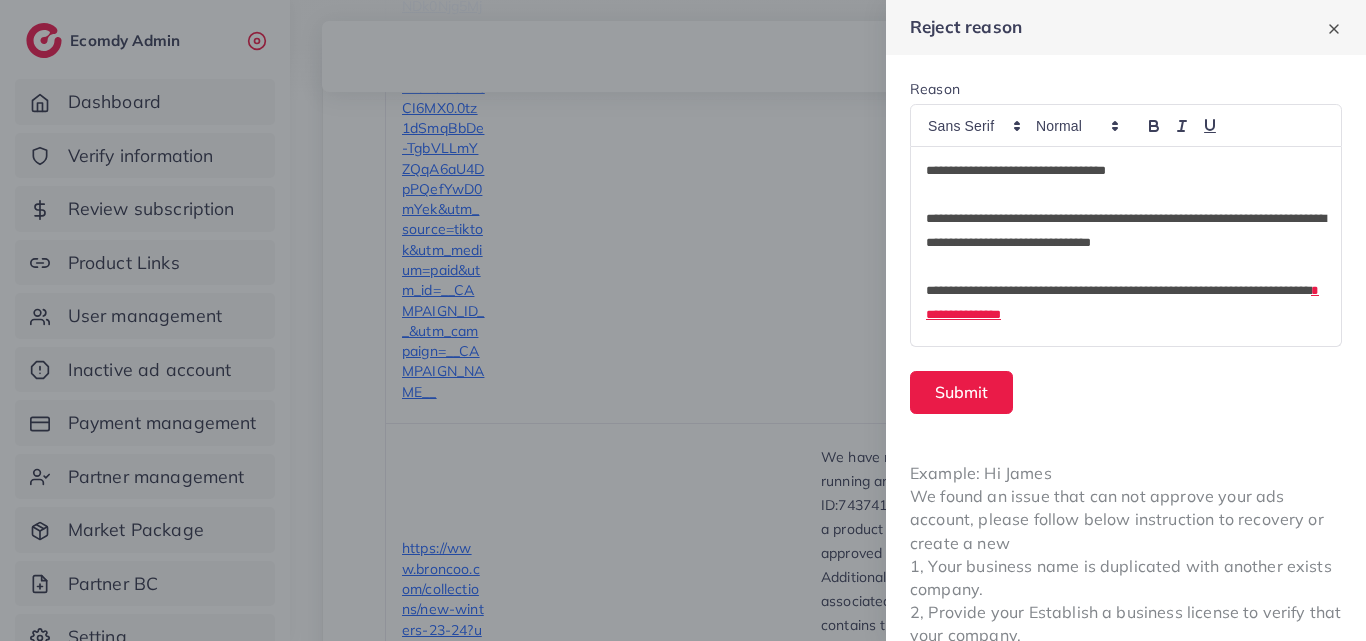 scroll, scrollTop: 0, scrollLeft: 0, axis: both 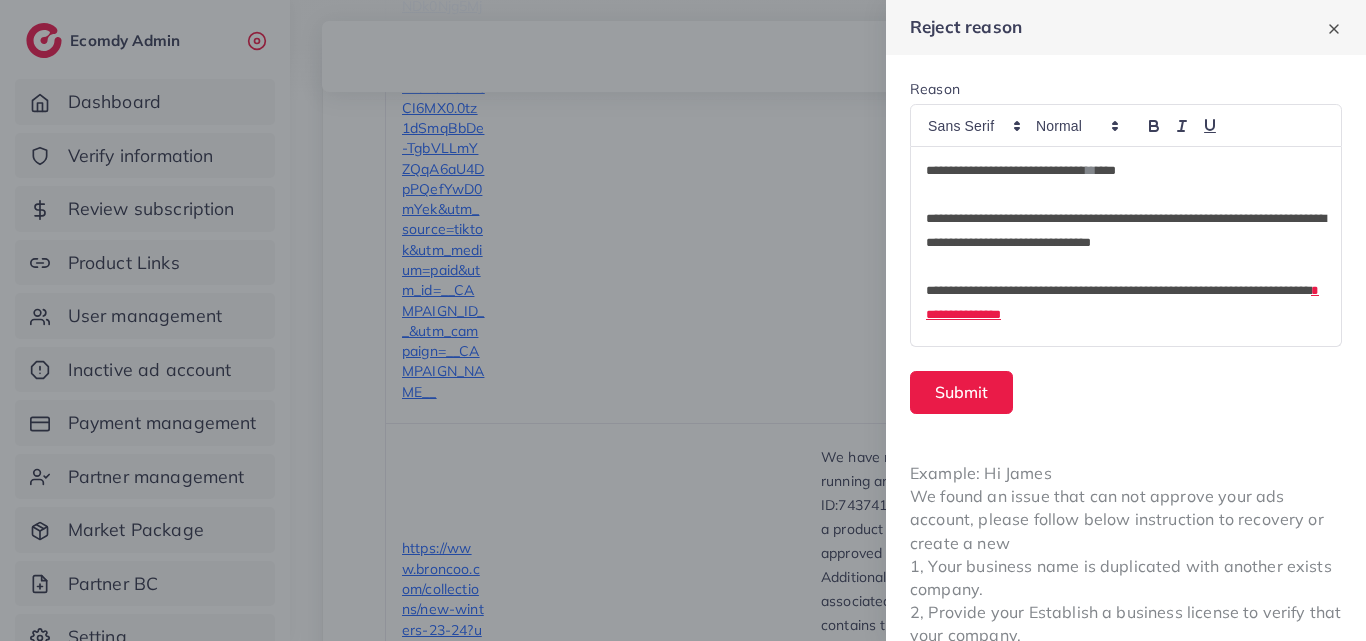 click on "**" at bounding box center [1091, 170] 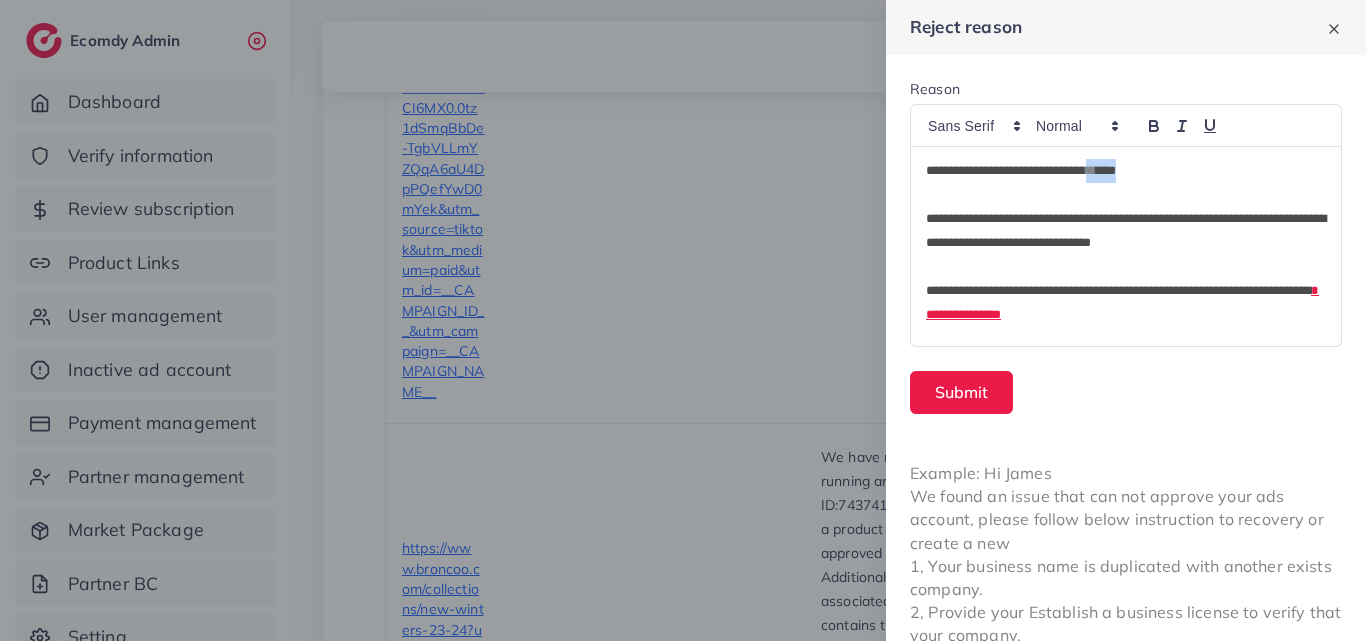 click on "**" at bounding box center (1091, 170) 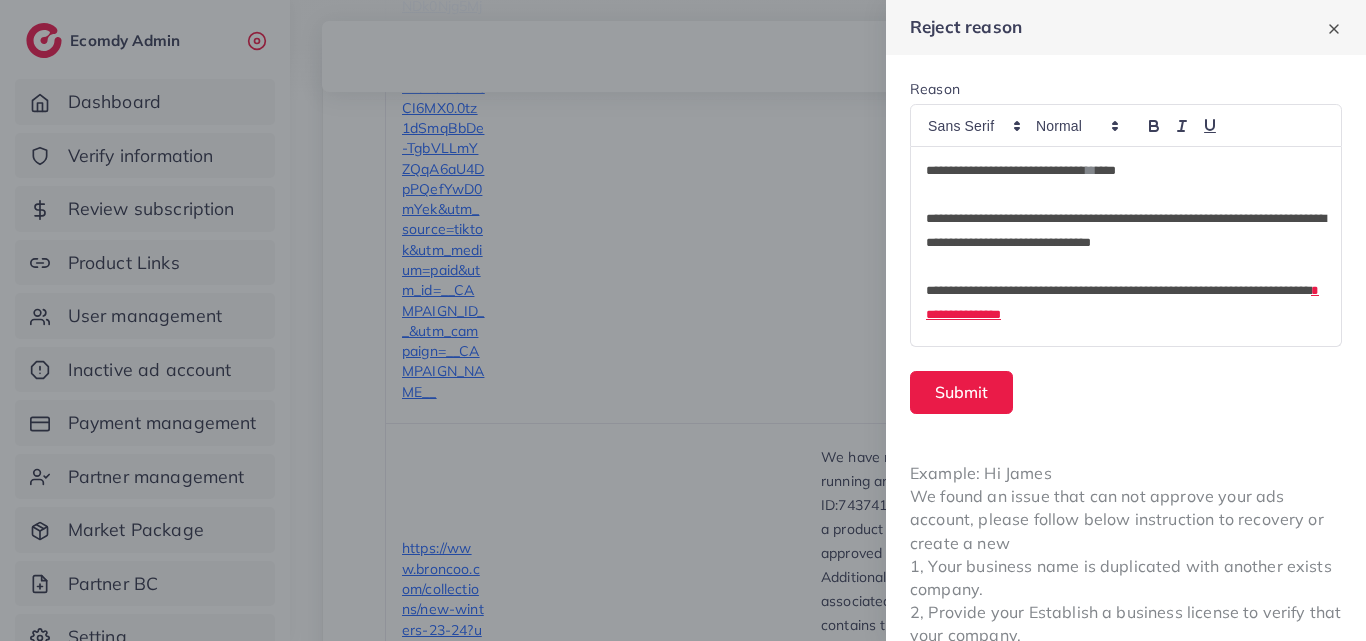click at bounding box center (1126, 195) 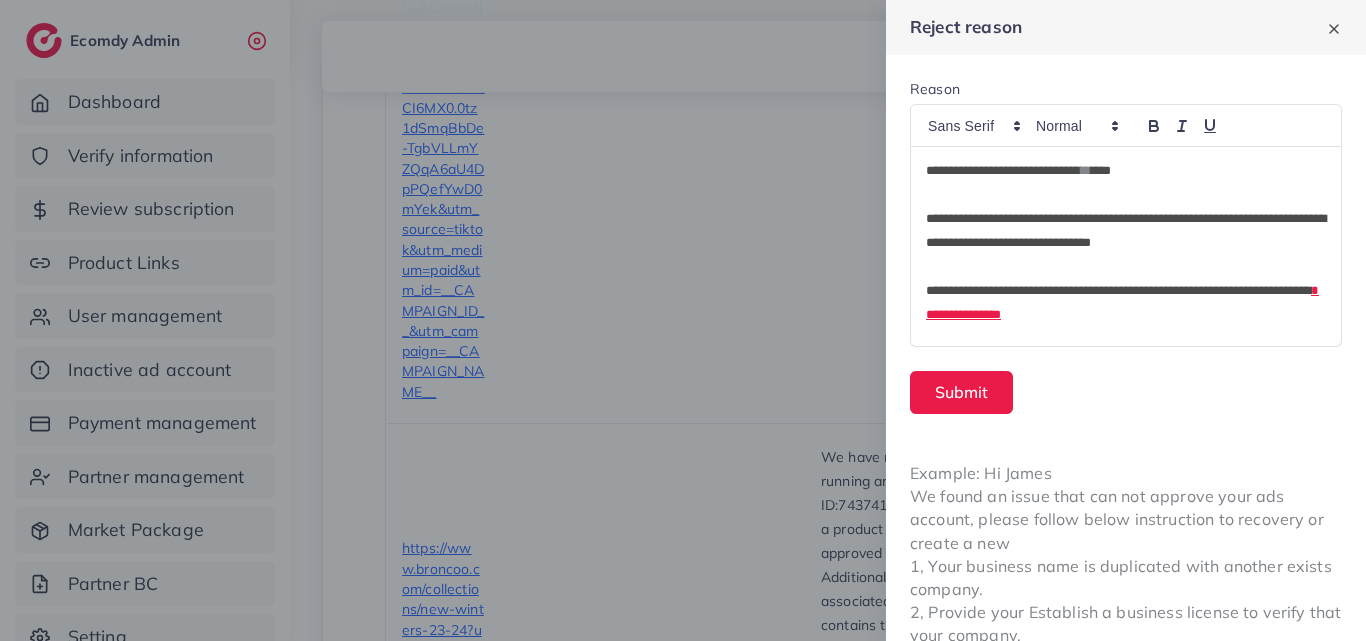 click on "**********" at bounding box center (1126, 171) 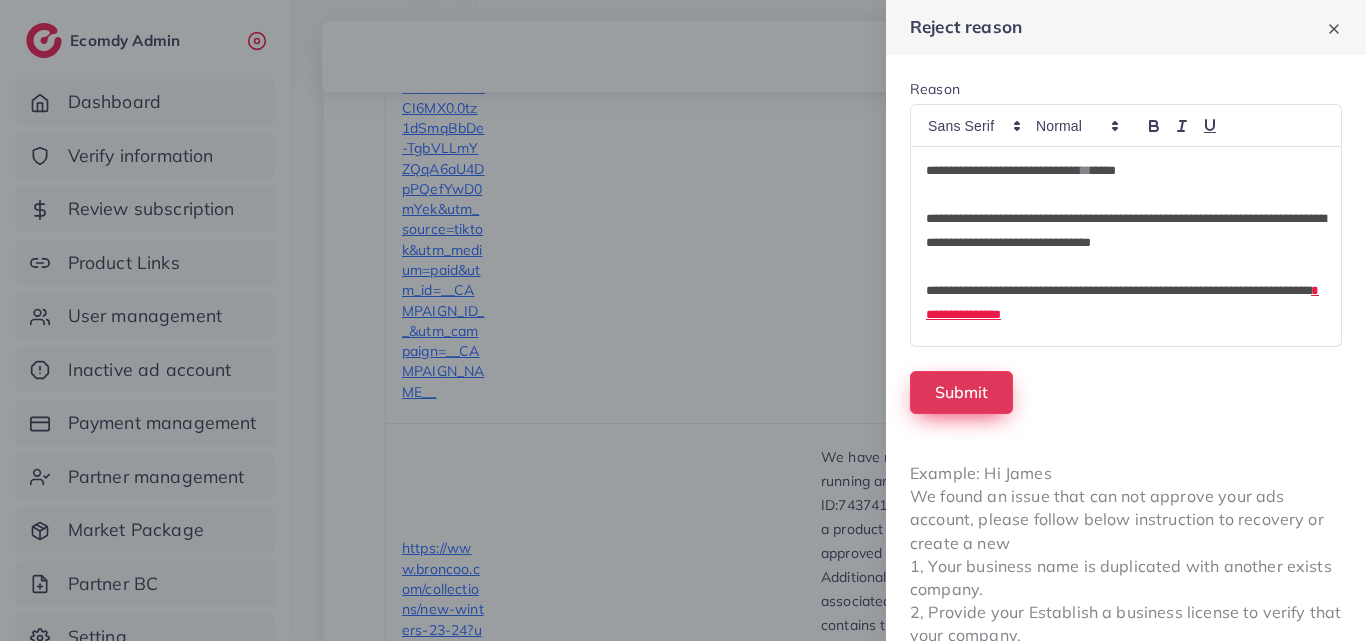 click on "Submit" at bounding box center [961, 392] 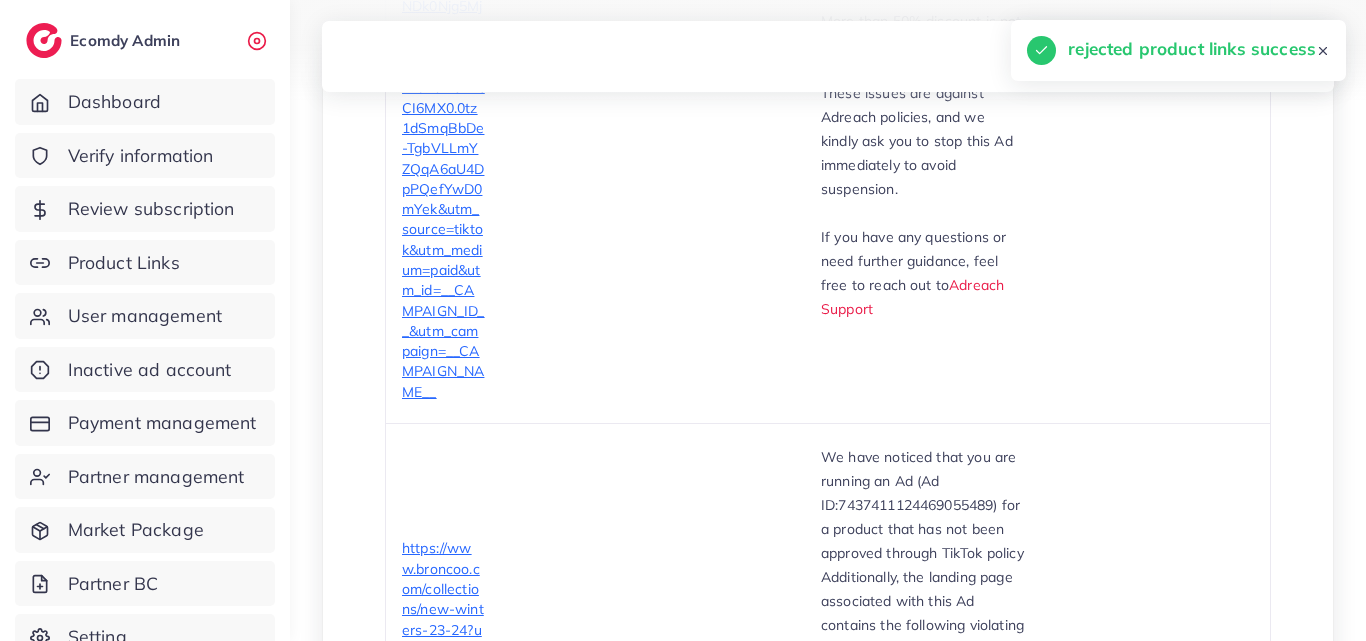 scroll, scrollTop: 1107, scrollLeft: 0, axis: vertical 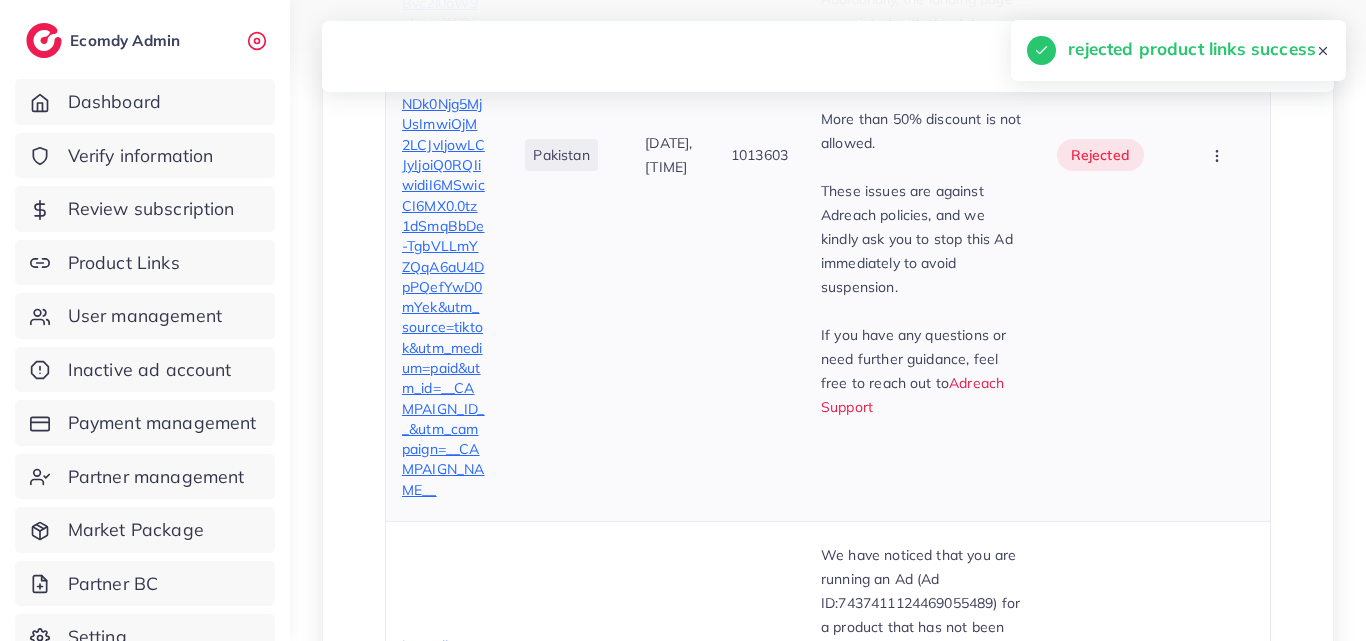 click on "1013603" at bounding box center [760, 155] 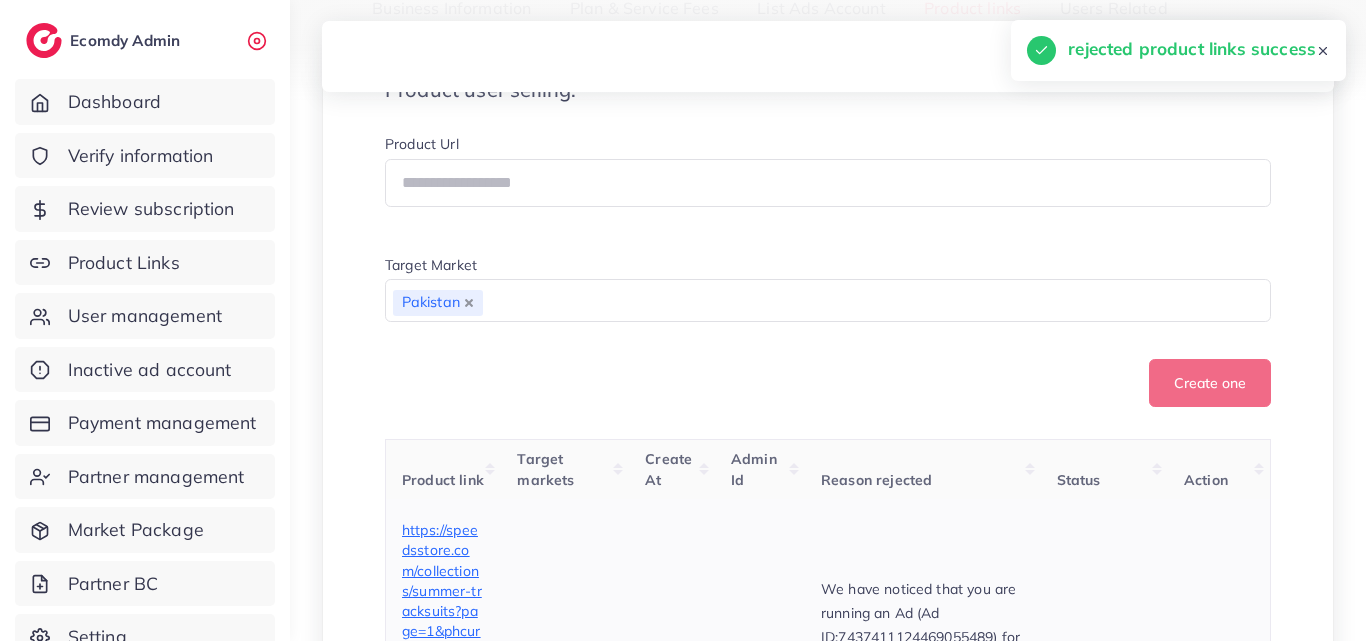 scroll, scrollTop: 307, scrollLeft: 0, axis: vertical 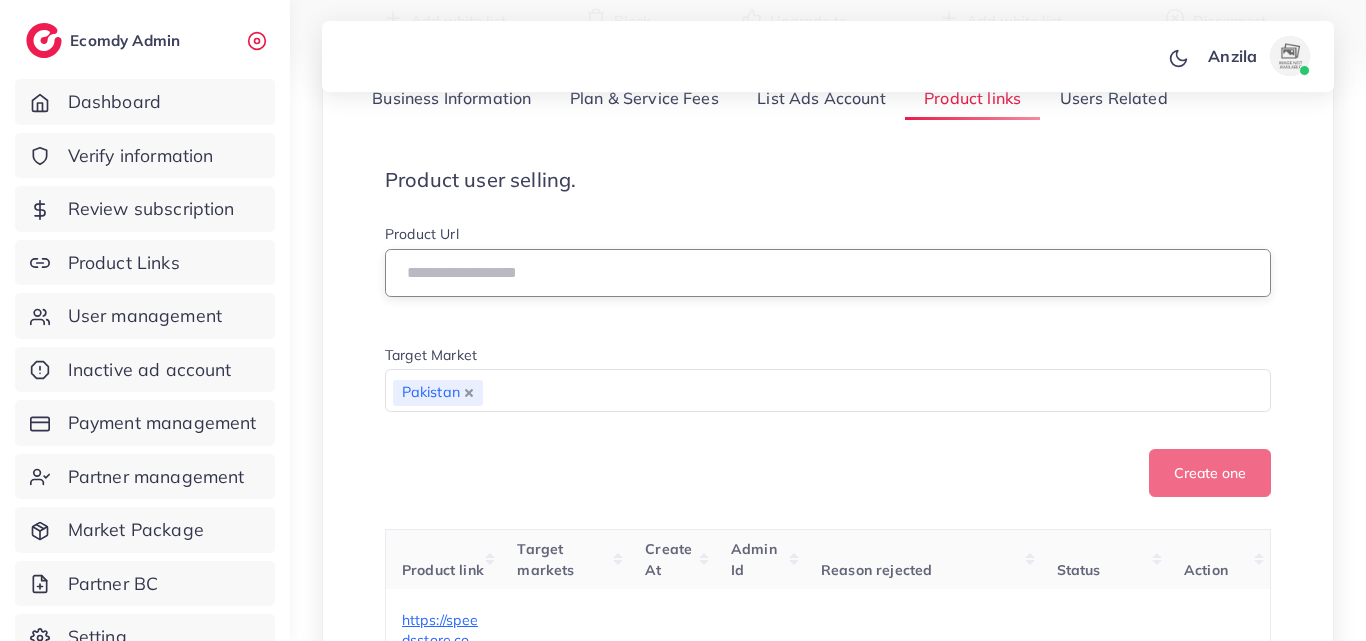 click at bounding box center (828, 273) 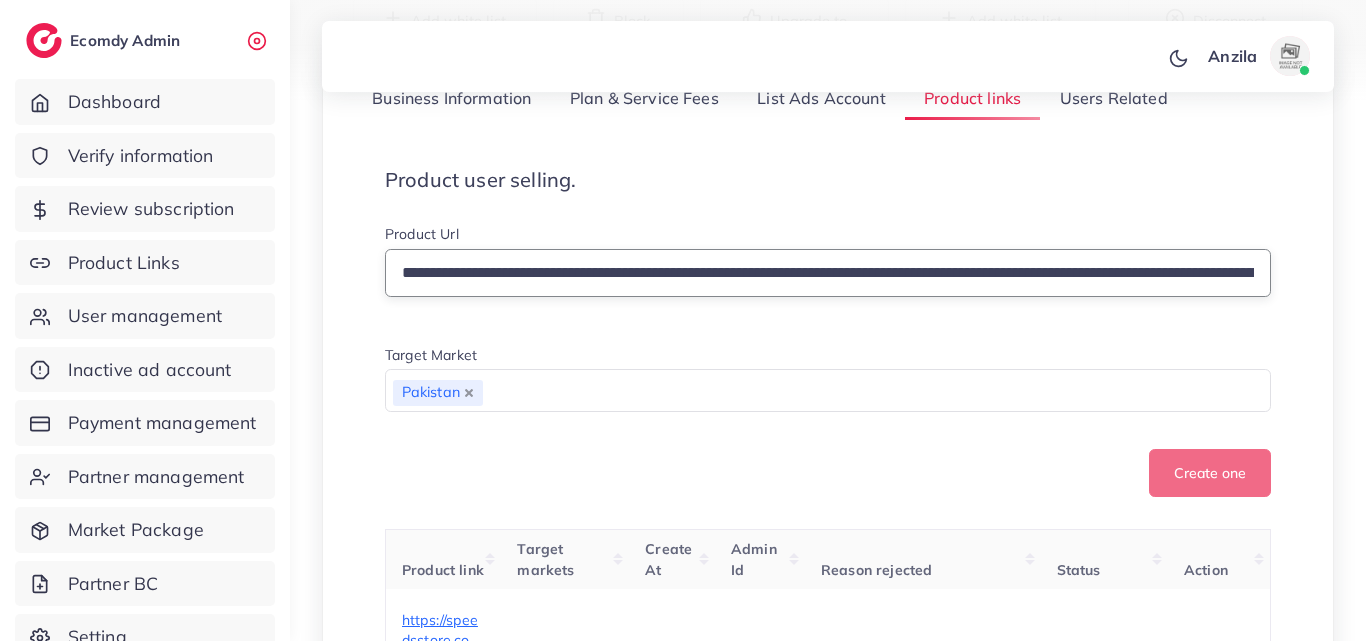 scroll, scrollTop: 0, scrollLeft: 1995, axis: horizontal 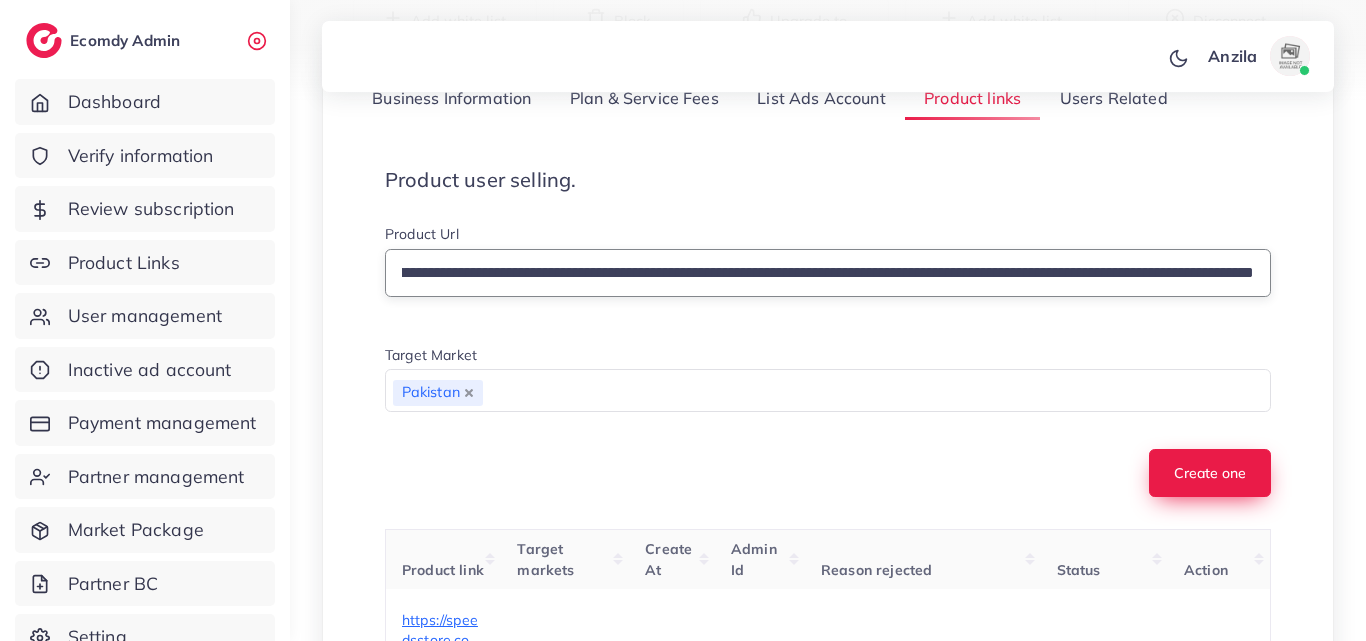 type on "**********" 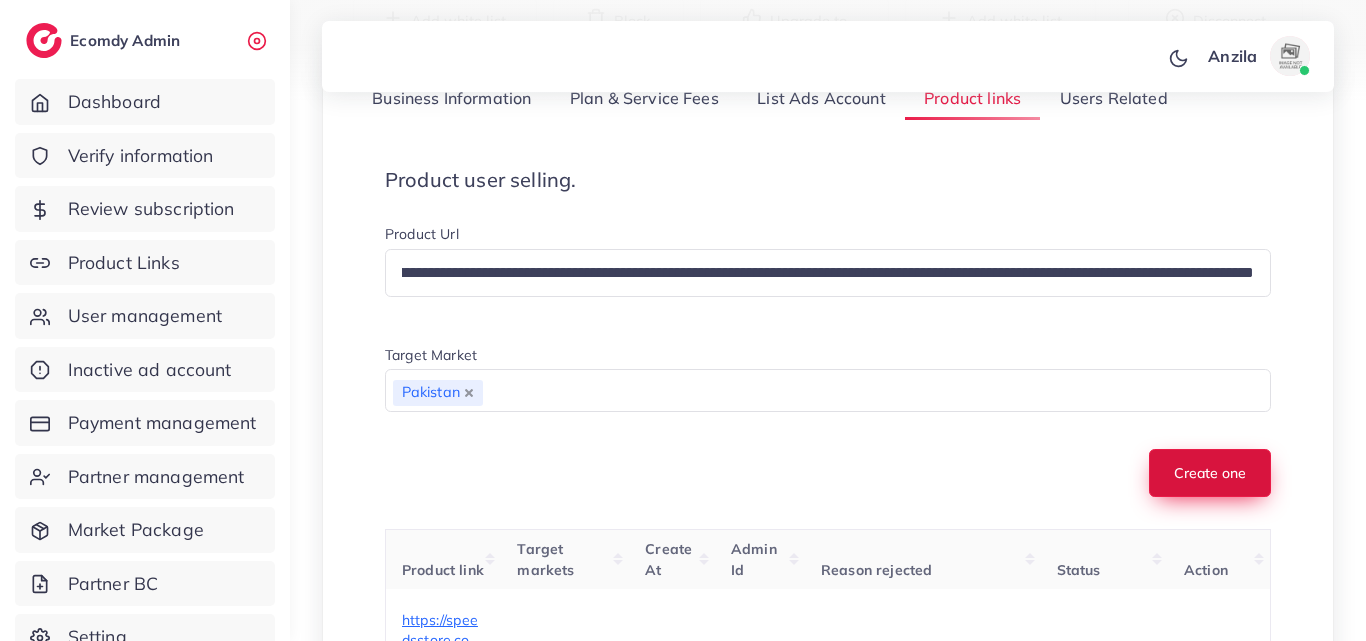 scroll, scrollTop: 0, scrollLeft: 0, axis: both 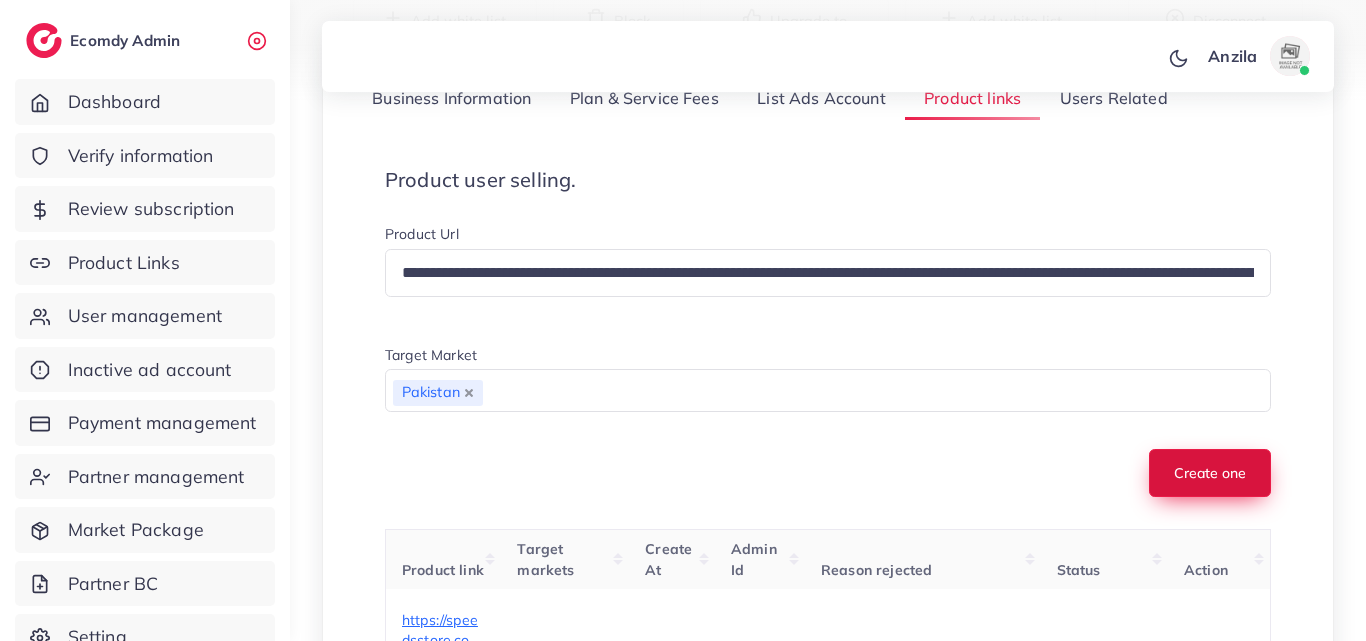 click on "Create one" at bounding box center (1210, 473) 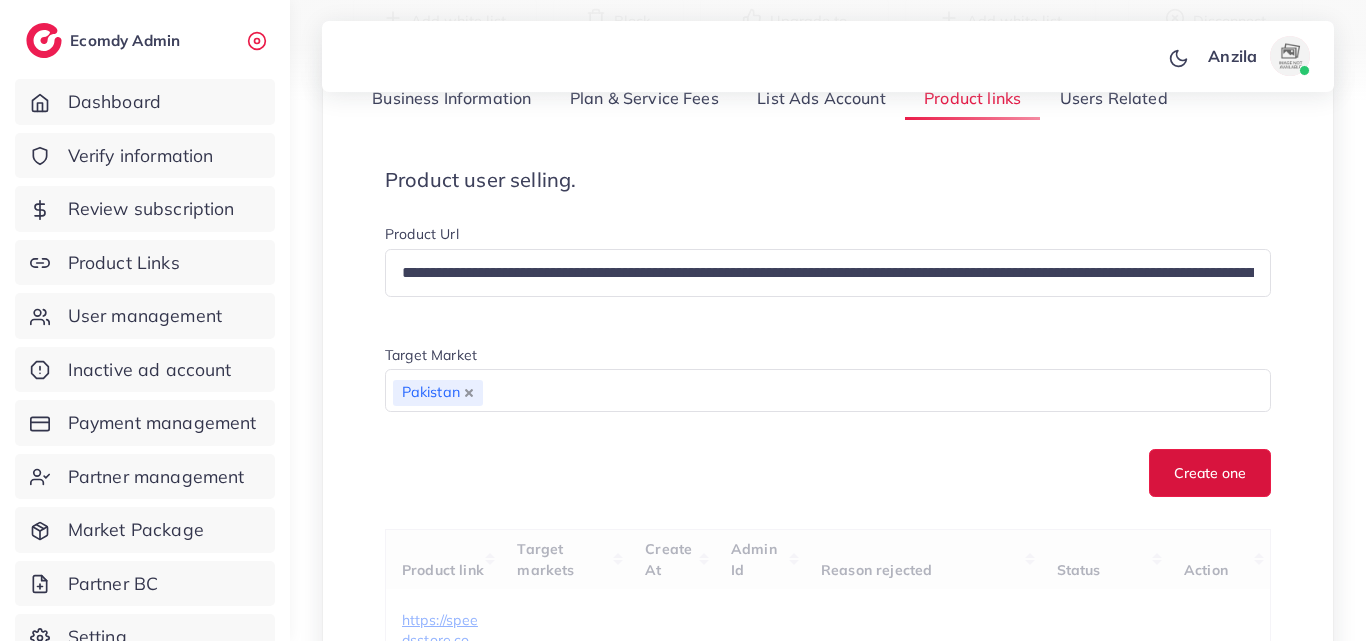 type 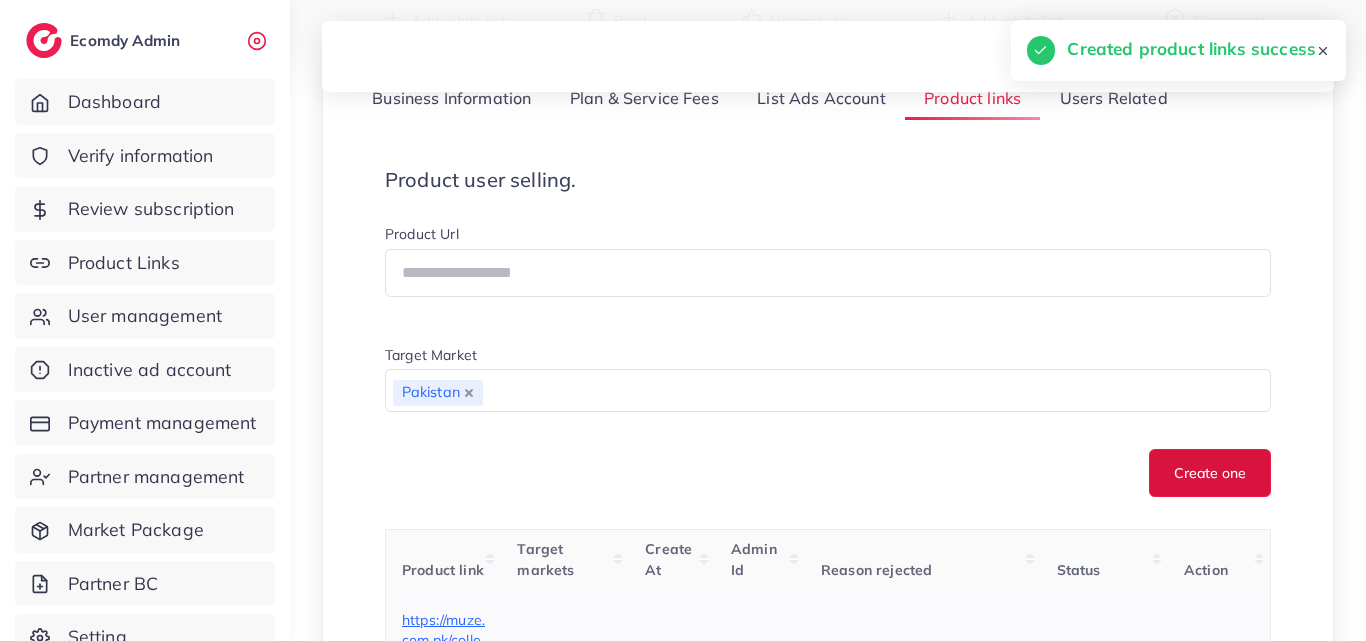 scroll, scrollTop: 607, scrollLeft: 0, axis: vertical 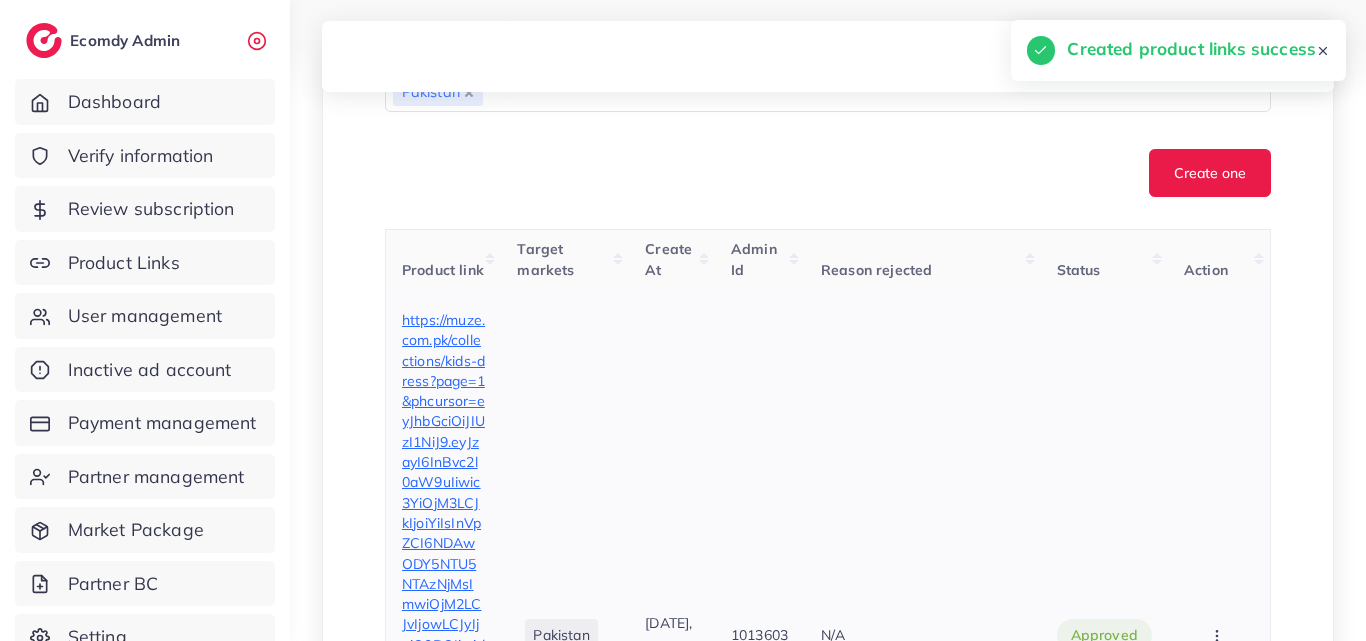 click on "https://muze.com.pk/collections/kids-dress?page=1&phcursor=eyJhbGciOiJIUzI1NiJ9.eyJzayI6InBvc2l0aW9uIiwic3YiOjM3LCJkIjoiYiIsInVpZCI6NDAwODY5NTU5NTAzNjMsImwiOjM2LCJvIjowLCJyIjoiQ0RQIiwidiI6MSwicCI6MX0.ohlaqjcf0S92Q1eWV9jbqKsWcwx3zfr7SnF4h9bV-yY&utm_source=tiktok&utm_medium=paid&utm_id=__CAMPAIGN_ID__&utm_campaign=__CAMPAIGN_NAME__" at bounding box center (443, 634) 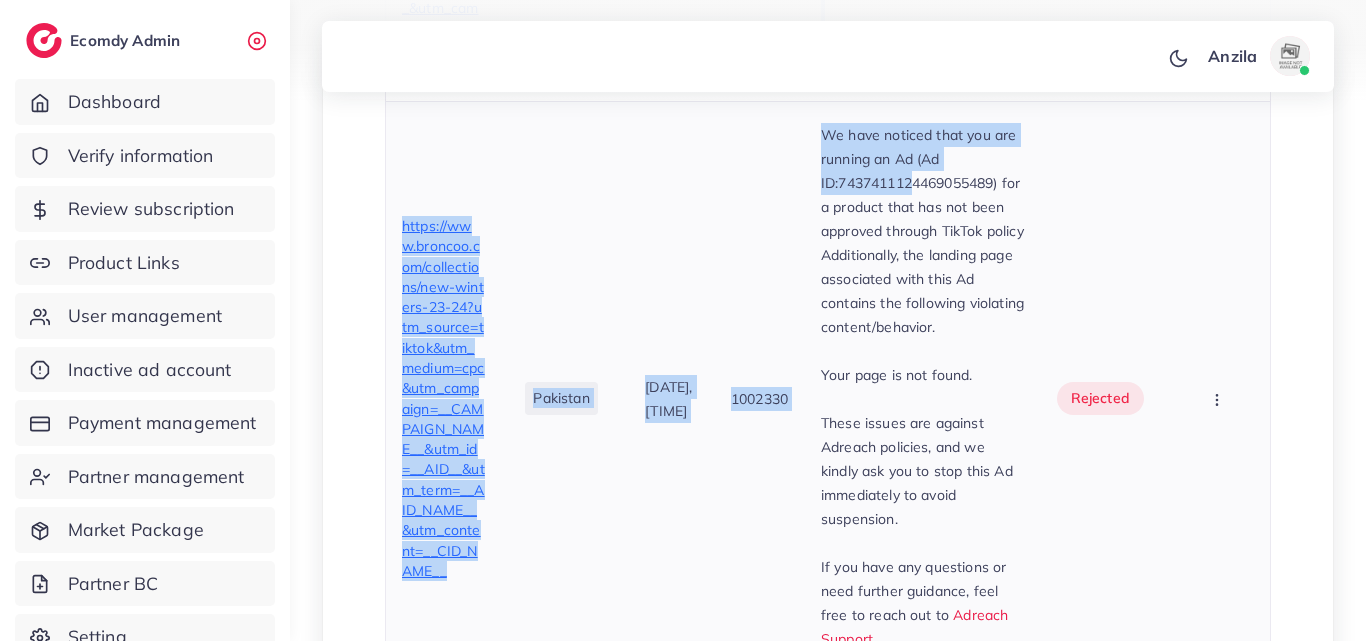 scroll, scrollTop: 2228, scrollLeft: 0, axis: vertical 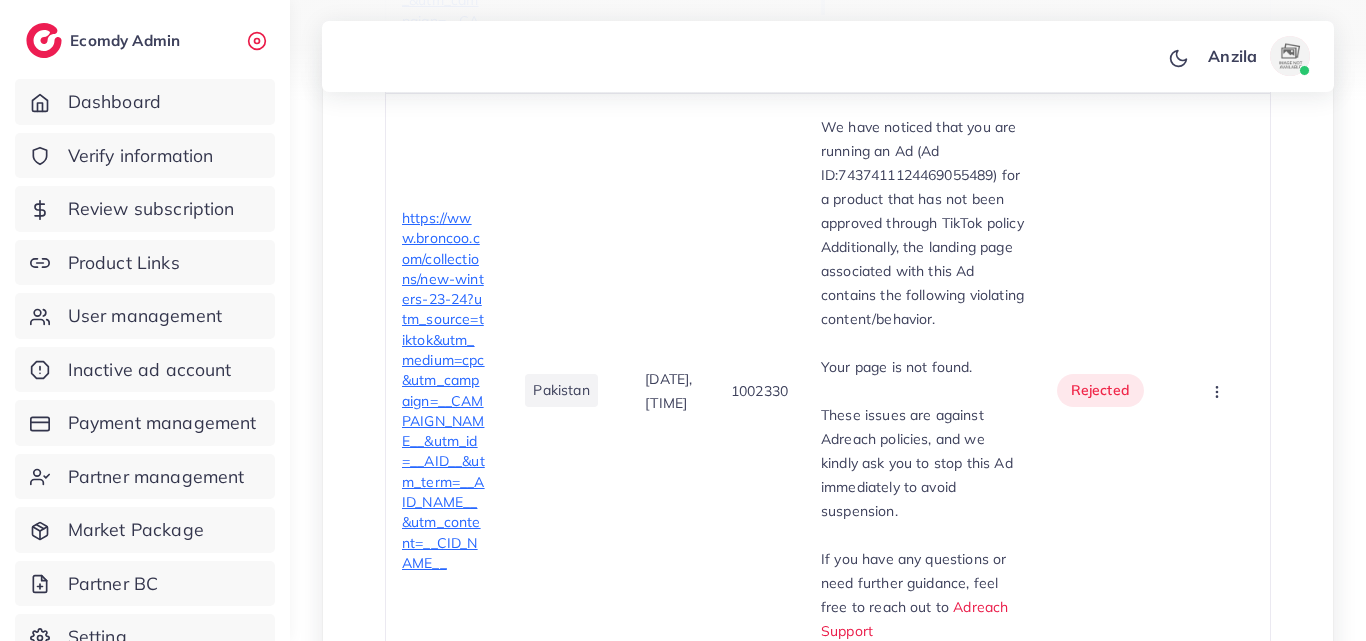 drag, startPoint x: 826, startPoint y: 166, endPoint x: 913, endPoint y: 403, distance: 252.46385 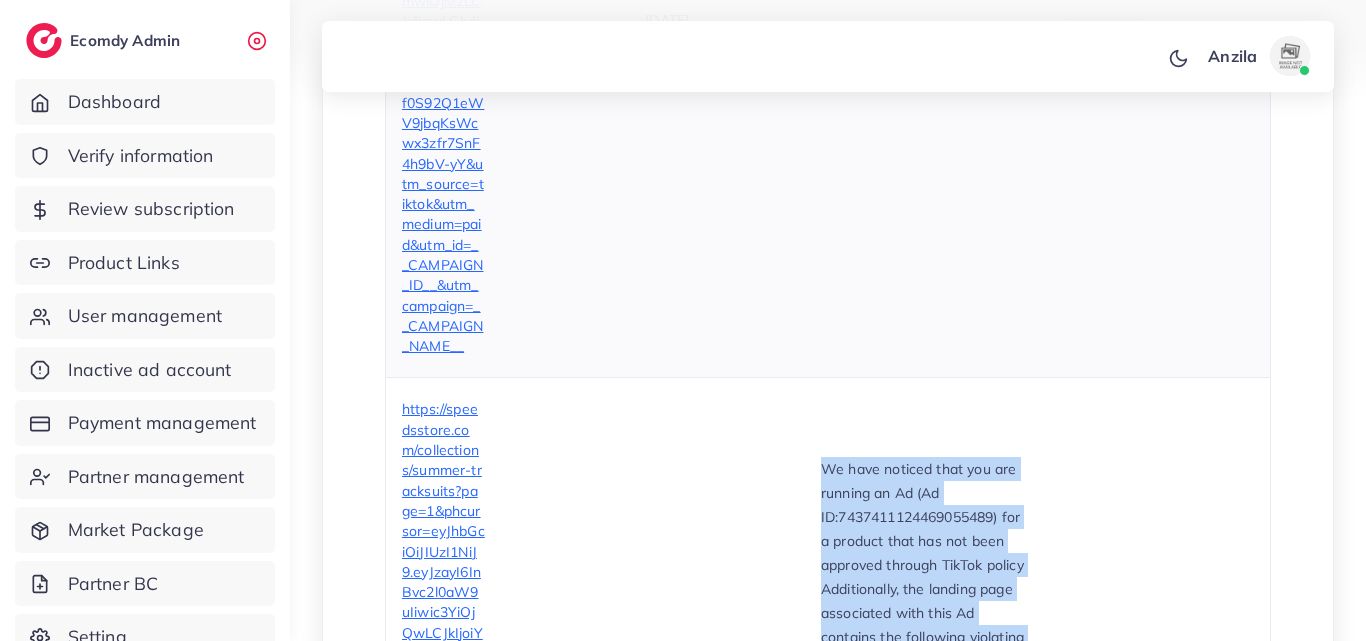 scroll, scrollTop: 1128, scrollLeft: 0, axis: vertical 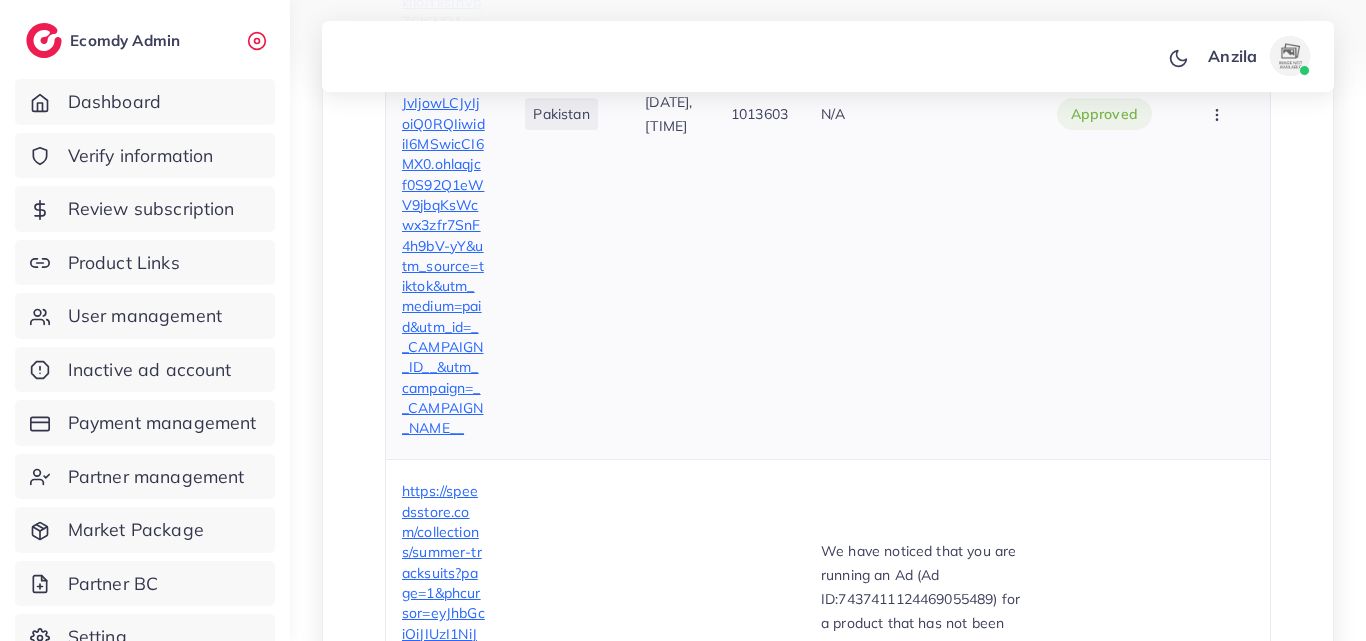click on "N/A" at bounding box center [923, 114] 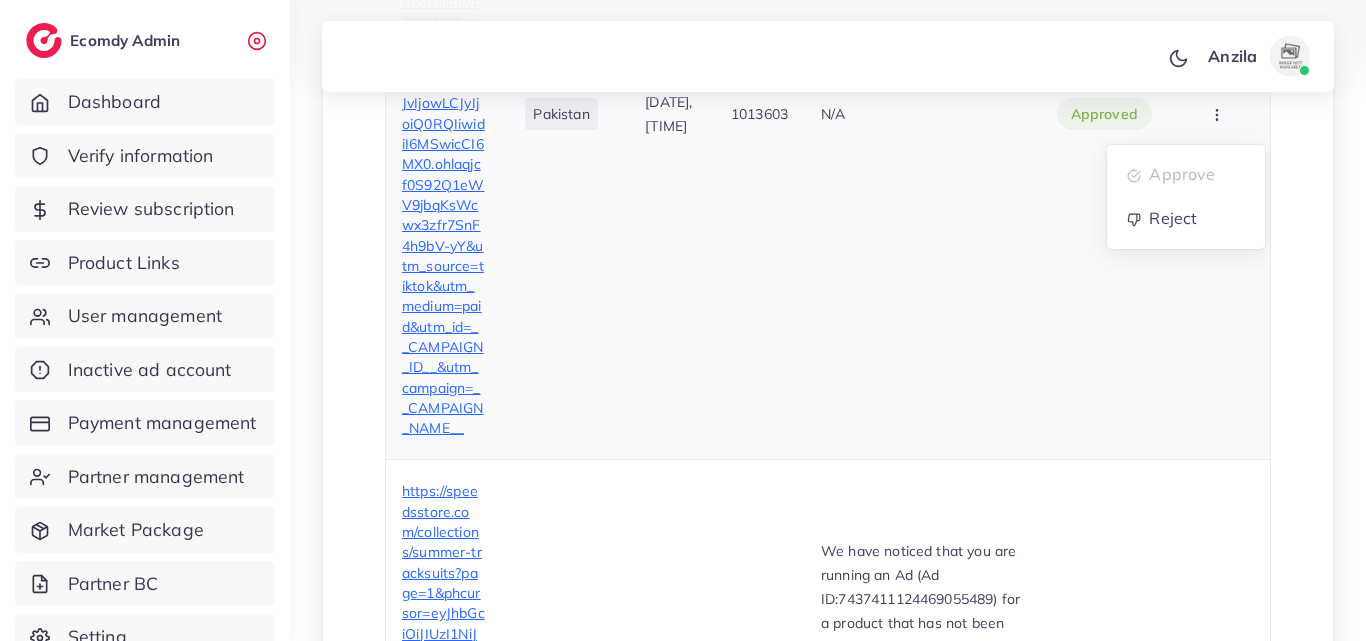 click on "Approve  Reject" at bounding box center (1219, 114) 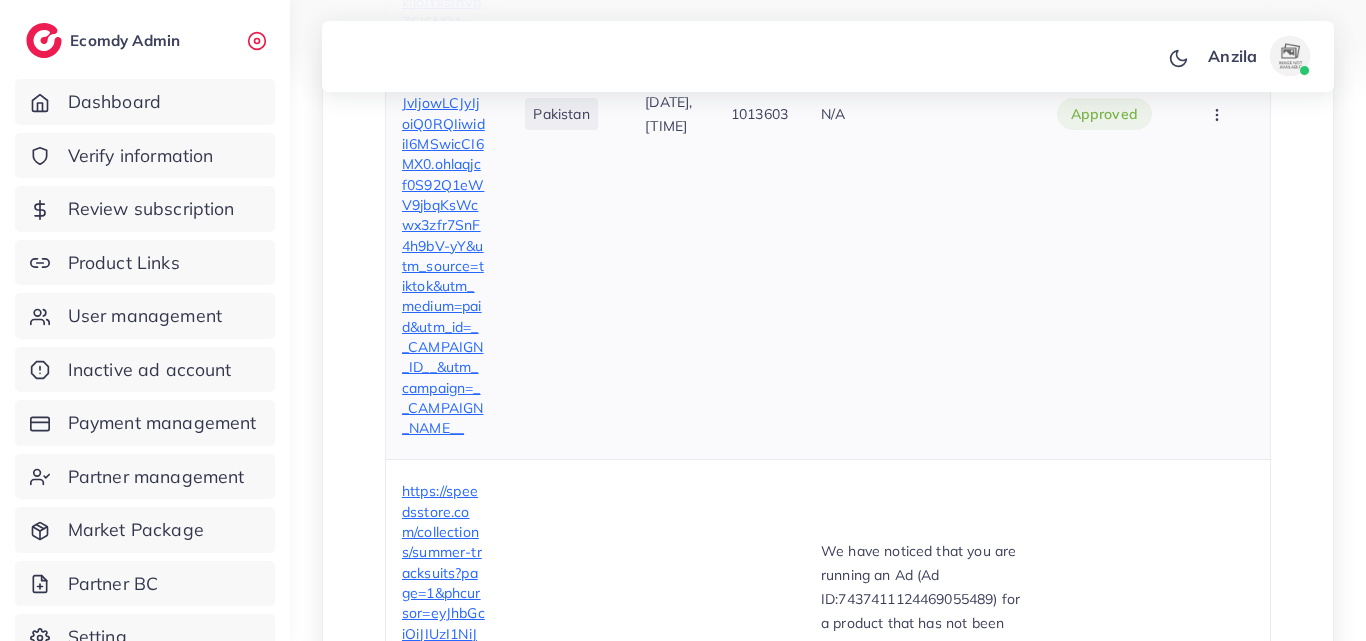 click 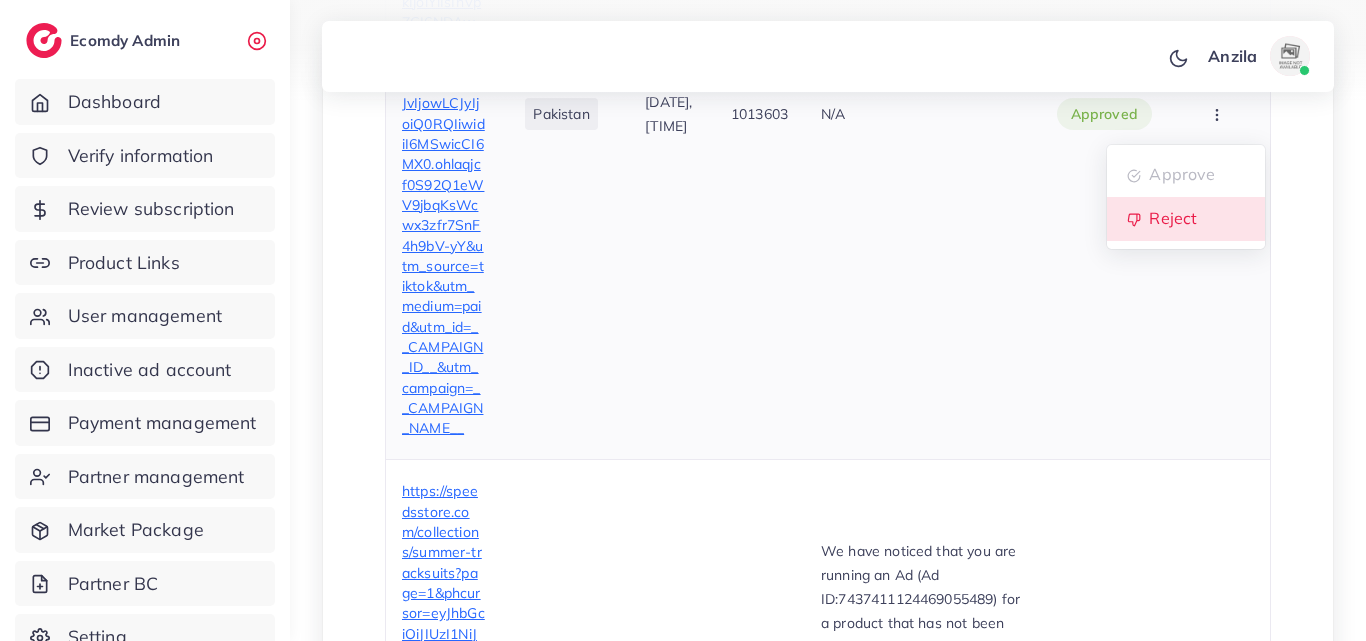 click on "Reject" at bounding box center (1186, 219) 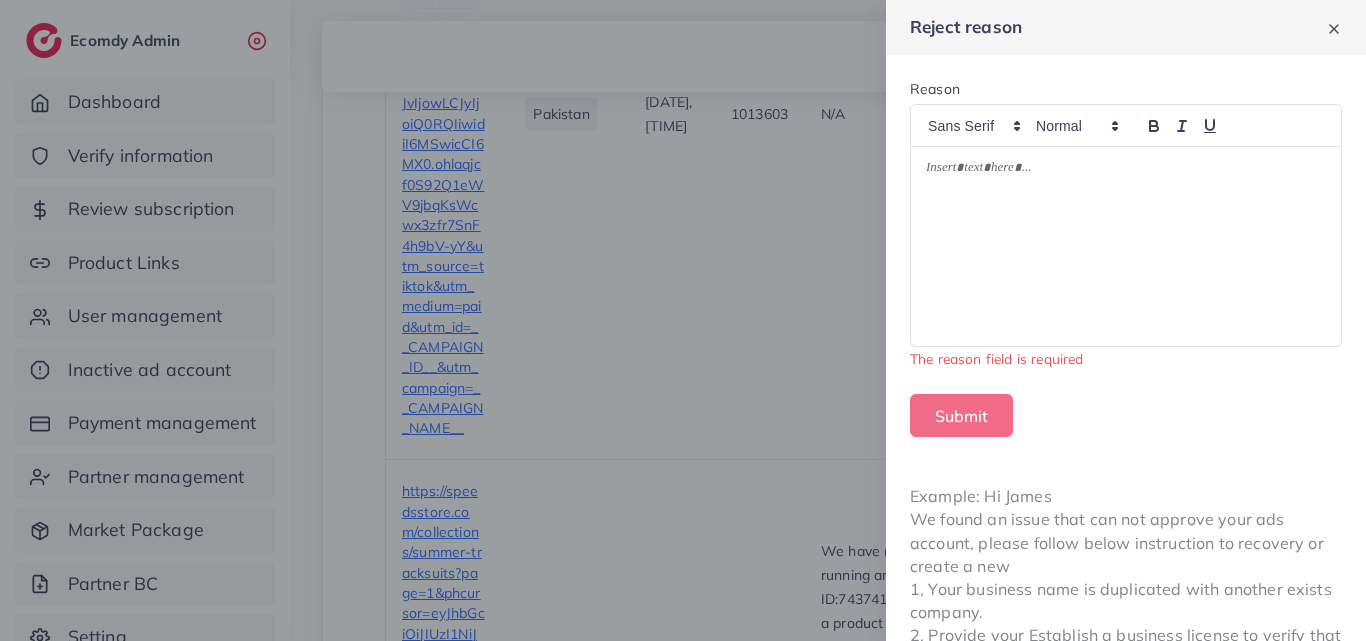 click at bounding box center (1126, 247) 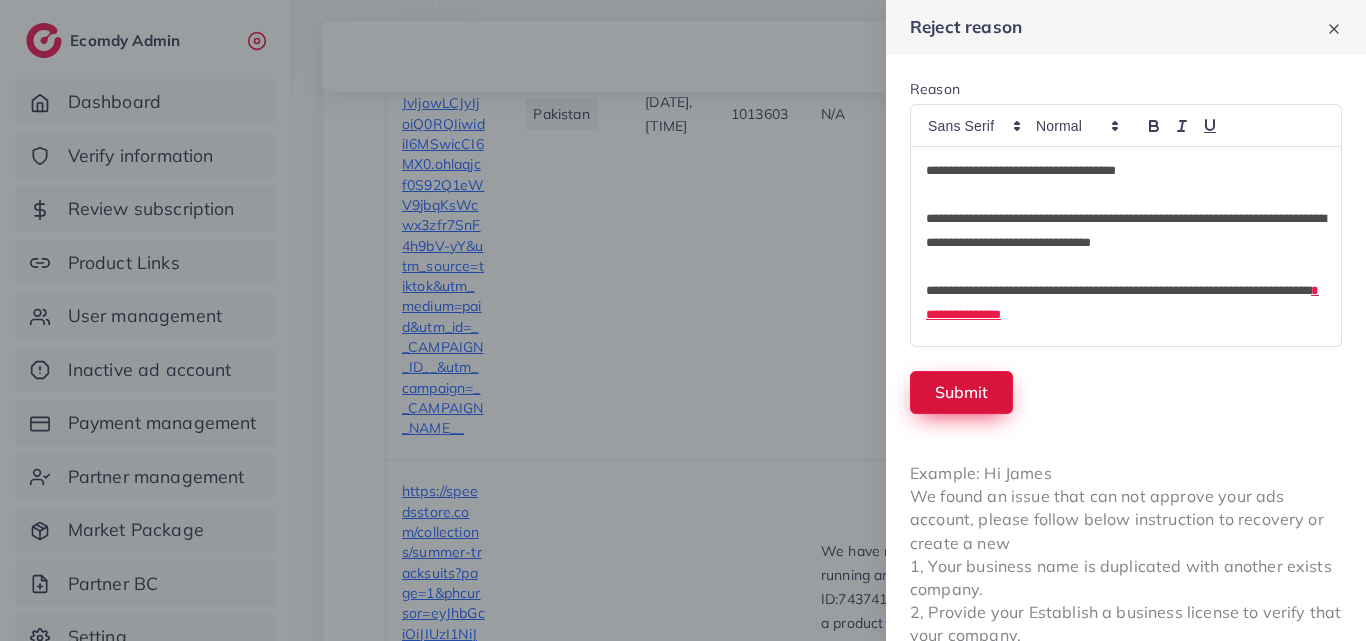 click on "Submit" at bounding box center (961, 392) 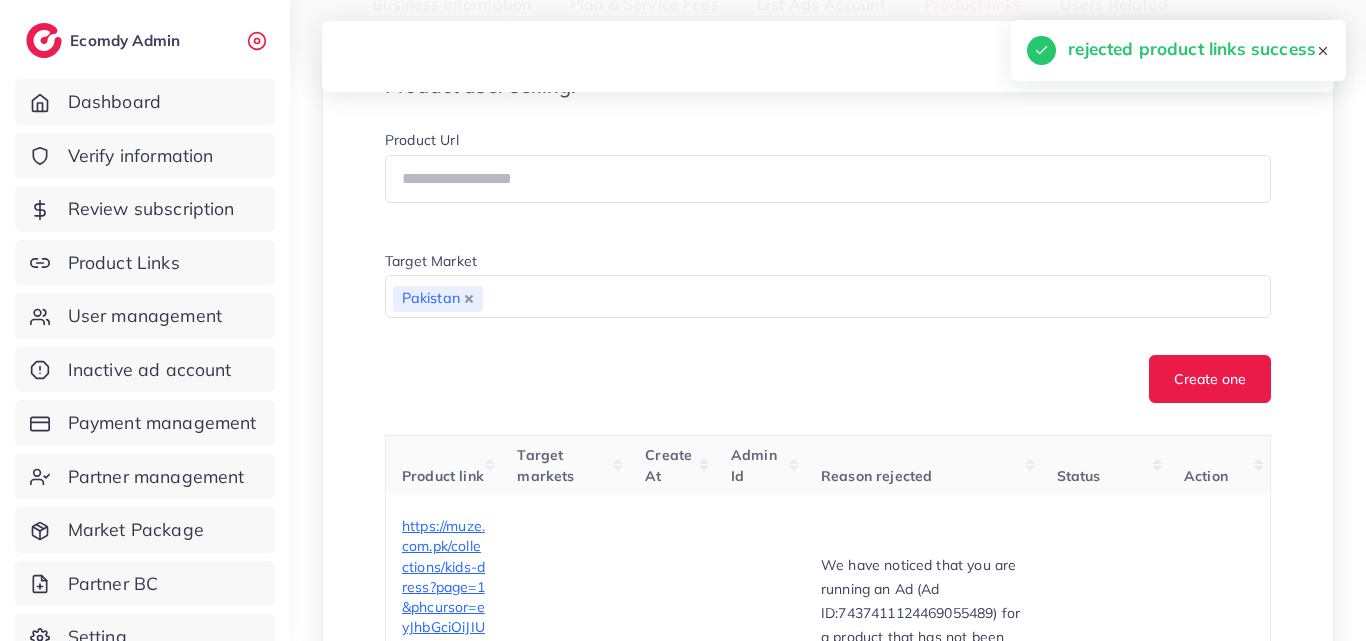 scroll, scrollTop: 228, scrollLeft: 0, axis: vertical 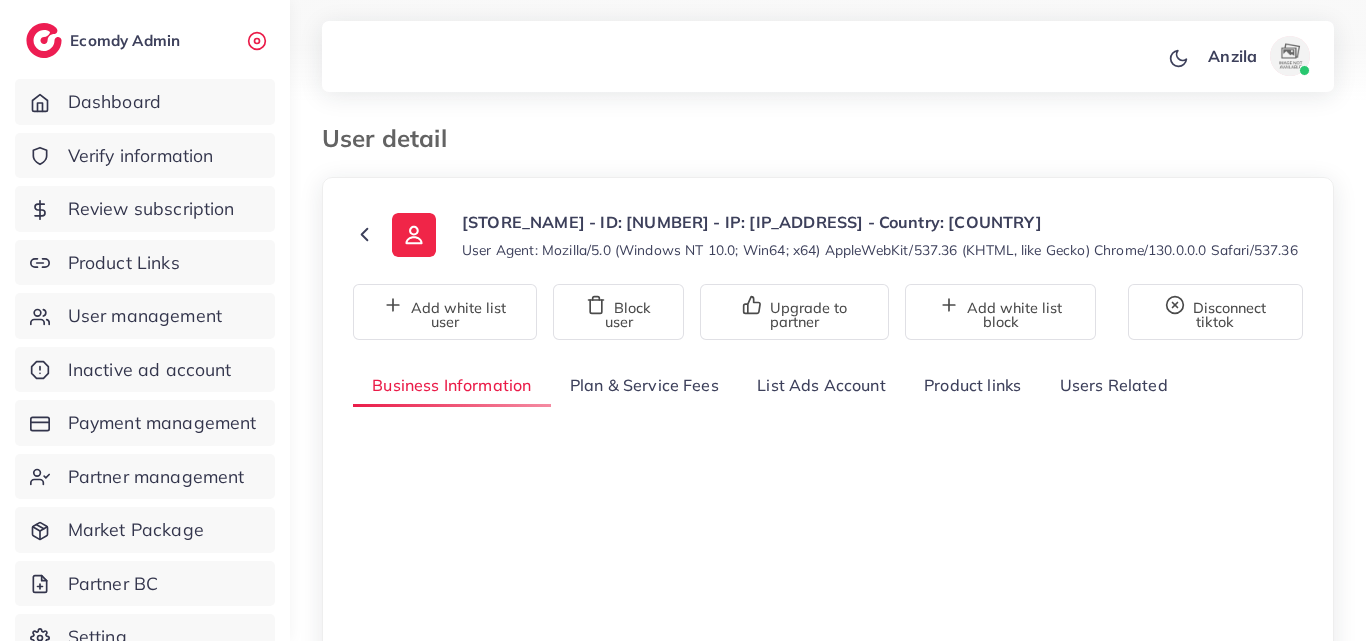 select on "********" 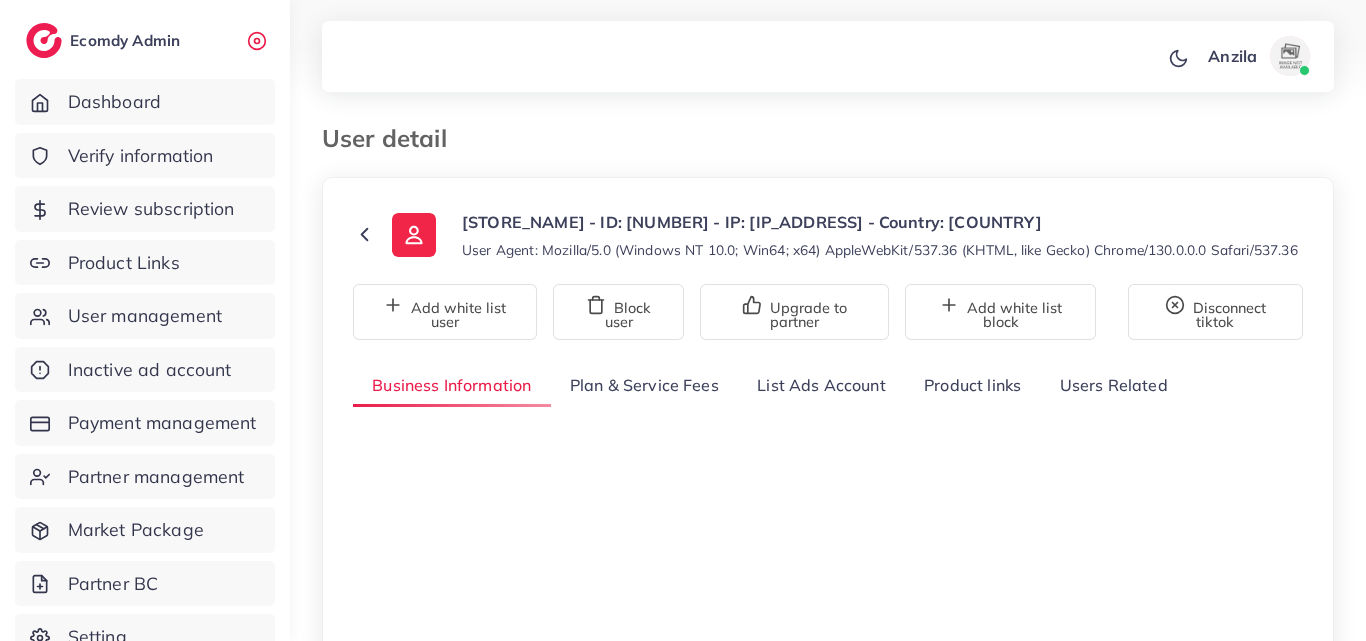 scroll, scrollTop: 0, scrollLeft: 0, axis: both 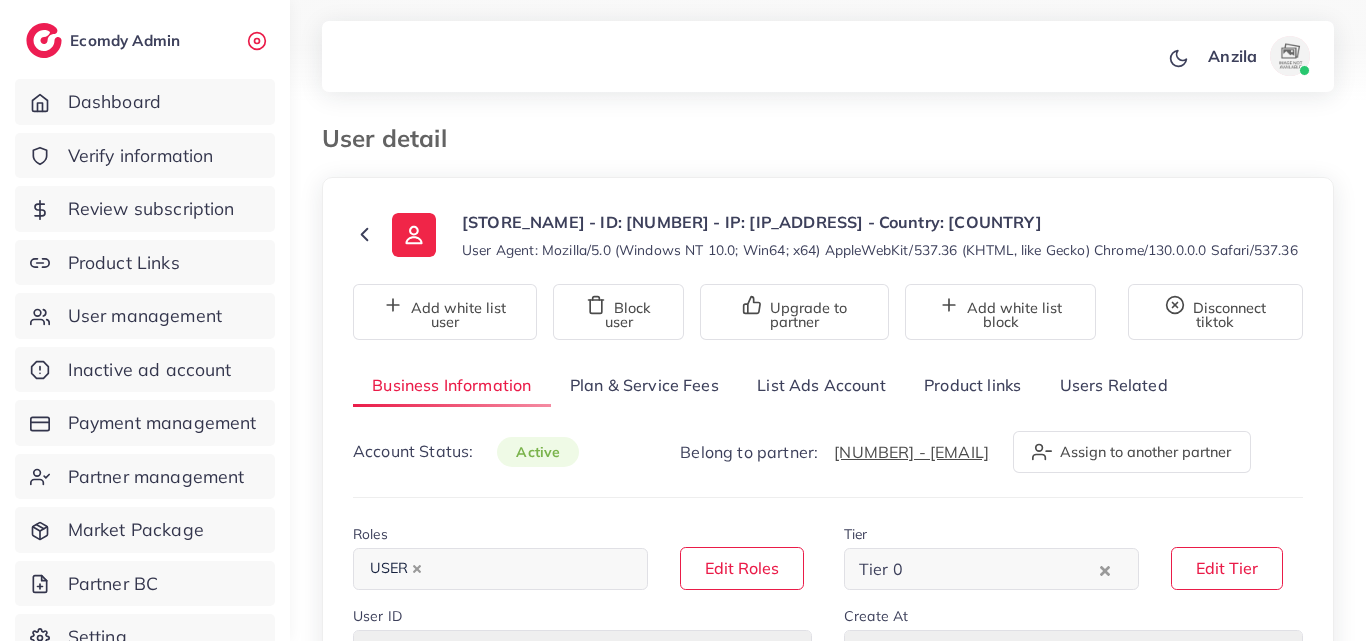 click on "Product links" at bounding box center [972, 385] 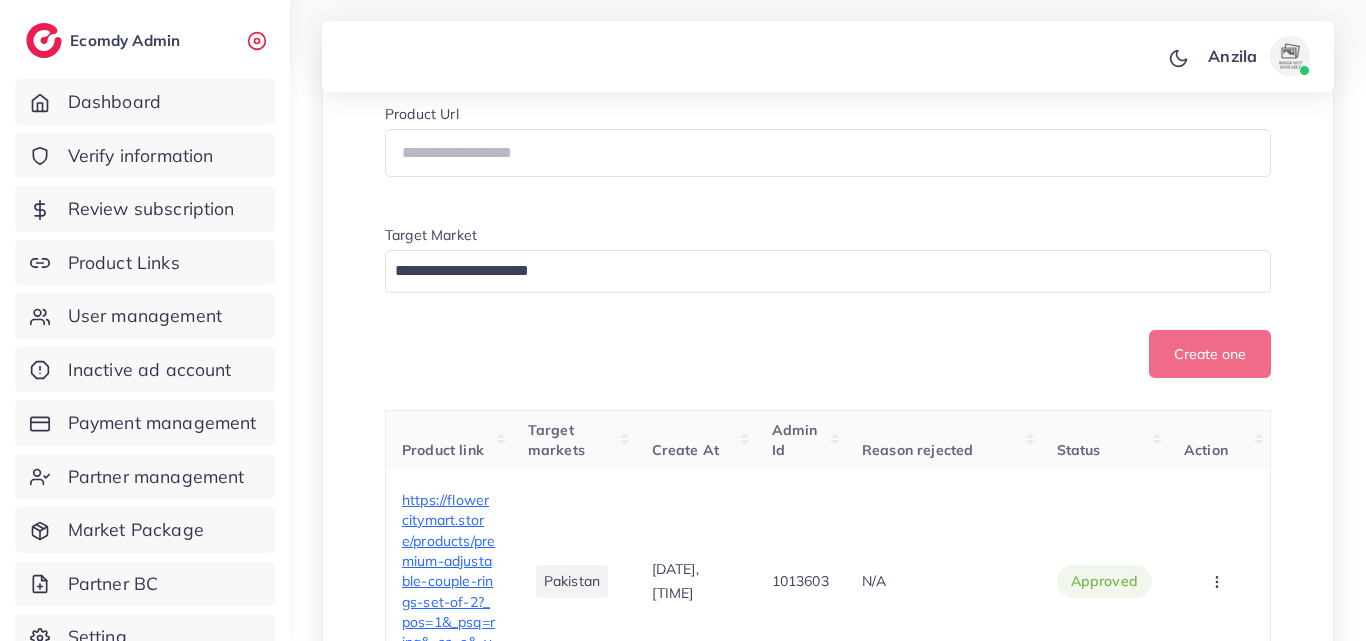 scroll, scrollTop: 400, scrollLeft: 0, axis: vertical 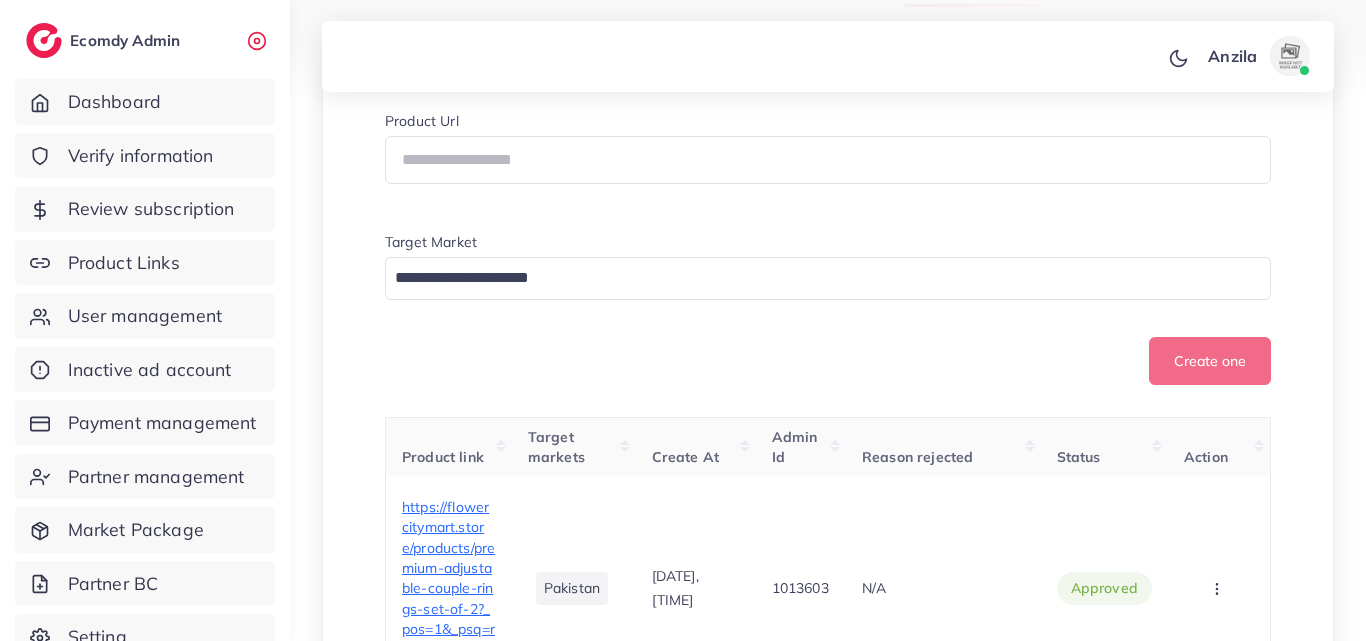 click on "Product Url" at bounding box center (828, 123) 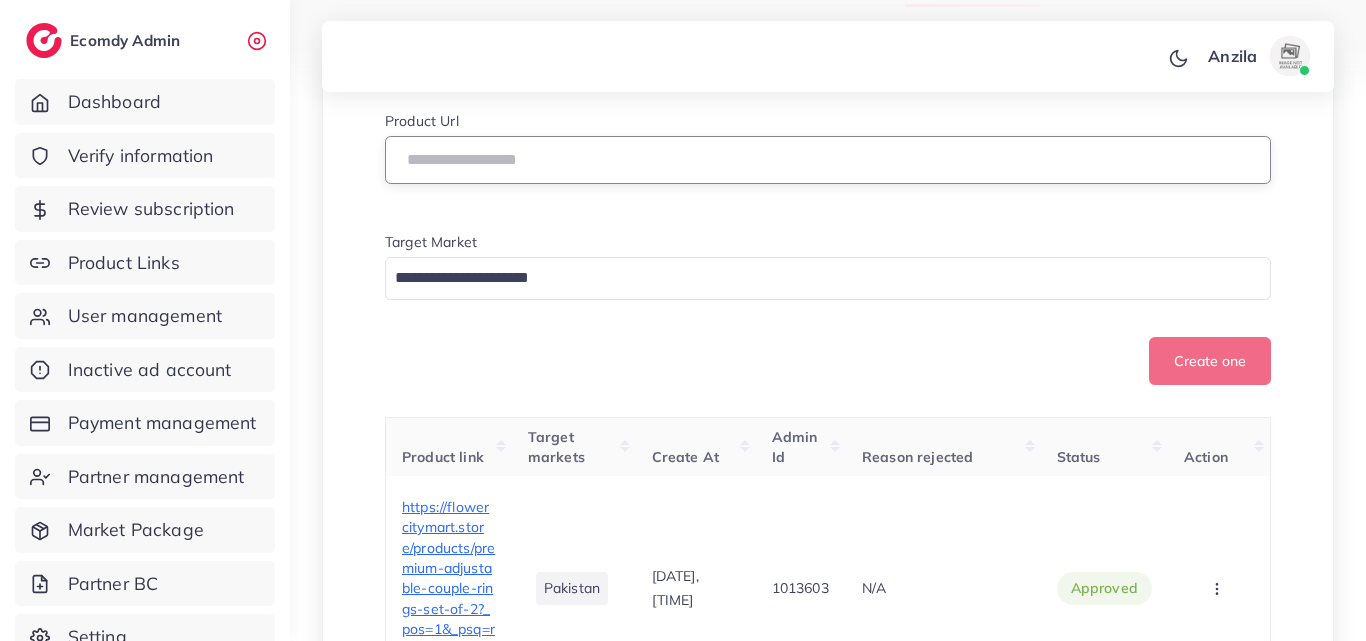 click at bounding box center (828, 160) 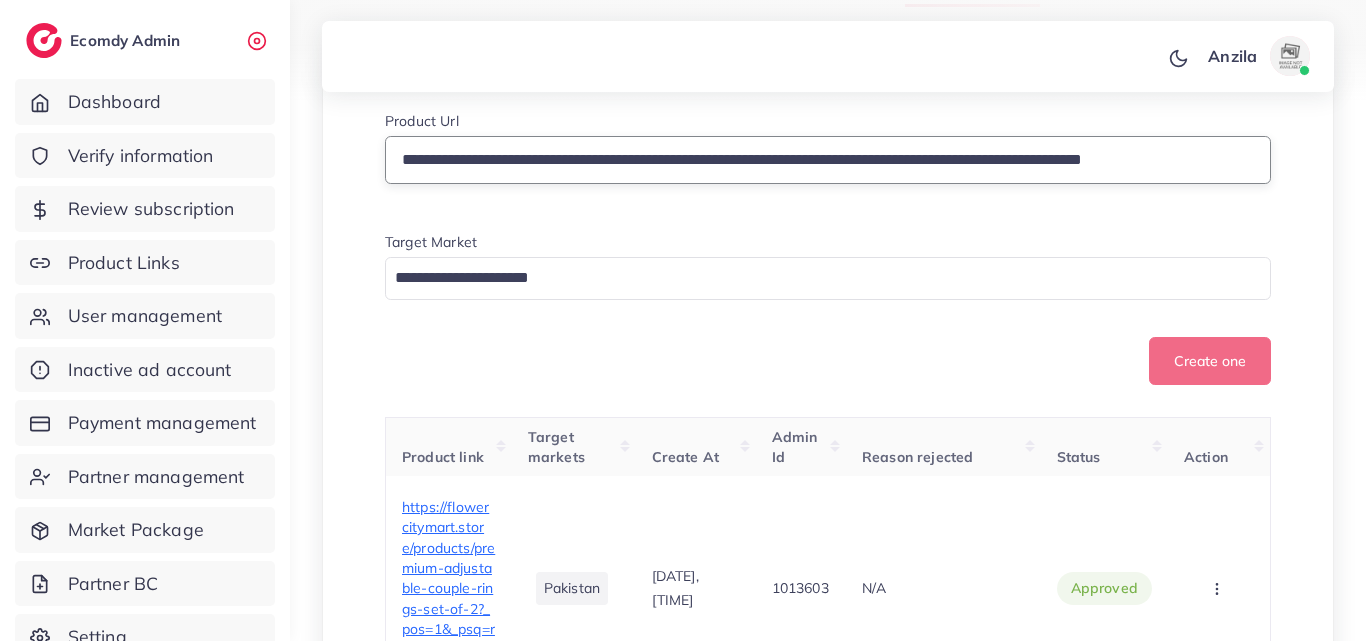 scroll, scrollTop: 0, scrollLeft: 26, axis: horizontal 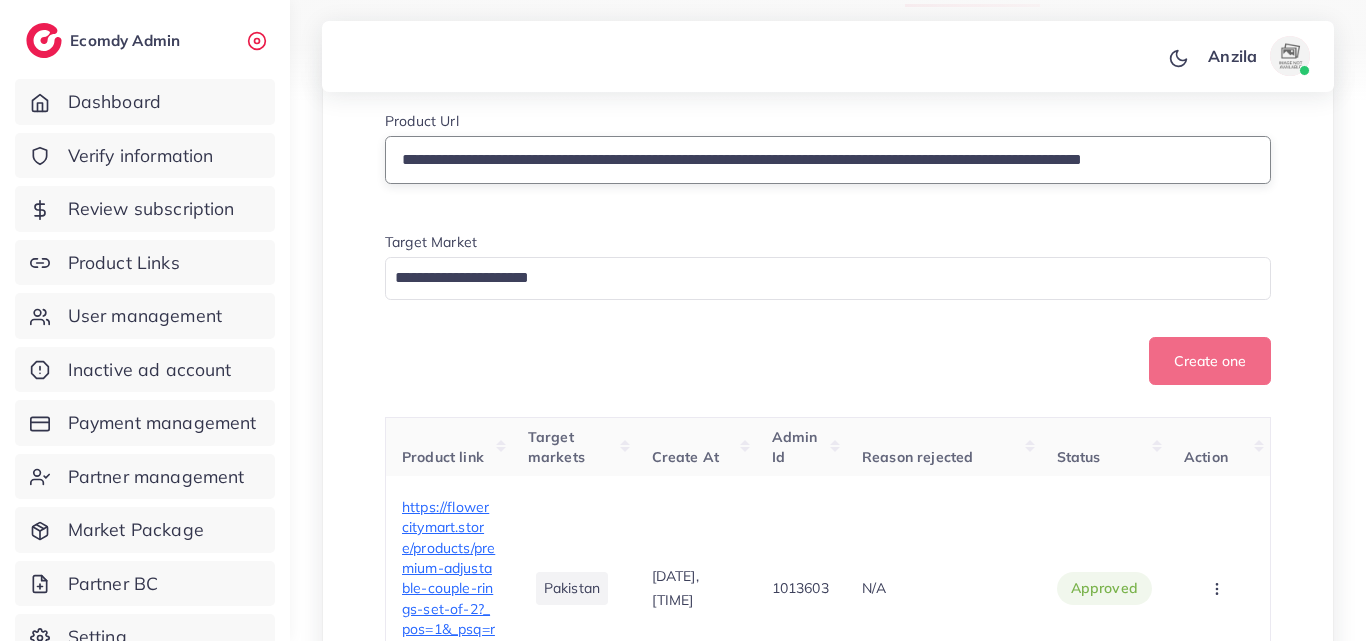 type on "**********" 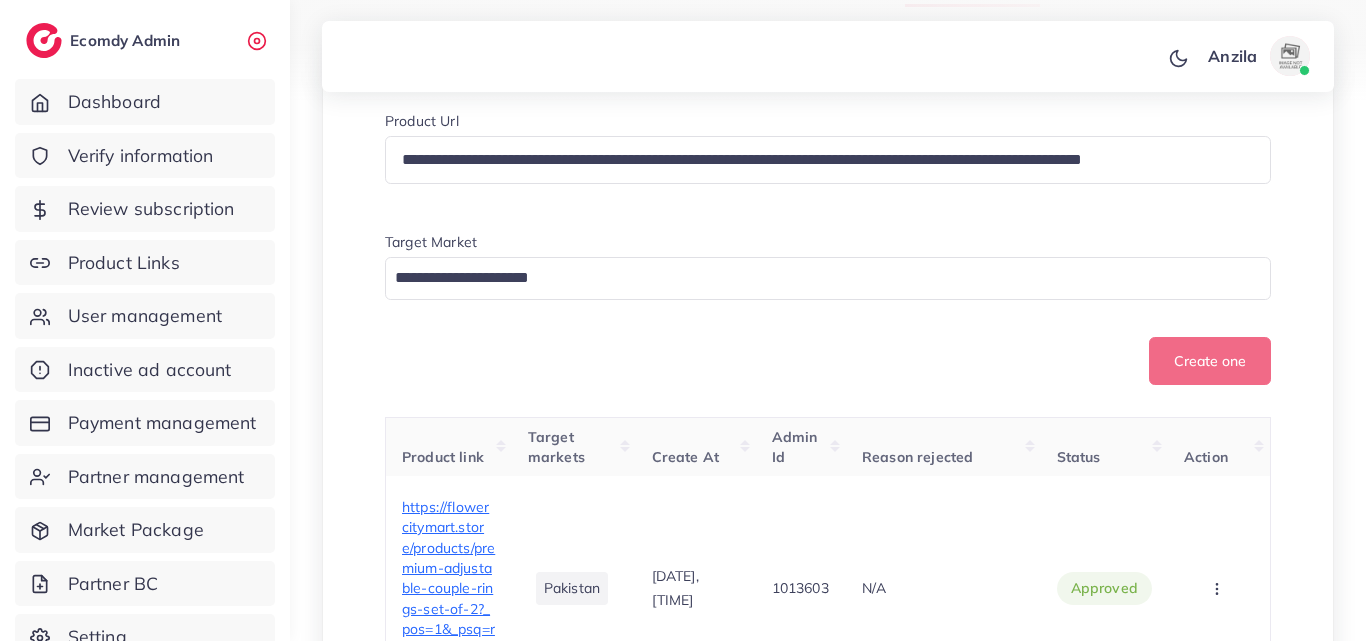 click on "Create one" at bounding box center [828, 361] 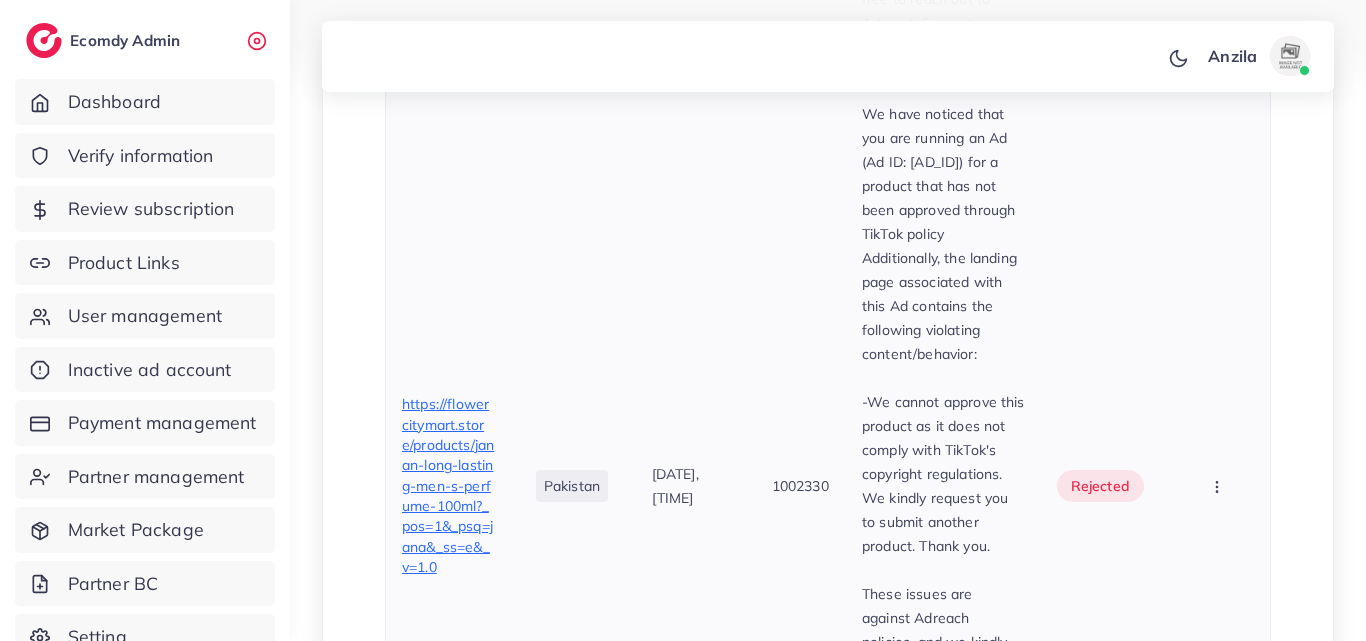 scroll, scrollTop: 1300, scrollLeft: 0, axis: vertical 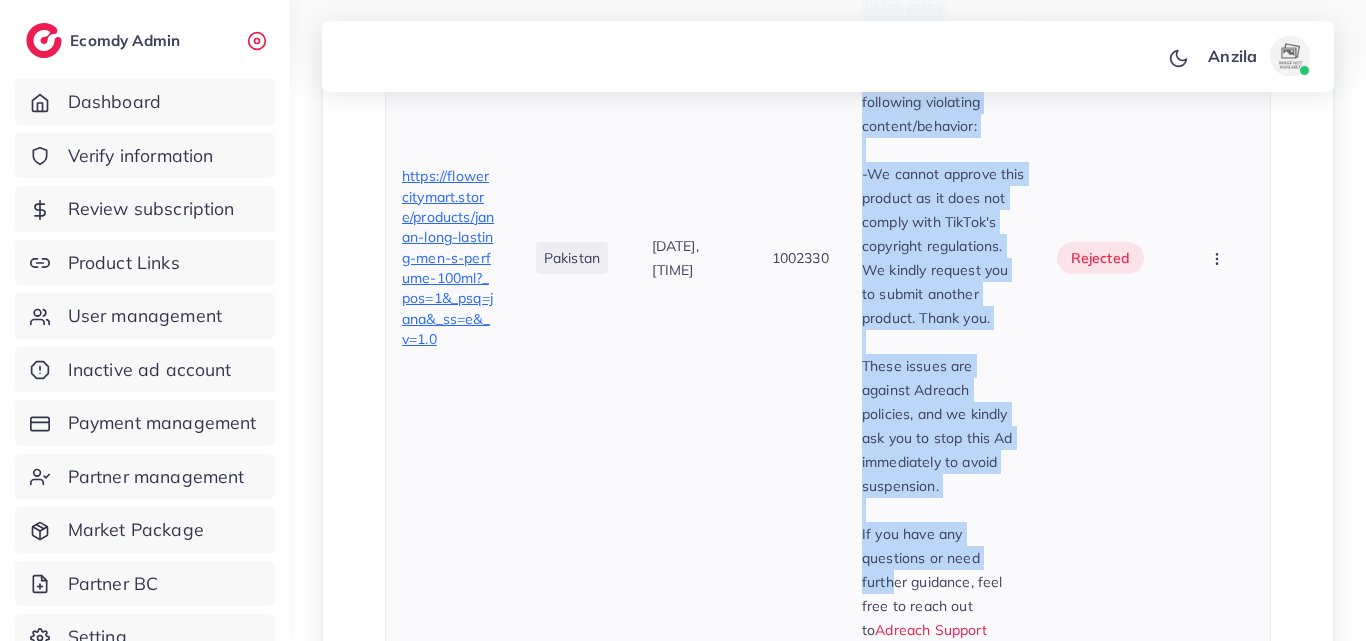drag, startPoint x: 833, startPoint y: 214, endPoint x: 925, endPoint y: 546, distance: 344.51126 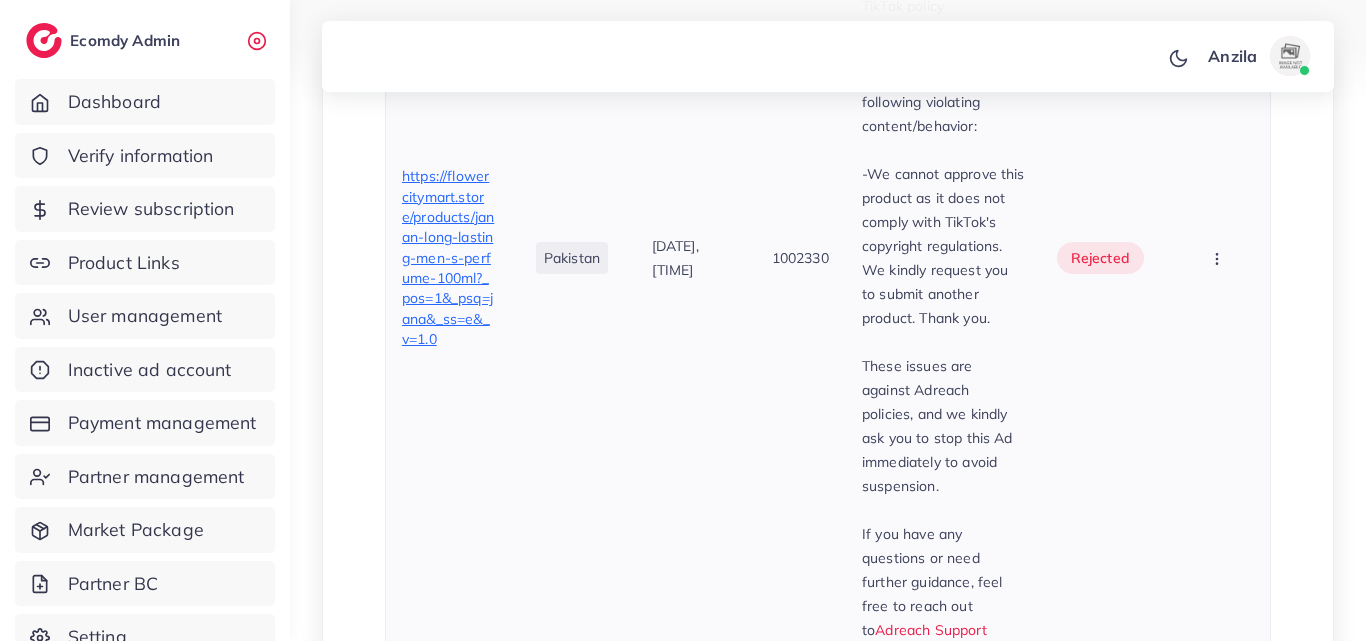 drag, startPoint x: 911, startPoint y: 376, endPoint x: 705, endPoint y: 323, distance: 212.70872 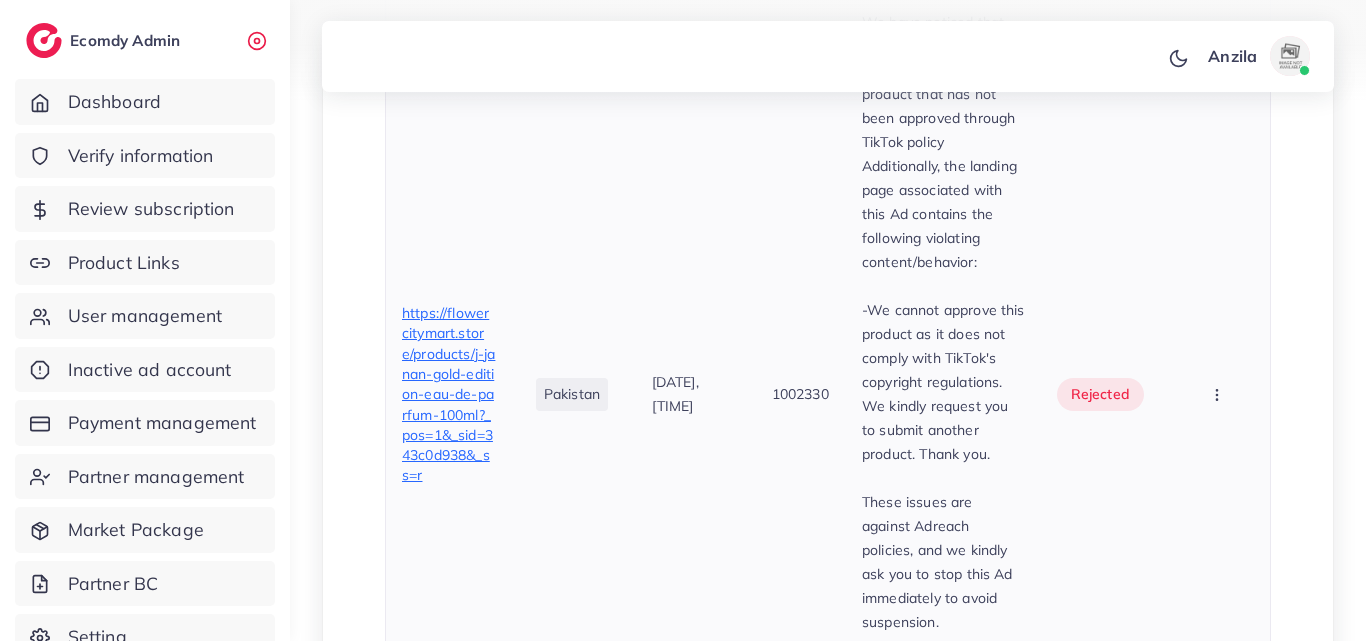 scroll, scrollTop: 2328, scrollLeft: 0, axis: vertical 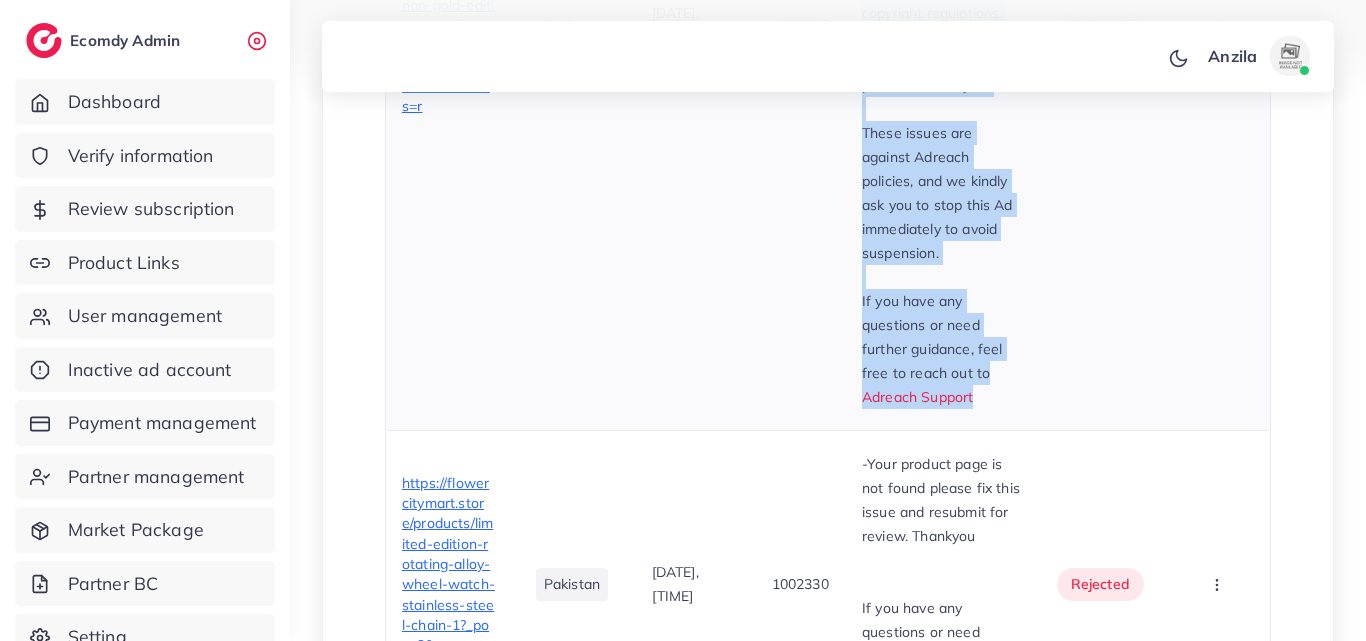 drag, startPoint x: 835, startPoint y: 168, endPoint x: 905, endPoint y: 254, distance: 110.88733 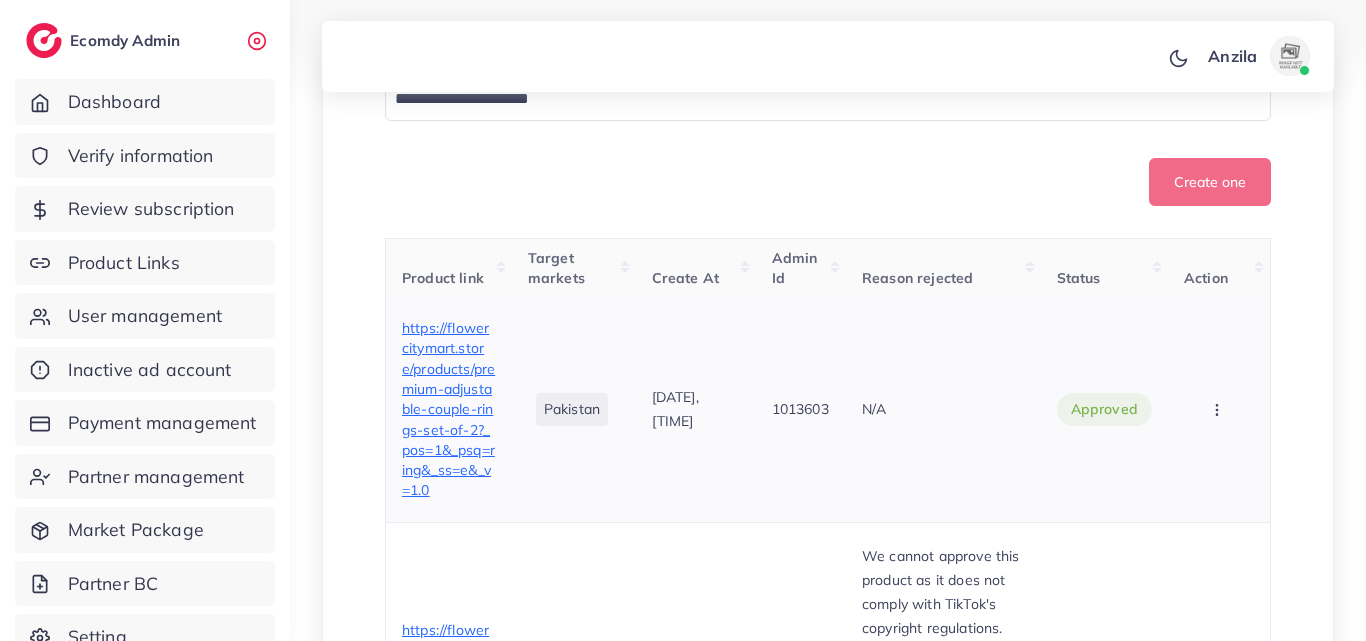 scroll, scrollTop: 297, scrollLeft: 0, axis: vertical 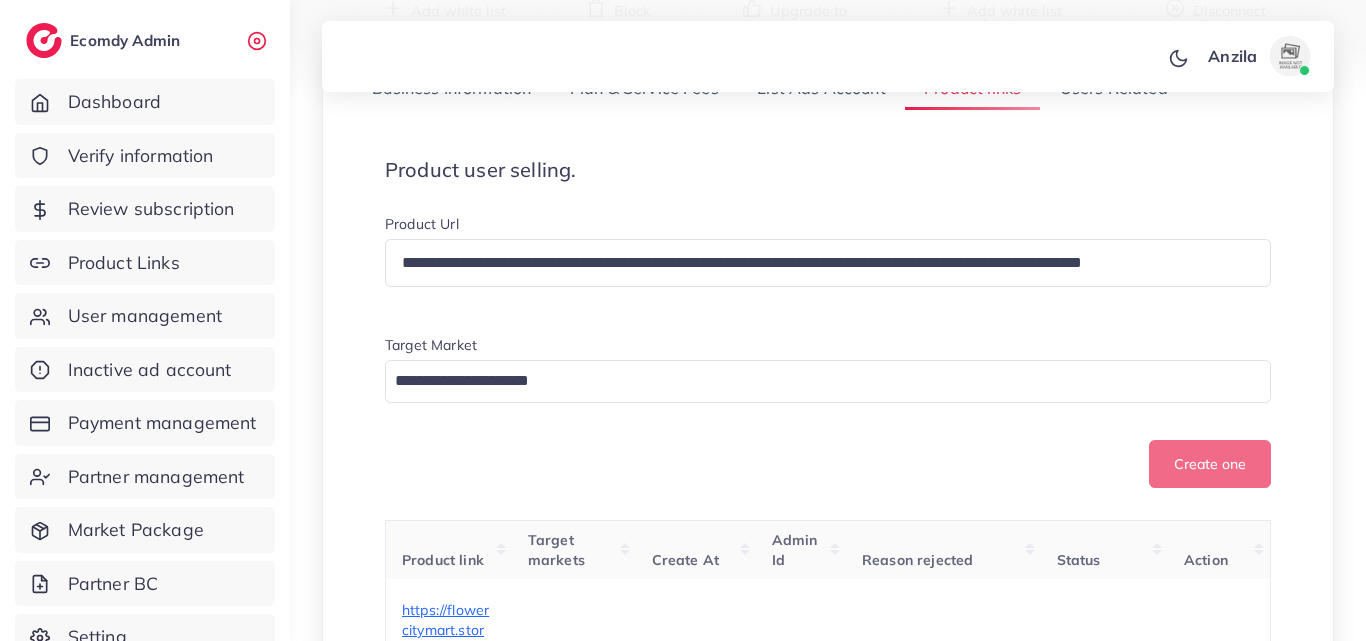 click at bounding box center [816, 381] 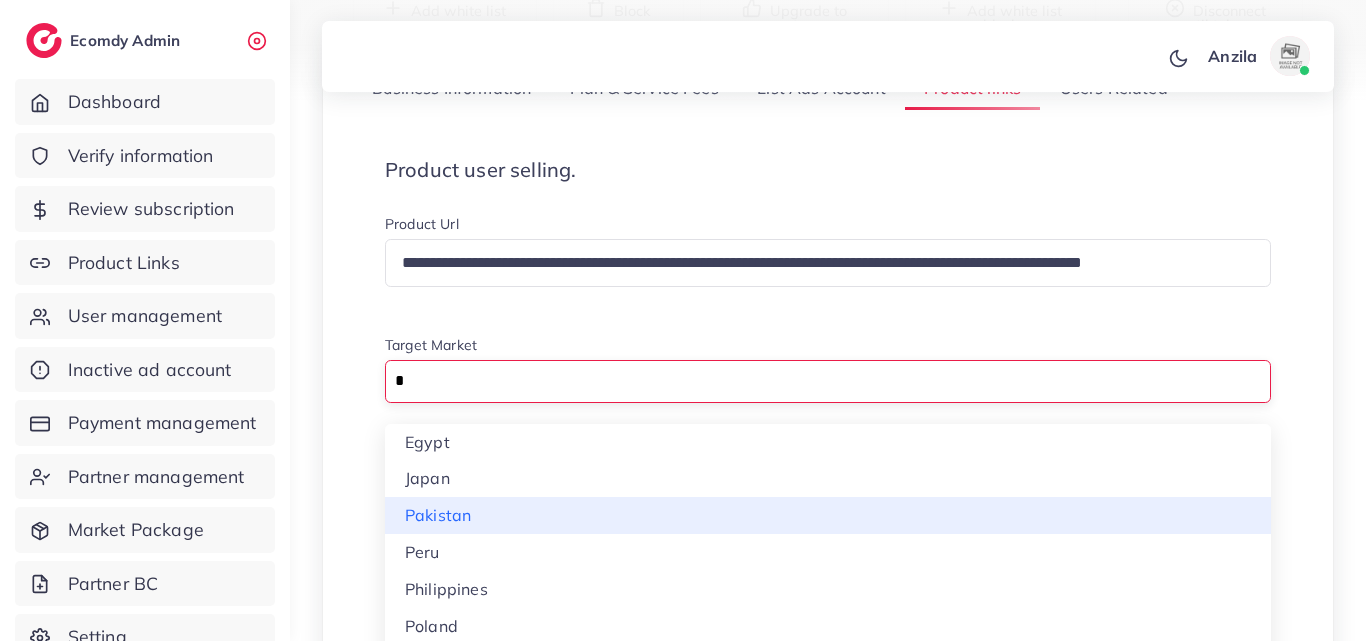 type on "*" 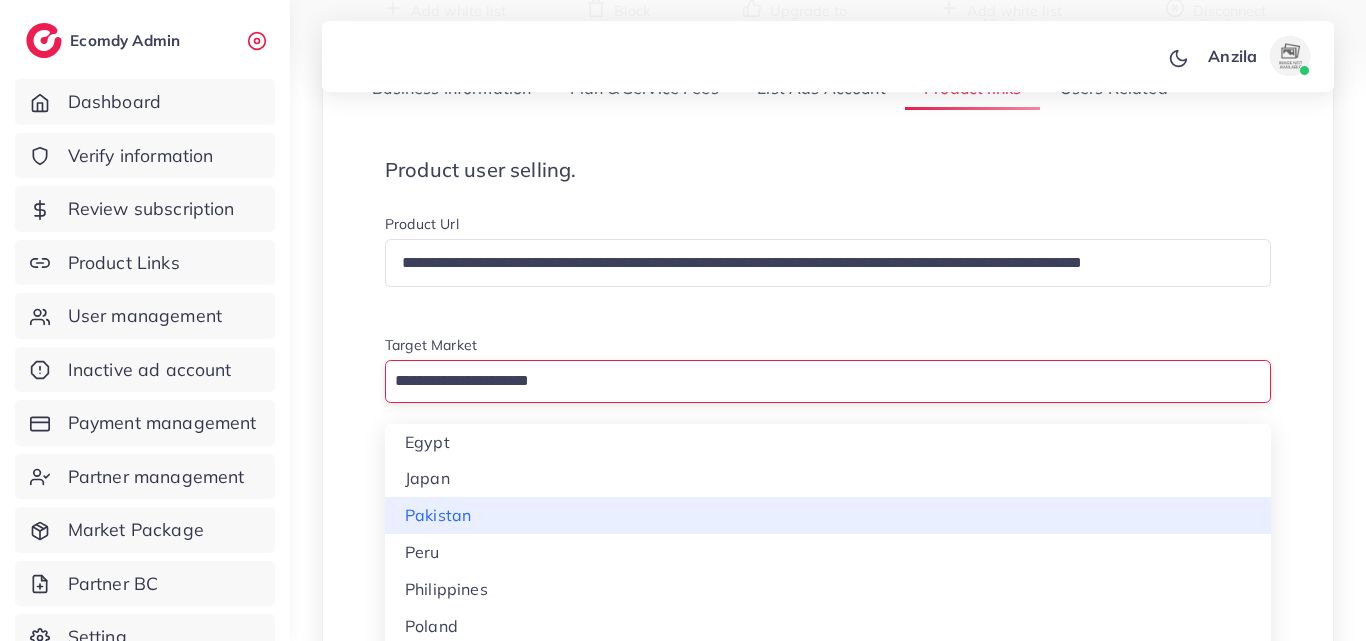 click on "**********" at bounding box center [828, 5112] 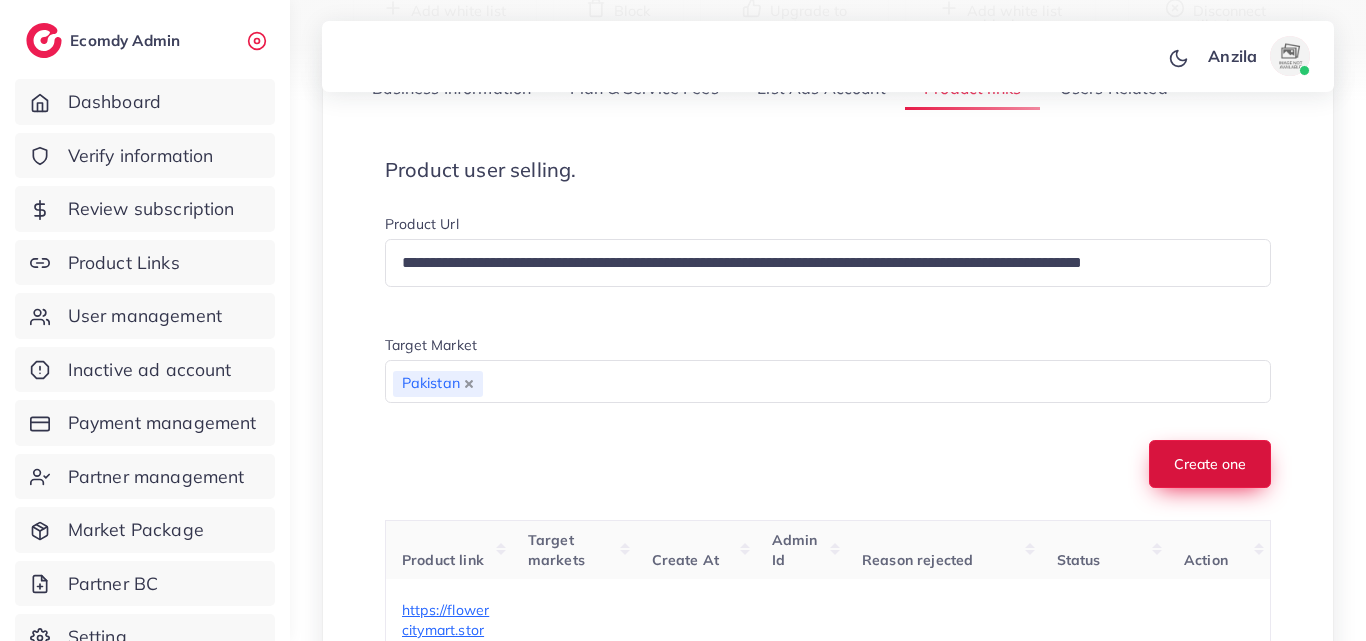 click on "Create one" at bounding box center [1210, 464] 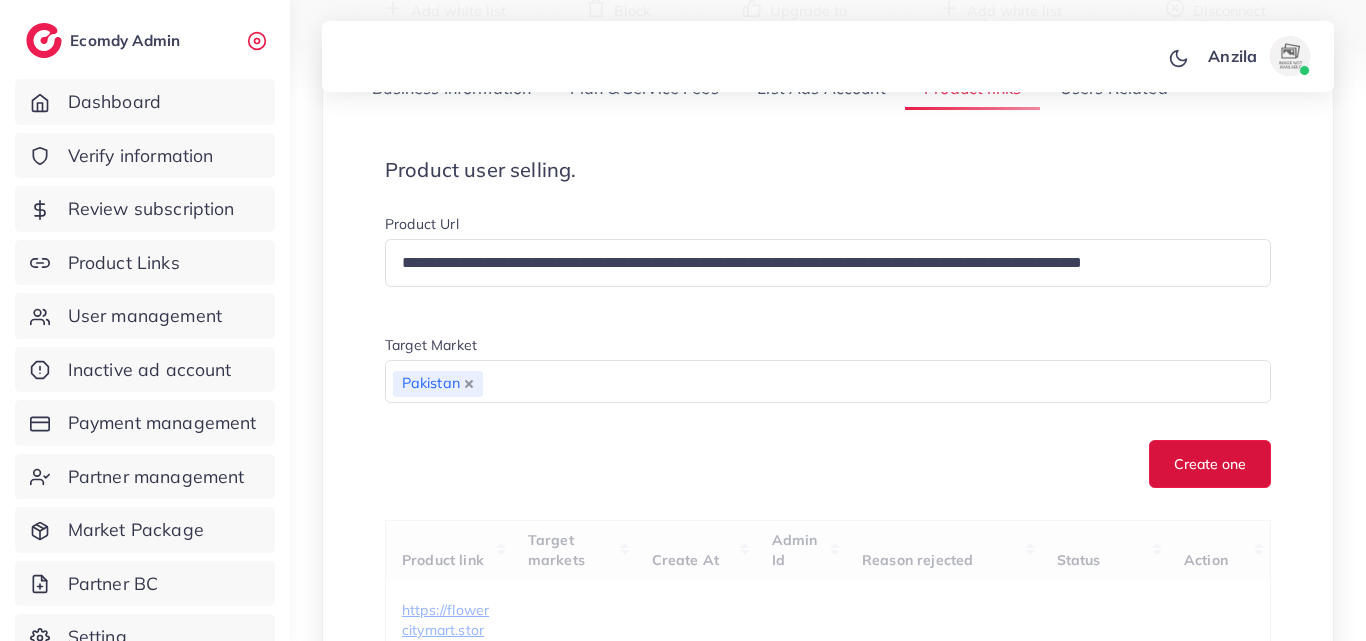 type 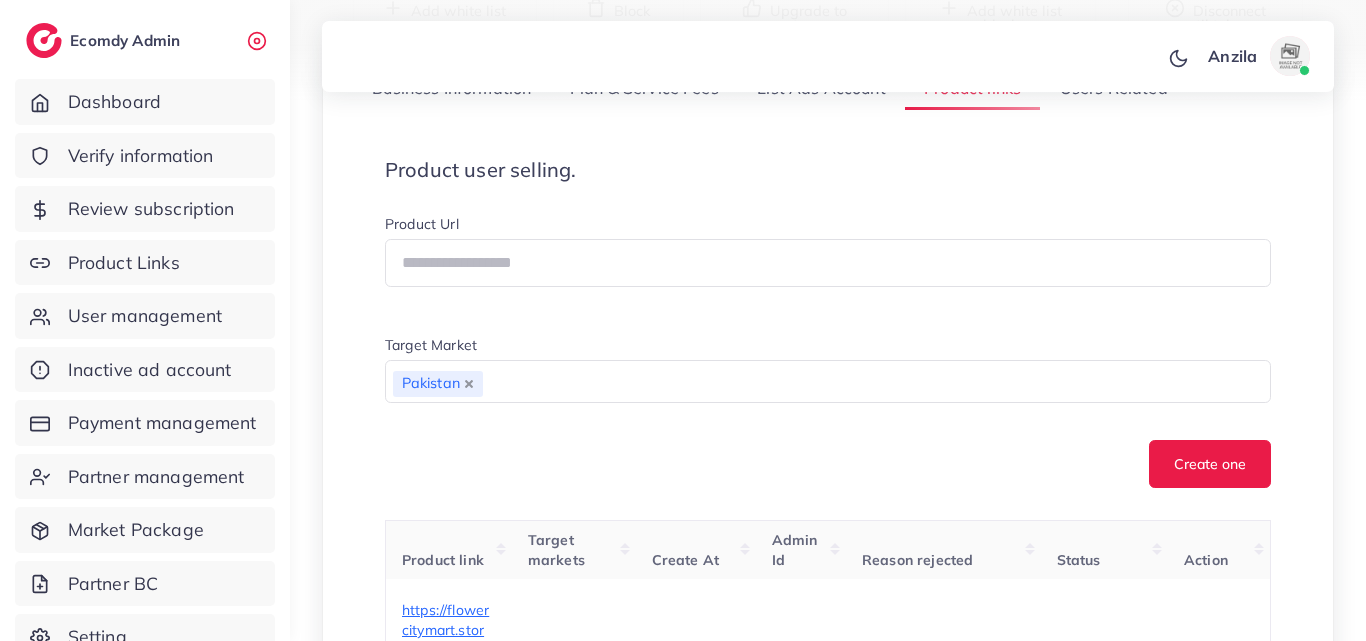 click on "Product Url   Target Market
Pakistan
Loading...      Create one" at bounding box center [828, 351] 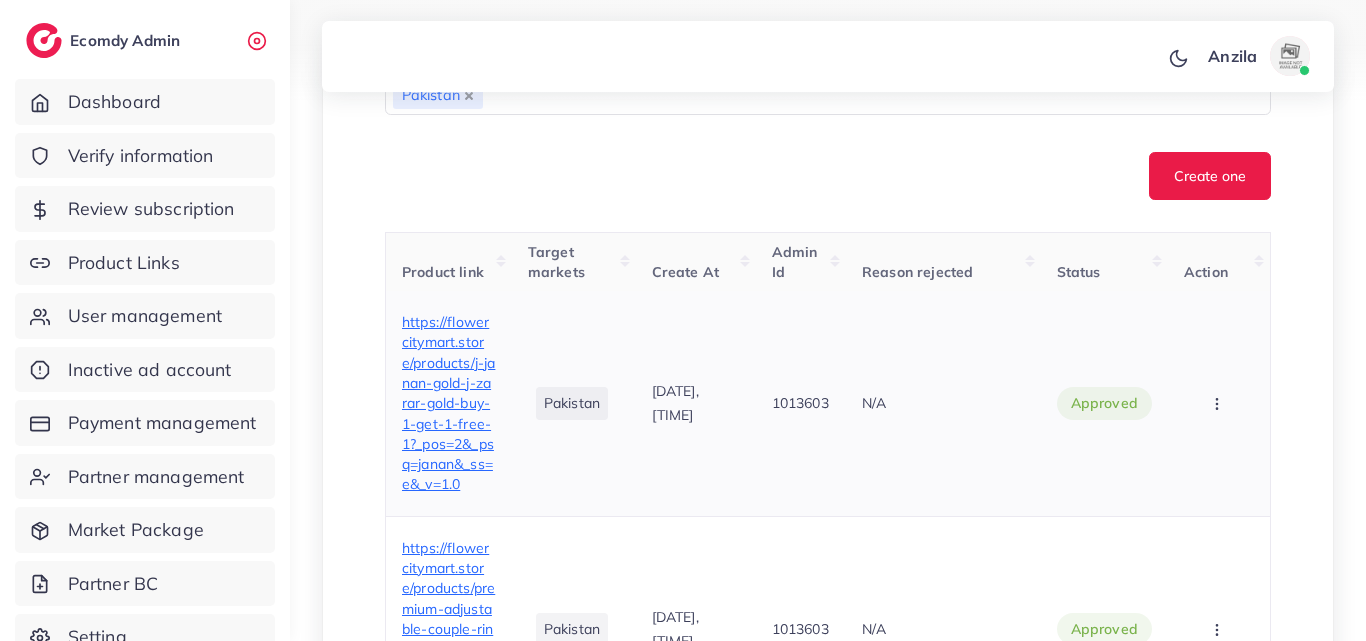 click on "N/A" at bounding box center (943, 403) 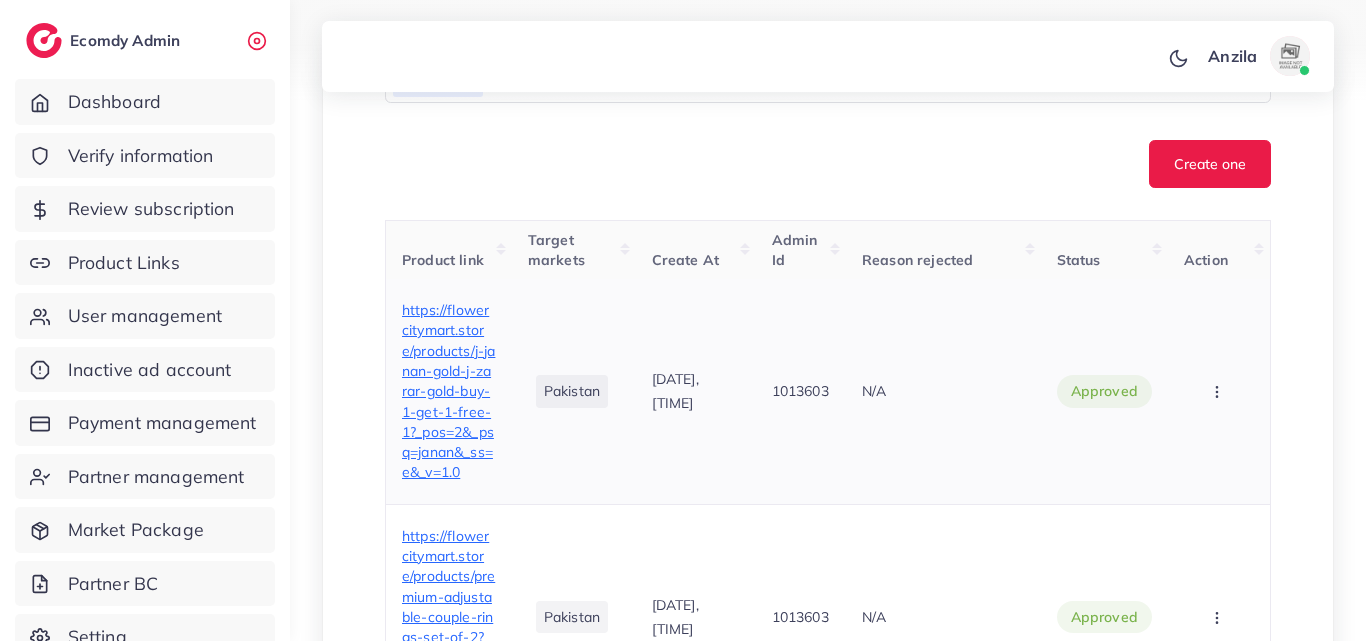 click at bounding box center (1219, 391) 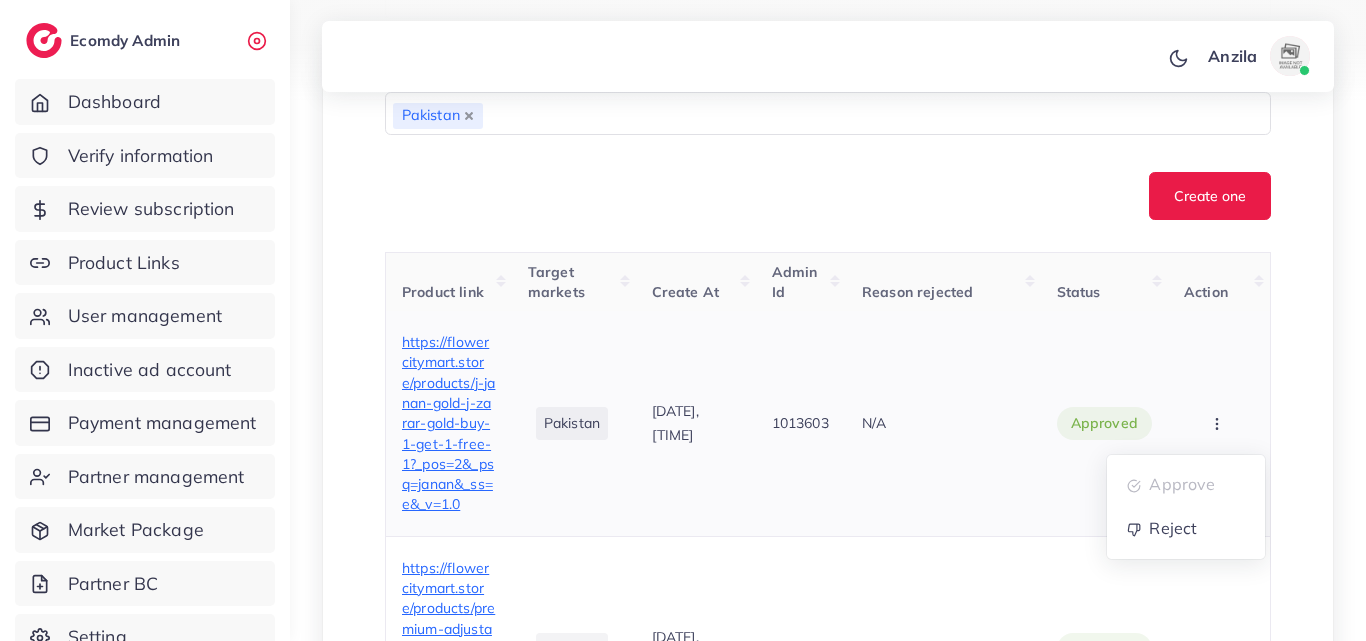 scroll, scrollTop: 597, scrollLeft: 0, axis: vertical 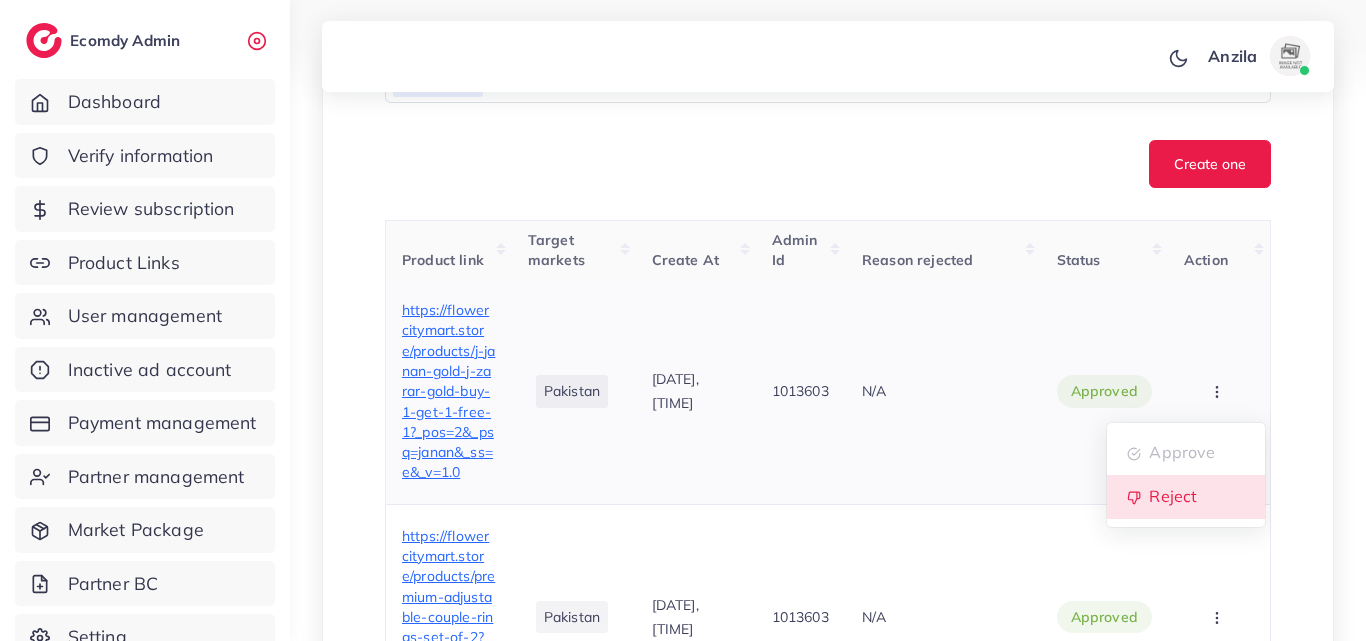 click on "Reject" at bounding box center [1186, 497] 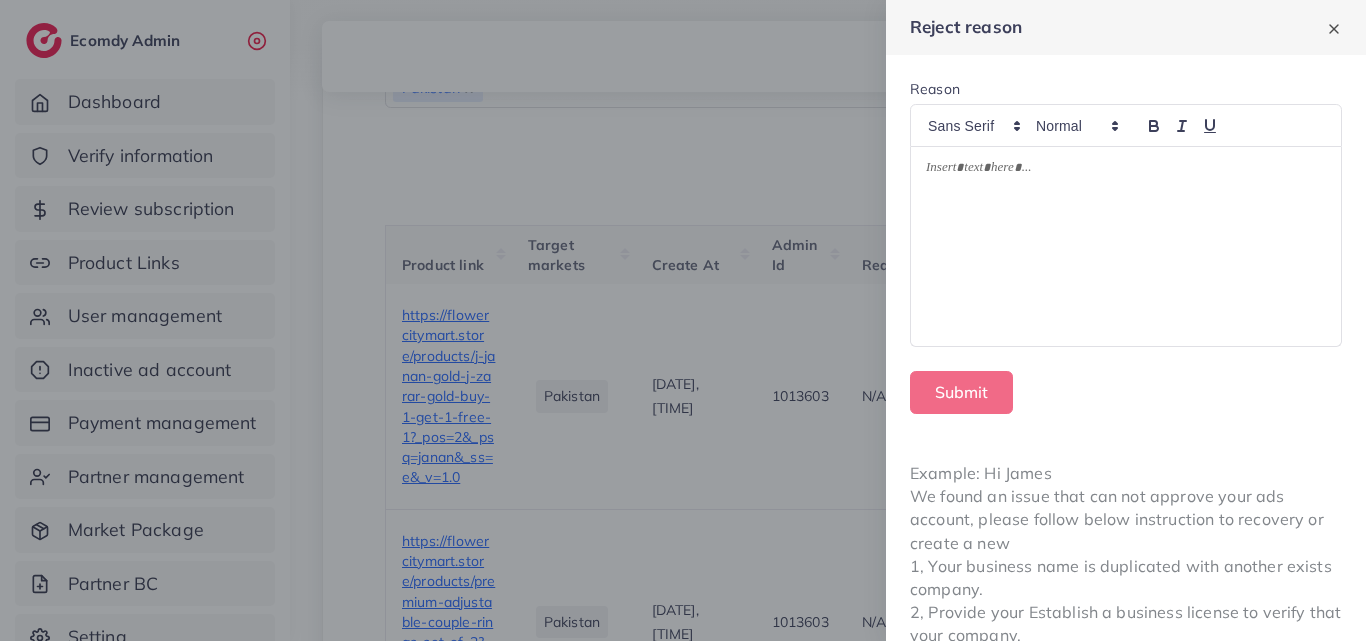 scroll, scrollTop: 597, scrollLeft: 0, axis: vertical 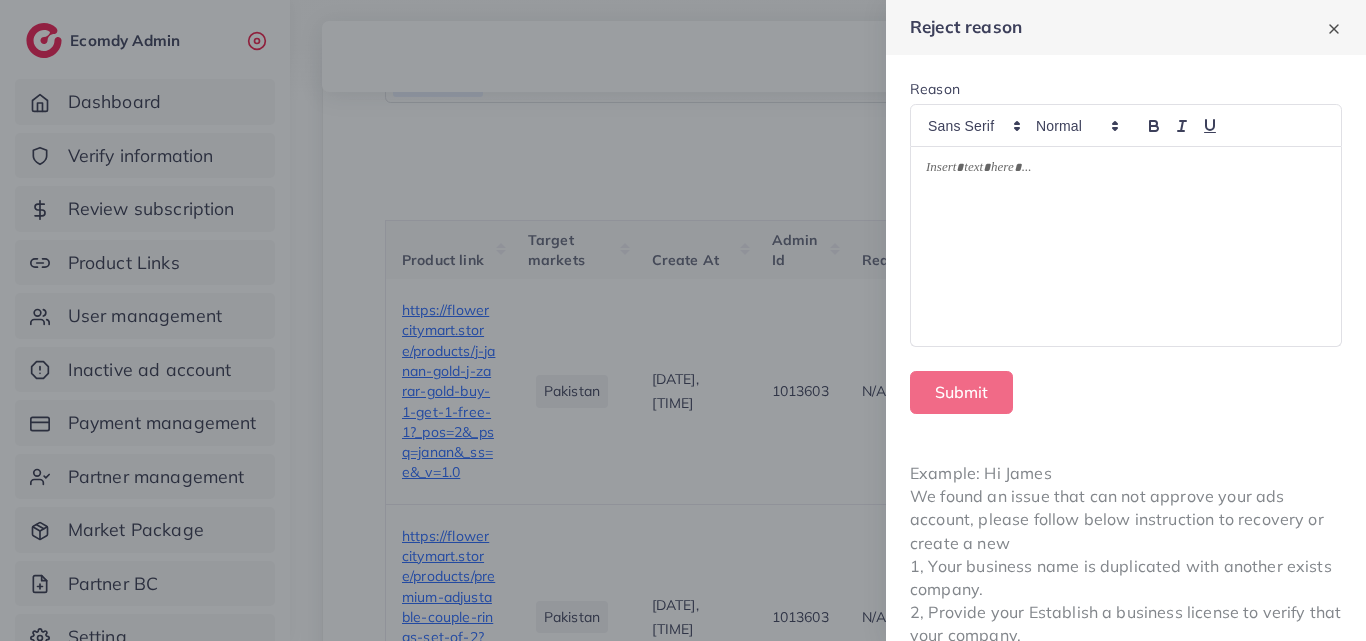 click at bounding box center (1126, 247) 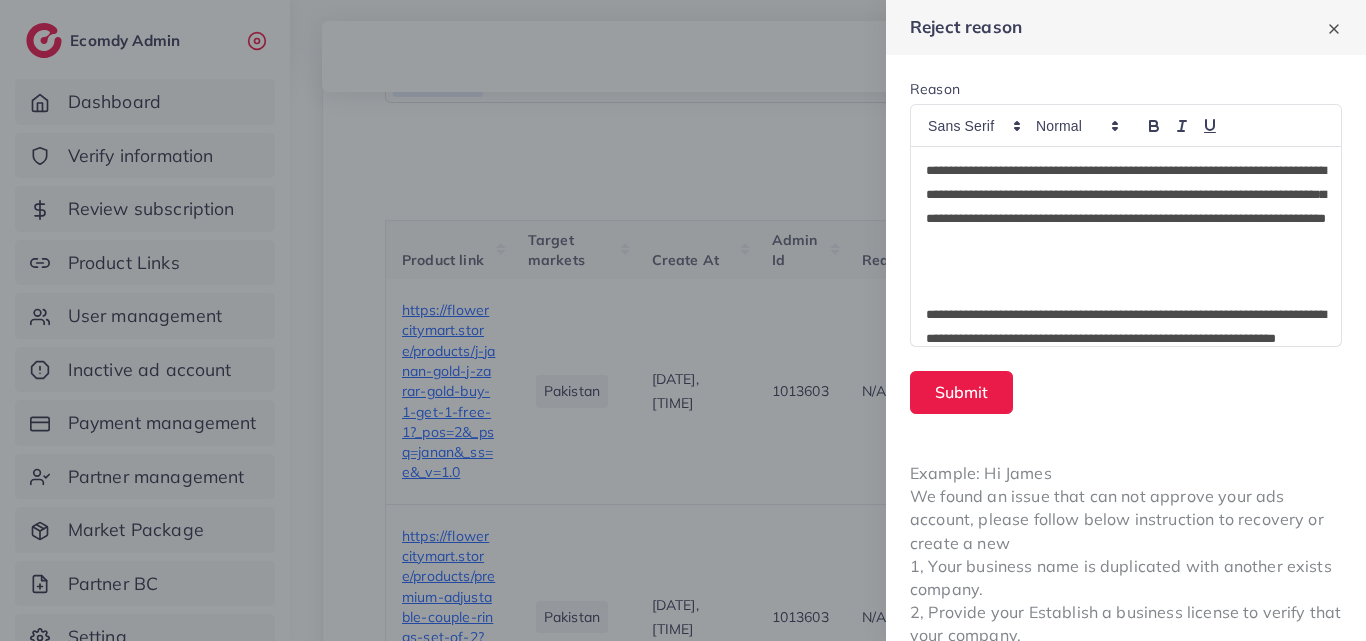 scroll, scrollTop: 0, scrollLeft: 0, axis: both 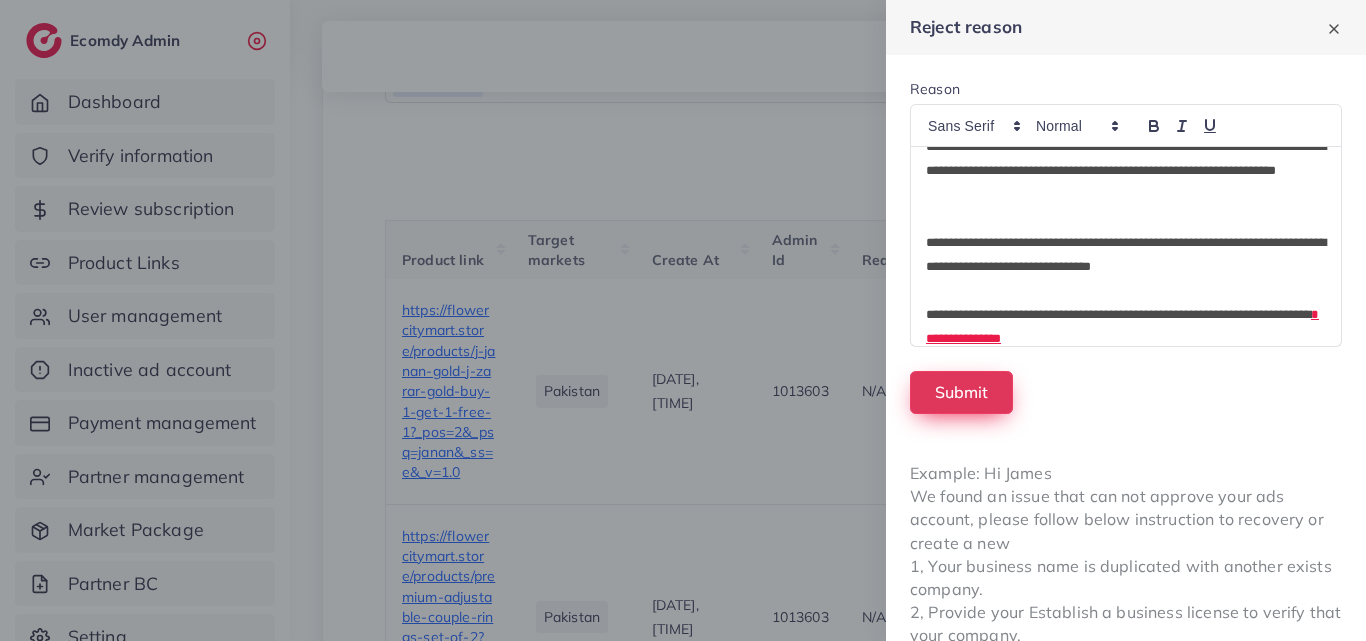 click on "Submit" at bounding box center (961, 392) 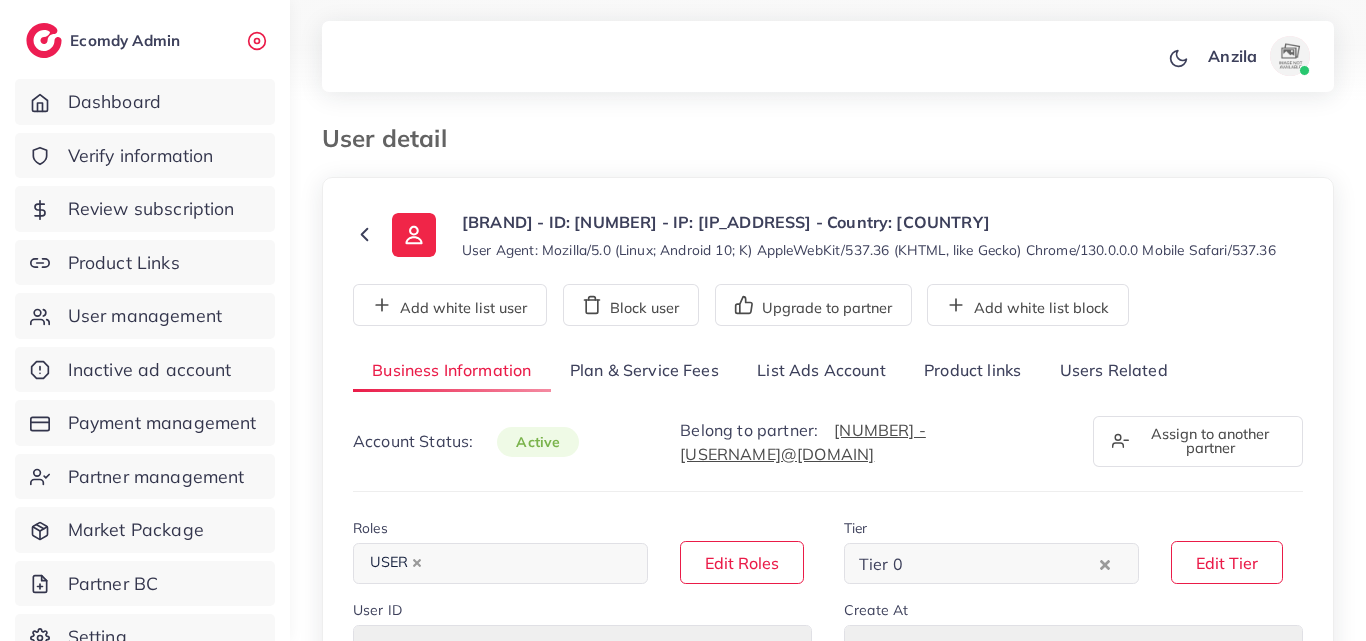 click on "Product links" at bounding box center (972, 371) 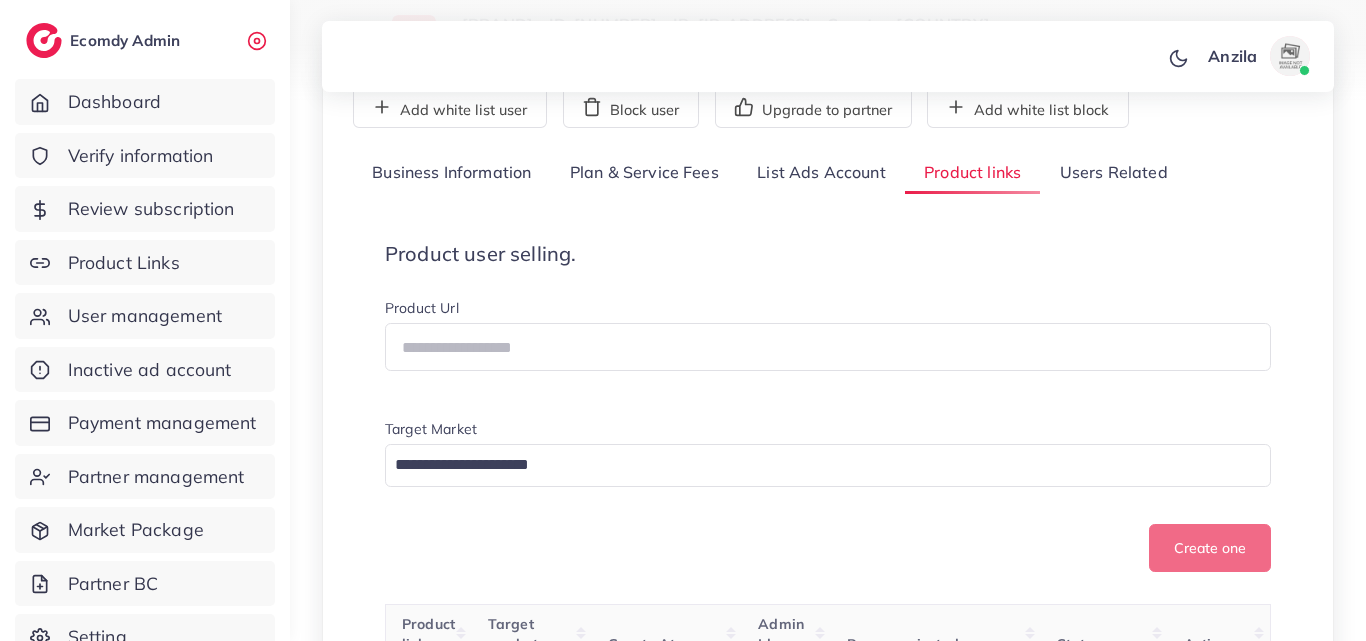 scroll, scrollTop: 200, scrollLeft: 0, axis: vertical 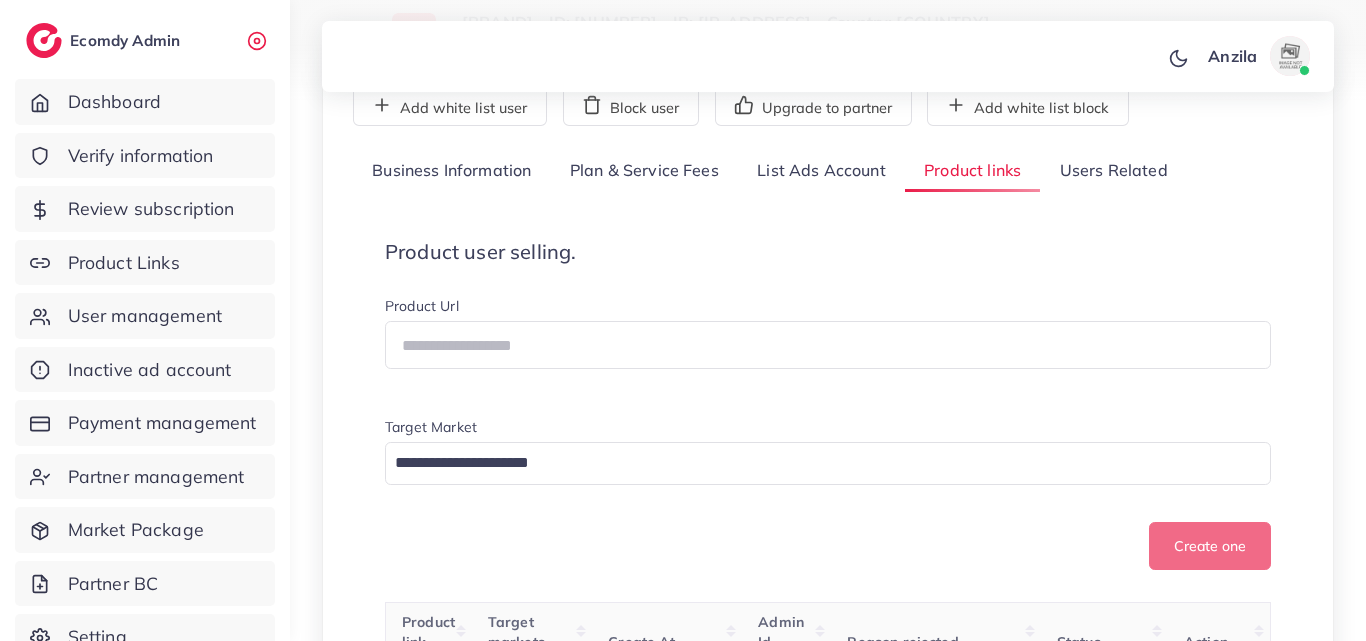 click on "Product user selling.   Product Url   Target Market            Loading...      Create one" at bounding box center [828, 405] 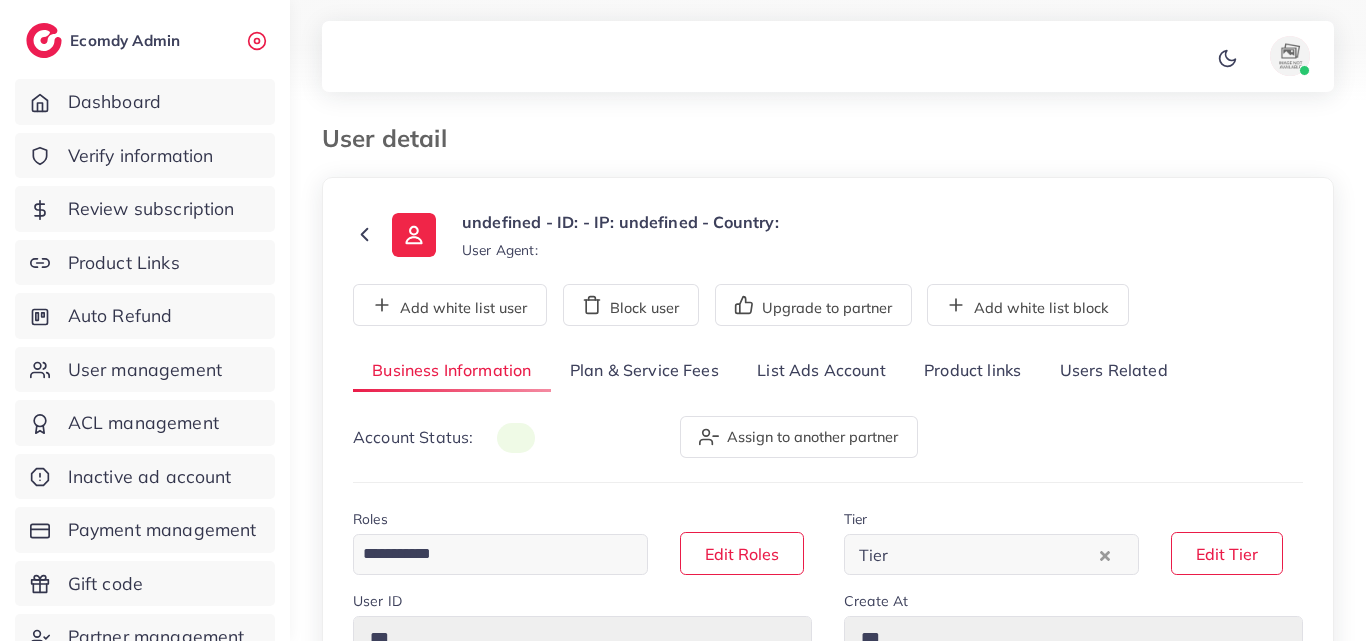 type on "*******" 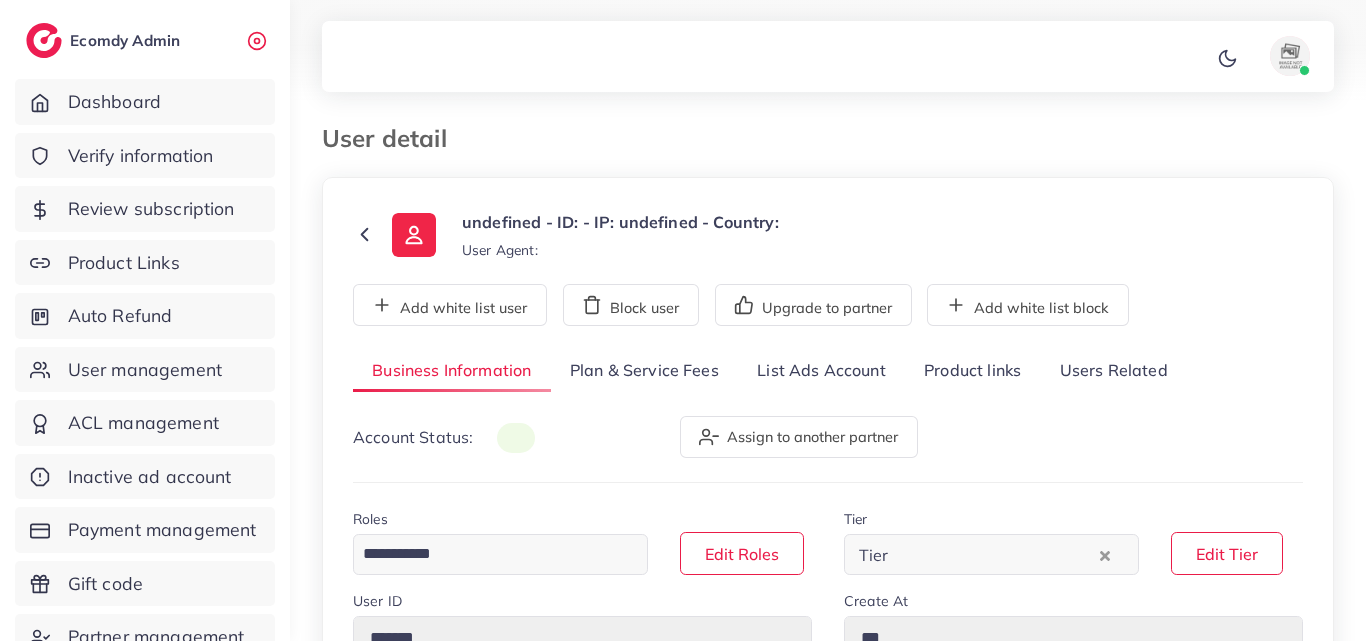 type on "**********" 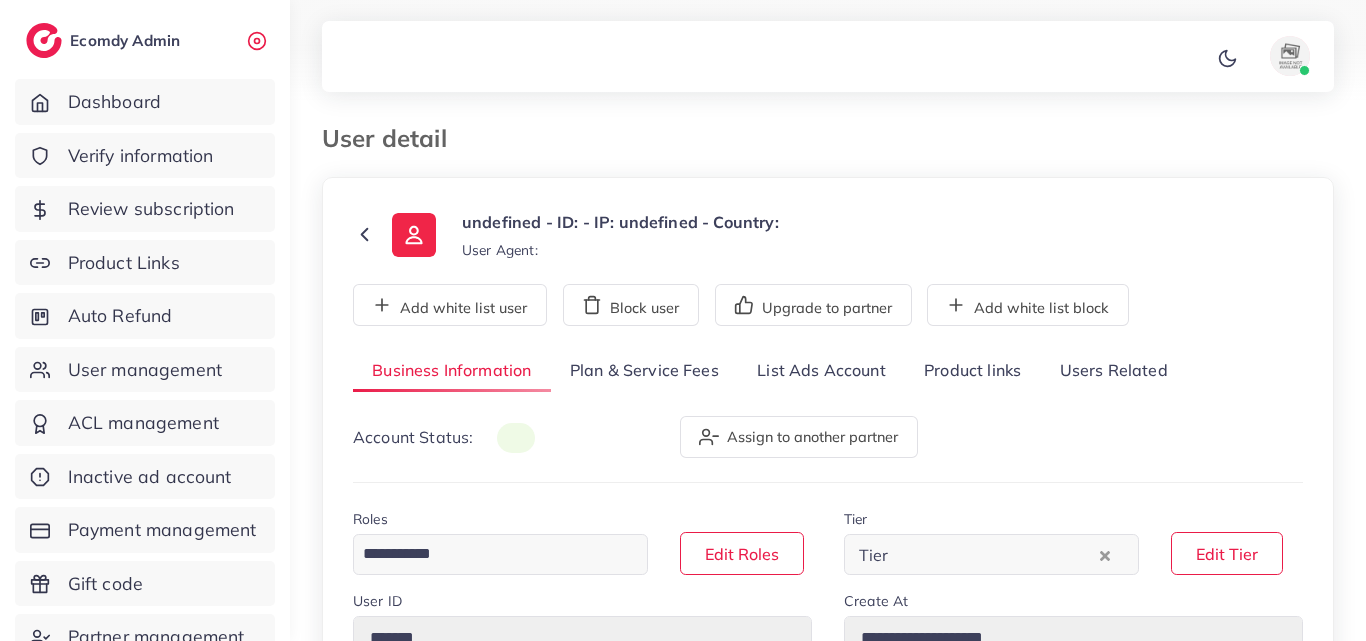 type on "**********" 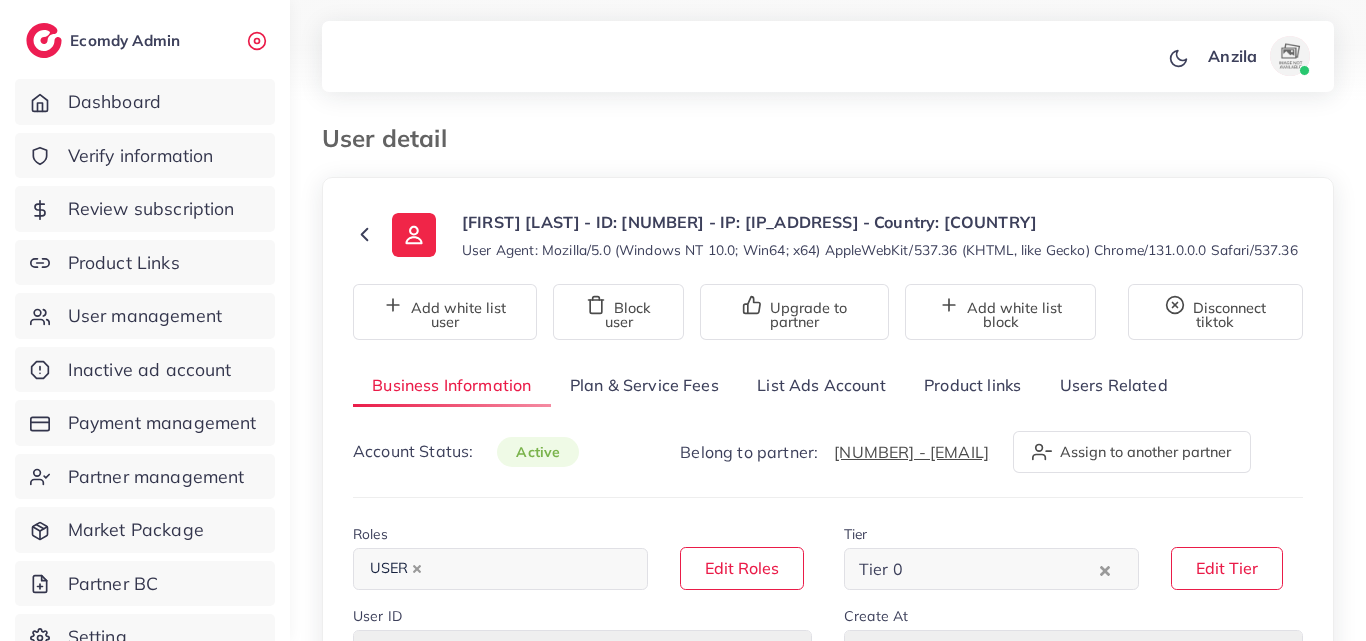 click on "Product links" at bounding box center [972, 385] 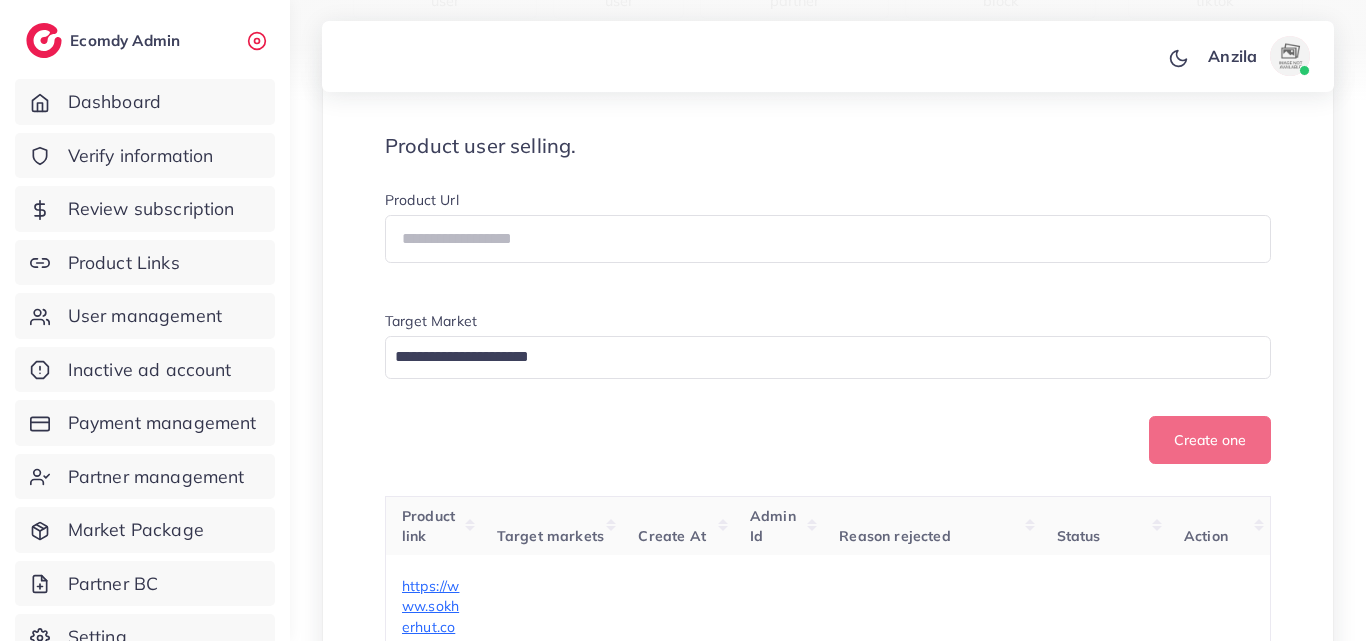 scroll, scrollTop: 400, scrollLeft: 0, axis: vertical 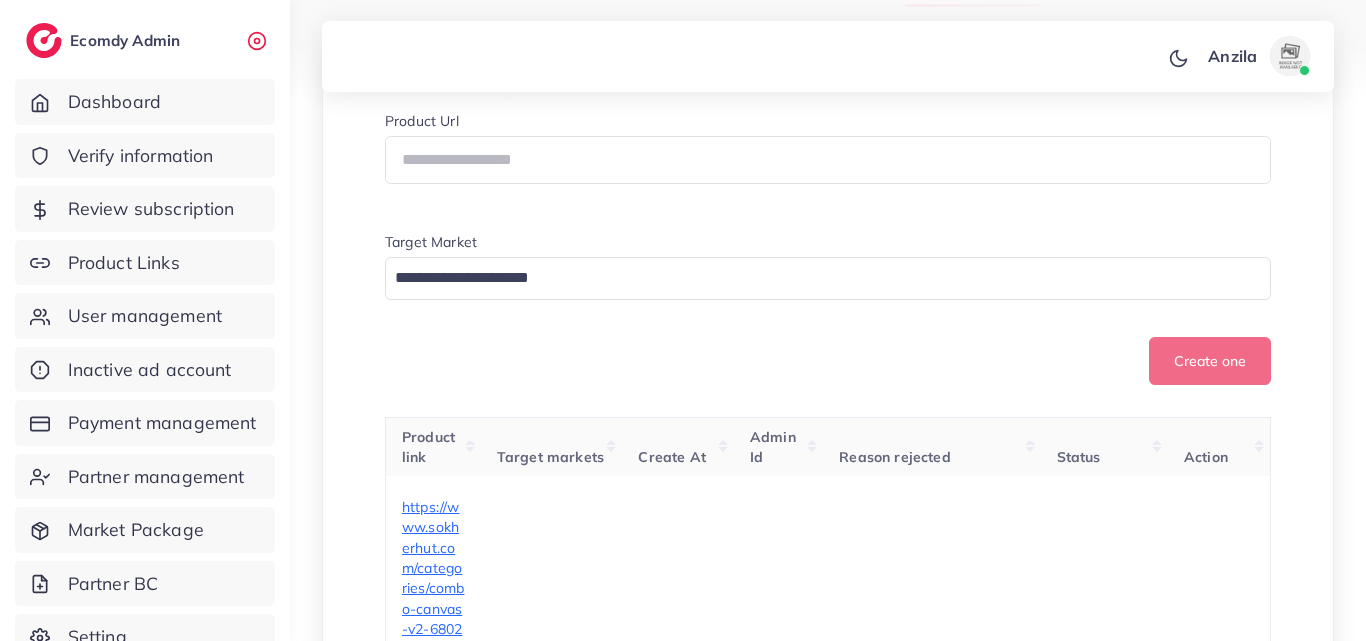 click on "Product Url" at bounding box center (828, 123) 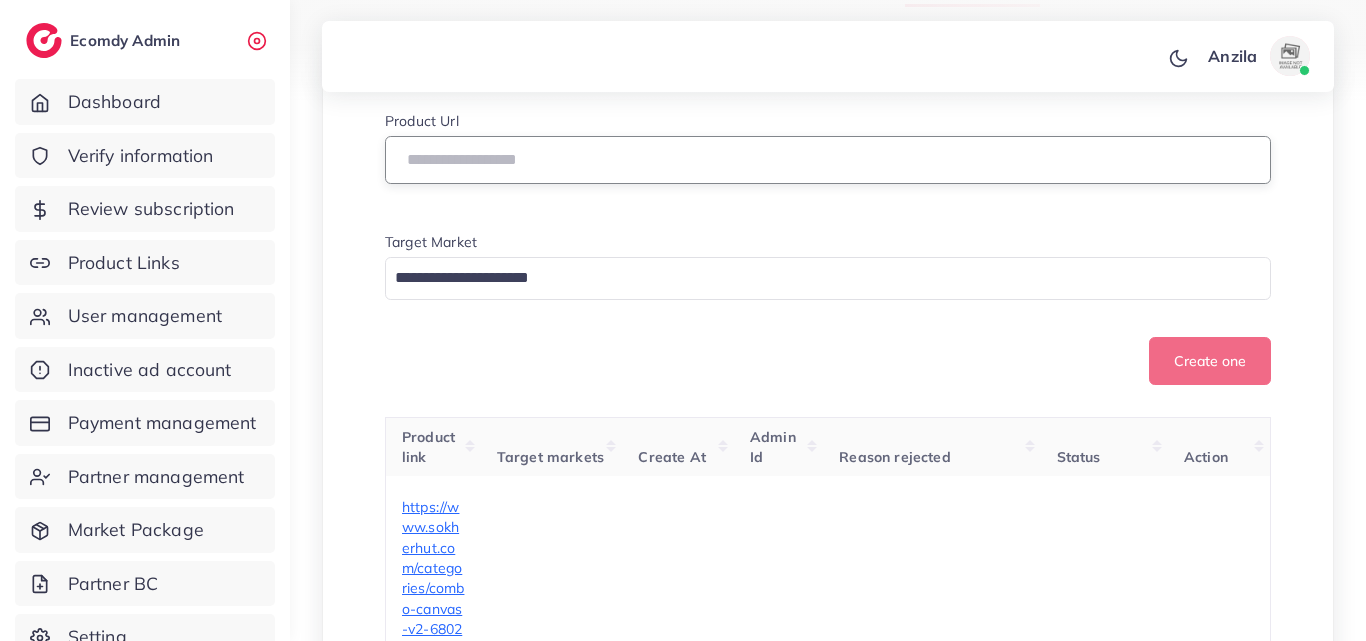 click at bounding box center [828, 160] 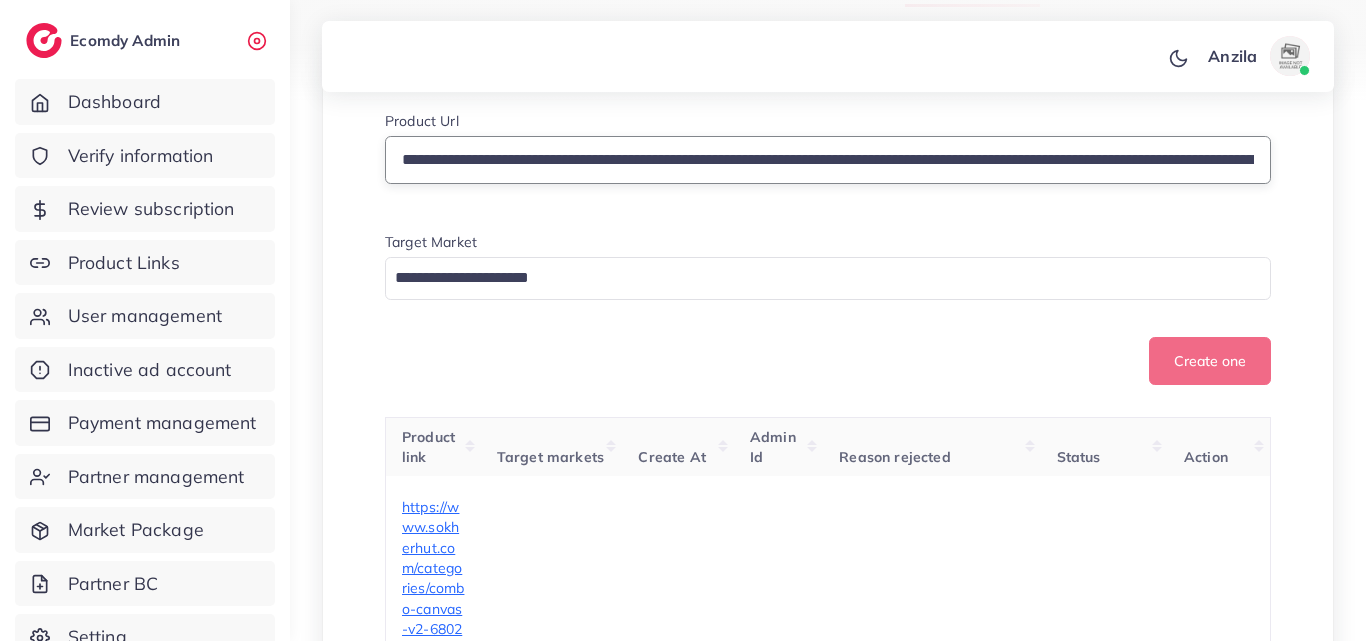 scroll, scrollTop: 0, scrollLeft: 1380, axis: horizontal 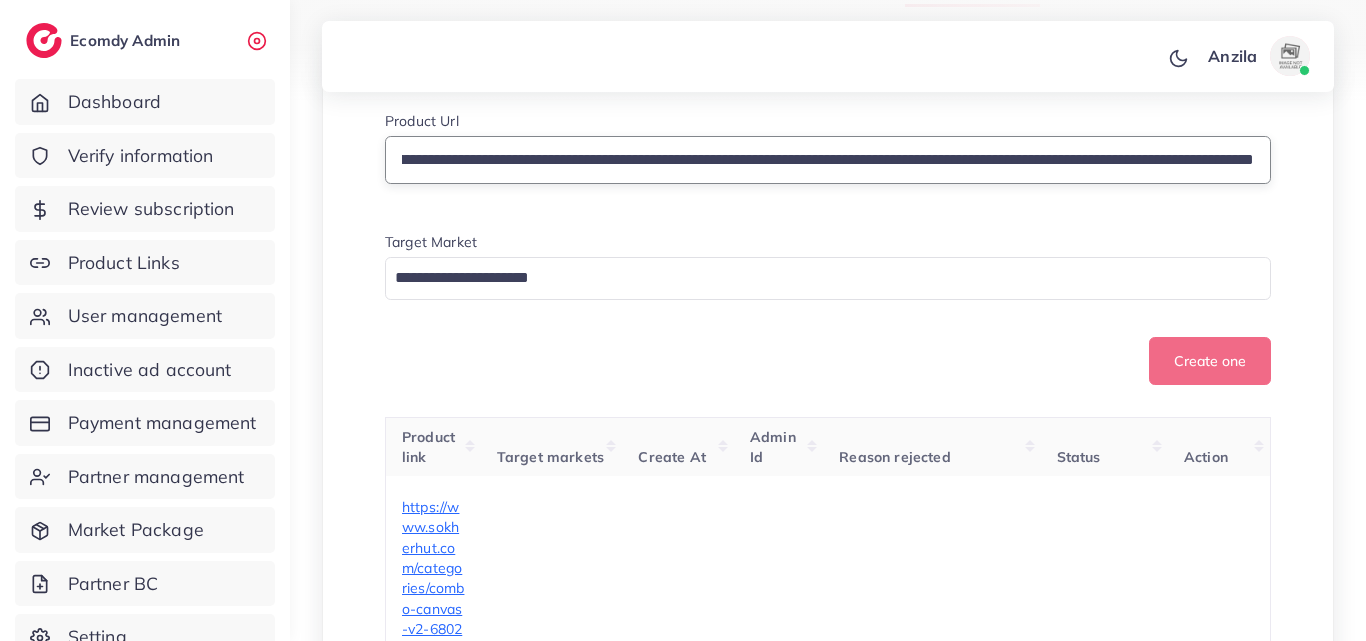 type on "**********" 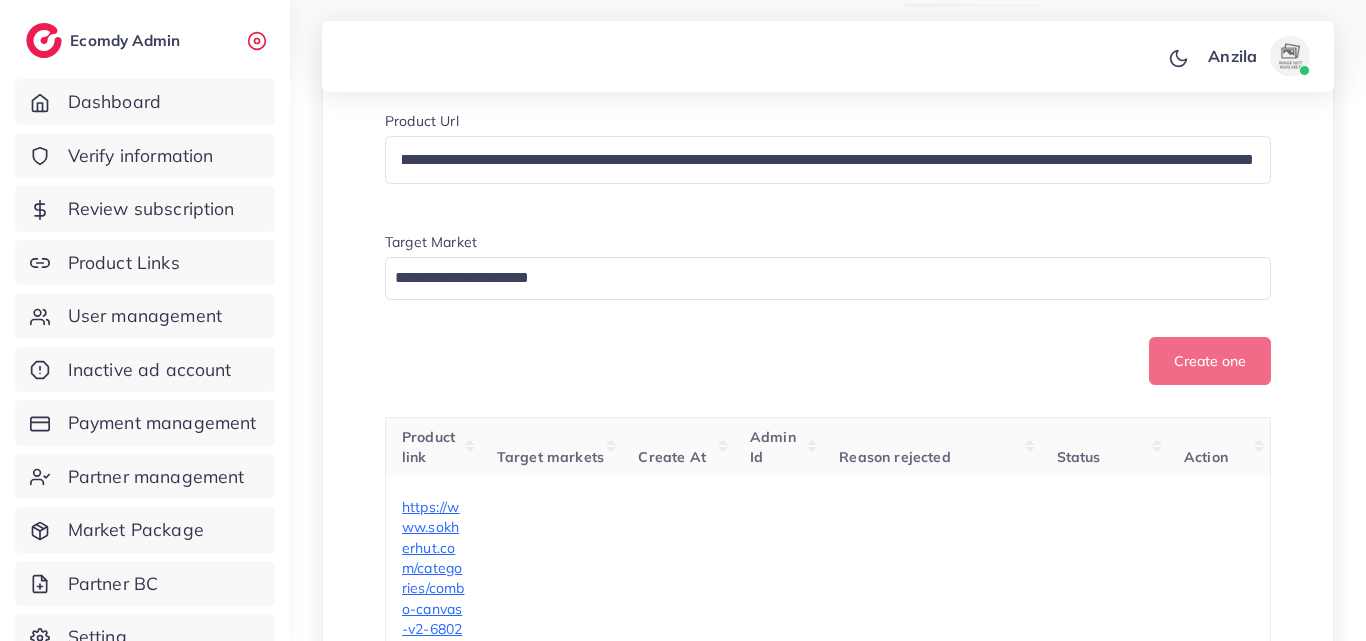 click on "Create one" at bounding box center (828, 361) 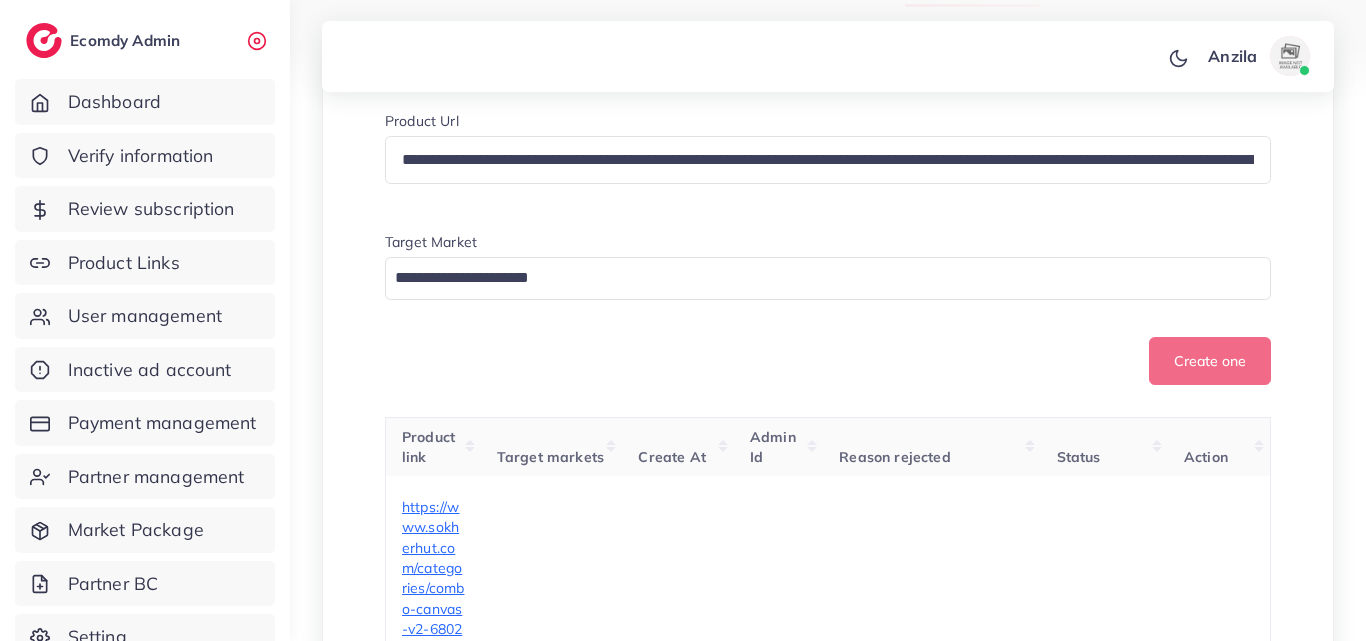 click on "Create one" at bounding box center (828, 361) 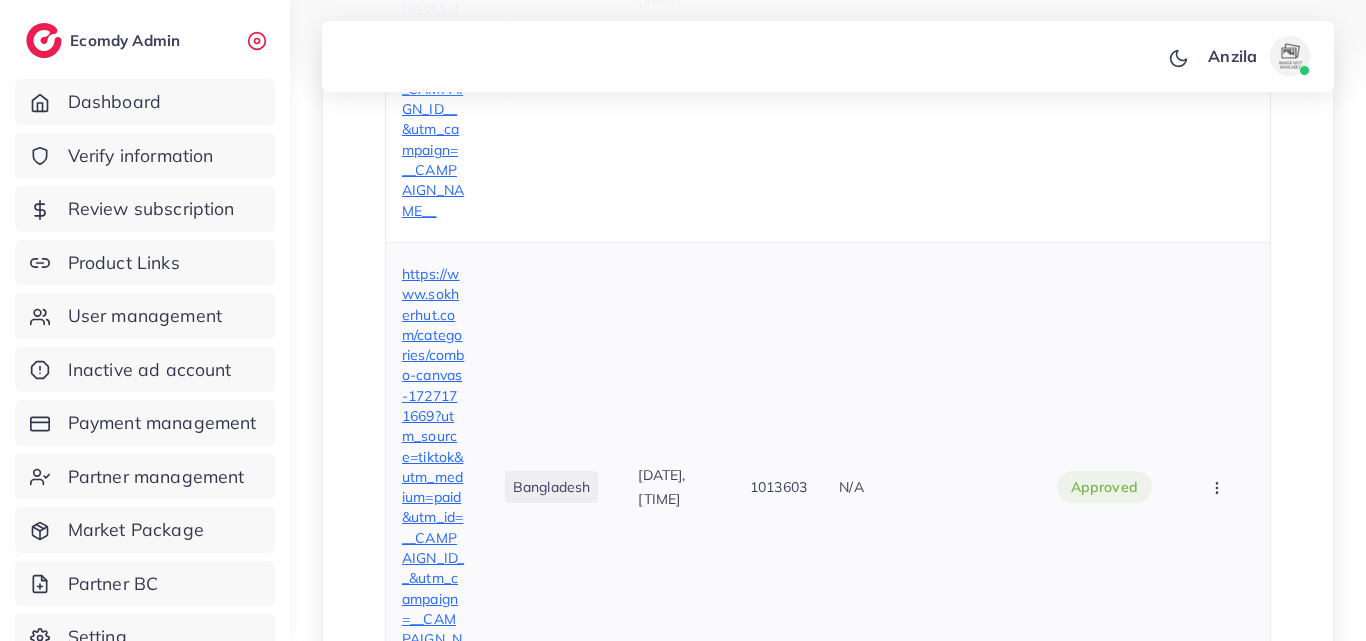 scroll, scrollTop: 900, scrollLeft: 0, axis: vertical 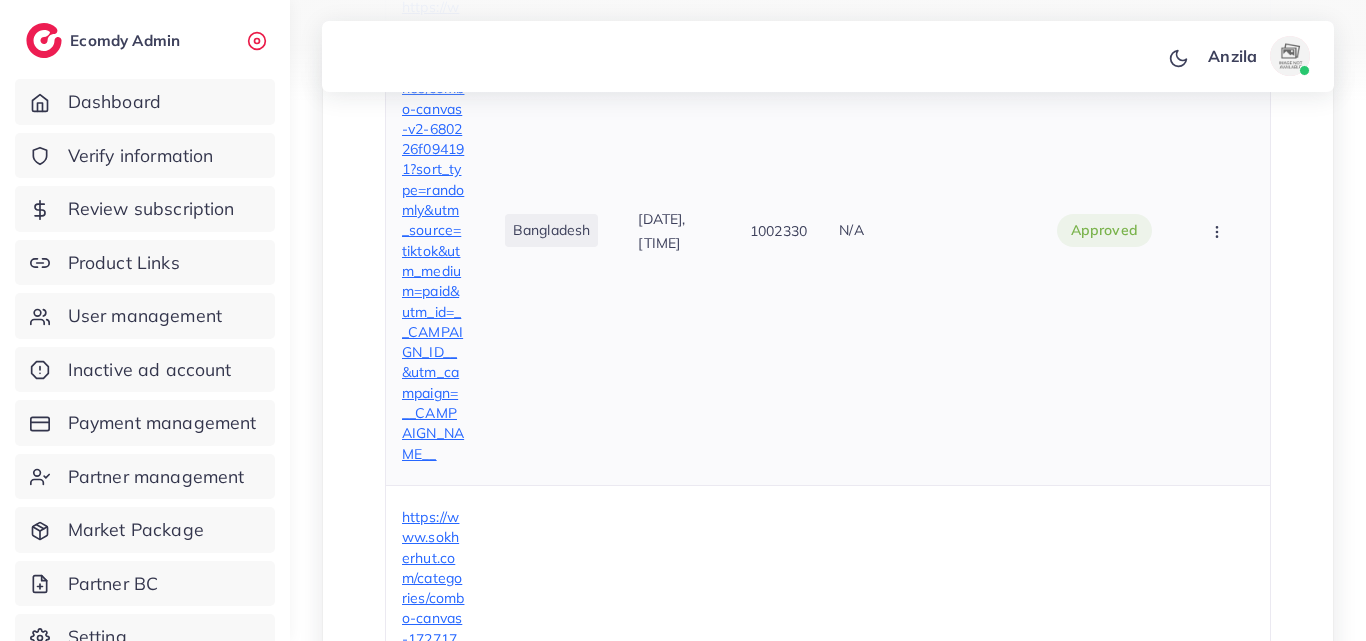 click on "Bangladesh" at bounding box center [552, 230] 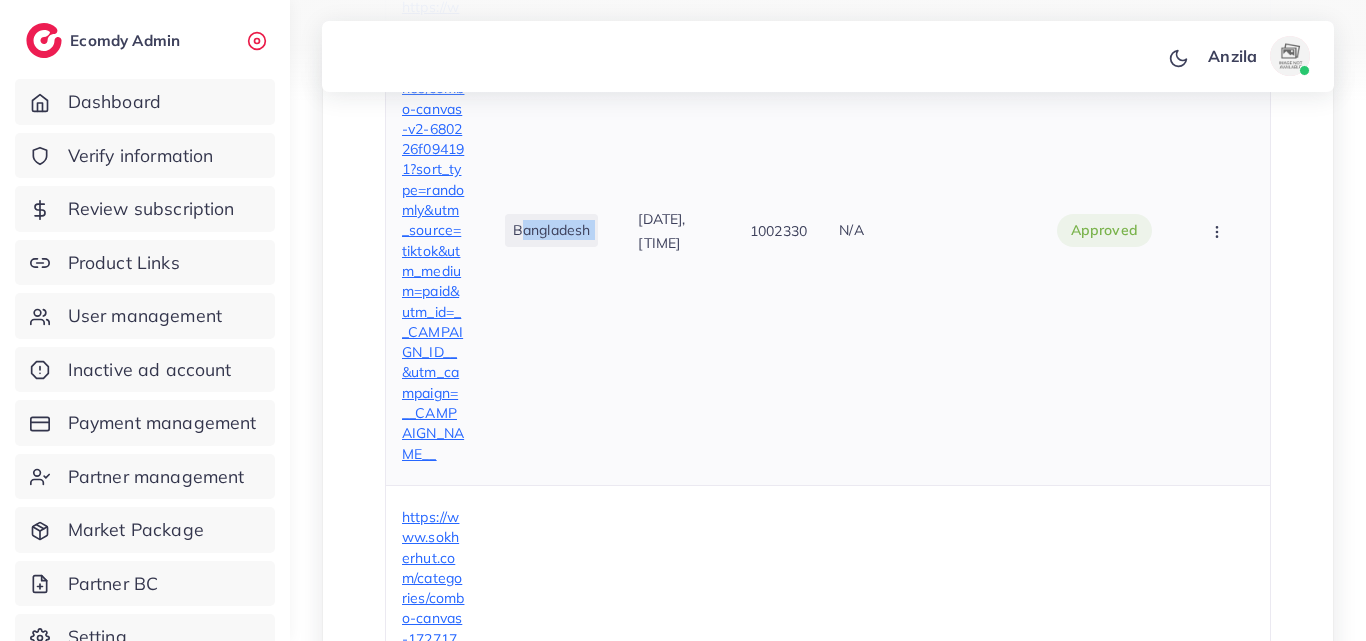 copy on "Bangladesh" 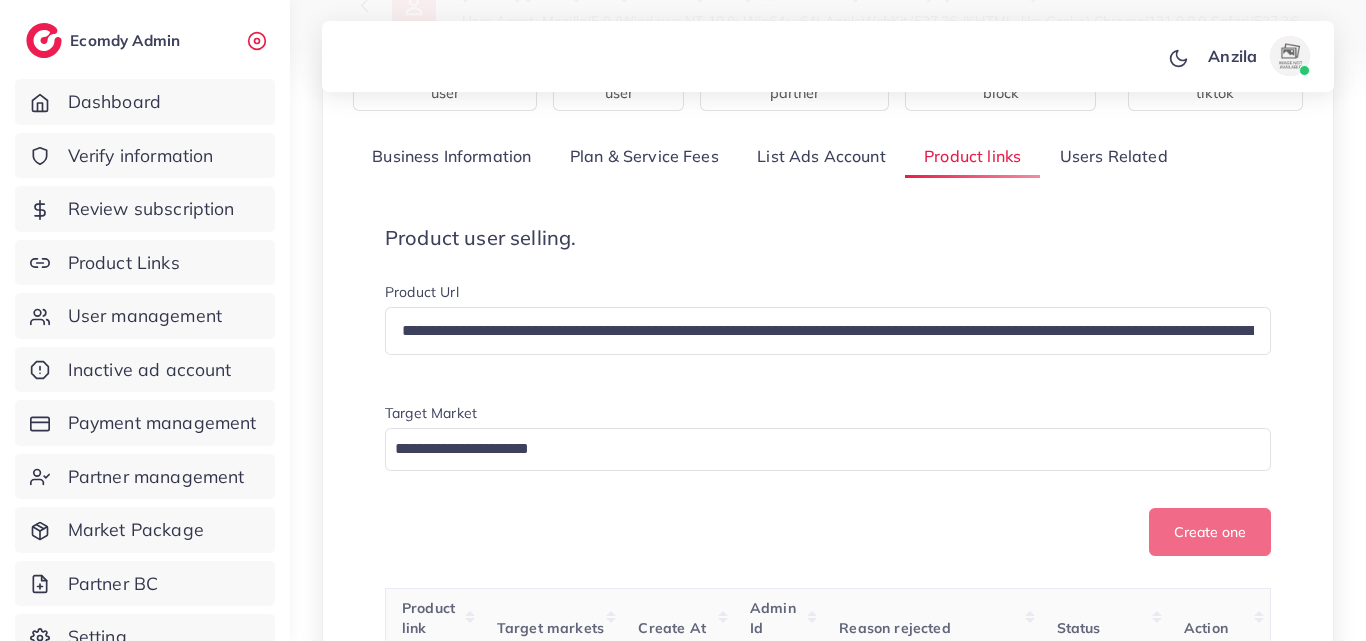 scroll, scrollTop: 200, scrollLeft: 0, axis: vertical 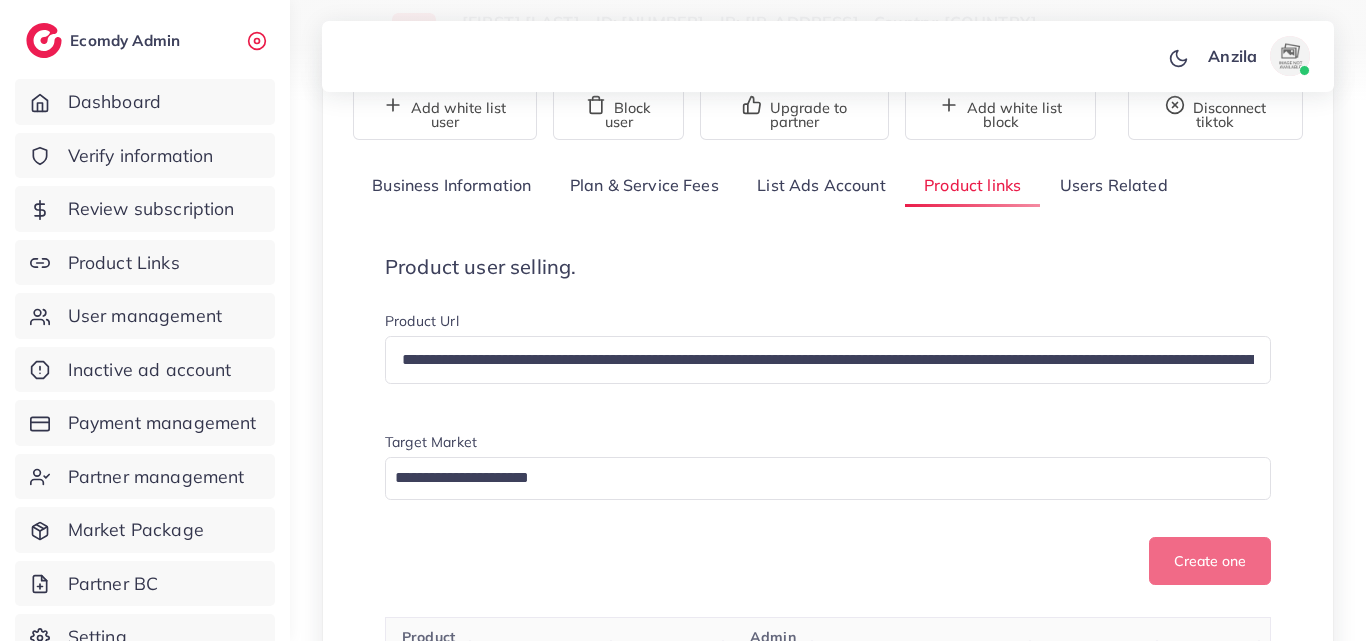 click at bounding box center [816, 478] 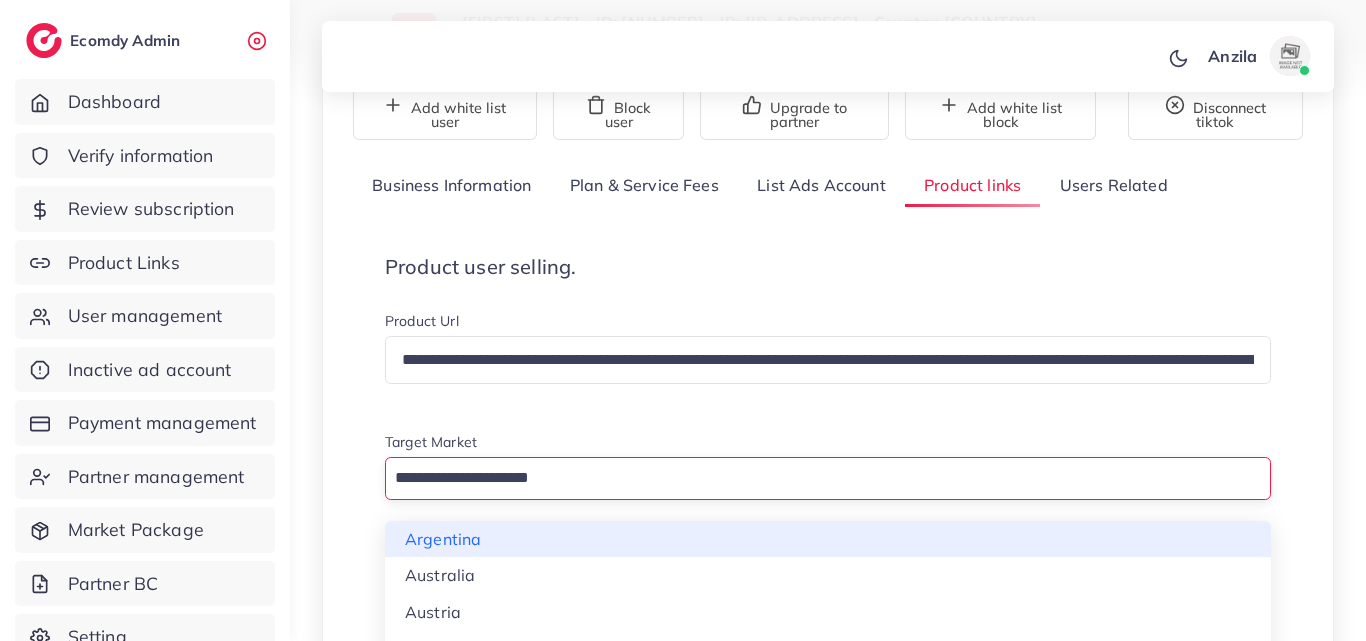 paste on "**********" 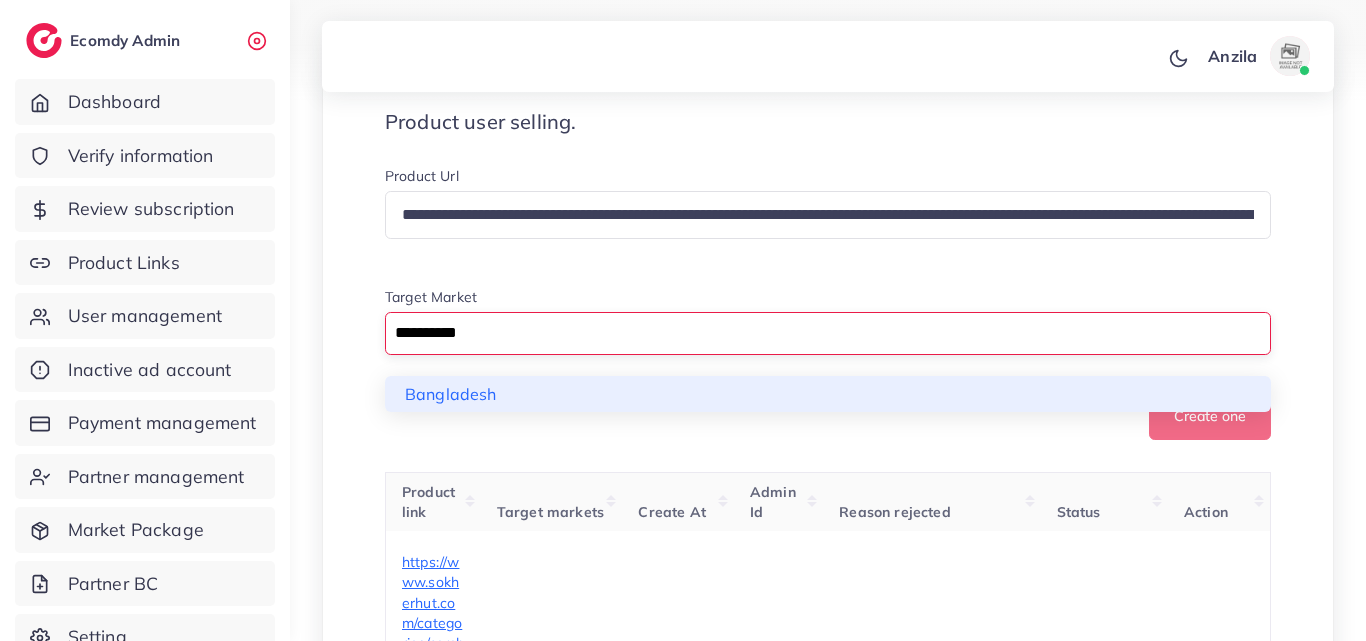 scroll, scrollTop: 400, scrollLeft: 0, axis: vertical 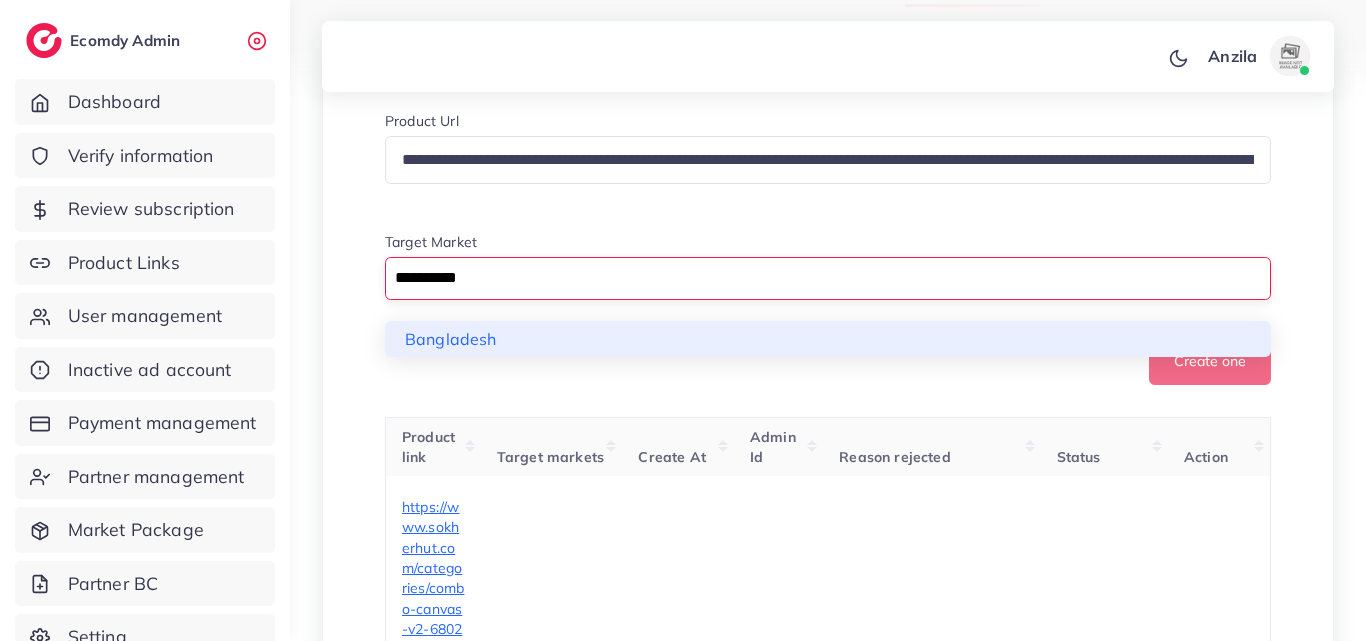 type on "**********" 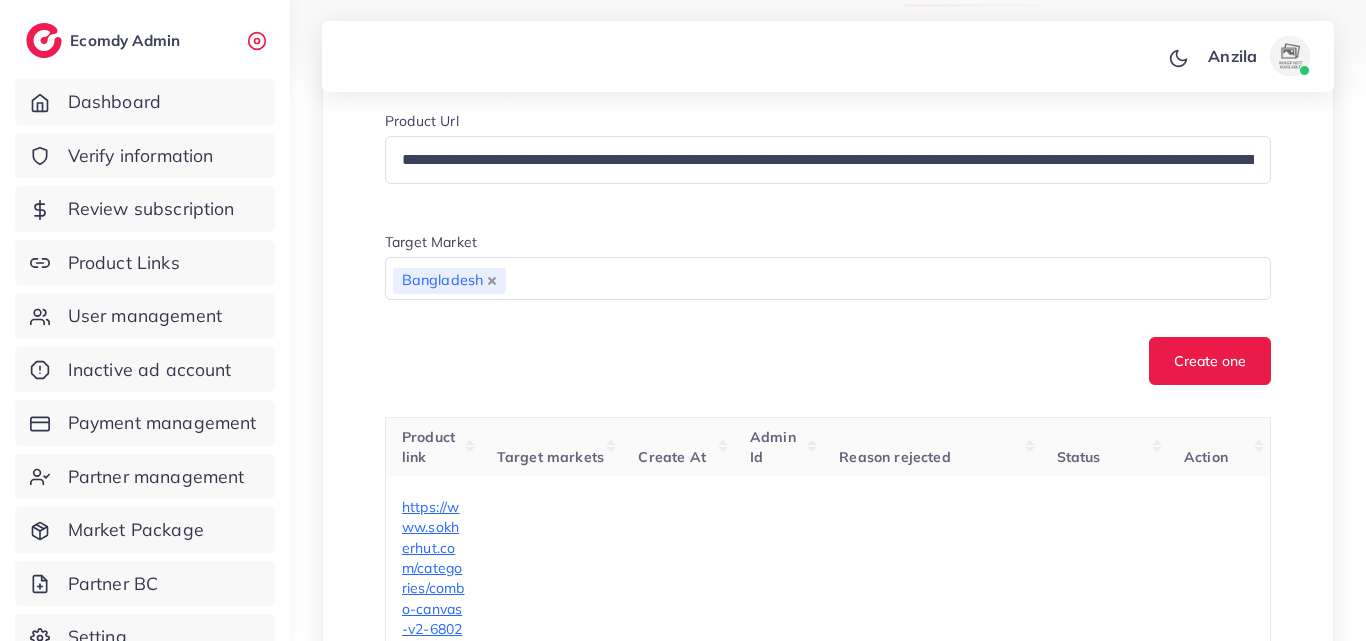 click on "**********" at bounding box center [828, 248] 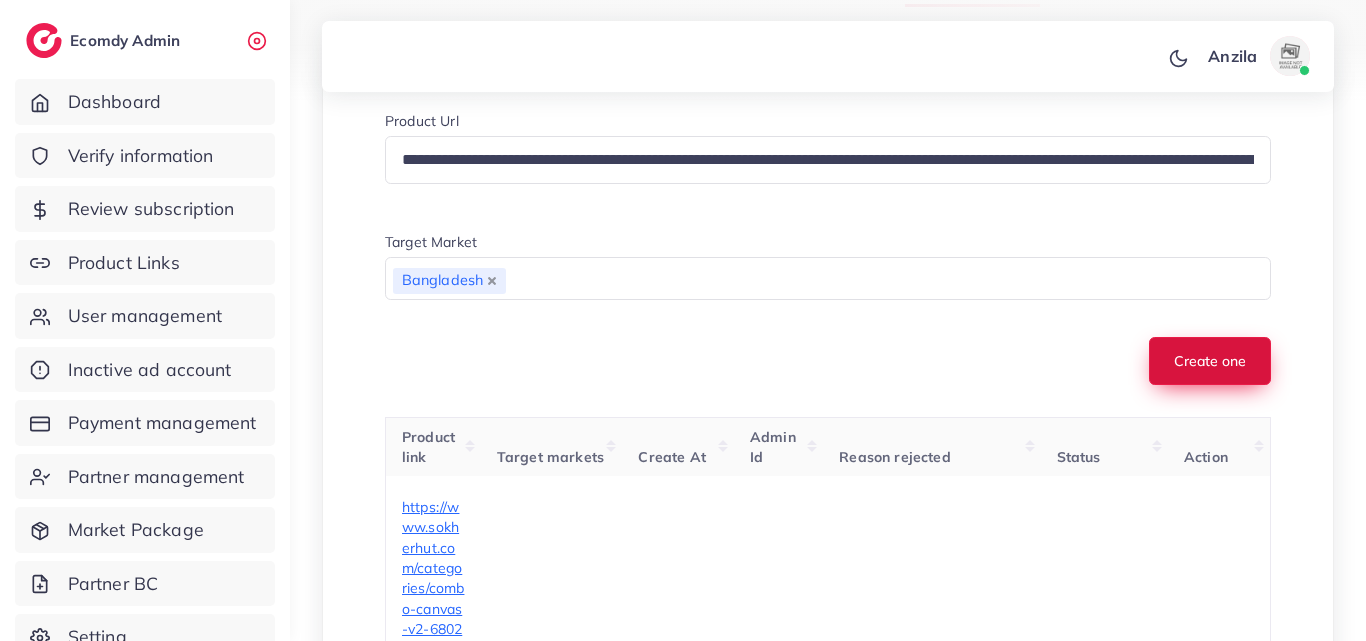 click on "Create one" at bounding box center [1210, 361] 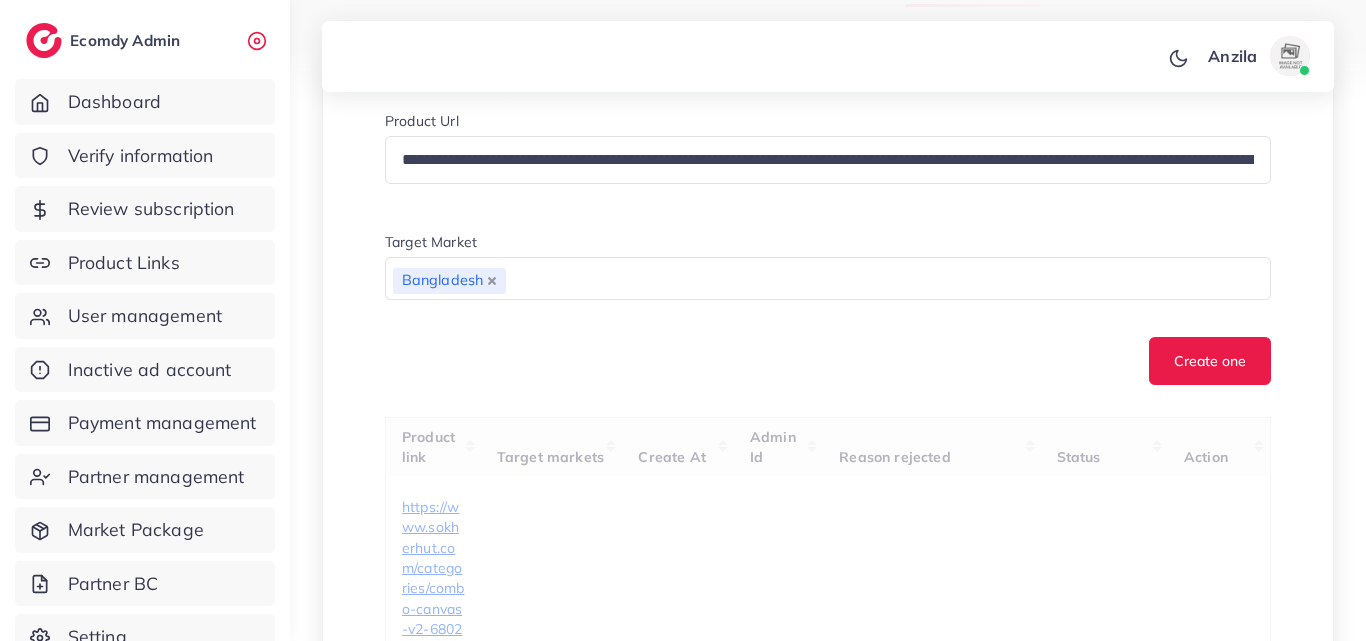 type 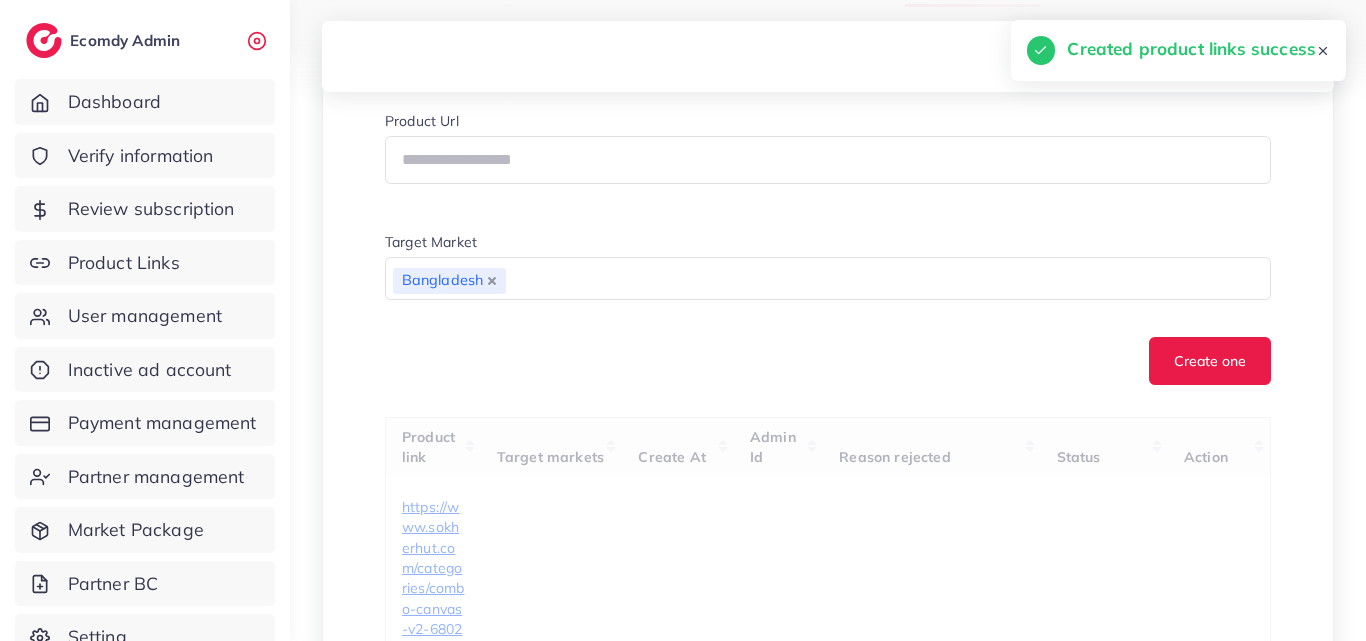 click on "Create one" at bounding box center [828, 361] 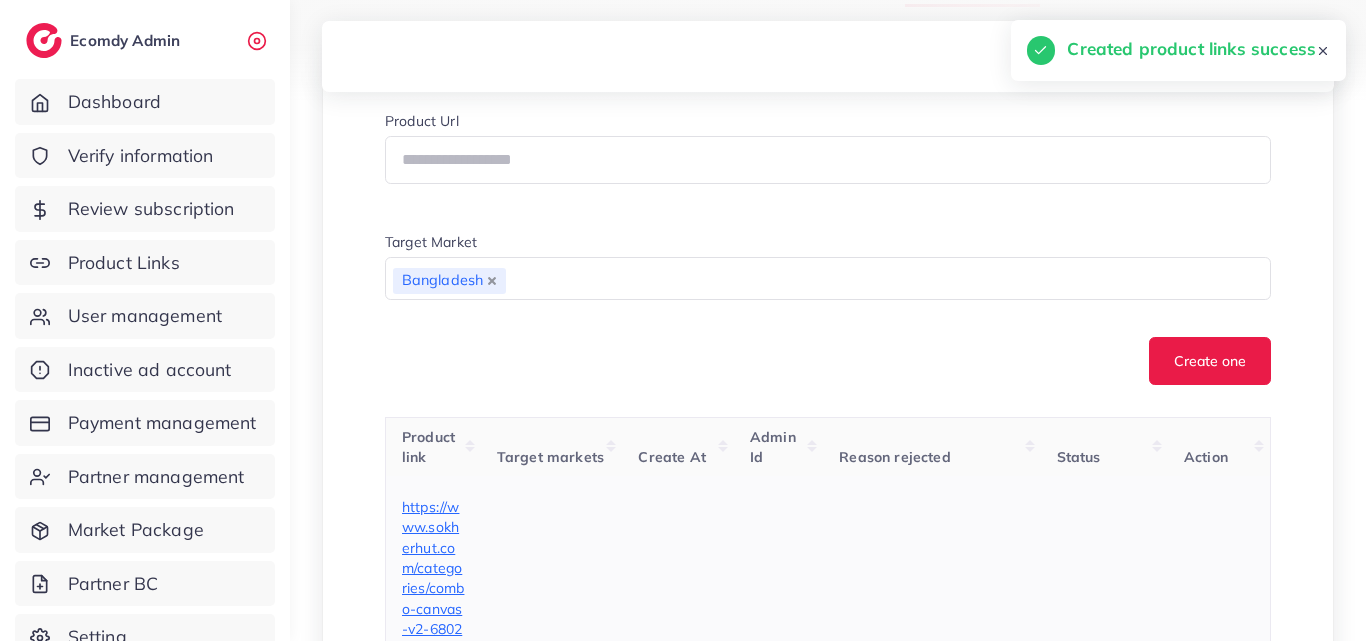 scroll, scrollTop: 700, scrollLeft: 0, axis: vertical 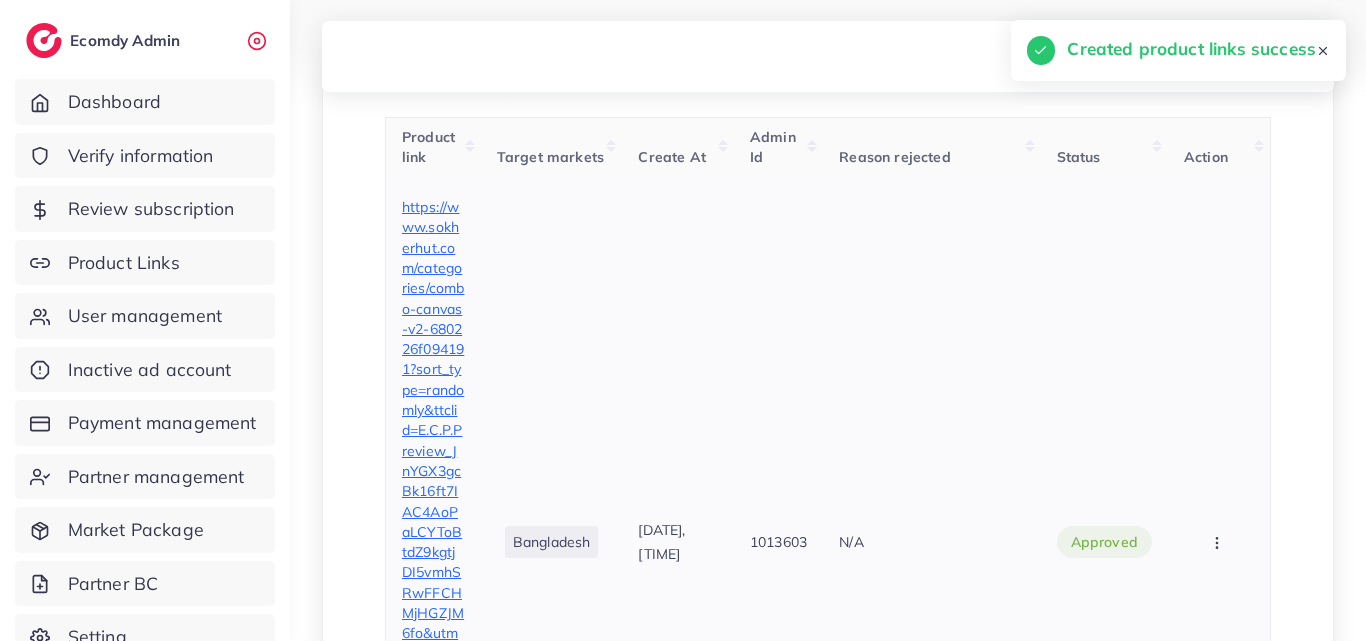 click on "https://www.sokherhut.com/categories/combo-canvas-v2-680226f094191?sort_type=randomly&ttclid=E.C.P.Preview_JnYGX3gcBk16ft7IAC4AoPaLCYToBtdZ9kgtjDI5vmhSRwFFCHMjHGZJM6fo&utm_source=tiktok&utm_medium=paid&utm_id=__CAMPAIGN_ID__&utm_campaign=__CAMPAIGN_NAME__" at bounding box center [433, 542] 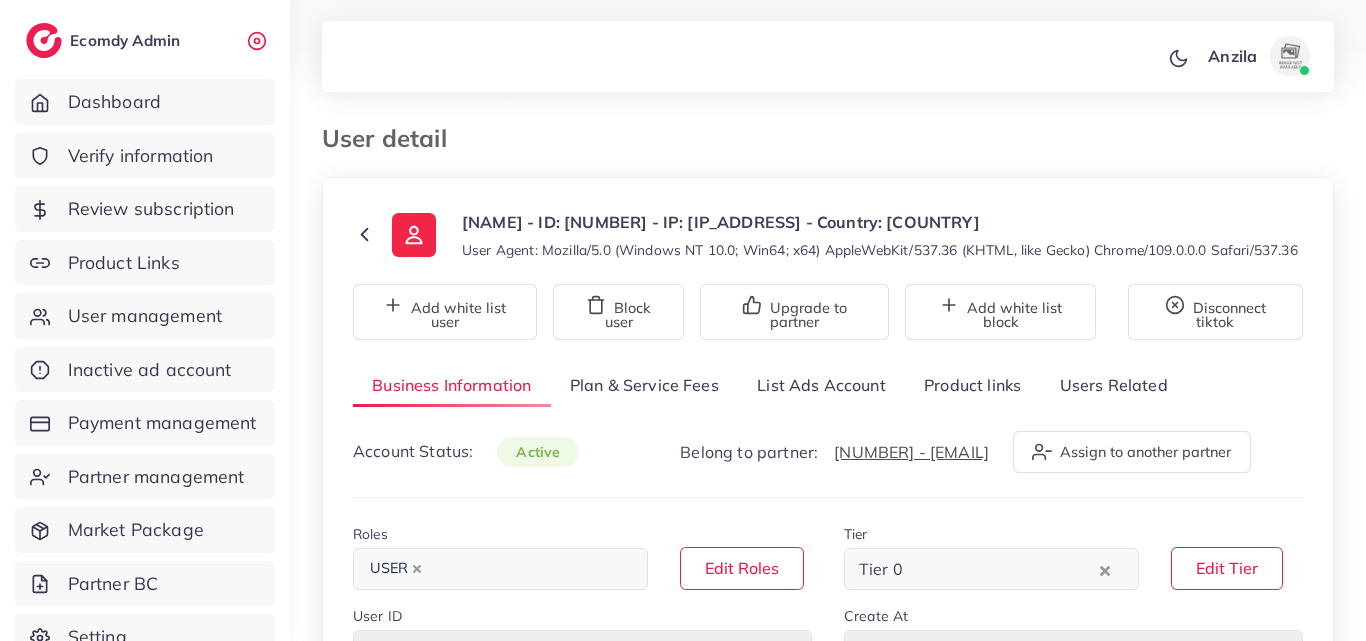 select on "********" 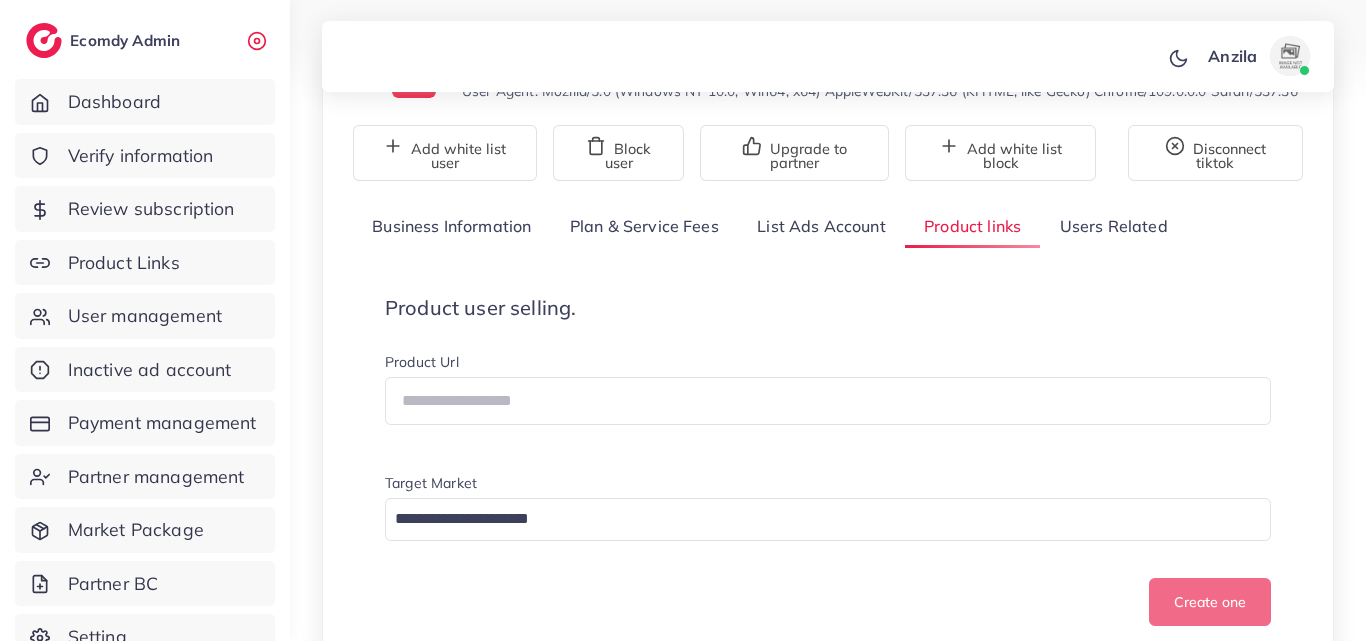 scroll, scrollTop: 200, scrollLeft: 0, axis: vertical 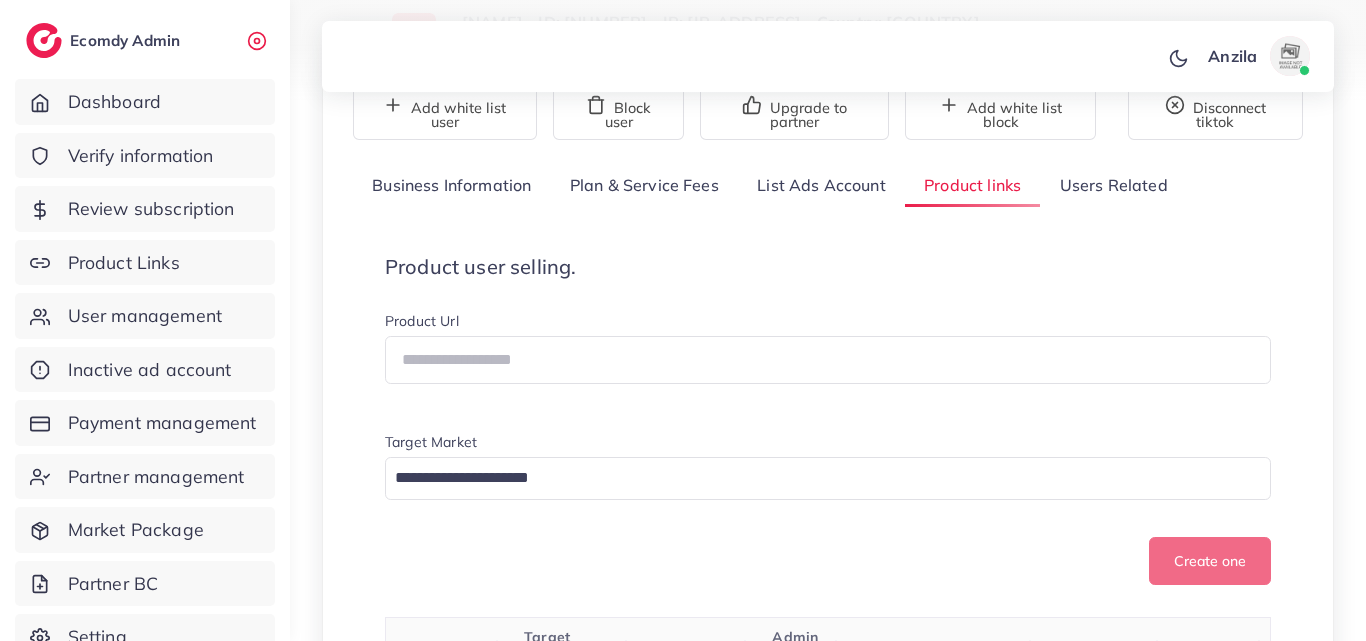 click on "Product user selling." at bounding box center (828, 267) 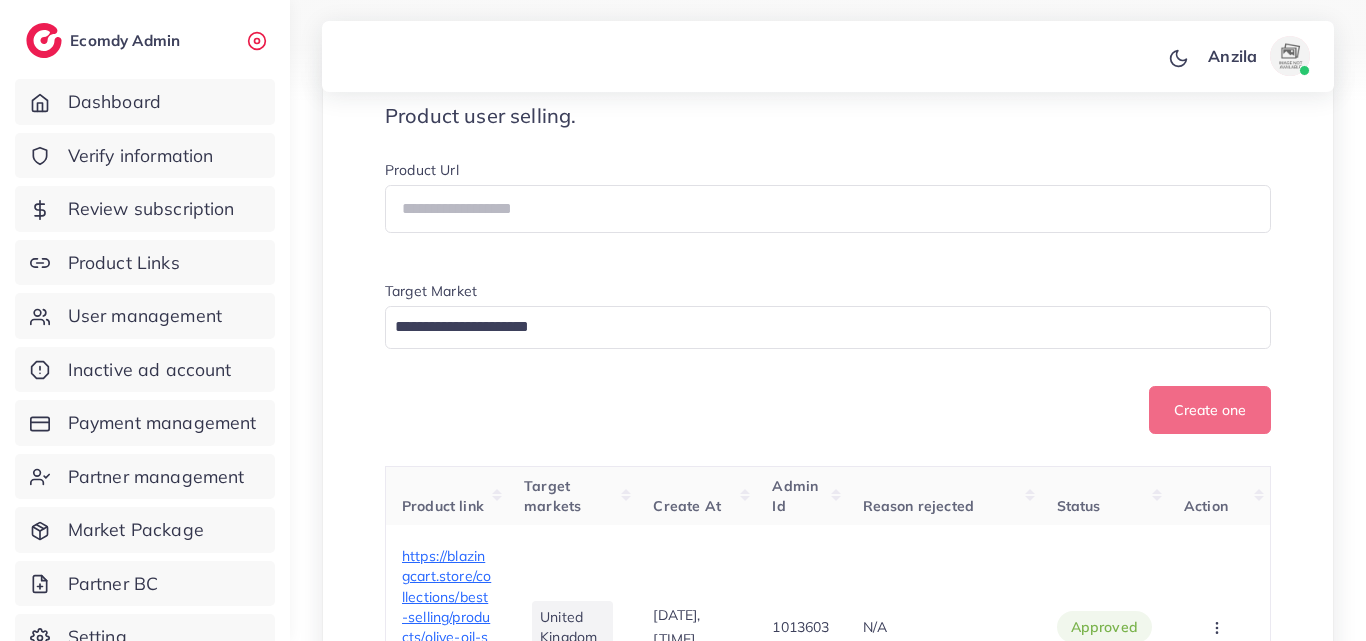scroll, scrollTop: 400, scrollLeft: 0, axis: vertical 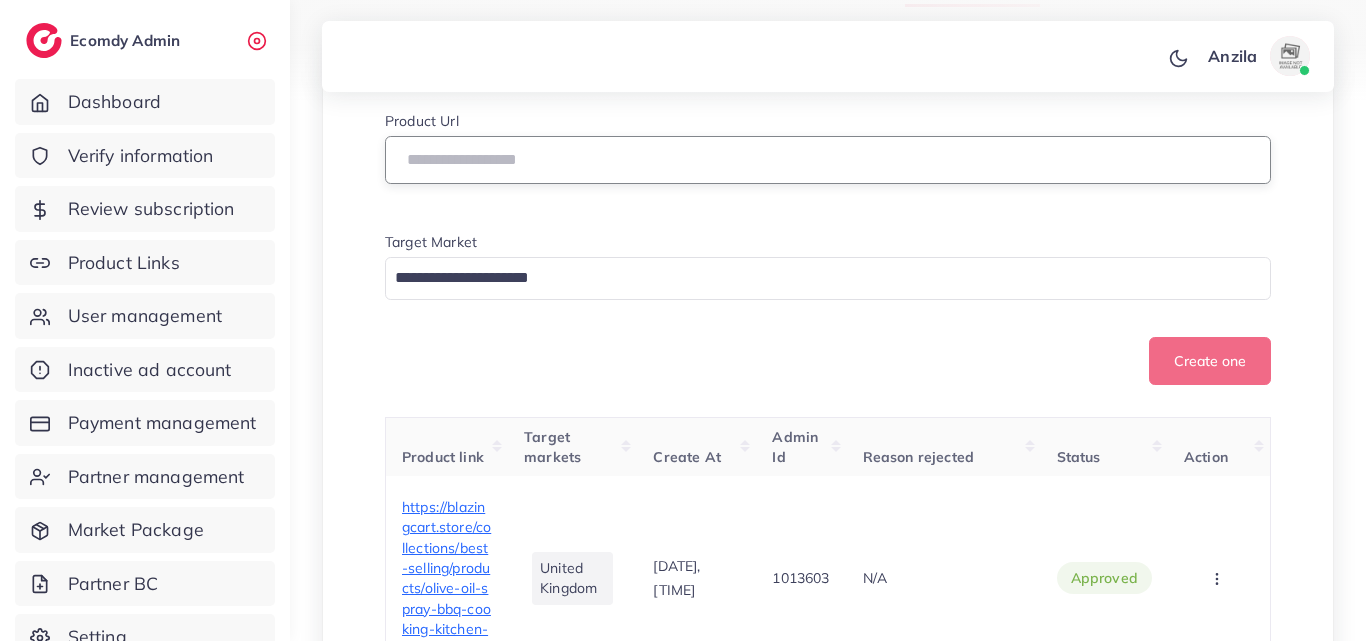 click at bounding box center [828, 160] 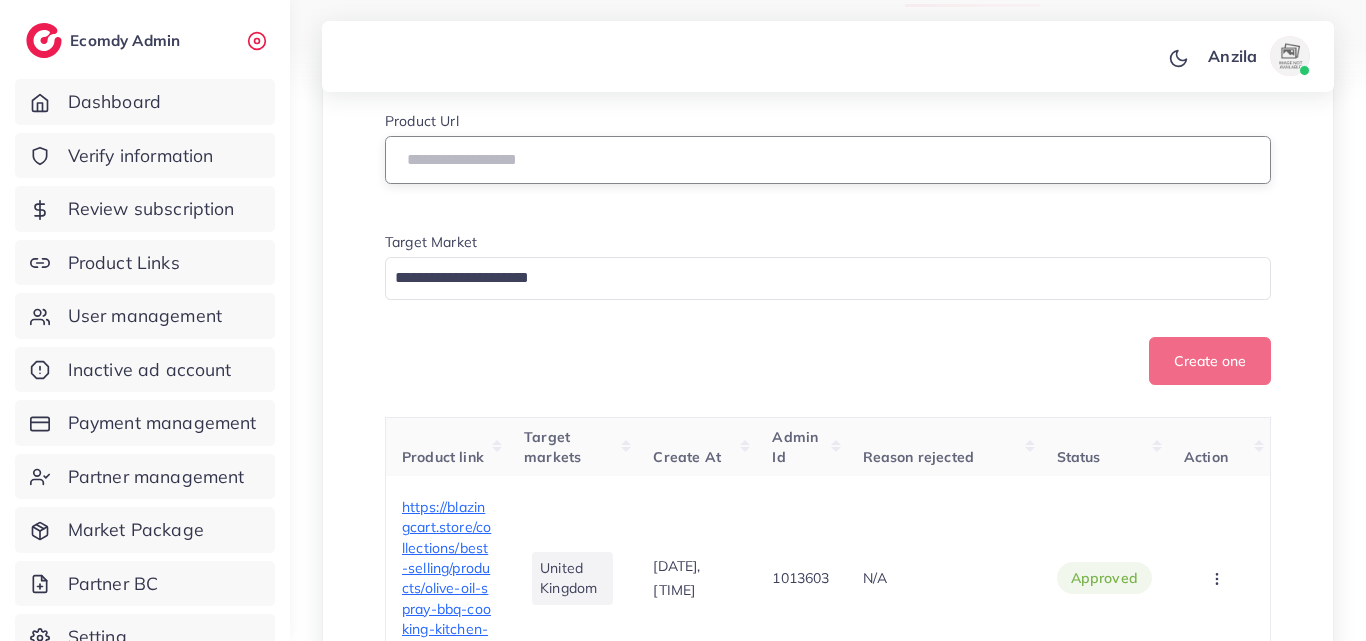 paste on "**********" 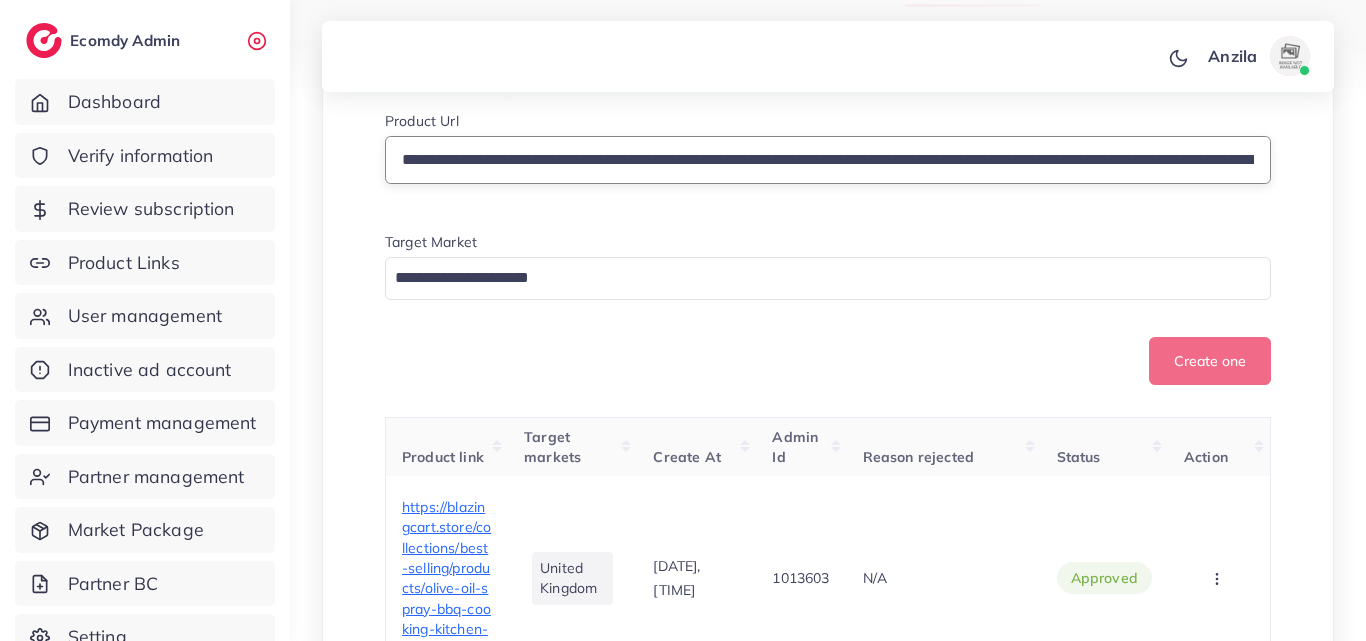 scroll, scrollTop: 0, scrollLeft: 693, axis: horizontal 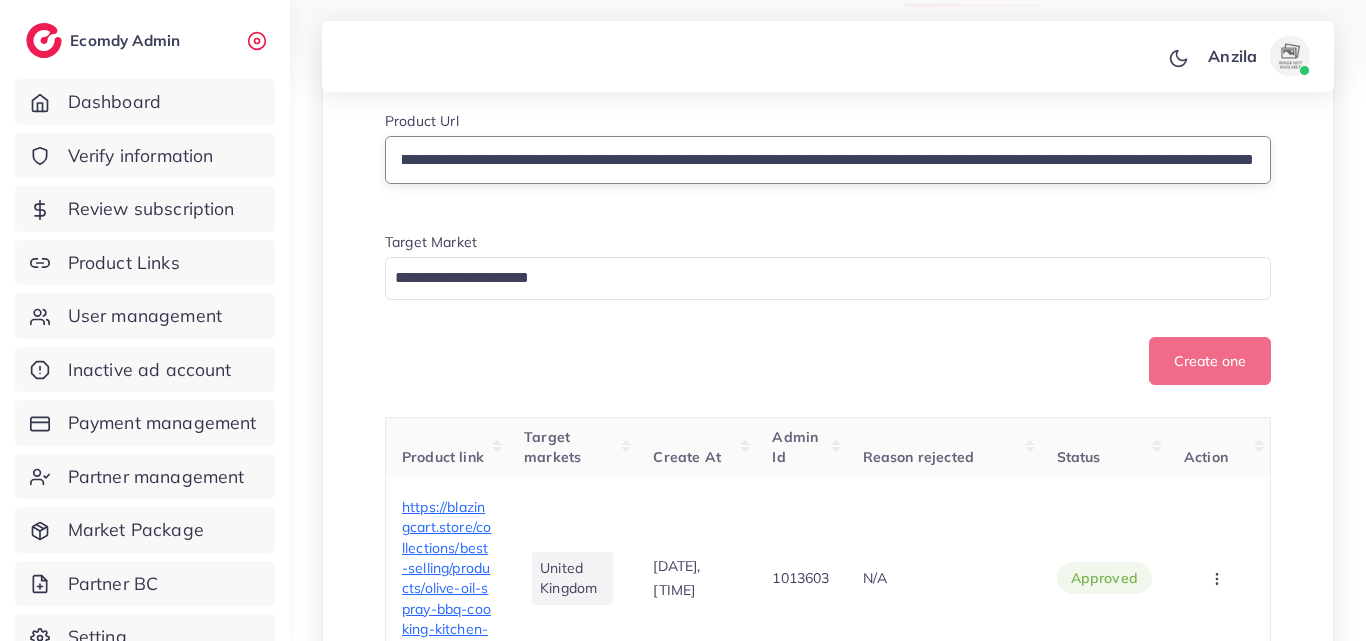 type on "**********" 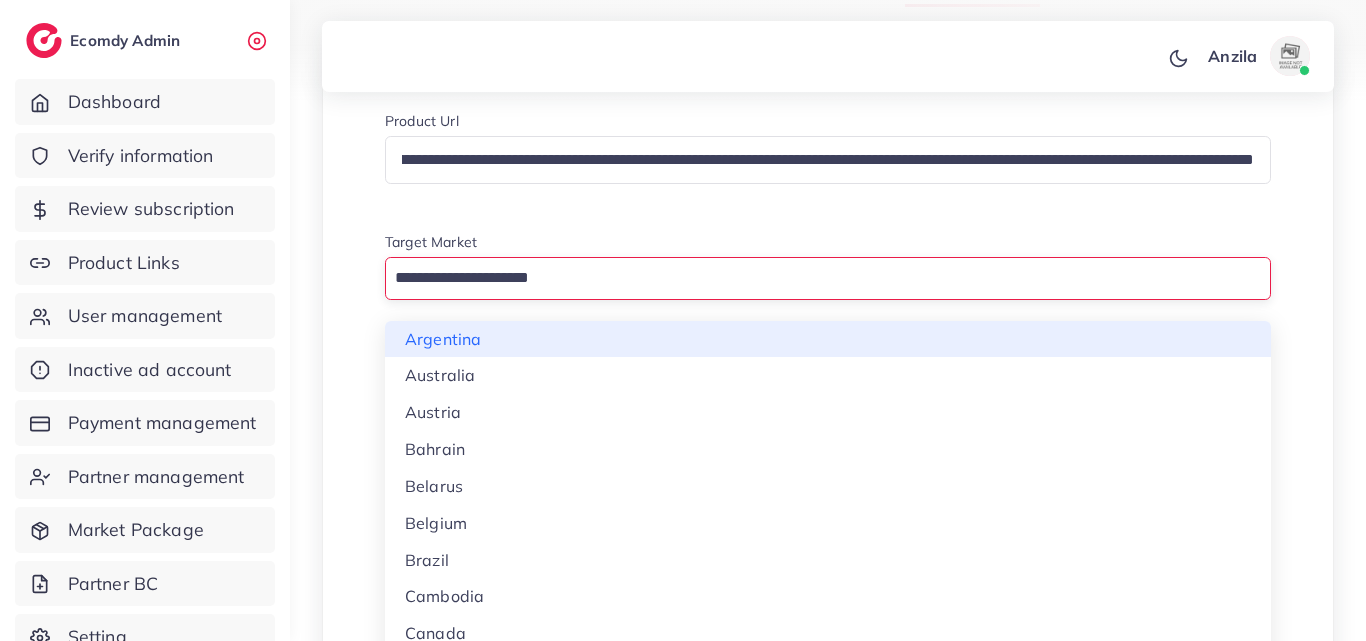 scroll, scrollTop: 0, scrollLeft: 0, axis: both 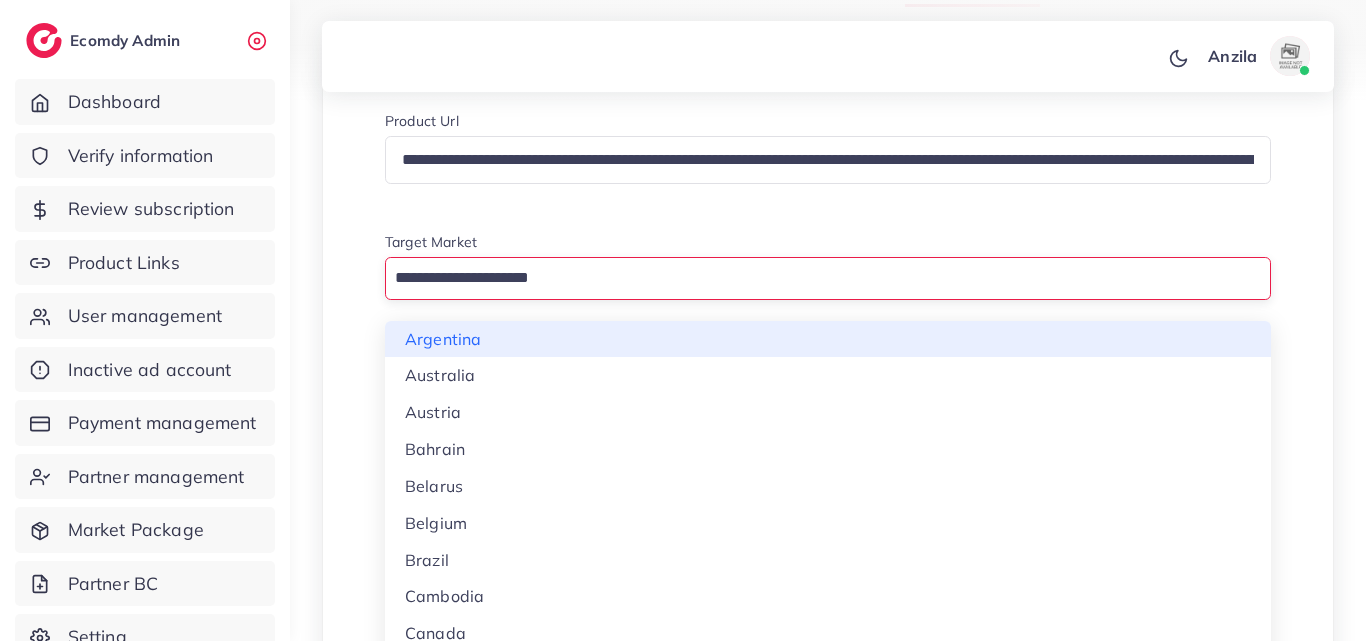 click at bounding box center (816, 278) 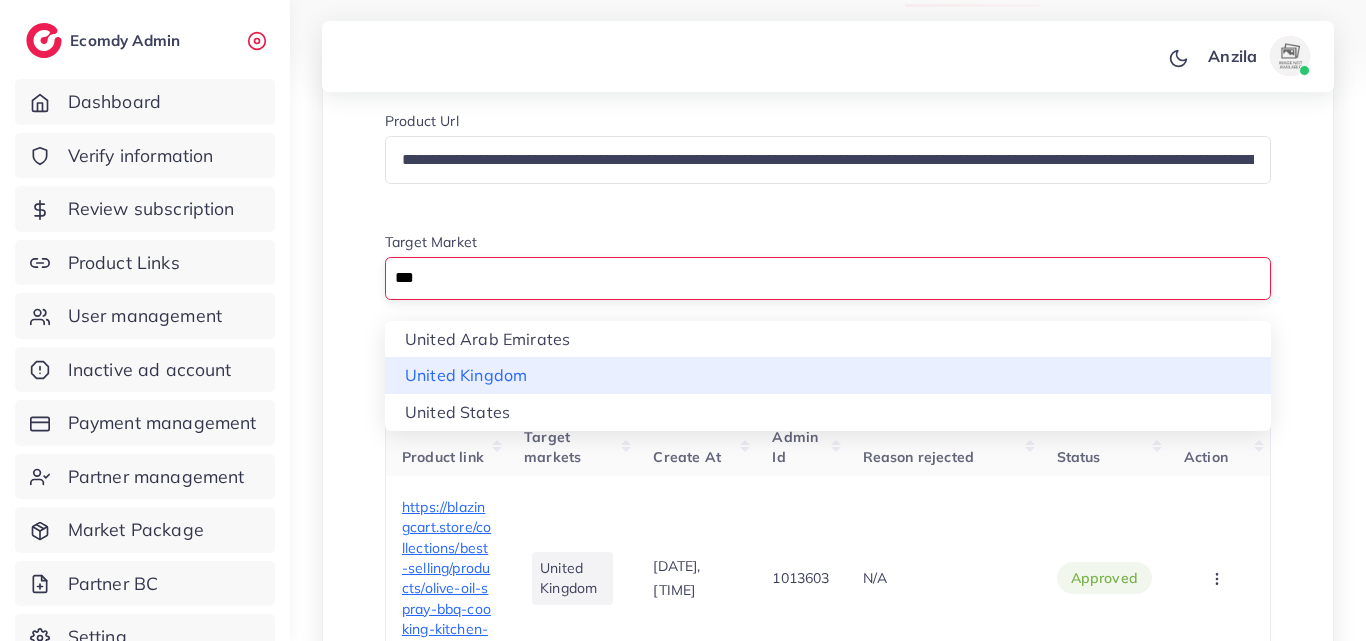 type on "***" 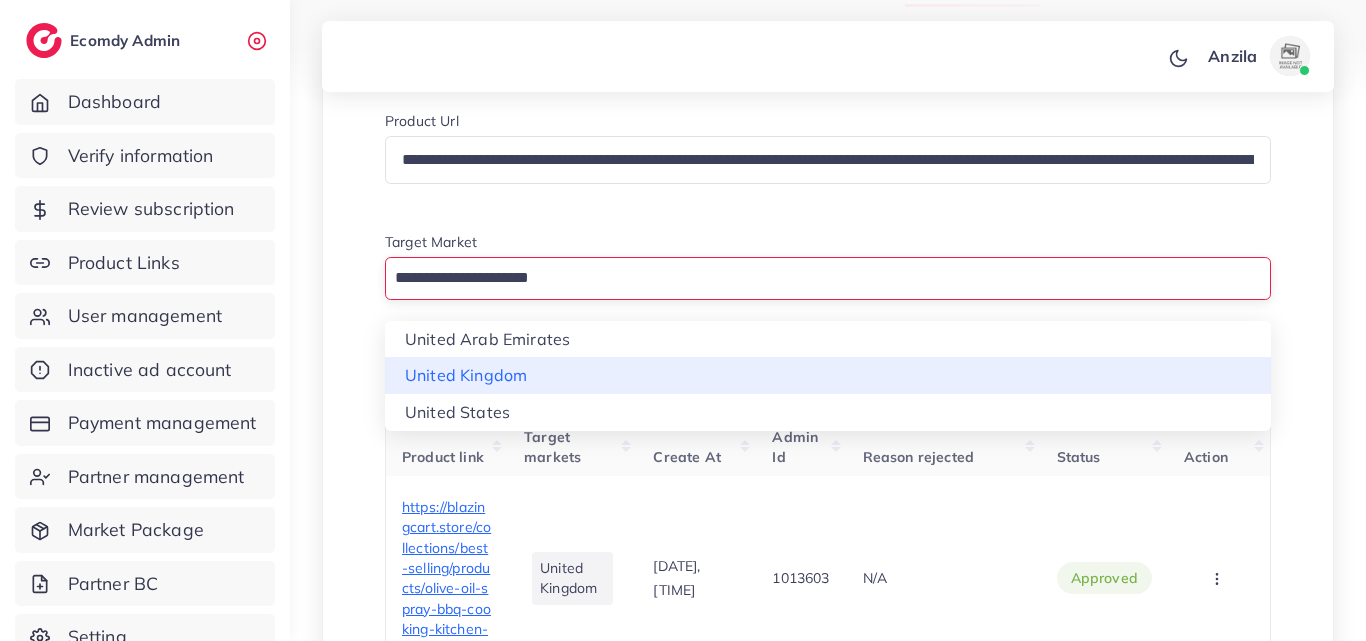 click on "**********" at bounding box center [828, 248] 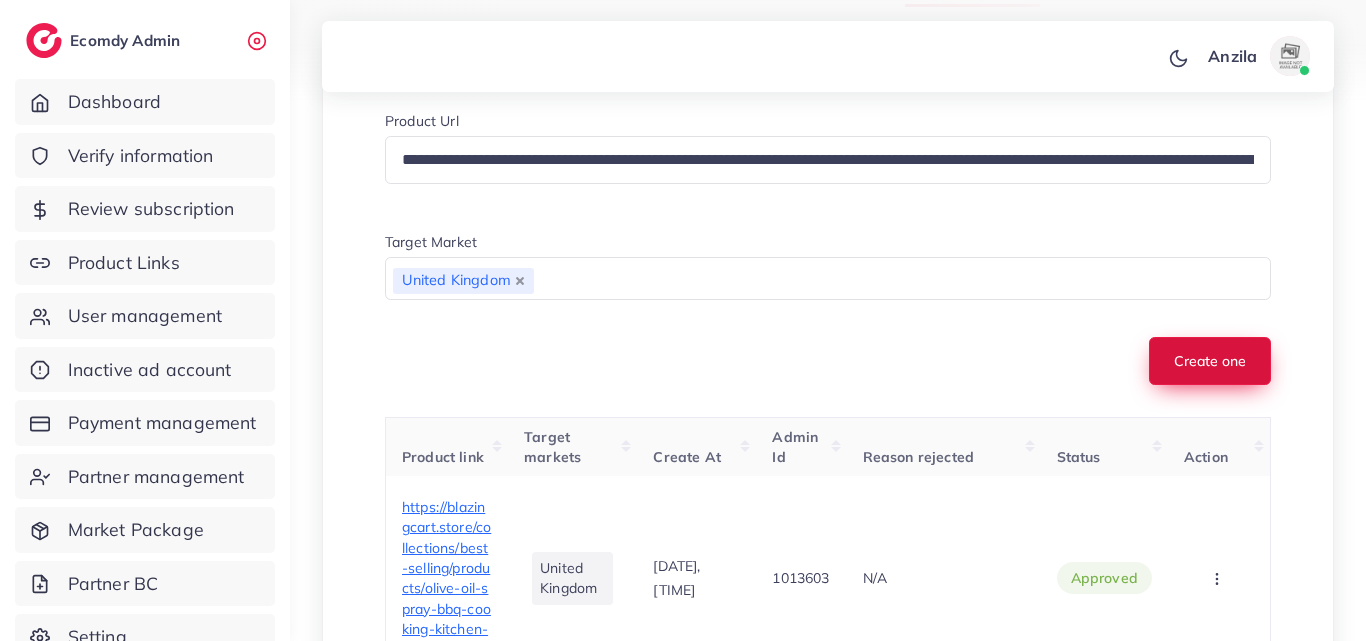 click on "Create one" at bounding box center [1210, 361] 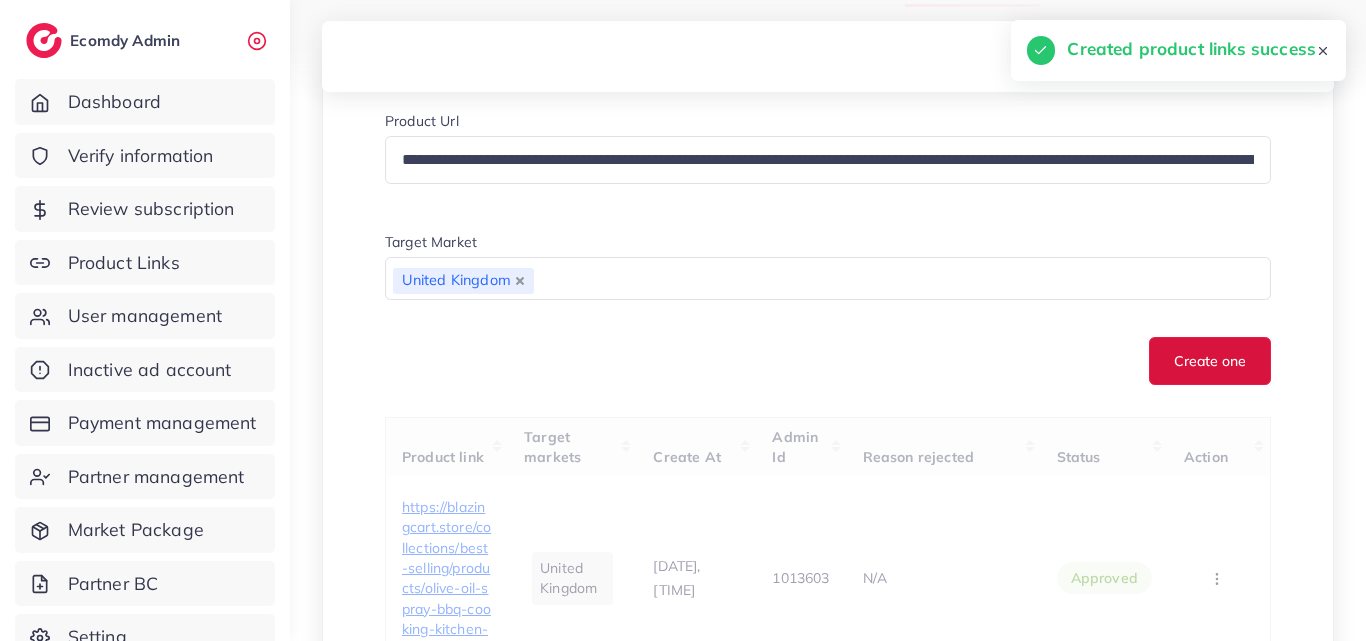 type 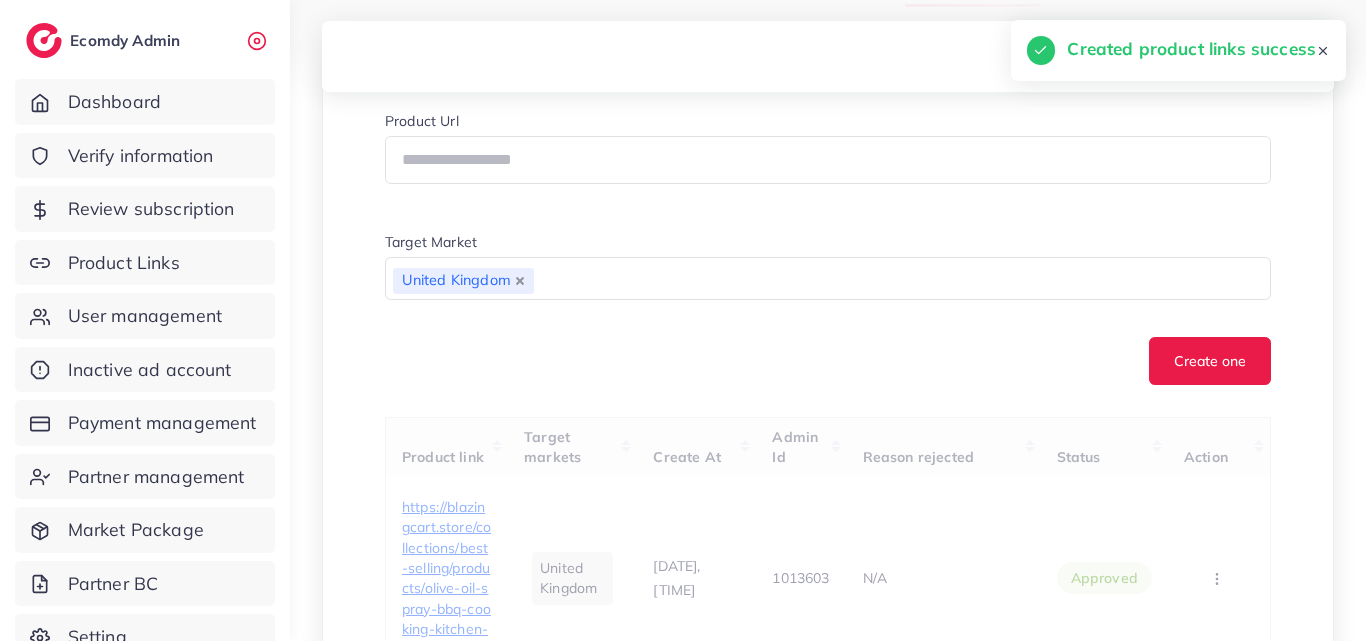 click on "Create one" at bounding box center (828, 361) 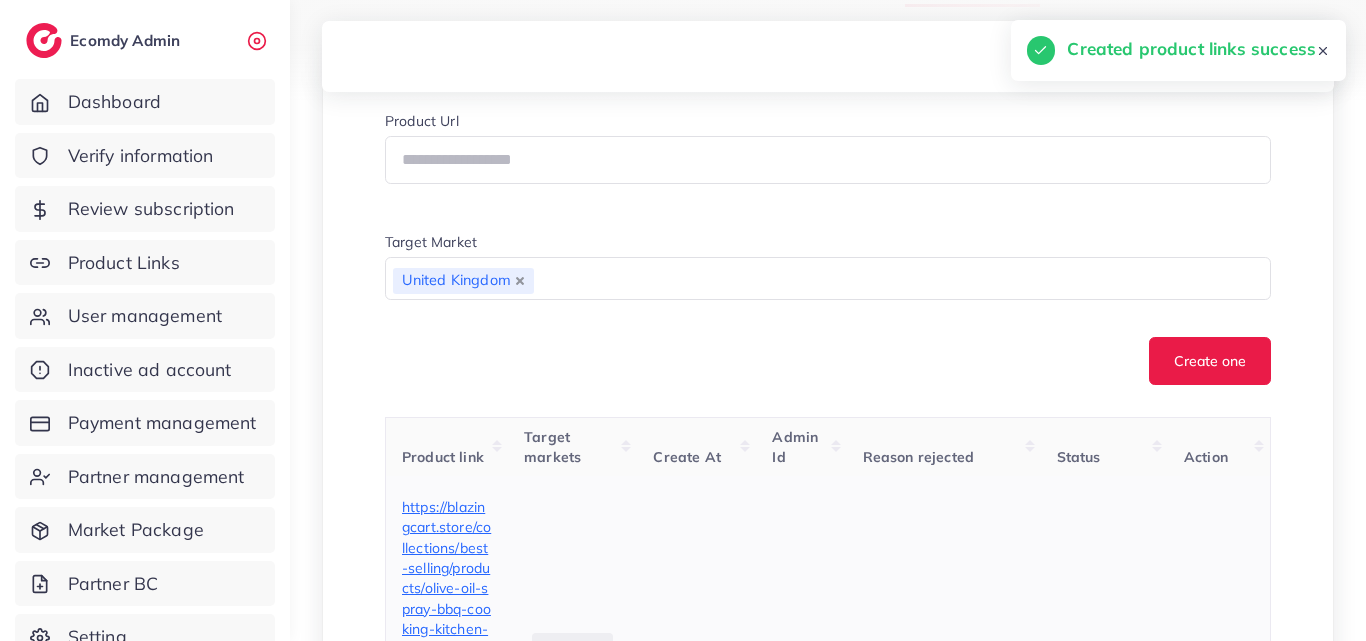 scroll, scrollTop: 800, scrollLeft: 0, axis: vertical 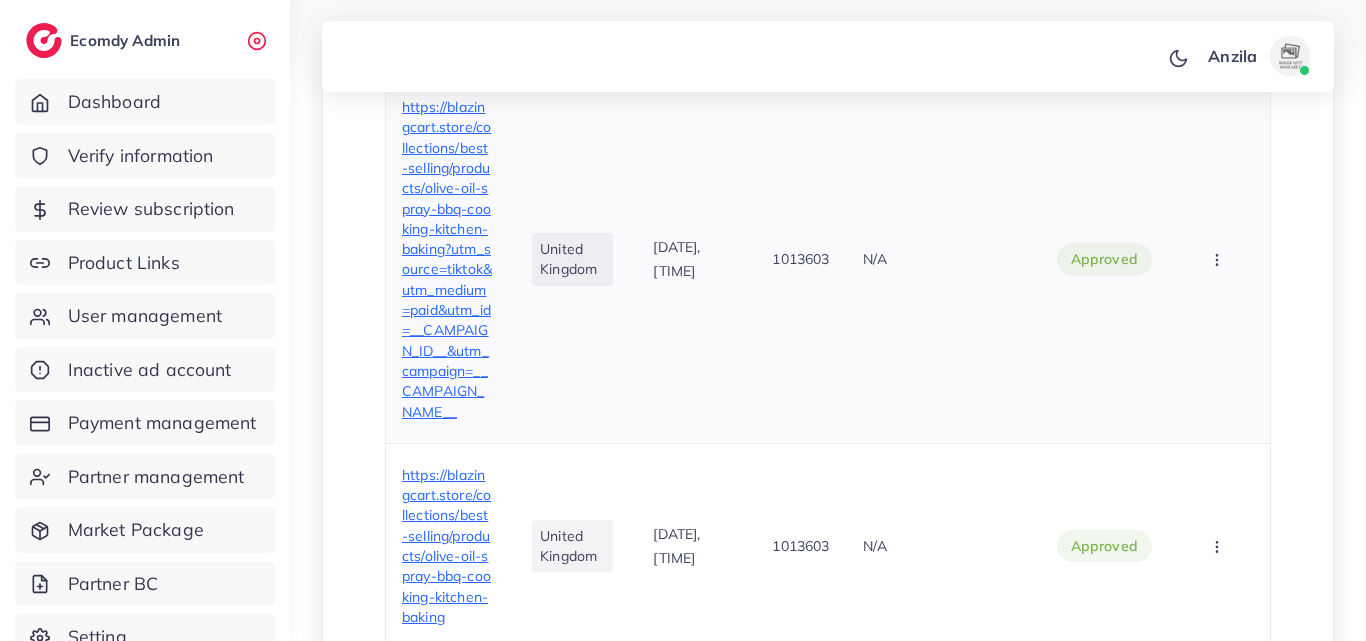 click on "https://blazingcart.store/collections/best-selling/products/olive-oil-spray-bbq-cooking-kitchen-baking?utm_source=tiktok&utm_medium=paid&utm_id=__CAMPAIGN_ID__&utm_campaign=__CAMPAIGN_NAME__" at bounding box center (447, 259) 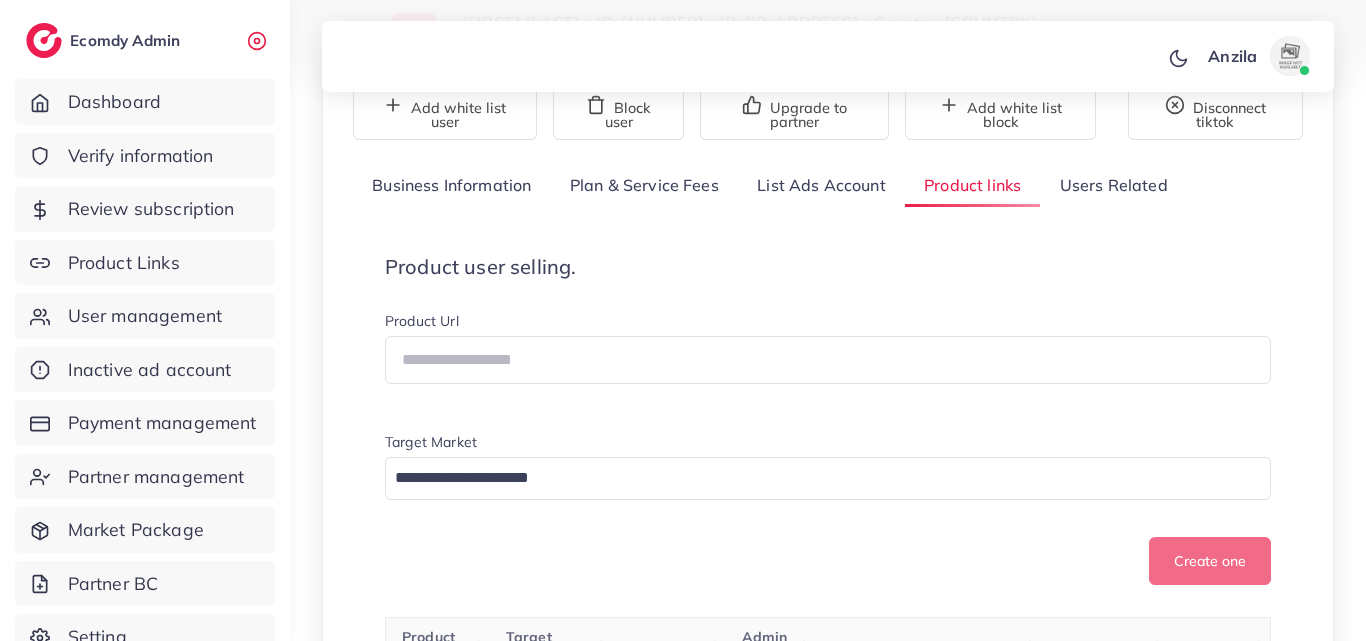 scroll, scrollTop: 200, scrollLeft: 0, axis: vertical 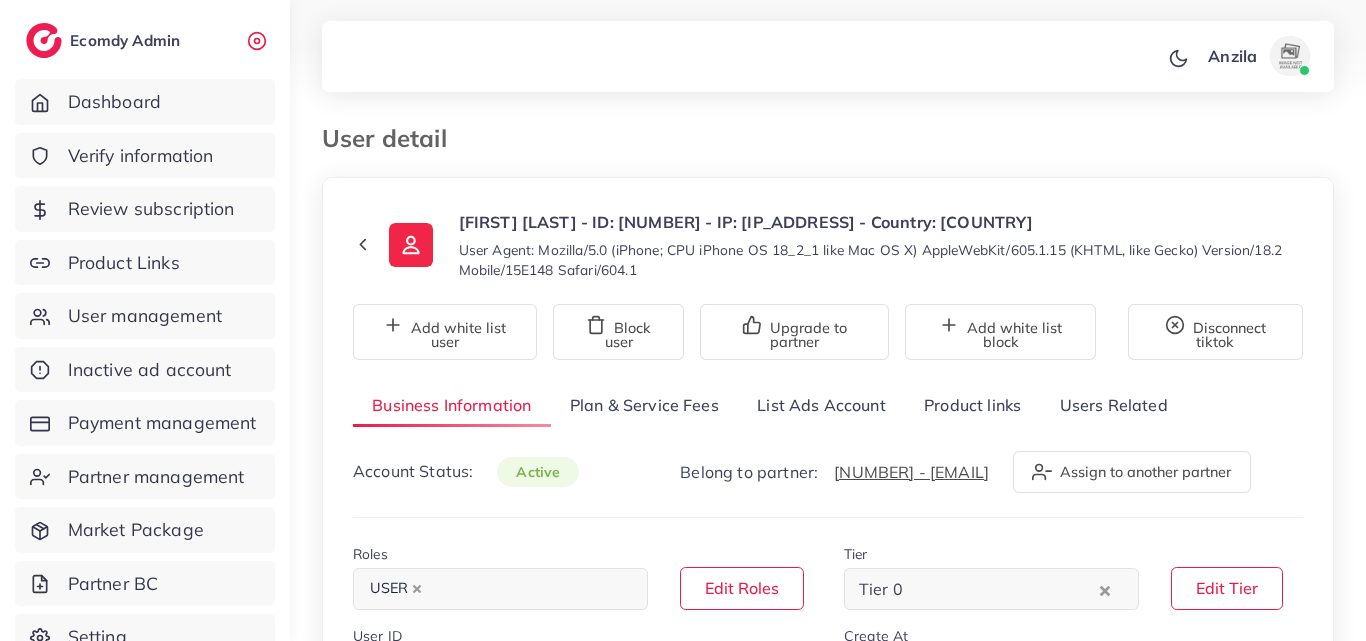 click on "Product links" at bounding box center (972, 405) 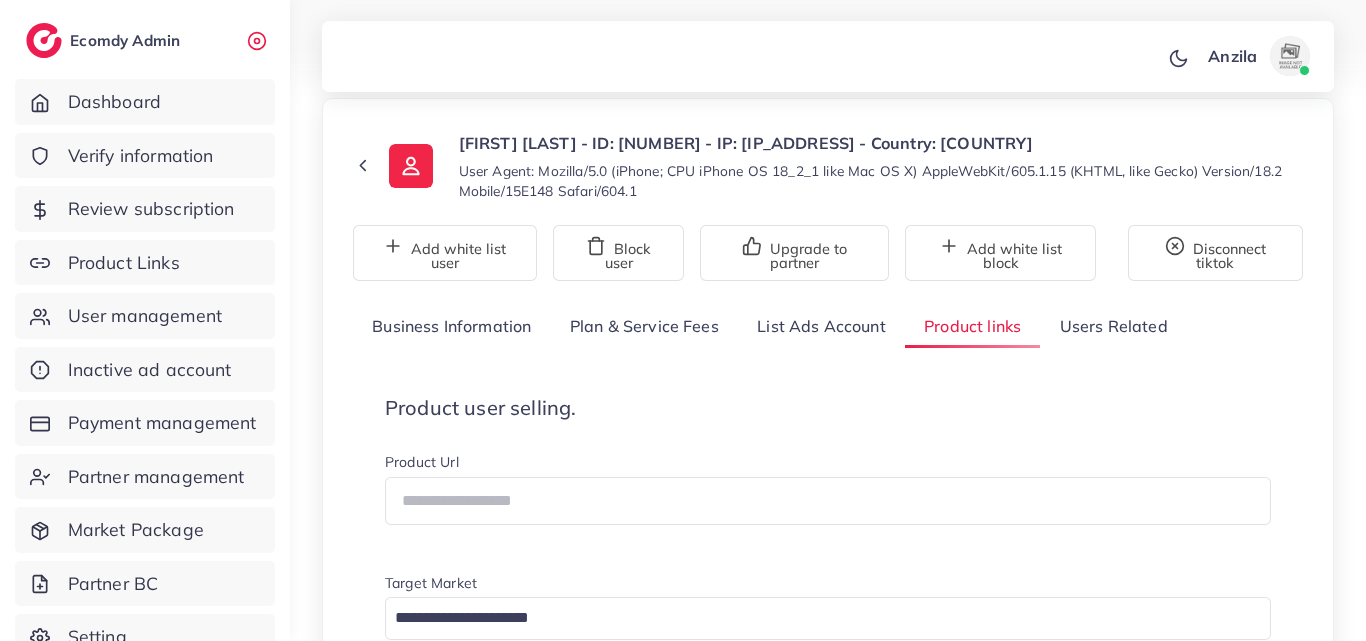 scroll, scrollTop: 200, scrollLeft: 0, axis: vertical 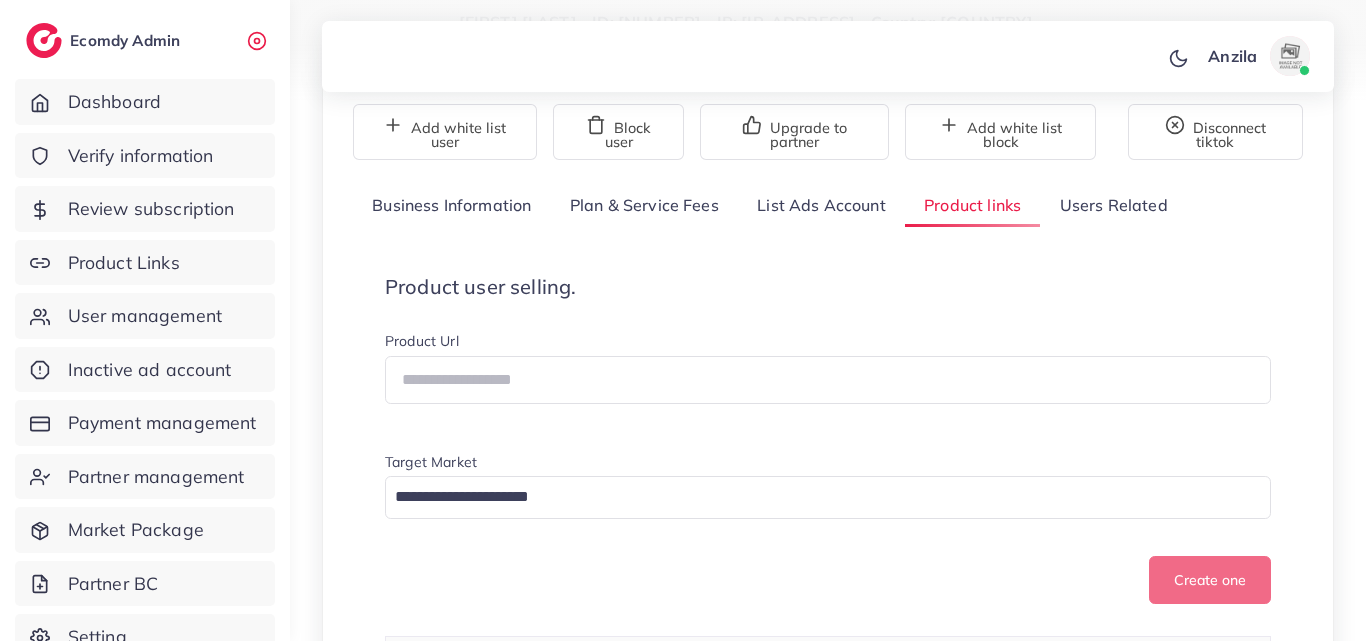 click on "Product user selling." at bounding box center [828, 287] 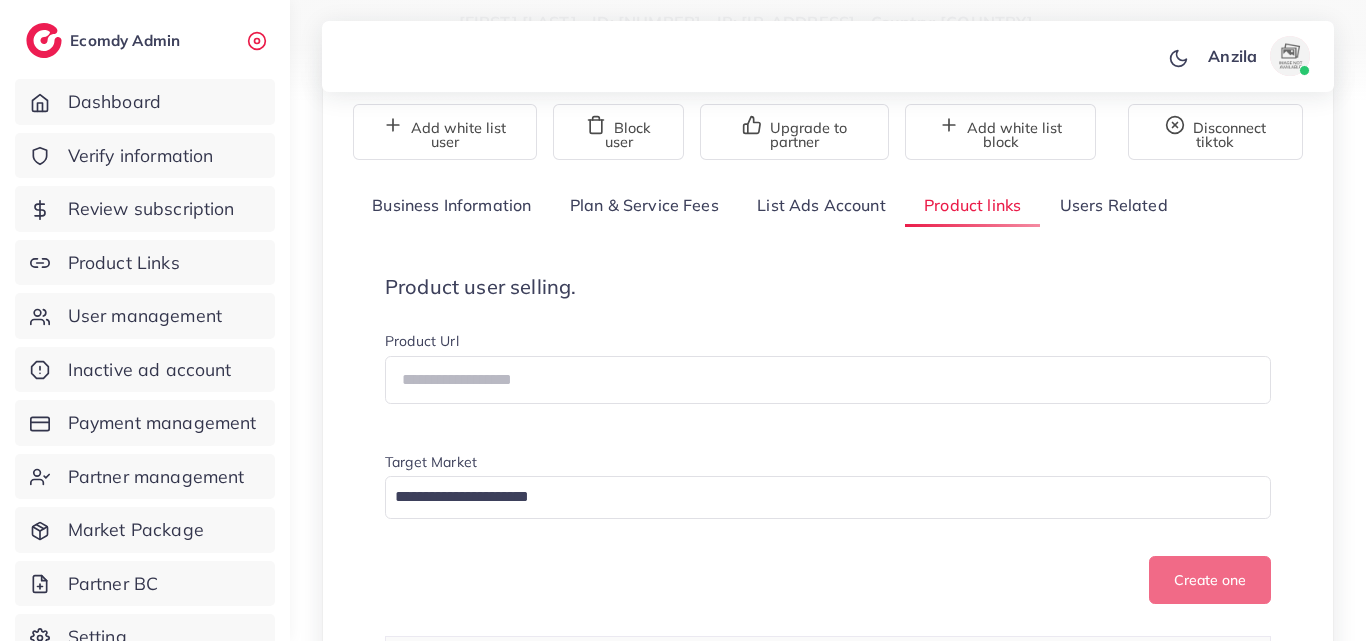 scroll, scrollTop: 945, scrollLeft: 0, axis: vertical 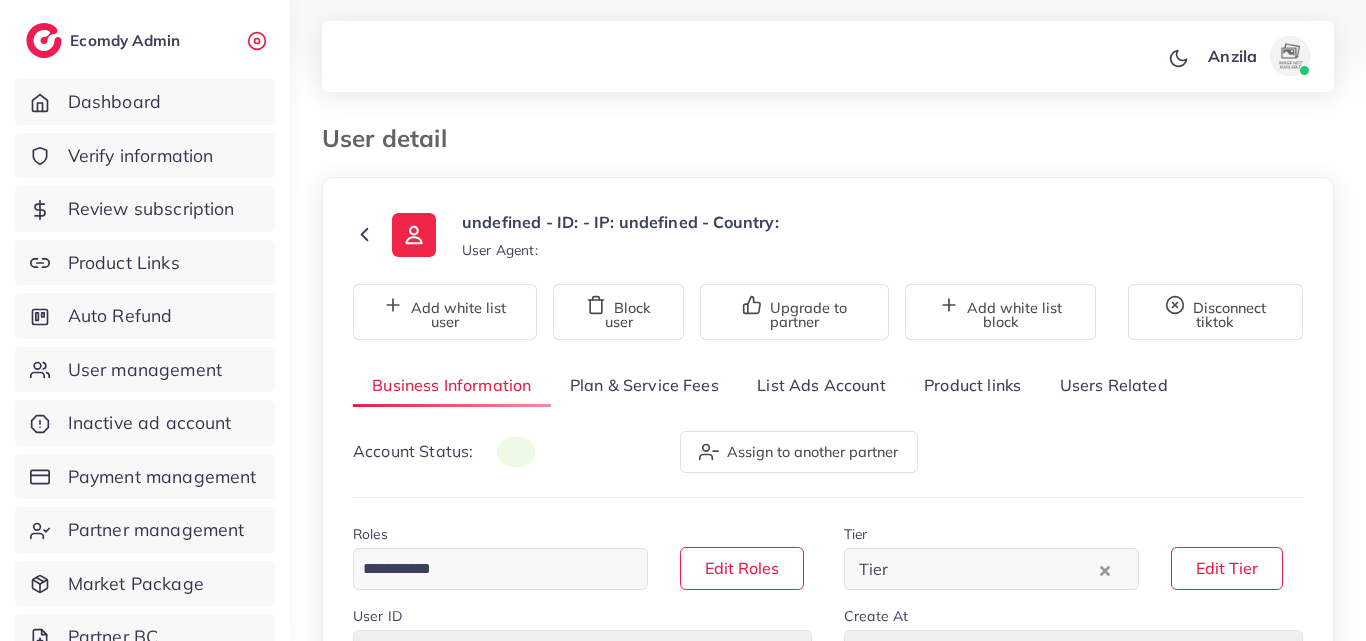 click on "Product links" at bounding box center (972, 385) 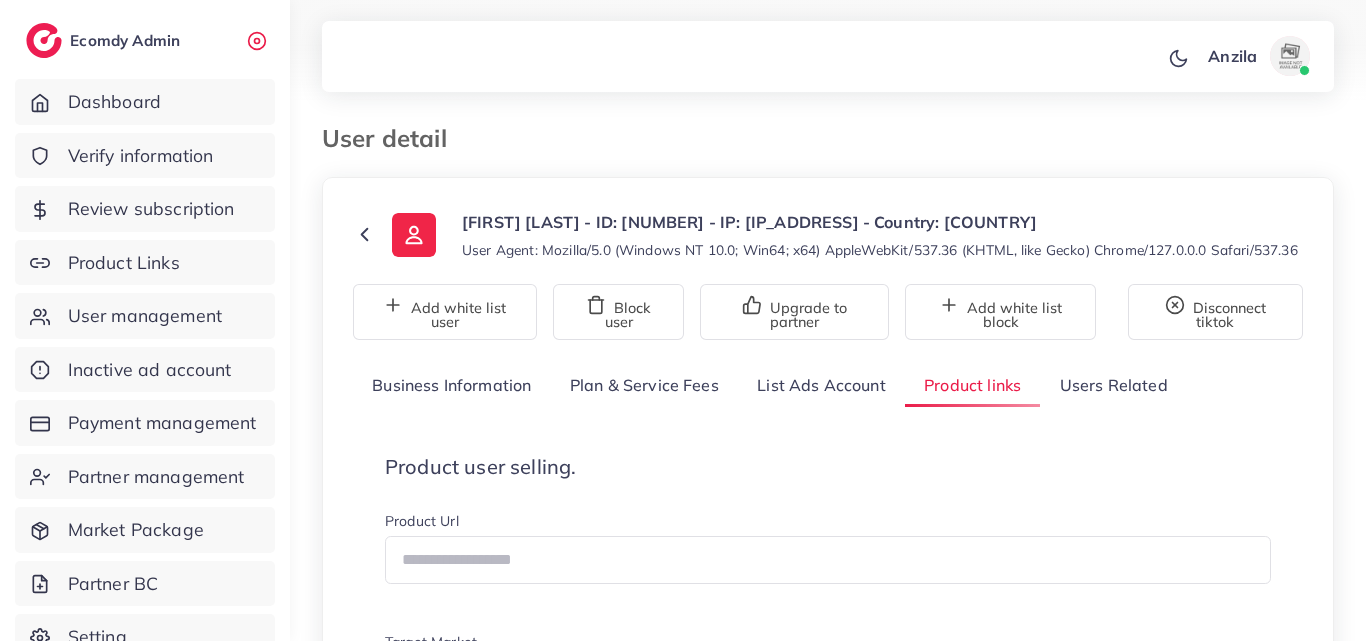 click on "**********" at bounding box center [828, 2956] 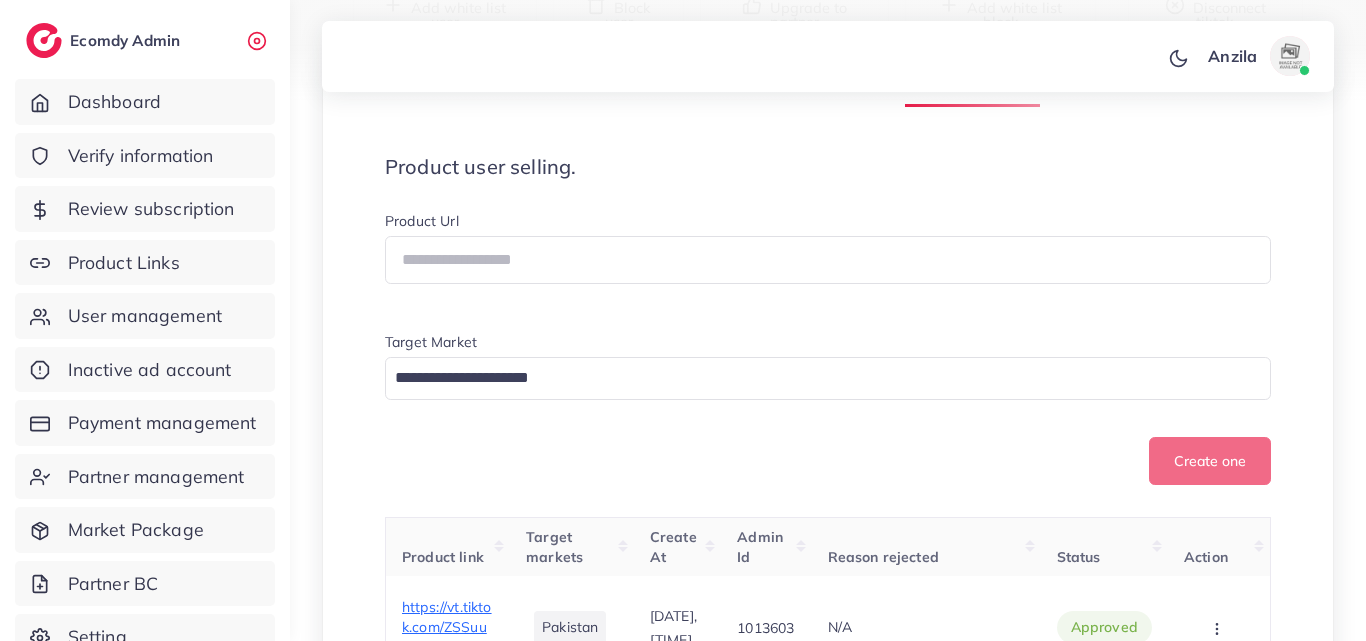 scroll, scrollTop: 3057, scrollLeft: 0, axis: vertical 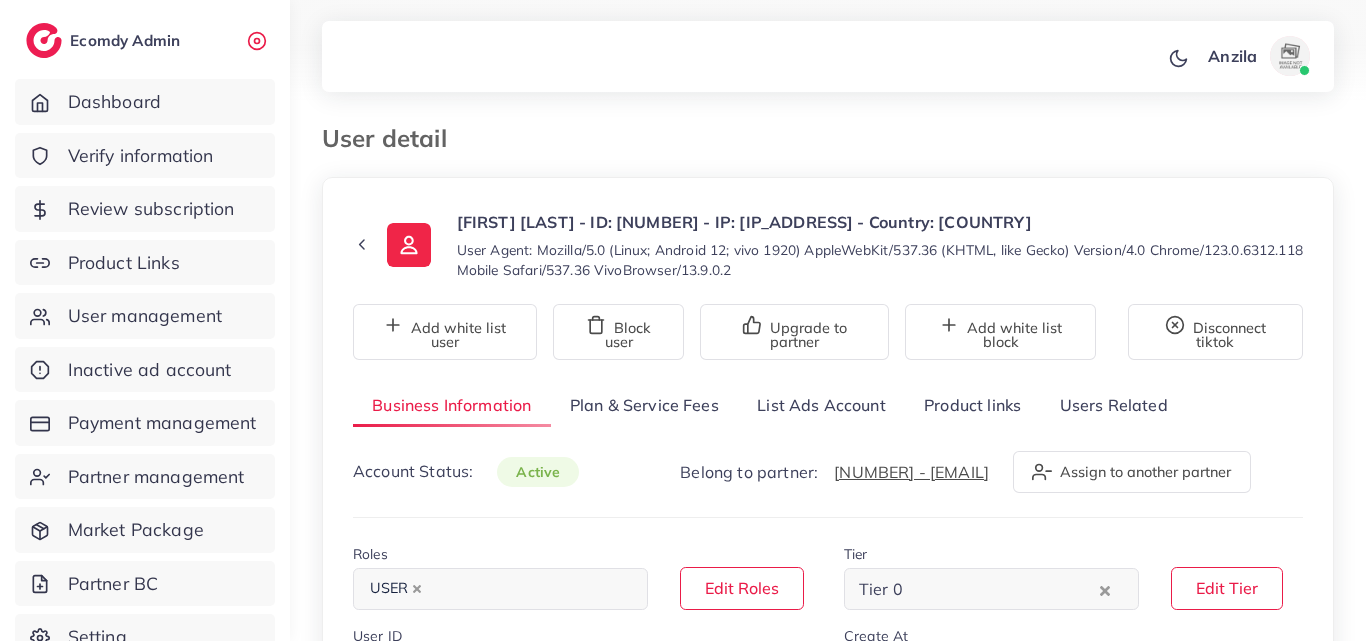 select on "********" 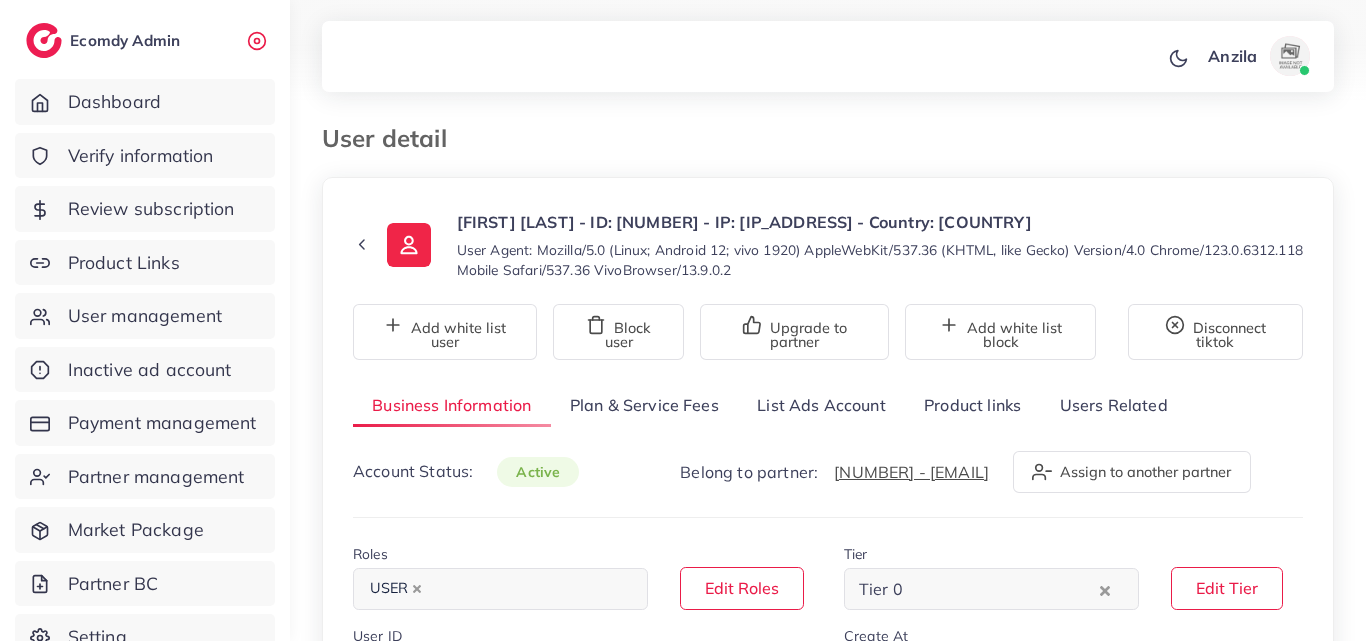click on "Product links" at bounding box center [972, 405] 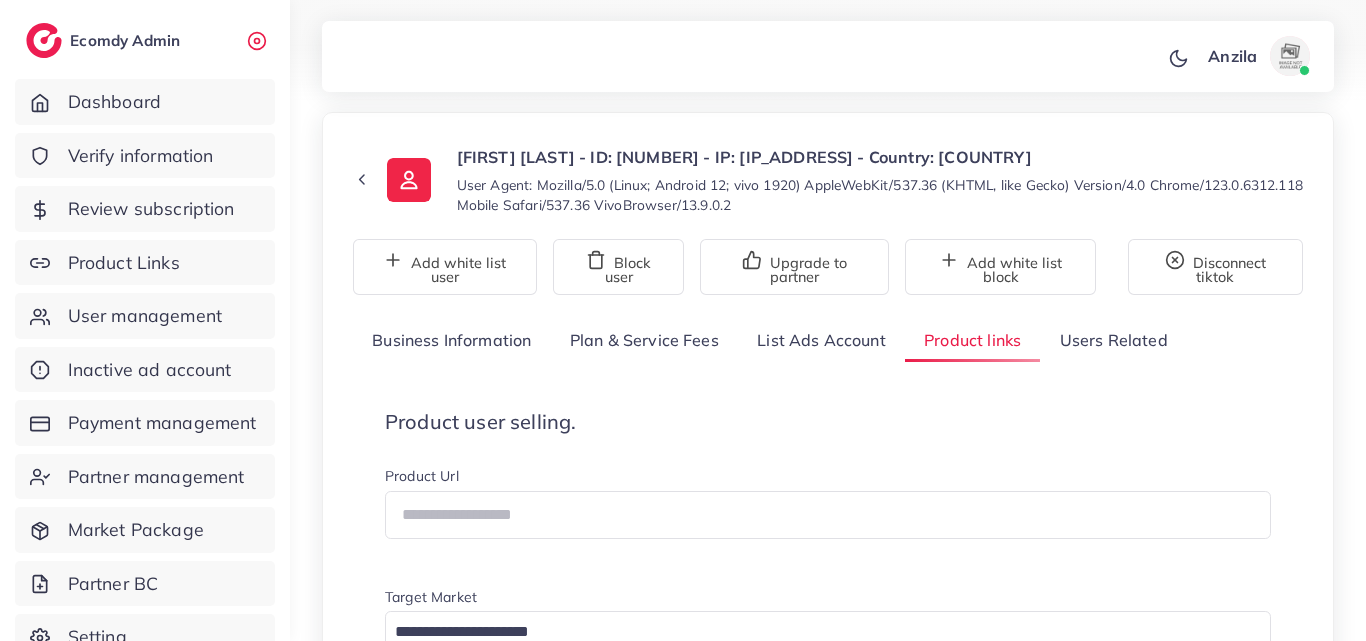scroll, scrollTop: 100, scrollLeft: 0, axis: vertical 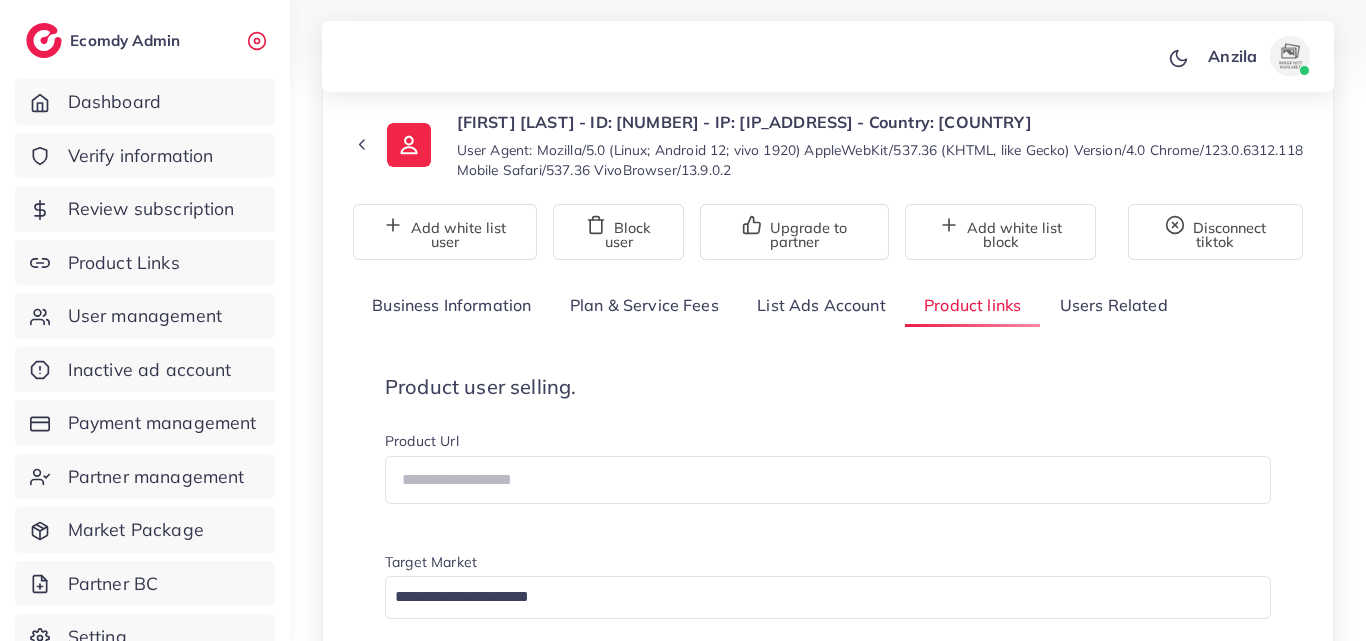 click on "Product user selling.   Product Url   Target Market            Loading...      Create one" at bounding box center (828, 540) 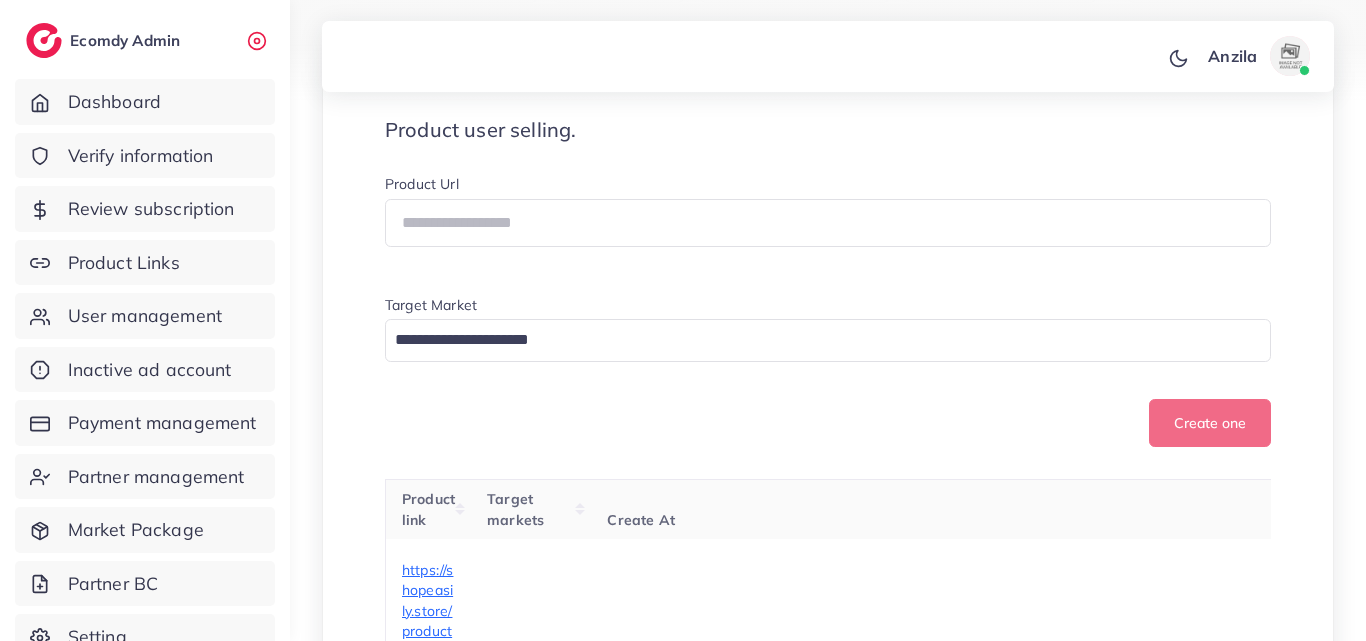 scroll, scrollTop: 400, scrollLeft: 0, axis: vertical 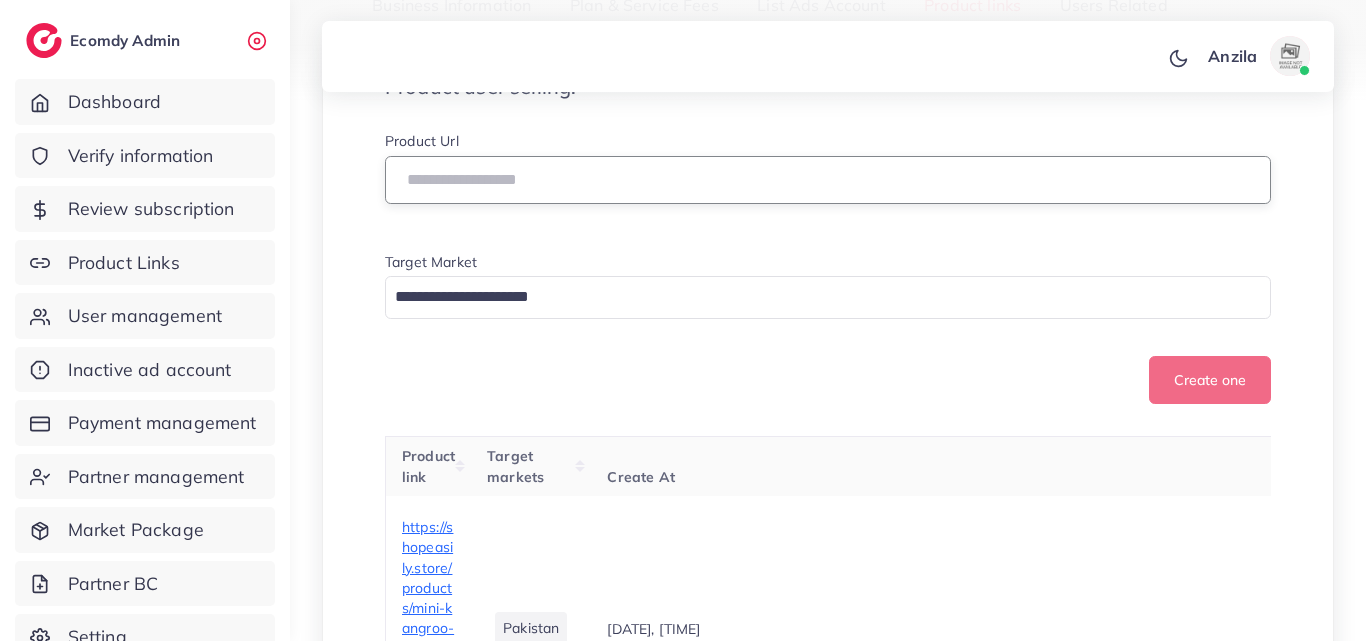 click at bounding box center [828, 180] 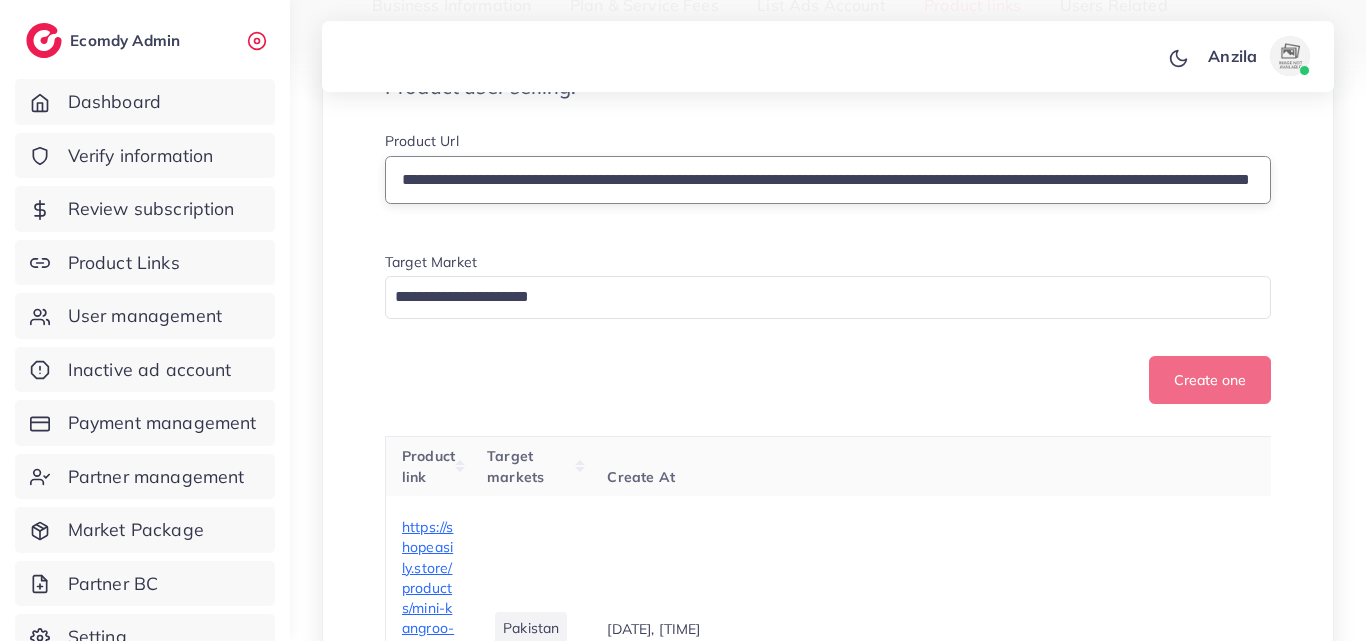scroll, scrollTop: 0, scrollLeft: 346, axis: horizontal 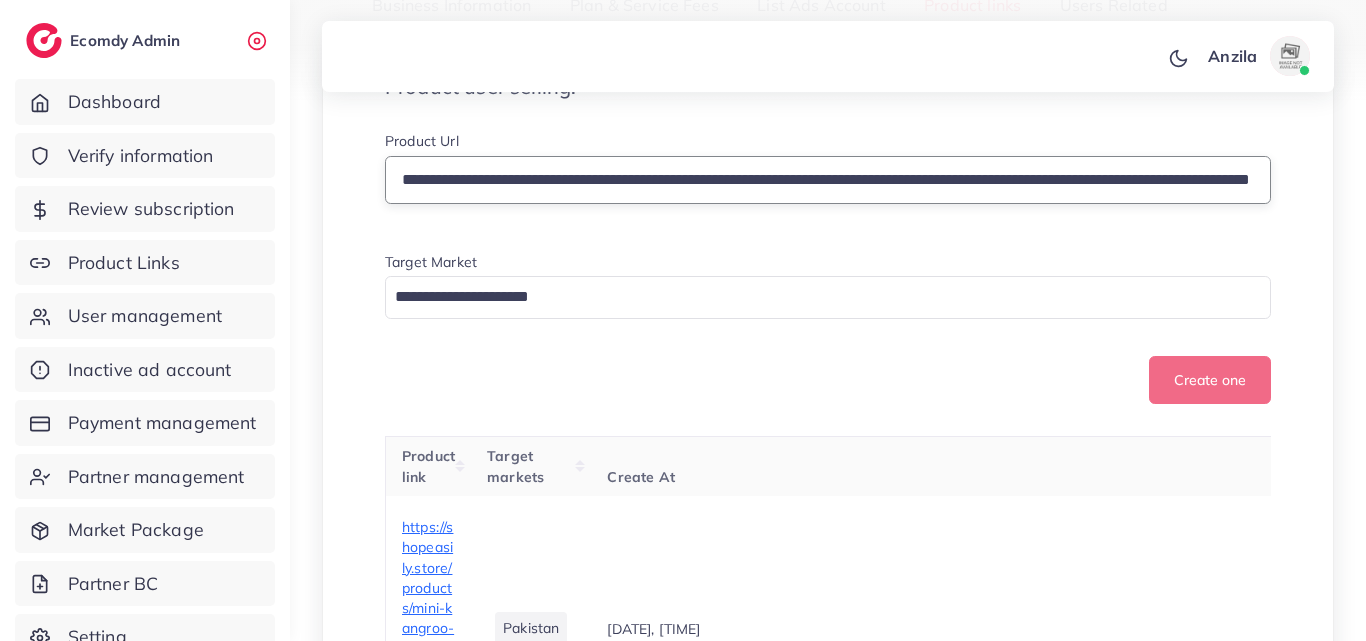 type on "**********" 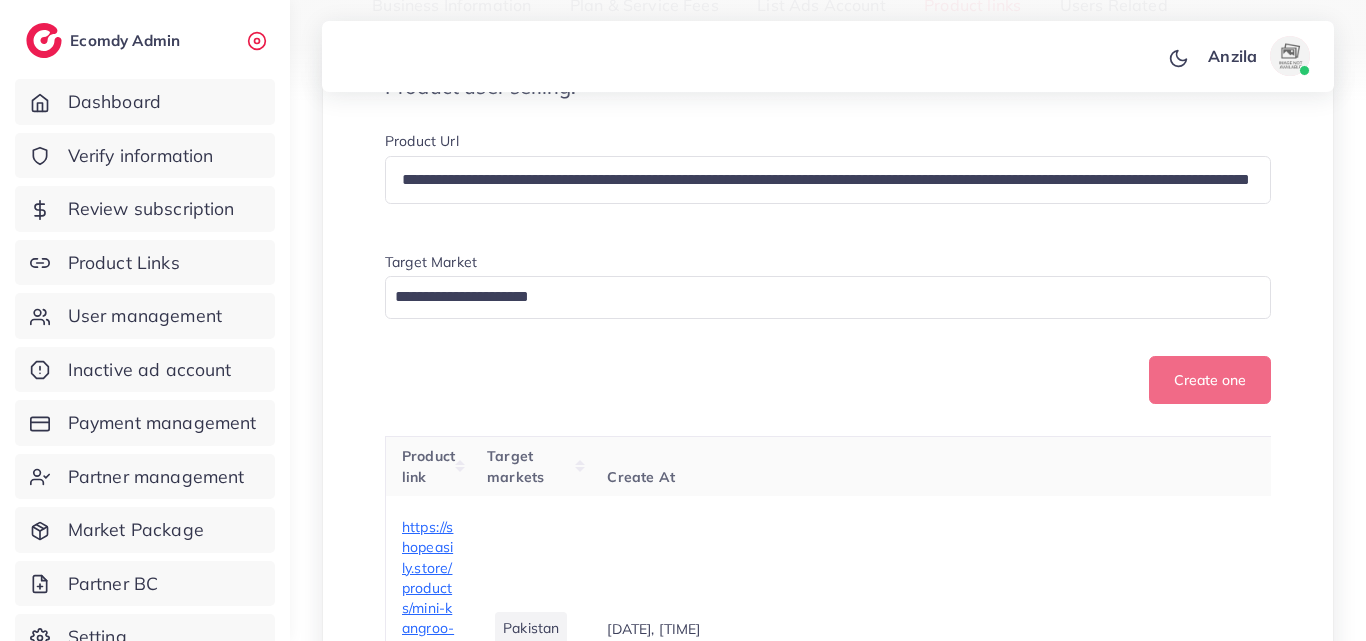 scroll, scrollTop: 0, scrollLeft: 0, axis: both 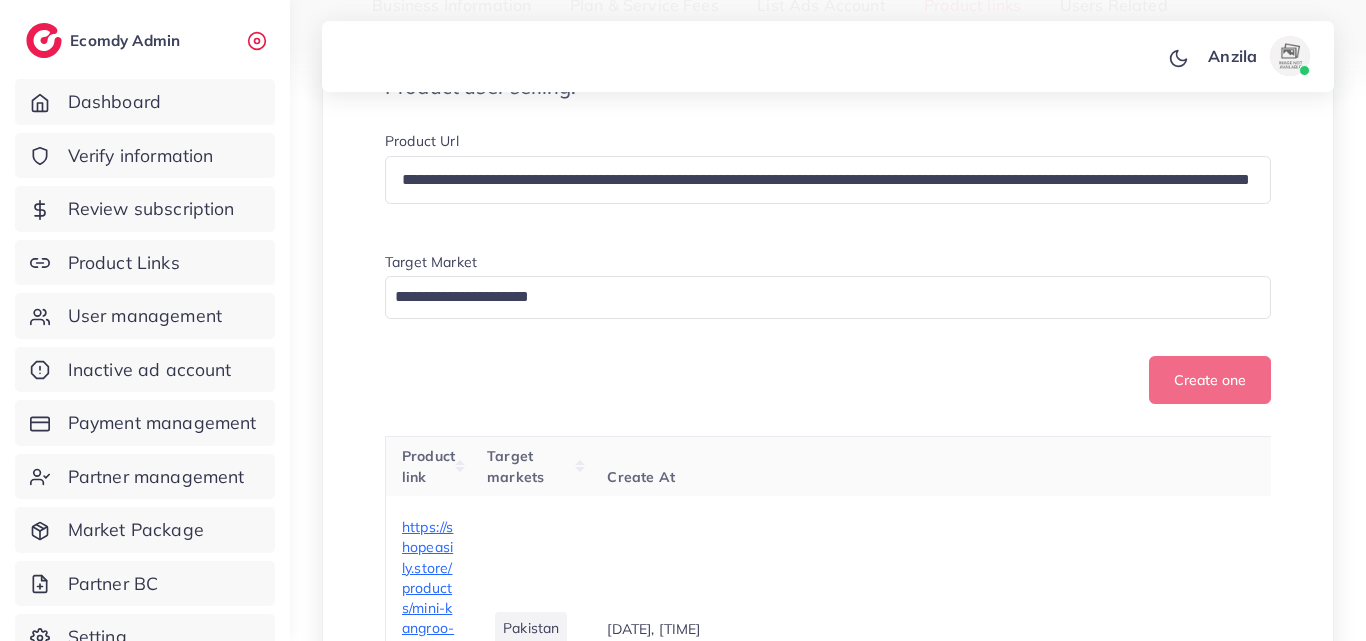 click on "Loading..." at bounding box center [828, 300] 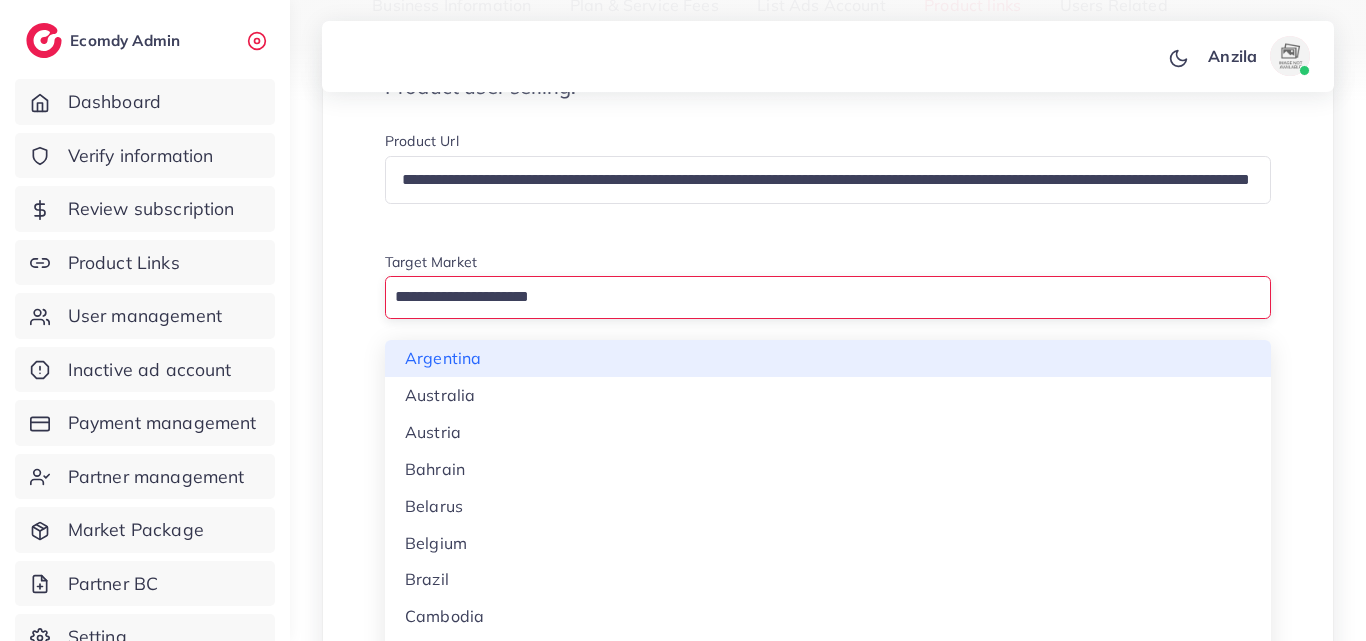 click at bounding box center (816, 297) 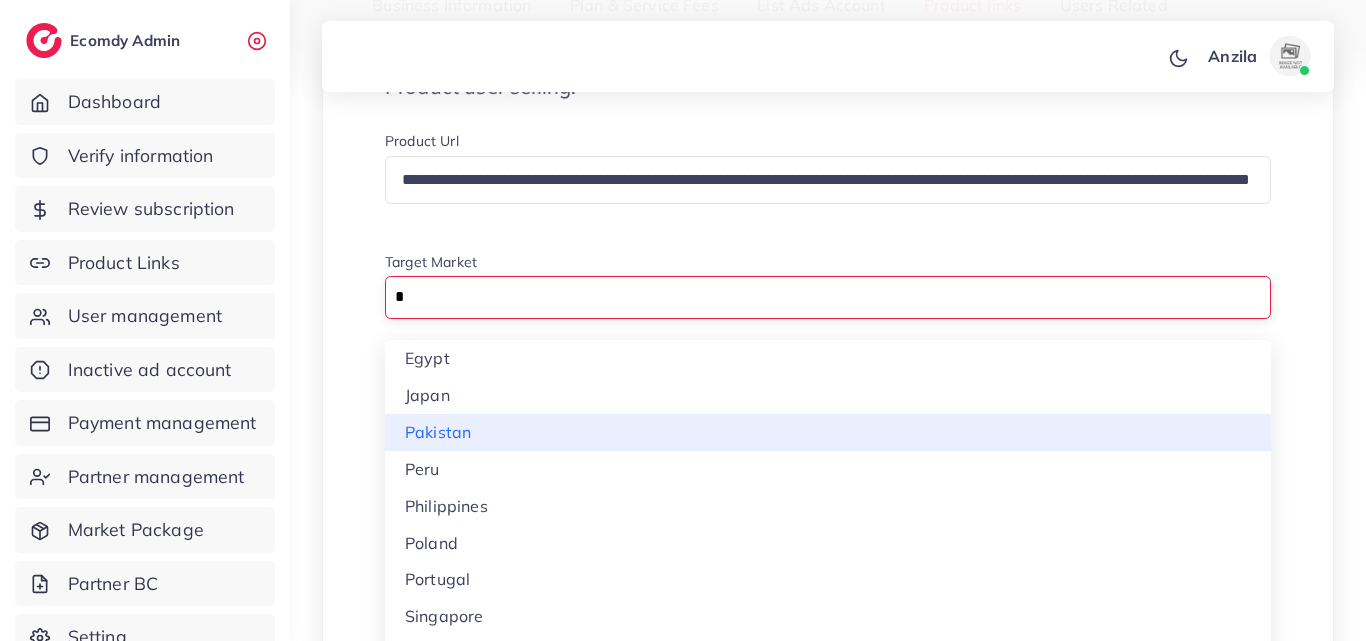 type on "*" 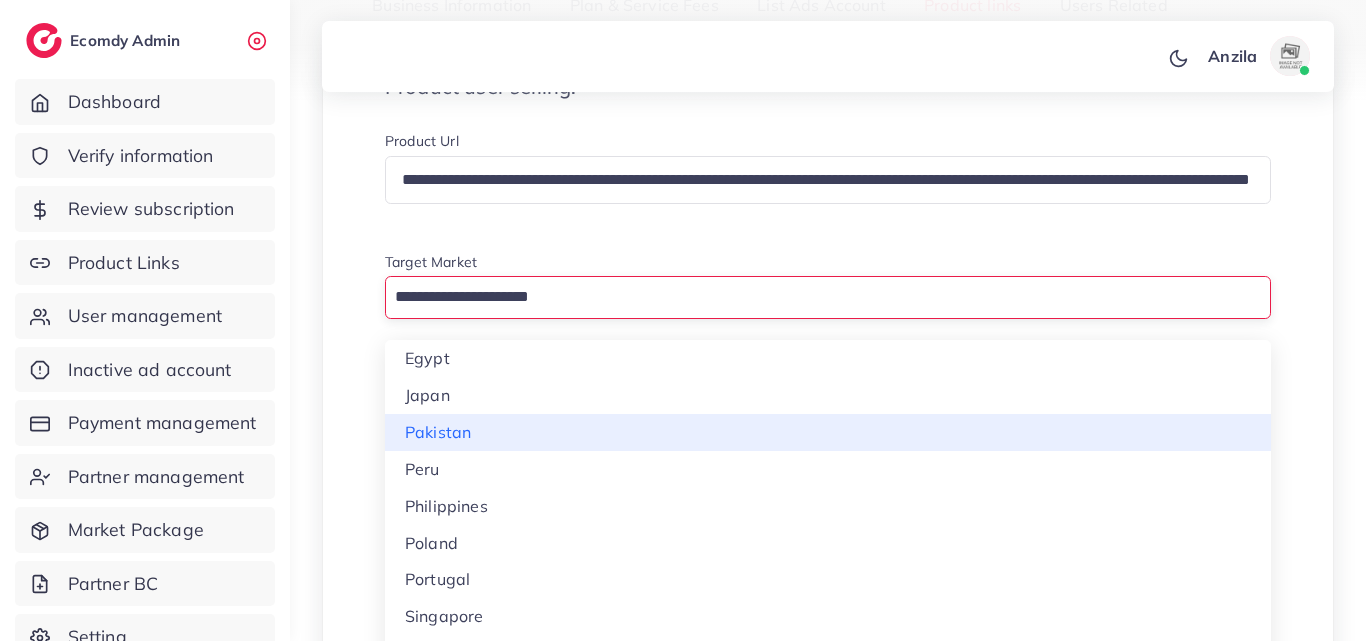 click on "[DATE], [TIME]" at bounding box center (828, 4636) 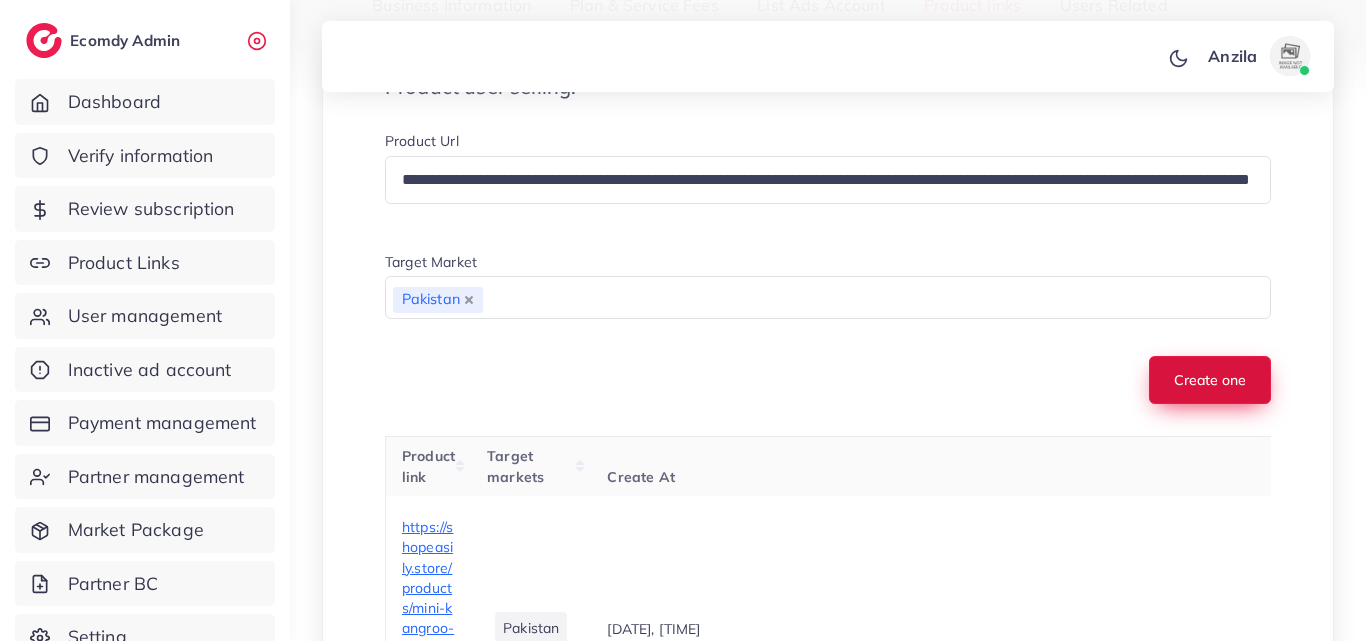 click on "Create one" at bounding box center [1210, 380] 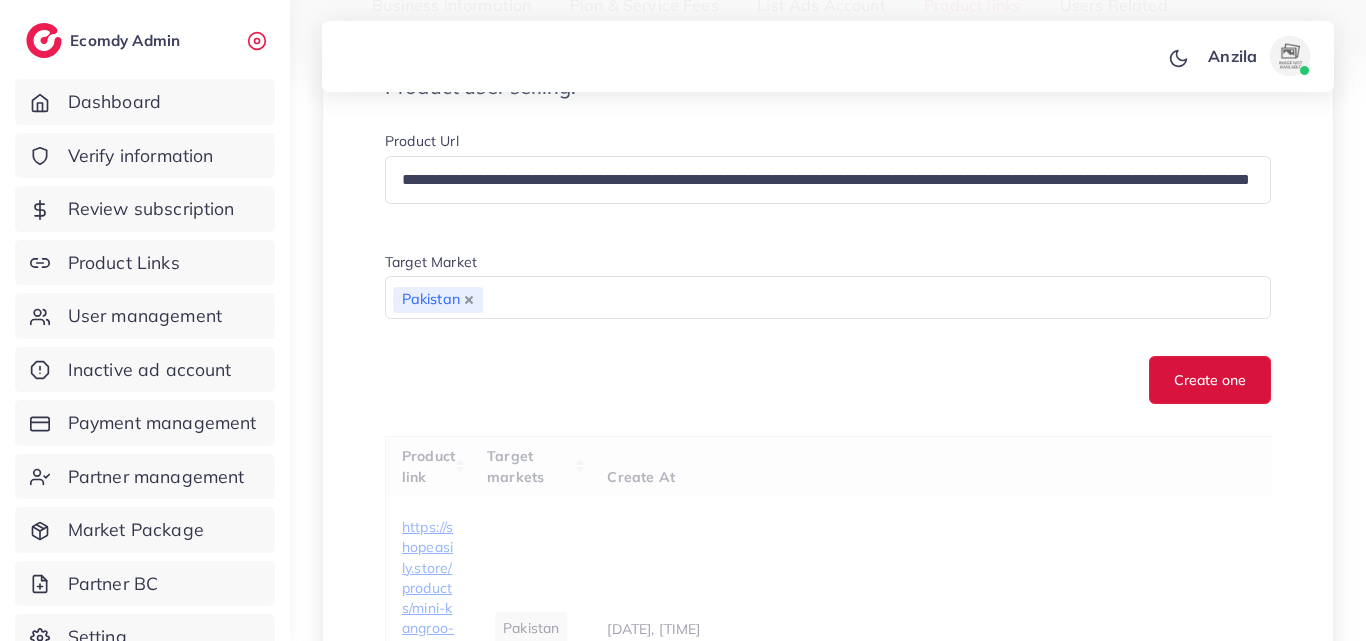 type 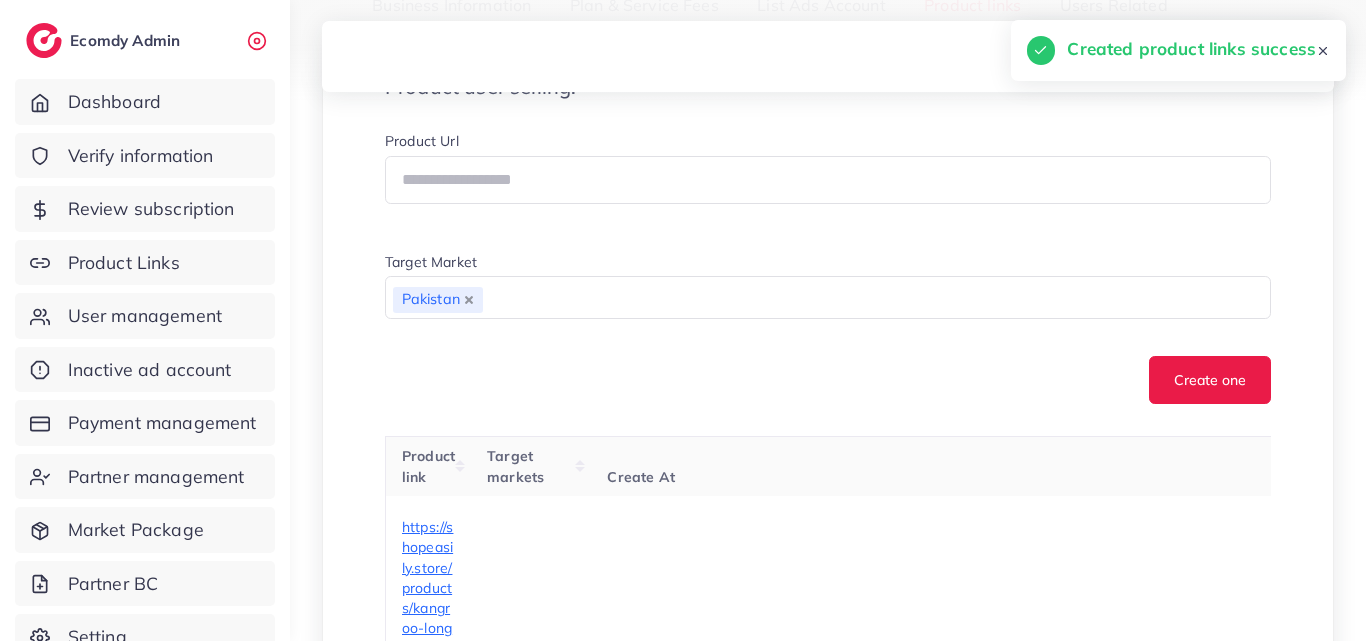 click on "Create one" at bounding box center [828, 380] 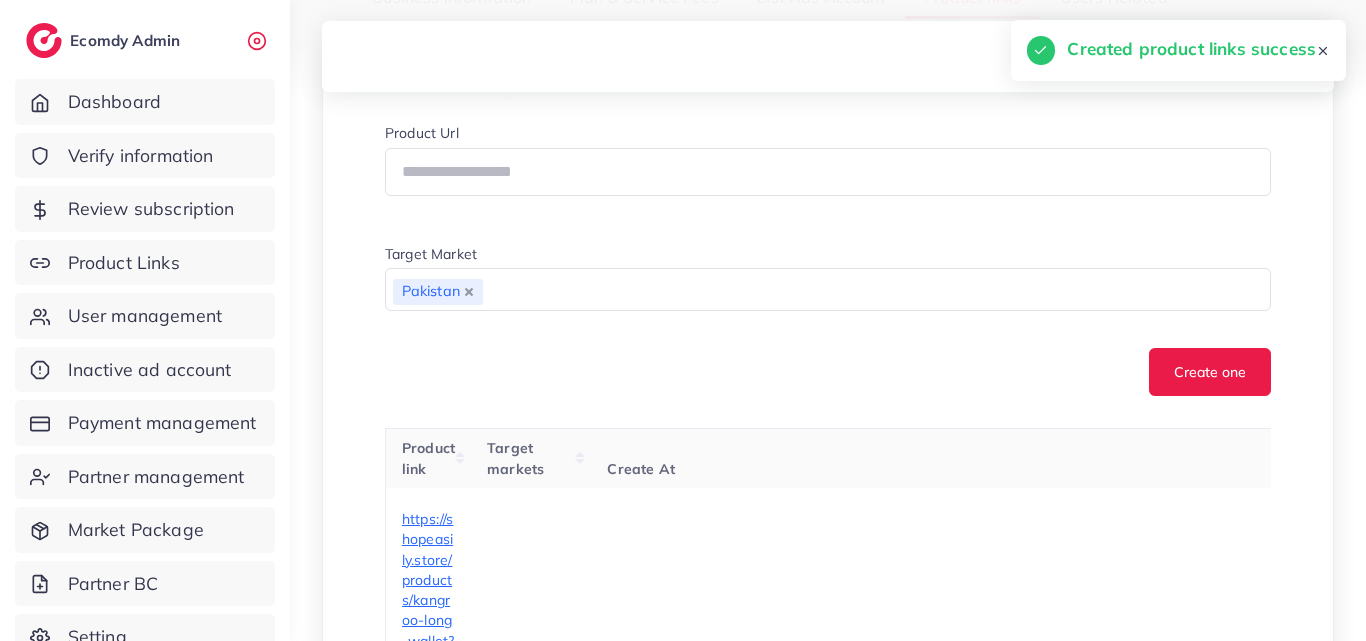 scroll, scrollTop: 500, scrollLeft: 0, axis: vertical 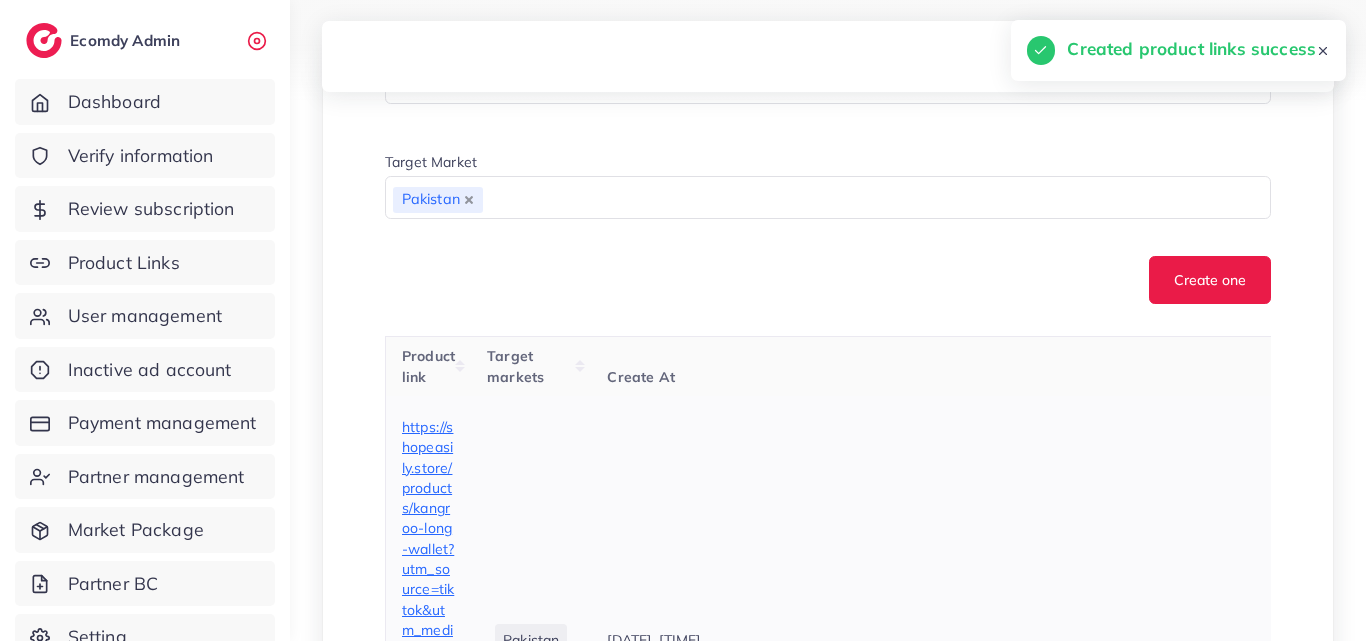 click on "https://shopeasily.store/products/kangroo-long-wallet?utm_source=tiktok&utm_medium=paid&utm_id=__CAMPAIGN_ID__&utm_campaign=__CAMPAIGN_NAME__" at bounding box center [428, 640] 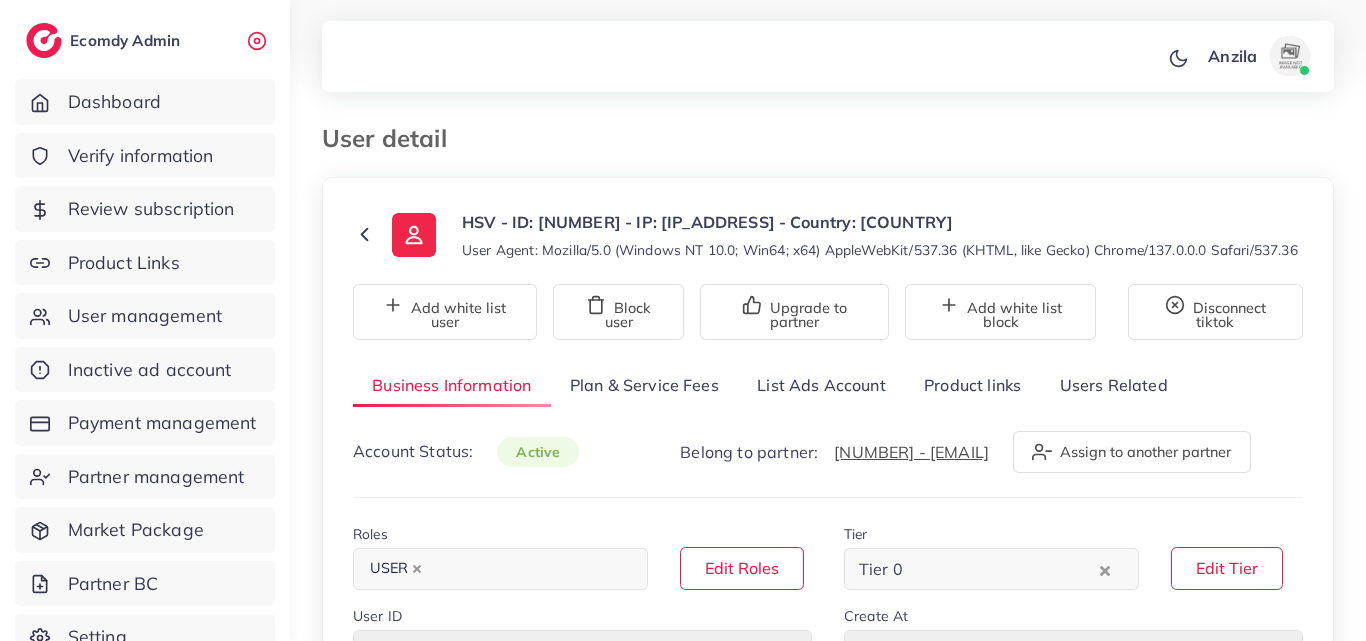 select on "******" 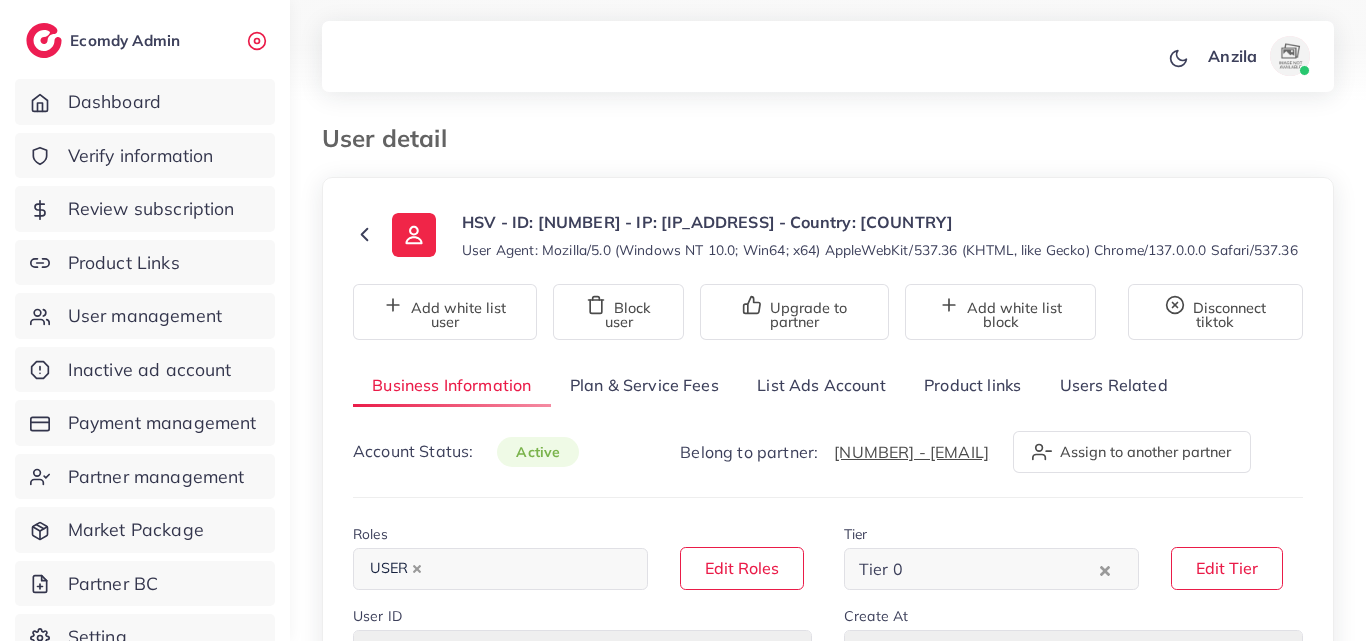 scroll, scrollTop: 0, scrollLeft: 0, axis: both 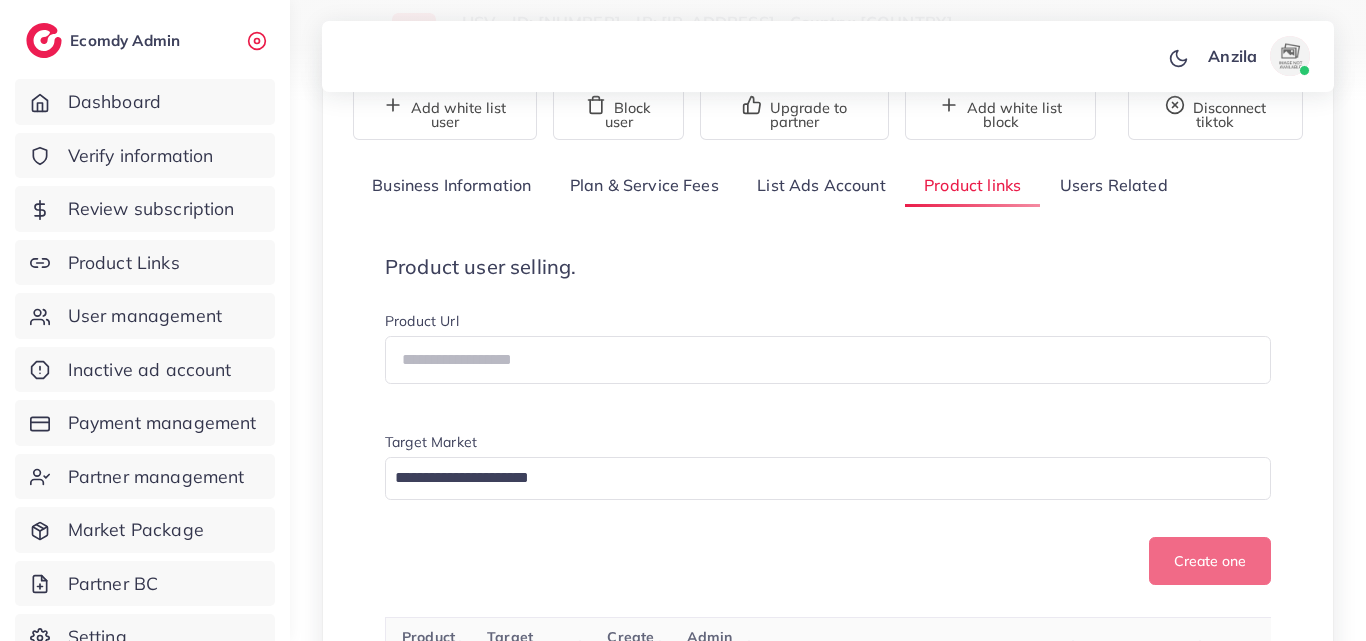 click on "Product user selling.   Product Url   Target Market            Loading...      Create one" at bounding box center [828, 420] 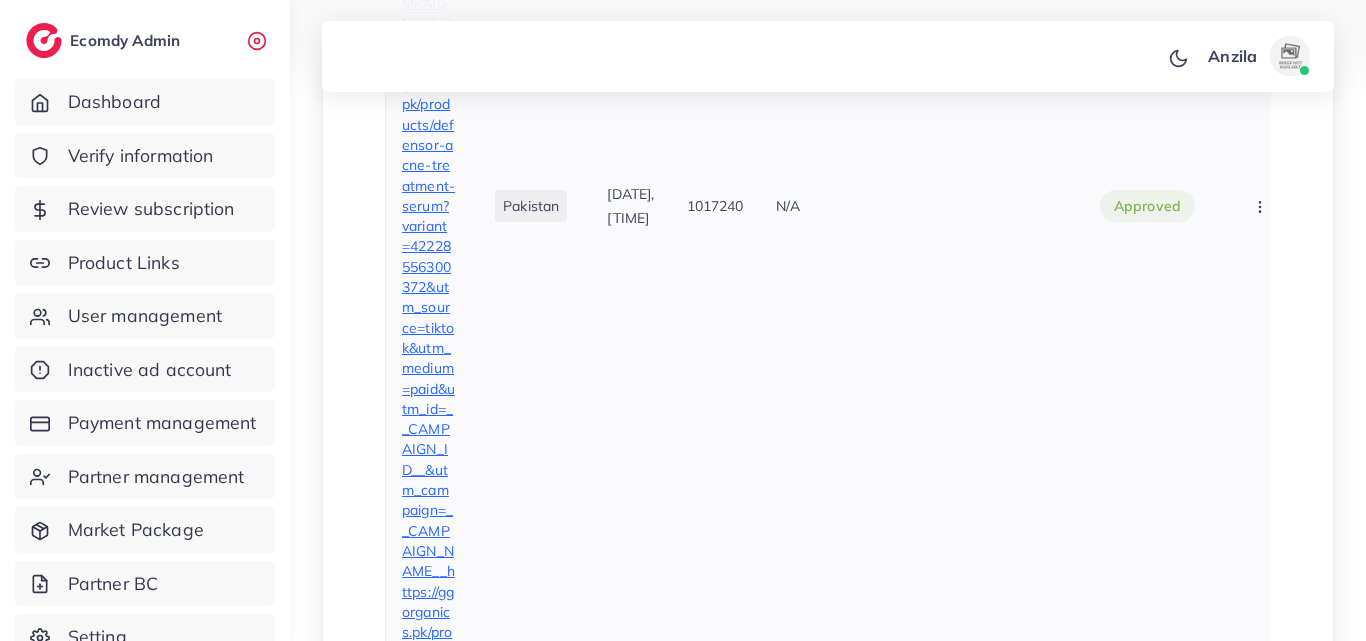scroll, scrollTop: 2082, scrollLeft: 0, axis: vertical 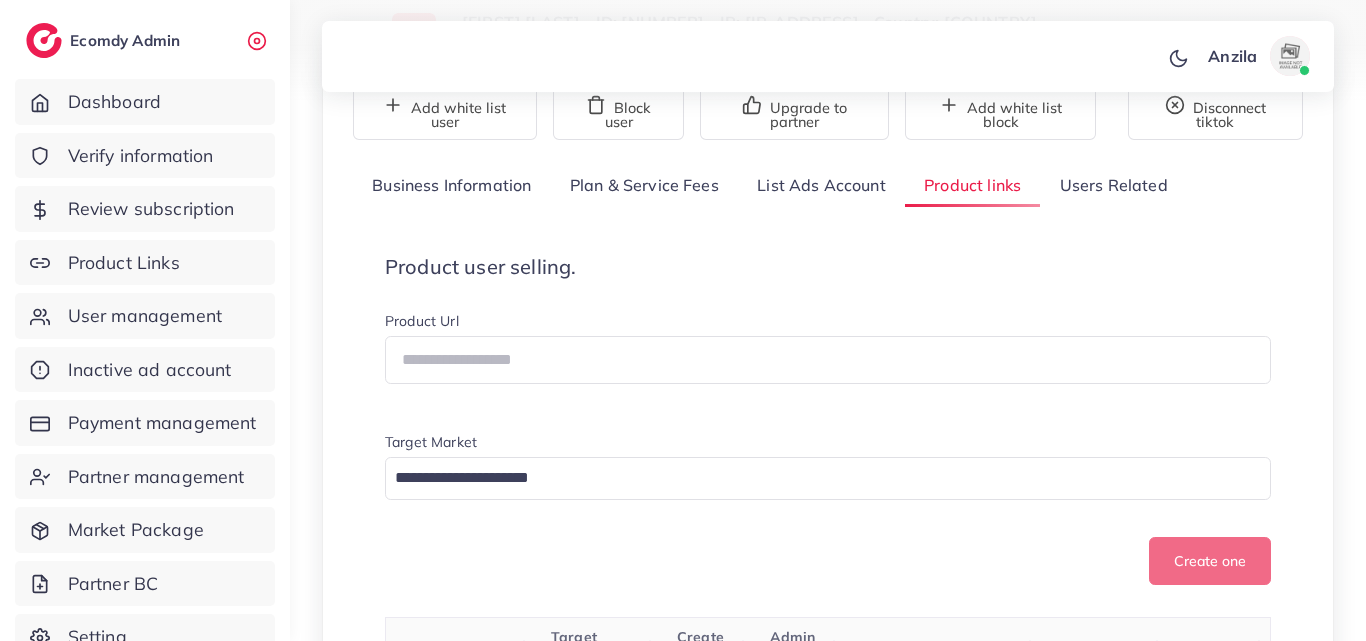 click on "Product Url" at bounding box center (828, 323) 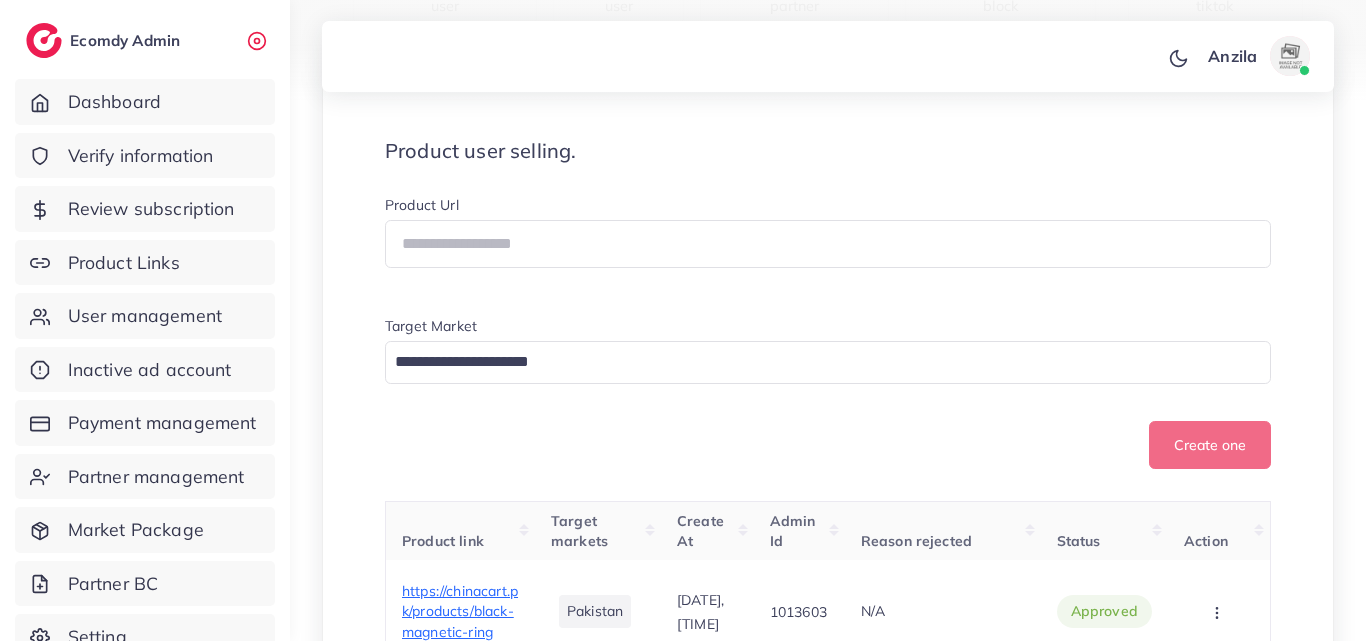 scroll, scrollTop: 400, scrollLeft: 0, axis: vertical 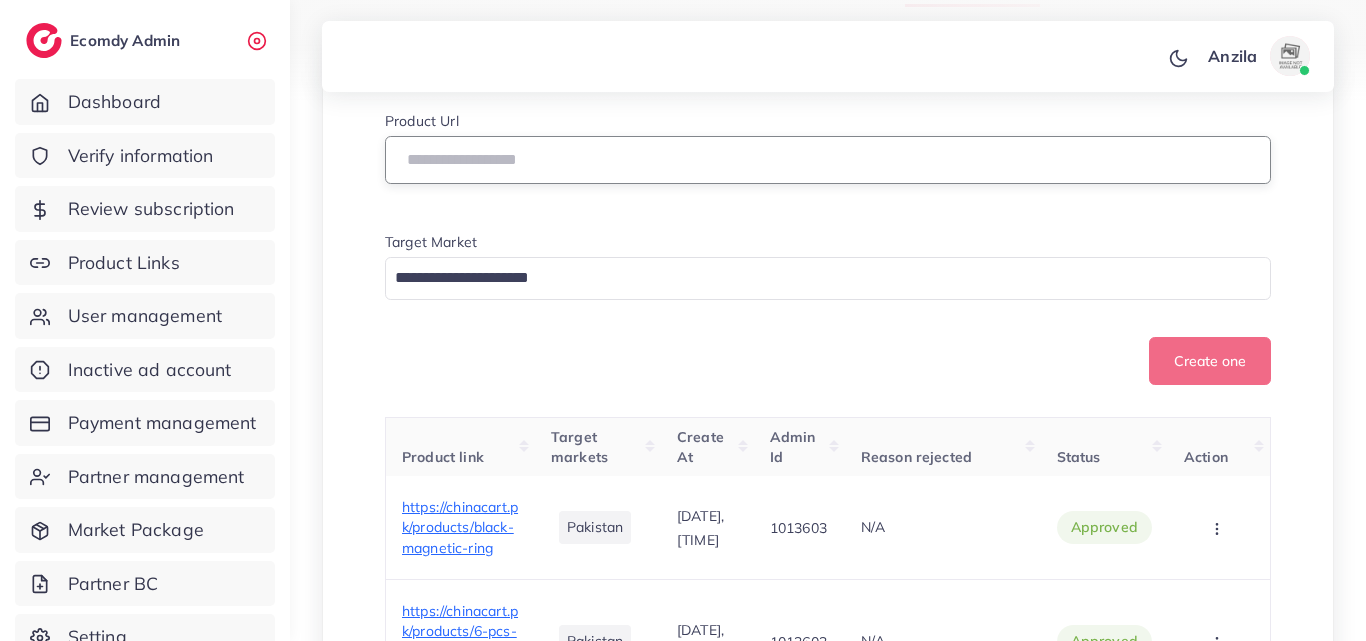 click at bounding box center [828, 160] 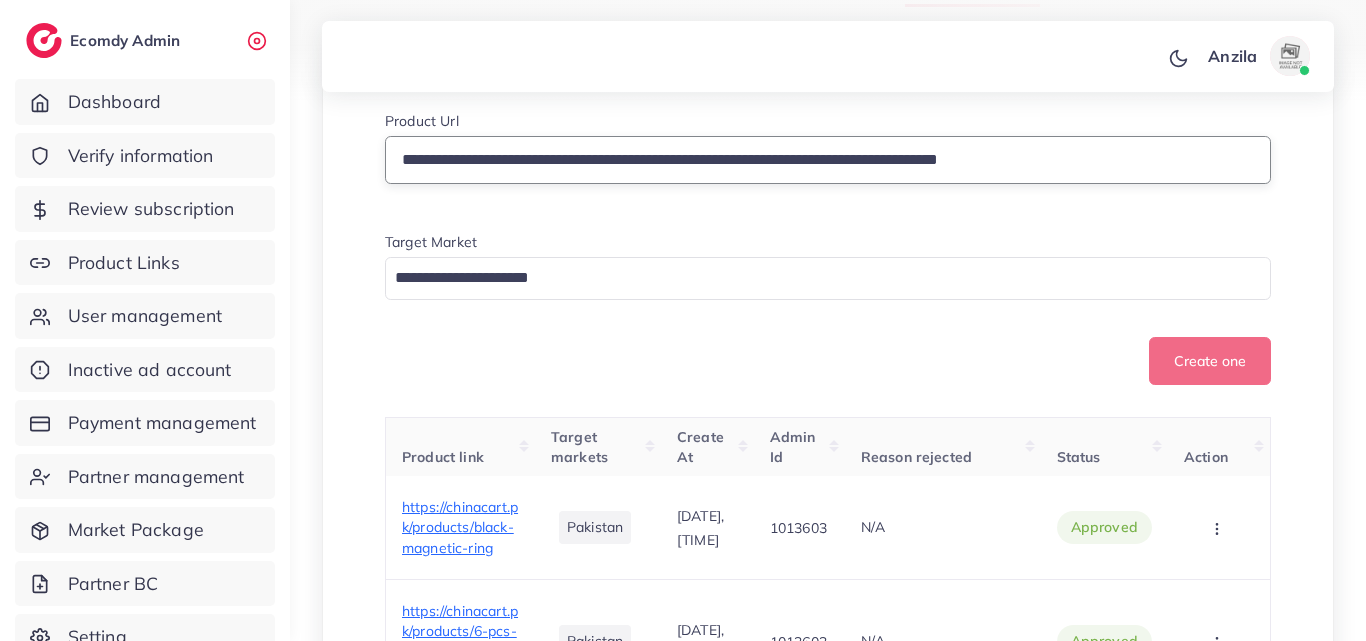 type on "**********" 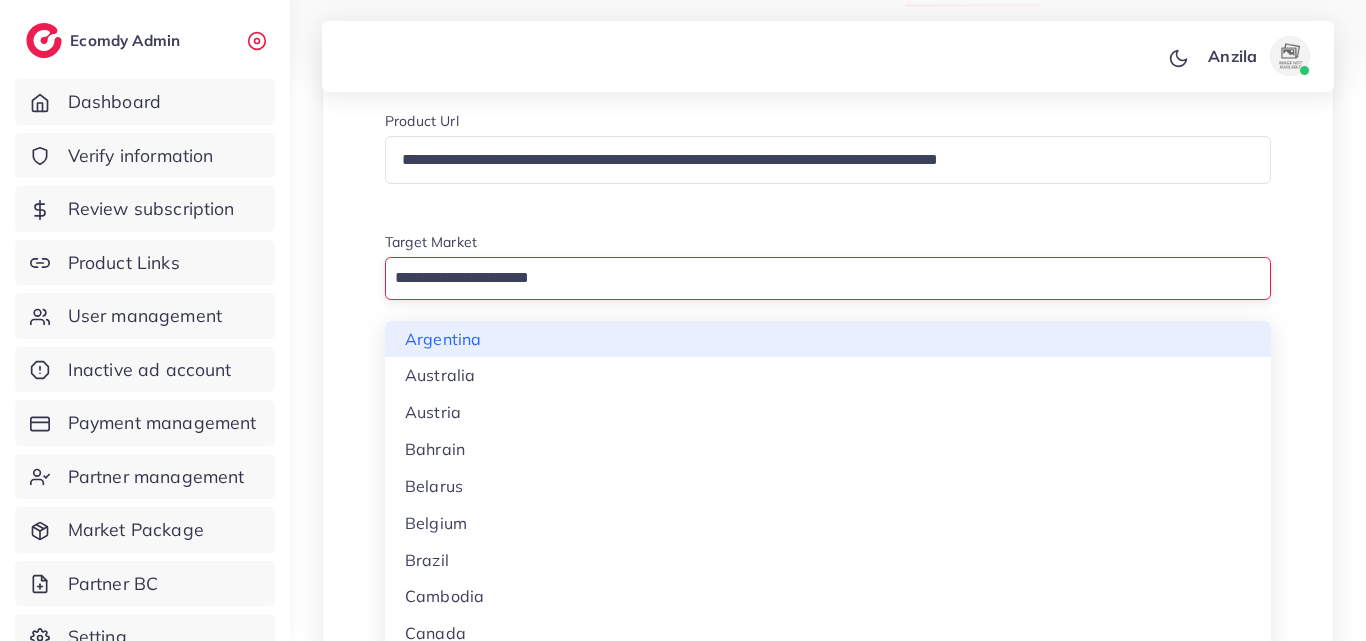 click at bounding box center (816, 278) 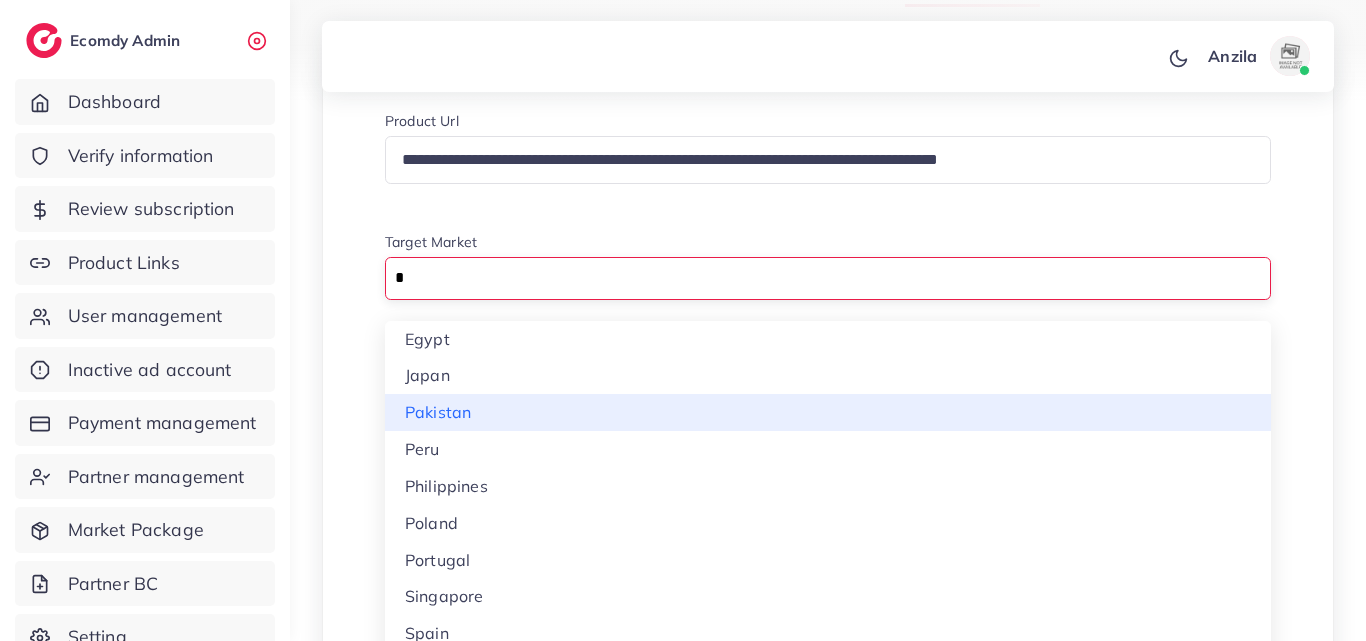 type on "*" 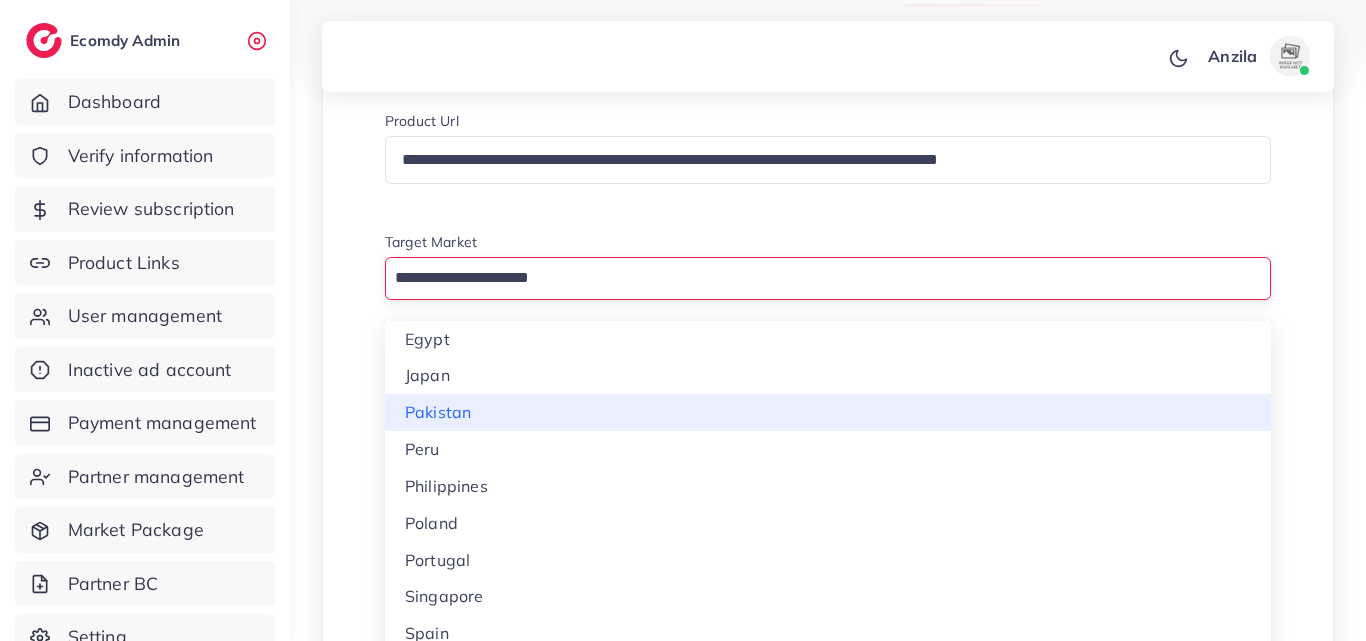 click on "**********" at bounding box center (828, 1140) 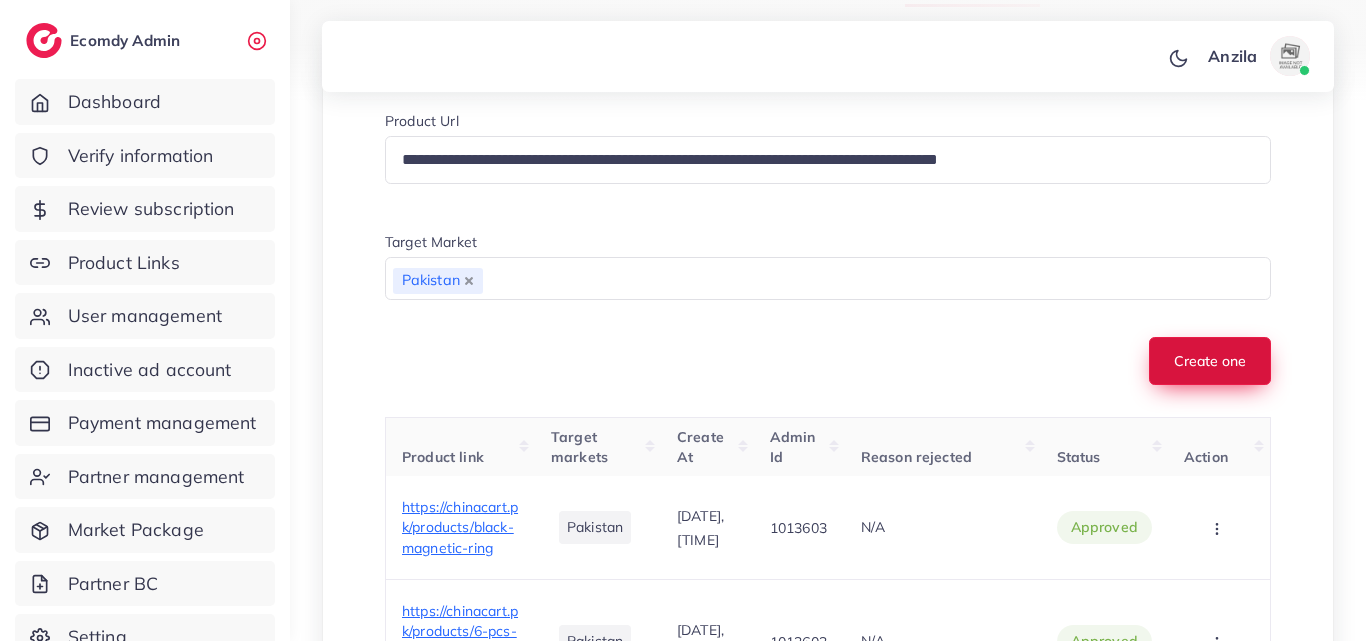 click on "Create one" at bounding box center [1210, 361] 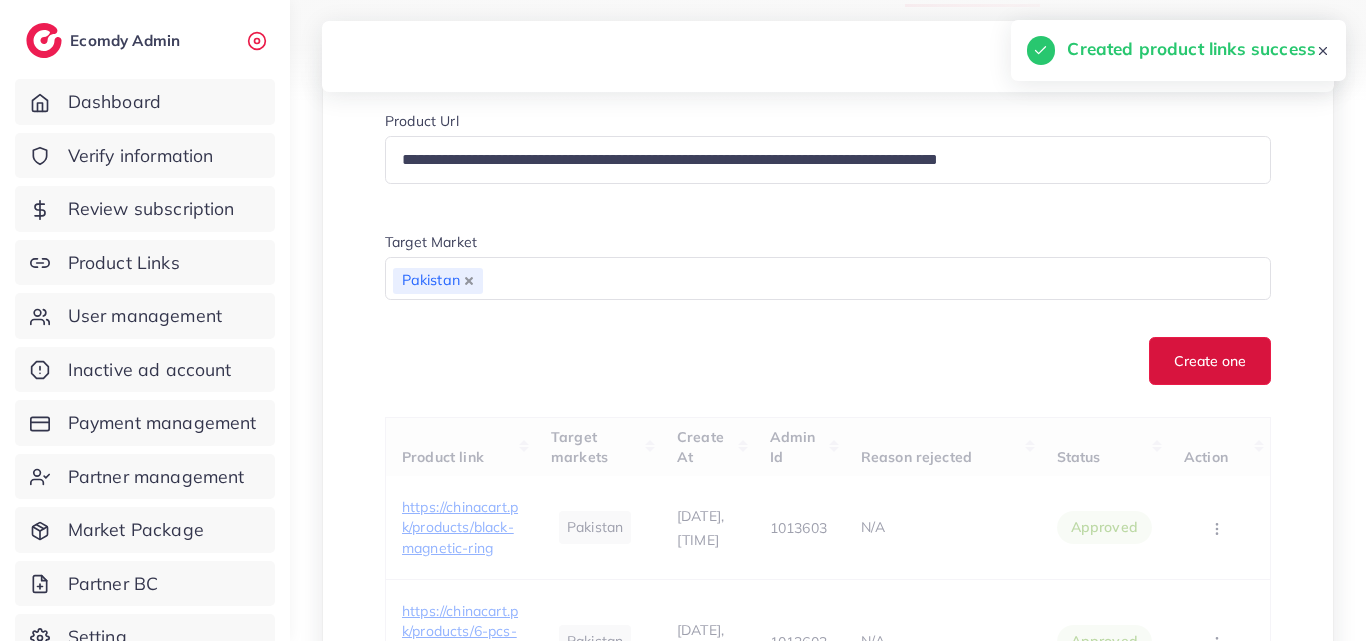 type 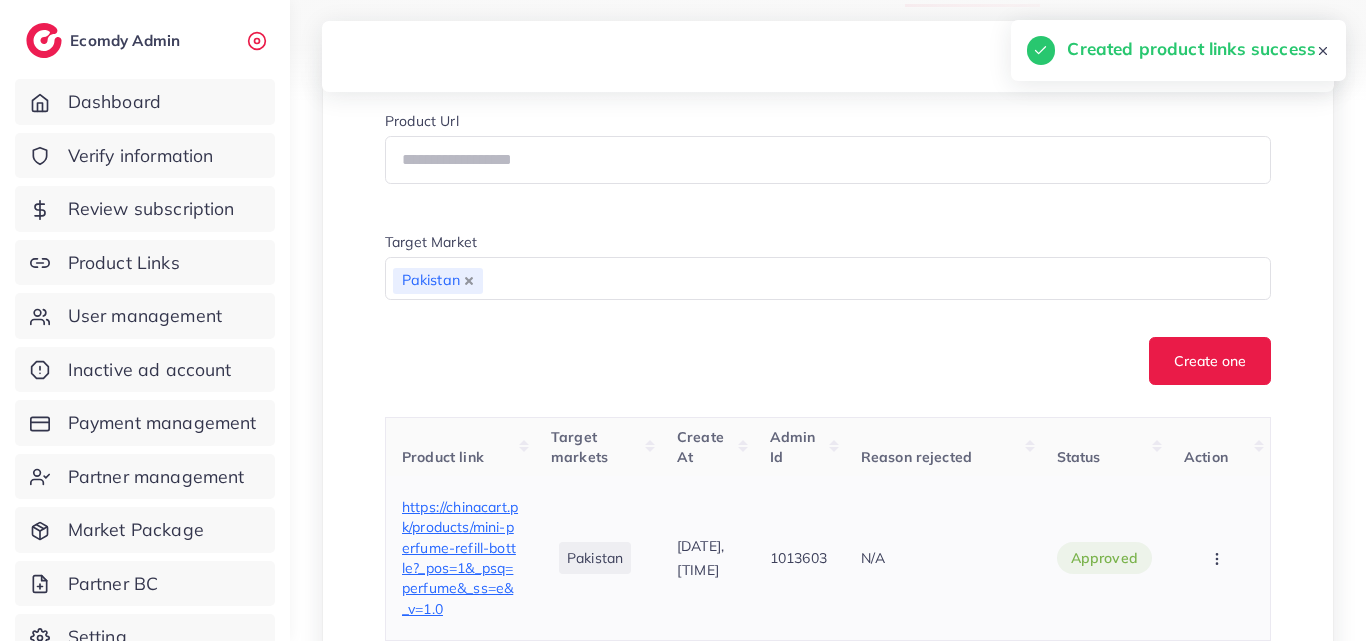 click on "https://chinacart.pk/products/mini-perfume-refill-bottle?_pos=1&_psq=perfume&_ss=e&_v=1.0" at bounding box center (460, 557) 